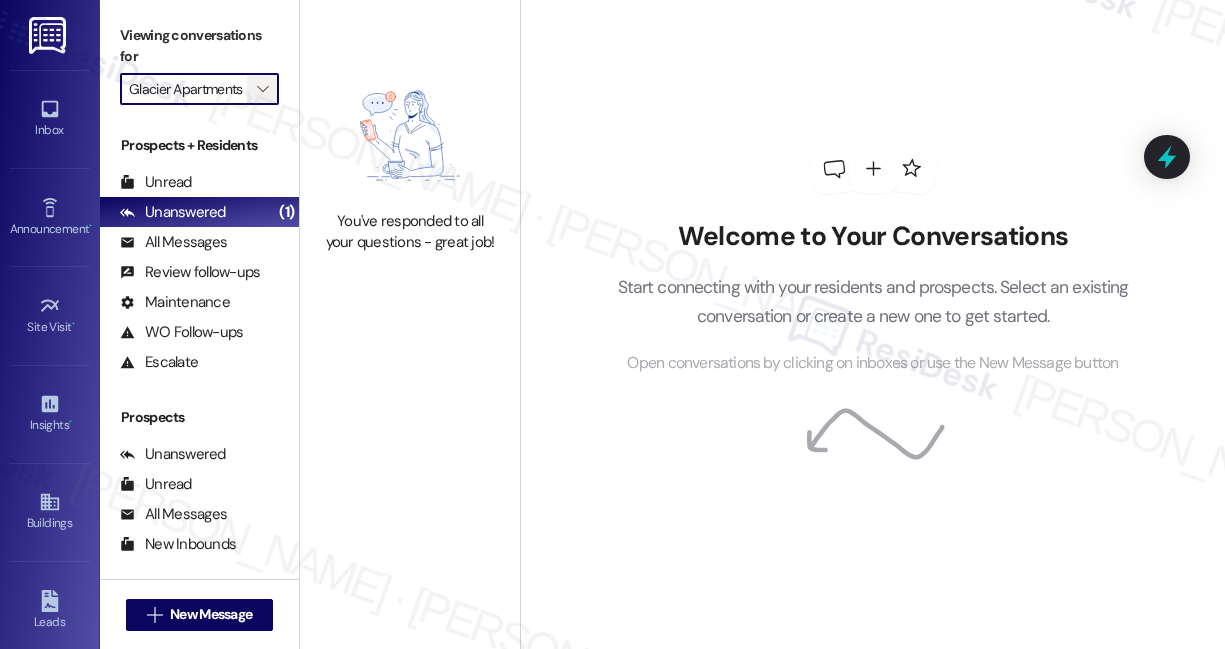 scroll, scrollTop: 0, scrollLeft: 0, axis: both 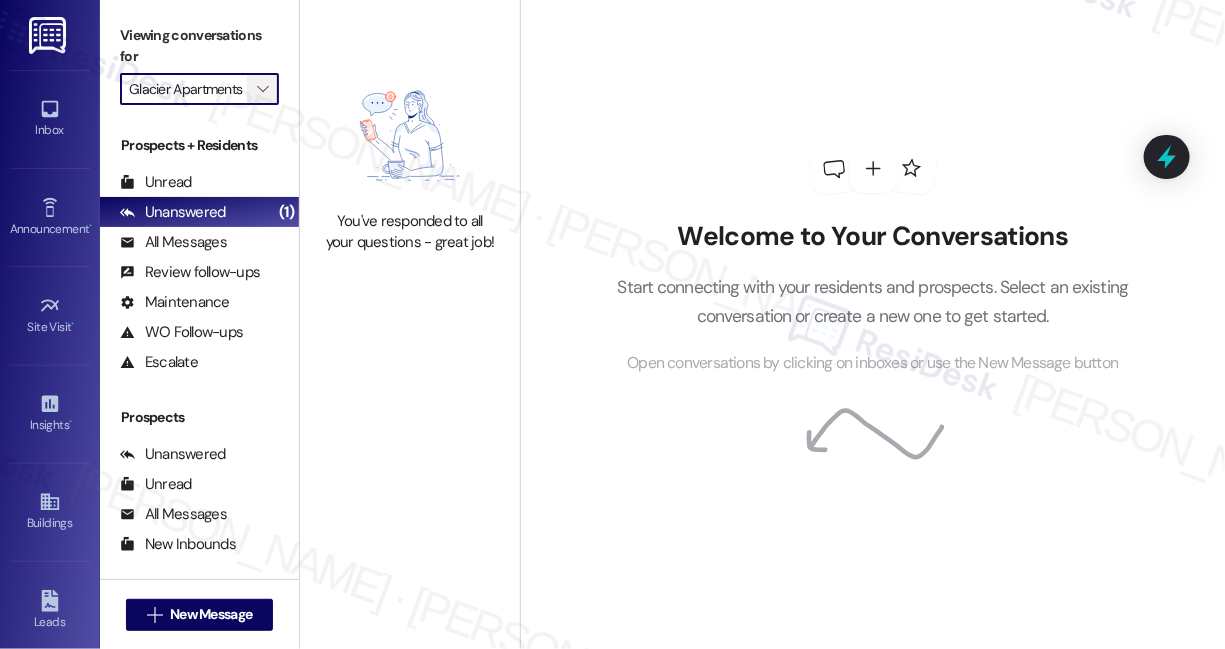 click on "" at bounding box center [262, 89] 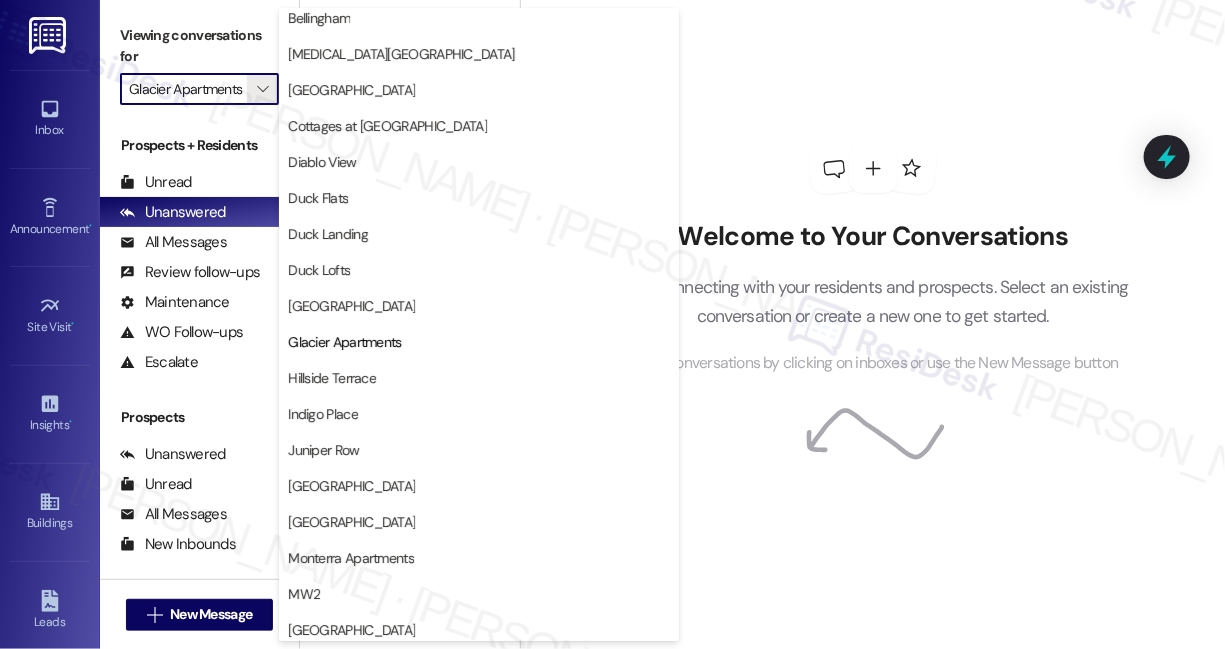 scroll, scrollTop: 0, scrollLeft: 0, axis: both 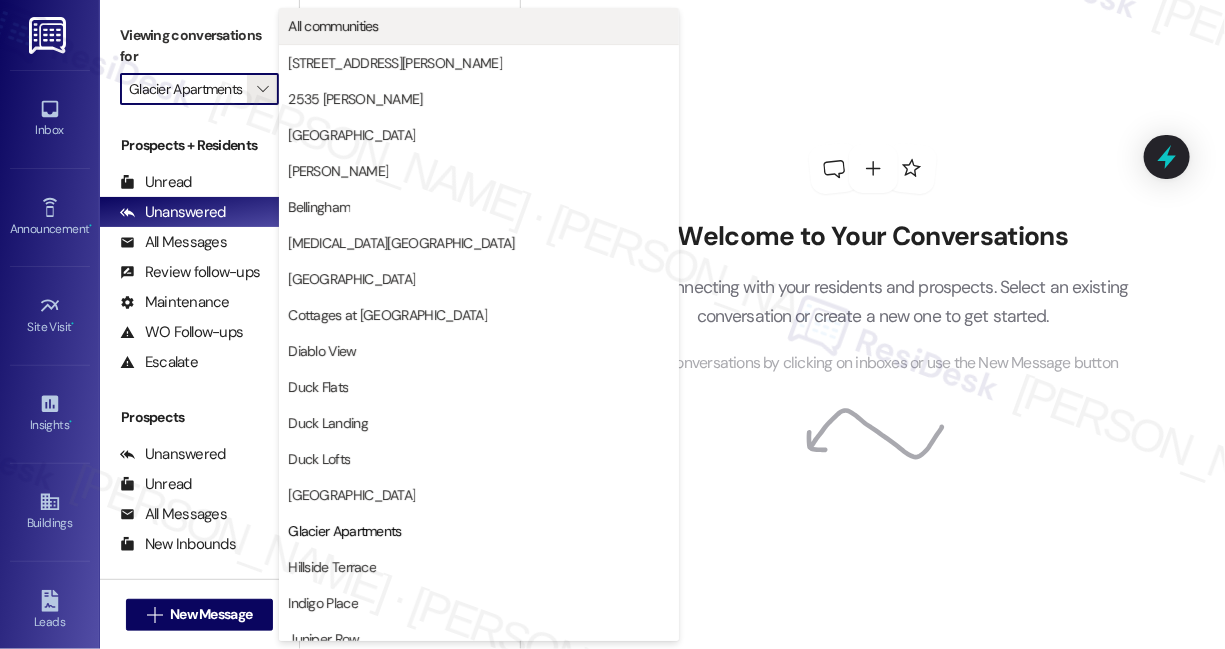 click on "All communities" at bounding box center (333, 26) 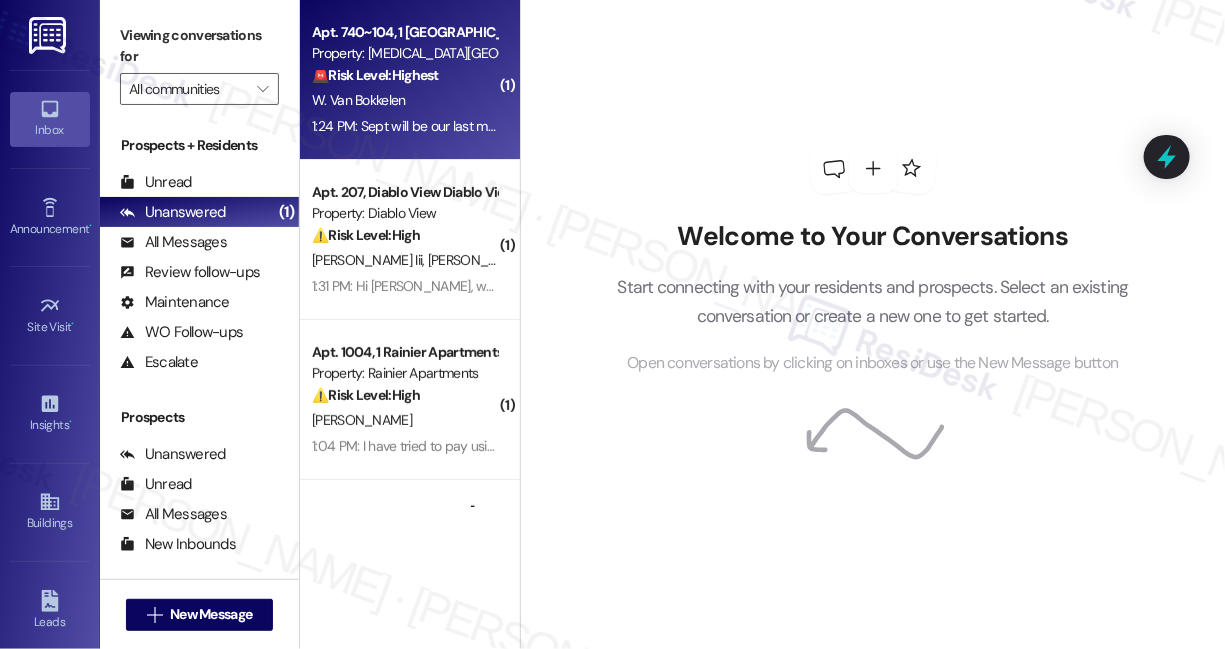 click on "W. Van Bokkelen" at bounding box center (359, 100) 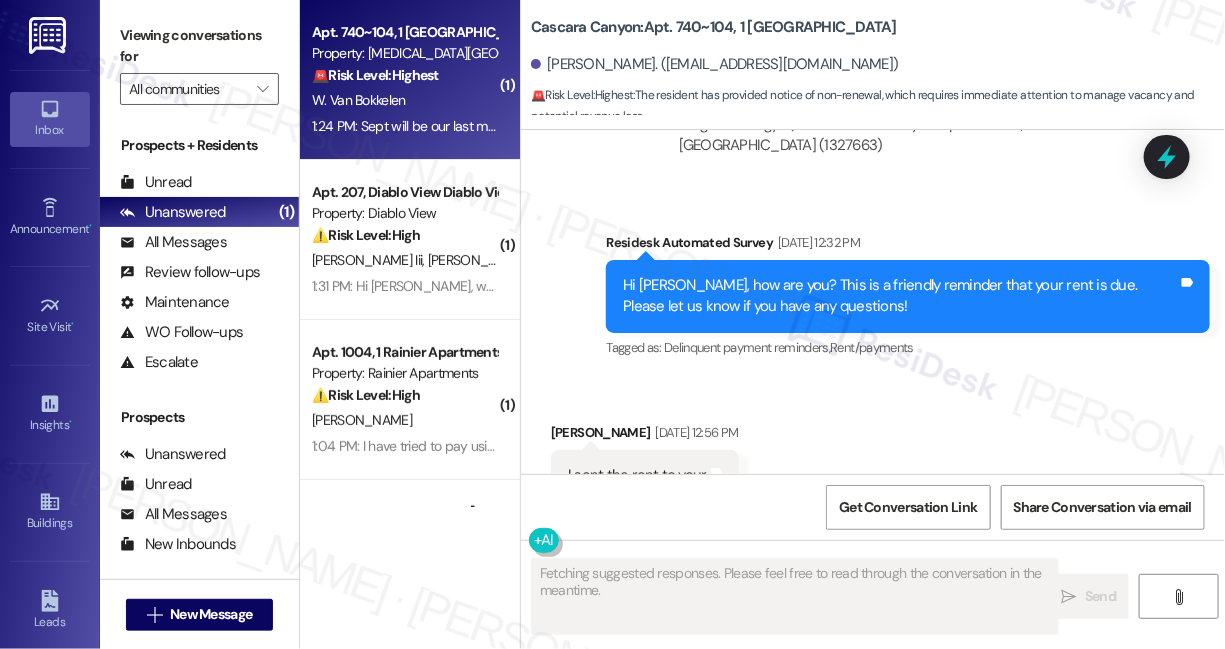scroll, scrollTop: 22061, scrollLeft: 0, axis: vertical 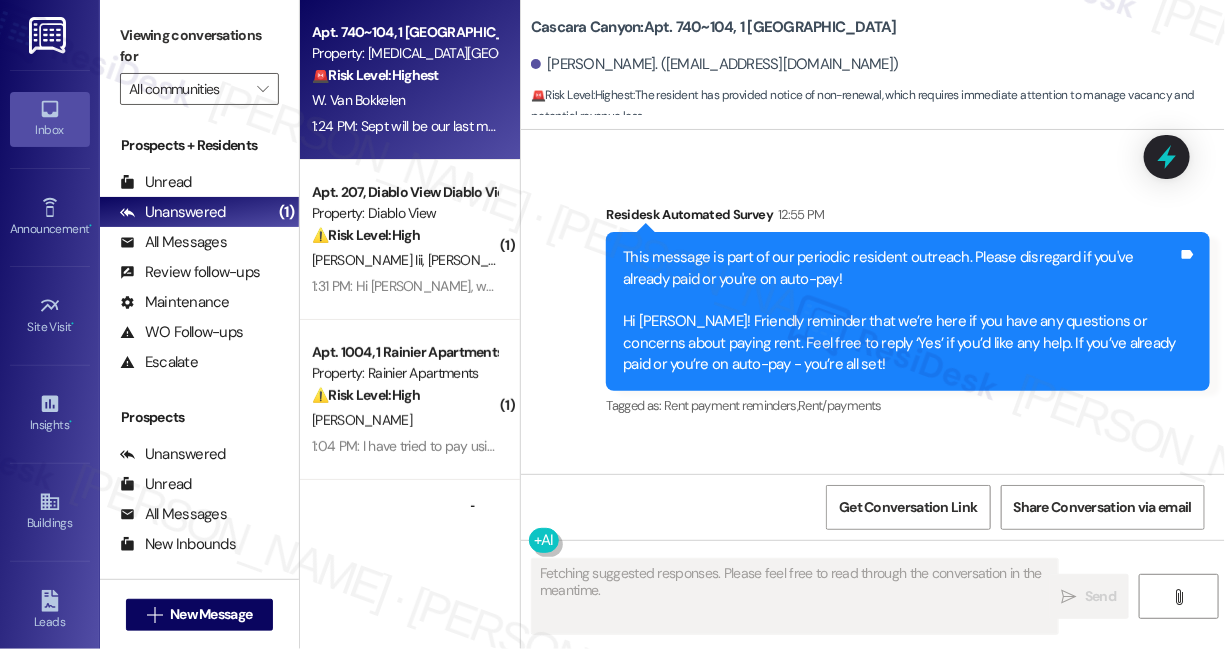 click on "Sept will be our last month here, I have sent noice to your [GEOGRAPHIC_DATA] office" at bounding box center [839, 533] 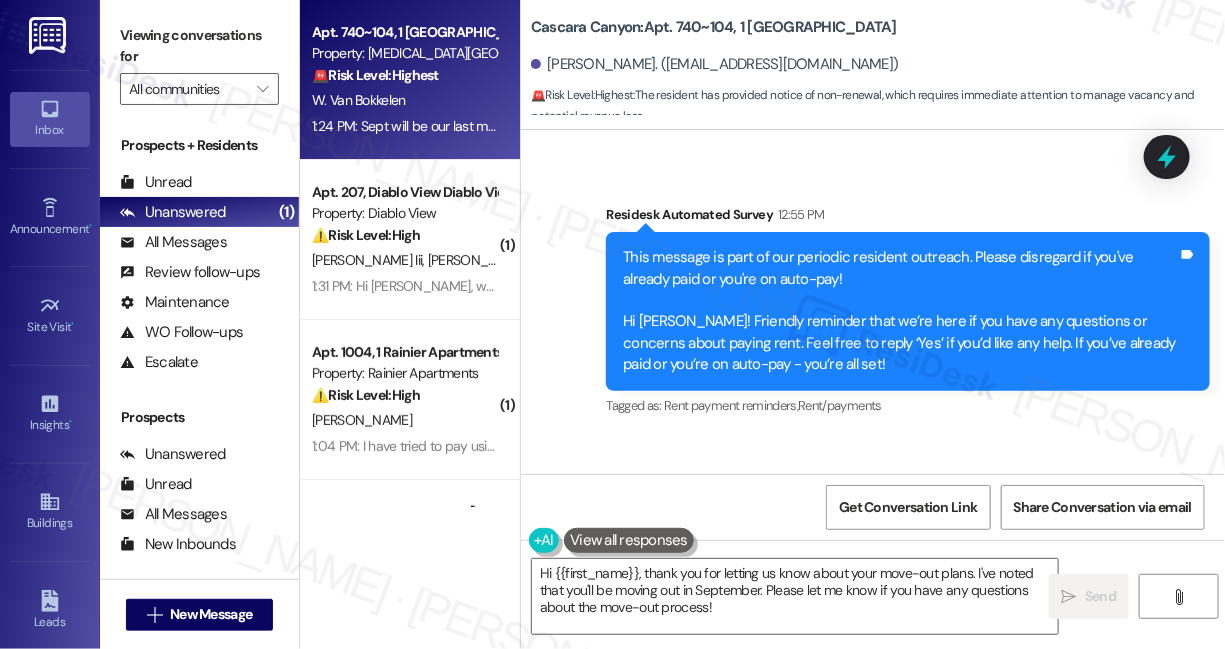 click on "Sept will be our last month here, I have sent noice to your [GEOGRAPHIC_DATA] office" at bounding box center (839, 533) 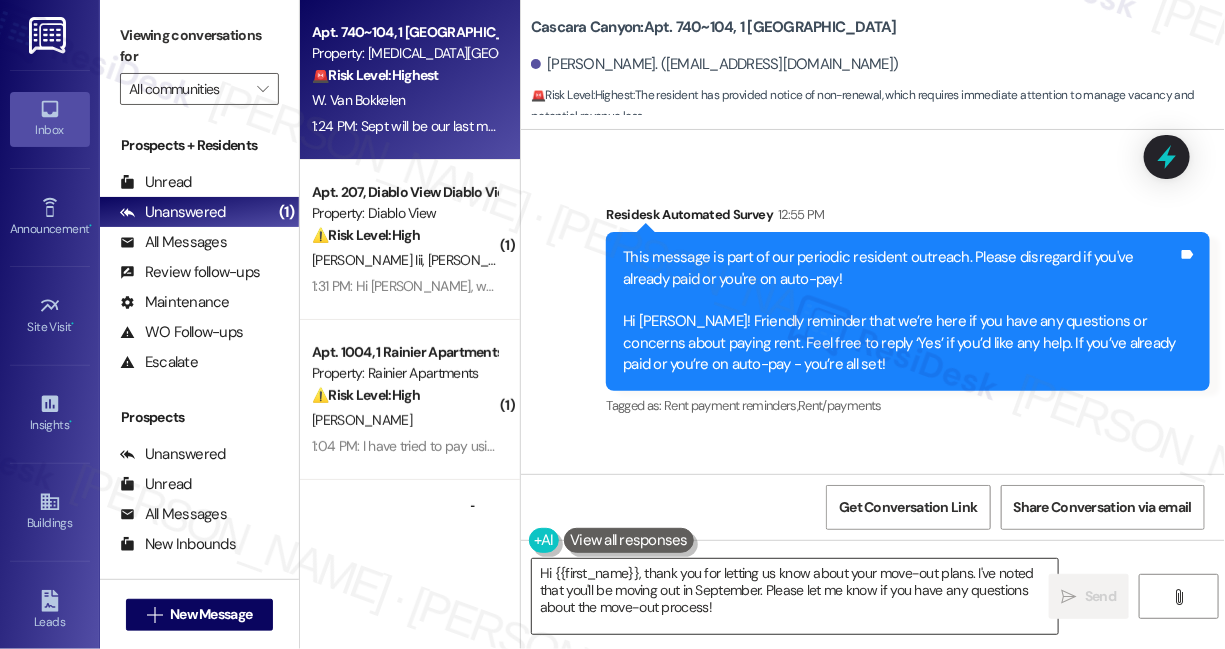 click on "Hi {{first_name}}, thank you for letting us know about your move-out plans. I've noted that you'll be moving out in September. Please let me know if you have any questions about the move-out process!" at bounding box center (795, 596) 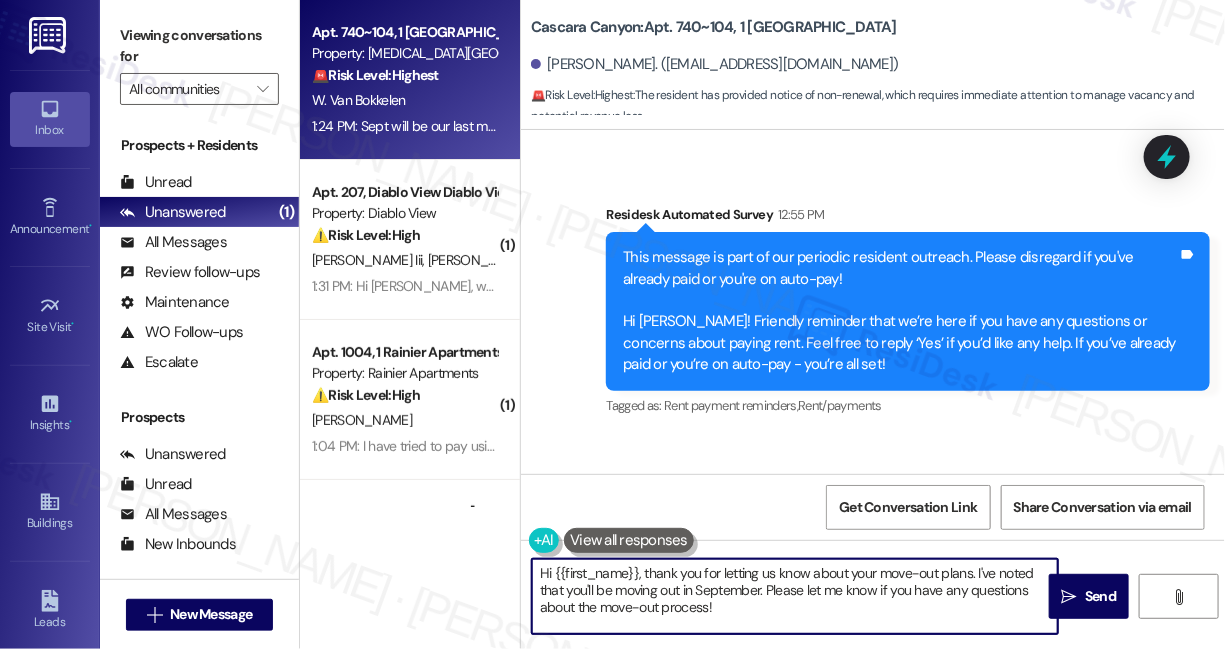 click on "Hi {{first_name}}, thank you for letting us know about your move-out plans. I've noted that you'll be moving out in September. Please let me know if you have any questions about the move-out process!" at bounding box center (795, 596) 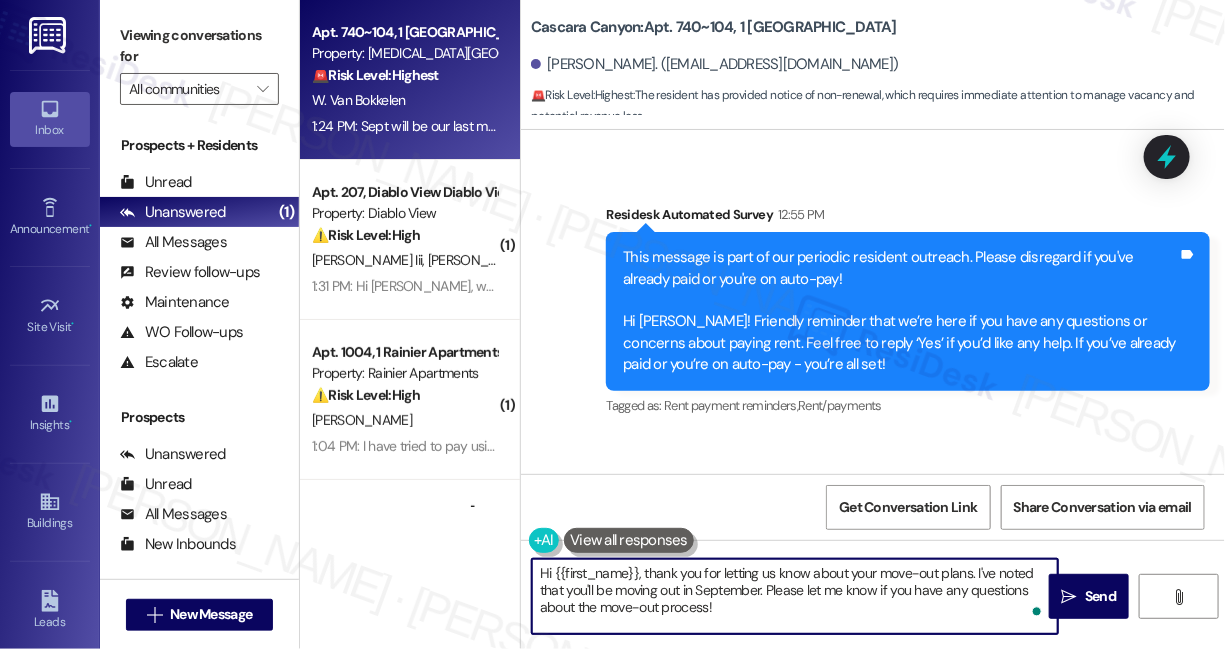 click on "Hi {{first_name}}, thank you for letting us know about your move-out plans. I've noted that you'll be moving out in September. Please let me know if you have any questions about the move-out process!" at bounding box center (795, 596) 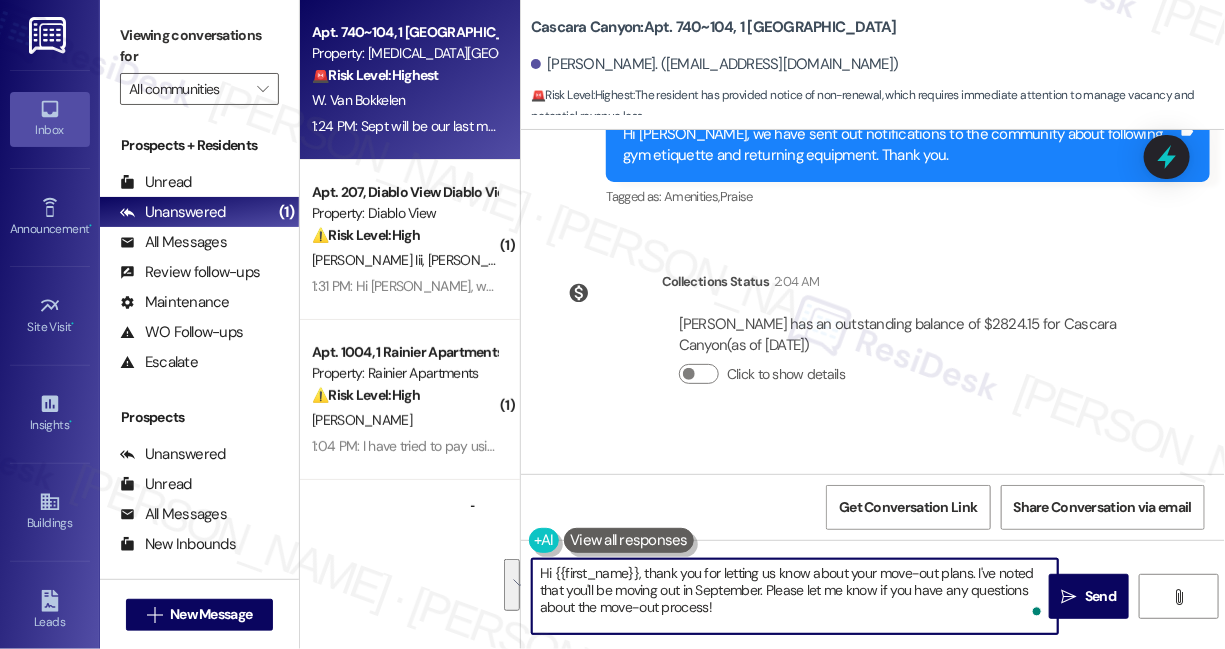 scroll, scrollTop: 21970, scrollLeft: 0, axis: vertical 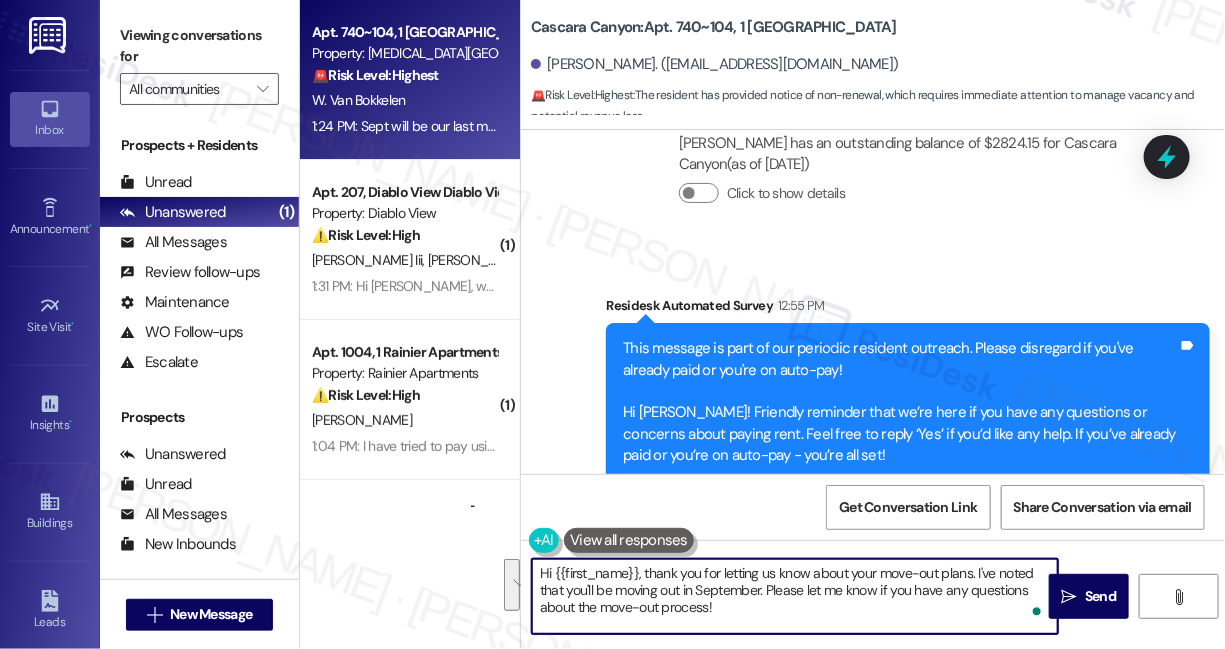 click on "This message is part of our periodic resident outreach. Please disregard if you've already paid or you're on auto-pay!
Hi [PERSON_NAME]! Friendly reminder that we’re here if you have any questions or concerns about paying rent. Feel free to reply ‘Yes’ if you’d like any help. If you’ve already paid or you’re on auto-pay - you’re all set!" at bounding box center [900, 402] 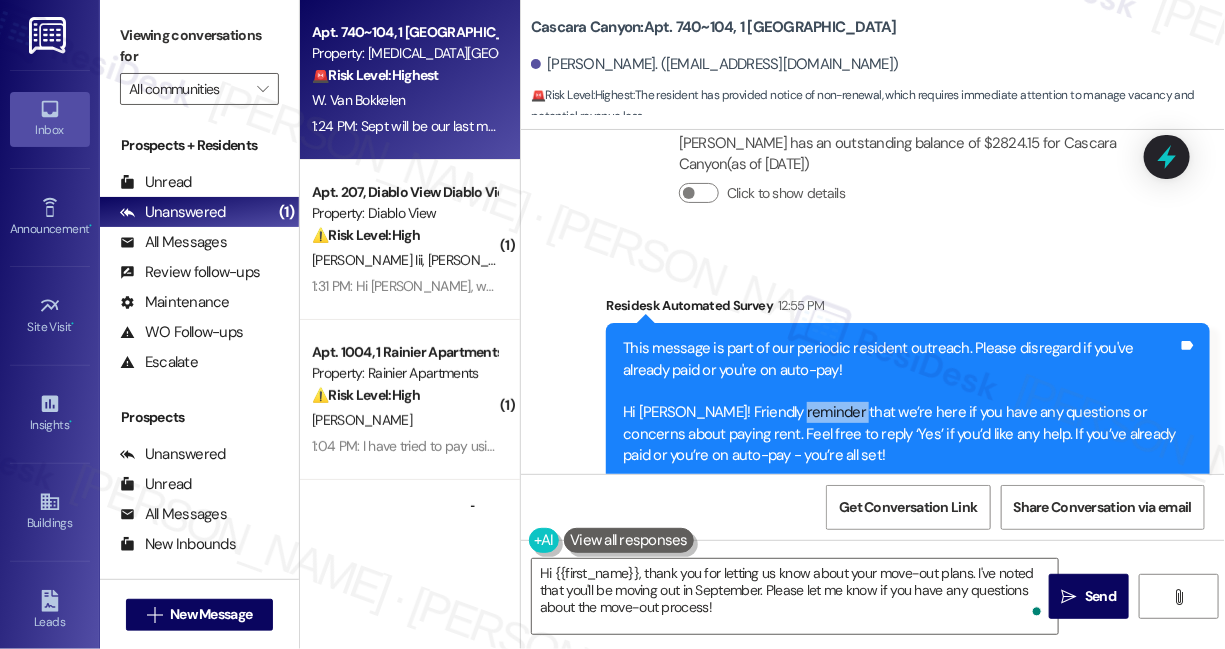 click on "This message is part of our periodic resident outreach. Please disregard if you've already paid or you're on auto-pay!
Hi [PERSON_NAME]! Friendly reminder that we’re here if you have any questions or concerns about paying rent. Feel free to reply ‘Yes’ if you’d like any help. If you’ve already paid or you’re on auto-pay - you’re all set!" at bounding box center (900, 402) 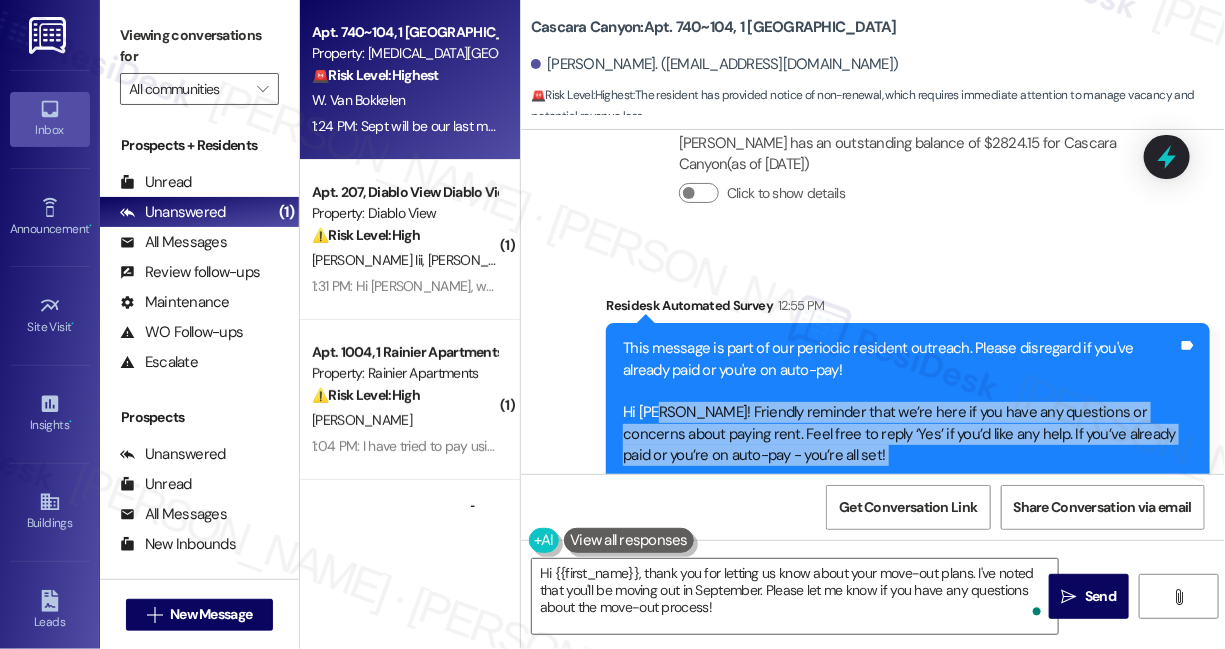 click on "This message is part of our periodic resident outreach. Please disregard if you've already paid or you're on auto-pay!
Hi [PERSON_NAME]! Friendly reminder that we’re here if you have any questions or concerns about paying rent. Feel free to reply ‘Yes’ if you’d like any help. If you’ve already paid or you’re on auto-pay - you’re all set!" at bounding box center (900, 402) 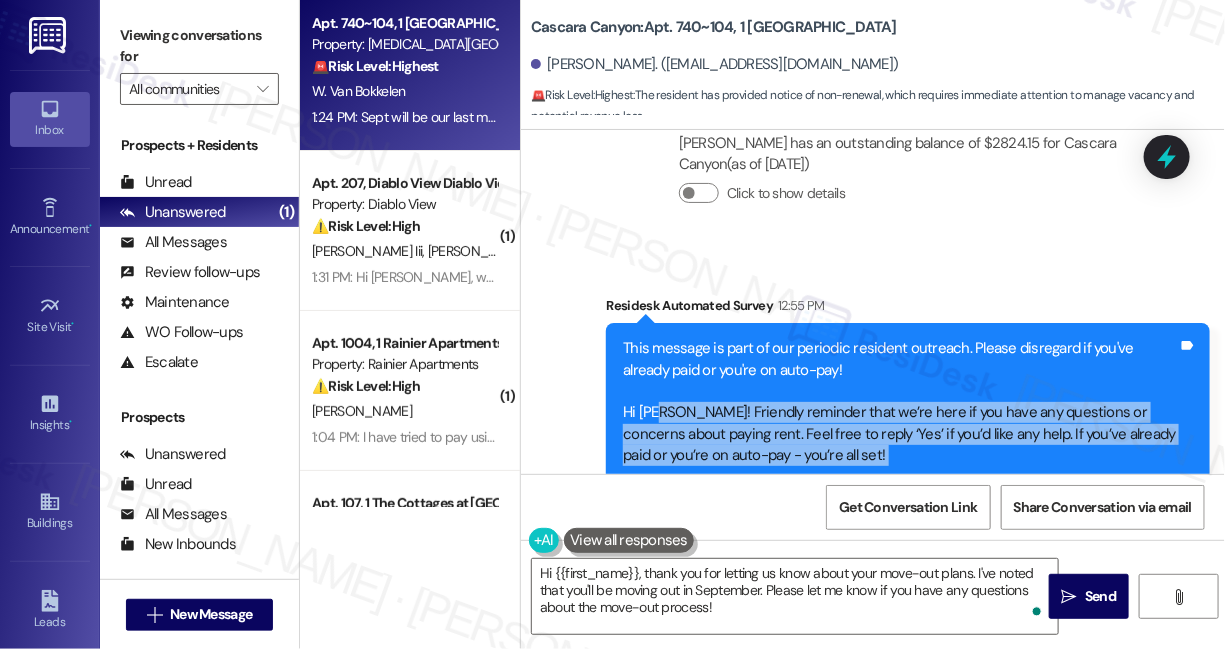 scroll, scrollTop: 0, scrollLeft: 0, axis: both 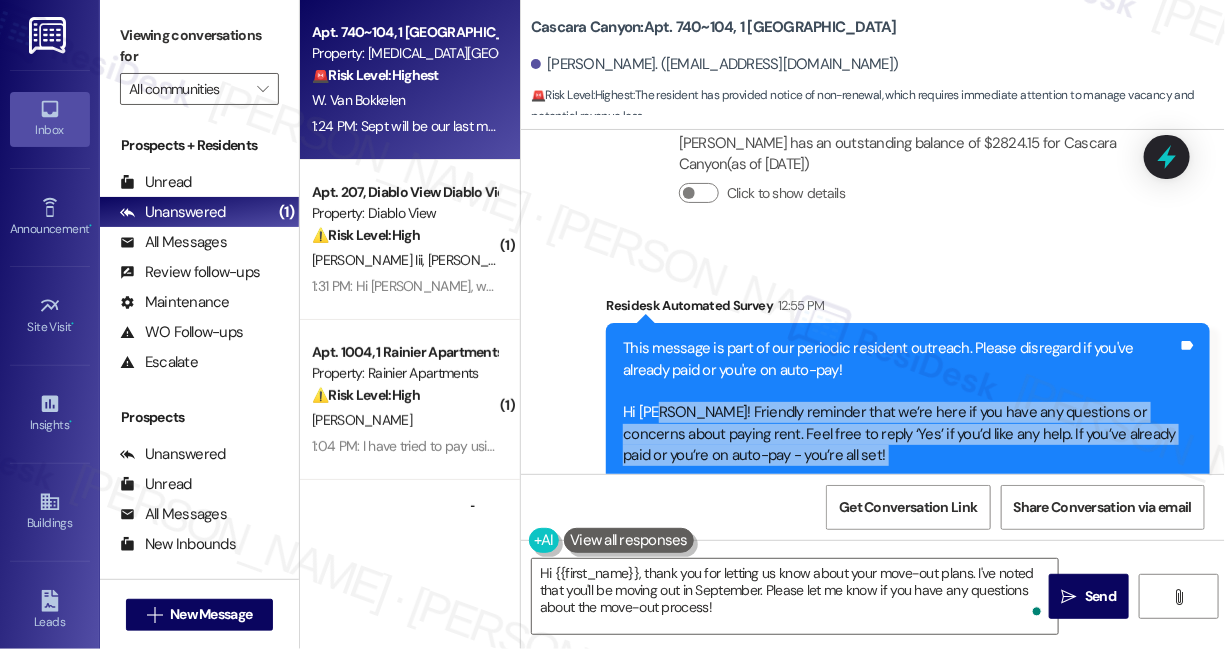 click on "This message is part of our periodic resident outreach. Please disregard if you've already paid or you're on auto-pay!
Hi [PERSON_NAME]! Friendly reminder that we’re here if you have any questions or concerns about paying rent. Feel free to reply ‘Yes’ if you’d like any help. If you’ve already paid or you’re on auto-pay - you’re all set!" at bounding box center [900, 402] 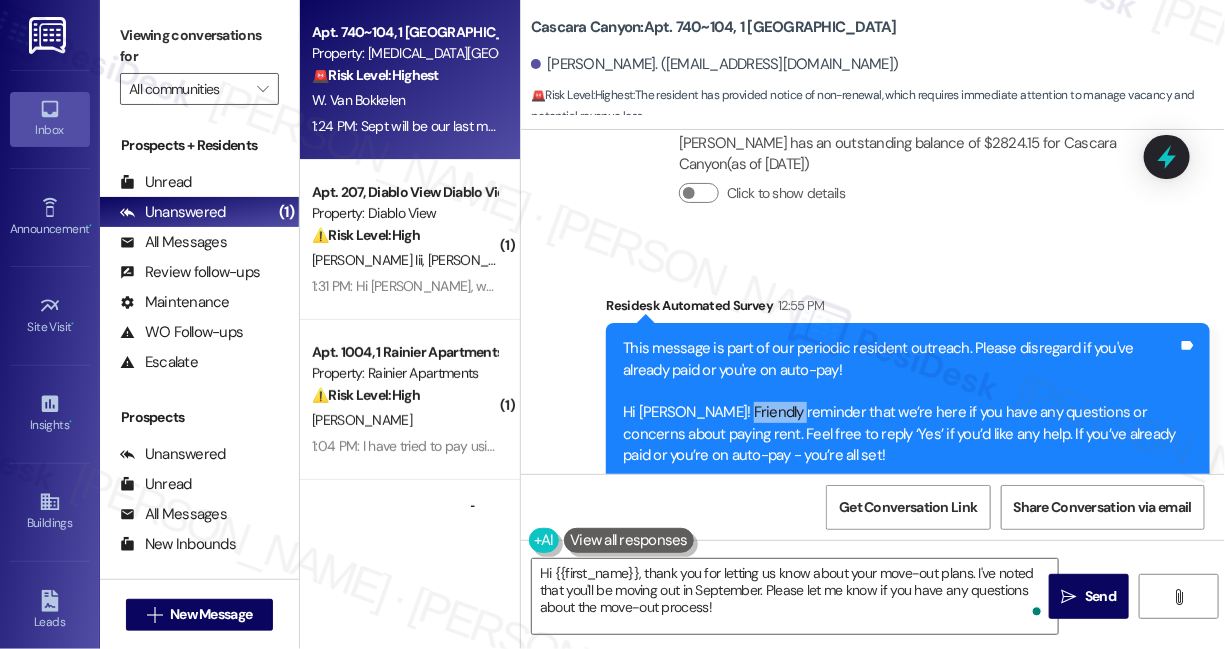 click on "This message is part of our periodic resident outreach. Please disregard if you've already paid or you're on auto-pay!
Hi [PERSON_NAME]! Friendly reminder that we’re here if you have any questions or concerns about paying rent. Feel free to reply ‘Yes’ if you’d like any help. If you’ve already paid or you’re on auto-pay - you’re all set!" at bounding box center (900, 402) 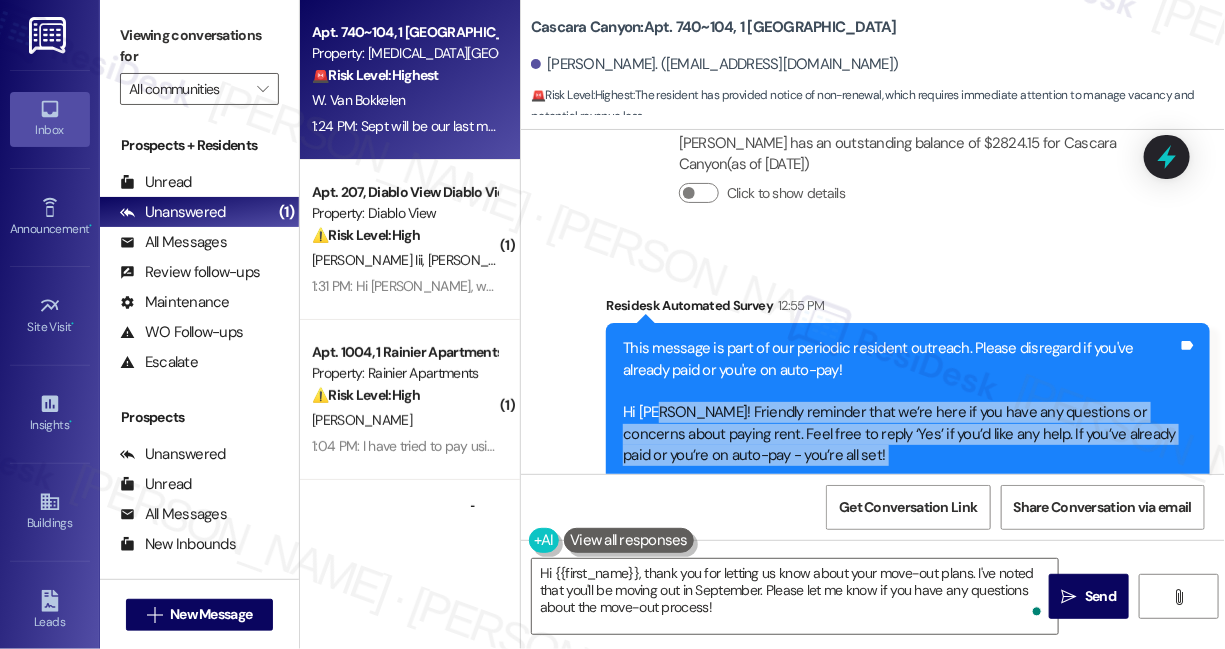 click on "This message is part of our periodic resident outreach. Please disregard if you've already paid or you're on auto-pay!
Hi [PERSON_NAME]! Friendly reminder that we’re here if you have any questions or concerns about paying rent. Feel free to reply ‘Yes’ if you’d like any help. If you’ve already paid or you’re on auto-pay - you’re all set!" at bounding box center (900, 402) 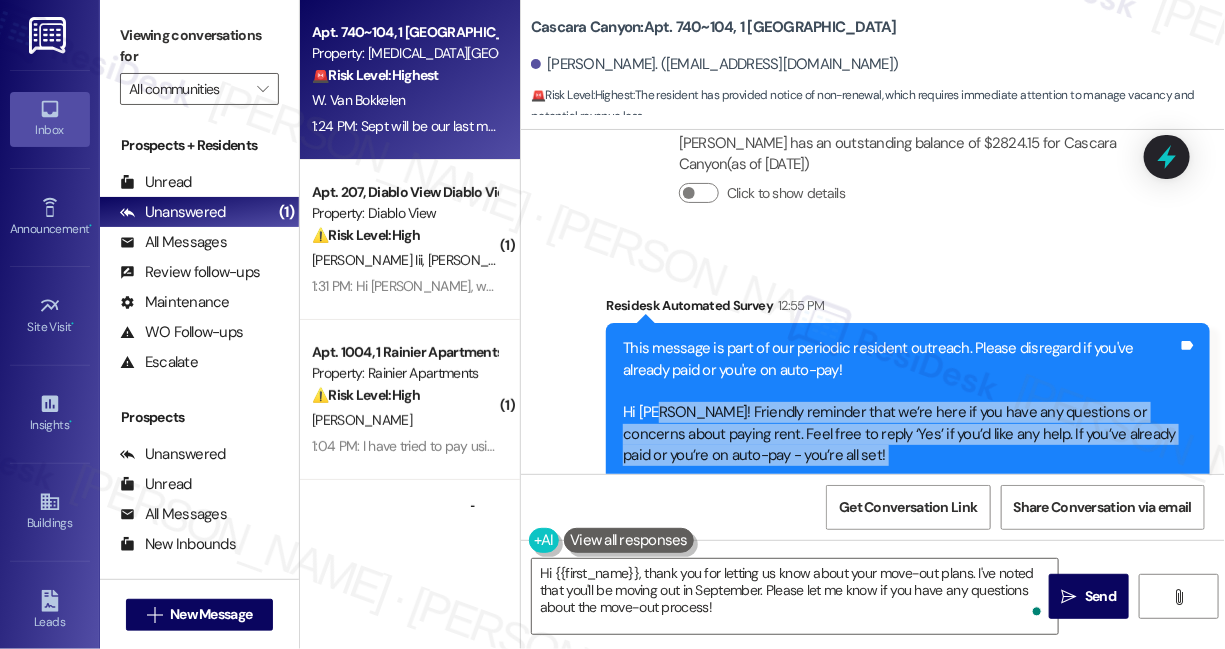 click on "This message is part of our periodic resident outreach. Please disregard if you've already paid or you're on auto-pay!
Hi [PERSON_NAME]! Friendly reminder that we’re here if you have any questions or concerns about paying rent. Feel free to reply ‘Yes’ if you’d like any help. If you’ve already paid or you’re on auto-pay - you’re all set!" at bounding box center [900, 402] 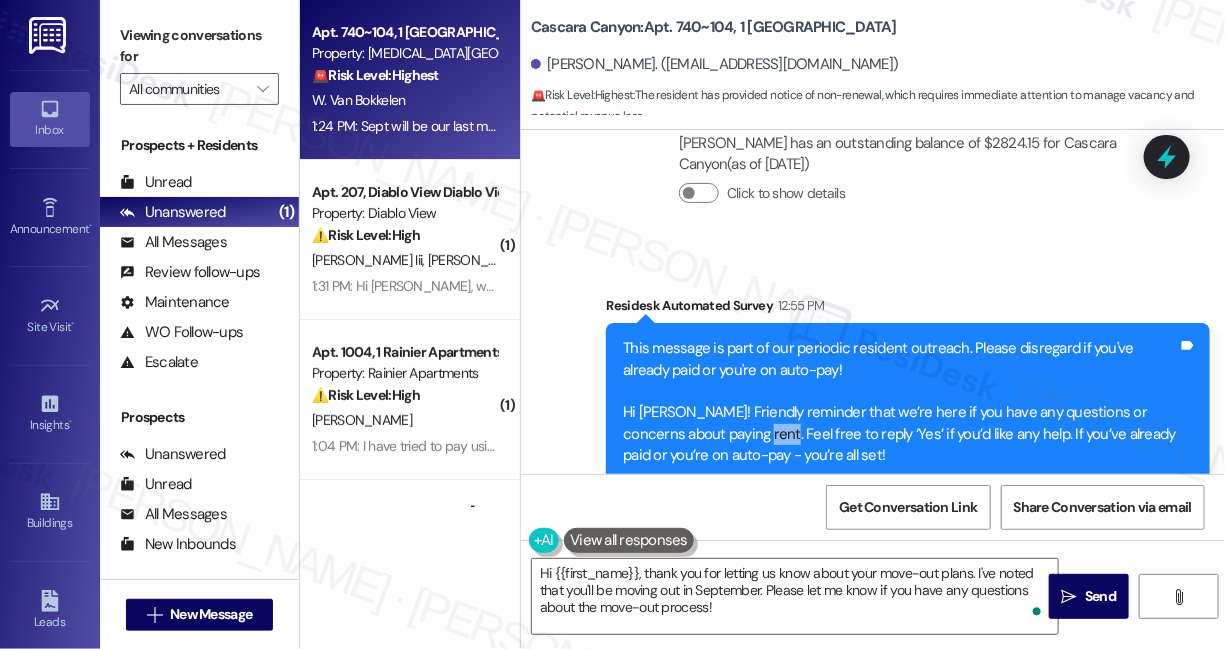 click on "This message is part of our periodic resident outreach. Please disregard if you've already paid or you're on auto-pay!
Hi [PERSON_NAME]! Friendly reminder that we’re here if you have any questions or concerns about paying rent. Feel free to reply ‘Yes’ if you’d like any help. If you’ve already paid or you’re on auto-pay - you’re all set!" at bounding box center (900, 402) 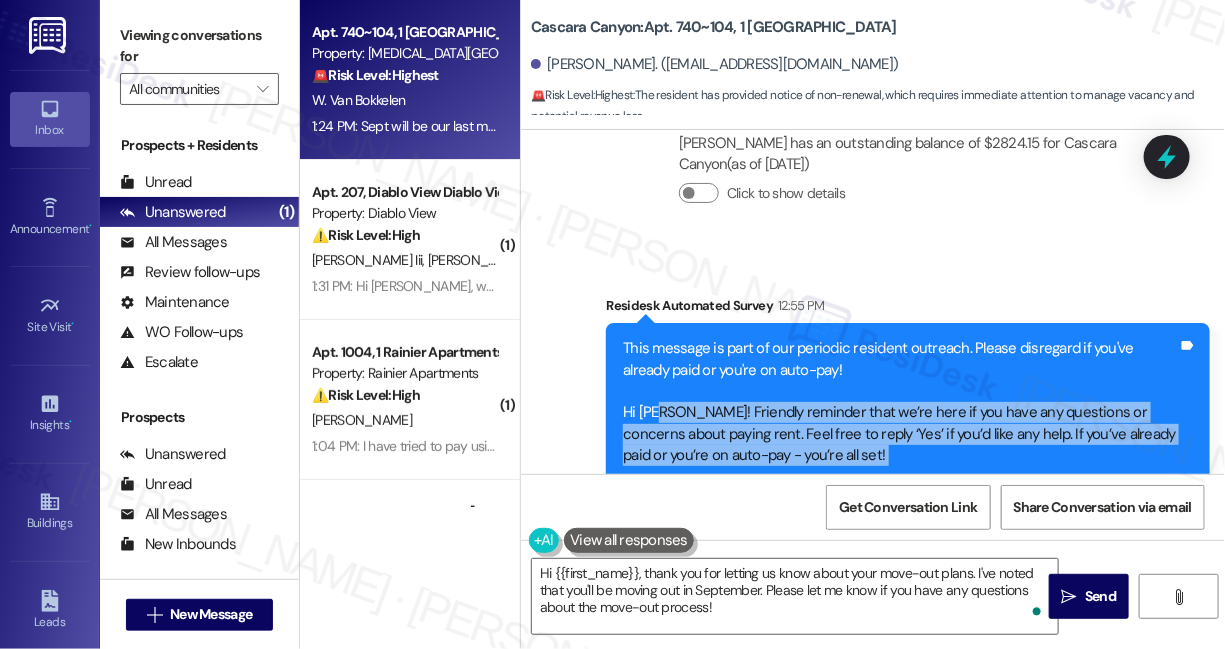click on "This message is part of our periodic resident outreach. Please disregard if you've already paid or you're on auto-pay!
Hi [PERSON_NAME]! Friendly reminder that we’re here if you have any questions or concerns about paying rent. Feel free to reply ‘Yes’ if you’d like any help. If you’ve already paid or you’re on auto-pay - you’re all set!" at bounding box center (900, 402) 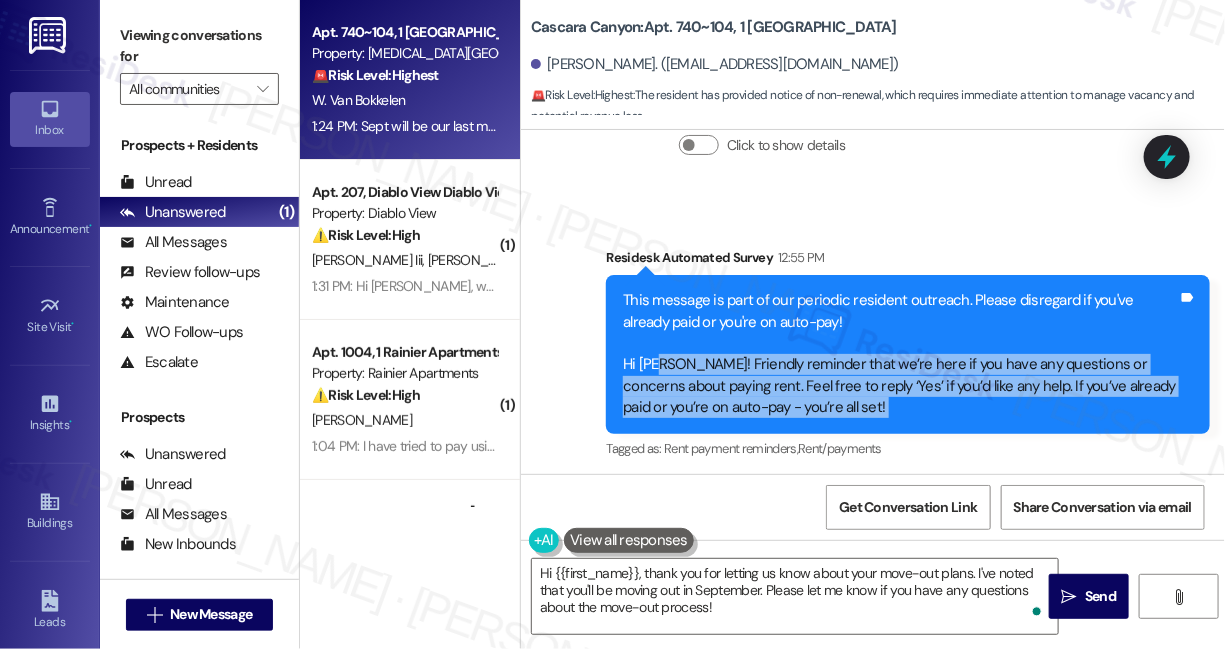 scroll, scrollTop: 22062, scrollLeft: 0, axis: vertical 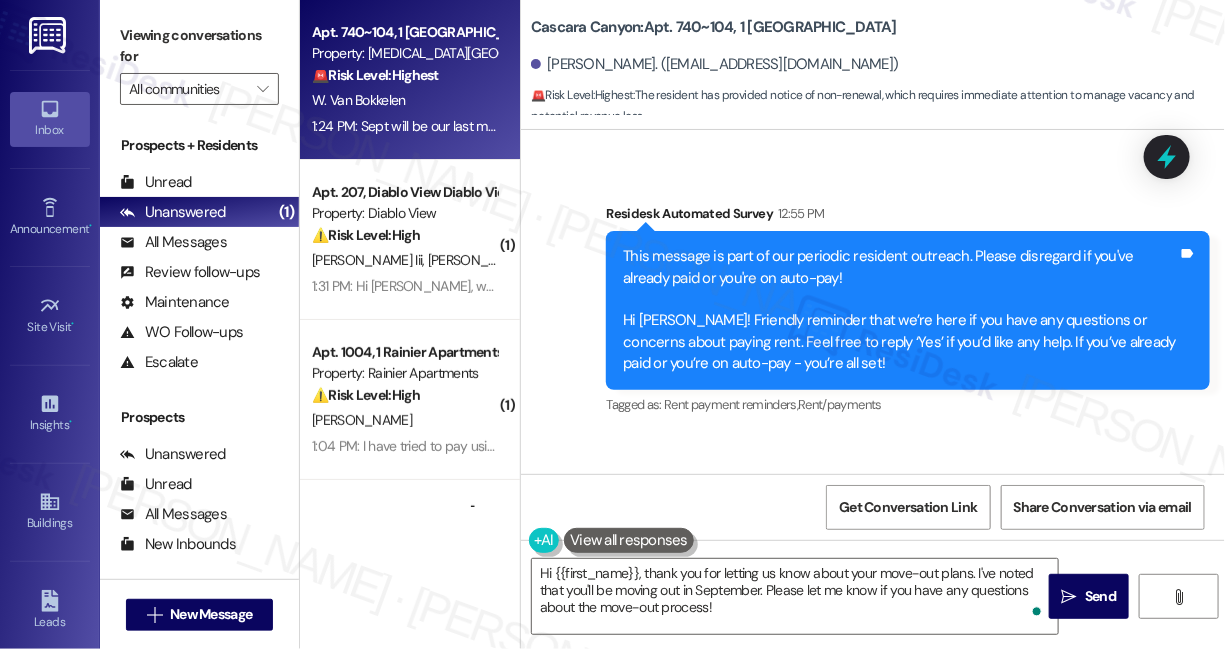 click on "Sept will be our last month here, I have sent noice to your [GEOGRAPHIC_DATA] office" at bounding box center [839, 532] 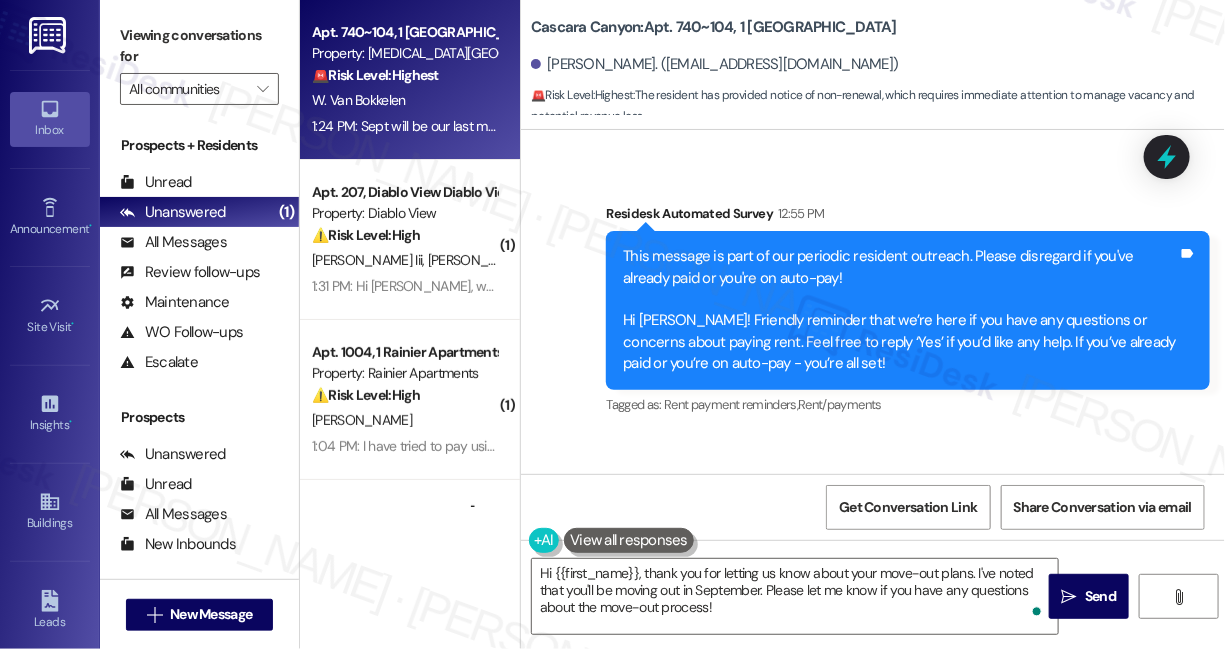 copy on "Sept will be our last month here, I have sent noice to your Walnut Creek office Tags and notes" 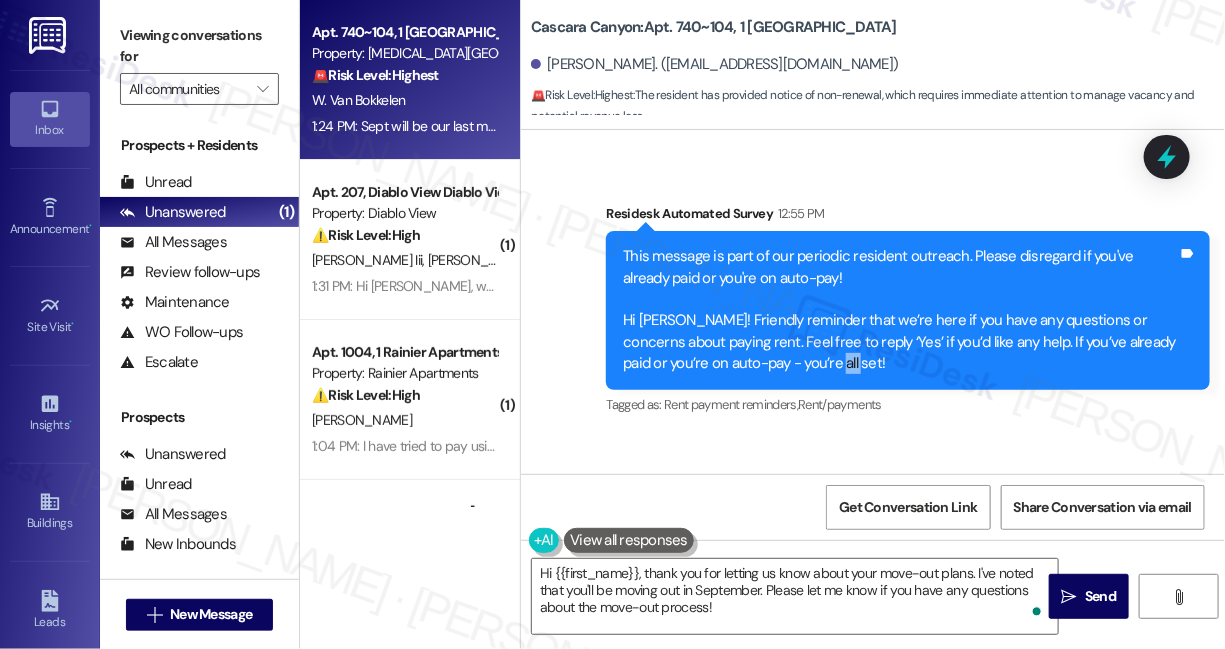click on "This message is part of our periodic resident outreach. Please disregard if you've already paid or you're on auto-pay!
Hi [PERSON_NAME]! Friendly reminder that we’re here if you have any questions or concerns about paying rent. Feel free to reply ‘Yes’ if you’d like any help. If you’ve already paid or you’re on auto-pay - you’re all set!" at bounding box center [900, 310] 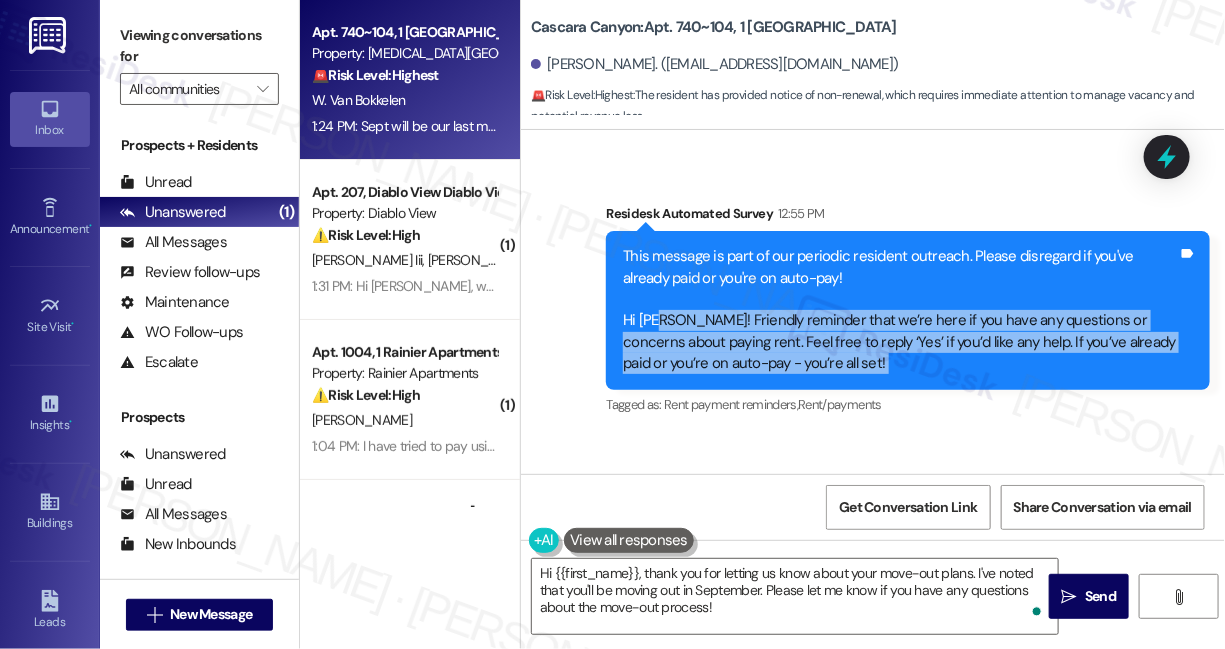 click on "This message is part of our periodic resident outreach. Please disregard if you've already paid or you're on auto-pay!
Hi [PERSON_NAME]! Friendly reminder that we’re here if you have any questions or concerns about paying rent. Feel free to reply ‘Yes’ if you’d like any help. If you’ve already paid or you’re on auto-pay - you’re all set!" at bounding box center [900, 310] 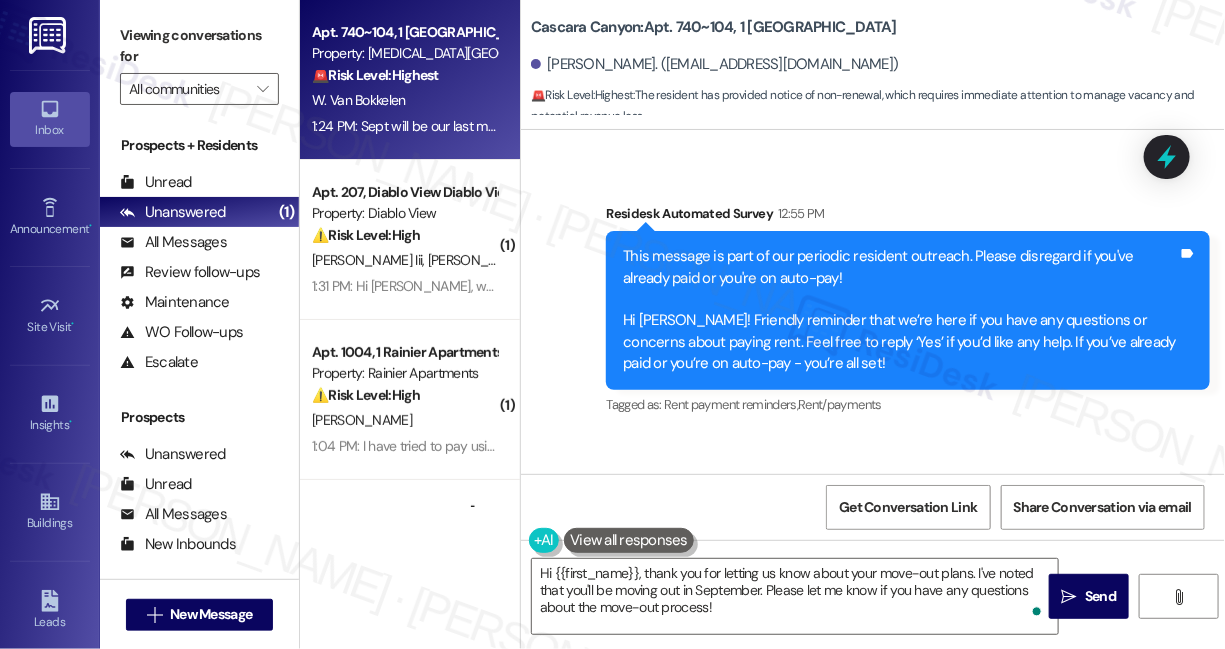 click on "[PERSON_NAME] 1:24 PM" at bounding box center (847, 493) 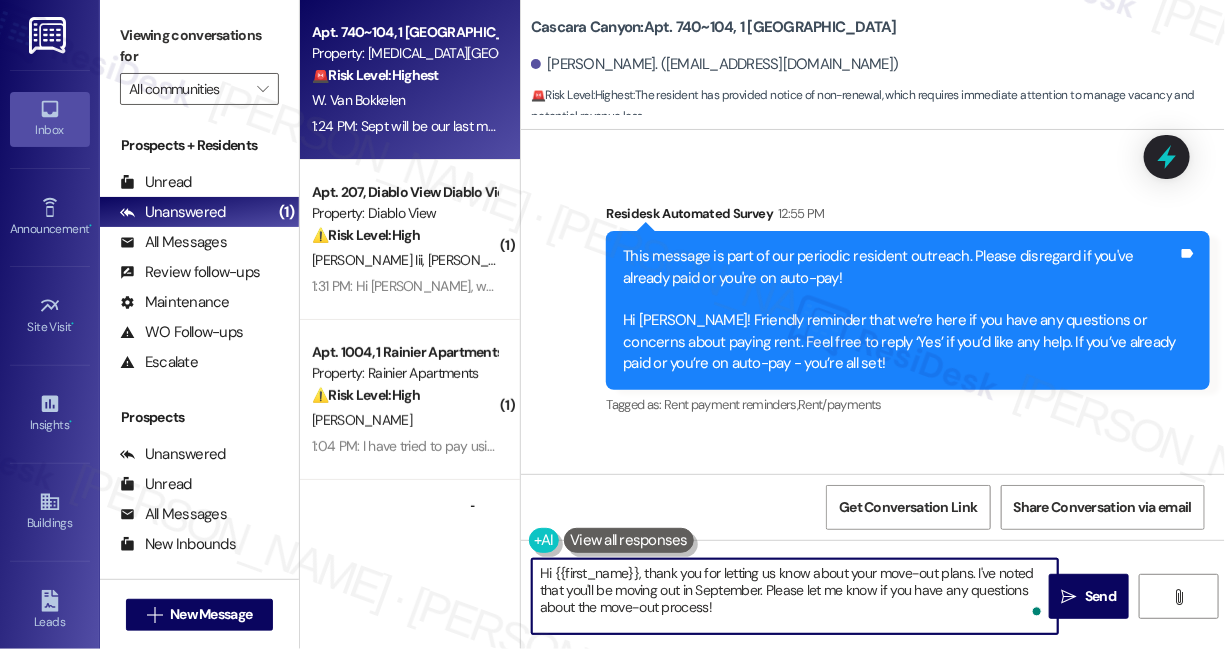 click on "Hi {{first_name}}, thank you for letting us know about your move-out plans. I've noted that you'll be moving out in September. Please let me know if you have any questions about the move-out process!" at bounding box center [795, 596] 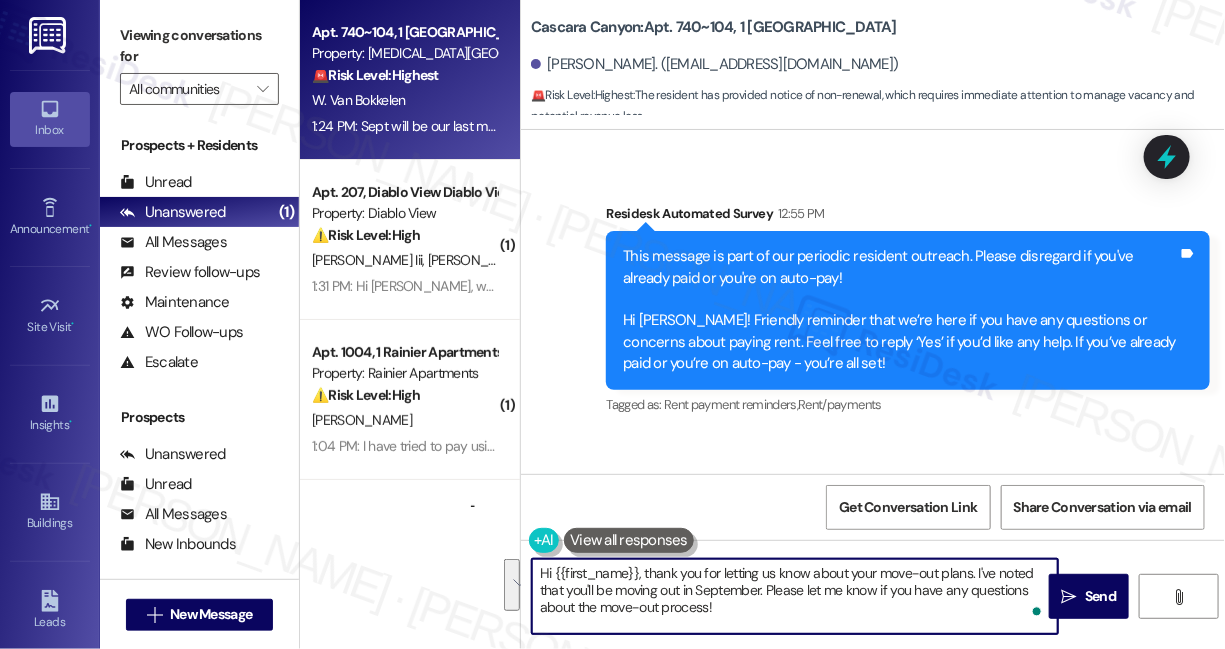 click on "Hi {{first_name}}, thank you for letting us know about your move-out plans. I've noted that you'll be moving out in September. Please let me know if you have any questions about the move-out process!" at bounding box center [795, 596] 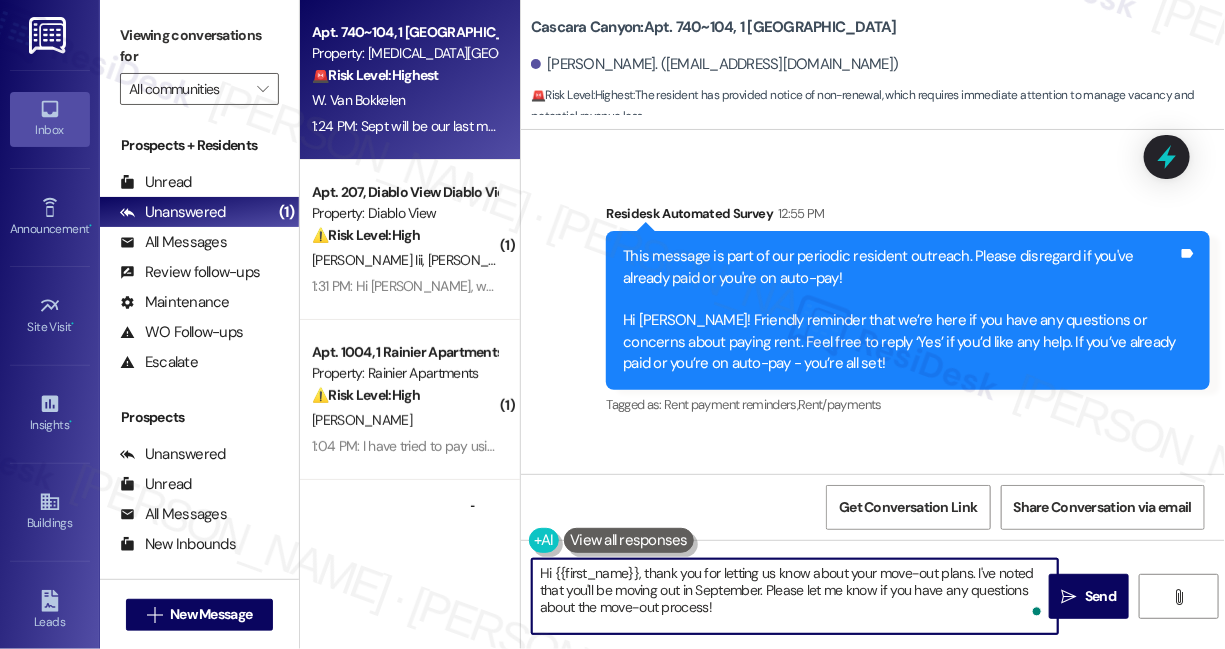 click on "Hi {{first_name}}, thank you for letting us know about your move-out plans. I've noted that you'll be moving out in September. Please let me know if you have any questions about the move-out process!" at bounding box center [795, 596] 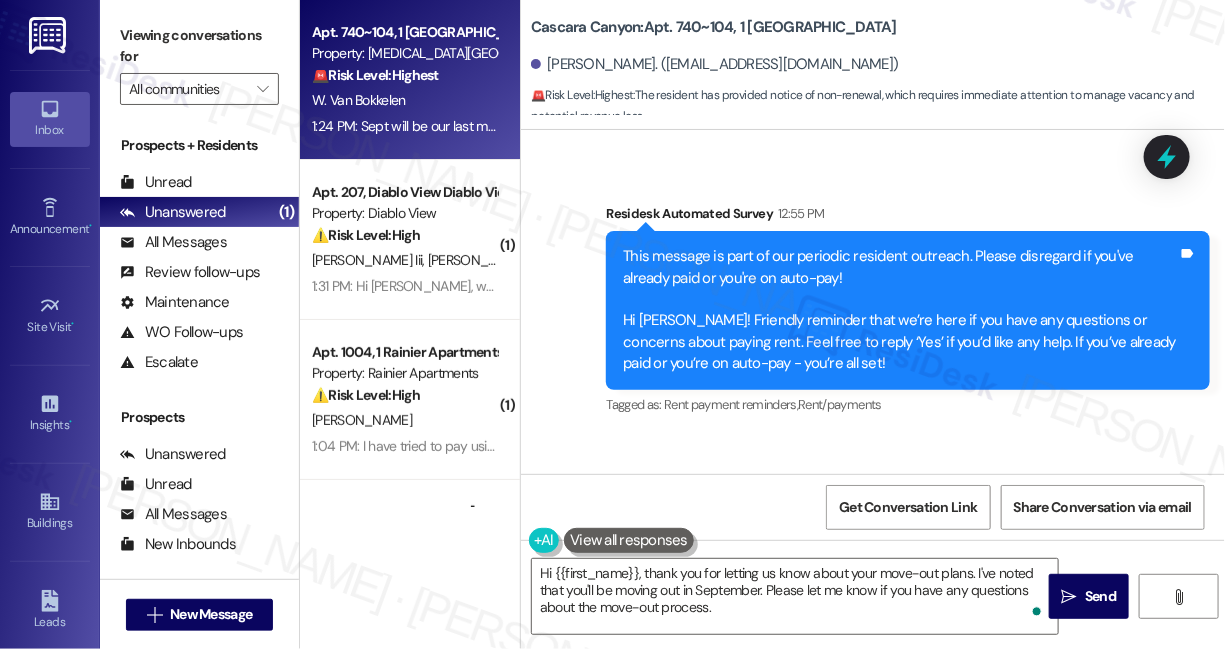 click on "Sept will be our last month here, I have sent noice to your [GEOGRAPHIC_DATA] office" at bounding box center [839, 532] 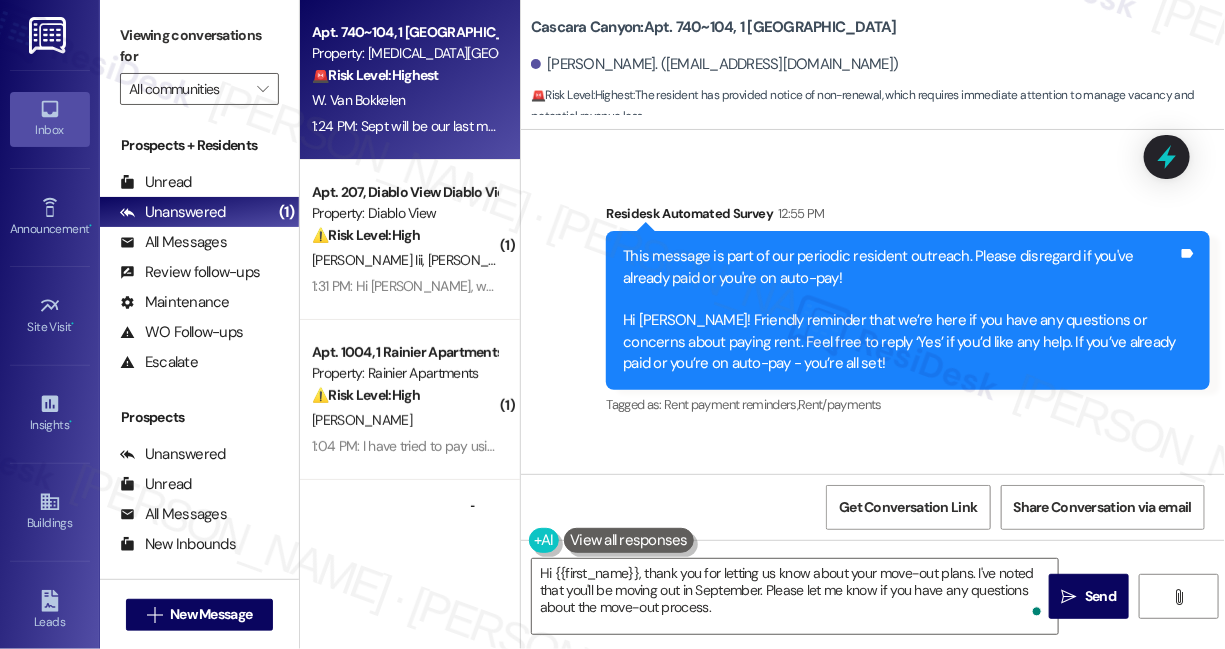 click on "Viewing conversations for" at bounding box center (199, 46) 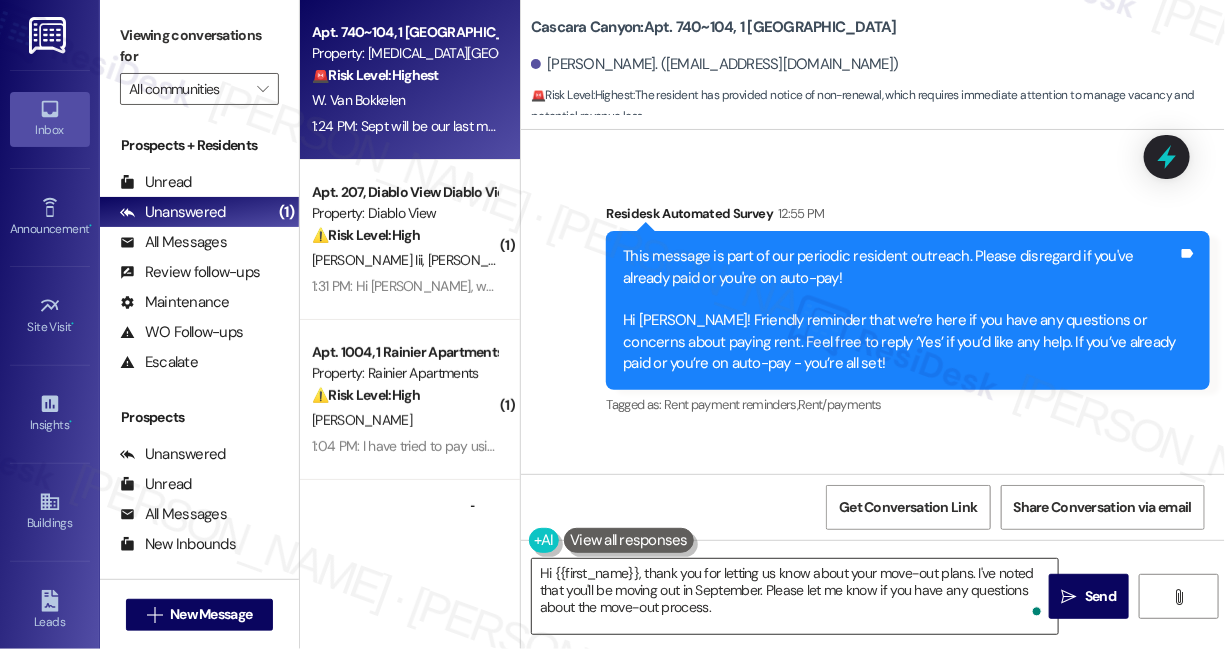click on "Hi {{first_name}}, thank you for letting us know about your move-out plans. I've noted that you'll be moving out in September. Please let me know if you have any questions about the move-out process." at bounding box center (795, 596) 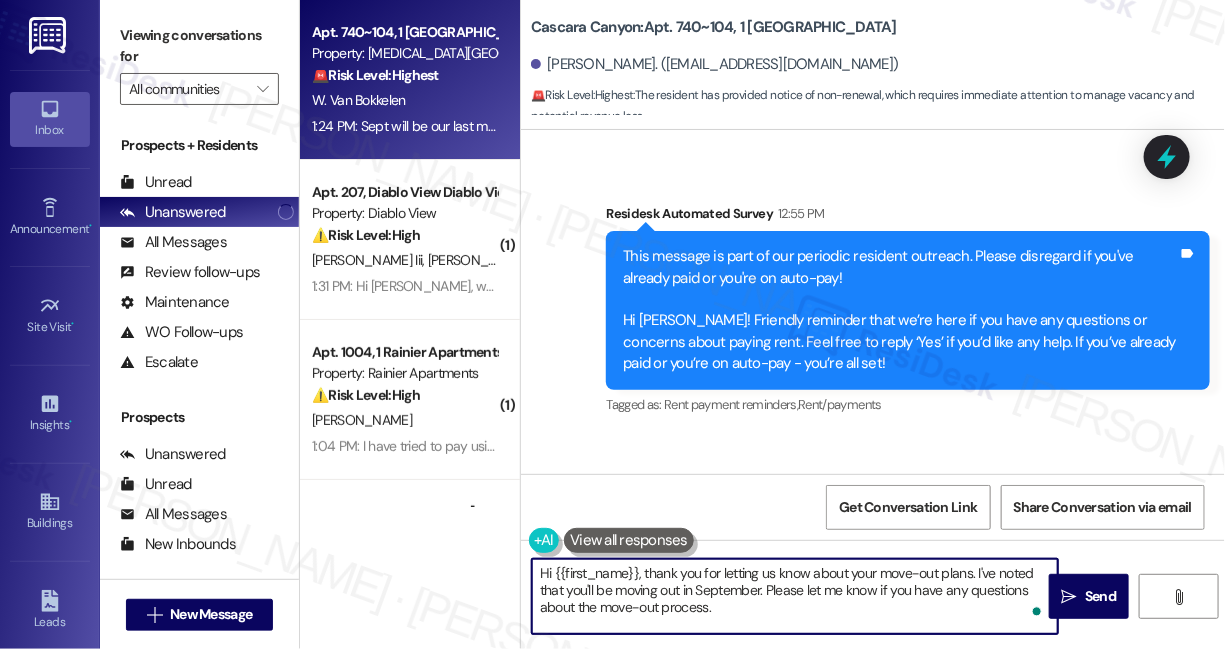 click on "Hi {{first_name}}, thank you for letting us know about your move-out plans. I've noted that you'll be moving out in September. Please let me know if you have any questions about the move-out process." at bounding box center [795, 596] 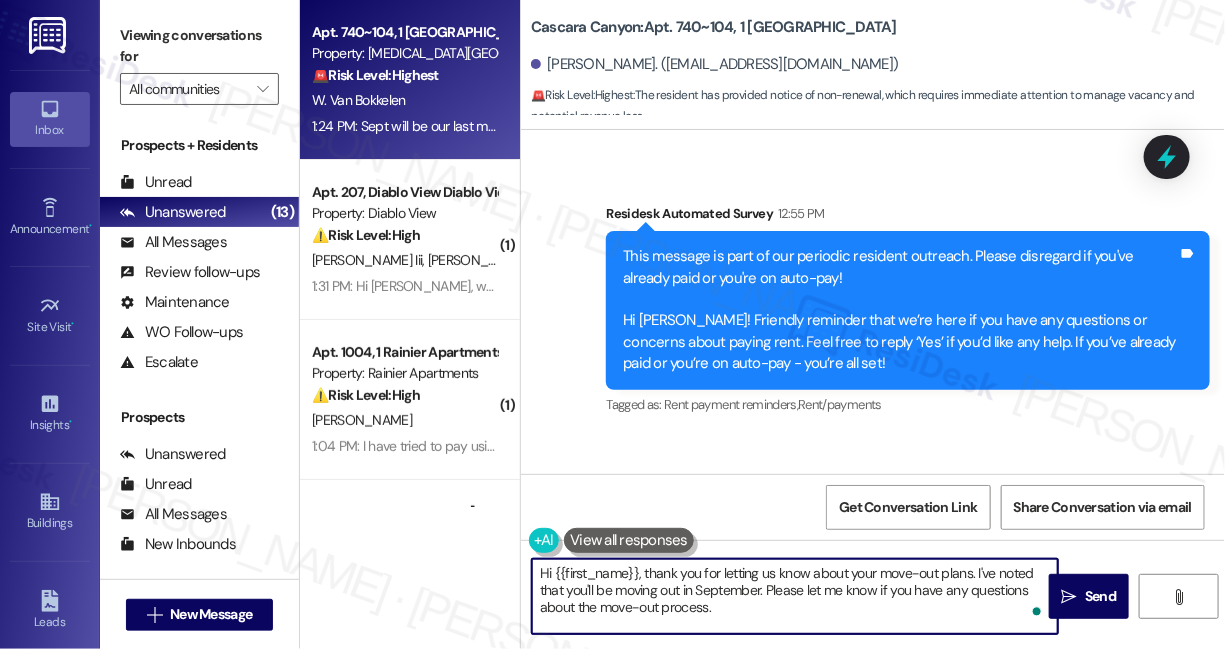 click on "Hi {{first_name}}, thank you for letting us know about your move-out plans. I've noted that you'll be moving out in September. Please let me know if you have any questions about the move-out process." at bounding box center (795, 596) 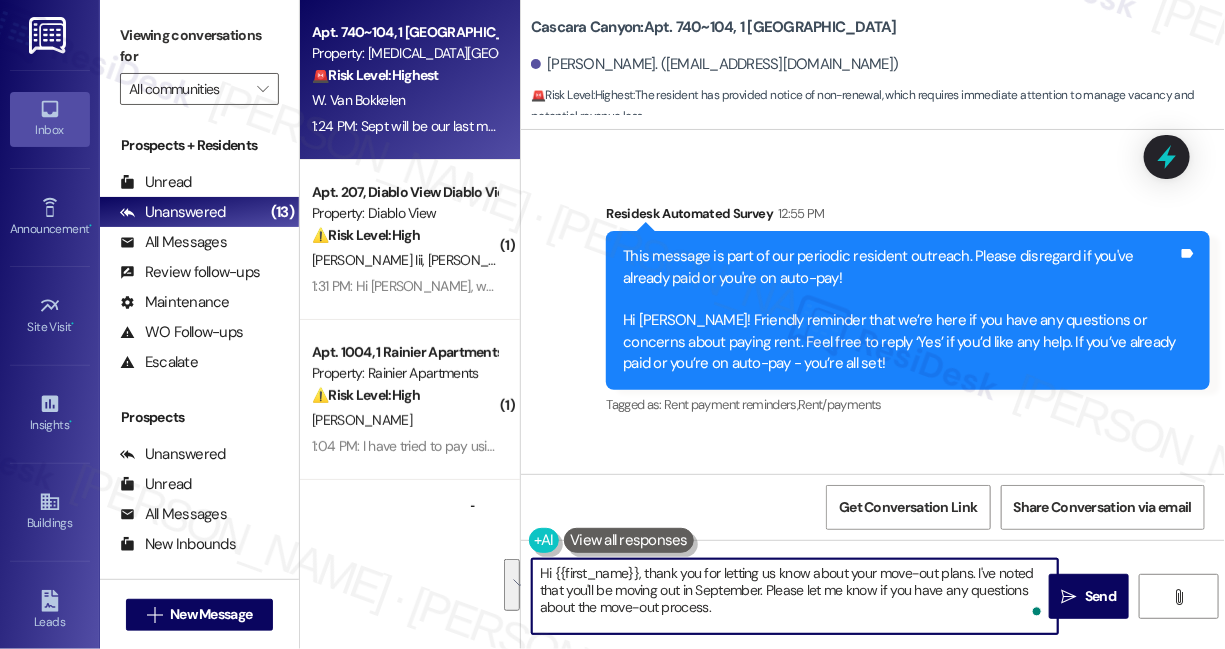 click on "Hi {{first_name}}, thank you for letting us know about your move-out plans. I've noted that you'll be moving out in September. Please let me know if you have any questions about the move-out process." at bounding box center (795, 596) 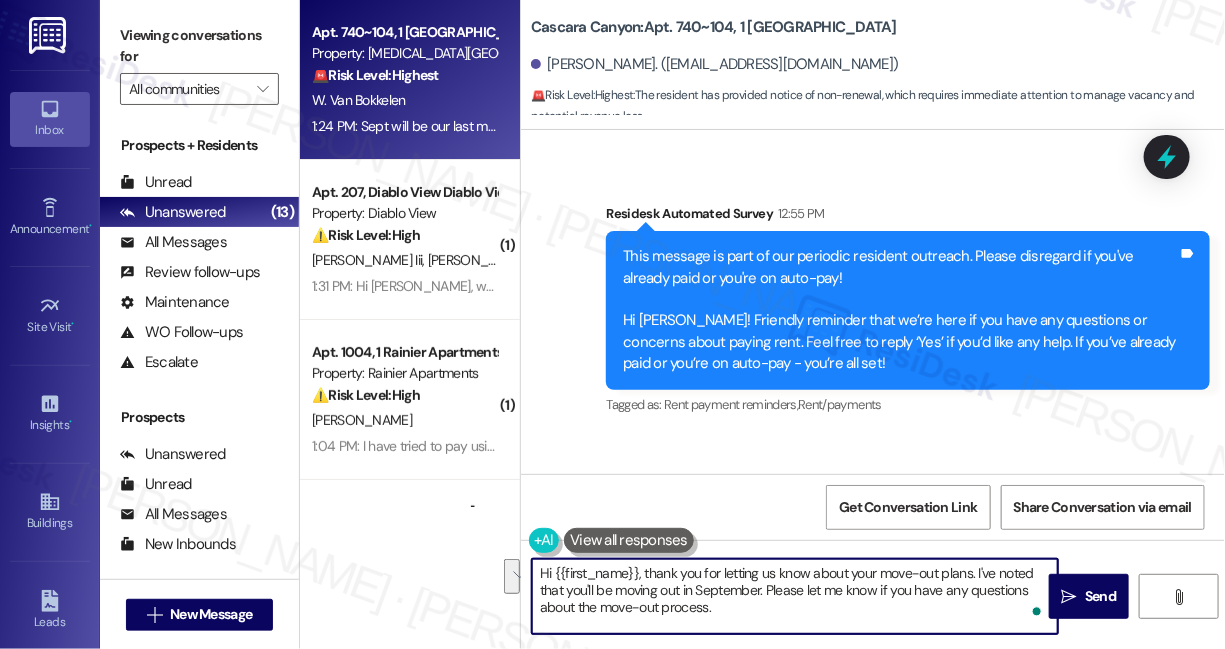 drag, startPoint x: 837, startPoint y: 600, endPoint x: 912, endPoint y: 590, distance: 75.66373 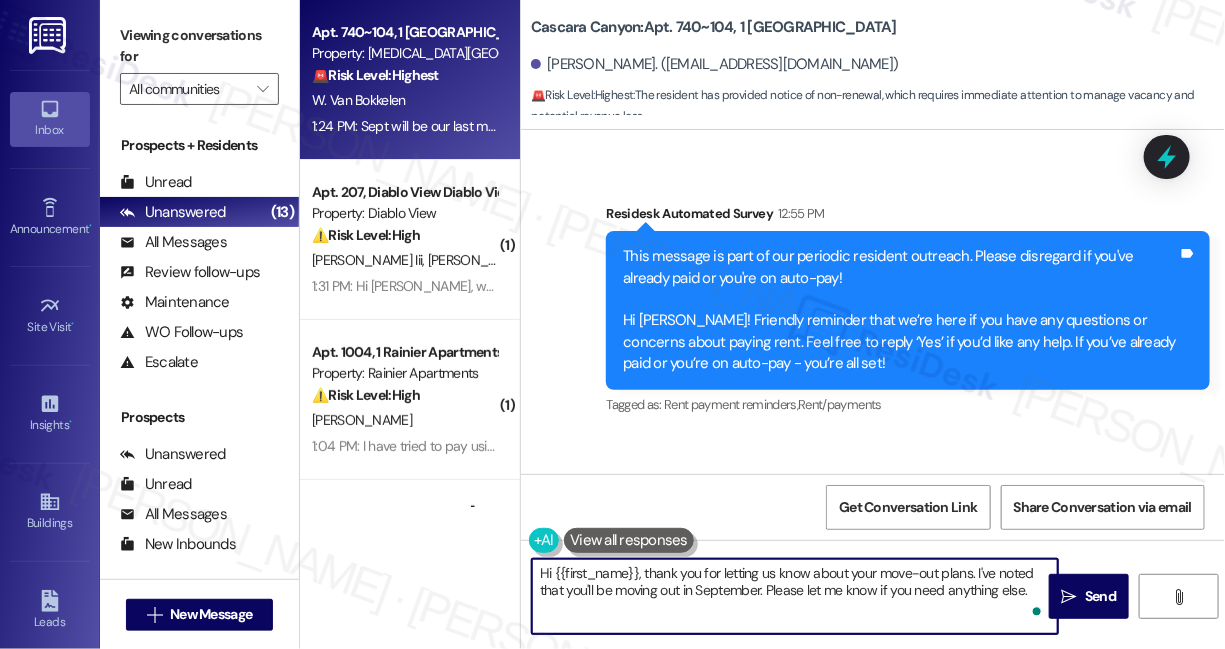 type on "Hi {{first_name}}, thank you for letting us know about your move-out plans. I've noted that you'll be moving out in September. Please let me know if you need anything else." 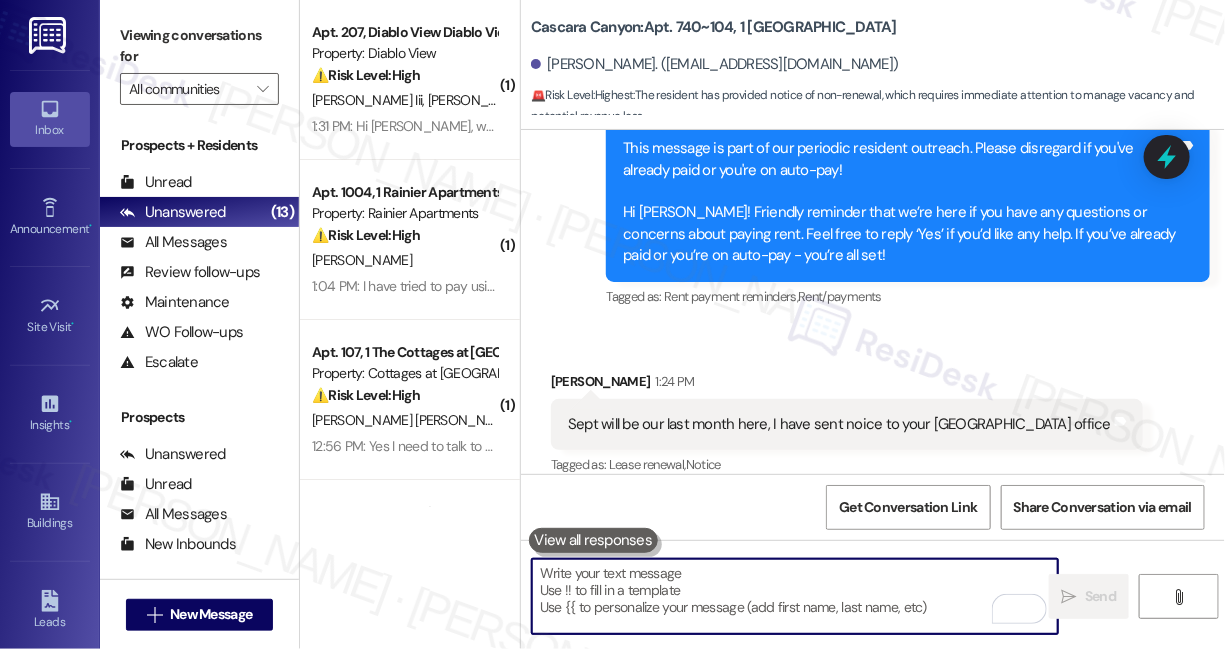scroll, scrollTop: 22223, scrollLeft: 0, axis: vertical 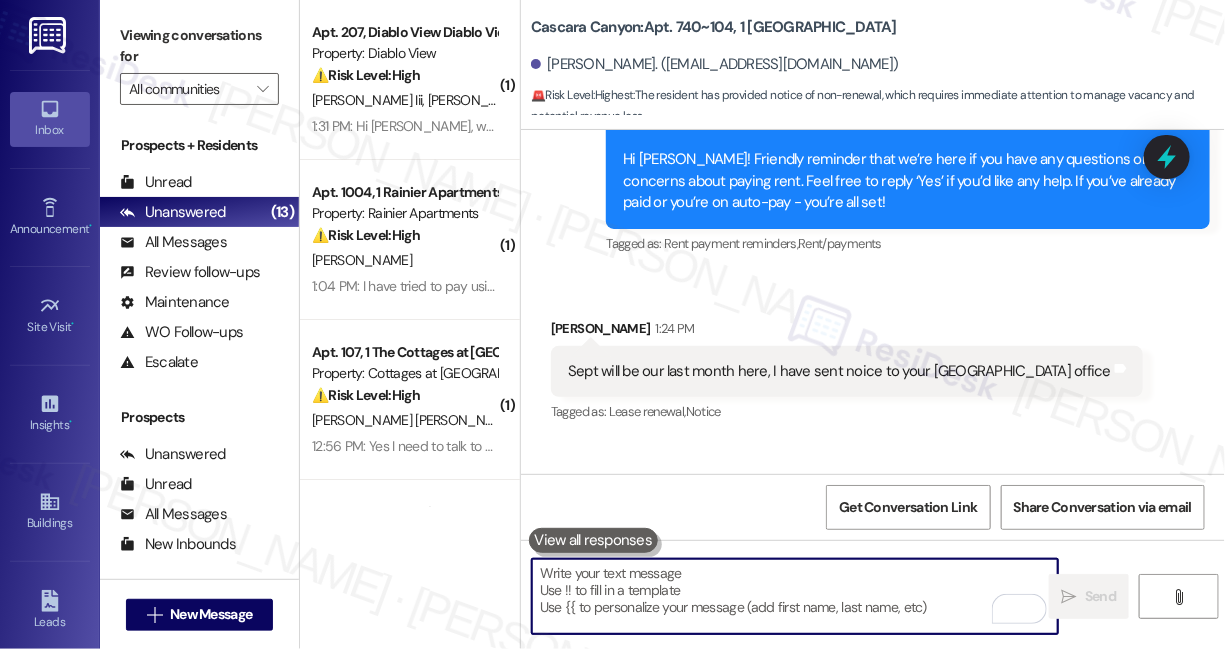 type 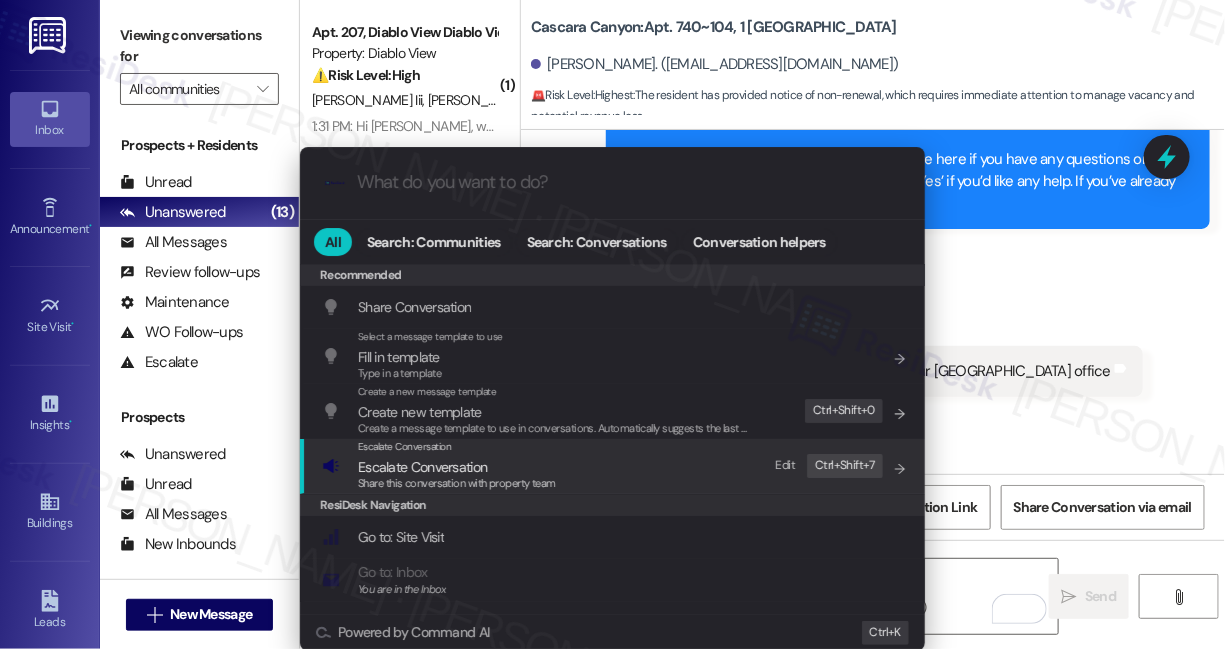 click on "Escalate Conversation Escalate Conversation Share this conversation with property team Edit Ctrl+ Shift+ 7" at bounding box center [614, 466] 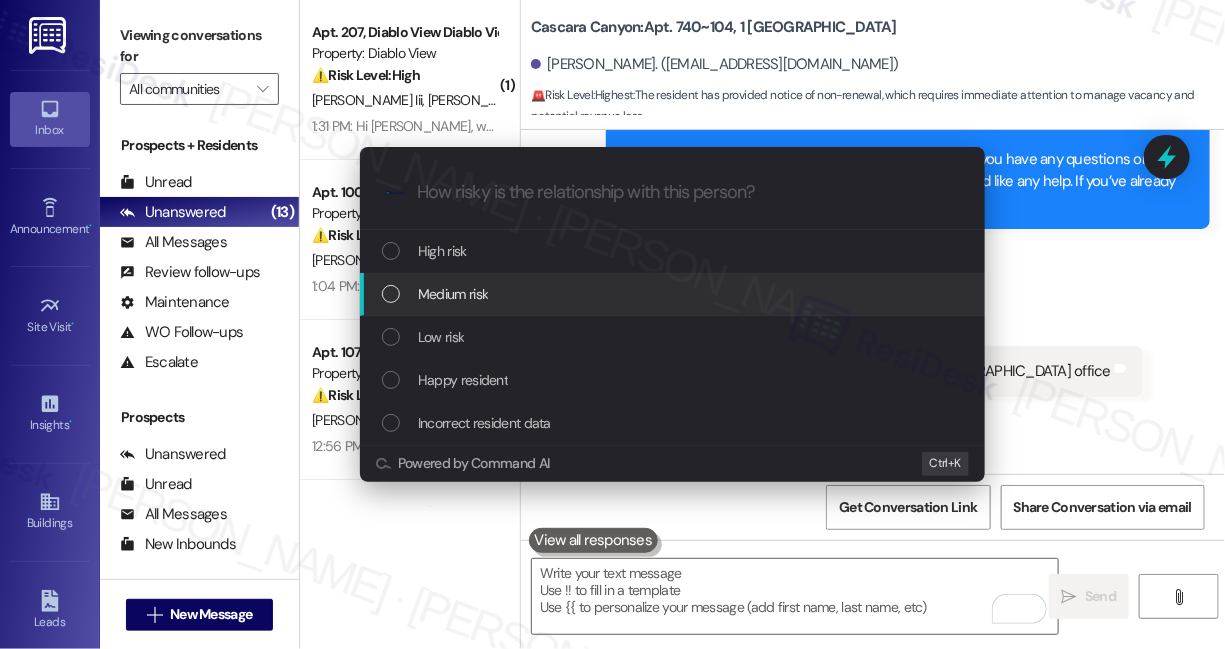 click on "Medium risk" at bounding box center [672, 294] 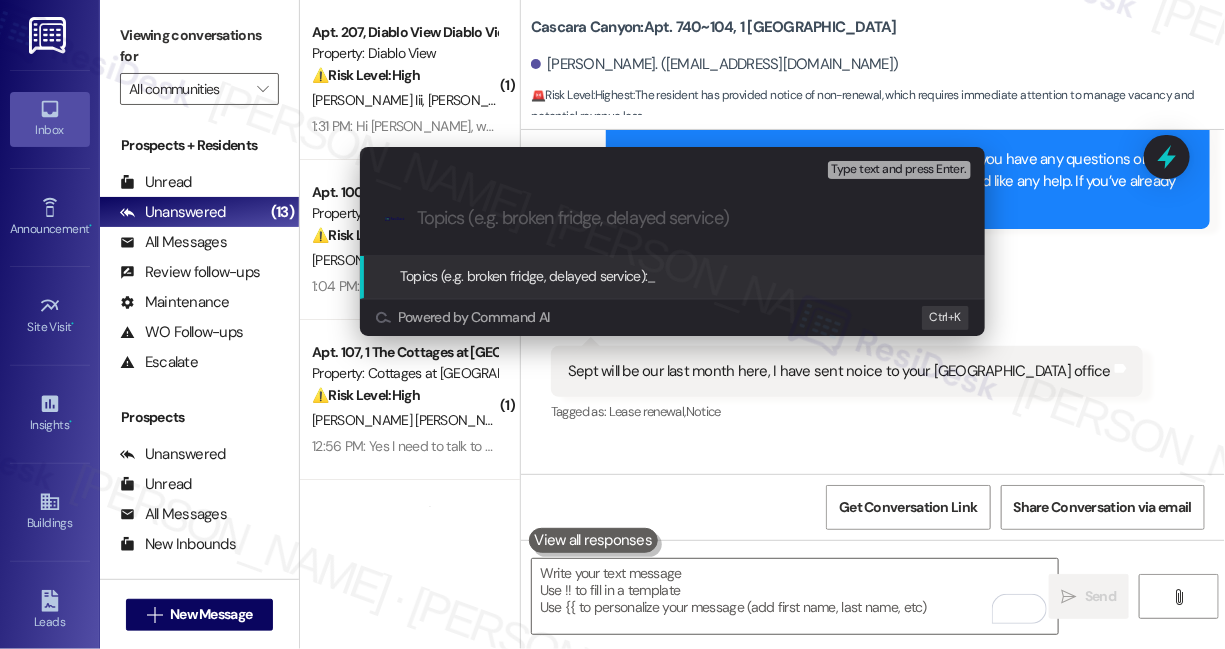 paste on ": Notice of Move-Out – September" 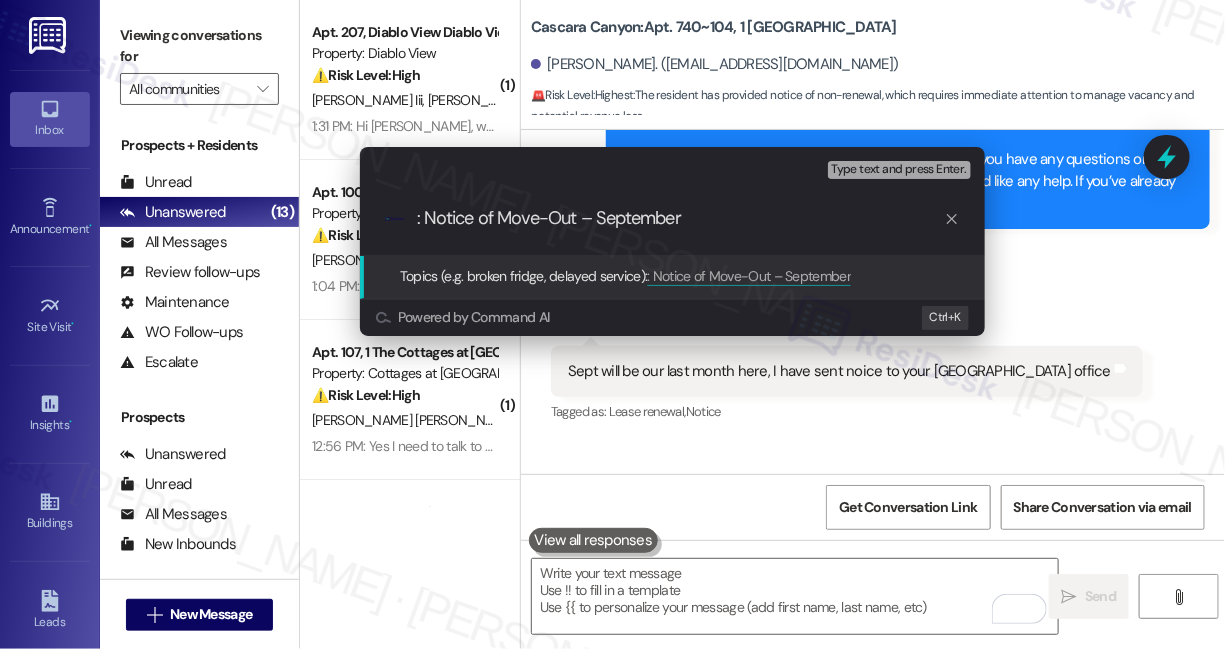 click on ": Notice of Move-Out – September" at bounding box center (680, 218) 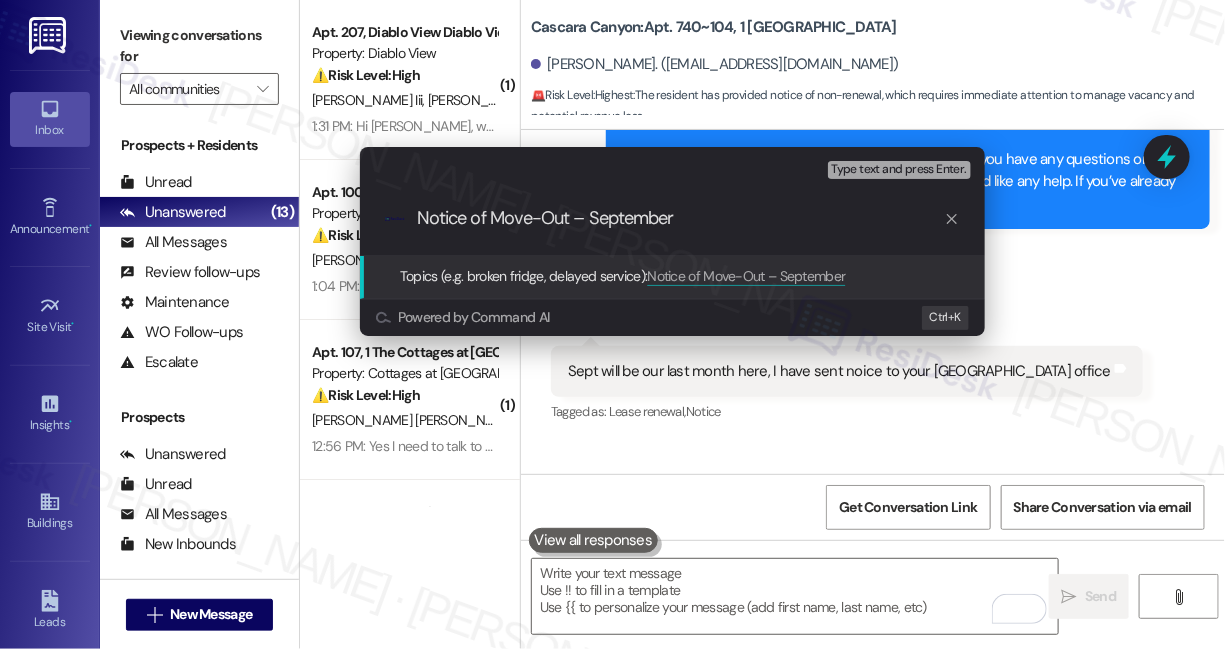 click on "Notice of Move-Out – September" at bounding box center (680, 218) 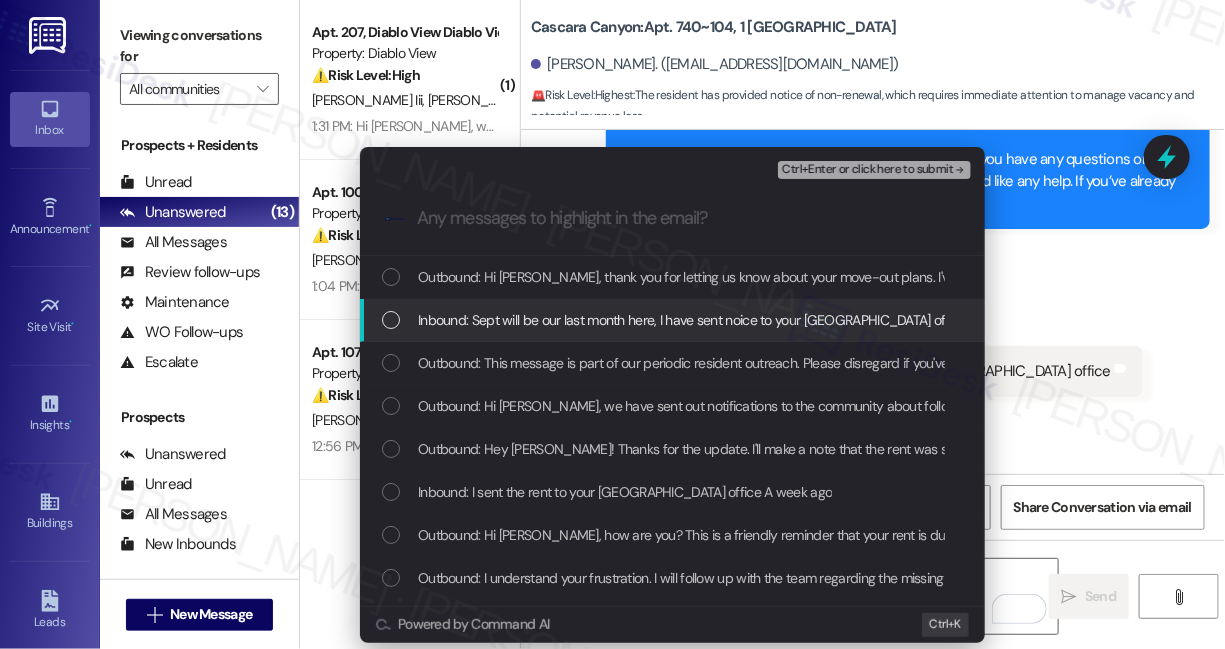 click on "Outbound: This message is part of our periodic resident outreach. Please disregard if you've already paid or you're on auto-pay!
Hi [PERSON_NAME]! Friendly reminder that we’re here if you have any questions or concerns about paying rent. Feel free to reply ‘Yes’ if you’d like any help. If you’ve already paid or you’re on auto-pay - you’re all set!" at bounding box center (672, 363) 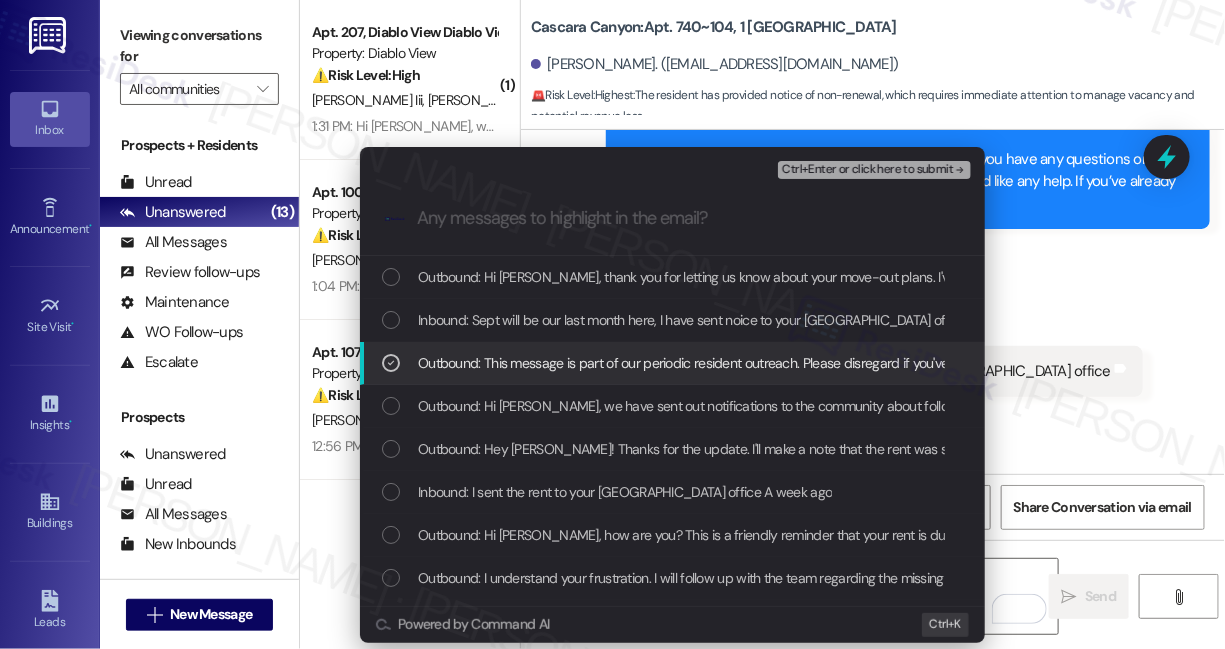 click on "Outbound: This message is part of our periodic resident outreach. Please disregard if you've already paid or you're on auto-pay!
Hi [PERSON_NAME]! Friendly reminder that we’re here if you have any questions or concerns about paying rent. Feel free to reply ‘Yes’ if you’d like any help. If you’ve already paid or you’re on auto-pay - you’re all set!" at bounding box center (1411, 363) 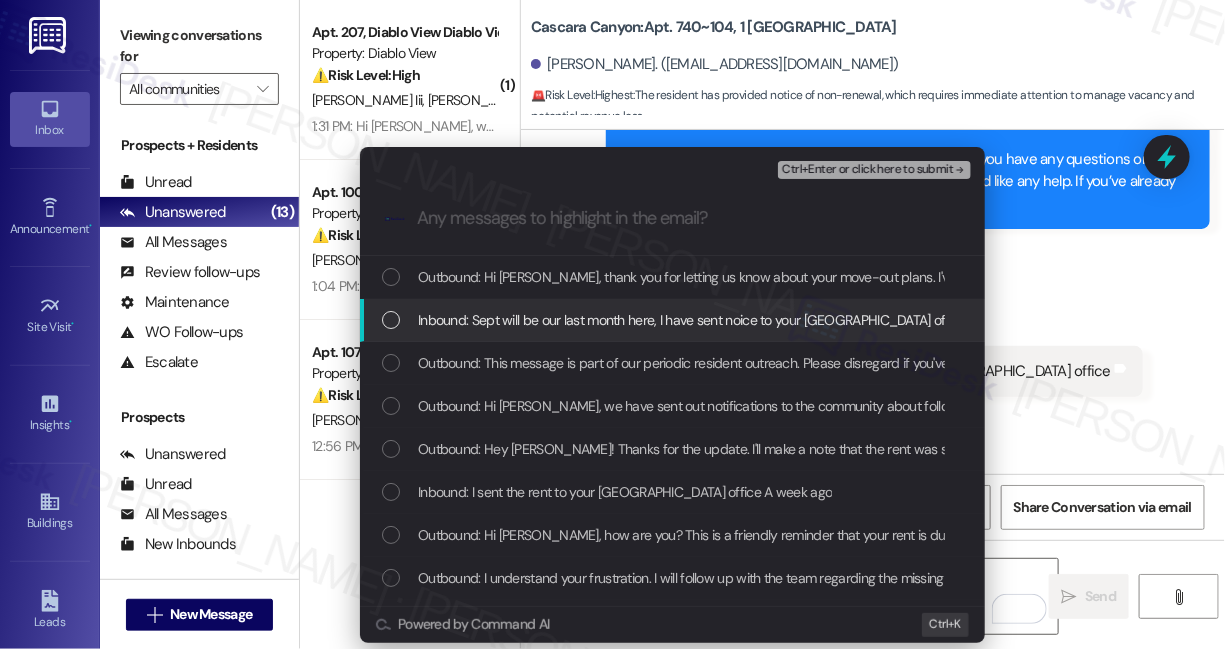 click on "Inbound: Sept will be our last month here, I have sent noice to your [GEOGRAPHIC_DATA] office" at bounding box center (692, 320) 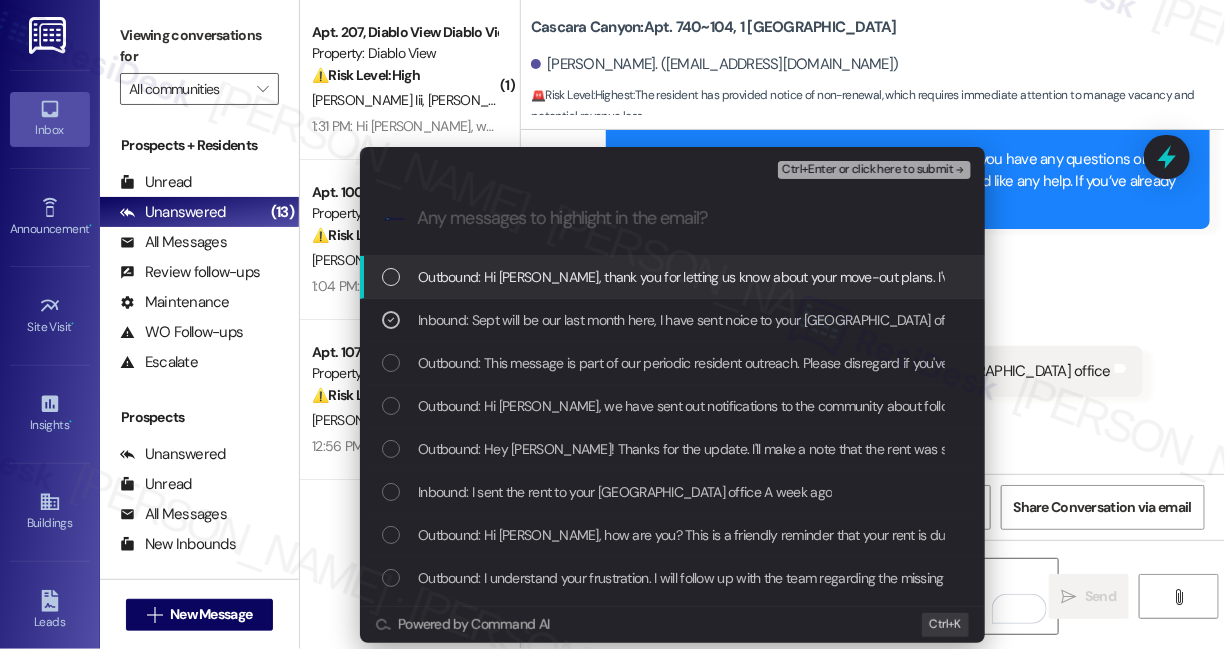 click on "Ctrl+Enter or click here to submit" at bounding box center [867, 170] 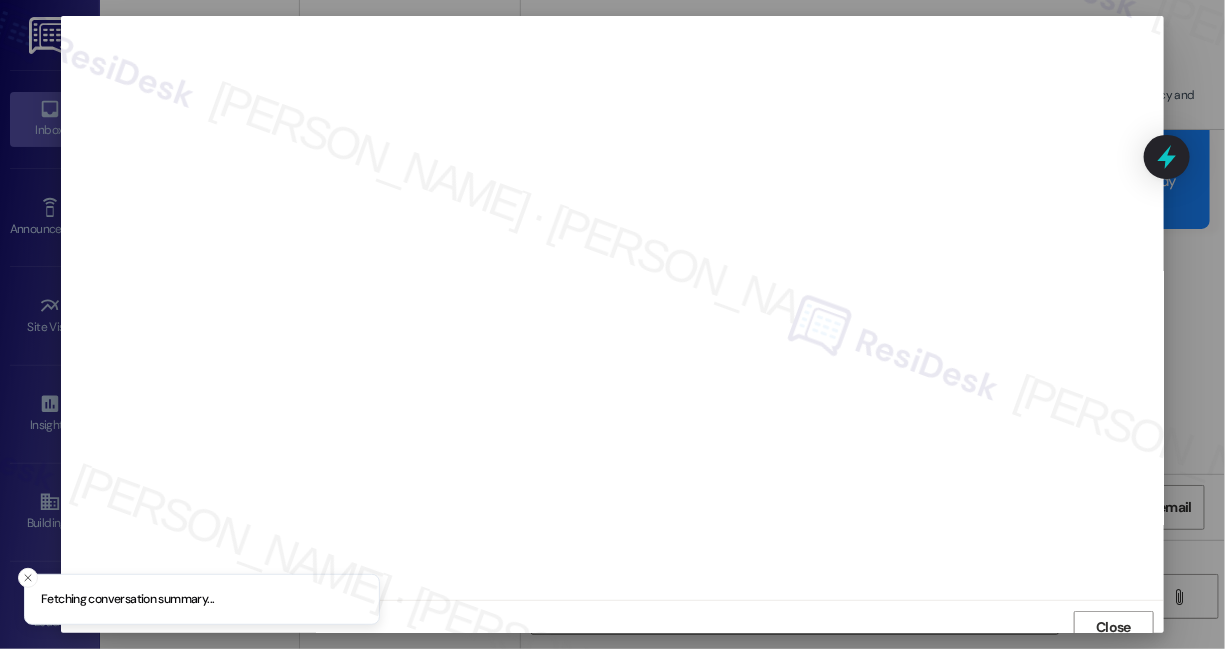 scroll, scrollTop: 10, scrollLeft: 0, axis: vertical 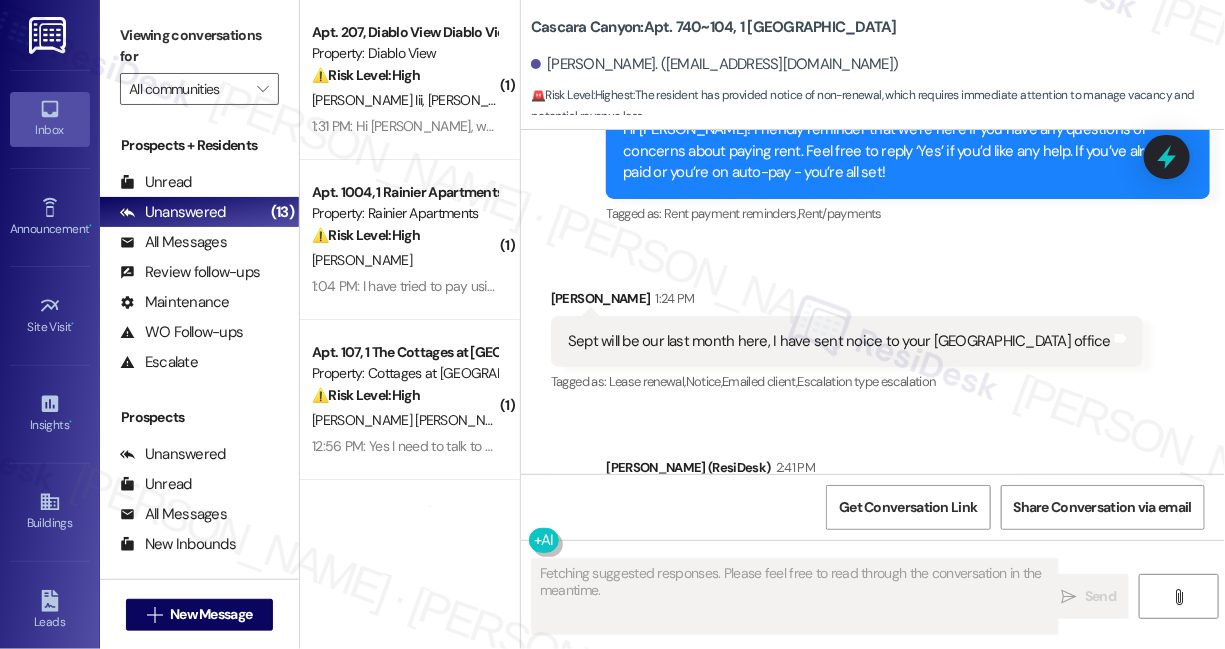 click on "Hi [PERSON_NAME], thank you for letting us know about your move-out plans. I've noted that you'll be moving out in September. Please let me know if you need anything else." at bounding box center (900, 532) 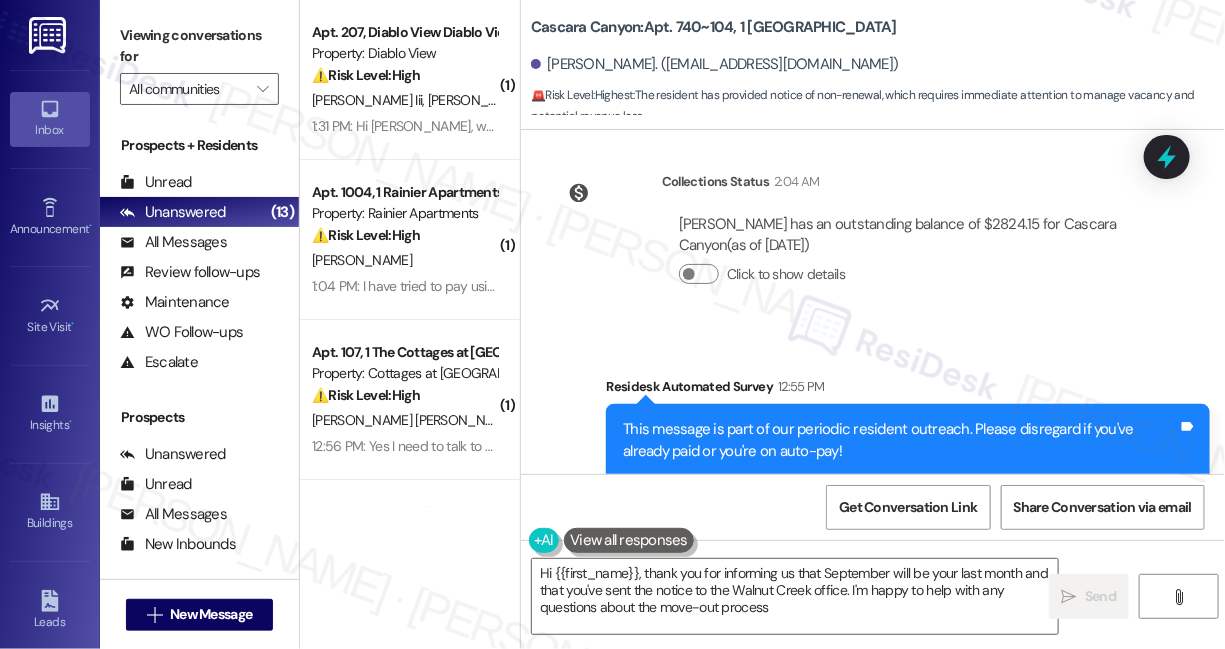 type on "Hi {{first_name}}, thank you for informing us that September will be your last month and that you've sent the notice to the Walnut Creek office. I'm happy to help with any questions about the move-out process!" 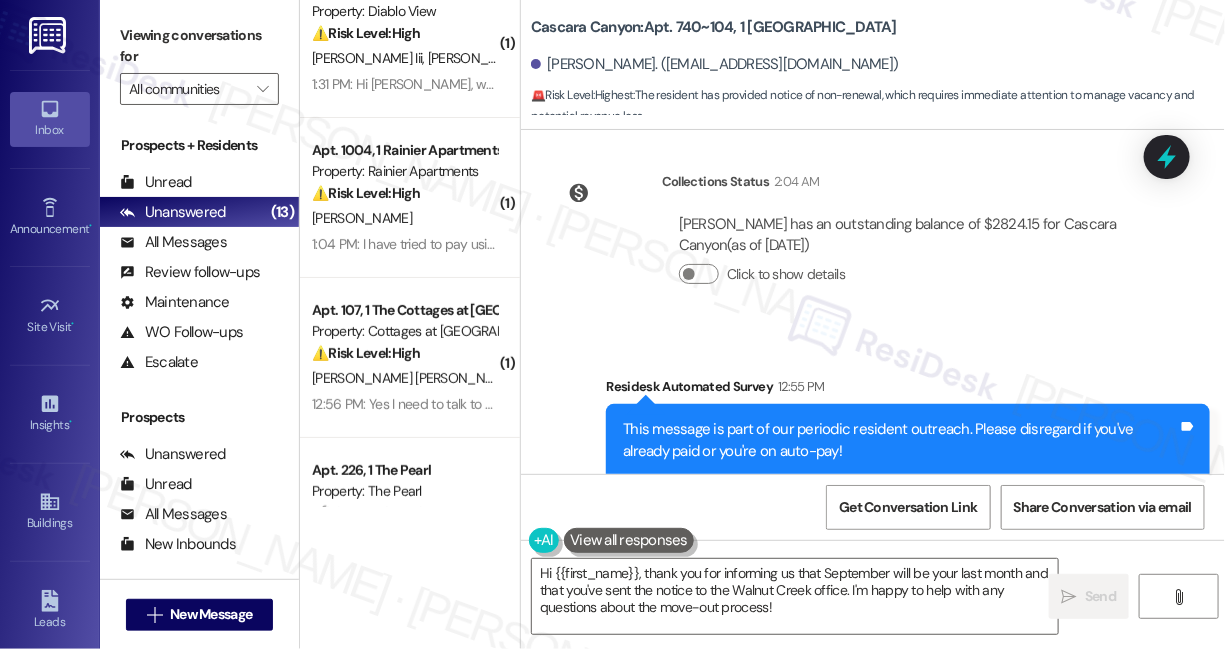 scroll, scrollTop: 0, scrollLeft: 0, axis: both 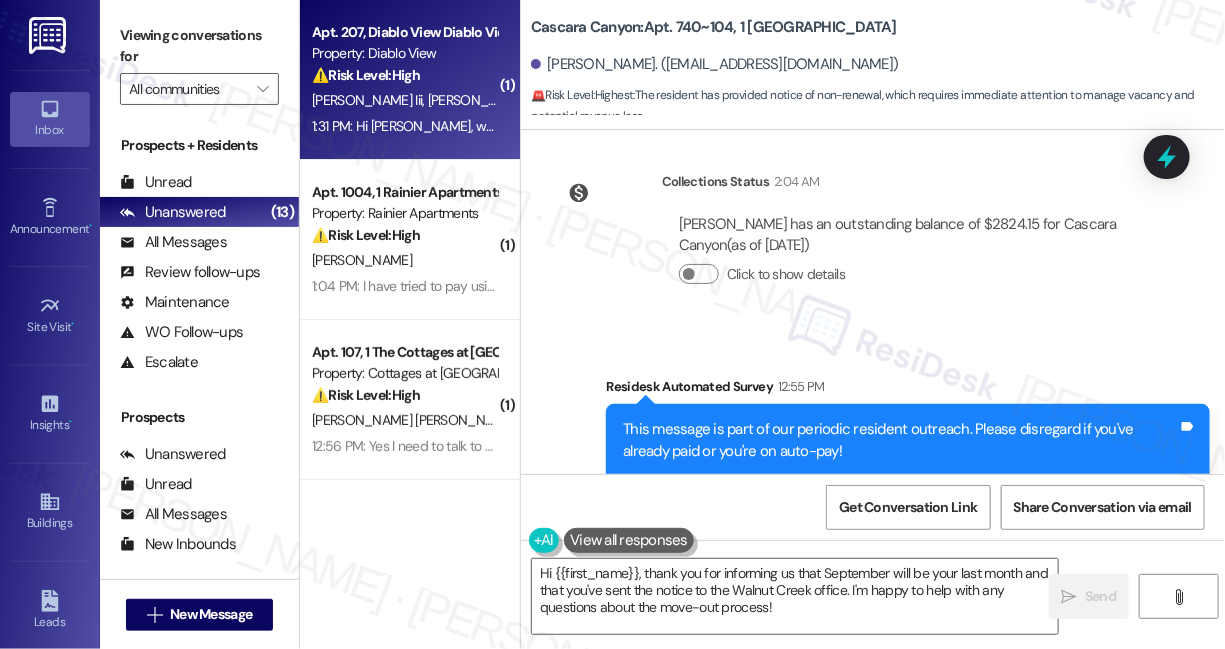 click on "[PERSON_NAME] Iii [PERSON_NAME]" at bounding box center (404, 100) 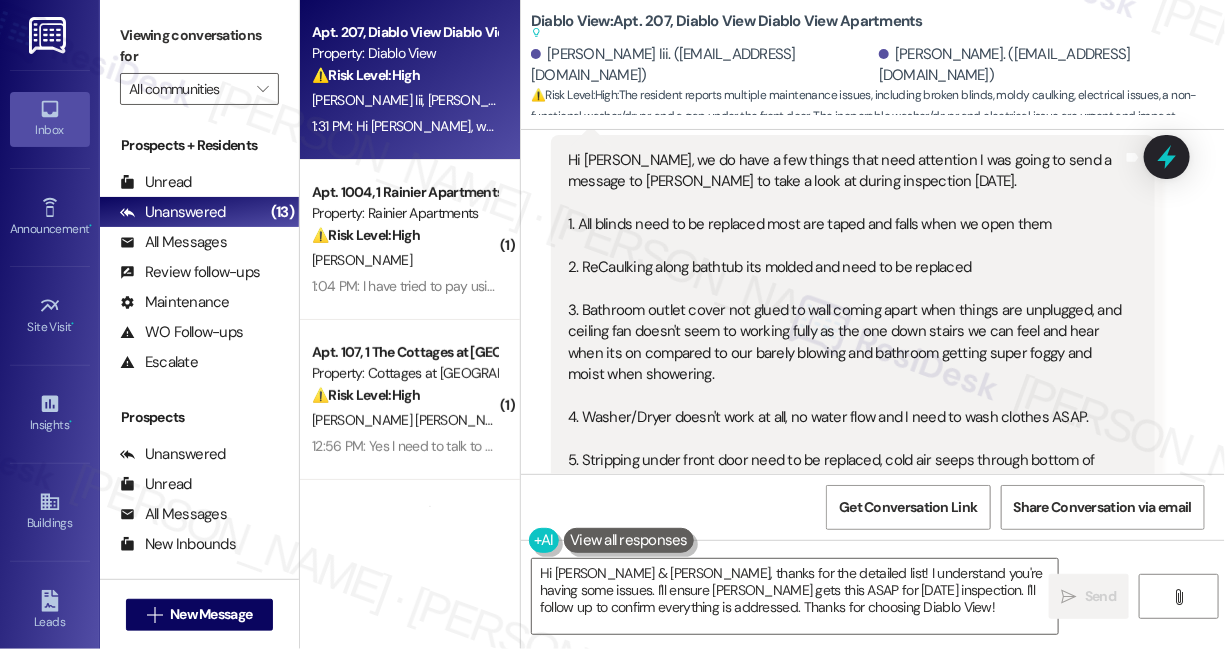 scroll, scrollTop: 402, scrollLeft: 0, axis: vertical 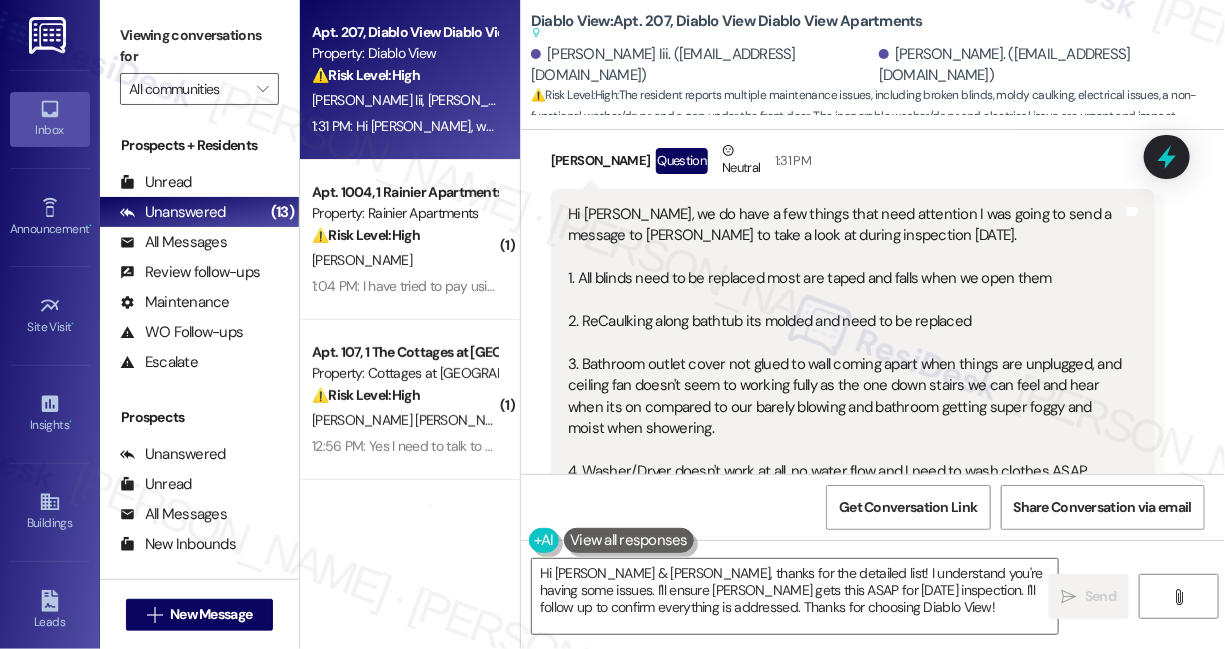 click on "Hi [PERSON_NAME], we do have a few things that need attention I was going to send a message to [PERSON_NAME] to take a look at during inspection [DATE].
1. All blinds need to be replaced most are taped and falls when we open them
2. ReCaulking along bathtub its molded and need to be replaced
3. Bathroom outlet cover not glued to wall coming apart when things are unplugged, and ceiling fan doesn't seem to working fully as the one down stairs we can feel and hear when its on compared to our barely blowing and bathroom getting super foggy and moist when showering.
4. Washer/Dryer doesn't work at all, no water flow and I need to wash clothes ASAP.
5. Stripping under front door need to be replaced, cold air seeps through bottom of door.
Thank you so much for your attention to this matter.
Lulu & Marcus" at bounding box center [845, 418] 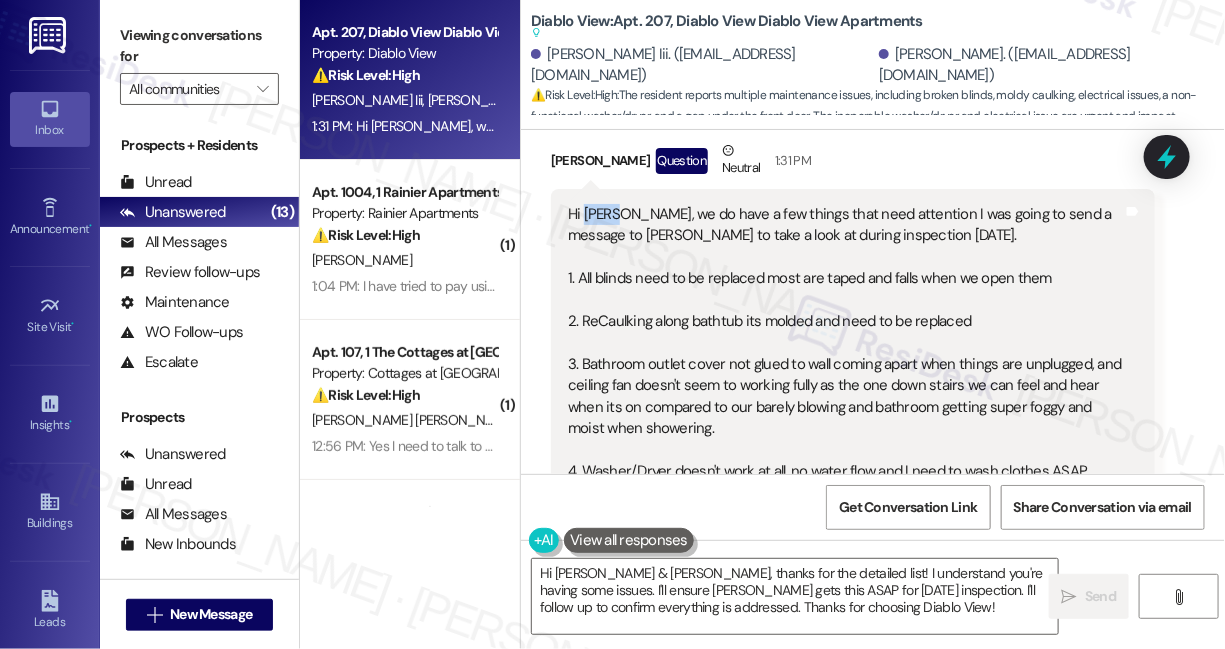 click on "Hi [PERSON_NAME], we do have a few things that need attention I was going to send a message to [PERSON_NAME] to take a look at during inspection [DATE].
1. All blinds need to be replaced most are taped and falls when we open them
2. ReCaulking along bathtub its molded and need to be replaced
3. Bathroom outlet cover not glued to wall coming apart when things are unplugged, and ceiling fan doesn't seem to working fully as the one down stairs we can feel and hear when its on compared to our barely blowing and bathroom getting super foggy and moist when showering.
4. Washer/Dryer doesn't work at all, no water flow and I need to wash clothes ASAP.
5. Stripping under front door need to be replaced, cold air seeps through bottom of door.
Thank you so much for your attention to this matter.
Lulu & Marcus" at bounding box center [845, 418] 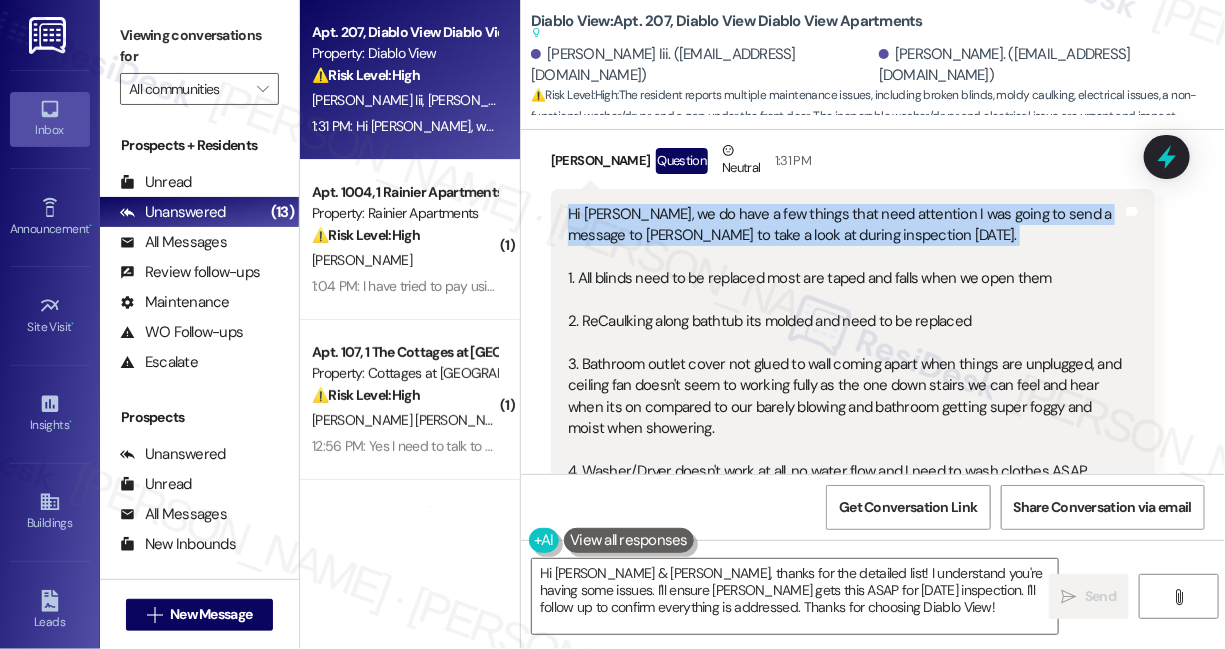 click on "Hi [PERSON_NAME], we do have a few things that need attention I was going to send a message to [PERSON_NAME] to take a look at during inspection [DATE].
1. All blinds need to be replaced most are taped and falls when we open them
2. ReCaulking along bathtub its molded and need to be replaced
3. Bathroom outlet cover not glued to wall coming apart when things are unplugged, and ceiling fan doesn't seem to working fully as the one down stairs we can feel and hear when its on compared to our barely blowing and bathroom getting super foggy and moist when showering.
4. Washer/Dryer doesn't work at all, no water flow and I need to wash clothes ASAP.
5. Stripping under front door need to be replaced, cold air seeps through bottom of door.
Thank you so much for your attention to this matter.
Lulu & Marcus" at bounding box center [845, 418] 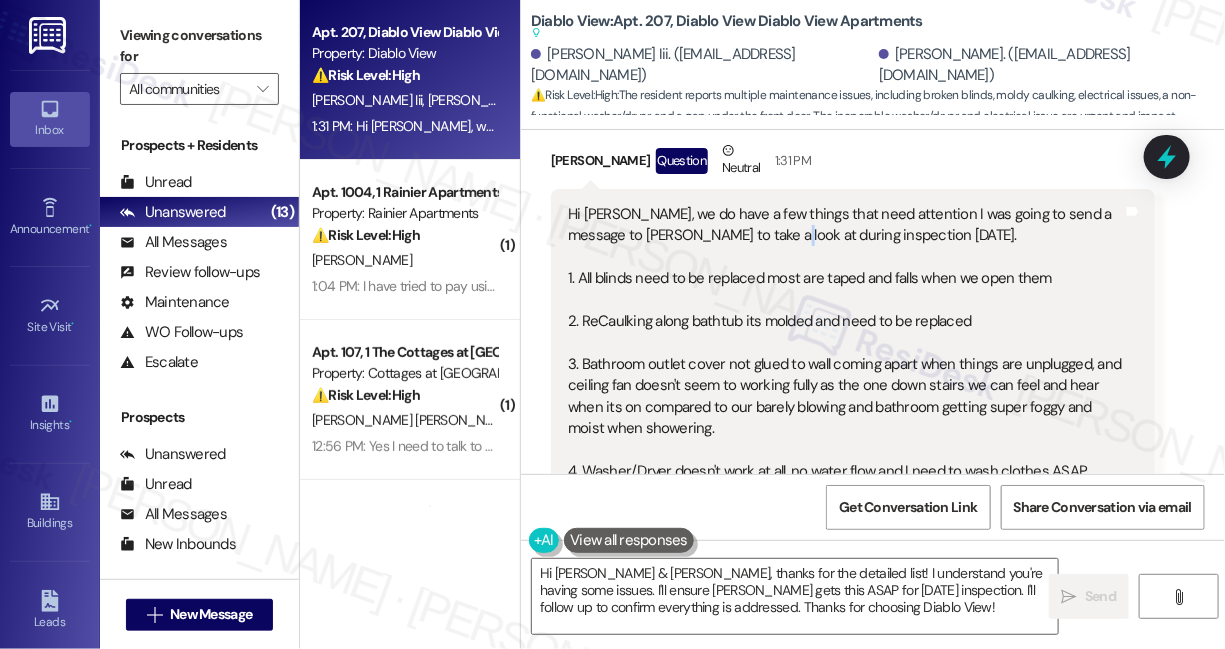 click on "Hi Sarah, we do have a few things that need attention I was going to send a message to Lauren to take a look at during inspection tomorrow.
1. All blinds need to be replaced most are taped and falls when we open them
2. ReCaulking along bathtub its molded and need to be replaced
3. Bathroom outlet cover not glued to wall coming apart when things are unplugged, and ceiling fan doesn't seem to working fully as the one down stairs we can feel and hear when its on compared to our barely blowing and bathroom getting super foggy and moist when showering.
4. Washer/Dryer doesn't work at all, no water flow and I need to wash clothes ASAP.
5. Stripping under front door need to be replaced, cold air seeps through bottom of door.
Thank you so much for your attention to this matter.
Lulu & Marcus" at bounding box center [845, 418] 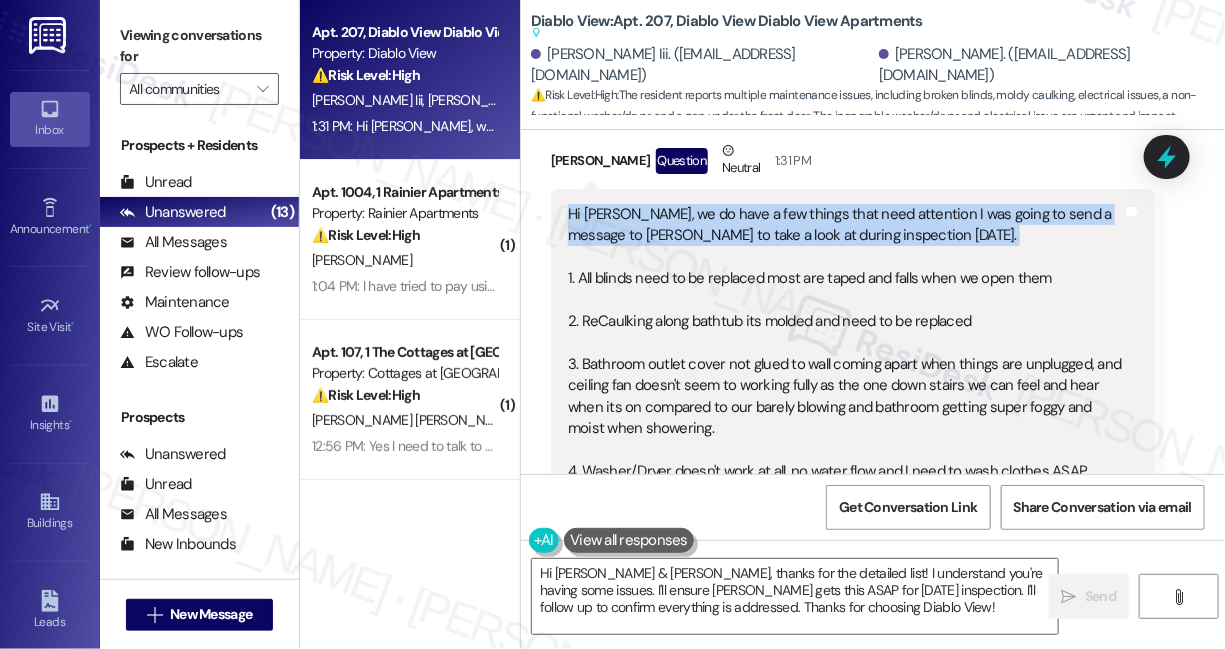 click on "Hi Sarah, we do have a few things that need attention I was going to send a message to Lauren to take a look at during inspection tomorrow.
1. All blinds need to be replaced most are taped and falls when we open them
2. ReCaulking along bathtub its molded and need to be replaced
3. Bathroom outlet cover not glued to wall coming apart when things are unplugged, and ceiling fan doesn't seem to working fully as the one down stairs we can feel and hear when its on compared to our barely blowing and bathroom getting super foggy and moist when showering.
4. Washer/Dryer doesn't work at all, no water flow and I need to wash clothes ASAP.
5. Stripping under front door need to be replaced, cold air seeps through bottom of door.
Thank you so much for your attention to this matter.
Lulu & Marcus" at bounding box center (845, 418) 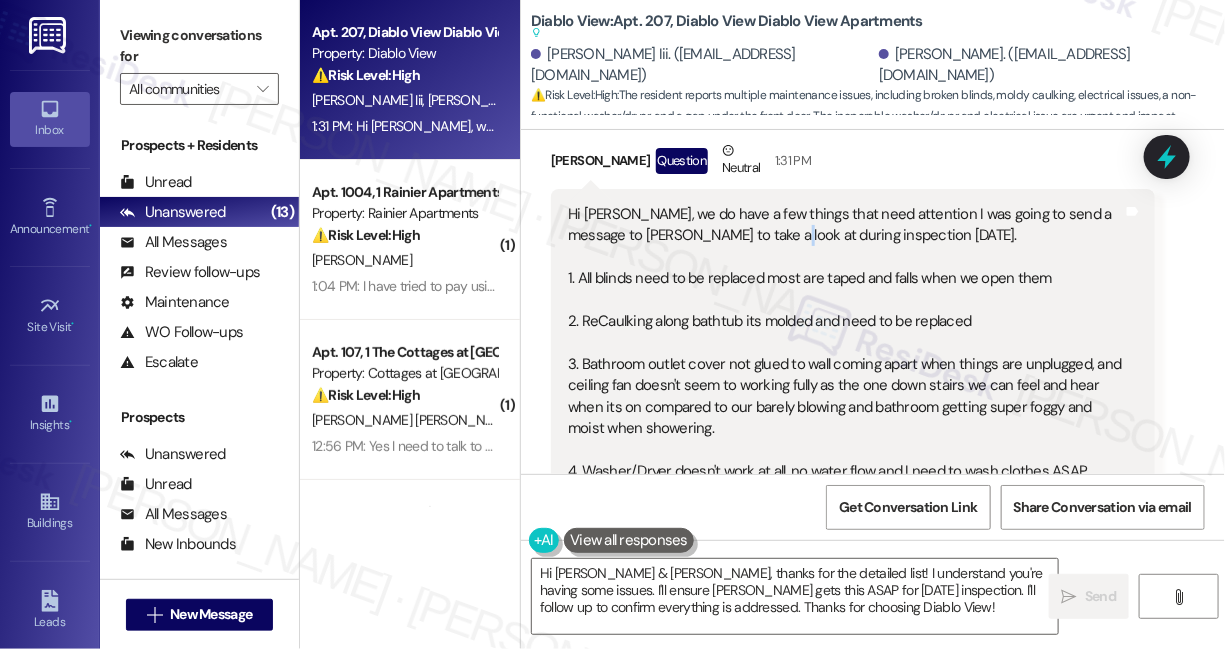 click on "Hi Sarah, we do have a few things that need attention I was going to send a message to Lauren to take a look at during inspection tomorrow.
1. All blinds need to be replaced most are taped and falls when we open them
2. ReCaulking along bathtub its molded and need to be replaced
3. Bathroom outlet cover not glued to wall coming apart when things are unplugged, and ceiling fan doesn't seem to working fully as the one down stairs we can feel and hear when its on compared to our barely blowing and bathroom getting super foggy and moist when showering.
4. Washer/Dryer doesn't work at all, no water flow and I need to wash clothes ASAP.
5. Stripping under front door need to be replaced, cold air seeps through bottom of door.
Thank you so much for your attention to this matter.
Lulu & Marcus" at bounding box center (845, 418) 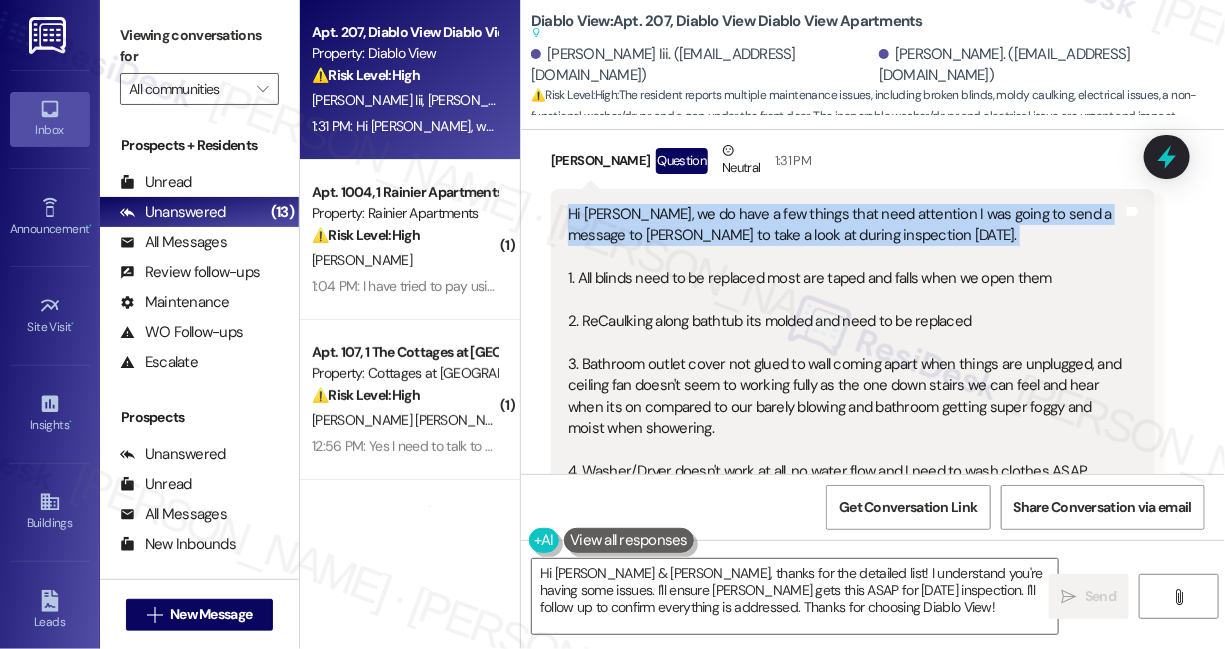 click on "Hi Sarah, we do have a few things that need attention I was going to send a message to Lauren to take a look at during inspection tomorrow.
1. All blinds need to be replaced most are taped and falls when we open them
2. ReCaulking along bathtub its molded and need to be replaced
3. Bathroom outlet cover not glued to wall coming apart when things are unplugged, and ceiling fan doesn't seem to working fully as the one down stairs we can feel and hear when its on compared to our barely blowing and bathroom getting super foggy and moist when showering.
4. Washer/Dryer doesn't work at all, no water flow and I need to wash clothes ASAP.
5. Stripping under front door need to be replaced, cold air seeps through bottom of door.
Thank you so much for your attention to this matter.
Lulu & Marcus" at bounding box center [845, 418] 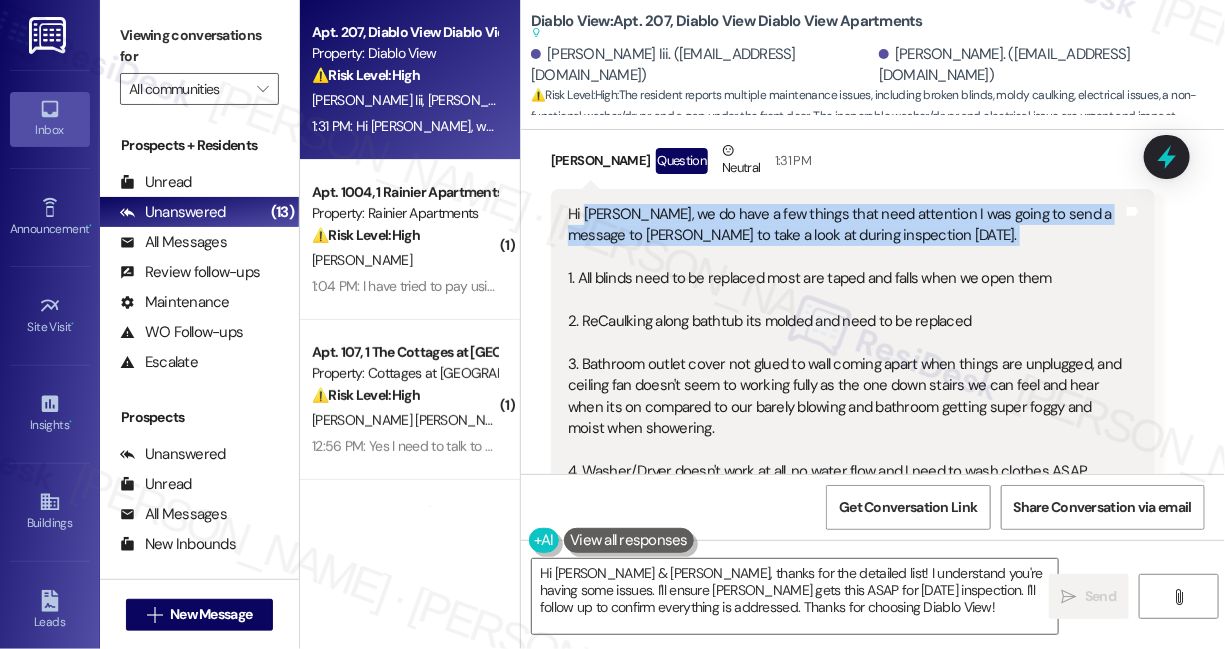 drag, startPoint x: 917, startPoint y: 239, endPoint x: 610, endPoint y: 212, distance: 308.185 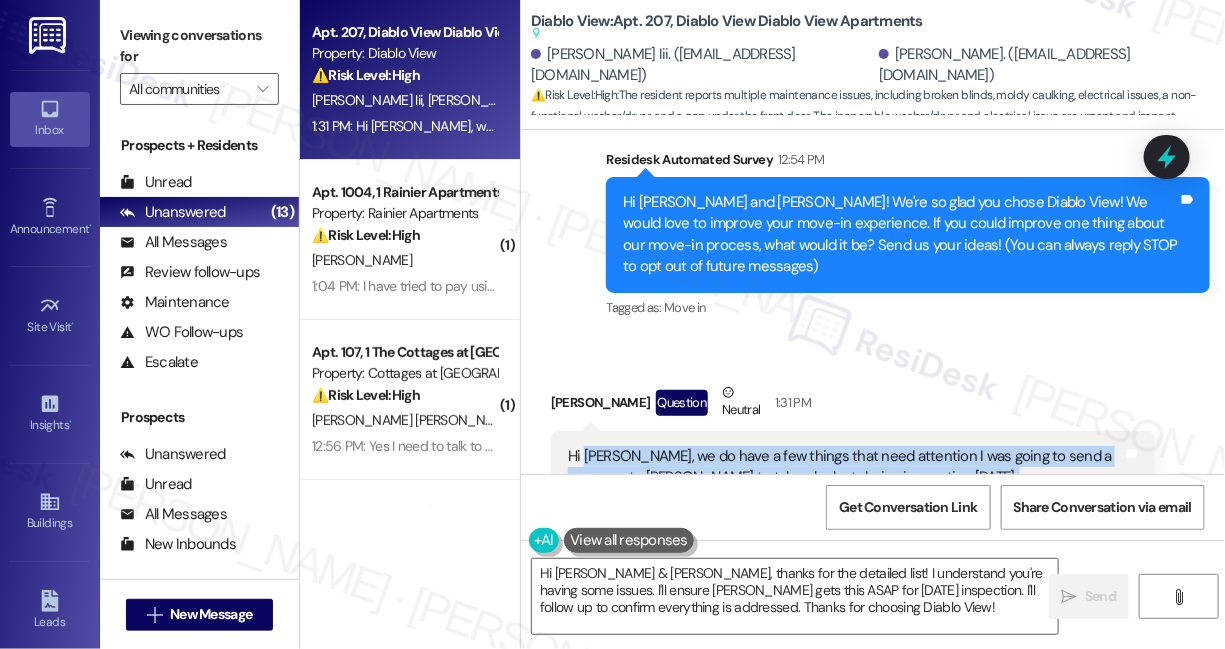 scroll, scrollTop: 129, scrollLeft: 0, axis: vertical 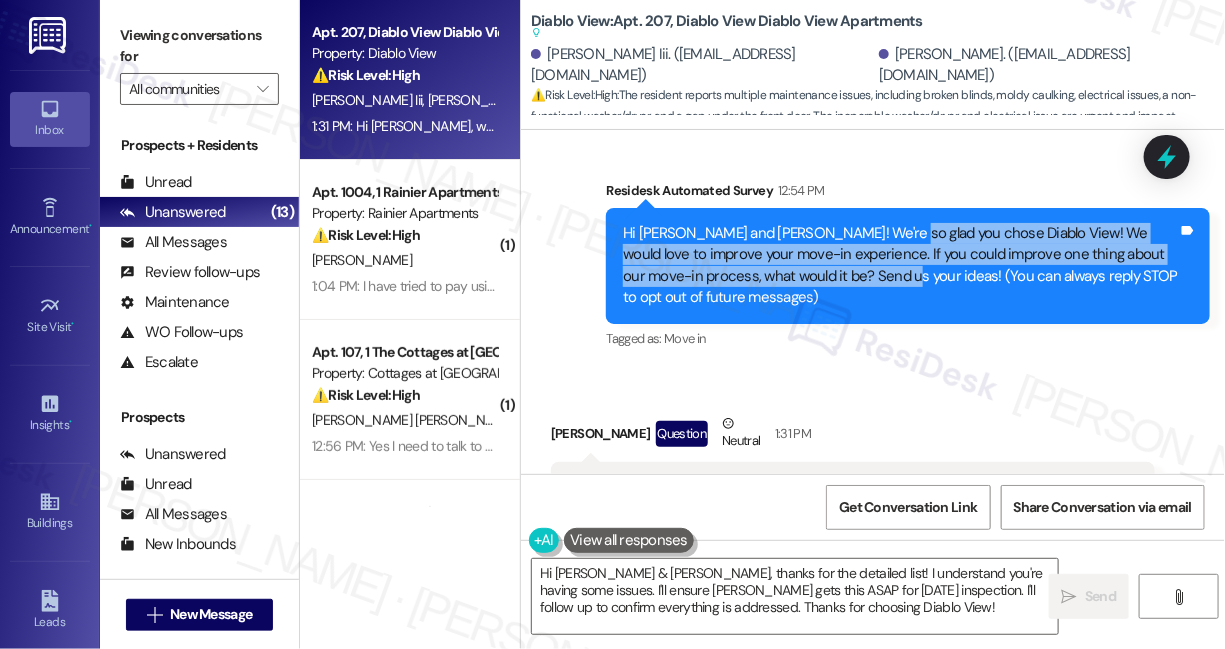 drag, startPoint x: 889, startPoint y: 234, endPoint x: 899, endPoint y: 284, distance: 50.990196 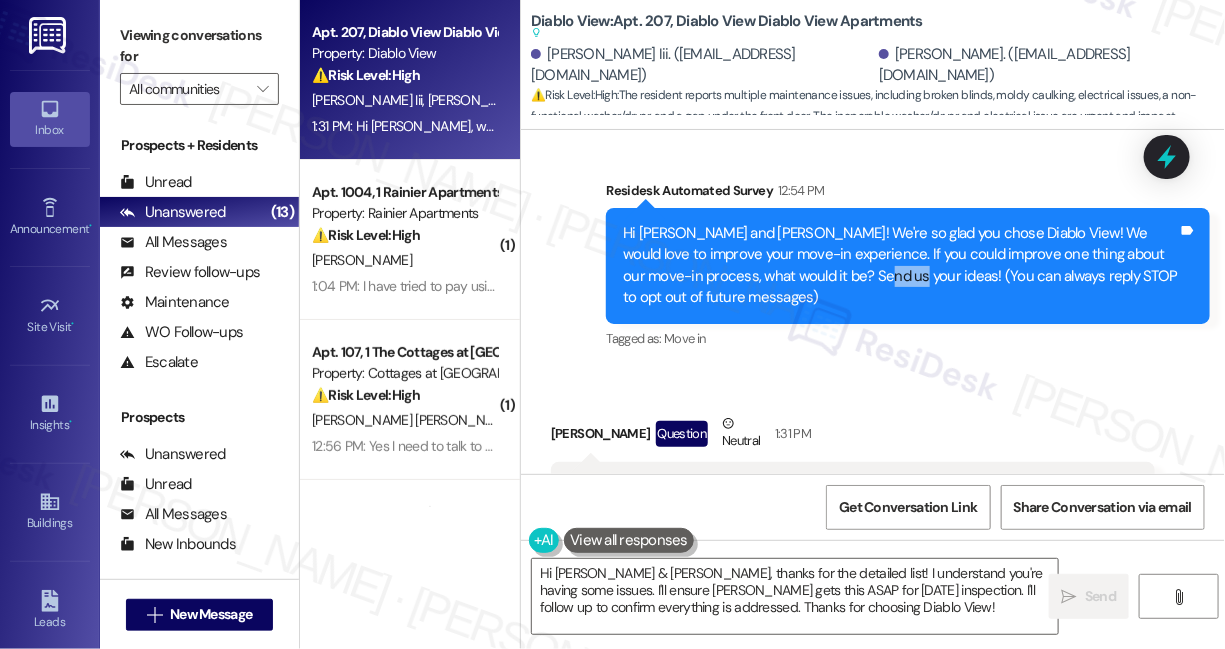 click on "Hi [PERSON_NAME] and [PERSON_NAME]! We're so glad you chose Diablo View! We would love to improve your move-in experience. If you could improve one thing about our move-in process, what would it be? Send us your ideas! (You can always reply STOP to opt out of future messages)" at bounding box center [900, 266] 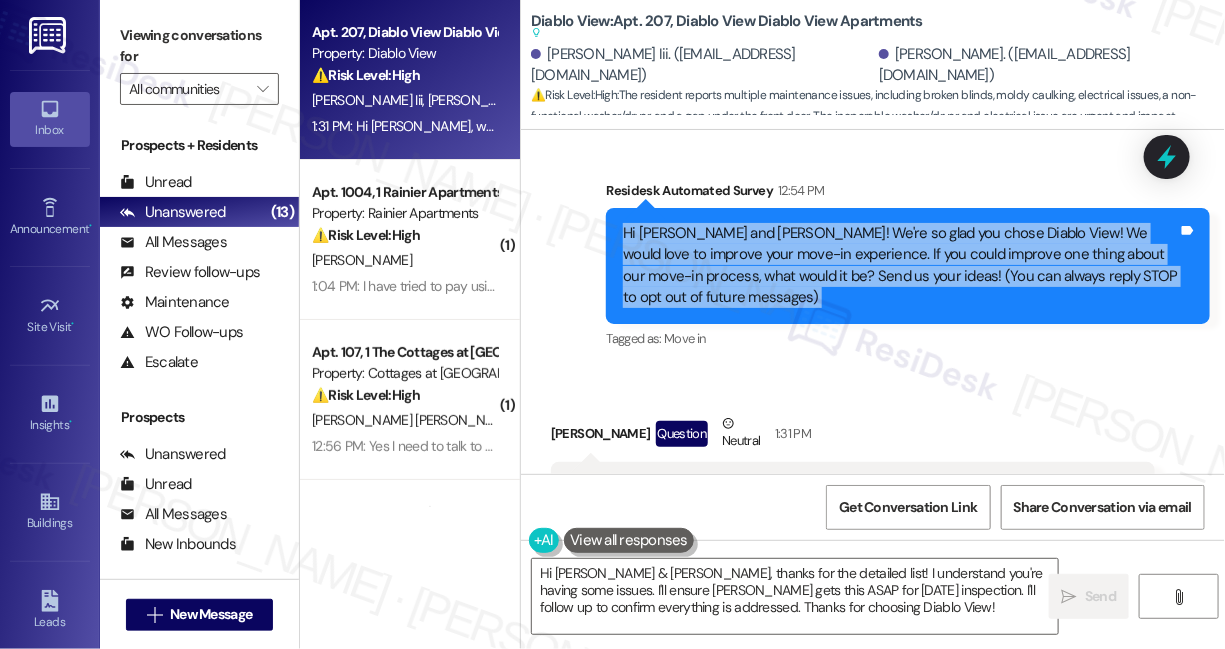 click on "Hi [PERSON_NAME] and [PERSON_NAME]! We're so glad you chose Diablo View! We would love to improve your move-in experience. If you could improve one thing about our move-in process, what would it be? Send us your ideas! (You can always reply STOP to opt out of future messages)" at bounding box center (900, 266) 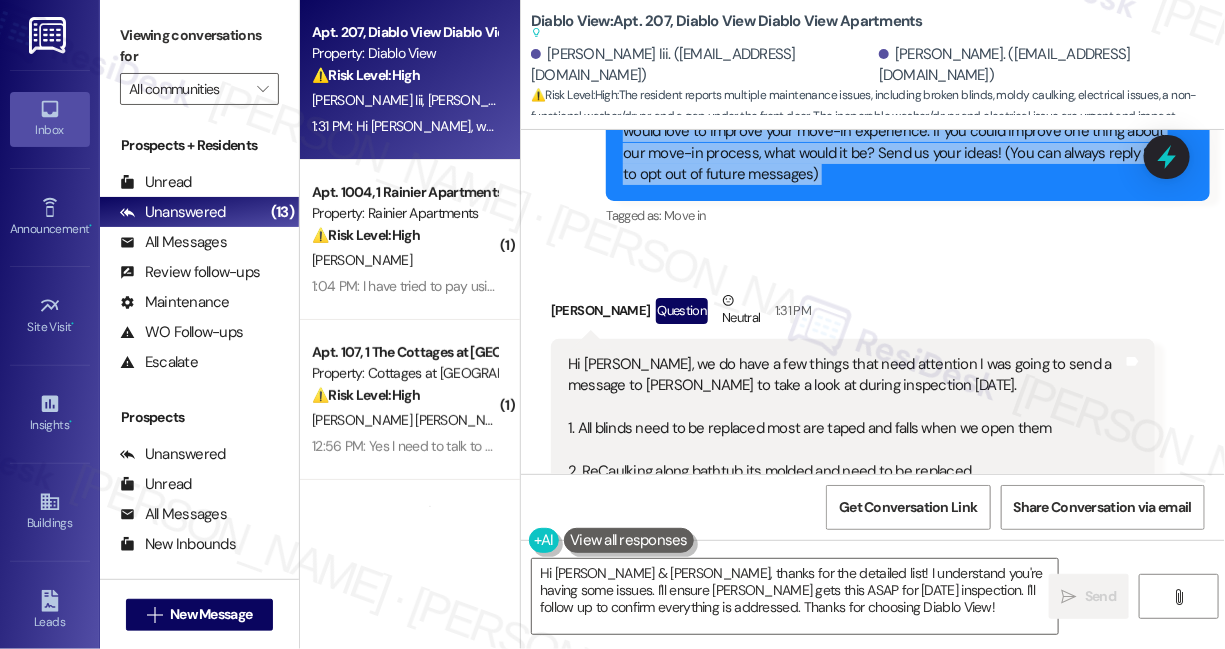 scroll, scrollTop: 402, scrollLeft: 0, axis: vertical 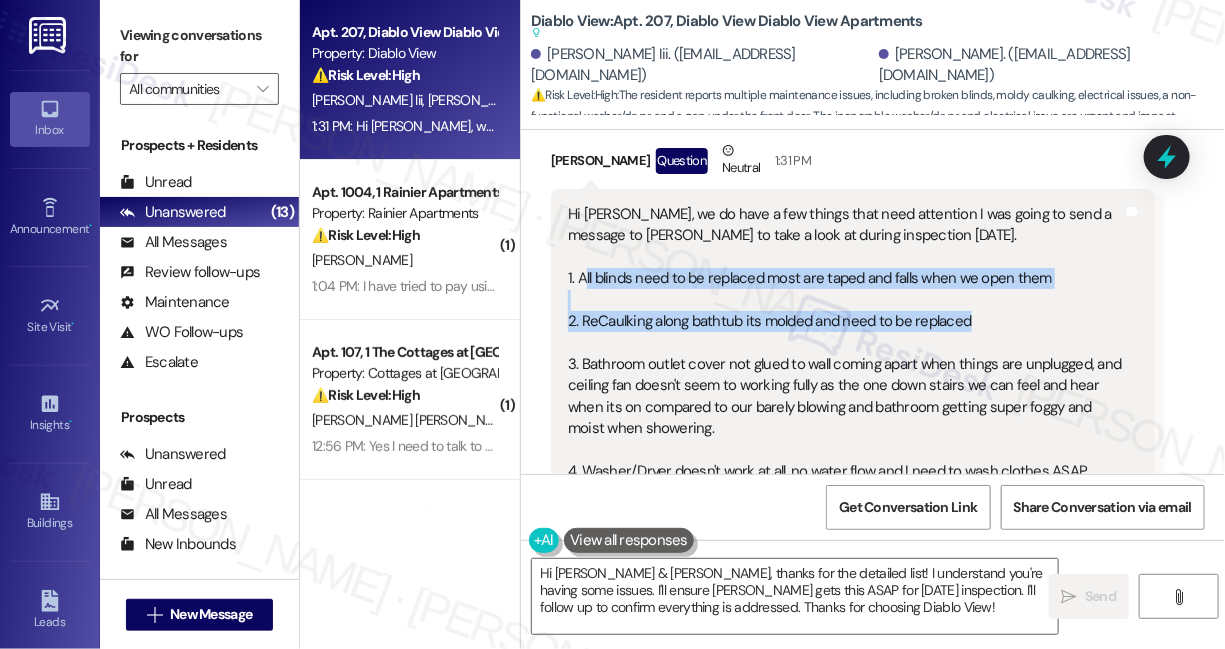 drag, startPoint x: 584, startPoint y: 275, endPoint x: 1021, endPoint y: 327, distance: 440.08295 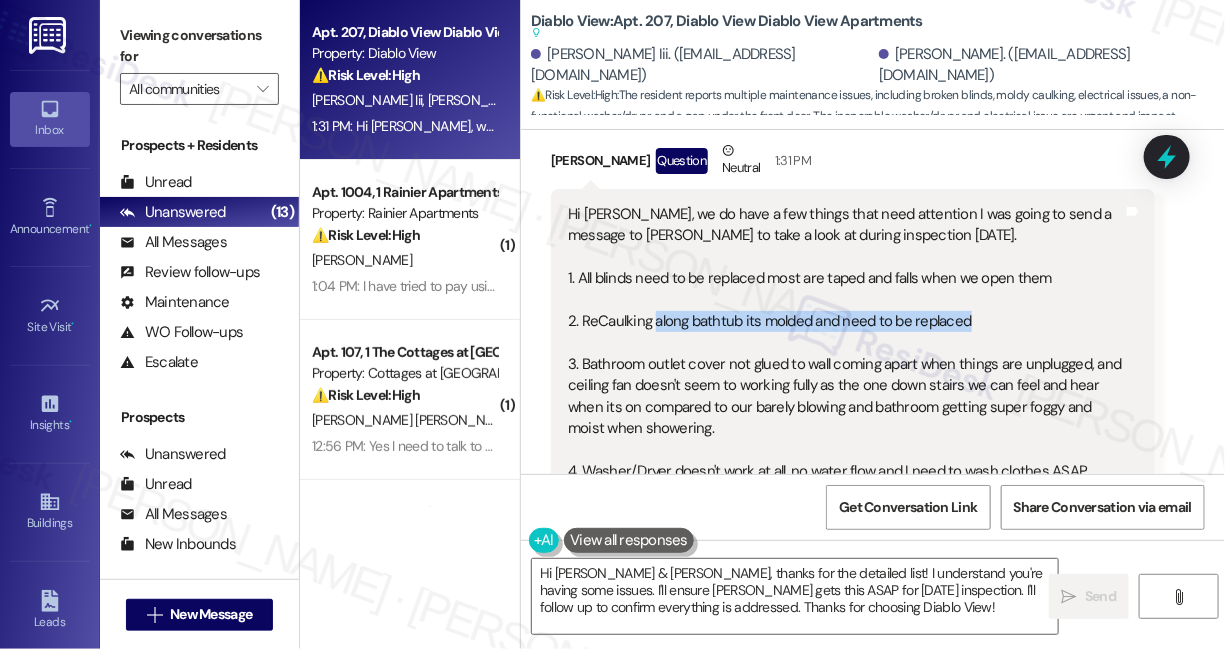 drag, startPoint x: 1026, startPoint y: 323, endPoint x: 652, endPoint y: 318, distance: 374.03342 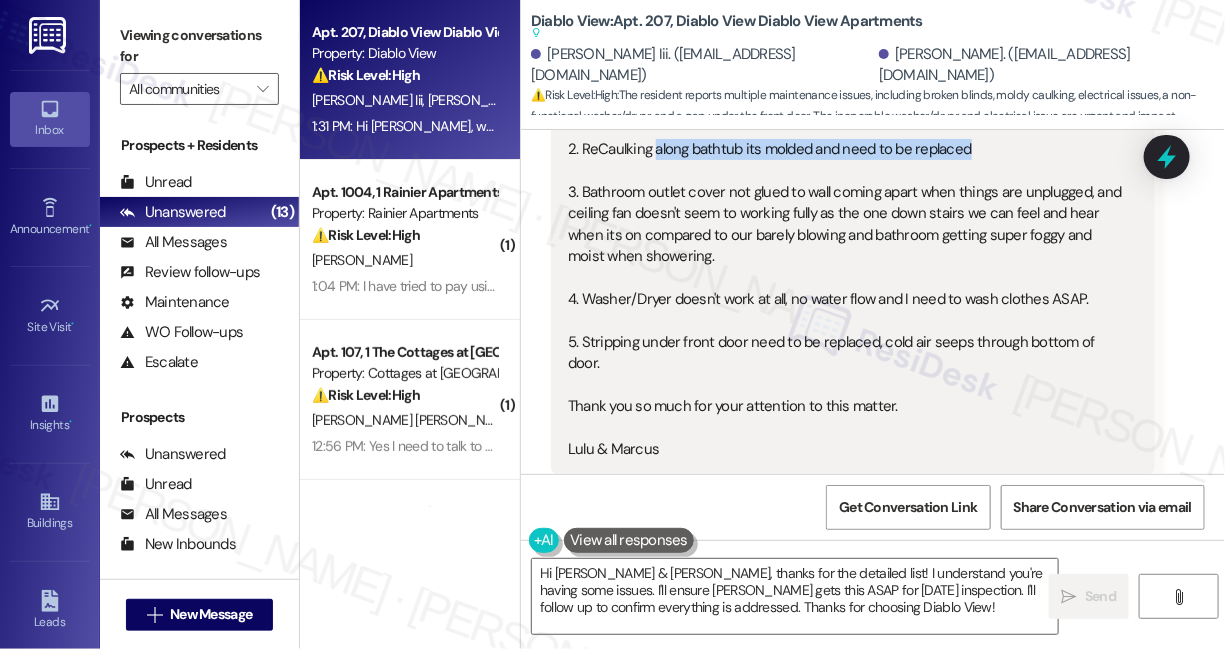 scroll, scrollTop: 584, scrollLeft: 0, axis: vertical 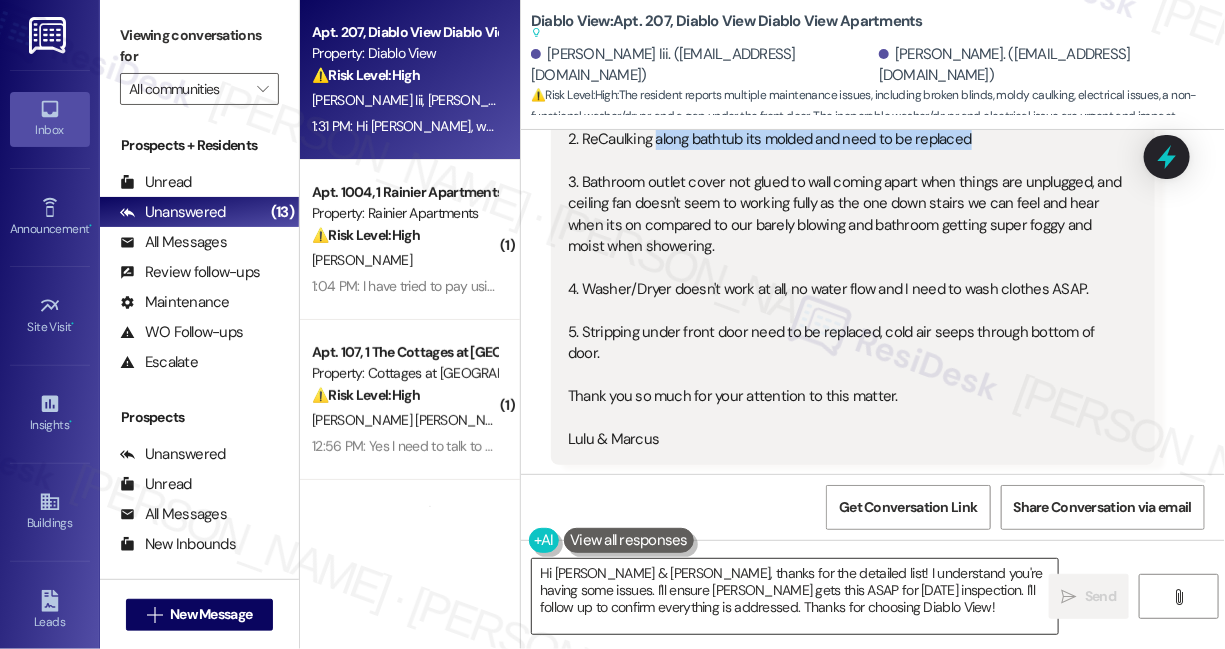 click on "Hi Lulu & Marcus, thanks for the detailed list! I understand you're having some issues. I'll ensure Lauren gets this ASAP for tomorrow's inspection. I'll follow up to confirm everything is addressed. Thanks for choosing Diablo View!" at bounding box center (795, 596) 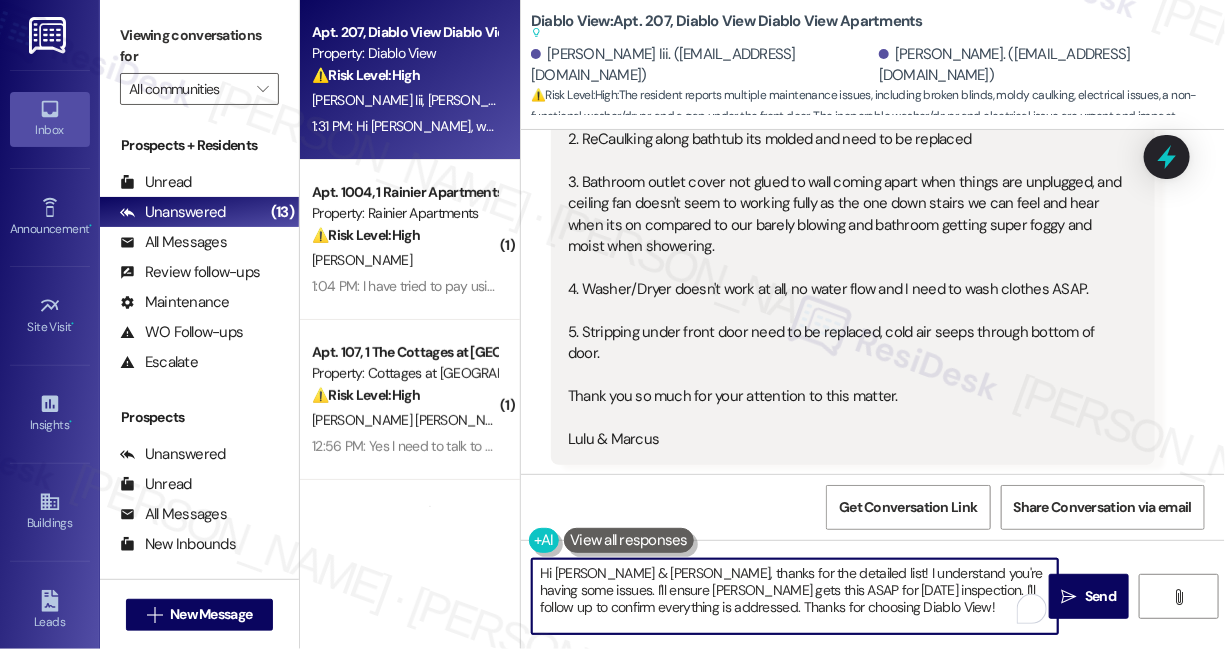 click on "Hi Lulu & Marcus, thanks for the detailed list! I understand you're having some issues. I'll ensure Lauren gets this ASAP for tomorrow's inspection. I'll follow up to confirm everything is addressed. Thanks for choosing Diablo View!" at bounding box center [795, 596] 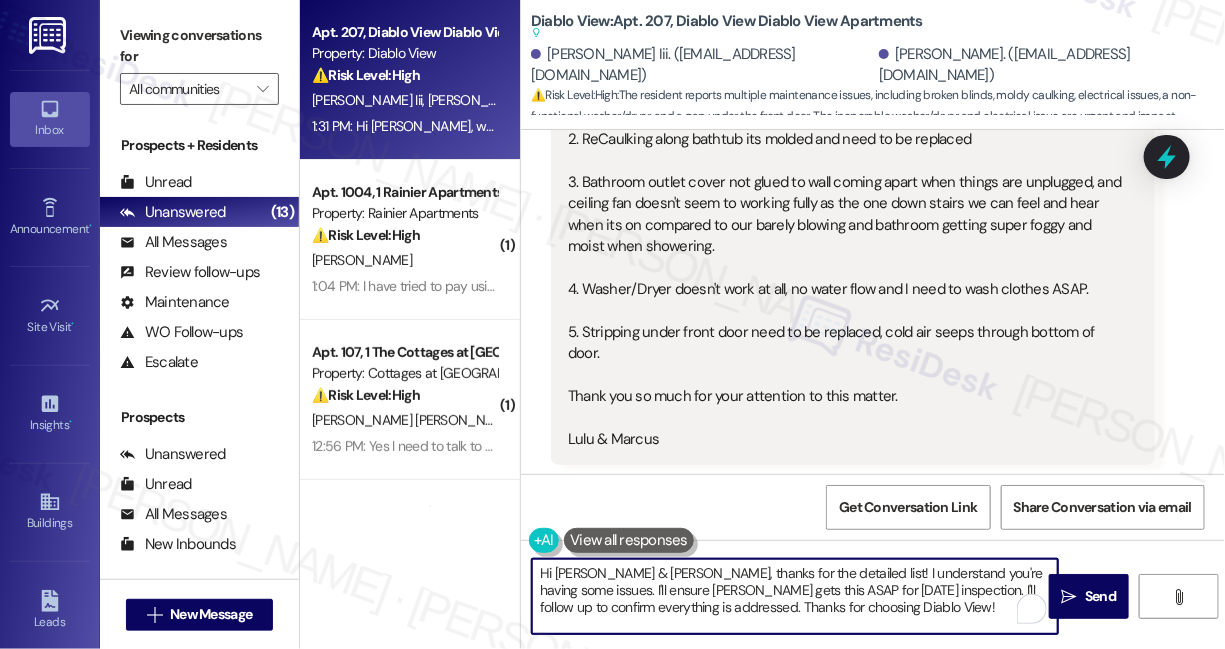 click on "Hi Lulu & Marcus, thanks for the detailed list! I understand you're having some issues. I'll ensure Lauren gets this ASAP for tomorrow's inspection. I'll follow up to confirm everything is addressed. Thanks for choosing Diablo View!" at bounding box center [795, 596] 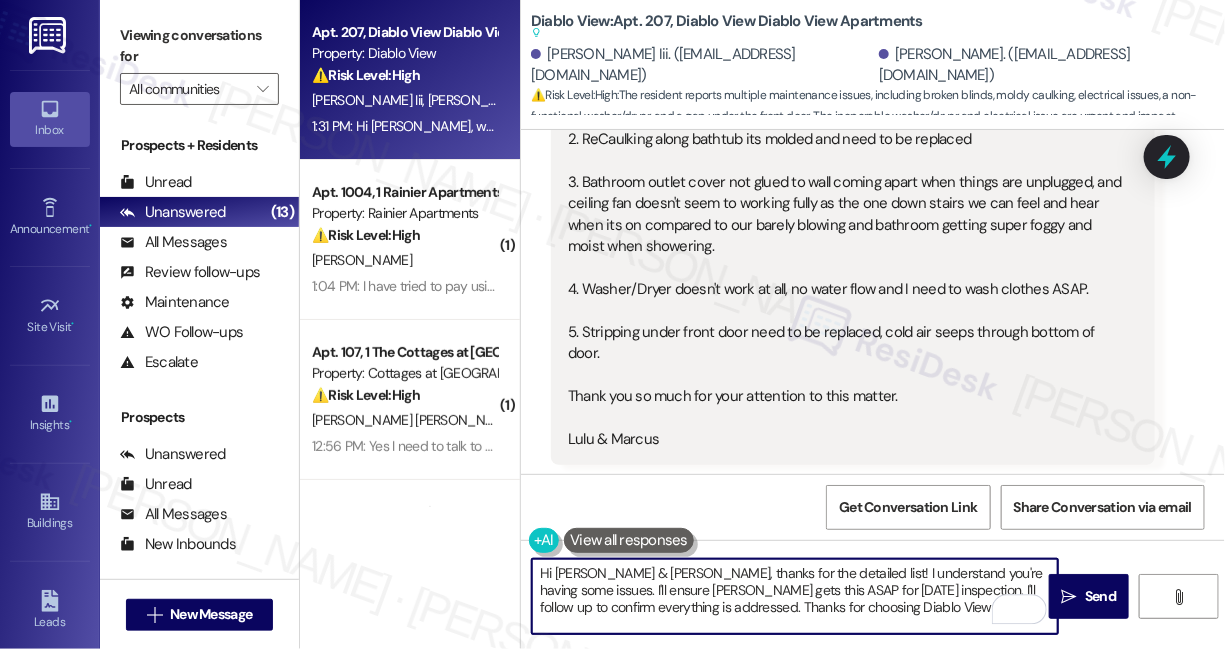 scroll, scrollTop: 493, scrollLeft: 0, axis: vertical 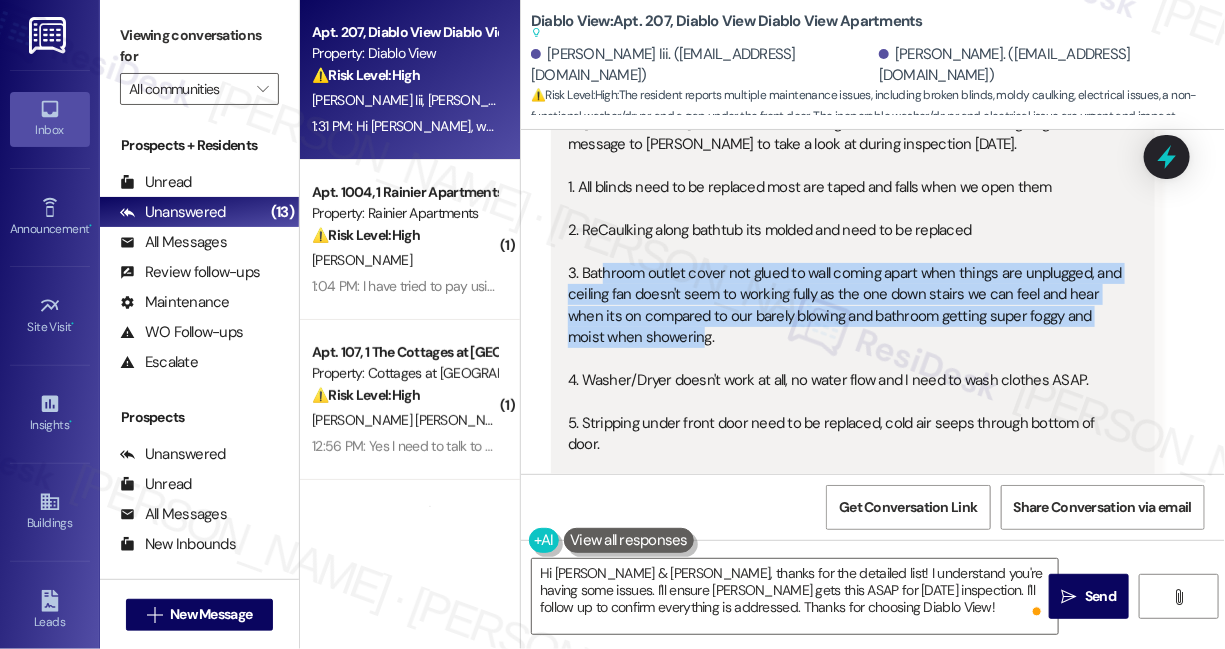 drag, startPoint x: 602, startPoint y: 262, endPoint x: 698, endPoint y: 330, distance: 117.64353 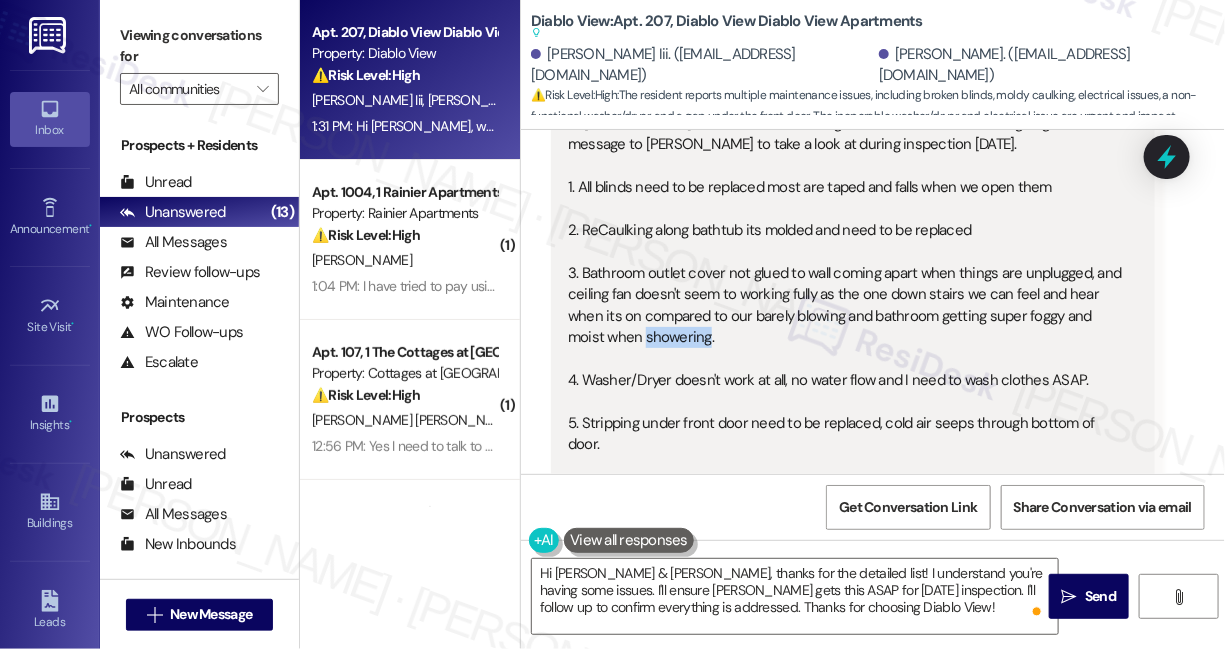 click on "Hi Sarah, we do have a few things that need attention I was going to send a message to Lauren to take a look at during inspection tomorrow.
1. All blinds need to be replaced most are taped and falls when we open them
2. ReCaulking along bathtub its molded and need to be replaced
3. Bathroom outlet cover not glued to wall coming apart when things are unplugged, and ceiling fan doesn't seem to working fully as the one down stairs we can feel and hear when its on compared to our barely blowing and bathroom getting super foggy and moist when showering.
4. Washer/Dryer doesn't work at all, no water flow and I need to wash clothes ASAP.
5. Stripping under front door need to be replaced, cold air seeps through bottom of door.
Thank you so much for your attention to this matter.
Lulu & Marcus" at bounding box center [845, 327] 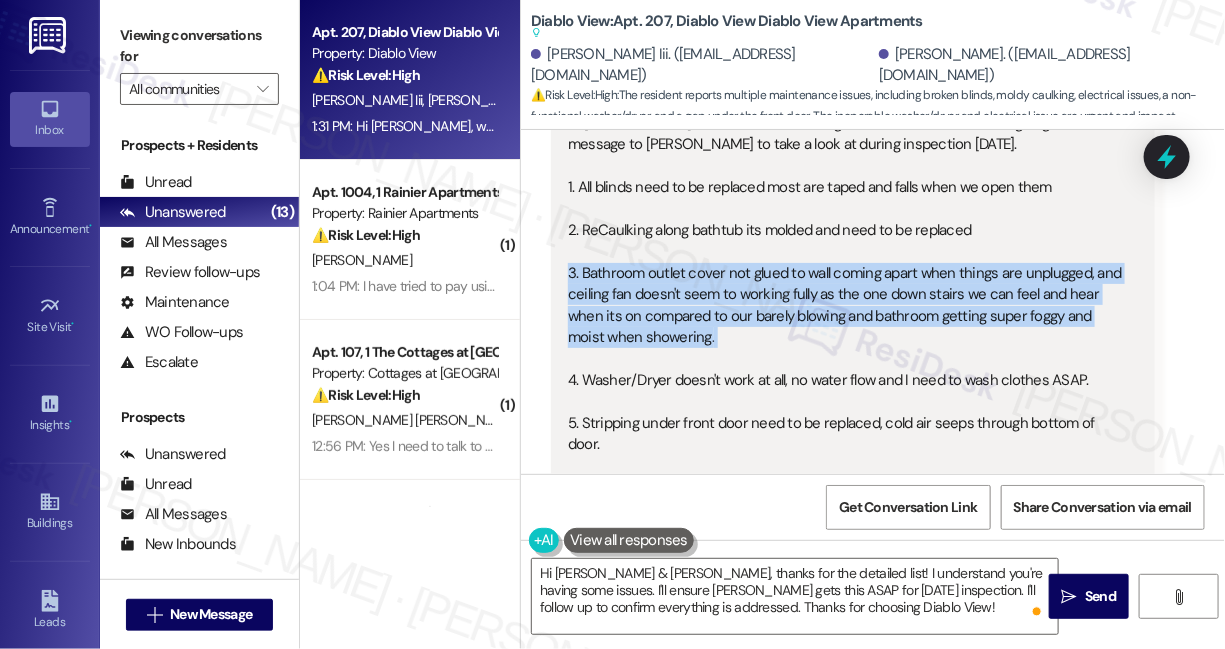 click on "Hi Sarah, we do have a few things that need attention I was going to send a message to Lauren to take a look at during inspection tomorrow.
1. All blinds need to be replaced most are taped and falls when we open them
2. ReCaulking along bathtub its molded and need to be replaced
3. Bathroom outlet cover not glued to wall coming apart when things are unplugged, and ceiling fan doesn't seem to working fully as the one down stairs we can feel and hear when its on compared to our barely blowing and bathroom getting super foggy and moist when showering.
4. Washer/Dryer doesn't work at all, no water flow and I need to wash clothes ASAP.
5. Stripping under front door need to be replaced, cold air seeps through bottom of door.
Thank you so much for your attention to this matter.
Lulu & Marcus" at bounding box center [845, 327] 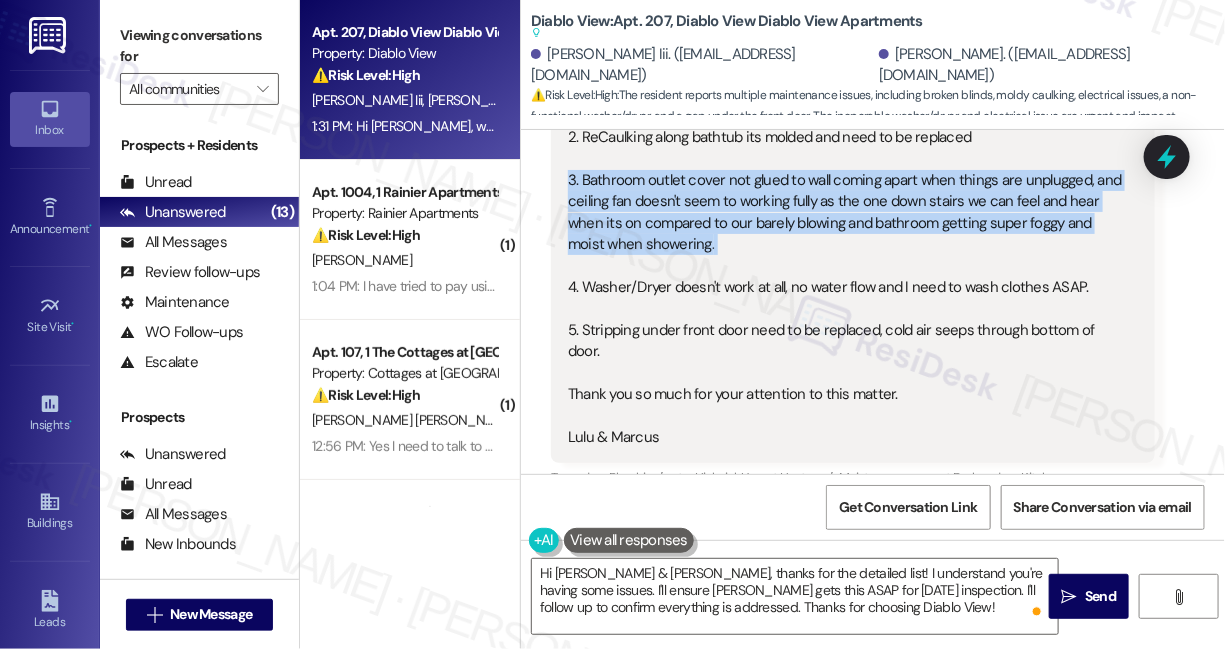 scroll, scrollTop: 674, scrollLeft: 0, axis: vertical 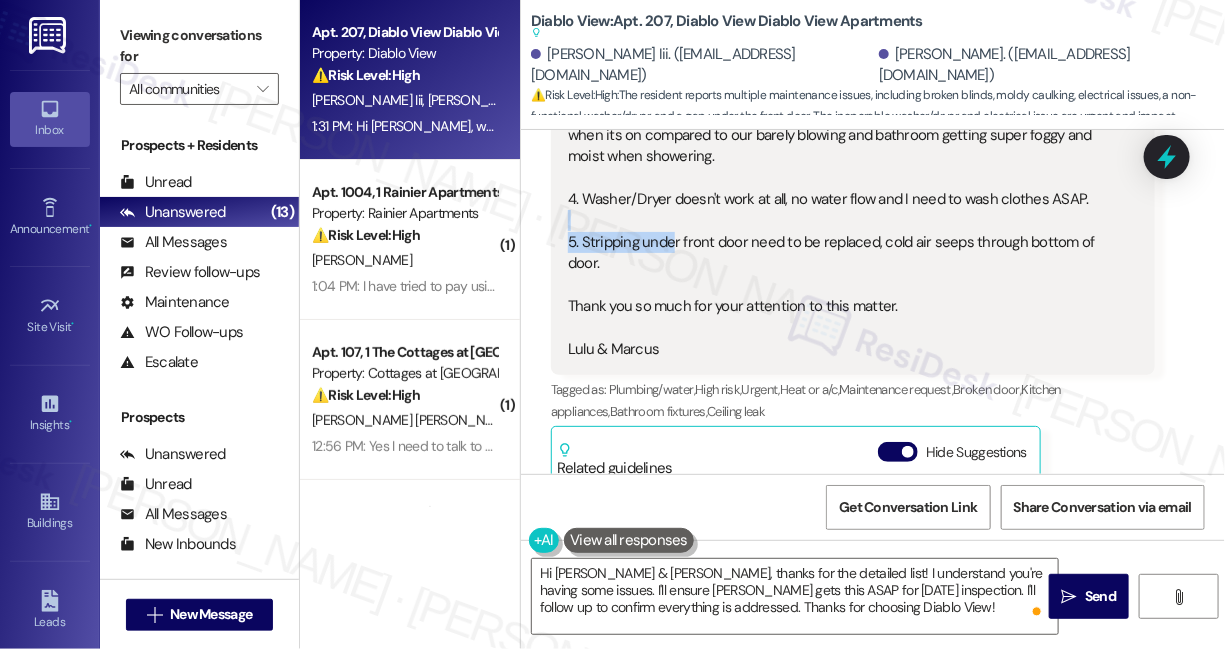 drag, startPoint x: 669, startPoint y: 251, endPoint x: 606, endPoint y: 225, distance: 68.154236 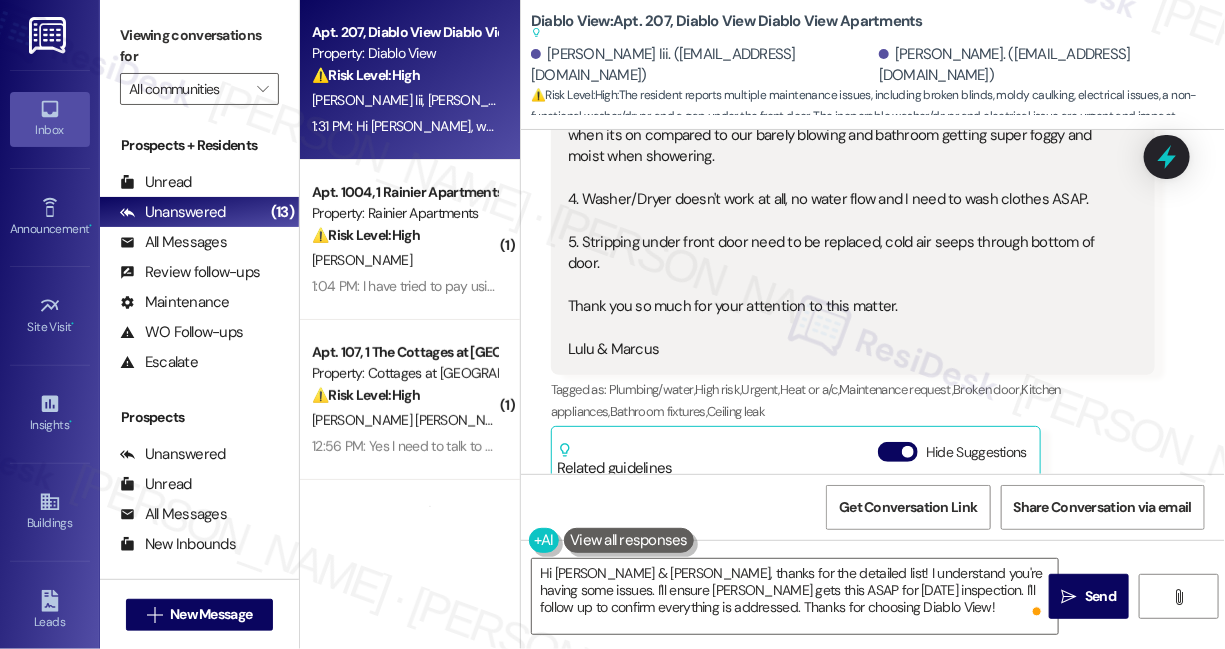 click on "Hi Sarah, we do have a few things that need attention I was going to send a message to Lauren to take a look at during inspection tomorrow.
1. All blinds need to be replaced most are taped and falls when we open them
2. ReCaulking along bathtub its molded and need to be replaced
3. Bathroom outlet cover not glued to wall coming apart when things are unplugged, and ceiling fan doesn't seem to working fully as the one down stairs we can feel and hear when its on compared to our barely blowing and bathroom getting super foggy and moist when showering.
4. Washer/Dryer doesn't work at all, no water flow and I need to wash clothes ASAP.
5. Stripping under front door need to be replaced, cold air seeps through bottom of door.
Thank you so much for your attention to this matter.
Lulu & Marcus" at bounding box center [845, 146] 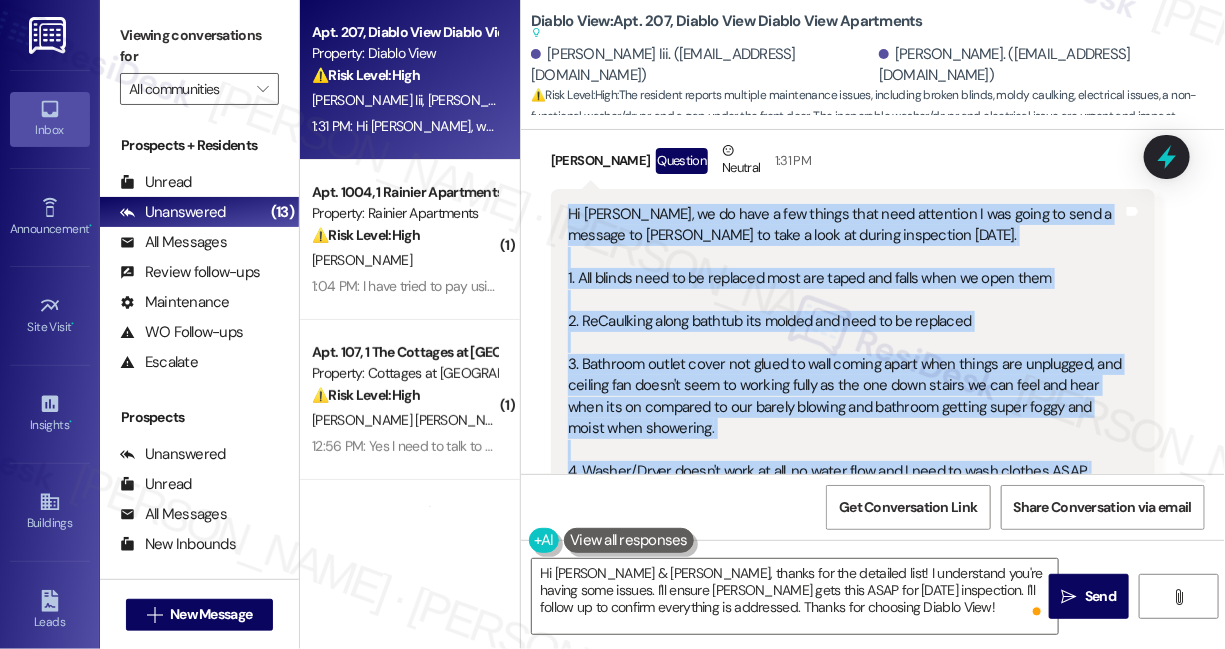 drag, startPoint x: 693, startPoint y: 267, endPoint x: 545, endPoint y: 219, distance: 155.5892 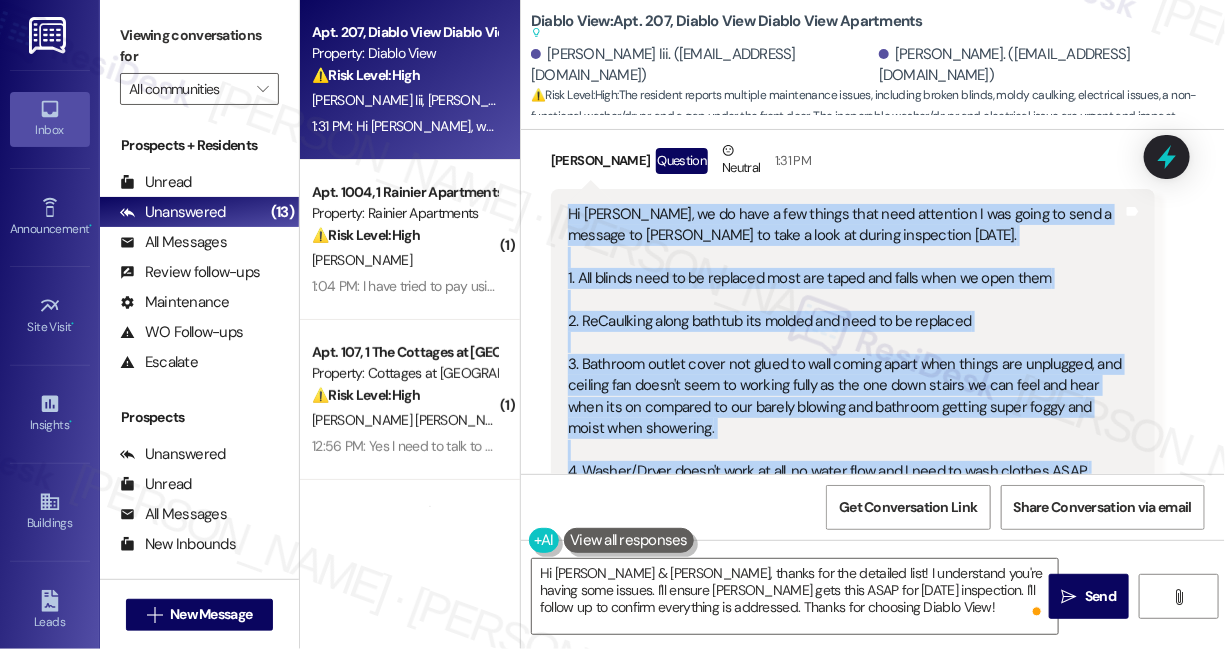 copy on "Hi Sarah, we do have a few things that need attention I was going to send a message to Lauren to take a look at during inspection tomorrow.
1. All blinds need to be replaced most are taped and falls when we open them
2. ReCaulking along bathtub its molded and need to be replaced
3. Bathroom outlet cover not glued to wall coming apart when things are unplugged, and ceiling fan doesn't seem to working fully as the one down stairs we can feel and hear when its on compared to our barely blowing and bathroom getting super foggy and moist when showering.
4. Washer/Dryer doesn't work at all, no water flow and I need to wash clothes ASAP.
5. Stripping under front door need to be replaced, cold air seeps through bottom of door." 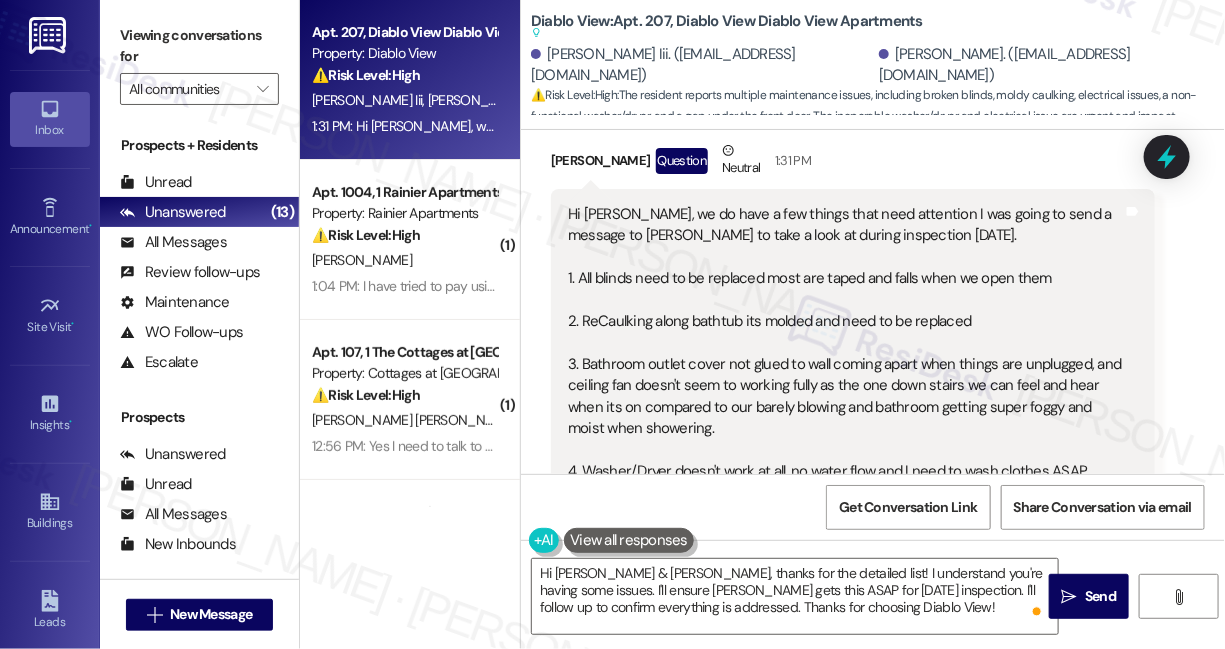 click on "Viewing conversations for" at bounding box center [199, 46] 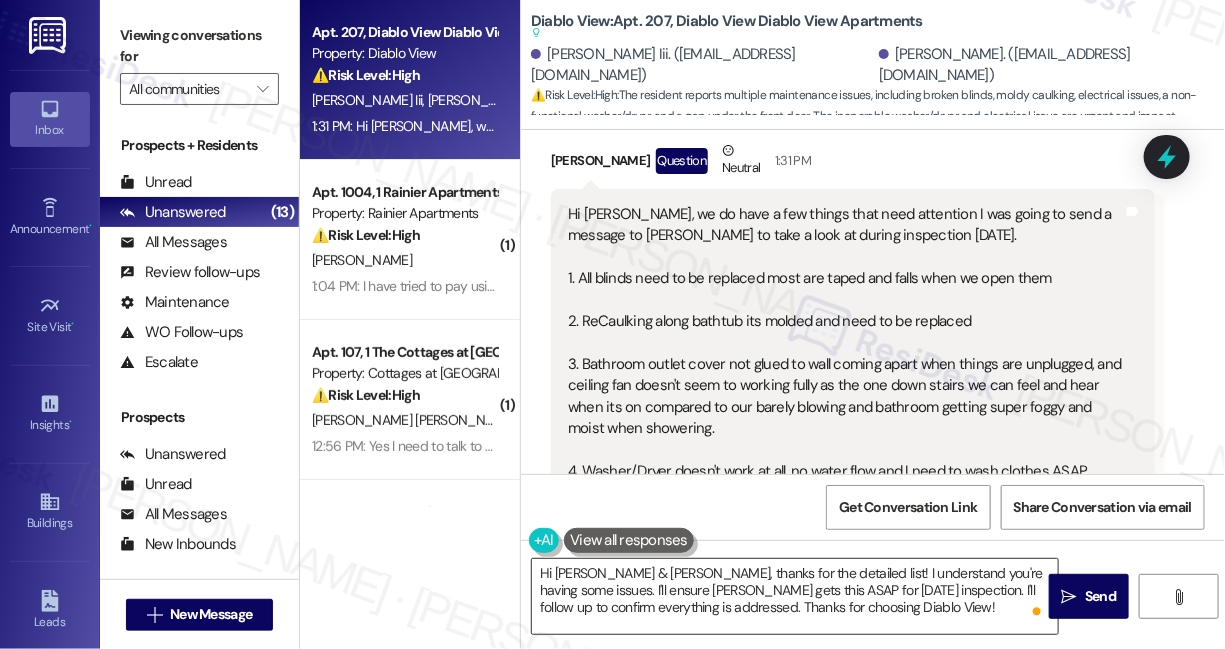 click on "Hi Lulu & Marcus, thanks for the detailed list! I understand you're having some issues. I'll ensure Lauren gets this ASAP for tomorrow's inspection. I'll follow up to confirm everything is addressed. Thanks for choosing Diablo View!" at bounding box center (795, 596) 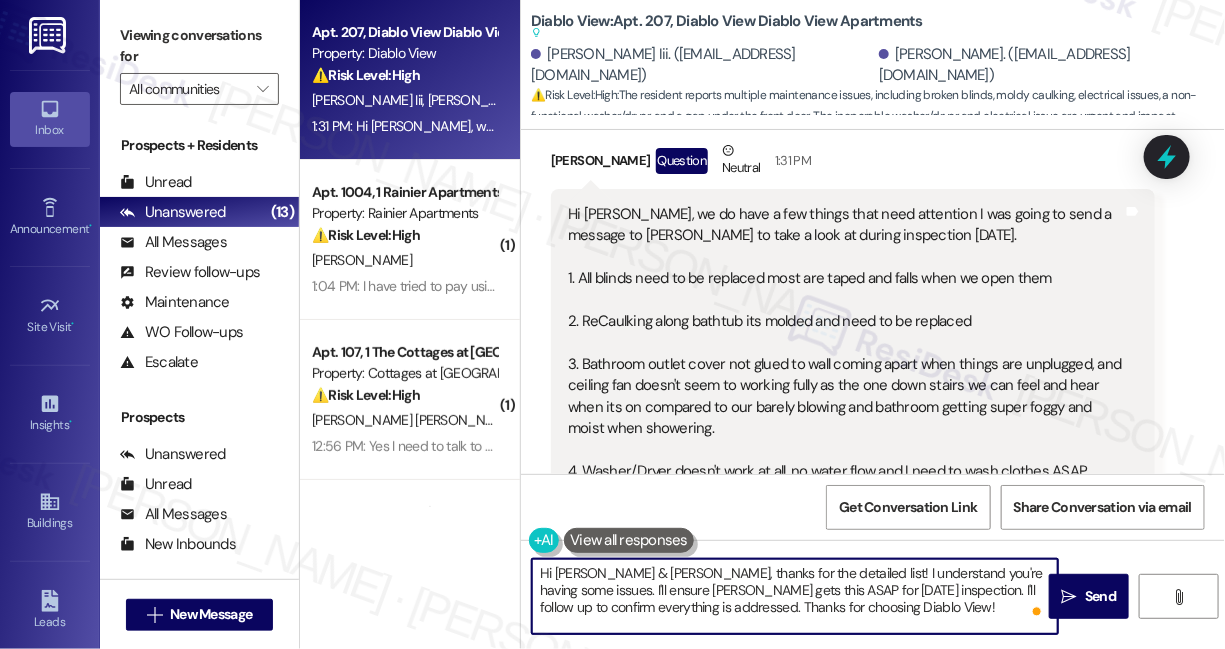click on "Hi Lulu & Marcus, thanks for the detailed list! I understand you're having some issues. I'll ensure Lauren gets this ASAP for tomorrow's inspection. I'll follow up to confirm everything is addressed. Thanks for choosing Diablo View!" at bounding box center [795, 596] 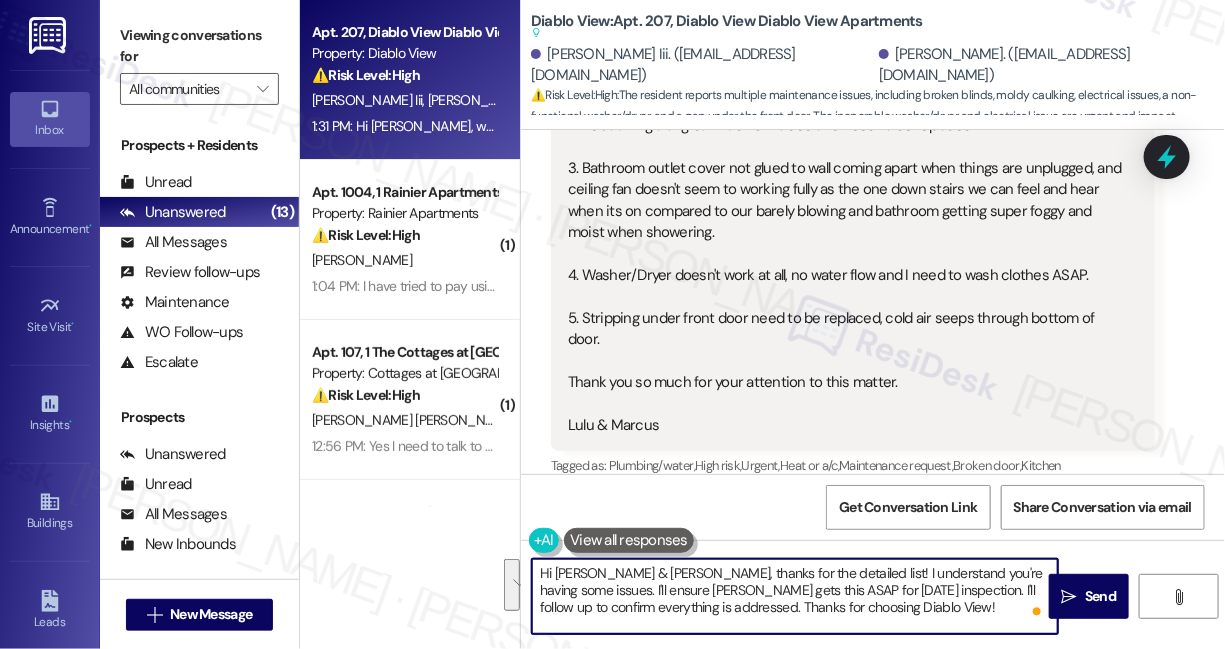 scroll, scrollTop: 674, scrollLeft: 0, axis: vertical 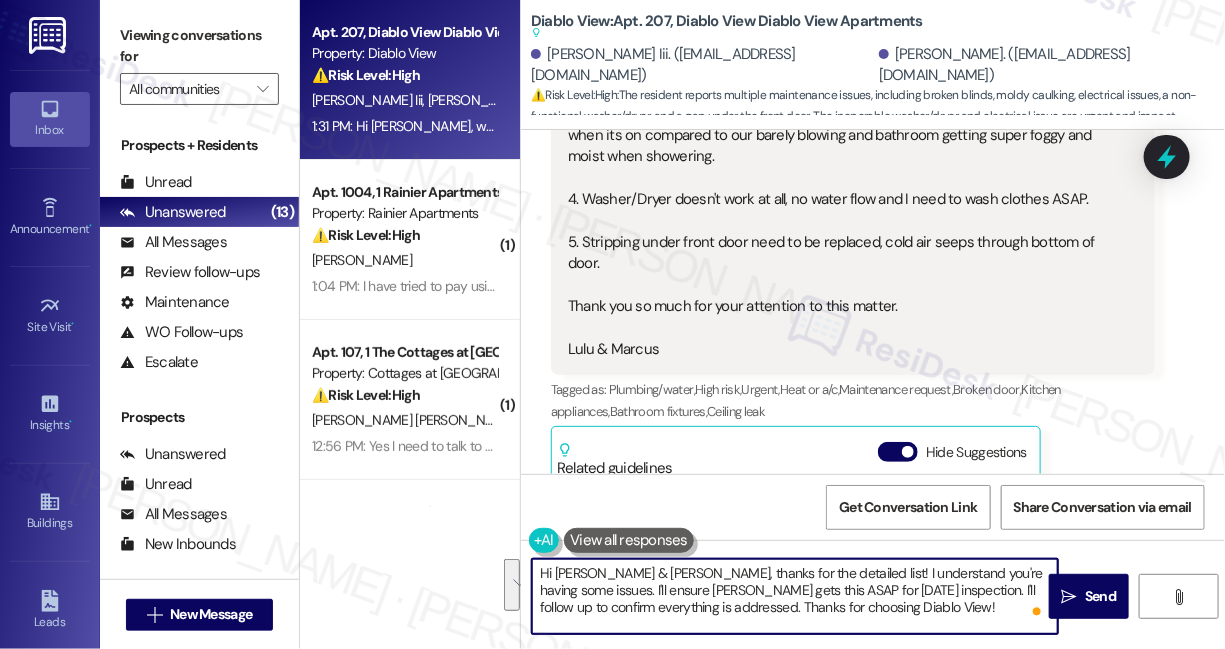 click on "Hi Lulu & Marcus, thanks for the detailed list! I understand you're having some issues. I'll ensure Lauren gets this ASAP for tomorrow's inspection. I'll follow up to confirm everything is addressed. Thanks for choosing Diablo View!" at bounding box center (795, 596) 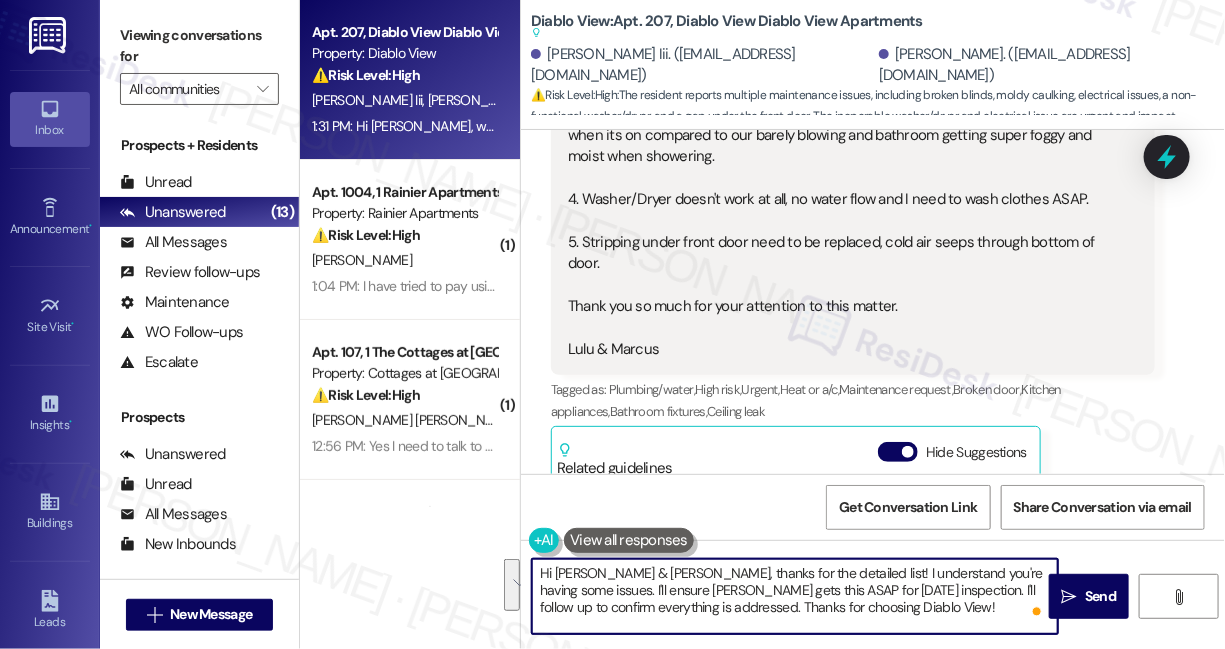 drag, startPoint x: 576, startPoint y: 569, endPoint x: 896, endPoint y: 615, distance: 323.28934 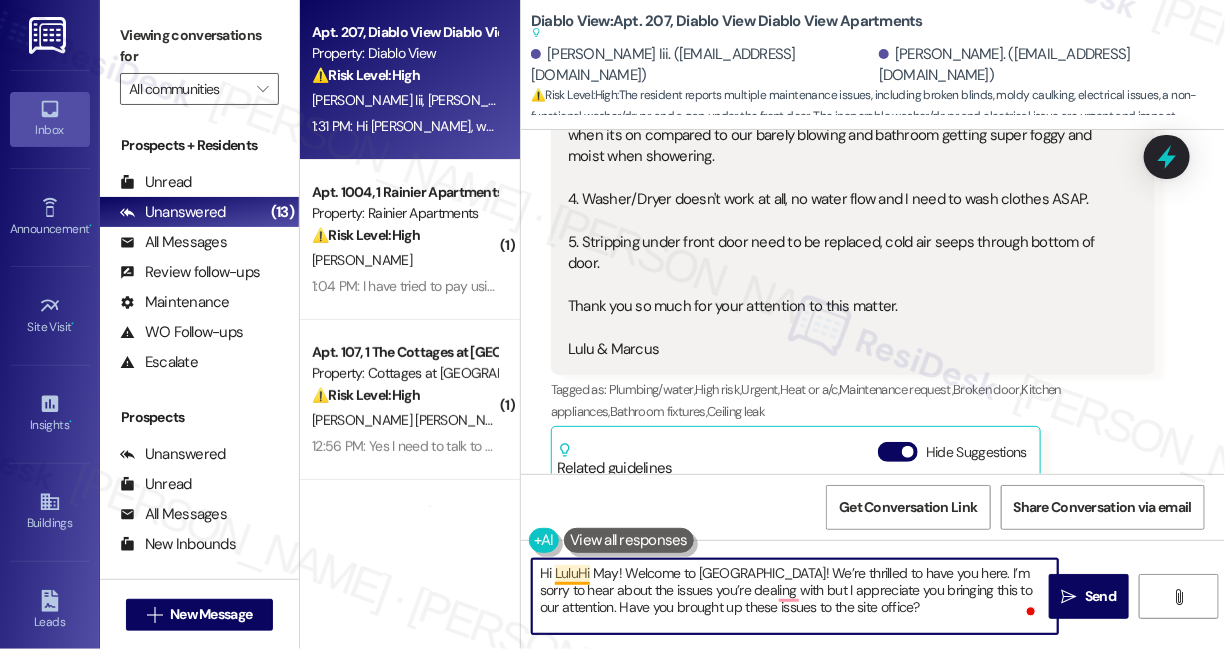 click on "Hi LuluHi May! Welcome to Penn Station! We’re thrilled to have you here. I’m sorry to hear about the issues you’re dealing with but I appreciate you bringing this to our attention. Have you brought up these issues to the site office?" at bounding box center (795, 596) 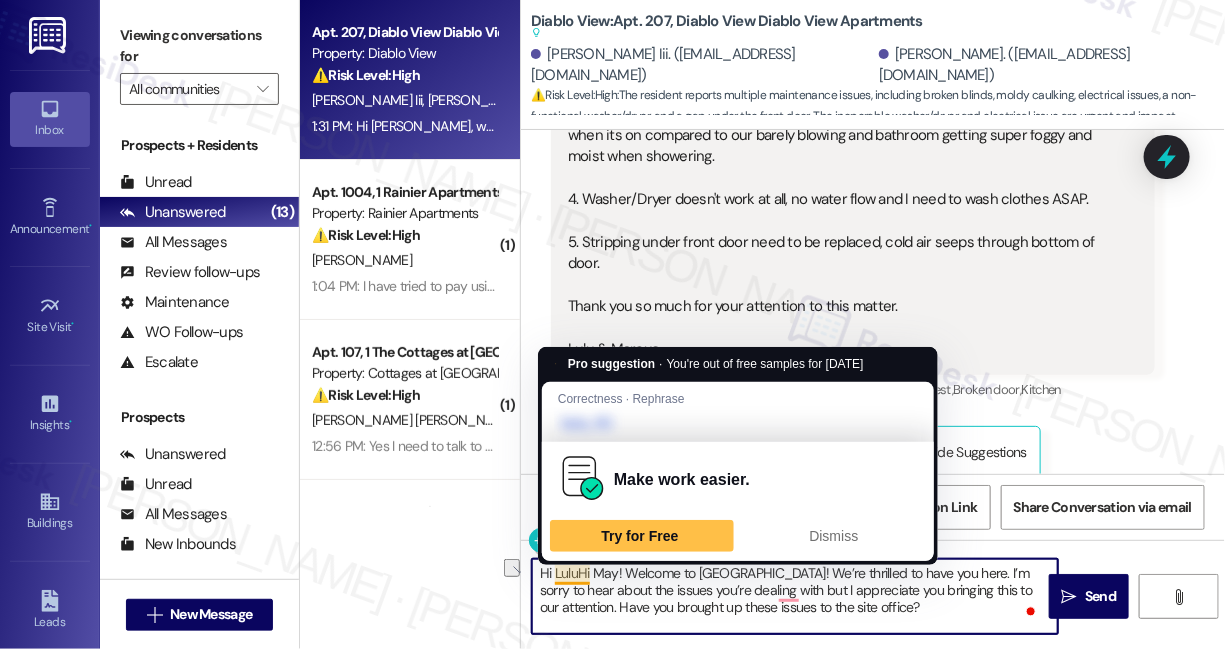 drag, startPoint x: 615, startPoint y: 572, endPoint x: 581, endPoint y: 570, distance: 34.058773 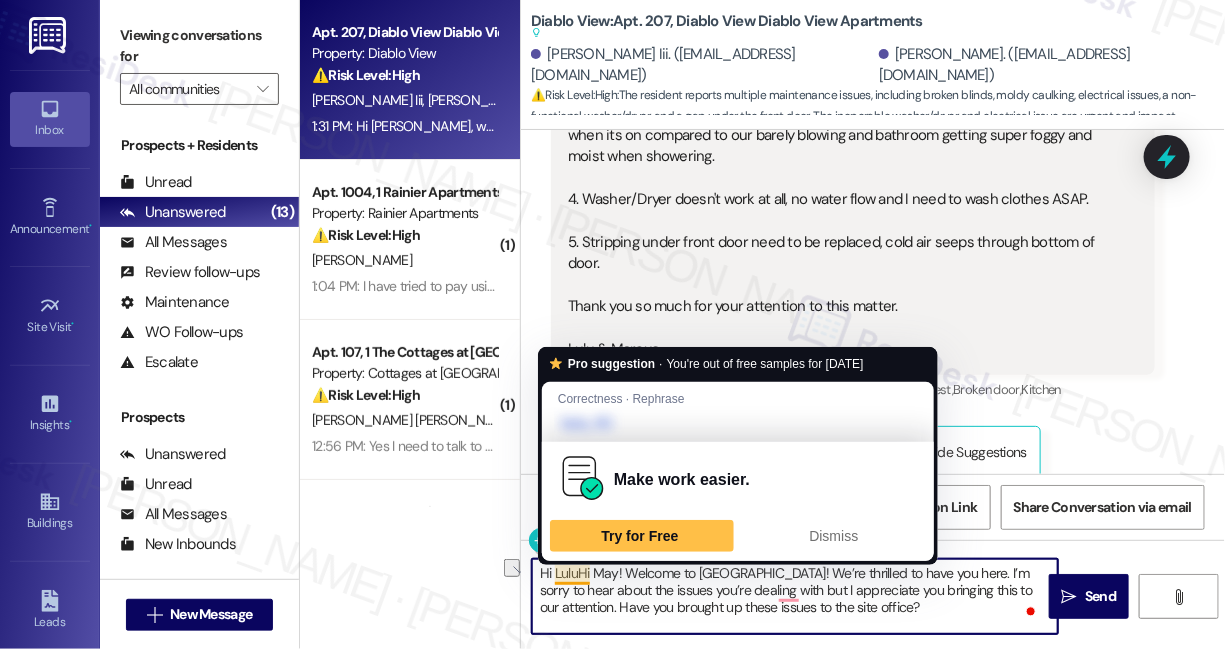 click on "Hi LuluHi May! Welcome to Penn Station! We’re thrilled to have you here. I’m sorry to hear about the issues you’re dealing with but I appreciate you bringing this to our attention. Have you brought up these issues to the site office?" at bounding box center [795, 596] 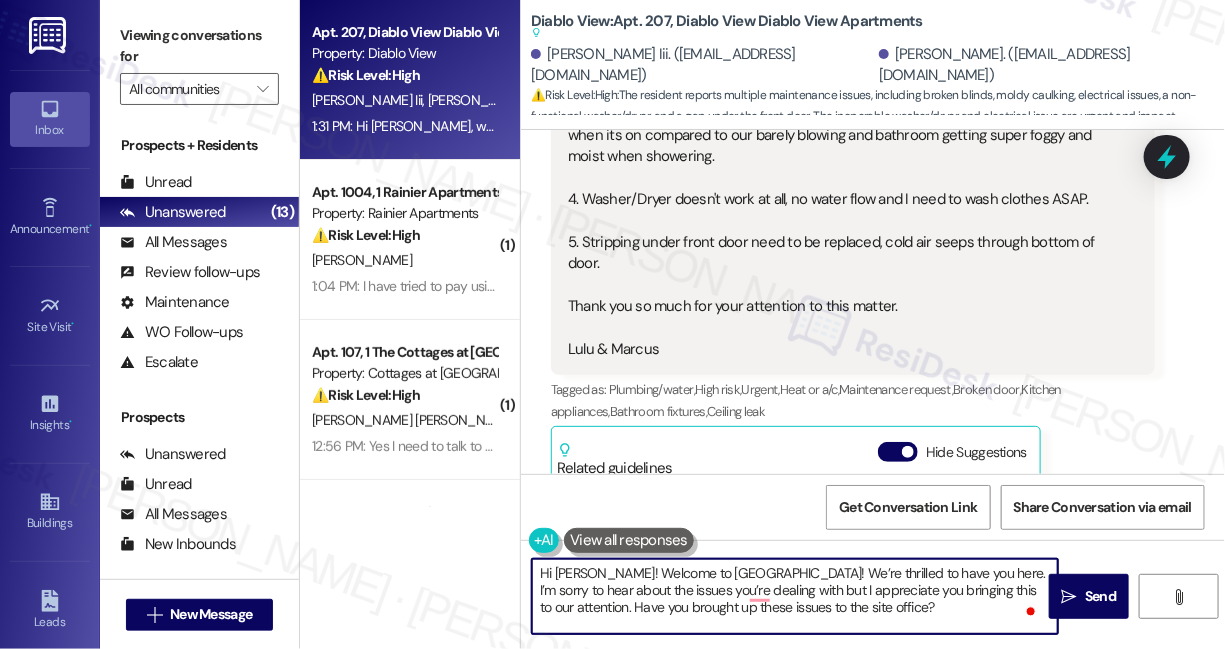 click on "Hi Lulu! Welcome to Penn Station! We’re thrilled to have you here. I’m sorry to hear about the issues you’re dealing with but I appreciate you bringing this to our attention. Have you brought up these issues to the site office?" at bounding box center [795, 596] 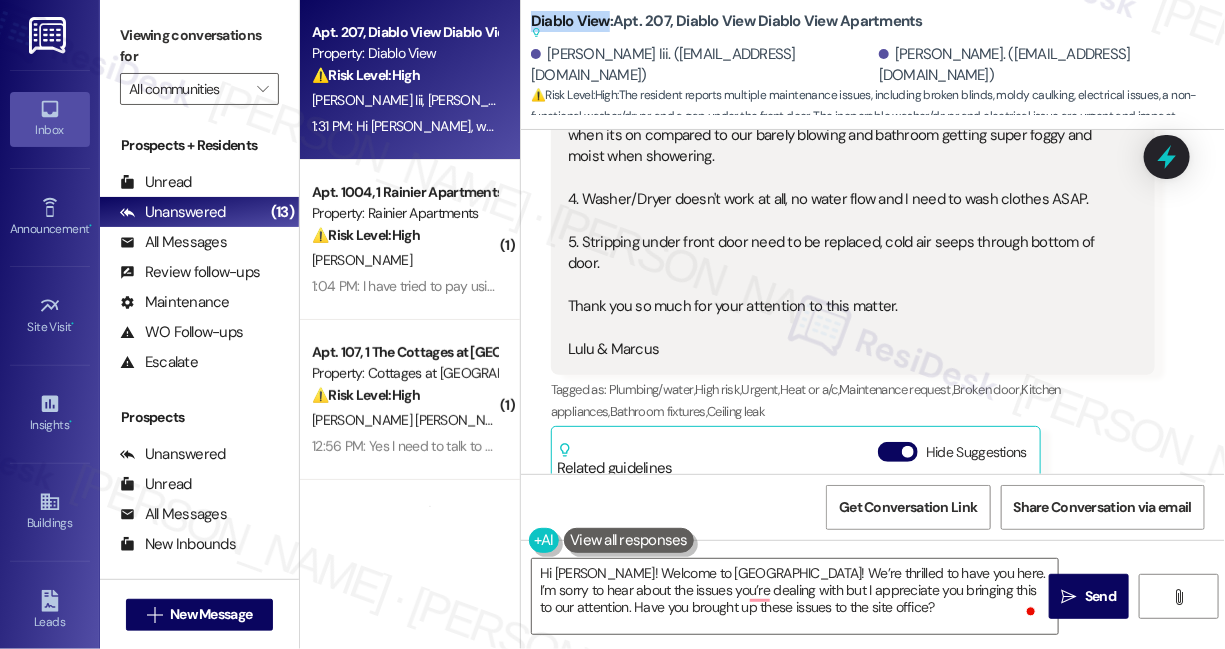 drag, startPoint x: 528, startPoint y: 20, endPoint x: 605, endPoint y: 13, distance: 77.31753 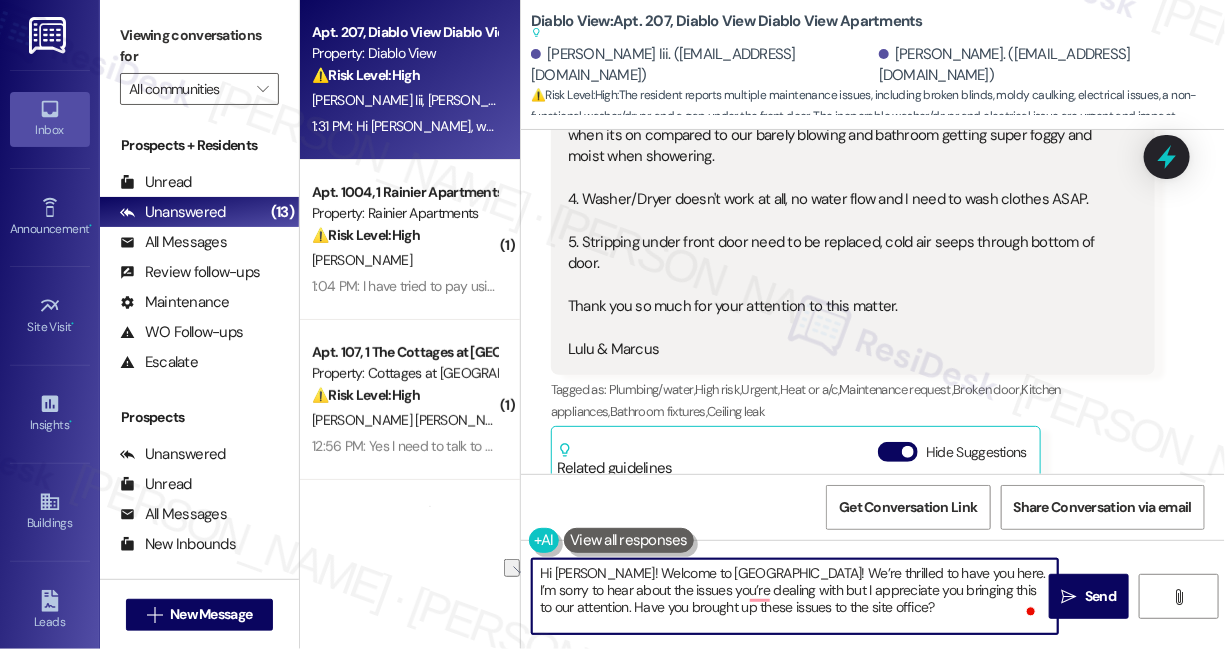 drag, startPoint x: 657, startPoint y: 574, endPoint x: 730, endPoint y: 561, distance: 74.1485 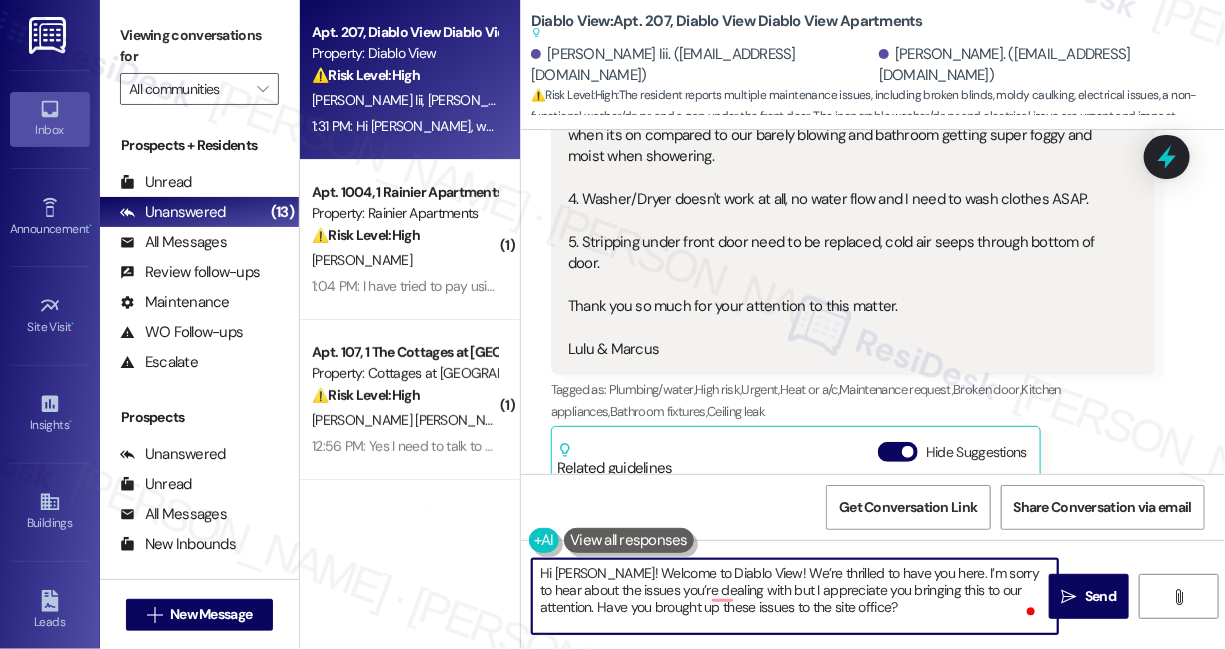click on "Hi Lulu! Welcome to Diablo View! We’re thrilled to have you here. I’m sorry to hear about the issues you’re dealing with but I appreciate you bringing this to our attention. Have you brought up these issues to the site office?" at bounding box center (795, 596) 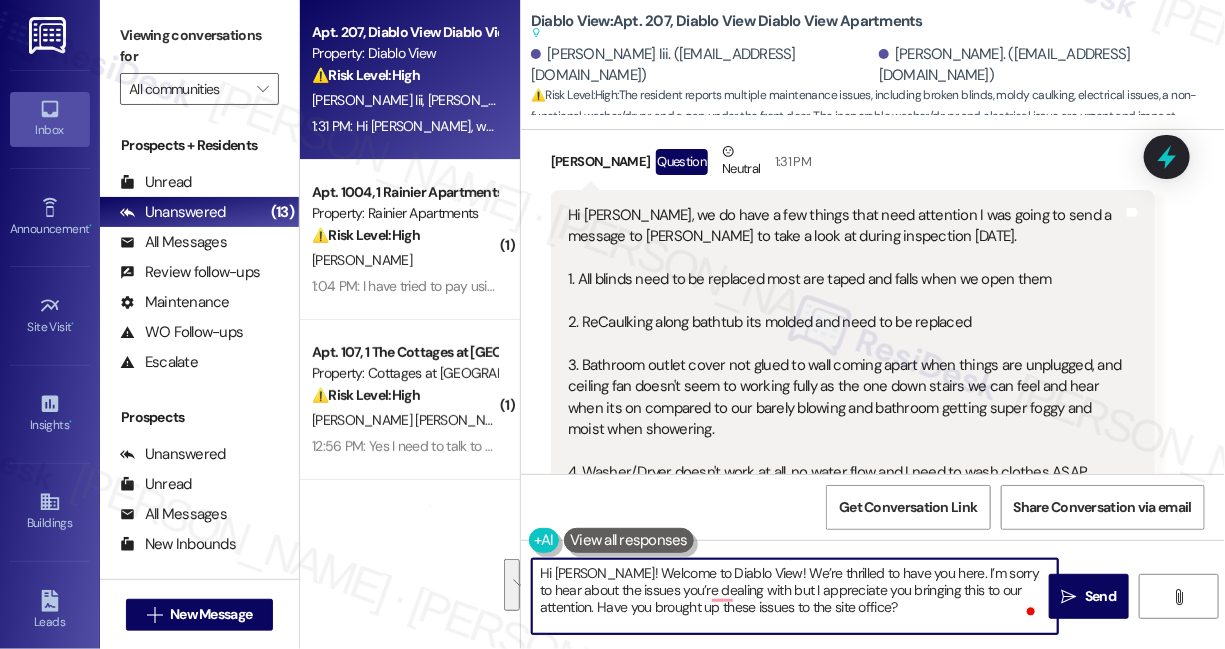 scroll, scrollTop: 402, scrollLeft: 0, axis: vertical 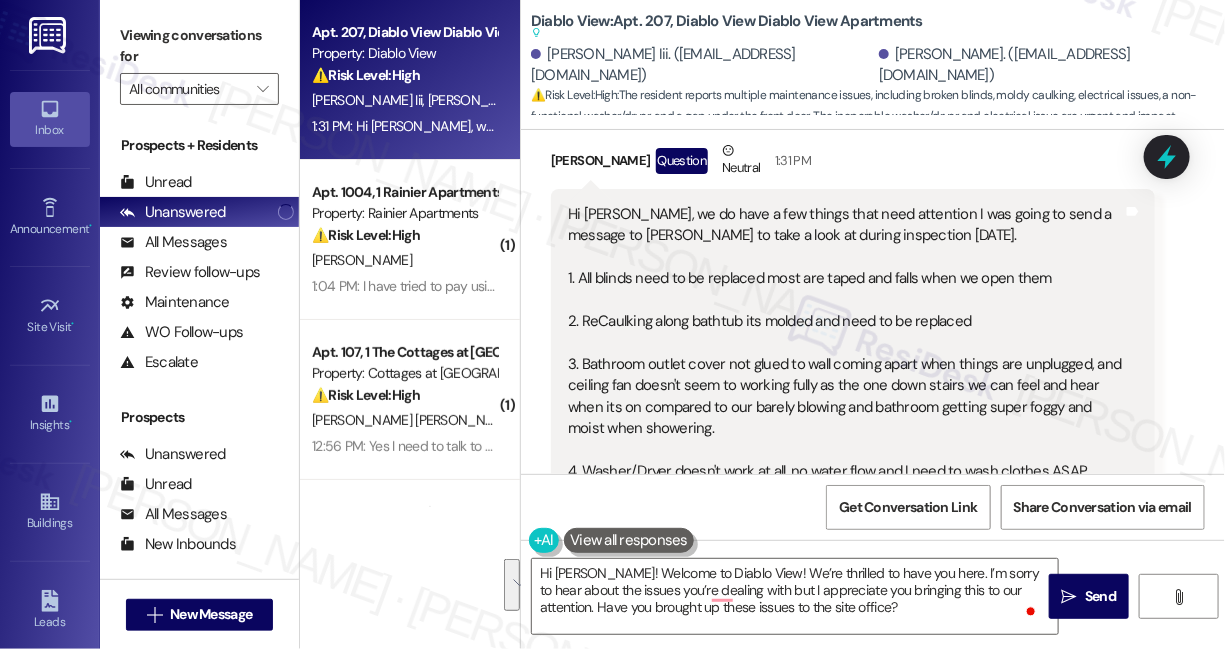 click on "Hi Sarah, we do have a few things that need attention I was going to send a message to Lauren to take a look at during inspection tomorrow.
1. All blinds need to be replaced most are taped and falls when we open them
2. ReCaulking along bathtub its molded and need to be replaced
3. Bathroom outlet cover not glued to wall coming apart when things are unplugged, and ceiling fan doesn't seem to working fully as the one down stairs we can feel and hear when its on compared to our barely blowing and bathroom getting super foggy and moist when showering.
4. Washer/Dryer doesn't work at all, no water flow and I need to wash clothes ASAP.
5. Stripping under front door need to be replaced, cold air seeps through bottom of door.
Thank you so much for your attention to this matter.
Lulu & Marcus" at bounding box center [845, 418] 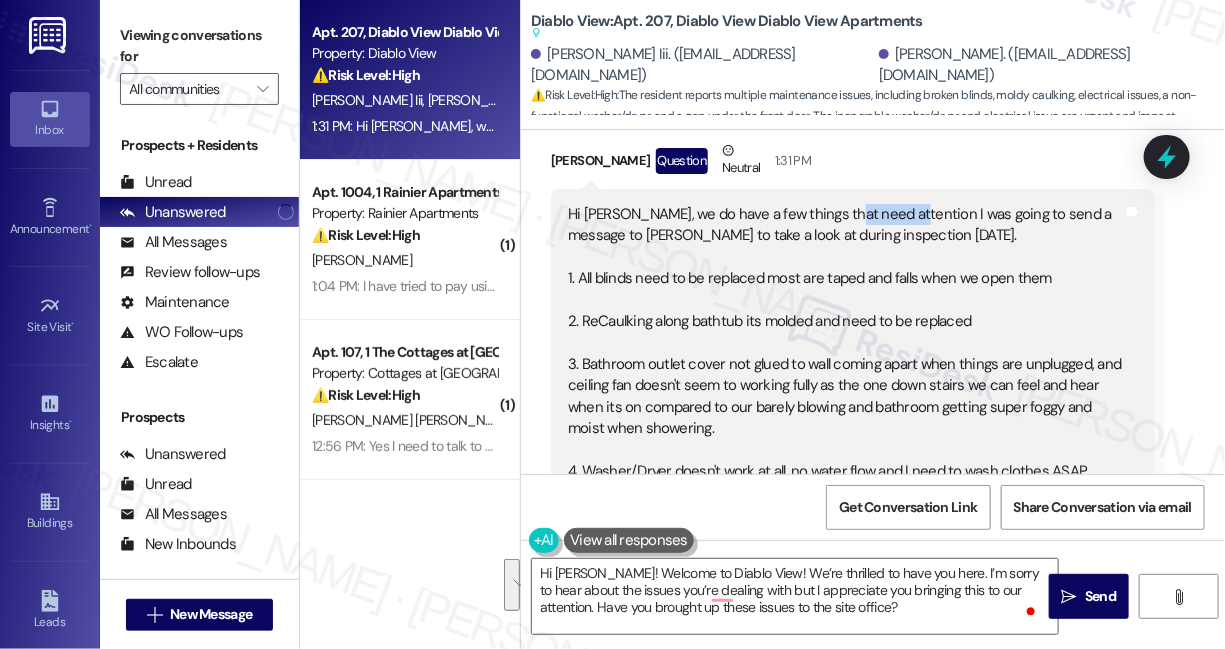 click on "Hi Sarah, we do have a few things that need attention I was going to send a message to Lauren to take a look at during inspection tomorrow.
1. All blinds need to be replaced most are taped and falls when we open them
2. ReCaulking along bathtub its molded and need to be replaced
3. Bathroom outlet cover not glued to wall coming apart when things are unplugged, and ceiling fan doesn't seem to working fully as the one down stairs we can feel and hear when its on compared to our barely blowing and bathroom getting super foggy and moist when showering.
4. Washer/Dryer doesn't work at all, no water flow and I need to wash clothes ASAP.
5. Stripping under front door need to be replaced, cold air seeps through bottom of door.
Thank you so much for your attention to this matter.
Lulu & Marcus" at bounding box center (845, 418) 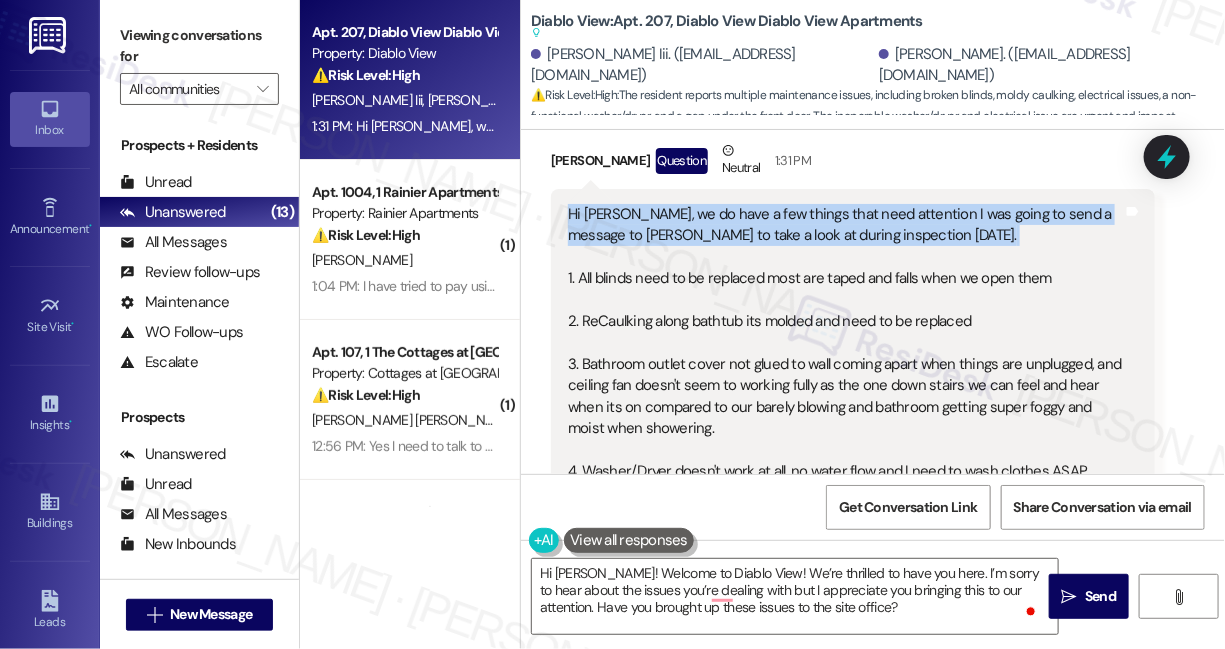 click on "Hi Sarah, we do have a few things that need attention I was going to send a message to Lauren to take a look at during inspection tomorrow.
1. All blinds need to be replaced most are taped and falls when we open them
2. ReCaulking along bathtub its molded and need to be replaced
3. Bathroom outlet cover not glued to wall coming apart when things are unplugged, and ceiling fan doesn't seem to working fully as the one down stairs we can feel and hear when its on compared to our barely blowing and bathroom getting super foggy and moist when showering.
4. Washer/Dryer doesn't work at all, no water flow and I need to wash clothes ASAP.
5. Stripping under front door need to be replaced, cold air seeps through bottom of door.
Thank you so much for your attention to this matter.
Lulu & Marcus" at bounding box center (845, 418) 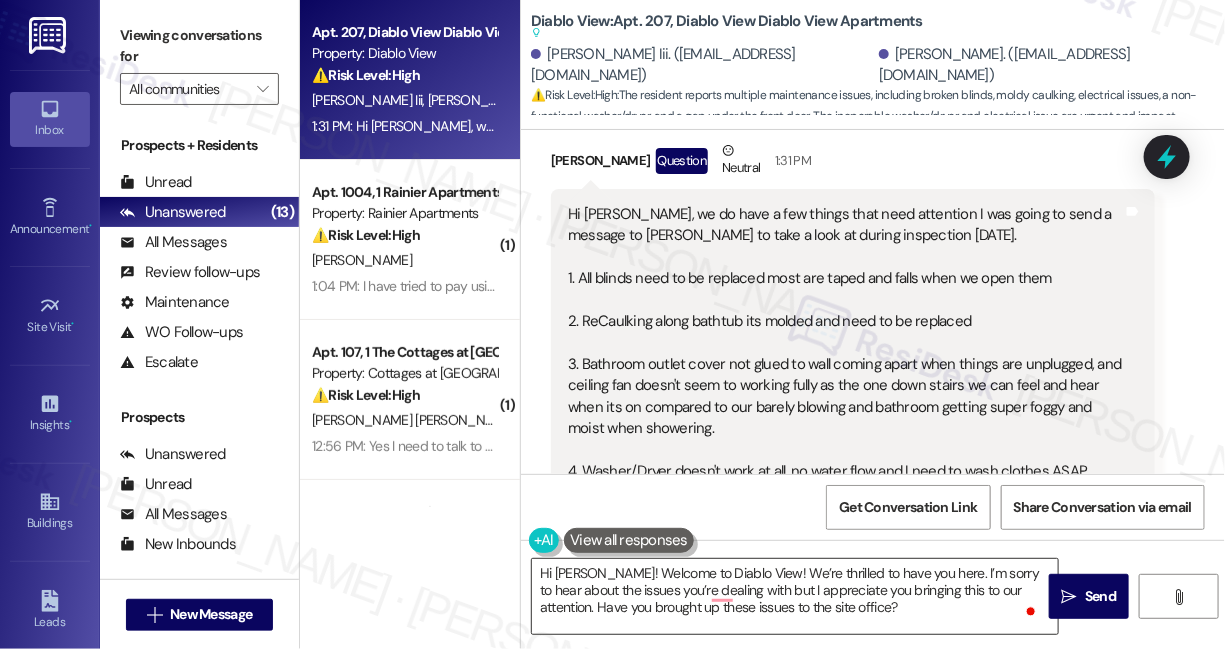 click on "Hi Lulu! Welcome to Diablo View! We’re thrilled to have you here. I’m sorry to hear about the issues you’re dealing with but I appreciate you bringing this to our attention. Have you brought up these issues to the site office?" at bounding box center [795, 596] 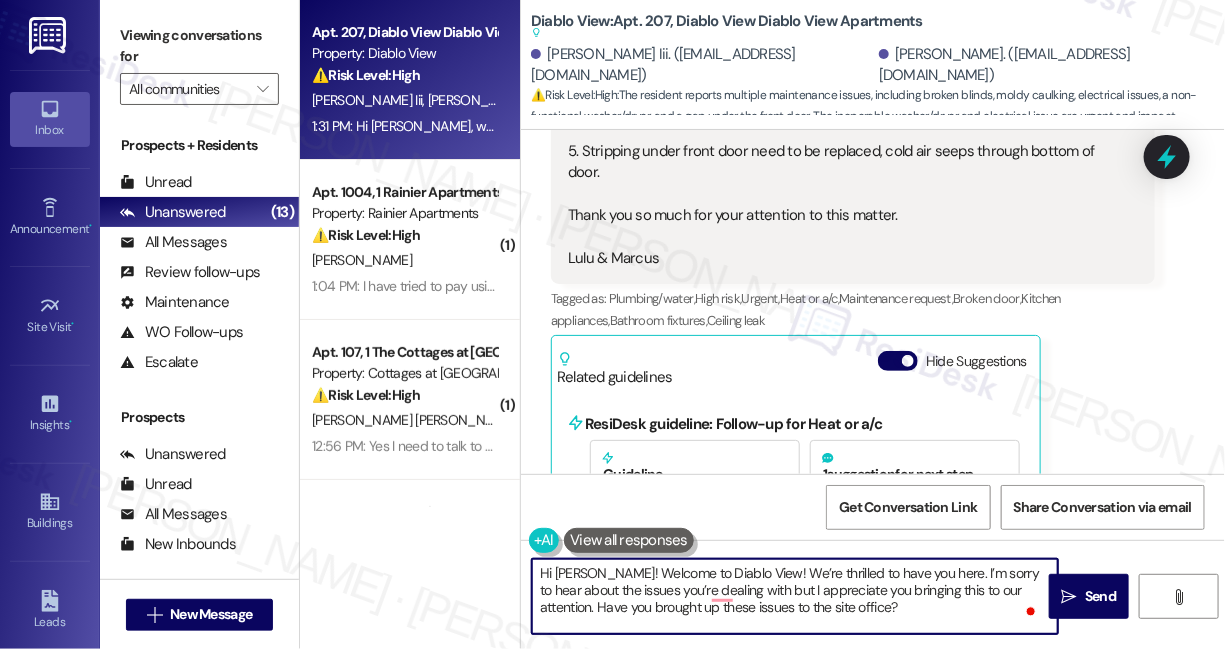 scroll, scrollTop: 1038, scrollLeft: 0, axis: vertical 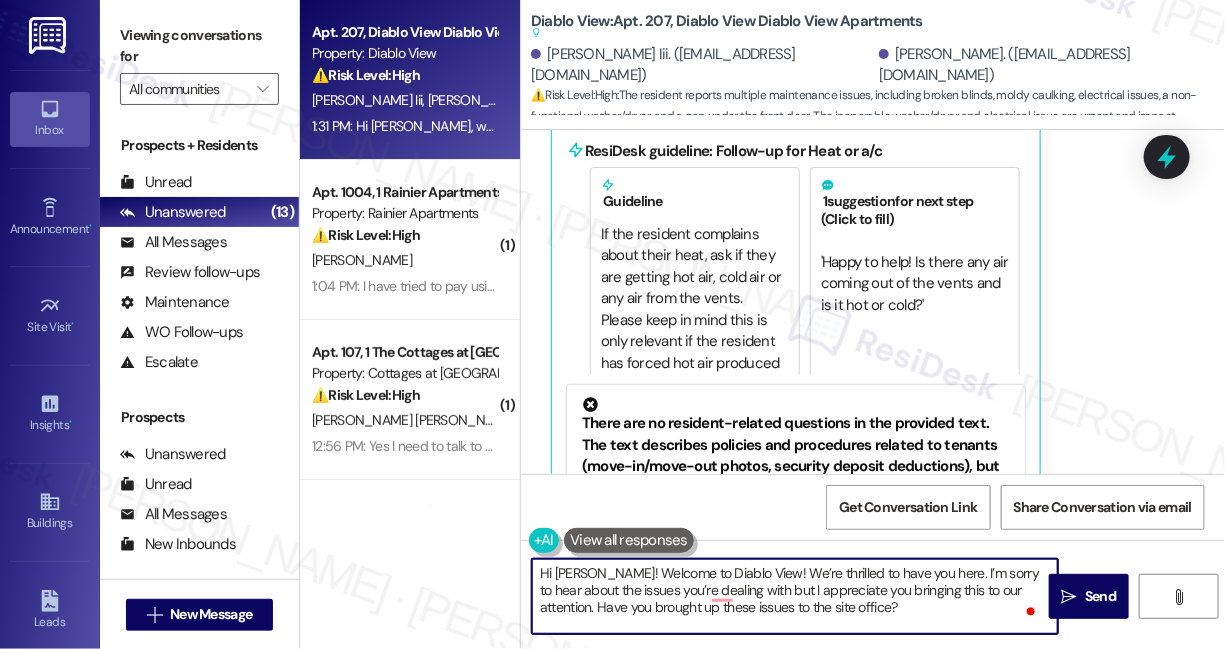 click on "Hi Lulu! Welcome to Diablo View! We’re thrilled to have you here. I’m sorry to hear about the issues you’re dealing with but I appreciate you bringing this to our attention. Have you brought up these issues to the site office?" at bounding box center (795, 596) 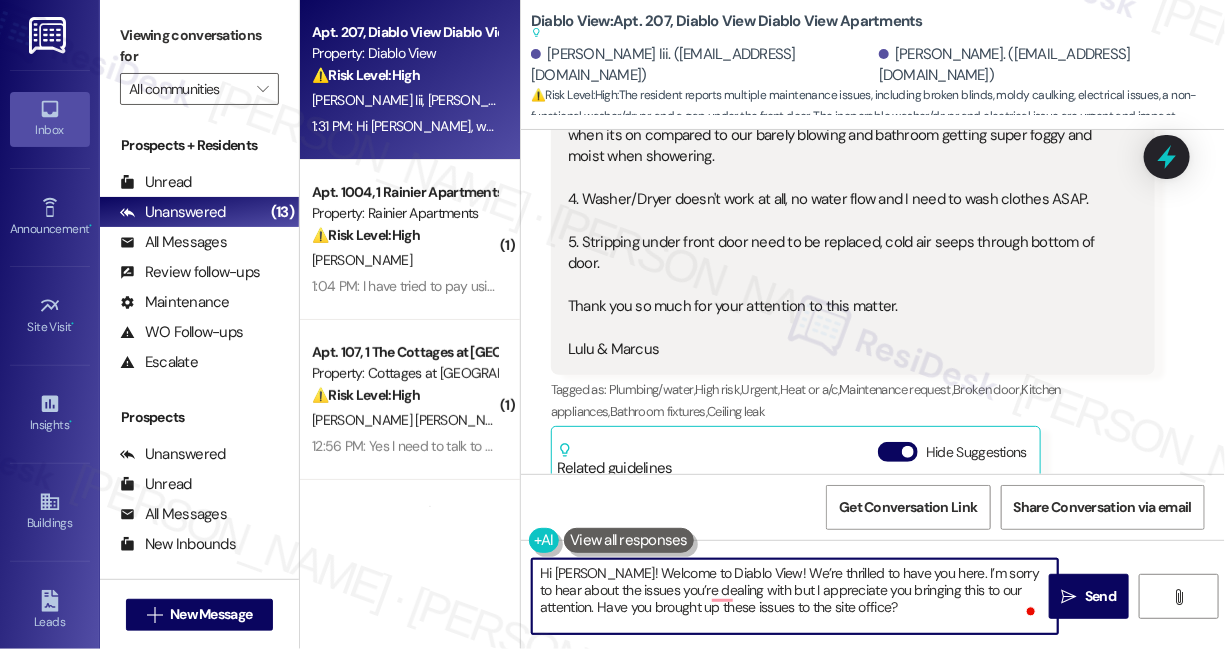 click on "Hi Lulu! Welcome to Diablo View! We’re thrilled to have you here. I’m sorry to hear about the issues you’re dealing with but I appreciate you bringing this to our attention. Have you brought up these issues to the site office?" at bounding box center (795, 596) 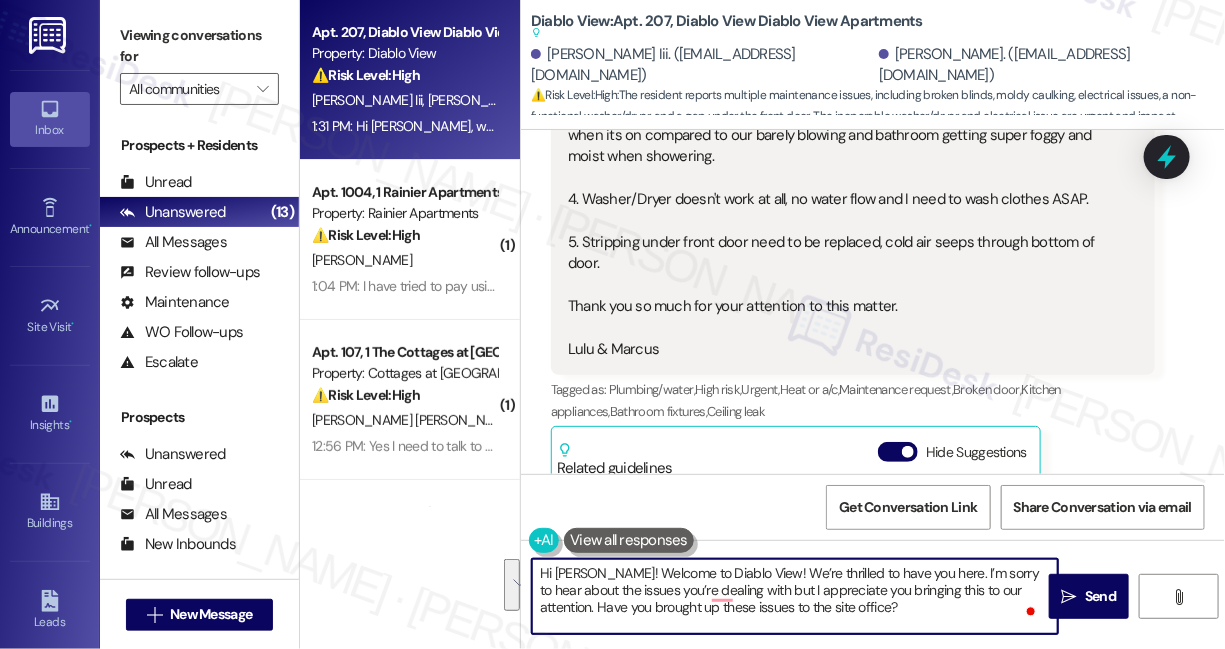 click on "Hi Lulu! Welcome to Diablo View! We’re thrilled to have you here. I’m sorry to hear about the issues you’re dealing with but I appreciate you bringing this to our attention. Have you brought up these issues to the site office?" at bounding box center (795, 596) 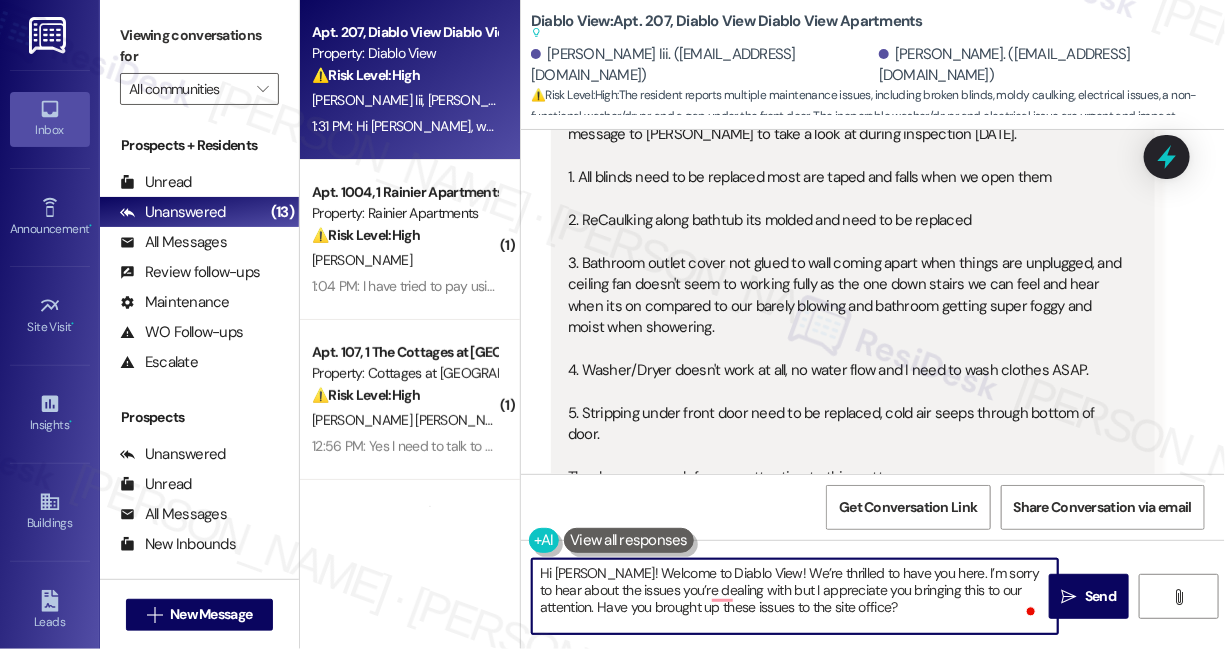 scroll, scrollTop: 402, scrollLeft: 0, axis: vertical 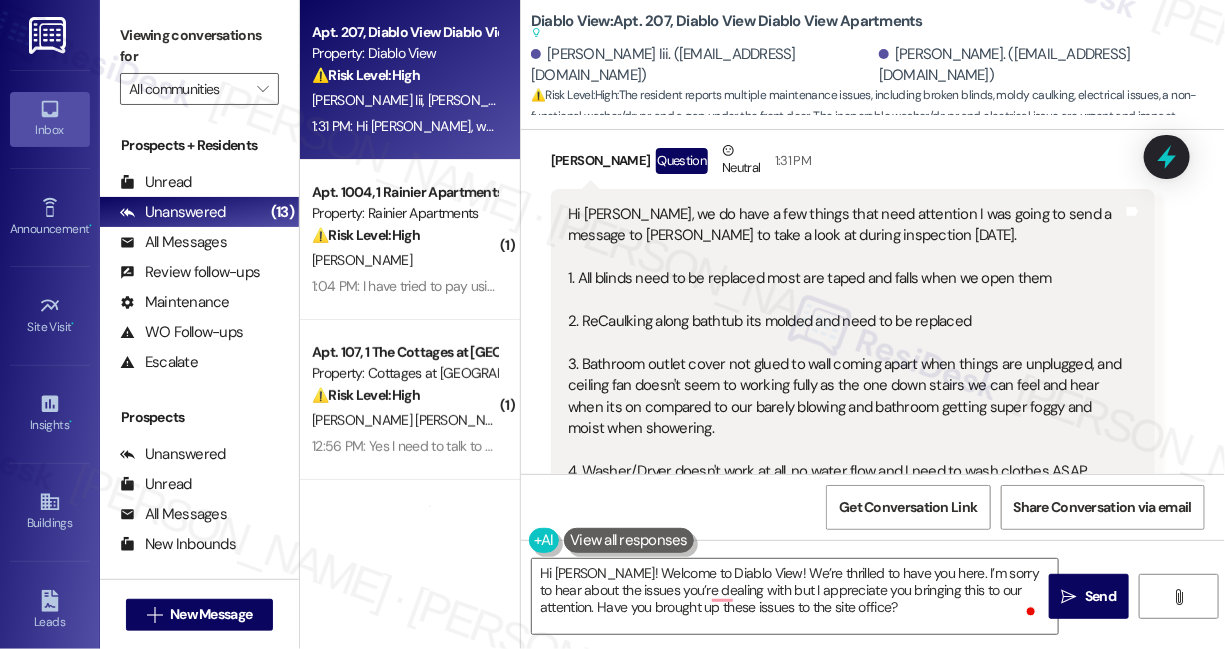click on "Hi Sarah, we do have a few things that need attention I was going to send a message to Lauren to take a look at during inspection tomorrow.
1. All blinds need to be replaced most are taped and falls when we open them
2. ReCaulking along bathtub its molded and need to be replaced
3. Bathroom outlet cover not glued to wall coming apart when things are unplugged, and ceiling fan doesn't seem to working fully as the one down stairs we can feel and hear when its on compared to our barely blowing and bathroom getting super foggy and moist when showering.
4. Washer/Dryer doesn't work at all, no water flow and I need to wash clothes ASAP.
5. Stripping under front door need to be replaced, cold air seeps through bottom of door.
Thank you so much for your attention to this matter.
Lulu & Marcus" at bounding box center (845, 418) 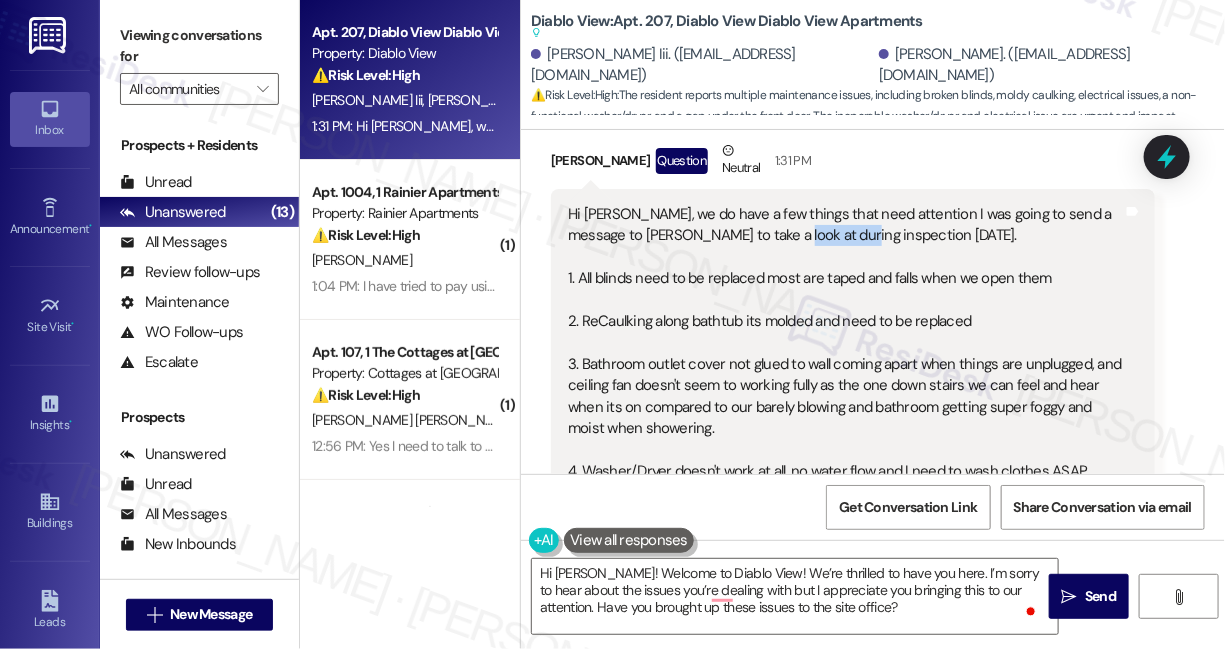 click on "Hi Sarah, we do have a few things that need attention I was going to send a message to Lauren to take a look at during inspection tomorrow.
1. All blinds need to be replaced most are taped and falls when we open them
2. ReCaulking along bathtub its molded and need to be replaced
3. Bathroom outlet cover not glued to wall coming apart when things are unplugged, and ceiling fan doesn't seem to working fully as the one down stairs we can feel and hear when its on compared to our barely blowing and bathroom getting super foggy and moist when showering.
4. Washer/Dryer doesn't work at all, no water flow and I need to wash clothes ASAP.
5. Stripping under front door need to be replaced, cold air seeps through bottom of door.
Thank you so much for your attention to this matter.
Lulu & Marcus" at bounding box center [845, 418] 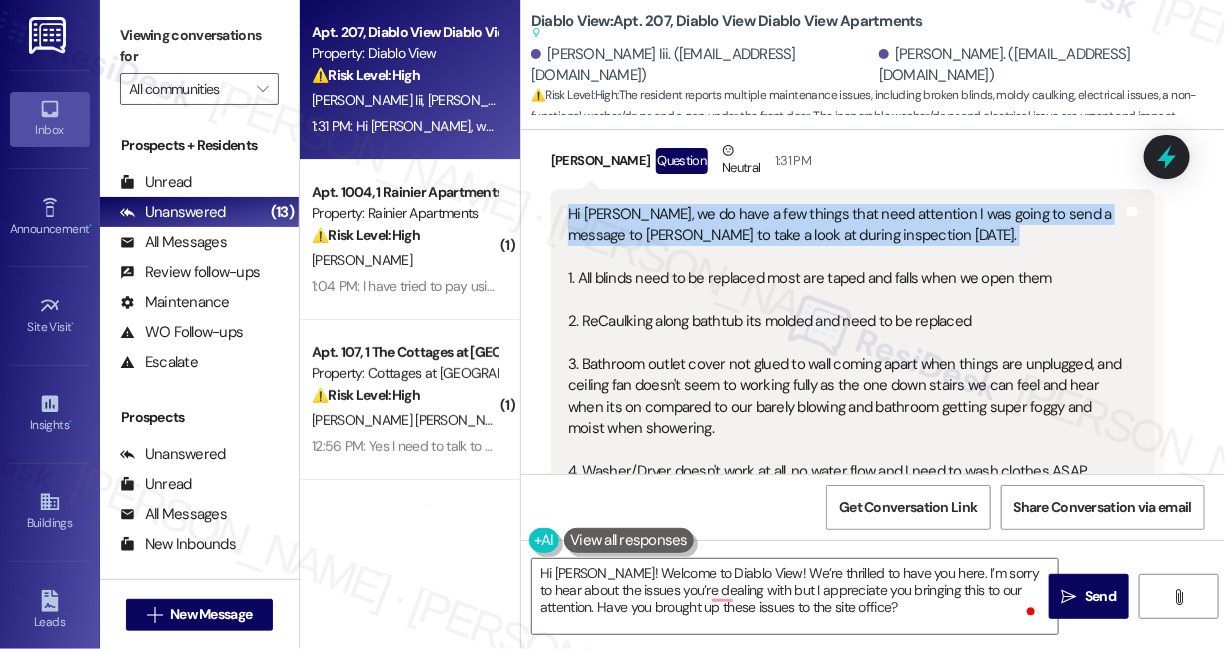 click on "Hi Sarah, we do have a few things that need attention I was going to send a message to Lauren to take a look at during inspection tomorrow.
1. All blinds need to be replaced most are taped and falls when we open them
2. ReCaulking along bathtub its molded and need to be replaced
3. Bathroom outlet cover not glued to wall coming apart when things are unplugged, and ceiling fan doesn't seem to working fully as the one down stairs we can feel and hear when its on compared to our barely blowing and bathroom getting super foggy and moist when showering.
4. Washer/Dryer doesn't work at all, no water flow and I need to wash clothes ASAP.
5. Stripping under front door need to be replaced, cold air seeps through bottom of door.
Thank you so much for your attention to this matter.
Lulu & Marcus" at bounding box center [845, 418] 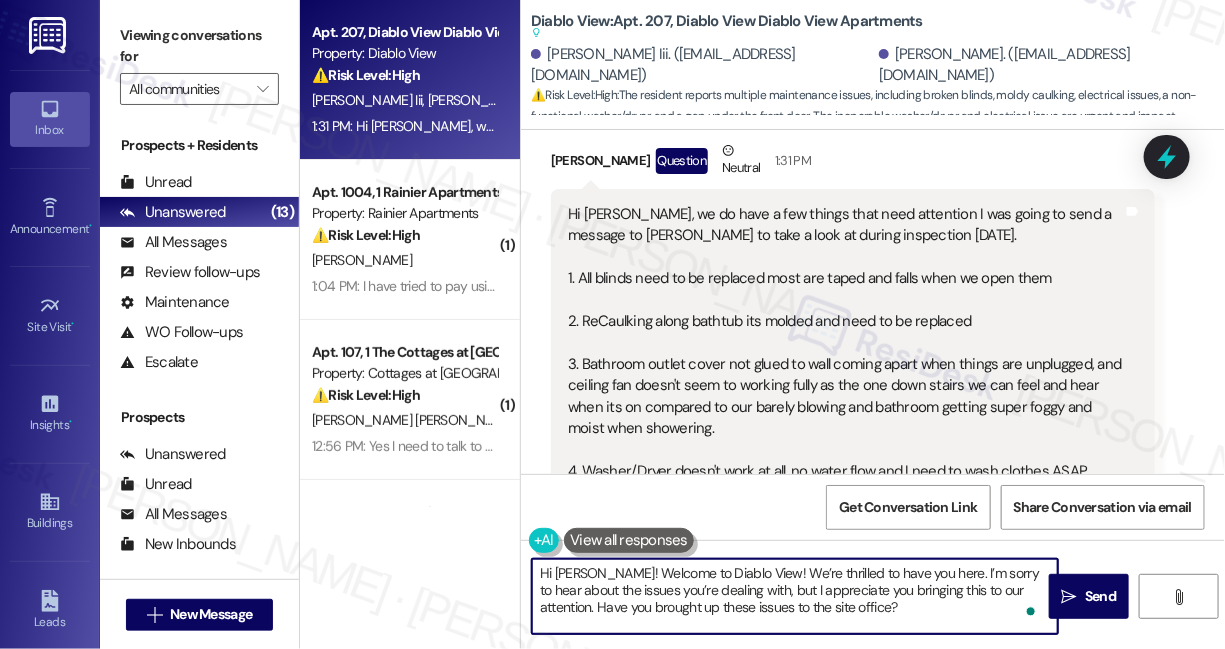 click on "Hi Lulu! Welcome to Diablo View! We’re thrilled to have you here. I’m sorry to hear about the issues you’re dealing with, but I appreciate you bringing this to our attention. Have you brought up these issues to the site office?" at bounding box center [795, 596] 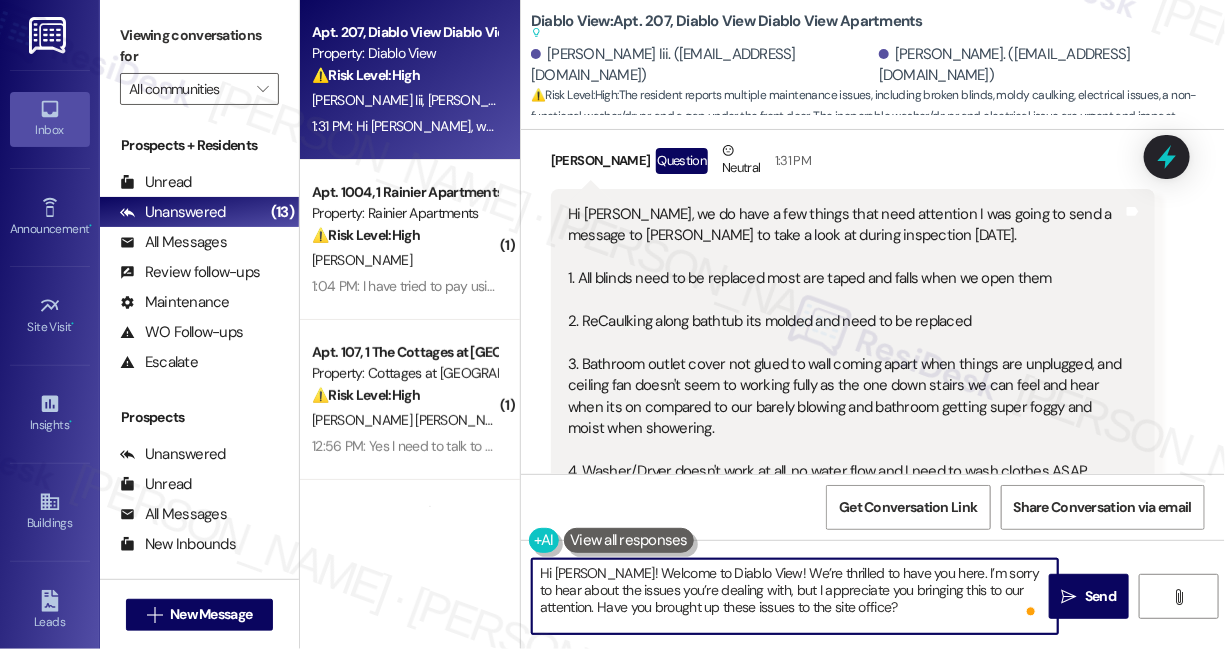 click on "Hi Lulu! Welcome to Diablo View! We’re thrilled to have you here. I’m sorry to hear about the issues you’re dealing with, but I appreciate you bringing this to our attention. Have you brought up these issues to the site office?" at bounding box center (795, 596) 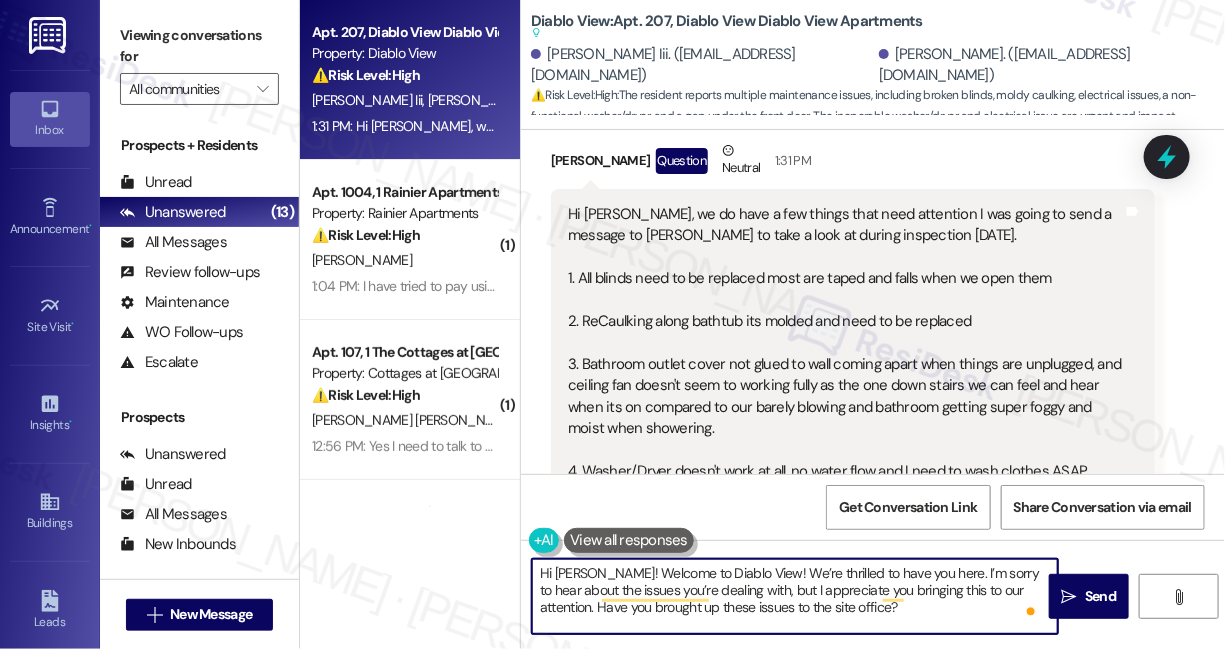 click on "Hi Lulu! Welcome to Diablo View! We’re thrilled to have you here. I’m sorry to hear about the issues you’re dealing with, but I appreciate you bringing this to our attention. Have you brought up these issues to the site office?" at bounding box center [795, 596] 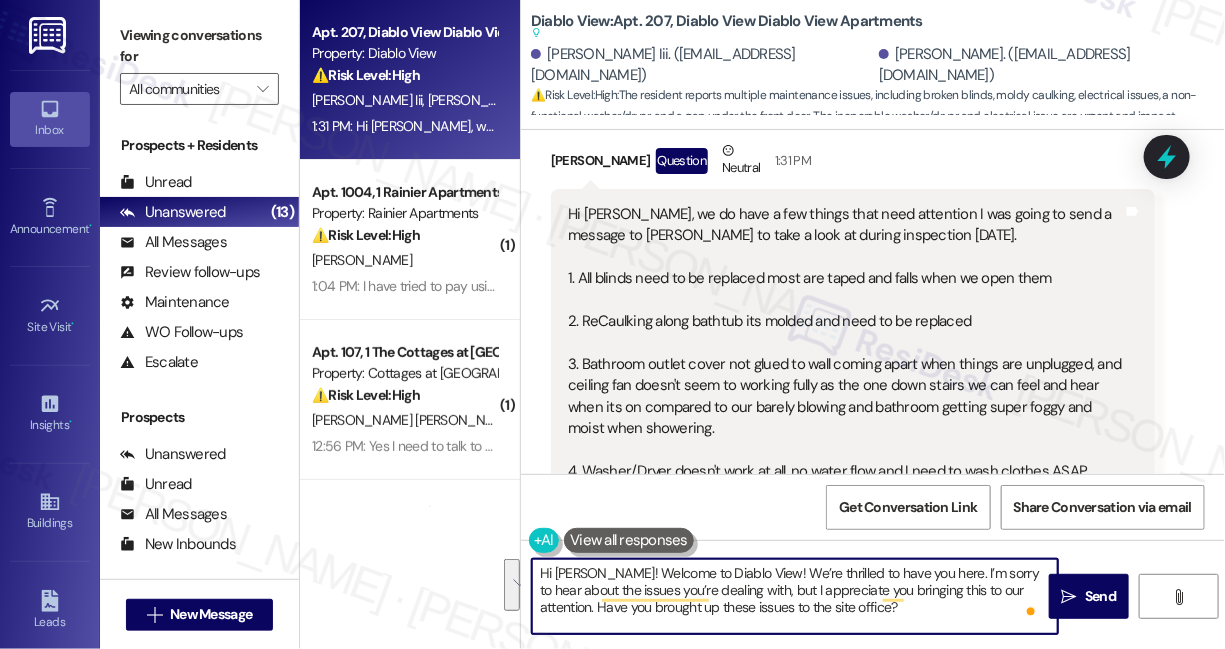 click on "Hi Lulu! Welcome to Diablo View! We’re thrilled to have you here. I’m sorry to hear about the issues you’re dealing with, but I appreciate you bringing this to our attention. Have you brought up these issues to the site office?" at bounding box center (795, 596) 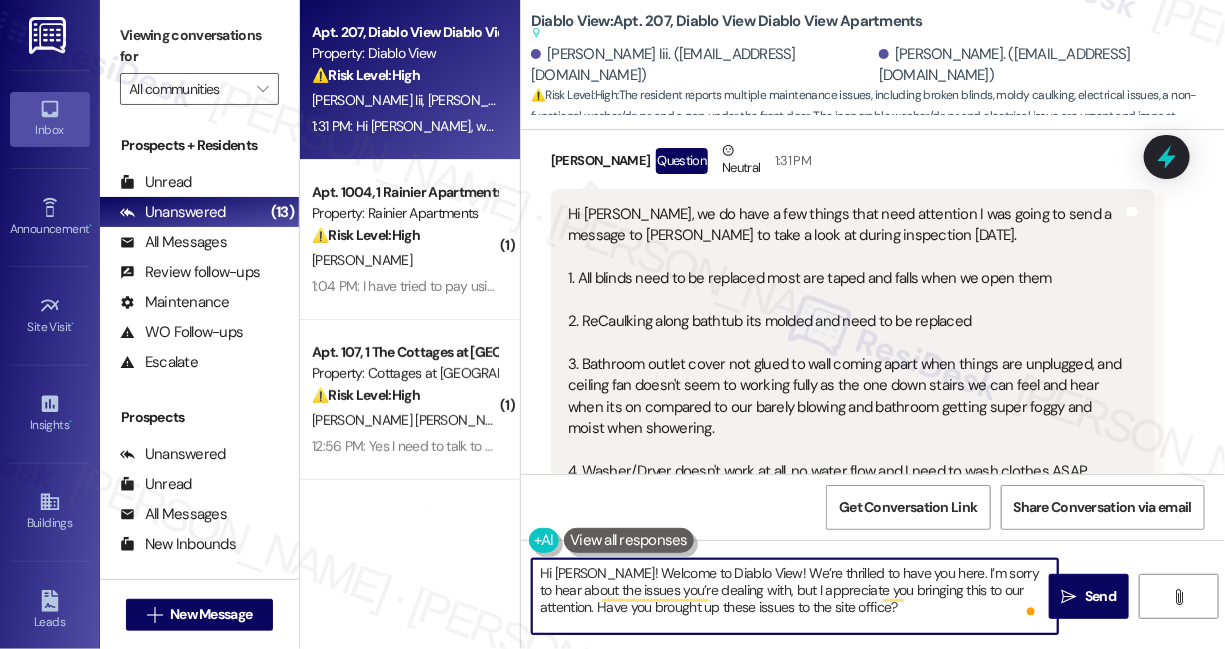 click on "Hi Lulu! Welcome to Diablo View! We’re thrilled to have you here. I’m sorry to hear about the issues you’re dealing with, but I appreciate you bringing this to our attention. Have you brought up these issues to the site office?" at bounding box center (795, 596) 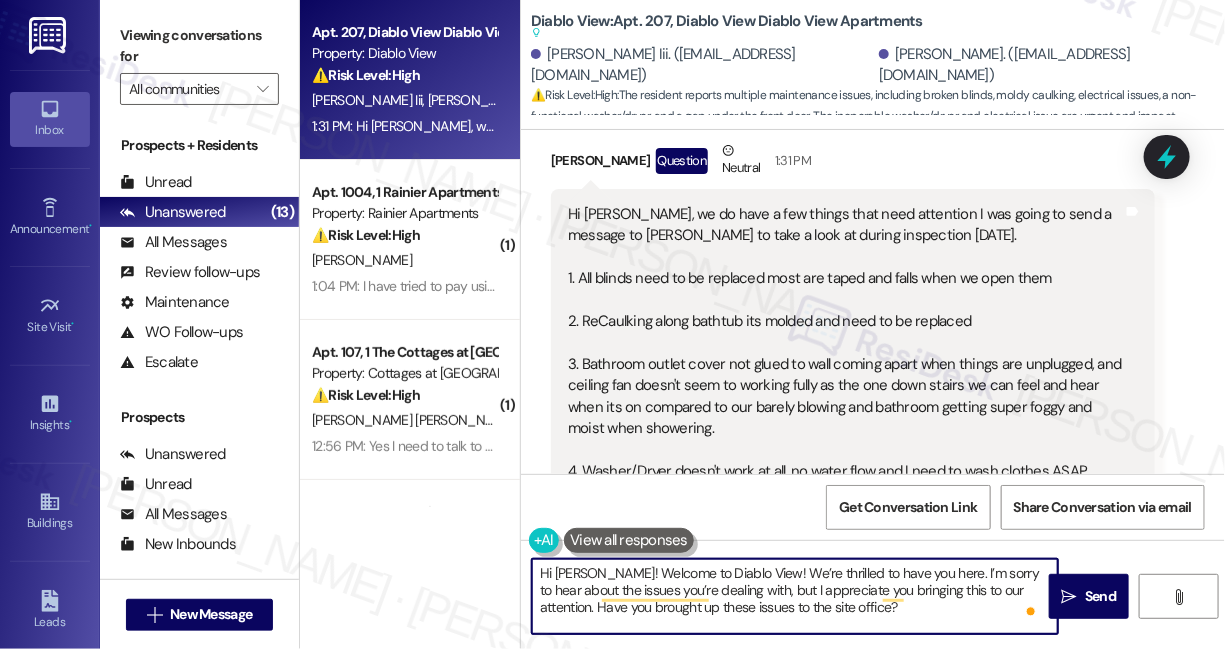 click on "Hi Sarah, we do have a few things that need attention I was going to send a message to Lauren to take a look at during inspection tomorrow.
1. All blinds need to be replaced most are taped and falls when we open them
2. ReCaulking along bathtub its molded and need to be replaced
3. Bathroom outlet cover not glued to wall coming apart when things are unplugged, and ceiling fan doesn't seem to working fully as the one down stairs we can feel and hear when its on compared to our barely blowing and bathroom getting super foggy and moist when showering.
4. Washer/Dryer doesn't work at all, no water flow and I need to wash clothes ASAP.
5. Stripping under front door need to be replaced, cold air seeps through bottom of door.
Thank you so much for your attention to this matter.
Lulu & Marcus" at bounding box center [845, 418] 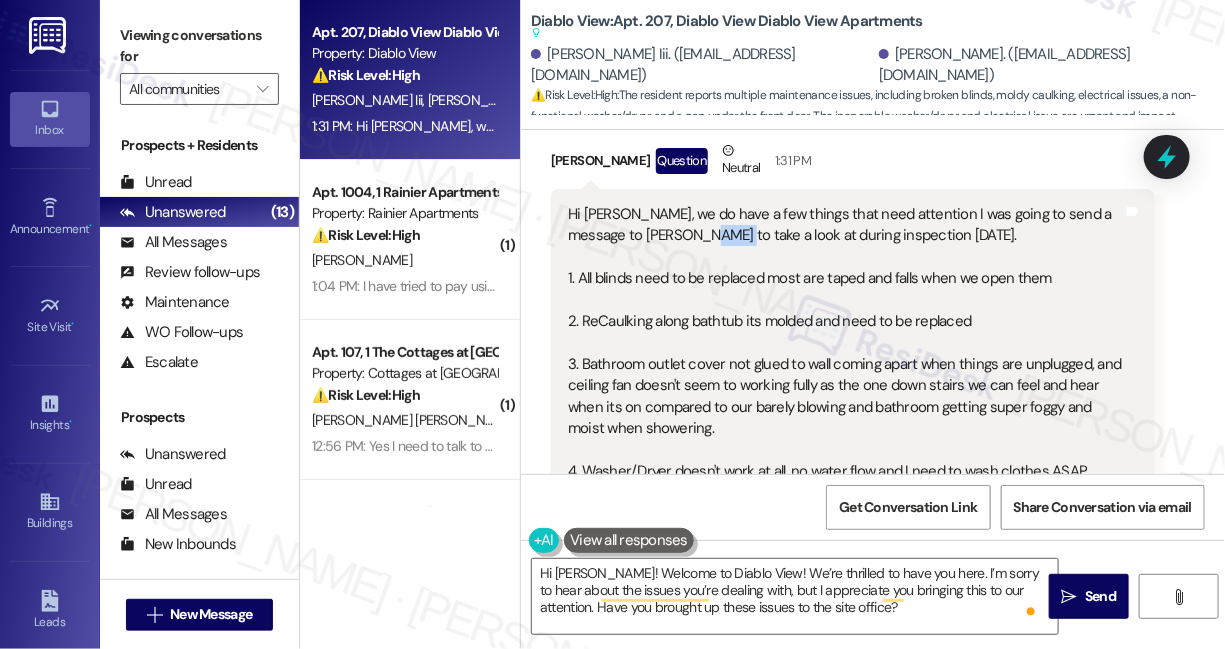 click on "Hi Sarah, we do have a few things that need attention I was going to send a message to Lauren to take a look at during inspection tomorrow.
1. All blinds need to be replaced most are taped and falls when we open them
2. ReCaulking along bathtub its molded and need to be replaced
3. Bathroom outlet cover not glued to wall coming apart when things are unplugged, and ceiling fan doesn't seem to working fully as the one down stairs we can feel and hear when its on compared to our barely blowing and bathroom getting super foggy and moist when showering.
4. Washer/Dryer doesn't work at all, no water flow and I need to wash clothes ASAP.
5. Stripping under front door need to be replaced, cold air seeps through bottom of door.
Thank you so much for your attention to this matter.
Lulu & Marcus" at bounding box center [845, 418] 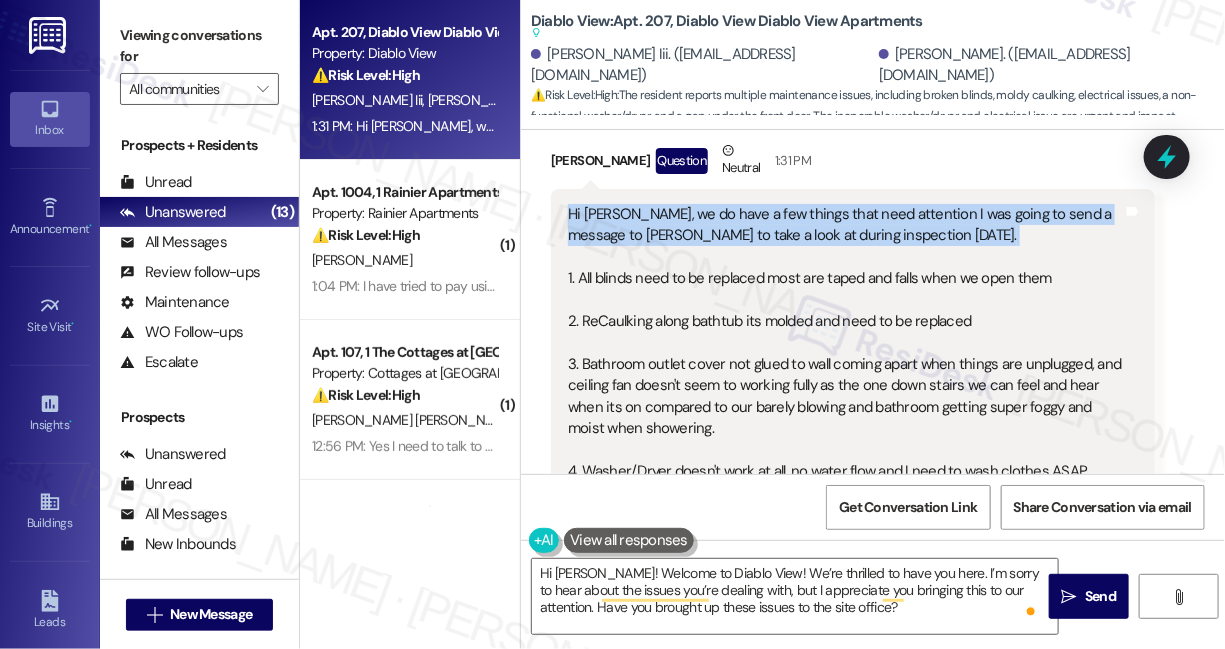 click on "Hi Sarah, we do have a few things that need attention I was going to send a message to Lauren to take a look at during inspection tomorrow.
1. All blinds need to be replaced most are taped and falls when we open them
2. ReCaulking along bathtub its molded and need to be replaced
3. Bathroom outlet cover not glued to wall coming apart when things are unplugged, and ceiling fan doesn't seem to working fully as the one down stairs we can feel and hear when its on compared to our barely blowing and bathroom getting super foggy and moist when showering.
4. Washer/Dryer doesn't work at all, no water flow and I need to wash clothes ASAP.
5. Stripping under front door need to be replaced, cold air seeps through bottom of door.
Thank you so much for your attention to this matter.
Lulu & Marcus" at bounding box center [845, 418] 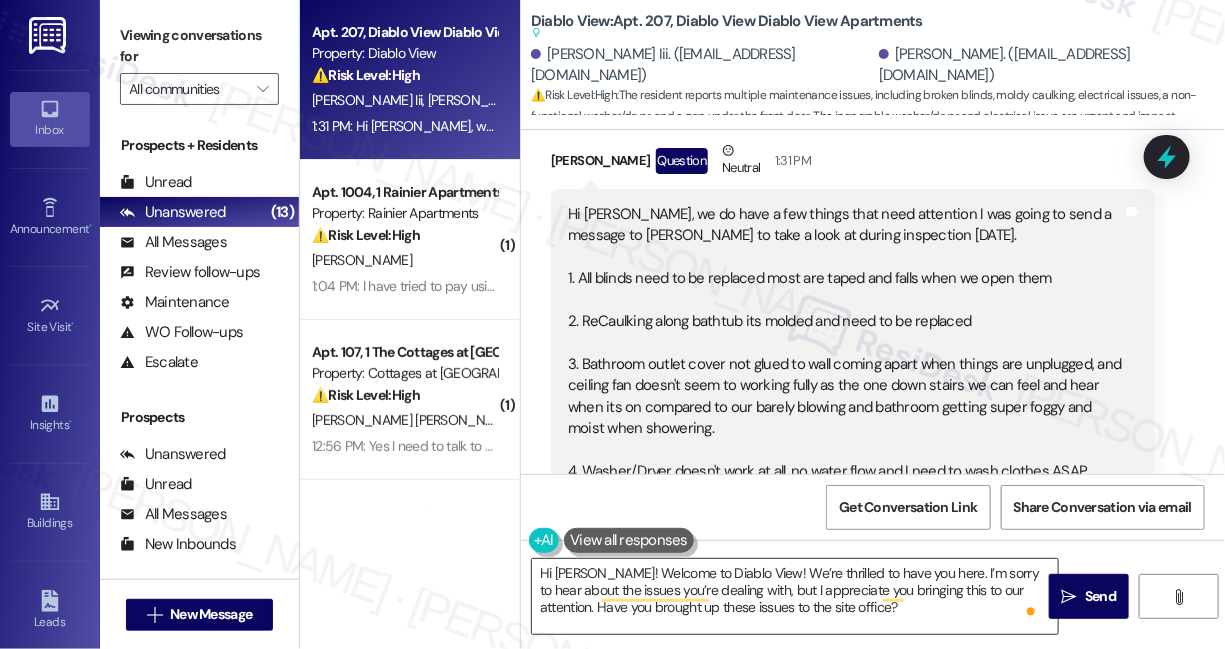 click on "Hi Lulu! Welcome to Diablo View! We’re thrilled to have you here. I’m sorry to hear about the issues you’re dealing with, but I appreciate you bringing this to our attention. Have you brought up these issues to the site office?" at bounding box center (795, 596) 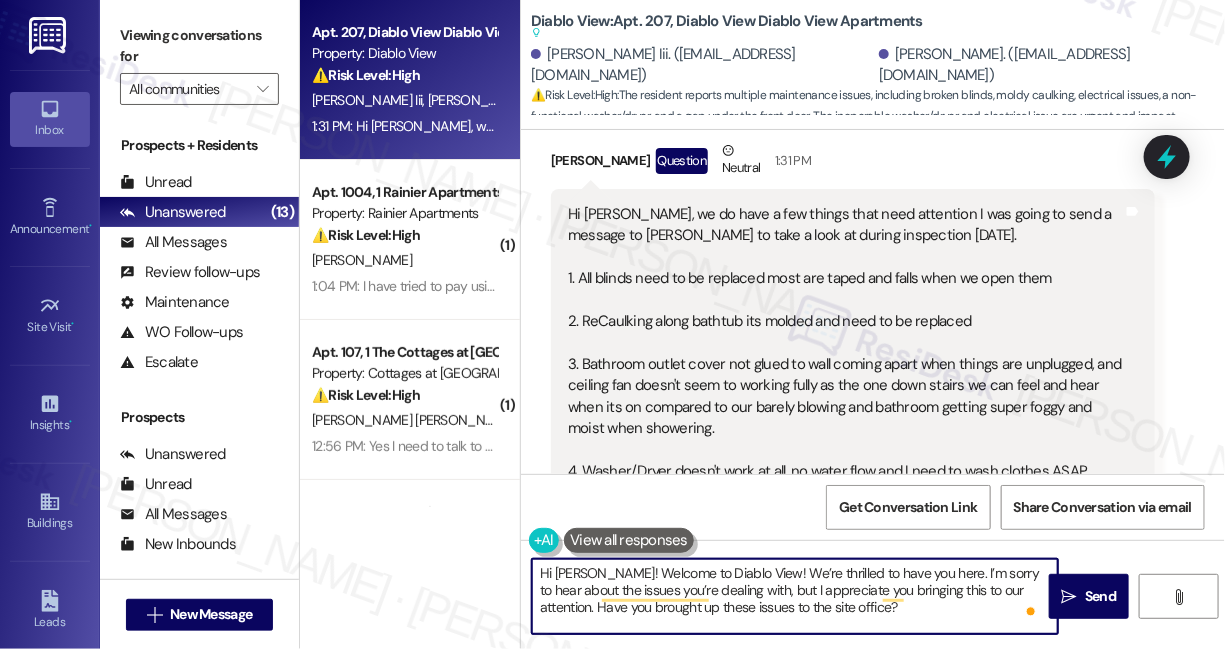 click on "Hi Sarah, we do have a few things that need attention I was going to send a message to Lauren to take a look at during inspection tomorrow.
1. All blinds need to be replaced most are taped and falls when we open them
2. ReCaulking along bathtub its molded and need to be replaced
3. Bathroom outlet cover not glued to wall coming apart when things are unplugged, and ceiling fan doesn't seem to working fully as the one down stairs we can feel and hear when its on compared to our barely blowing and bathroom getting super foggy and moist when showering.
4. Washer/Dryer doesn't work at all, no water flow and I need to wash clothes ASAP.
5. Stripping under front door need to be replaced, cold air seeps through bottom of door.
Thank you so much for your attention to this matter.
Lulu & Marcus" at bounding box center (845, 418) 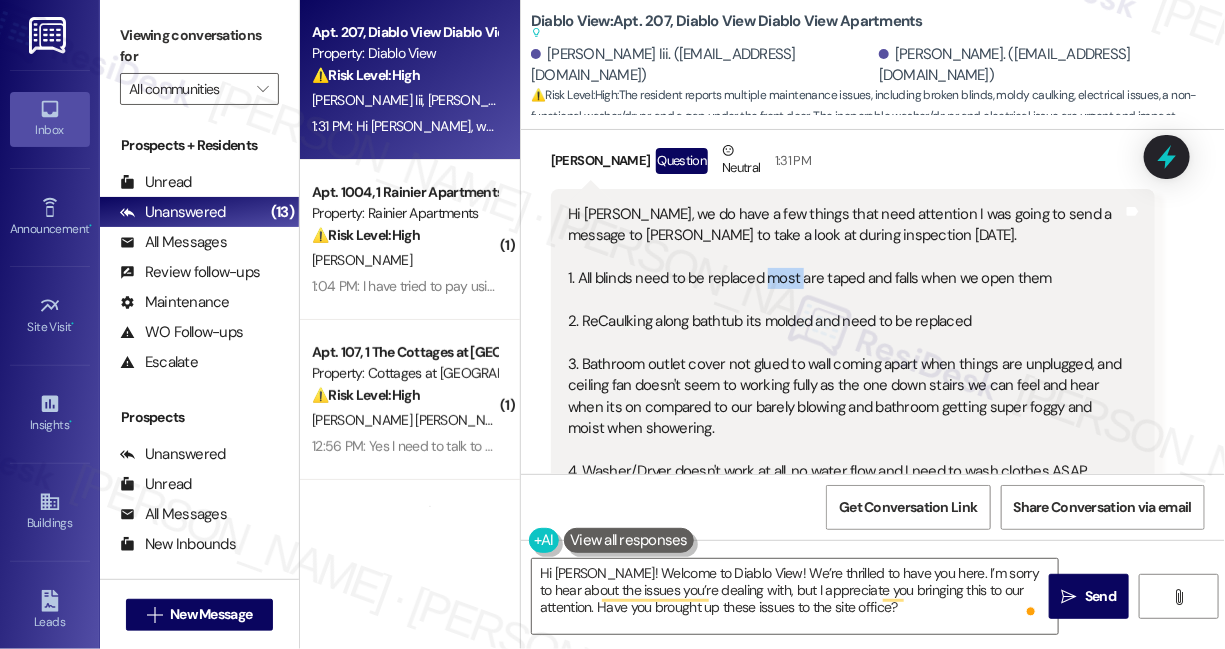 click on "Hi Sarah, we do have a few things that need attention I was going to send a message to Lauren to take a look at during inspection tomorrow.
1. All blinds need to be replaced most are taped and falls when we open them
2. ReCaulking along bathtub its molded and need to be replaced
3. Bathroom outlet cover not glued to wall coming apart when things are unplugged, and ceiling fan doesn't seem to working fully as the one down stairs we can feel and hear when its on compared to our barely blowing and bathroom getting super foggy and moist when showering.
4. Washer/Dryer doesn't work at all, no water flow and I need to wash clothes ASAP.
5. Stripping under front door need to be replaced, cold air seeps through bottom of door.
Thank you so much for your attention to this matter.
Lulu & Marcus" at bounding box center (845, 418) 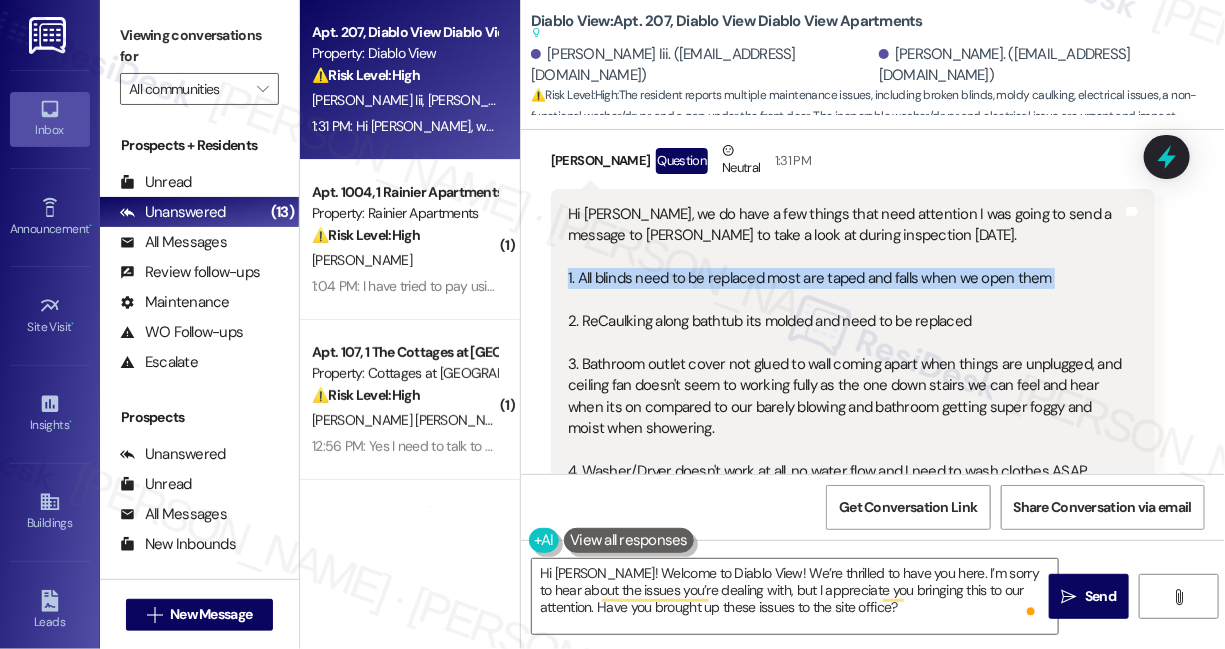 click on "Hi Sarah, we do have a few things that need attention I was going to send a message to Lauren to take a look at during inspection tomorrow.
1. All blinds need to be replaced most are taped and falls when we open them
2. ReCaulking along bathtub its molded and need to be replaced
3. Bathroom outlet cover not glued to wall coming apart when things are unplugged, and ceiling fan doesn't seem to working fully as the one down stairs we can feel and hear when its on compared to our barely blowing and bathroom getting super foggy and moist when showering.
4. Washer/Dryer doesn't work at all, no water flow and I need to wash clothes ASAP.
5. Stripping under front door need to be replaced, cold air seeps through bottom of door.
Thank you so much for your attention to this matter.
Lulu & Marcus" at bounding box center [845, 418] 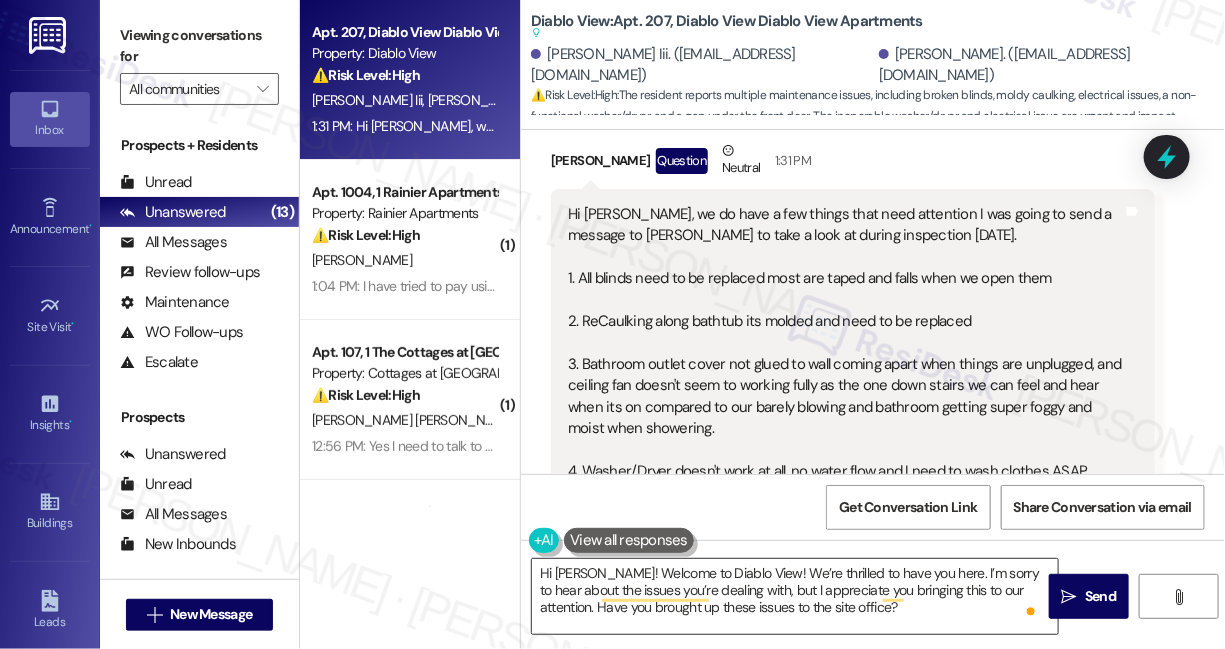 click on "Hi Lulu! Welcome to Diablo View! We’re thrilled to have you here. I’m sorry to hear about the issues you’re dealing with, but I appreciate you bringing this to our attention. Have you brought up these issues to the site office?" at bounding box center [795, 596] 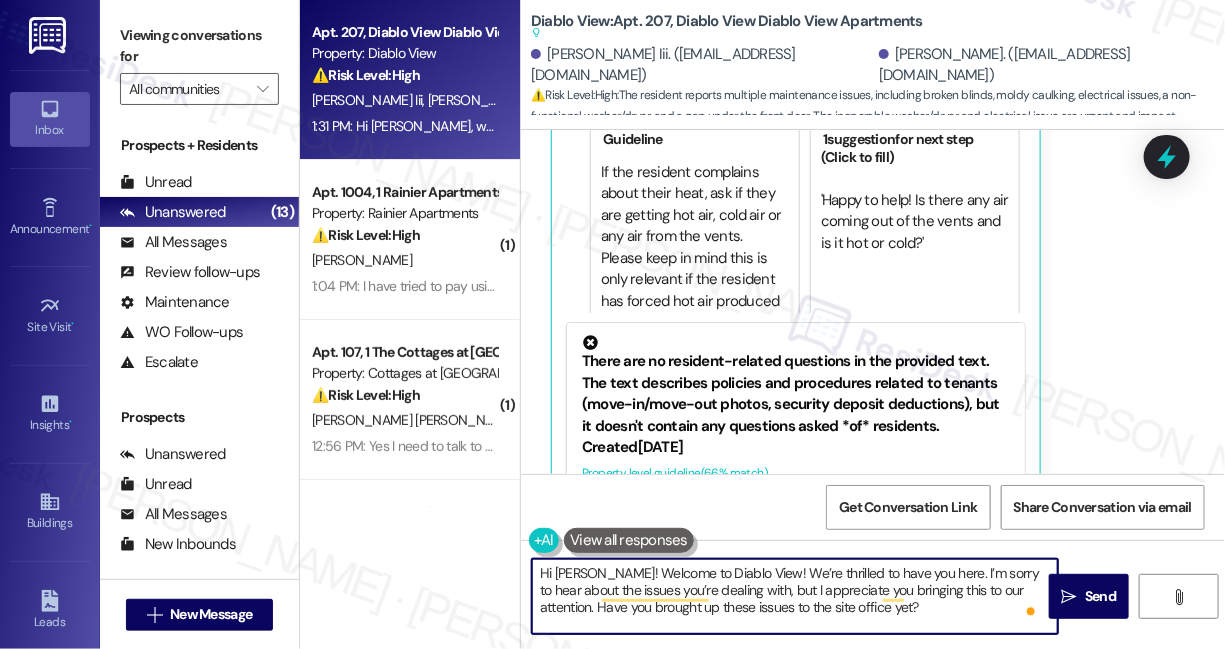 scroll, scrollTop: 1220, scrollLeft: 0, axis: vertical 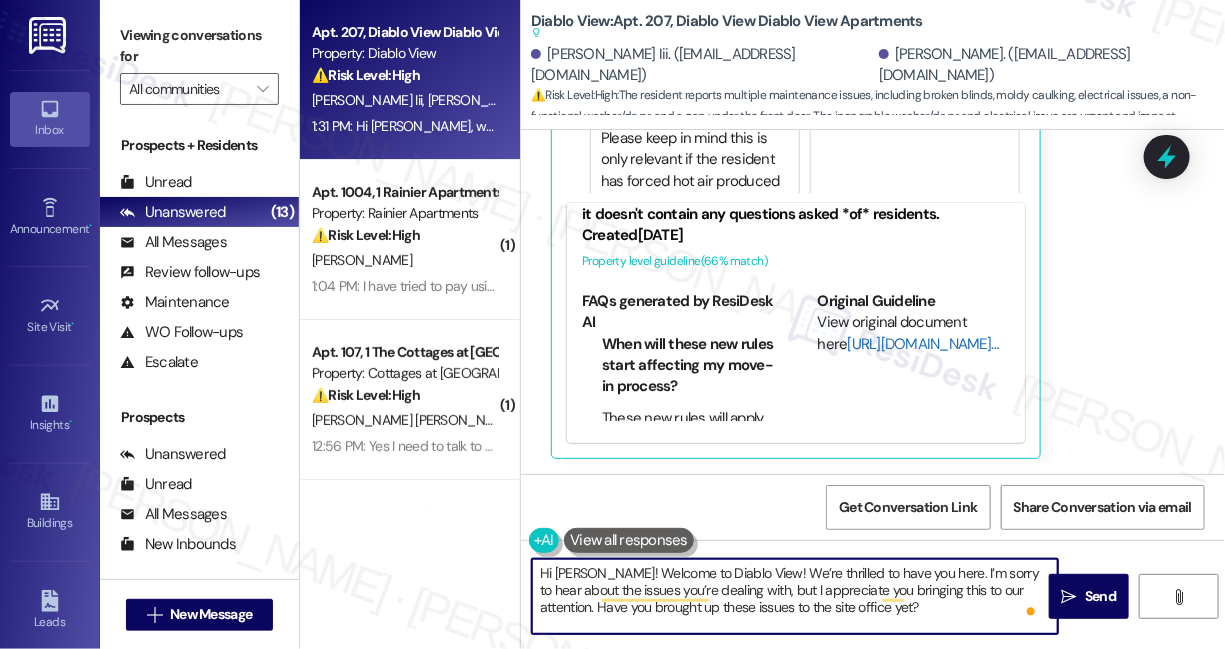 click on "[URL][DOMAIN_NAME]…" at bounding box center [922, 344] 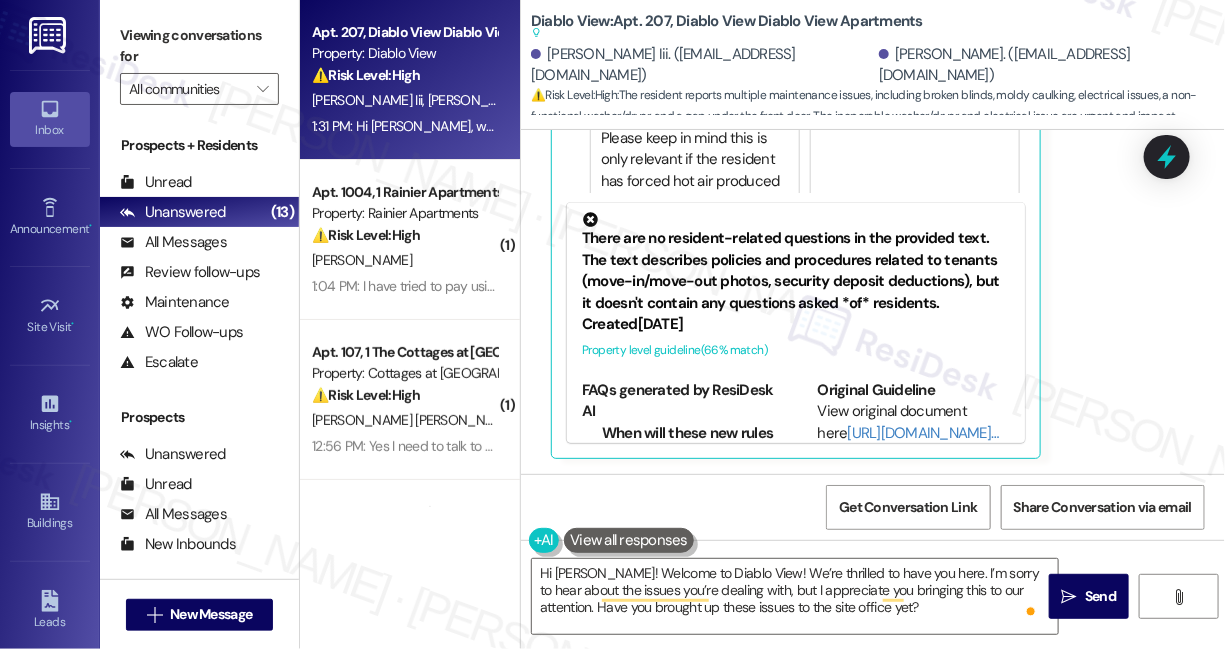 scroll, scrollTop: 0, scrollLeft: 0, axis: both 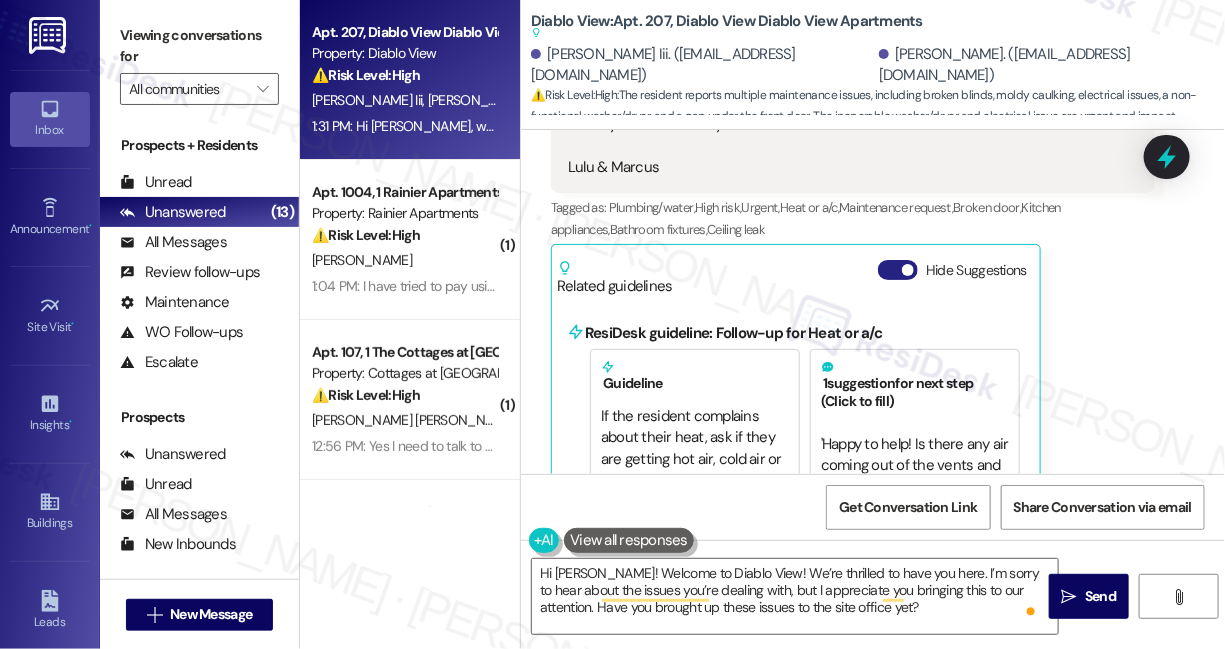 click at bounding box center [908, 270] 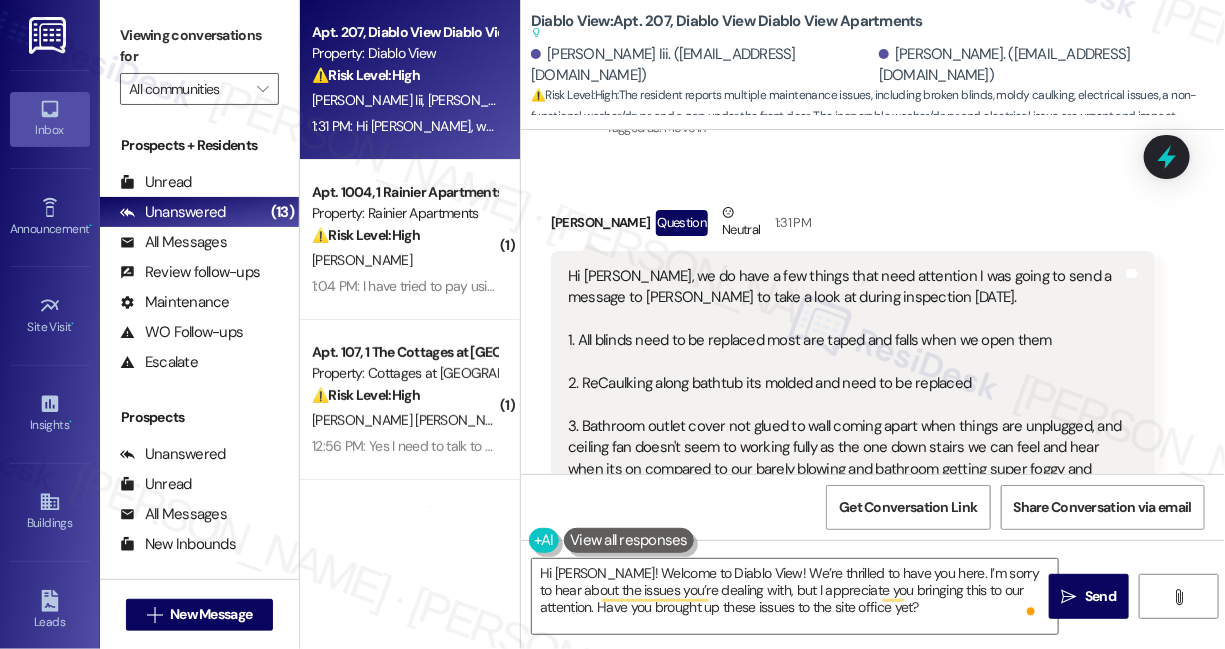 scroll, scrollTop: 337, scrollLeft: 0, axis: vertical 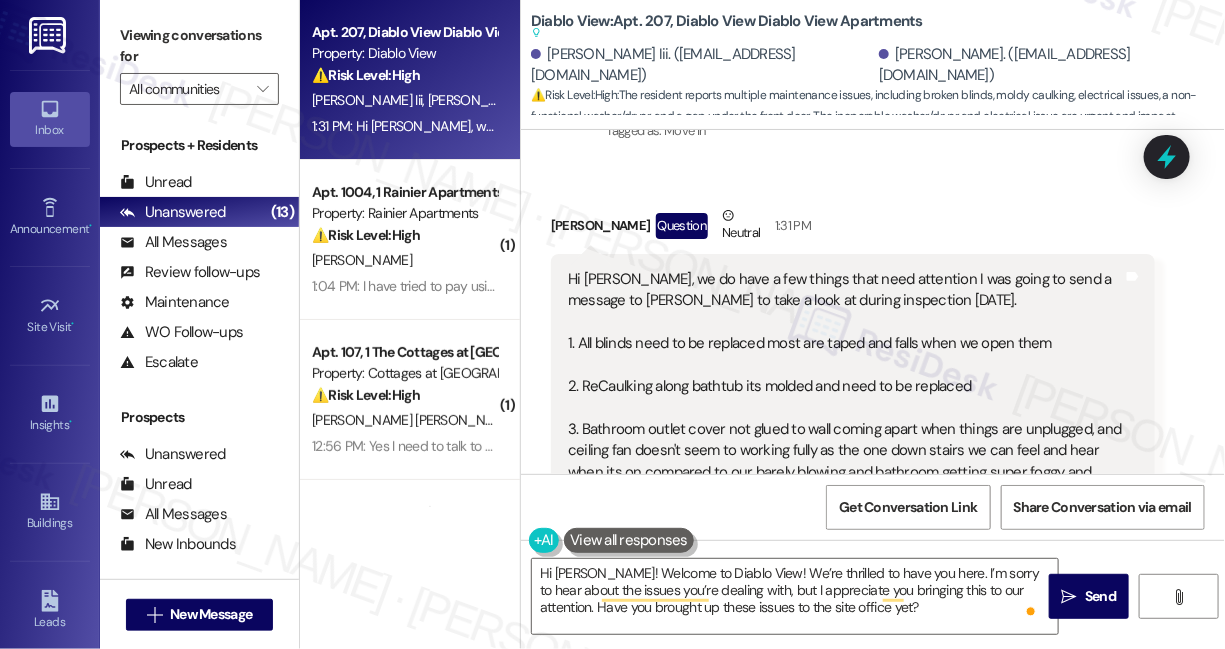 click on "Hi Sarah, we do have a few things that need attention I was going to send a message to Lauren to take a look at during inspection tomorrow.
1. All blinds need to be replaced most are taped and falls when we open them
2. ReCaulking along bathtub its molded and need to be replaced
3. Bathroom outlet cover not glued to wall coming apart when things are unplugged, and ceiling fan doesn't seem to working fully as the one down stairs we can feel and hear when its on compared to our barely blowing and bathroom getting super foggy and moist when showering.
4. Washer/Dryer doesn't work at all, no water flow and I need to wash clothes ASAP.
5. Stripping under front door need to be replaced, cold air seeps through bottom of door.
Thank you so much for your attention to this matter.
Lulu & Marcus" at bounding box center (845, 483) 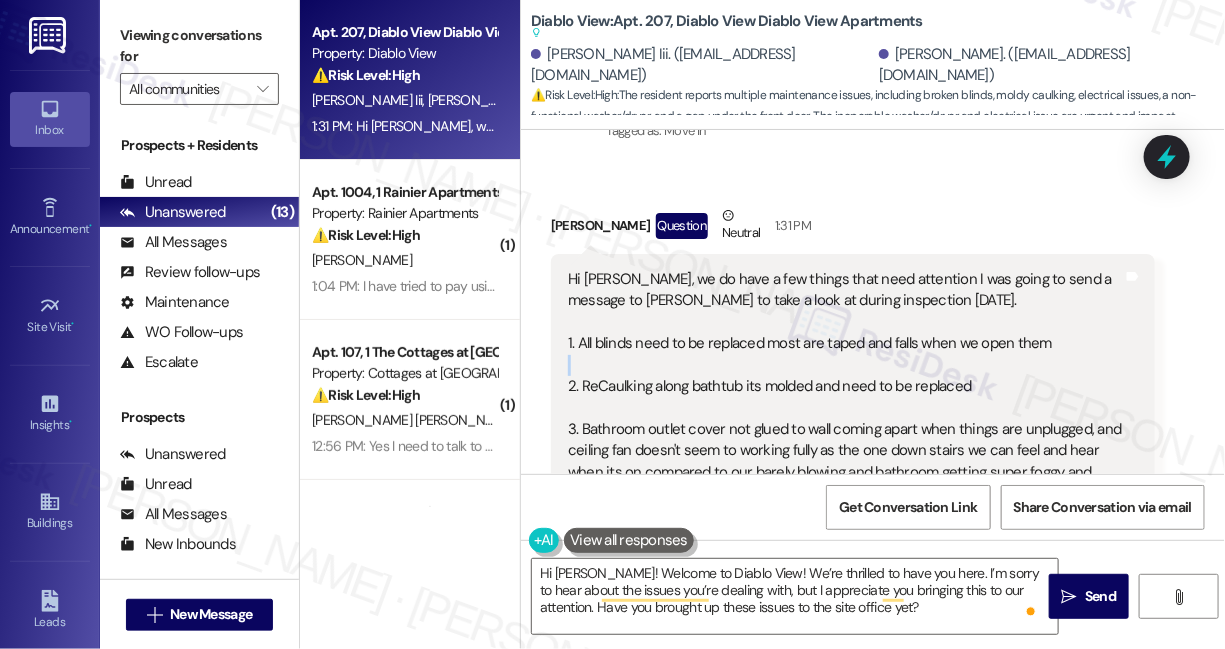 click on "Hi Sarah, we do have a few things that need attention I was going to send a message to Lauren to take a look at during inspection tomorrow.
1. All blinds need to be replaced most are taped and falls when we open them
2. ReCaulking along bathtub its molded and need to be replaced
3. Bathroom outlet cover not glued to wall coming apart when things are unplugged, and ceiling fan doesn't seem to working fully as the one down stairs we can feel and hear when its on compared to our barely blowing and bathroom getting super foggy and moist when showering.
4. Washer/Dryer doesn't work at all, no water flow and I need to wash clothes ASAP.
5. Stripping under front door need to be replaced, cold air seeps through bottom of door.
Thank you so much for your attention to this matter.
Lulu & Marcus" at bounding box center (845, 483) 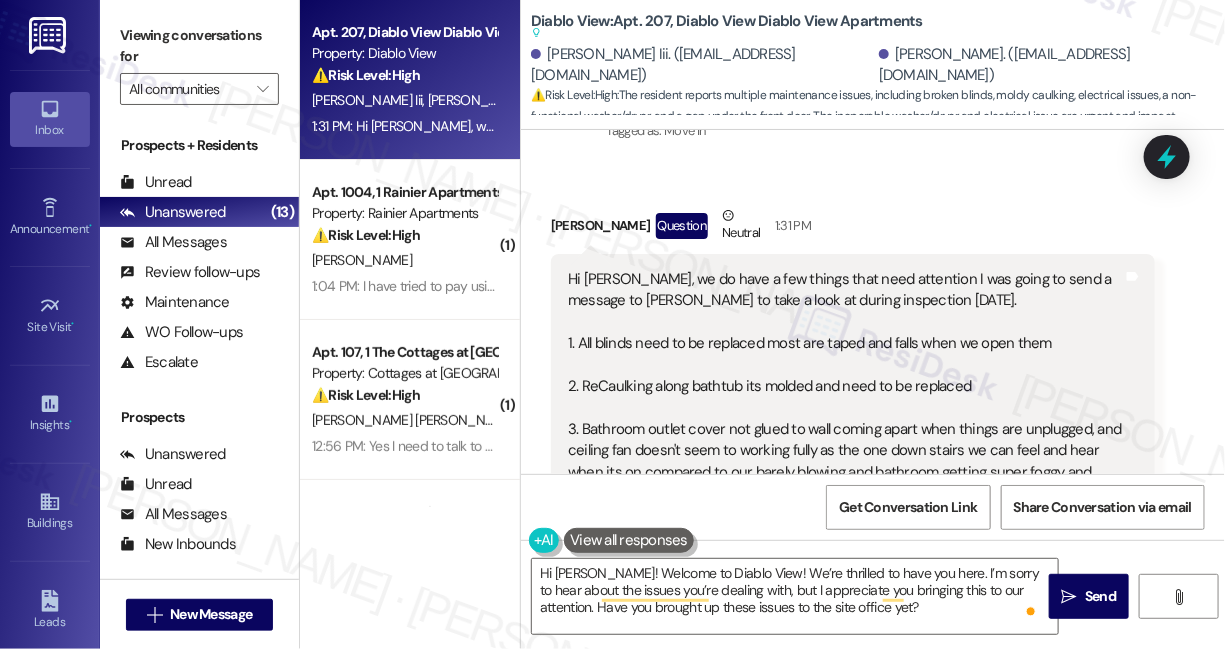 click on "Hi Sarah, we do have a few things that need attention I was going to send a message to Lauren to take a look at during inspection tomorrow.
1. All blinds need to be replaced most are taped and falls when we open them
2. ReCaulking along bathtub its molded and need to be replaced
3. Bathroom outlet cover not glued to wall coming apart when things are unplugged, and ceiling fan doesn't seem to working fully as the one down stairs we can feel and hear when its on compared to our barely blowing and bathroom getting super foggy and moist when showering.
4. Washer/Dryer doesn't work at all, no water flow and I need to wash clothes ASAP.
5. Stripping under front door need to be replaced, cold air seeps through bottom of door.
Thank you so much for your attention to this matter.
Lulu & Marcus" at bounding box center [845, 483] 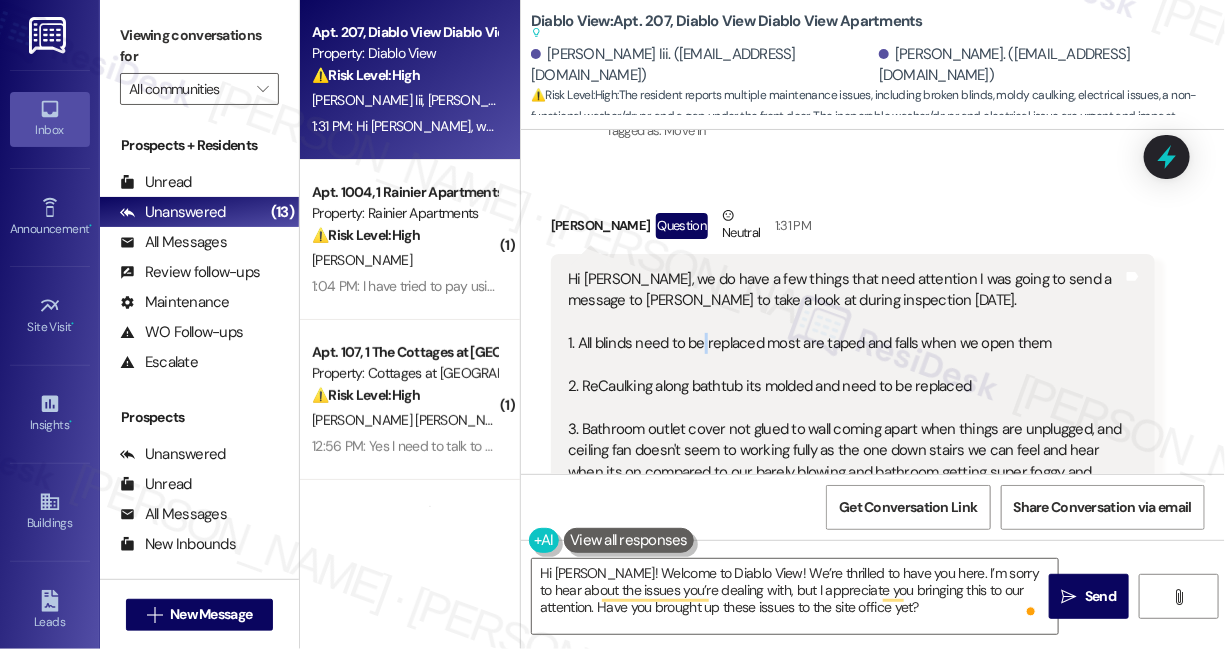 click on "Hi Sarah, we do have a few things that need attention I was going to send a message to Lauren to take a look at during inspection tomorrow.
1. All blinds need to be replaced most are taped and falls when we open them
2. ReCaulking along bathtub its molded and need to be replaced
3. Bathroom outlet cover not glued to wall coming apart when things are unplugged, and ceiling fan doesn't seem to working fully as the one down stairs we can feel and hear when its on compared to our barely blowing and bathroom getting super foggy and moist when showering.
4. Washer/Dryer doesn't work at all, no water flow and I need to wash clothes ASAP.
5. Stripping under front door need to be replaced, cold air seeps through bottom of door.
Thank you so much for your attention to this matter.
Lulu & Marcus" at bounding box center [845, 483] 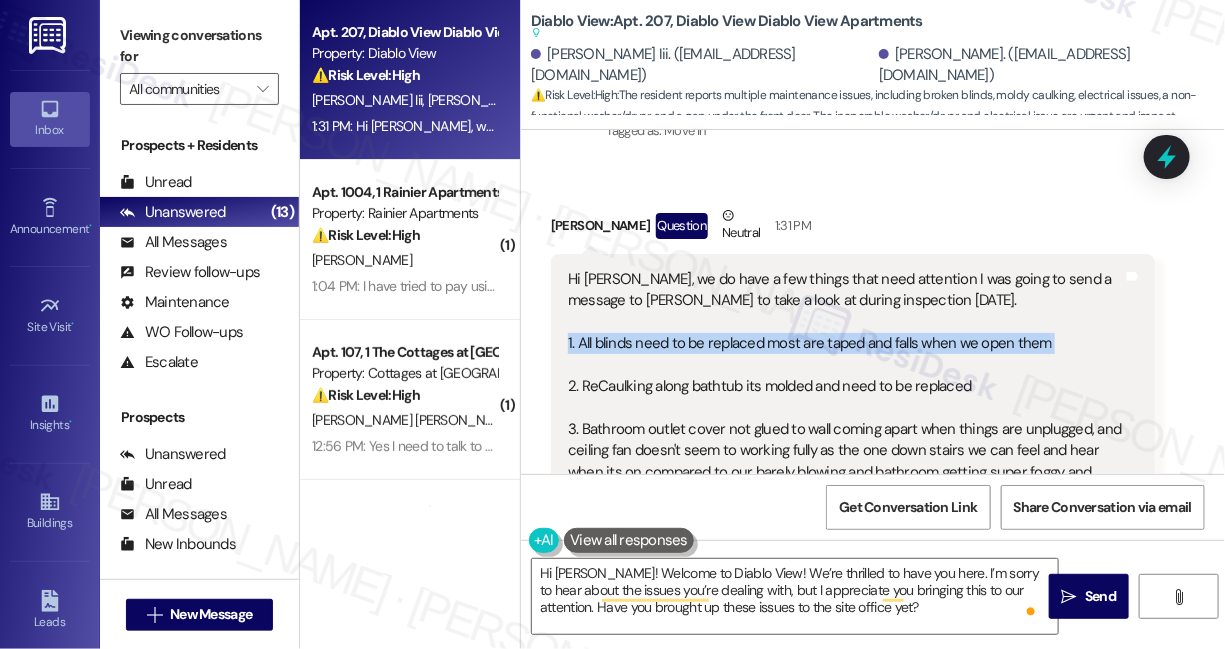 click on "Hi Sarah, we do have a few things that need attention I was going to send a message to Lauren to take a look at during inspection tomorrow.
1. All blinds need to be replaced most are taped and falls when we open them
2. ReCaulking along bathtub its molded and need to be replaced
3. Bathroom outlet cover not glued to wall coming apart when things are unplugged, and ceiling fan doesn't seem to working fully as the one down stairs we can feel and hear when its on compared to our barely blowing and bathroom getting super foggy and moist when showering.
4. Washer/Dryer doesn't work at all, no water flow and I need to wash clothes ASAP.
5. Stripping under front door need to be replaced, cold air seeps through bottom of door.
Thank you so much for your attention to this matter.
Lulu & Marcus" at bounding box center [845, 483] 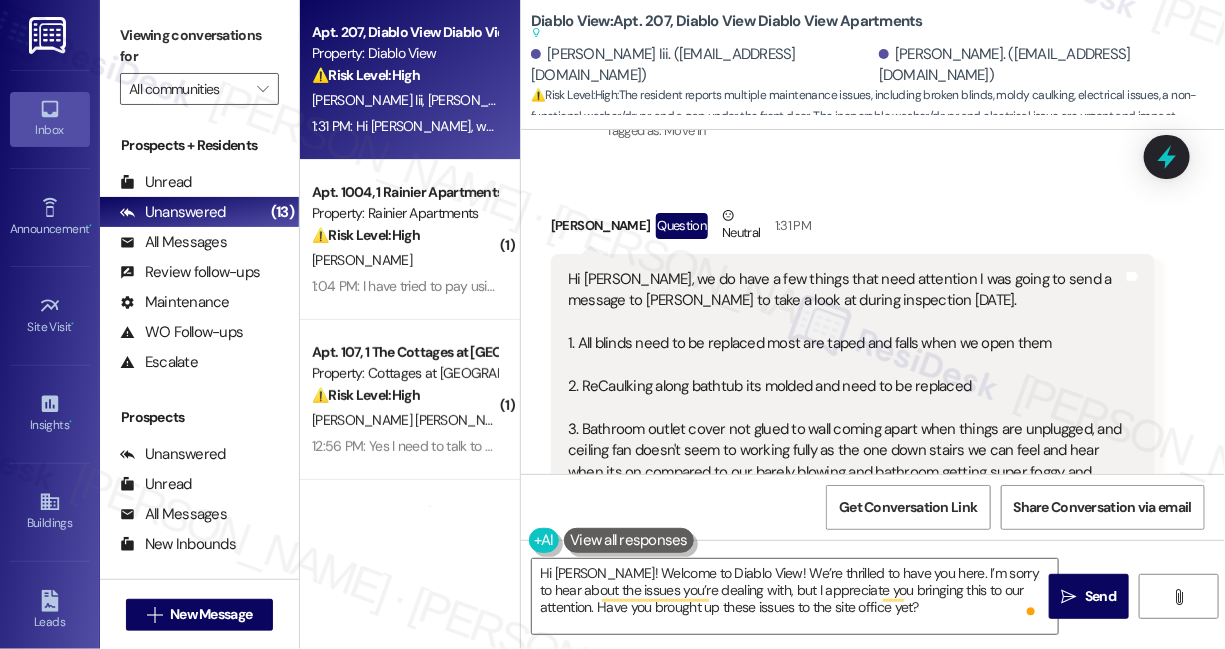 click on "Hi Sarah, we do have a few things that need attention I was going to send a message to Lauren to take a look at during inspection tomorrow.
1. All blinds need to be replaced most are taped and falls when we open them
2. ReCaulking along bathtub its molded and need to be replaced
3. Bathroom outlet cover not glued to wall coming apart when things are unplugged, and ceiling fan doesn't seem to working fully as the one down stairs we can feel and hear when its on compared to our barely blowing and bathroom getting super foggy and moist when showering.
4. Washer/Dryer doesn't work at all, no water flow and I need to wash clothes ASAP.
5. Stripping under front door need to be replaced, cold air seeps through bottom of door.
Thank you so much for your attention to this matter.
Lulu & Marcus" at bounding box center (845, 483) 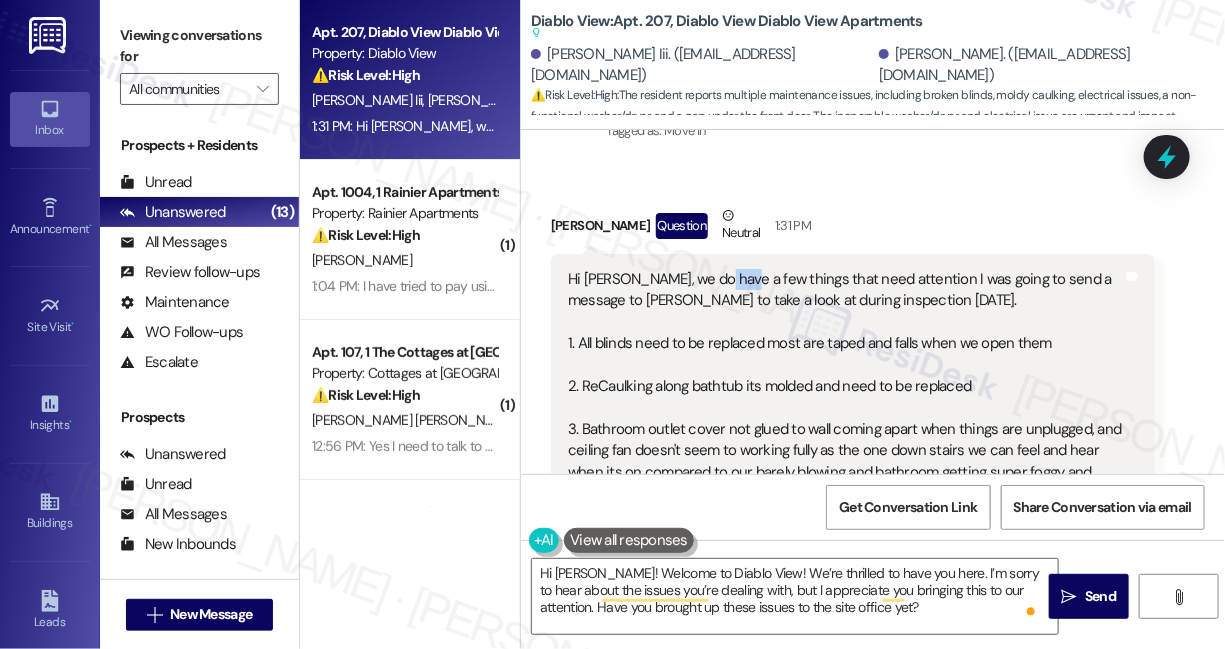 click on "Hi Sarah, we do have a few things that need attention I was going to send a message to Lauren to take a look at during inspection tomorrow.
1. All blinds need to be replaced most are taped and falls when we open them
2. ReCaulking along bathtub its molded and need to be replaced
3. Bathroom outlet cover not glued to wall coming apart when things are unplugged, and ceiling fan doesn't seem to working fully as the one down stairs we can feel and hear when its on compared to our barely blowing and bathroom getting super foggy and moist when showering.
4. Washer/Dryer doesn't work at all, no water flow and I need to wash clothes ASAP.
5. Stripping under front door need to be replaced, cold air seeps through bottom of door.
Thank you so much for your attention to this matter.
Lulu & Marcus" at bounding box center (845, 483) 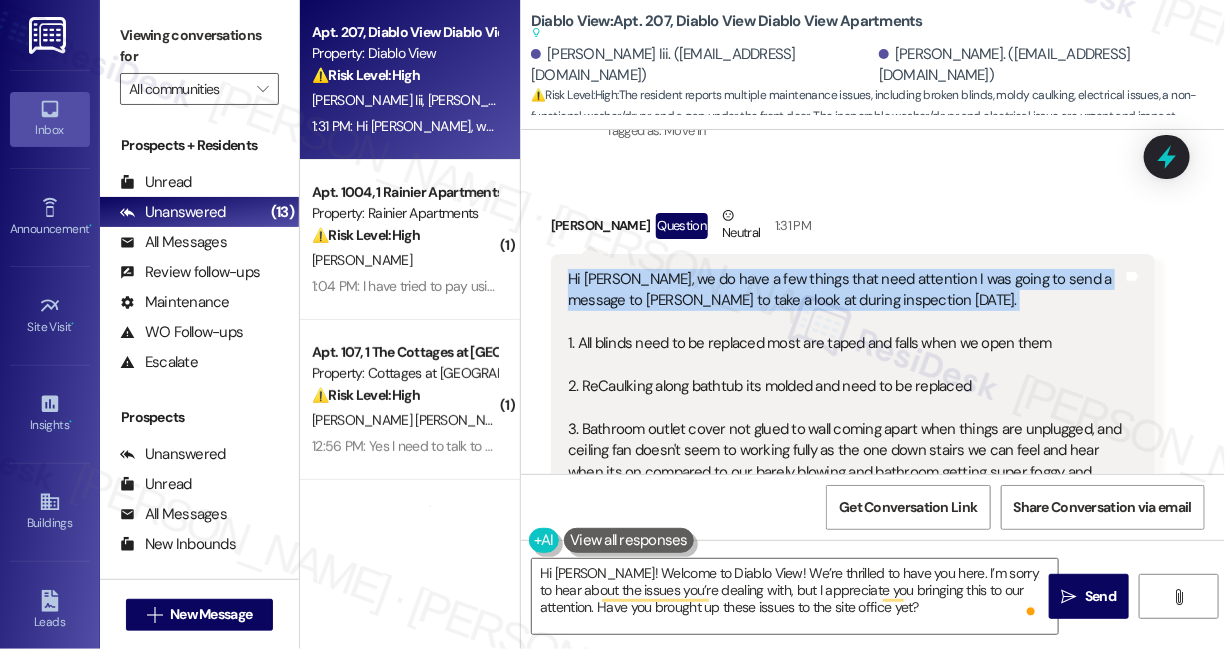 click on "Hi Sarah, we do have a few things that need attention I was going to send a message to Lauren to take a look at during inspection tomorrow.
1. All blinds need to be replaced most are taped and falls when we open them
2. ReCaulking along bathtub its molded and need to be replaced
3. Bathroom outlet cover not glued to wall coming apart when things are unplugged, and ceiling fan doesn't seem to working fully as the one down stairs we can feel and hear when its on compared to our barely blowing and bathroom getting super foggy and moist when showering.
4. Washer/Dryer doesn't work at all, no water flow and I need to wash clothes ASAP.
5. Stripping under front door need to be replaced, cold air seeps through bottom of door.
Thank you so much for your attention to this matter.
Lulu & Marcus" at bounding box center [845, 483] 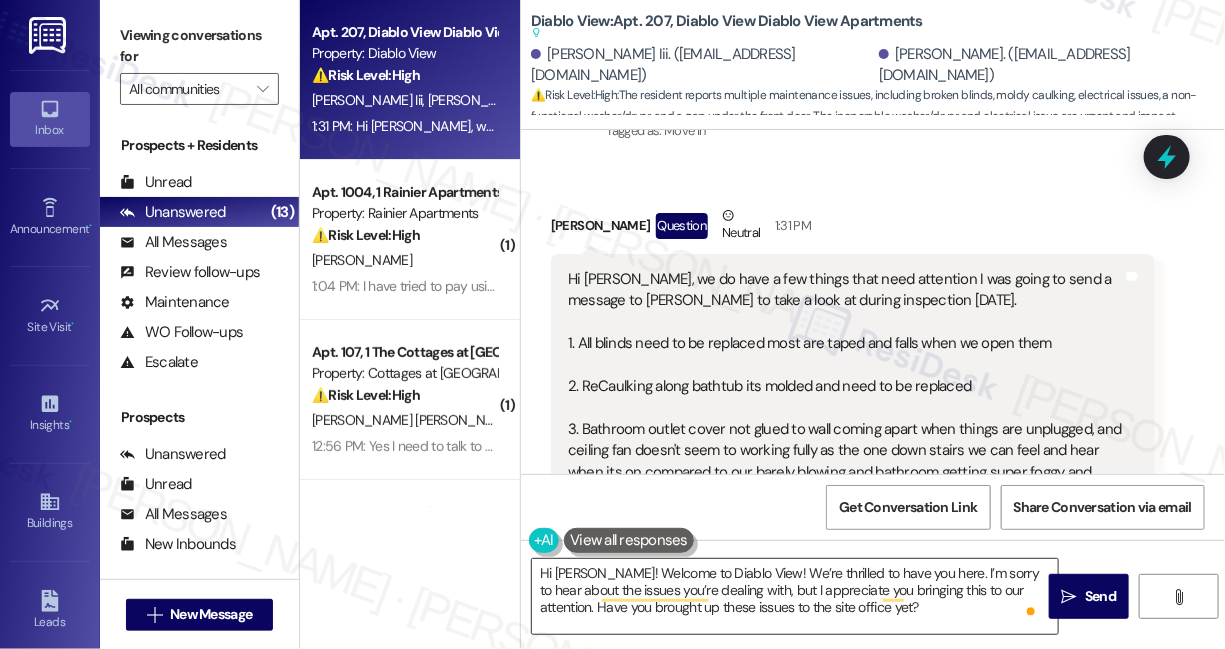 click on "Hi Lulu! Welcome to Diablo View! We’re thrilled to have you here. I’m sorry to hear about the issues you’re dealing with, but I appreciate you bringing this to our attention. Have you brought up these issues to the site office yet?" at bounding box center [795, 596] 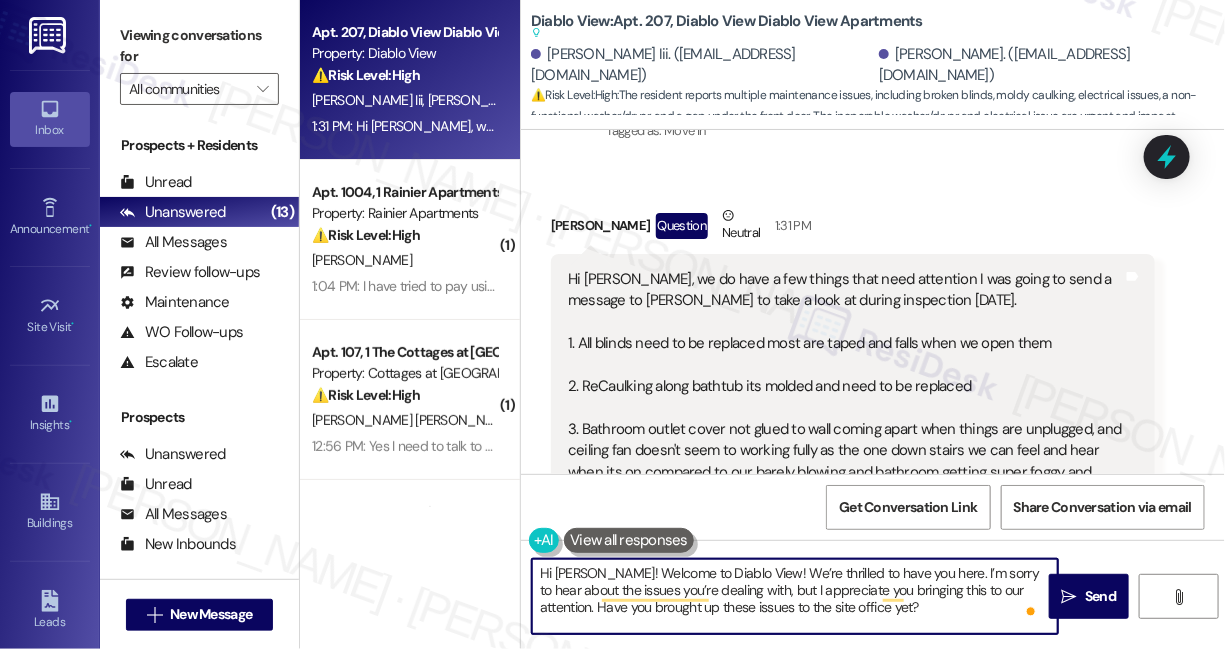 click on "Hi Lulu! Welcome to Diablo View! We’re thrilled to have you here. I’m sorry to hear about the issues you’re dealing with, but I appreciate you bringing this to our attention. Have you brought up these issues to the site office yet?" at bounding box center (795, 596) 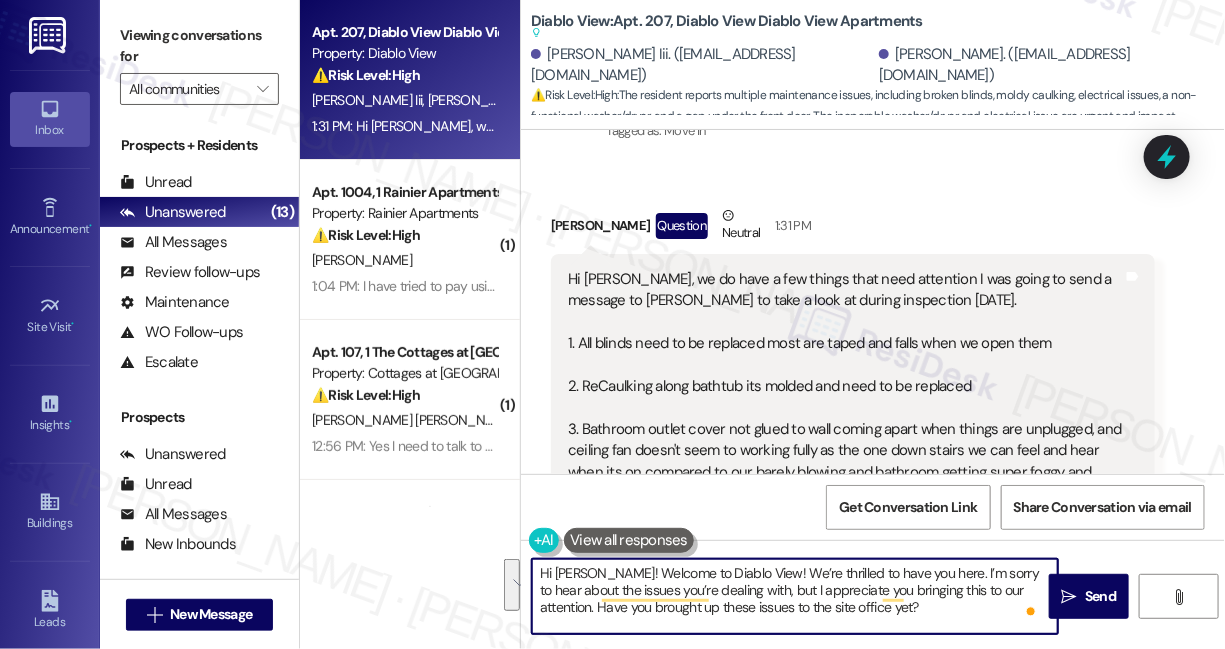 click on "Hi Lulu! Welcome to Diablo View! We’re thrilled to have you here. I’m sorry to hear about the issues you’re dealing with, but I appreciate you bringing this to our attention. Have you brought up these issues to the site office yet?" at bounding box center (795, 596) 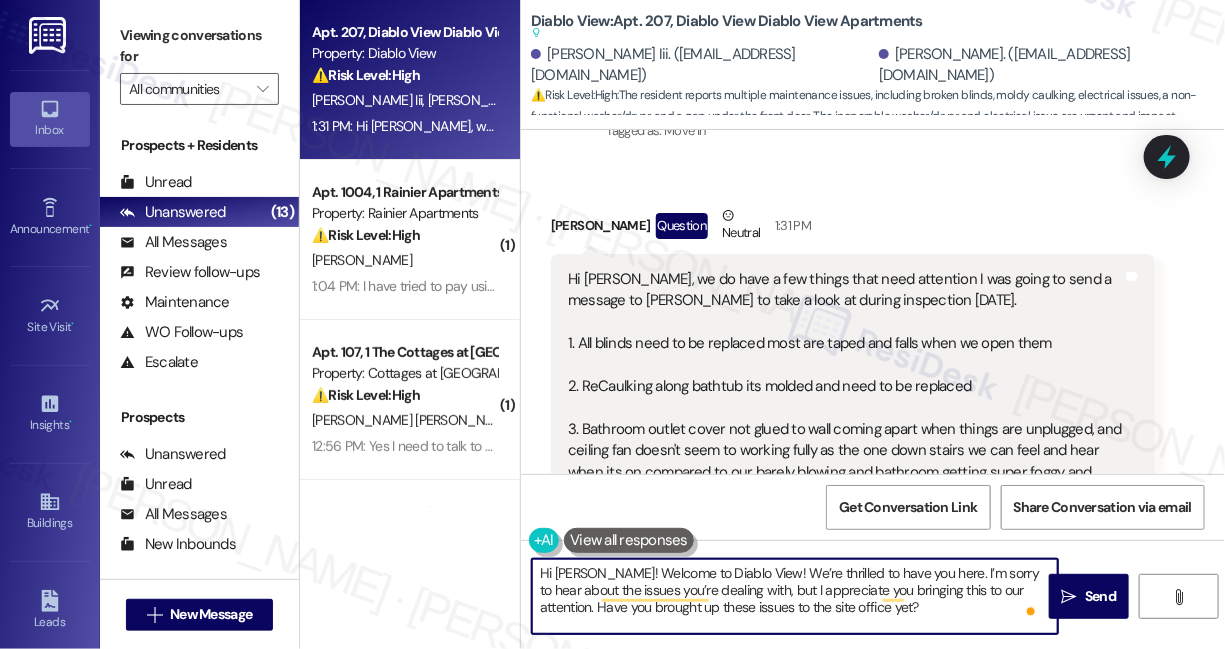 click on "Hi Lulu! Welcome to Diablo View! We’re thrilled to have you here. I’m sorry to hear about the issues you’re dealing with, but I appreciate you bringing this to our attention. Have you brought up these issues to the site office yet?" at bounding box center (795, 596) 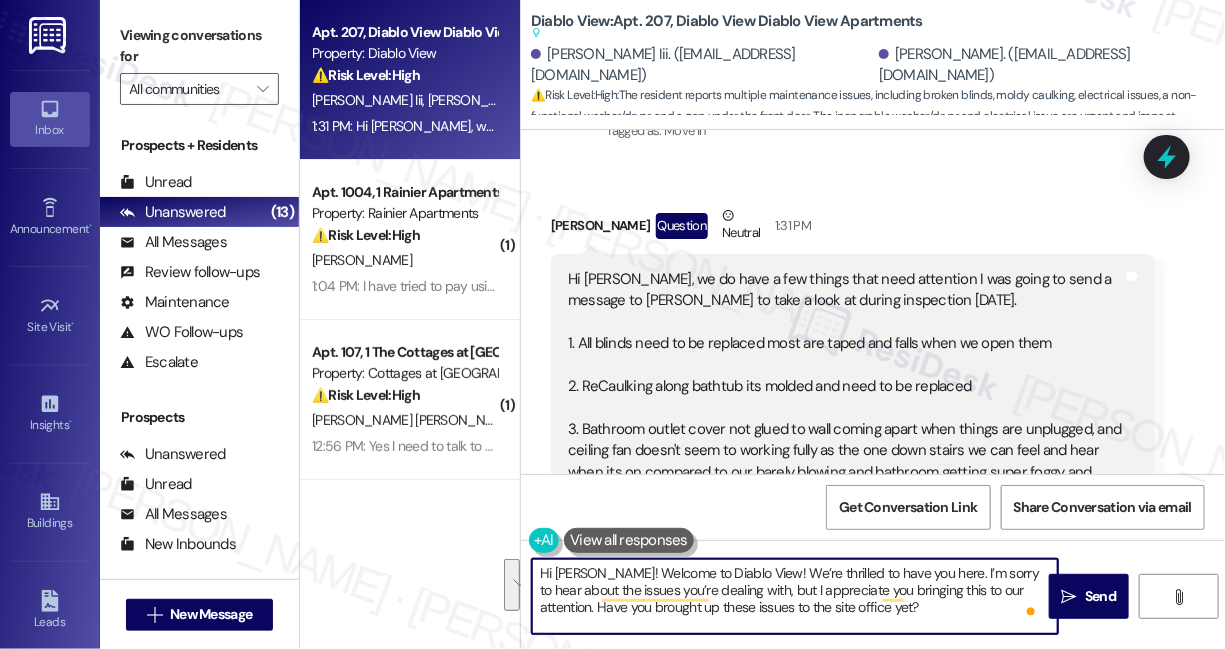 click on "Hi Lulu! Welcome to Diablo View! We’re thrilled to have you here. I’m sorry to hear about the issues you’re dealing with, but I appreciate you bringing this to our attention. Have you brought up these issues to the site office yet?" at bounding box center [795, 596] 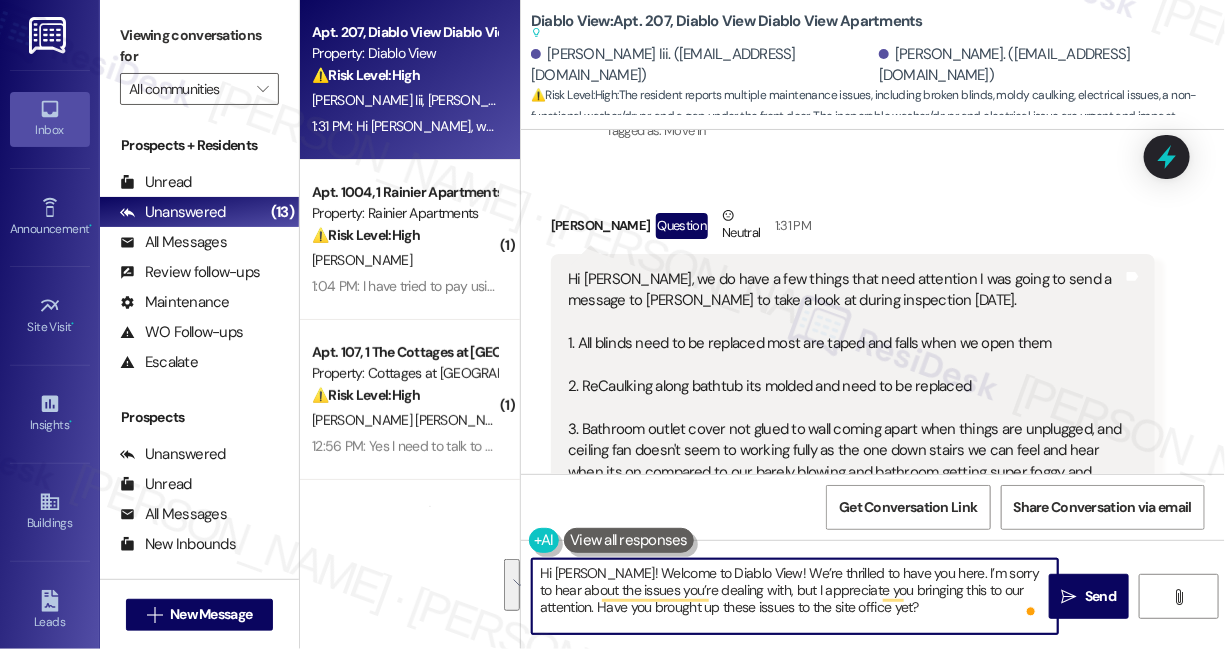 click on "Hi Lulu! Welcome to Diablo View! We’re thrilled to have you here. I’m sorry to hear about the issues you’re dealing with, but I appreciate you bringing this to our attention. Have you brought up these issues to the site office yet?" at bounding box center (795, 596) 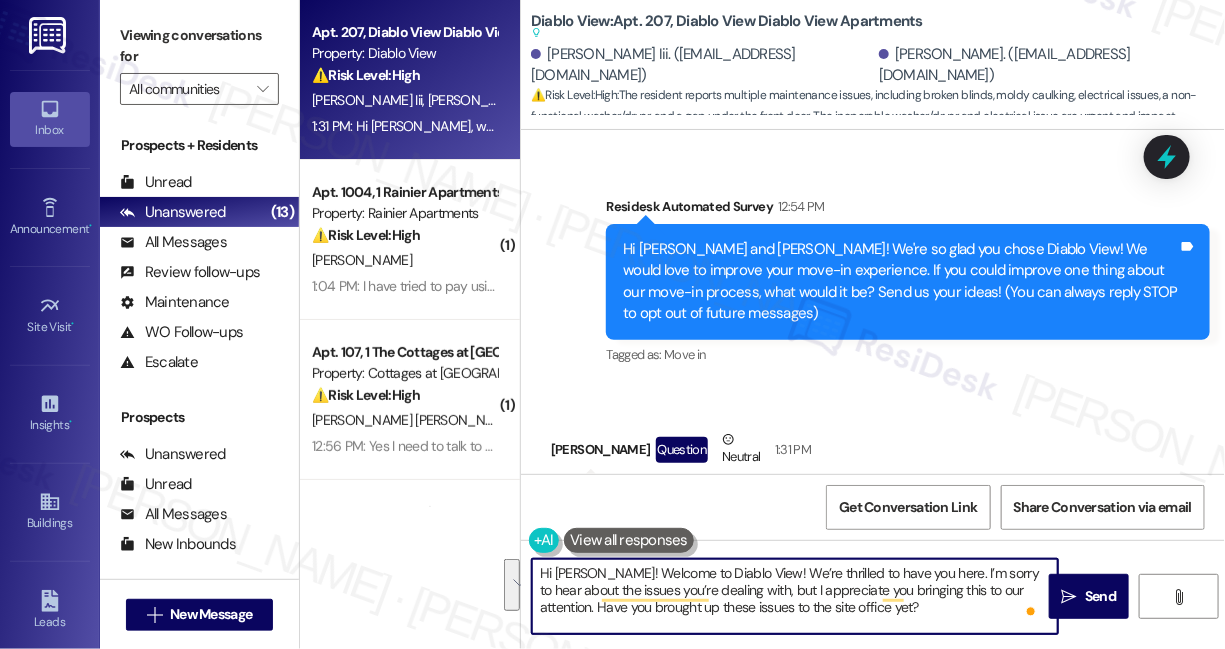 scroll, scrollTop: 0, scrollLeft: 0, axis: both 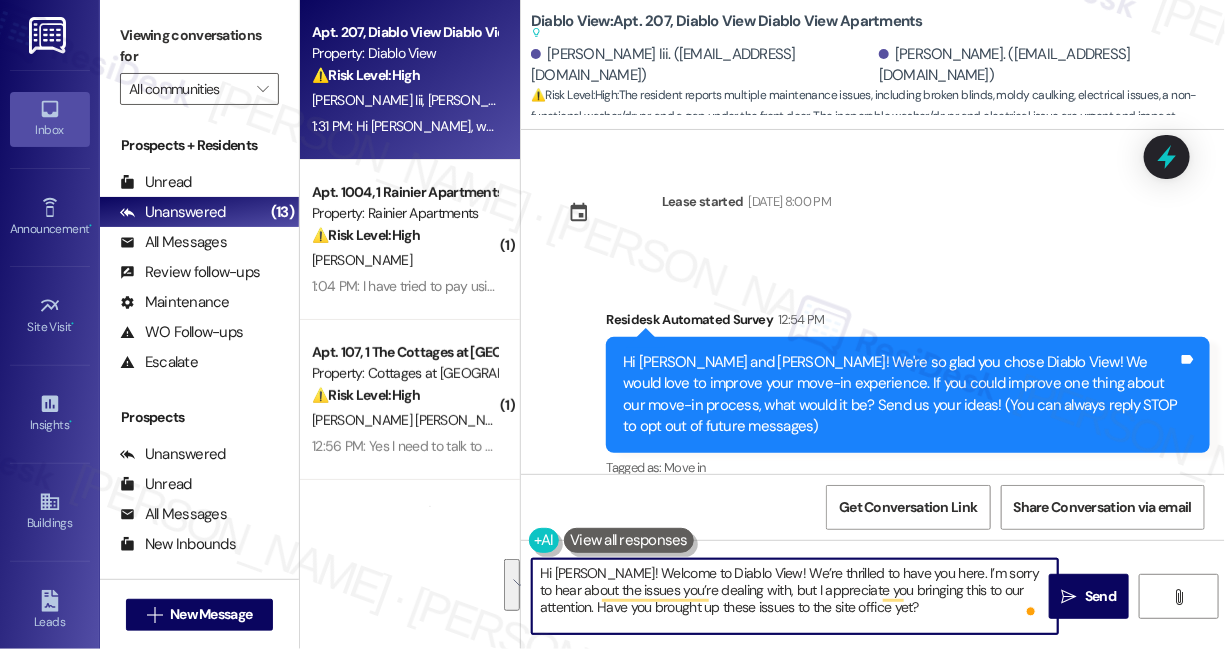 click on "Hi [PERSON_NAME] and [PERSON_NAME]! We're so glad you chose Diablo View! We would love to improve your move-in experience. If you could improve one thing about our move-in process, what would it be? Send us your ideas! (You can always reply STOP to opt out of future messages)" at bounding box center (900, 395) 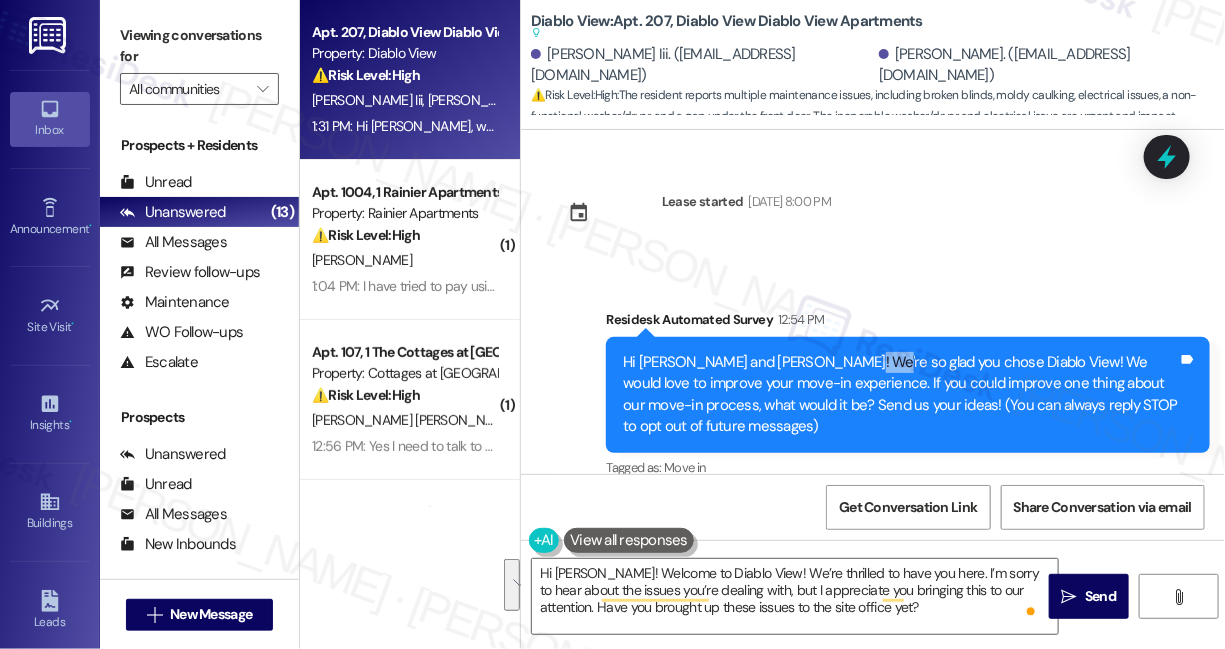 click on "Hi [PERSON_NAME] and [PERSON_NAME]! We're so glad you chose Diablo View! We would love to improve your move-in experience. If you could improve one thing about our move-in process, what would it be? Send us your ideas! (You can always reply STOP to opt out of future messages)" at bounding box center (900, 395) 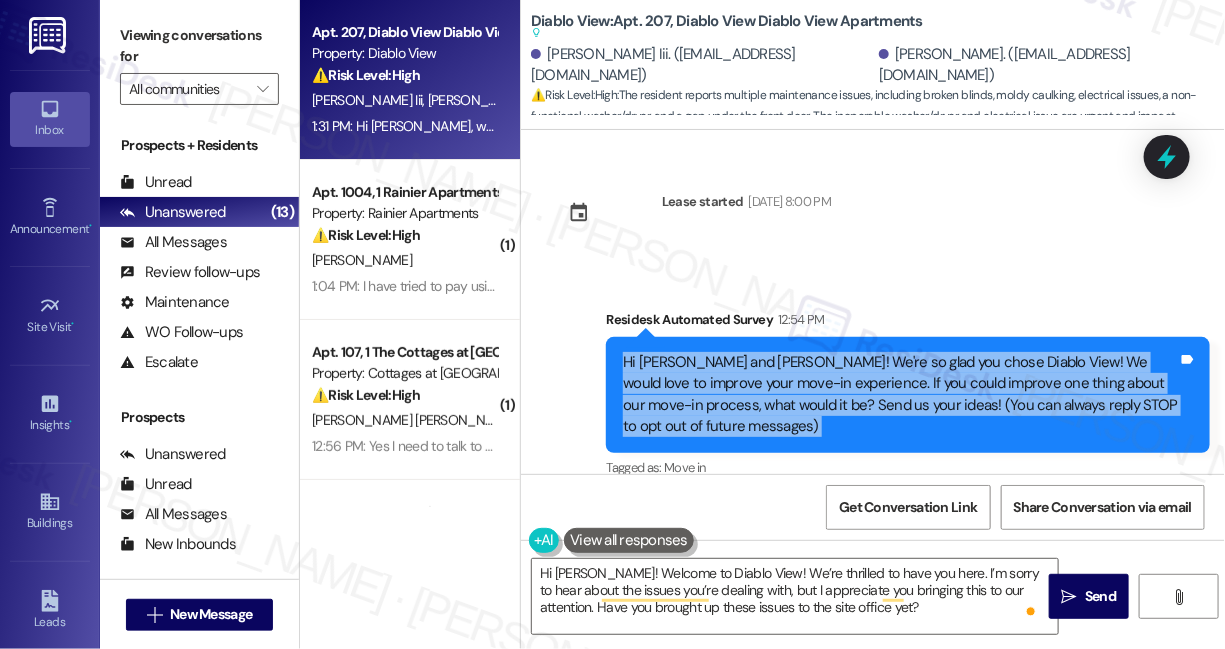 click on "Hi [PERSON_NAME] and [PERSON_NAME]! We're so glad you chose Diablo View! We would love to improve your move-in experience. If you could improve one thing about our move-in process, what would it be? Send us your ideas! (You can always reply STOP to opt out of future messages)" at bounding box center [900, 395] 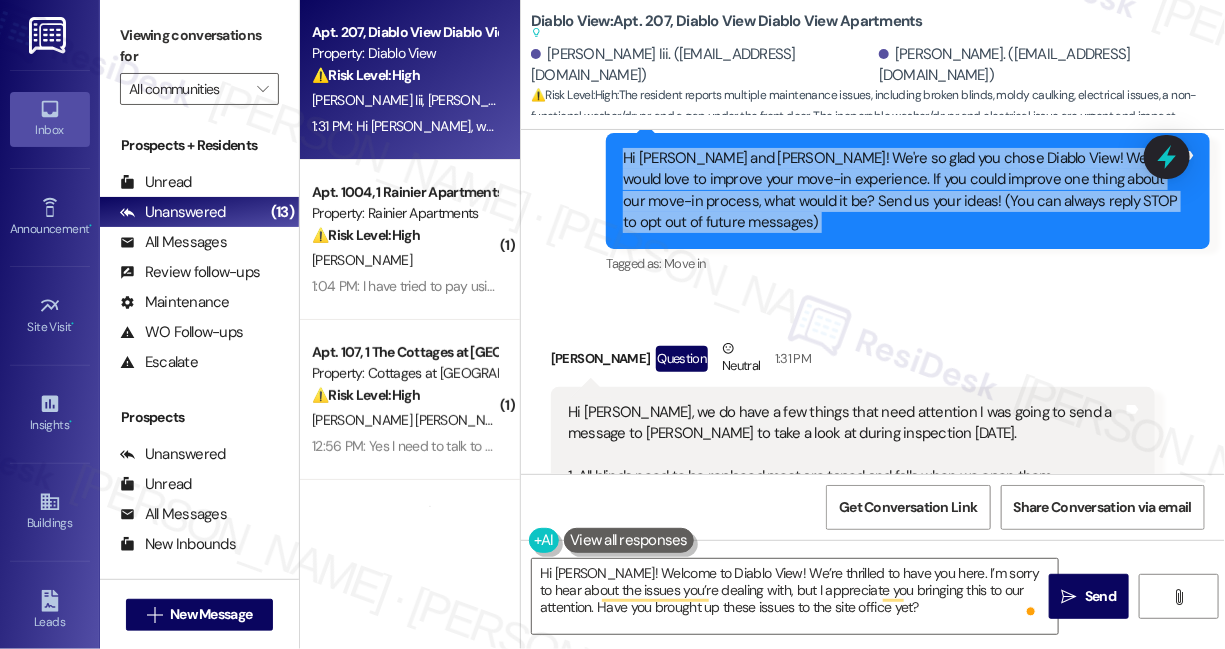 scroll, scrollTop: 363, scrollLeft: 0, axis: vertical 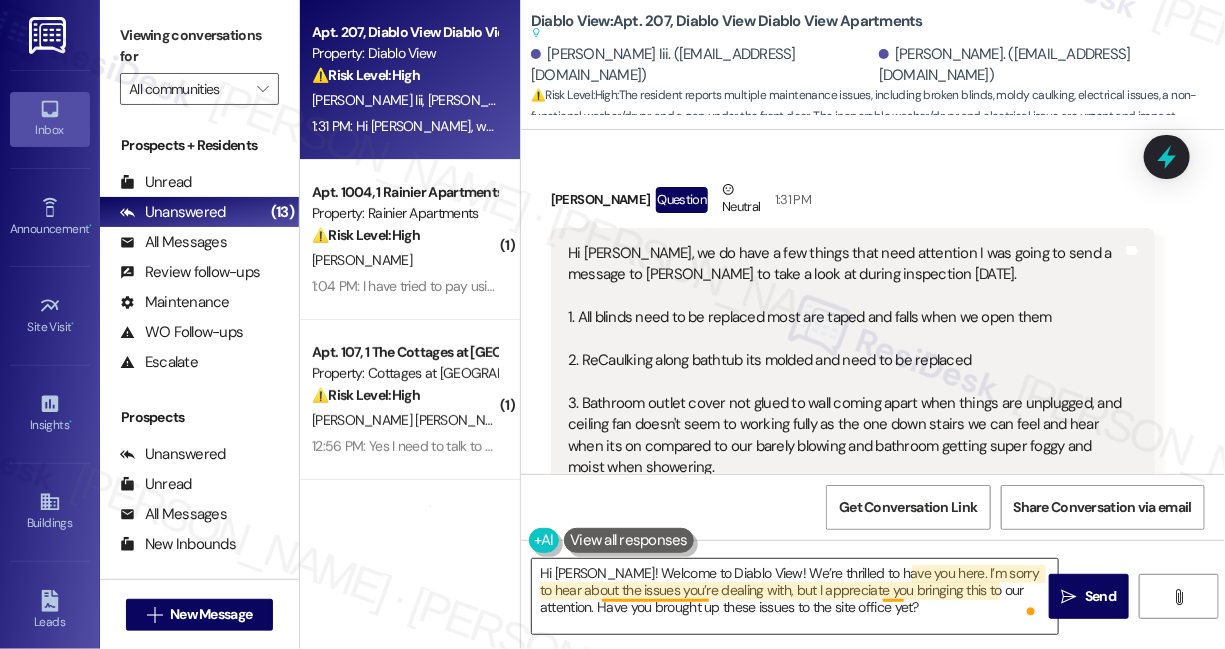 click on "Hi Lulu! Welcome to Diablo View! We’re thrilled to have you here. I’m sorry to hear about the issues you’re dealing with, but I appreciate you bringing this to our attention. Have you brought up these issues to the site office yet?" at bounding box center [795, 596] 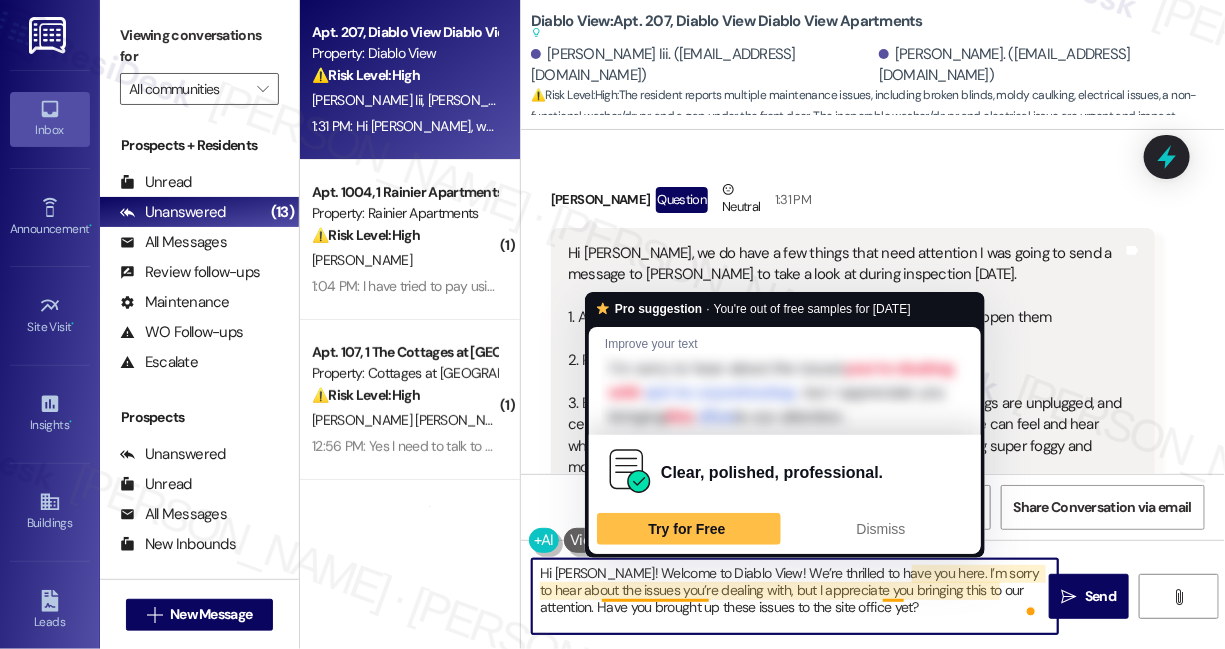 click on "Hi Lulu! Welcome to Diablo View! We’re thrilled to have you here. I’m sorry to hear about the issues you’re dealing with, but I appreciate you bringing this to our attention. Have you brought up these issues to the site office yet?" at bounding box center [795, 596] 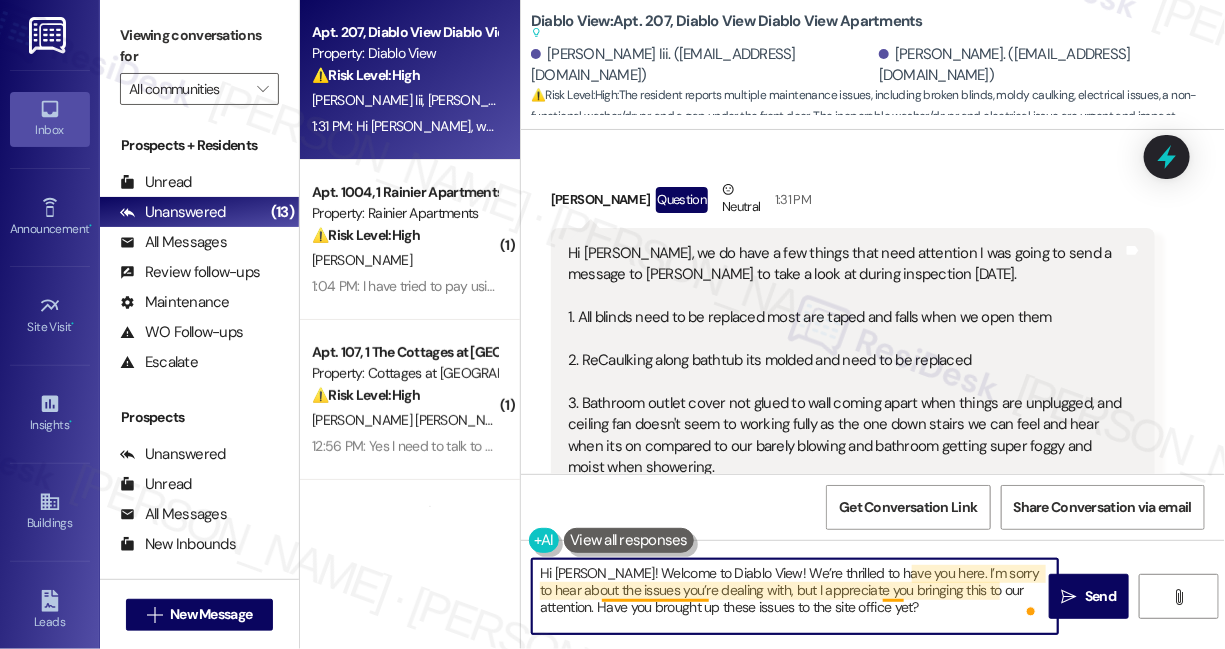 click on "Hi Lulu! Welcome to Diablo View! We’re thrilled to have you here. I’m sorry to hear about the issues you’re dealing with, but I appreciate you bringing this to our attention. Have you brought up these issues to the site office yet?" at bounding box center [795, 596] 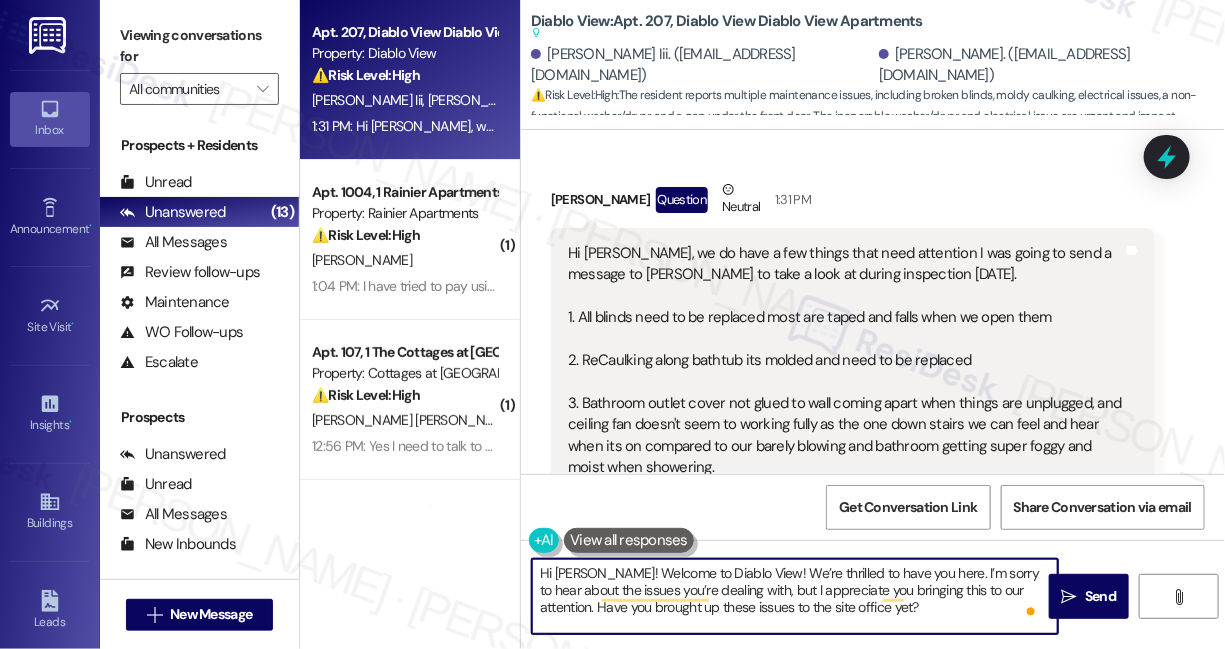 click on "Hi Sarah, we do have a few things that need attention I was going to send a message to Lauren to take a look at during inspection tomorrow.
1. All blinds need to be replaced most are taped and falls when we open them
2. ReCaulking along bathtub its molded and need to be replaced
3. Bathroom outlet cover not glued to wall coming apart when things are unplugged, and ceiling fan doesn't seem to working fully as the one down stairs we can feel and hear when its on compared to our barely blowing and bathroom getting super foggy and moist when showering.
4. Washer/Dryer doesn't work at all, no water flow and I need to wash clothes ASAP.
5. Stripping under front door need to be replaced, cold air seeps through bottom of door.
Thank you so much for your attention to this matter.
Lulu & Marcus" at bounding box center (845, 457) 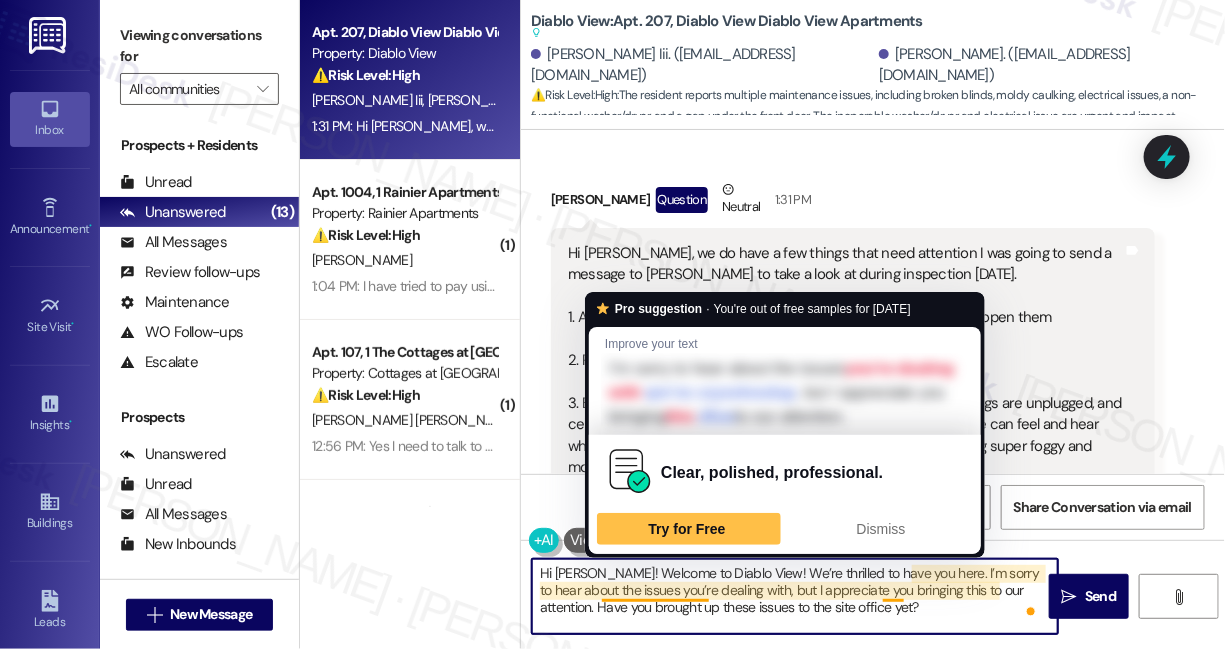 drag, startPoint x: 706, startPoint y: 590, endPoint x: 717, endPoint y: 590, distance: 11 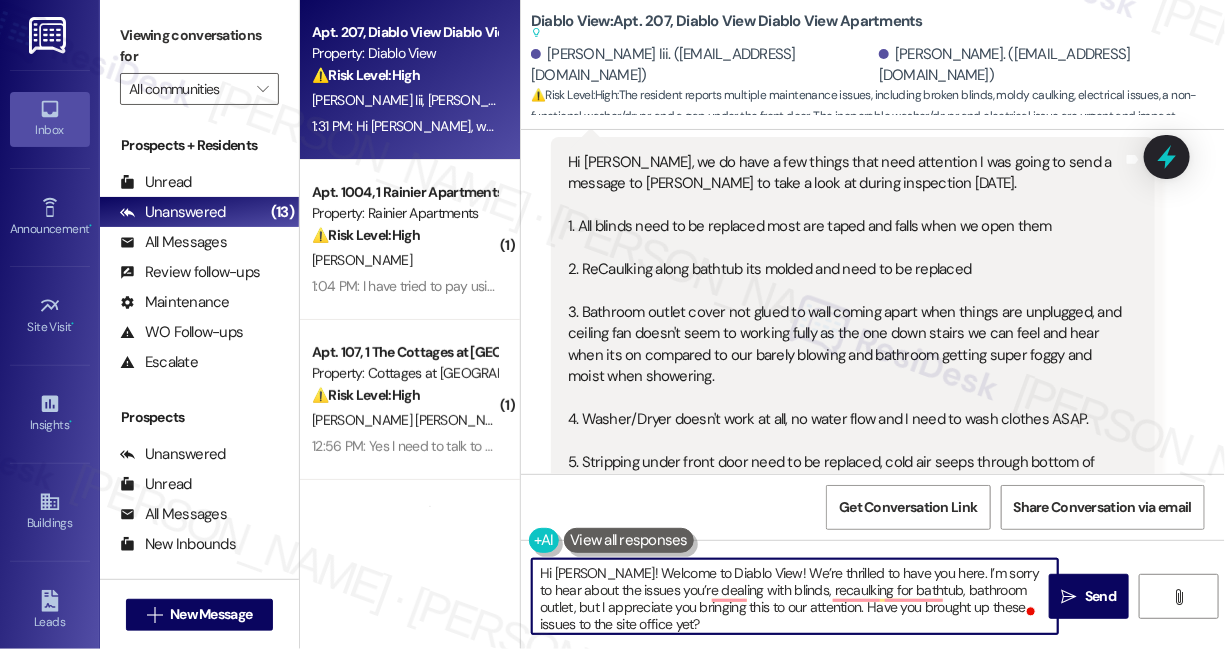 scroll, scrollTop: 545, scrollLeft: 0, axis: vertical 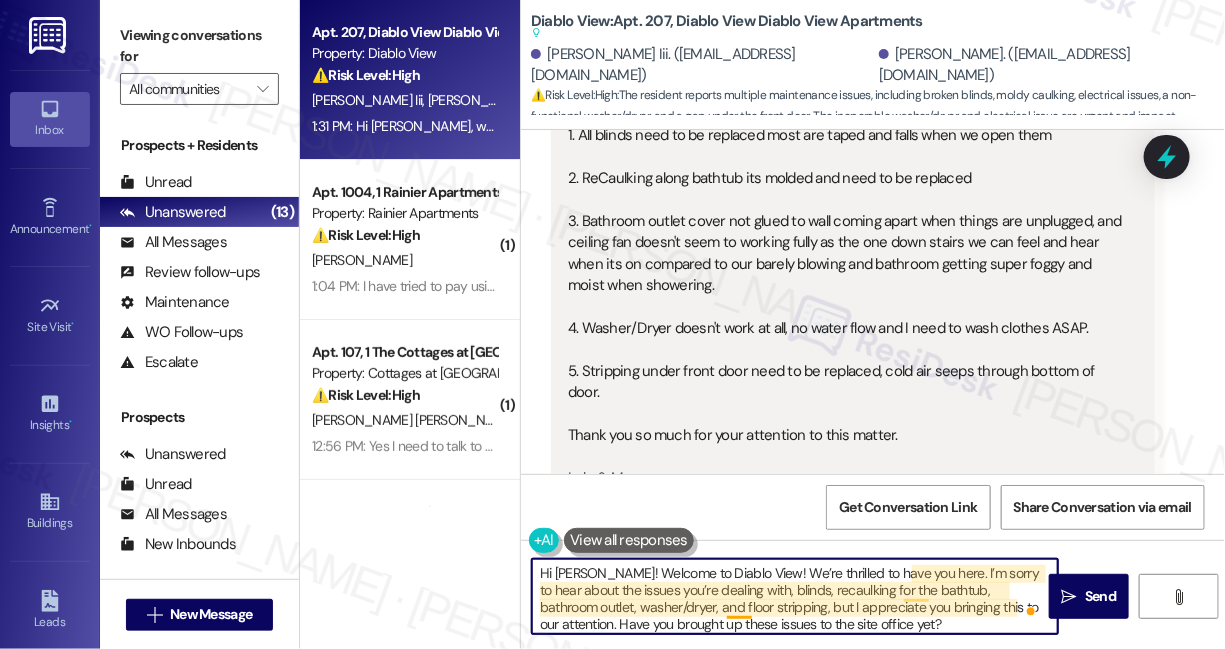click on "Hi Lulu! Welcome to Diablo View! We’re thrilled to have you here. I’m sorry to hear about the issues you’re dealing with, blinds, recaulking for the bathtub, bathroom outlet, washer/dryer, and floor stripping, but I appreciate you bringing this to our attention. Have you brought up these issues to the site office yet?" at bounding box center [795, 596] 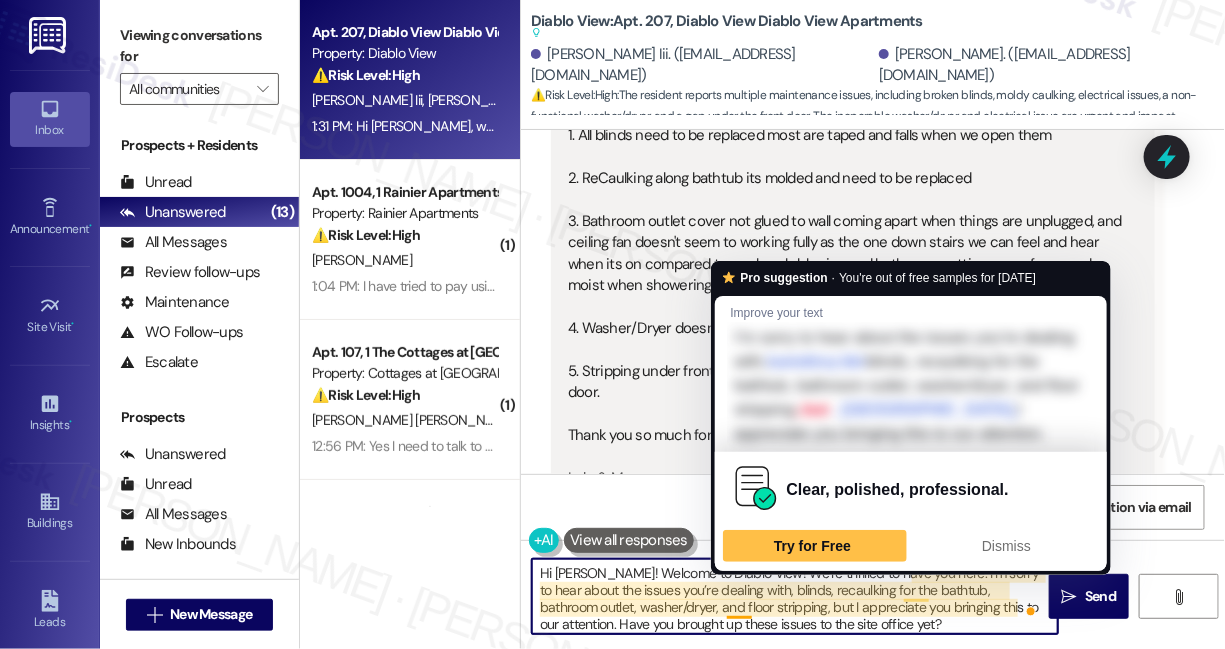 click on "Hi Lulu! Welcome to Diablo View! We’re thrilled to have you here. I’m sorry to hear about the issues you’re dealing with, blinds, recaulking for the bathtub, bathroom outlet, washer/dryer, and floor stripping, but I appreciate you bringing this to our attention. Have you brought up these issues to the site office yet?" at bounding box center [795, 596] 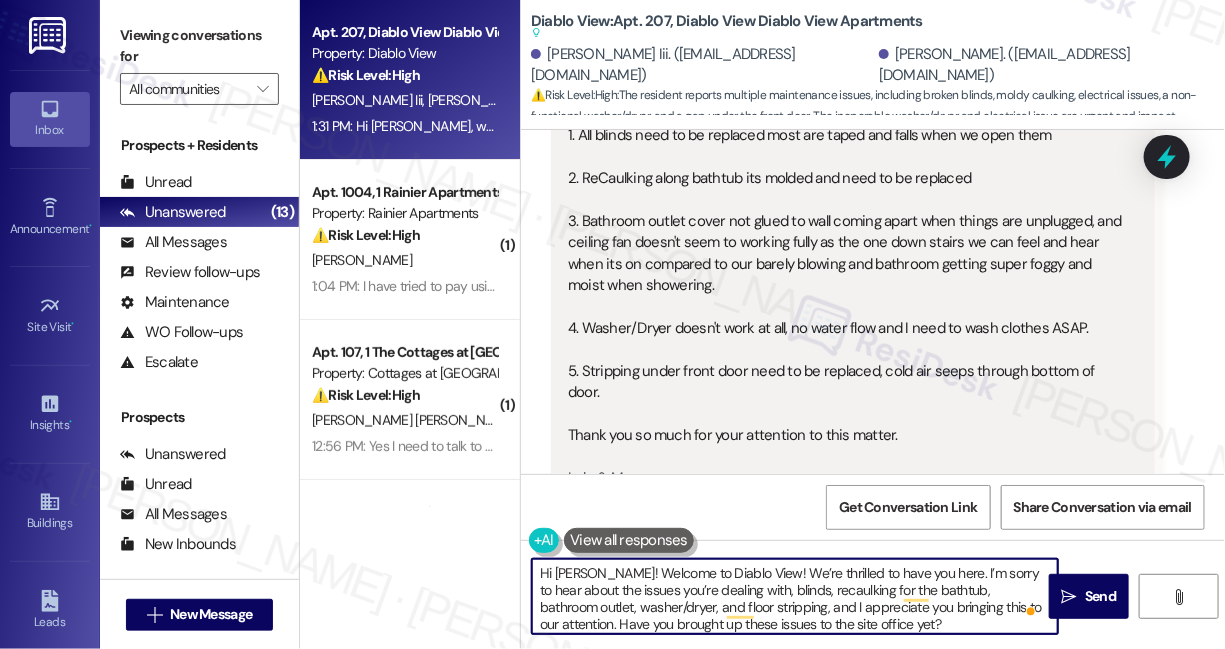 scroll, scrollTop: 13, scrollLeft: 0, axis: vertical 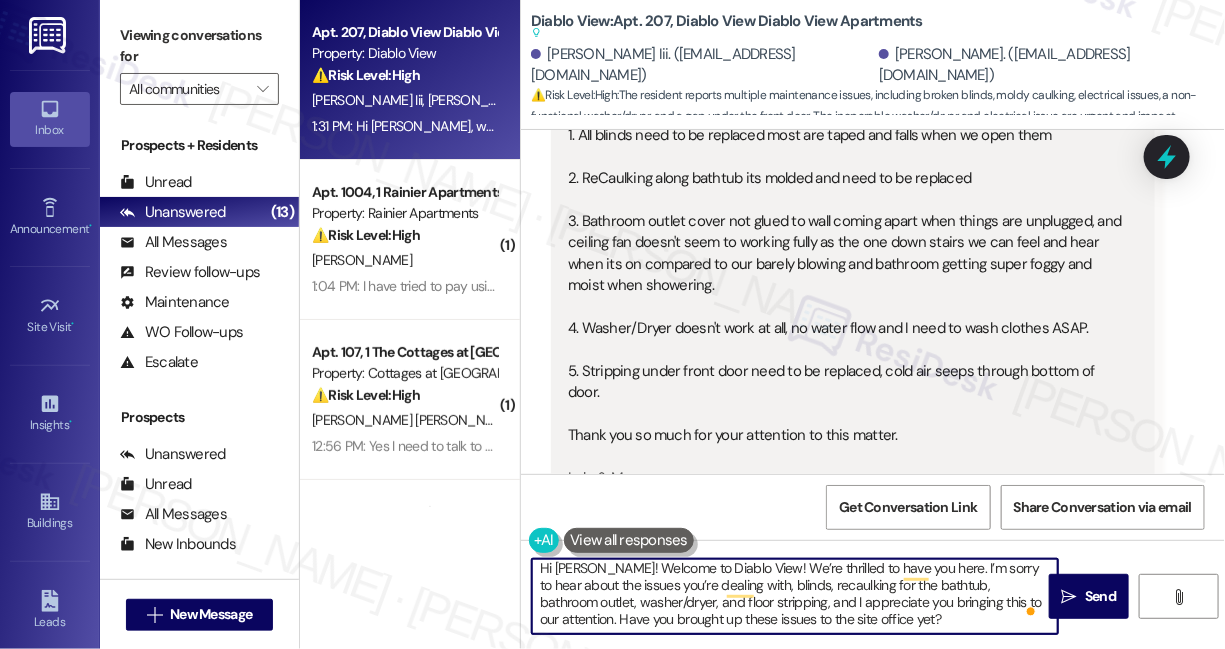 click on "Hi Lulu! Welcome to Diablo View! We’re thrilled to have you here. I’m sorry to hear about the issues you’re dealing with, blinds, recaulking for the bathtub, bathroom outlet, washer/dryer, and floor stripping, and I appreciate you bringing this to our attention. Have you brought up these issues to the site office yet?" at bounding box center (795, 596) 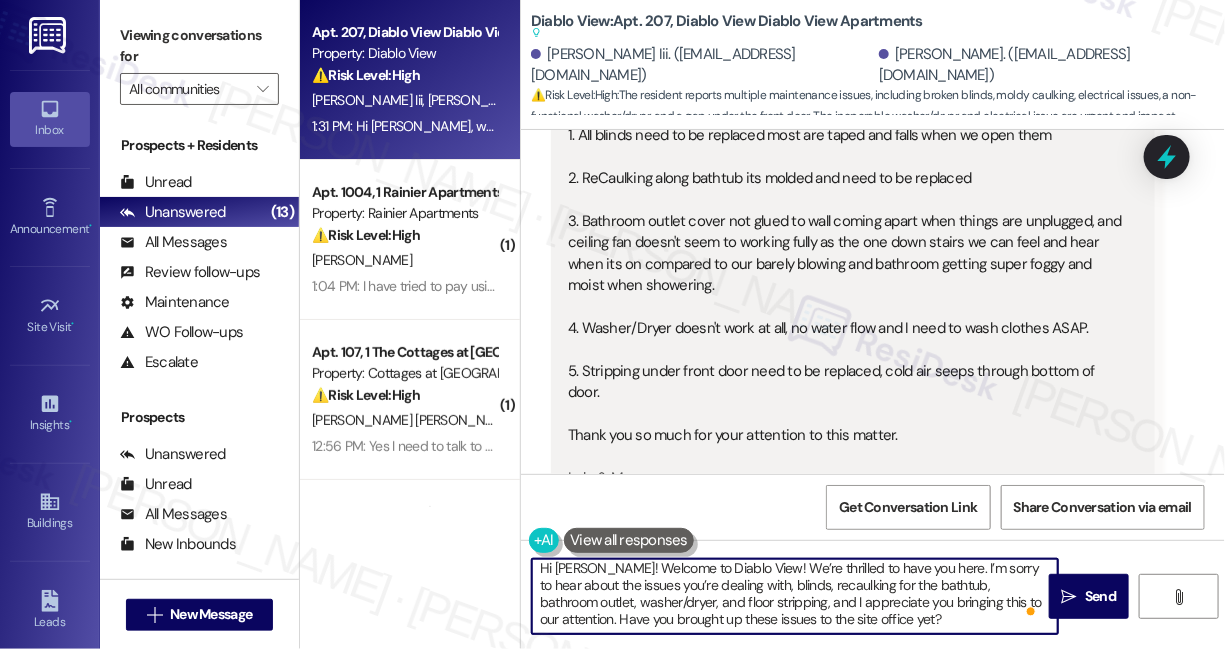scroll, scrollTop: 5, scrollLeft: 0, axis: vertical 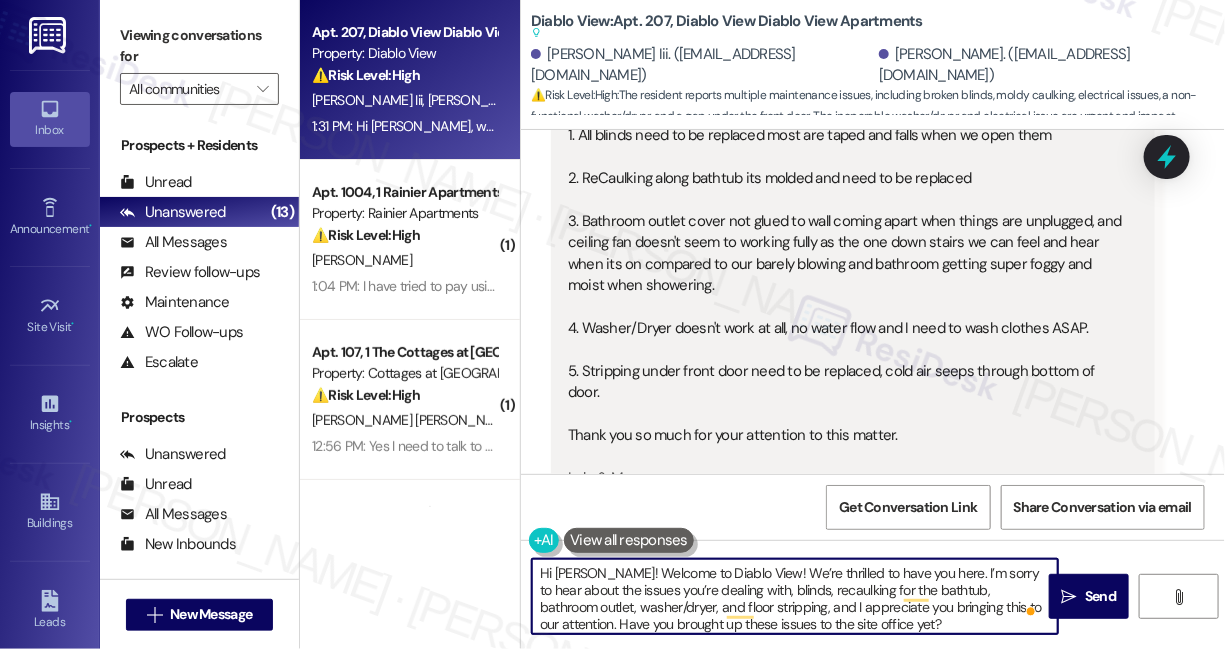 click on "Hi Lulu! Welcome to Diablo View! We’re thrilled to have you here. I’m sorry to hear about the issues you’re dealing with, blinds, recaulking for the bathtub, bathroom outlet, washer/dryer, and floor stripping, and I appreciate you bringing this to our attention. Have you brought up these issues to the site office yet?" at bounding box center [795, 596] 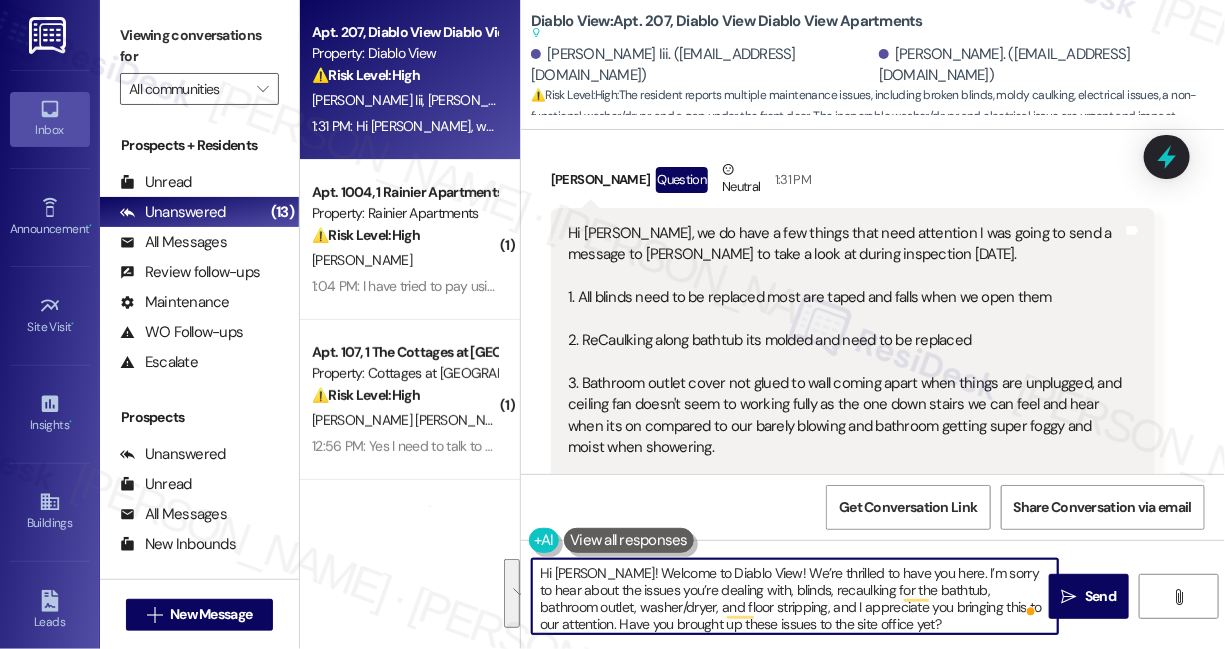 scroll, scrollTop: 181, scrollLeft: 0, axis: vertical 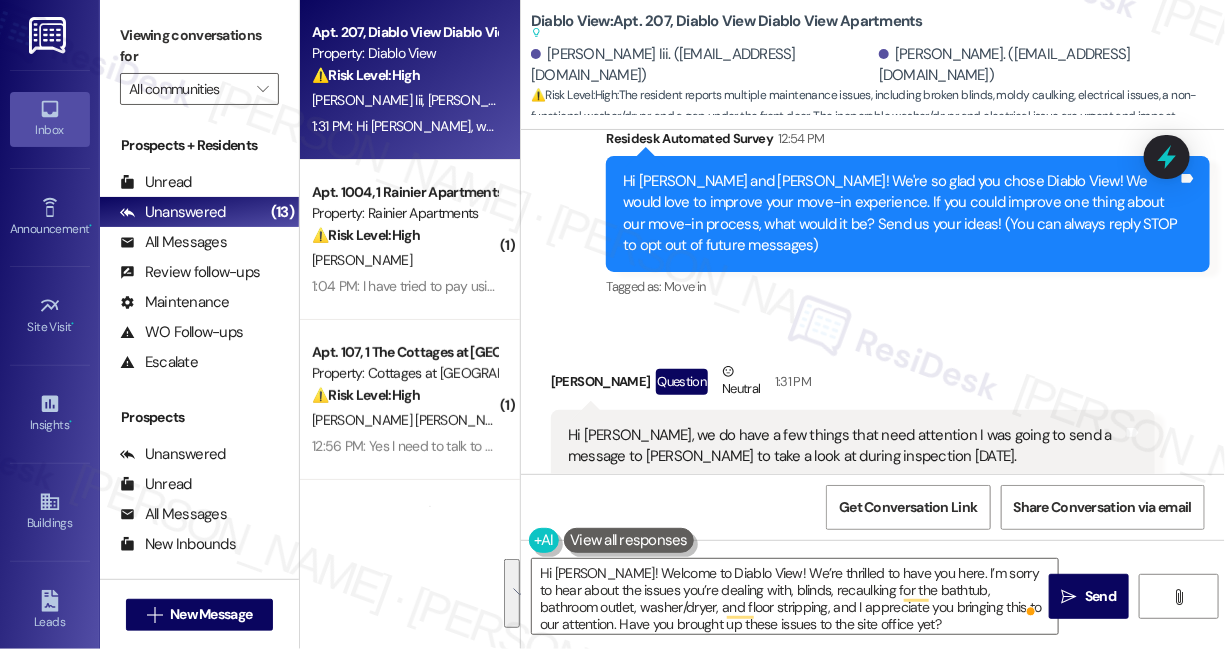 click on "Hi Sarah, we do have a few things that need attention I was going to send a message to Lauren to take a look at during inspection tomorrow.
1. All blinds need to be replaced most are taped and falls when we open them
2. ReCaulking along bathtub its molded and need to be replaced
3. Bathroom outlet cover not glued to wall coming apart when things are unplugged, and ceiling fan doesn't seem to working fully as the one down stairs we can feel and hear when its on compared to our barely blowing and bathroom getting super foggy and moist when showering.
4. Washer/Dryer doesn't work at all, no water flow and I need to wash clothes ASAP.
5. Stripping under front door need to be replaced, cold air seeps through bottom of door.
Thank you so much for your attention to this matter.
Lulu & Marcus" at bounding box center [845, 639] 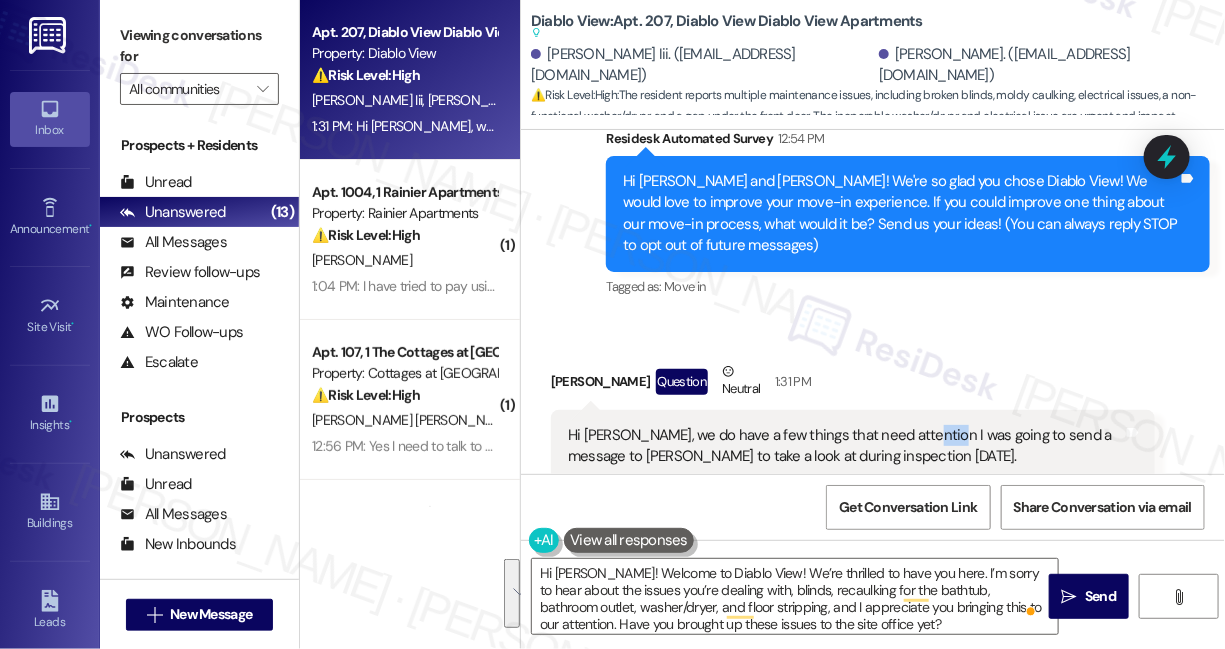click on "Hi Sarah, we do have a few things that need attention I was going to send a message to Lauren to take a look at during inspection tomorrow.
1. All blinds need to be replaced most are taped and falls when we open them
2. ReCaulking along bathtub its molded and need to be replaced
3. Bathroom outlet cover not glued to wall coming apart when things are unplugged, and ceiling fan doesn't seem to working fully as the one down stairs we can feel and hear when its on compared to our barely blowing and bathroom getting super foggy and moist when showering.
4. Washer/Dryer doesn't work at all, no water flow and I need to wash clothes ASAP.
5. Stripping under front door need to be replaced, cold air seeps through bottom of door.
Thank you so much for your attention to this matter.
Lulu & Marcus" at bounding box center [845, 639] 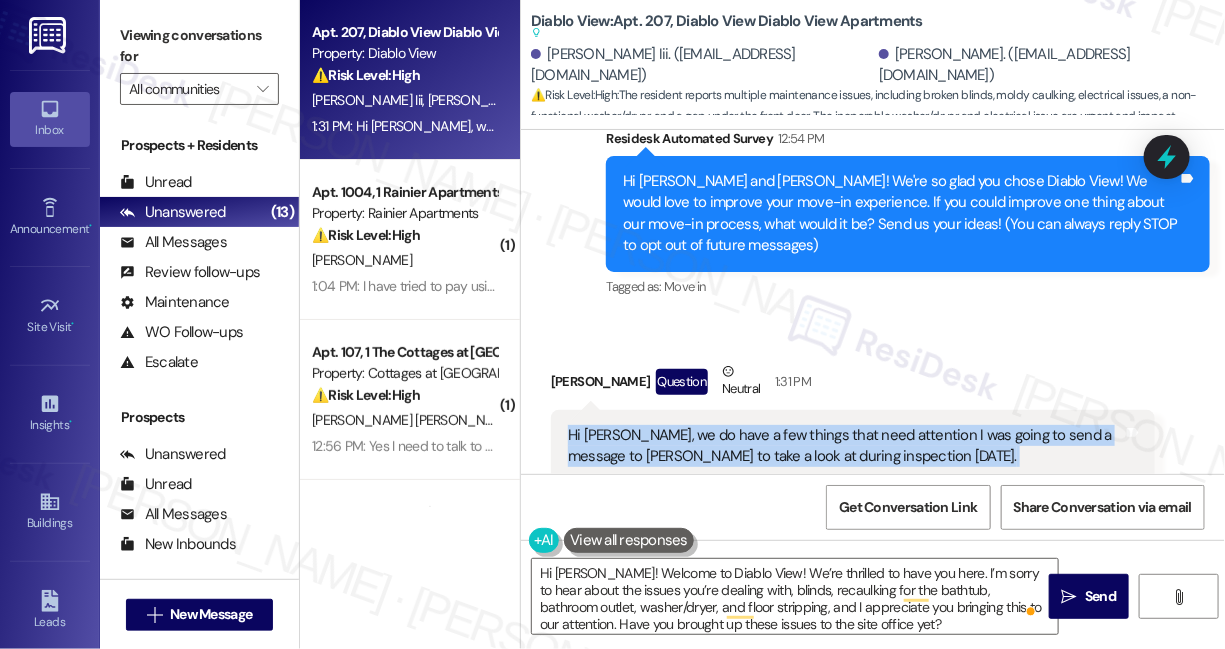 click on "Hi Sarah, we do have a few things that need attention I was going to send a message to Lauren to take a look at during inspection tomorrow.
1. All blinds need to be replaced most are taped and falls when we open them
2. ReCaulking along bathtub its molded and need to be replaced
3. Bathroom outlet cover not glued to wall coming apart when things are unplugged, and ceiling fan doesn't seem to working fully as the one down stairs we can feel and hear when its on compared to our barely blowing and bathroom getting super foggy and moist when showering.
4. Washer/Dryer doesn't work at all, no water flow and I need to wash clothes ASAP.
5. Stripping under front door need to be replaced, cold air seeps through bottom of door.
Thank you so much for your attention to this matter.
Lulu & Marcus" at bounding box center (845, 639) 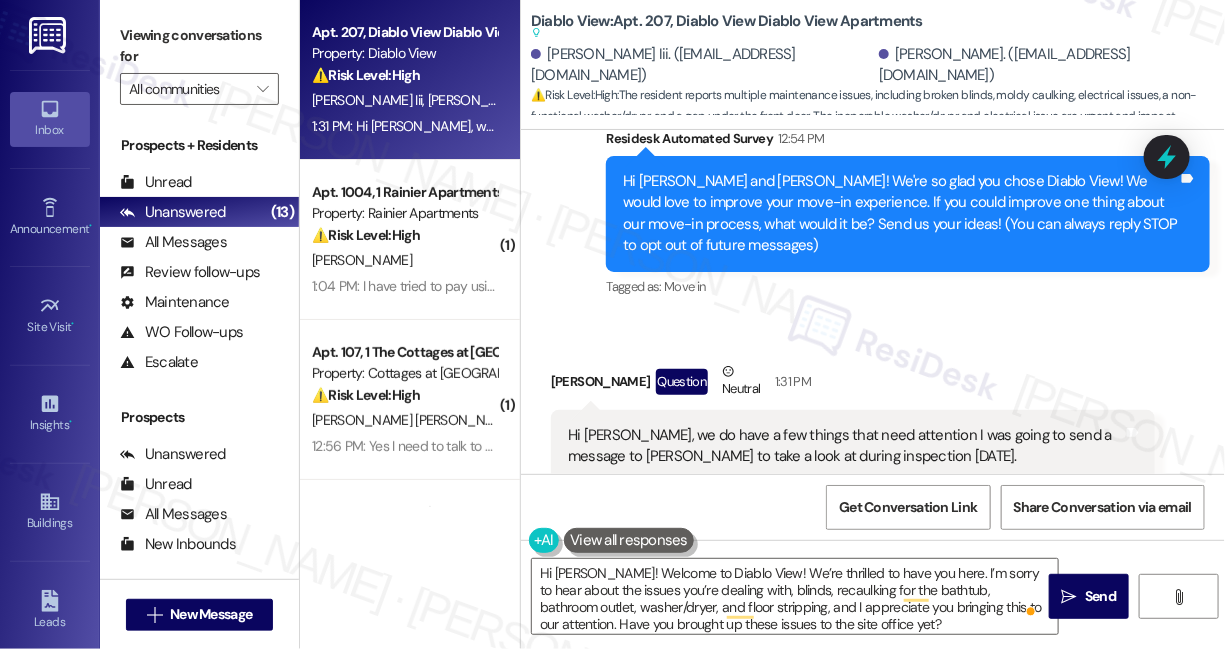 click on "Viewing conversations for" at bounding box center [199, 46] 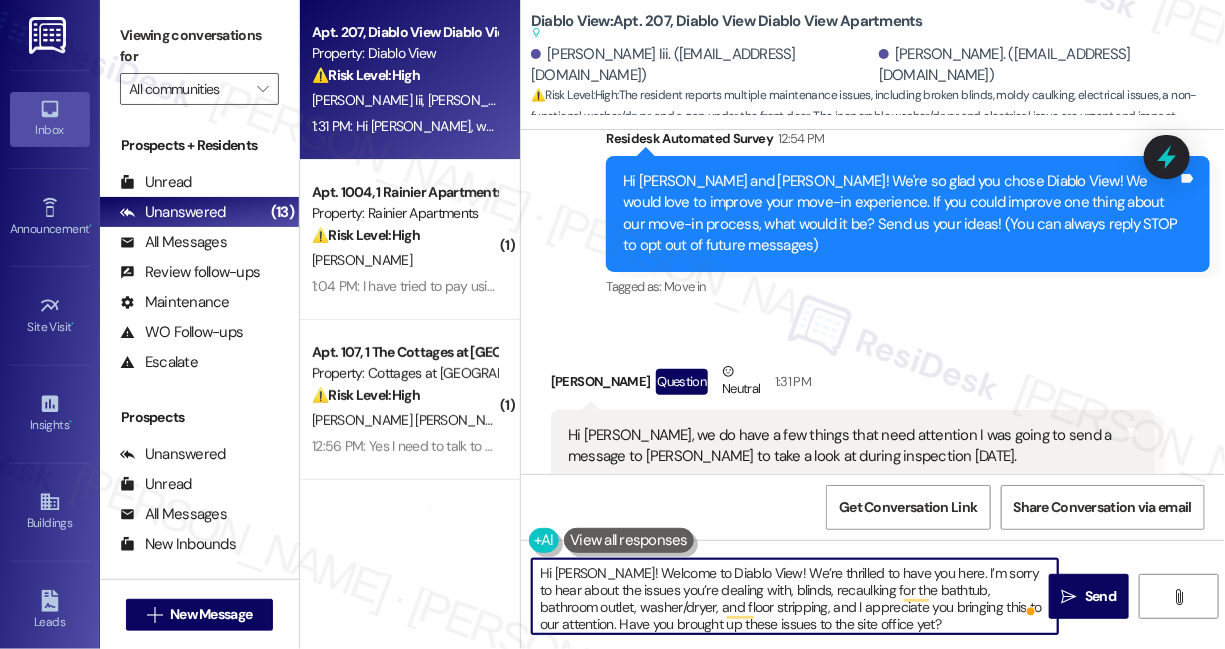 scroll, scrollTop: 5, scrollLeft: 0, axis: vertical 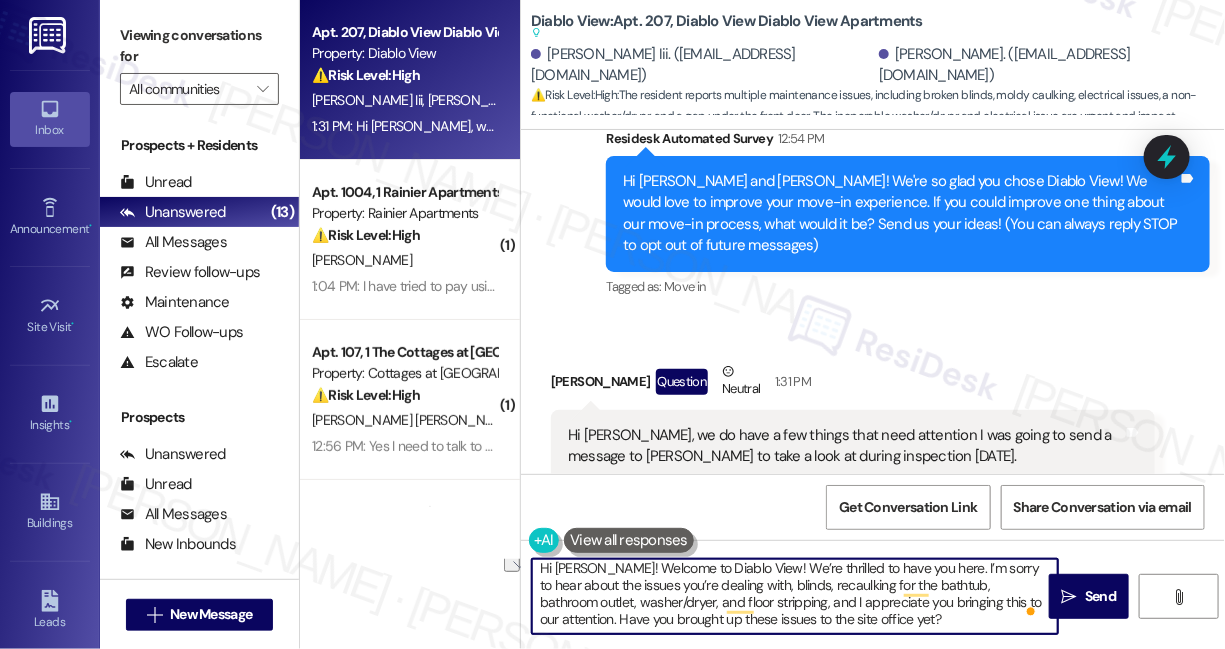 drag, startPoint x: 898, startPoint y: 622, endPoint x: 534, endPoint y: 622, distance: 364 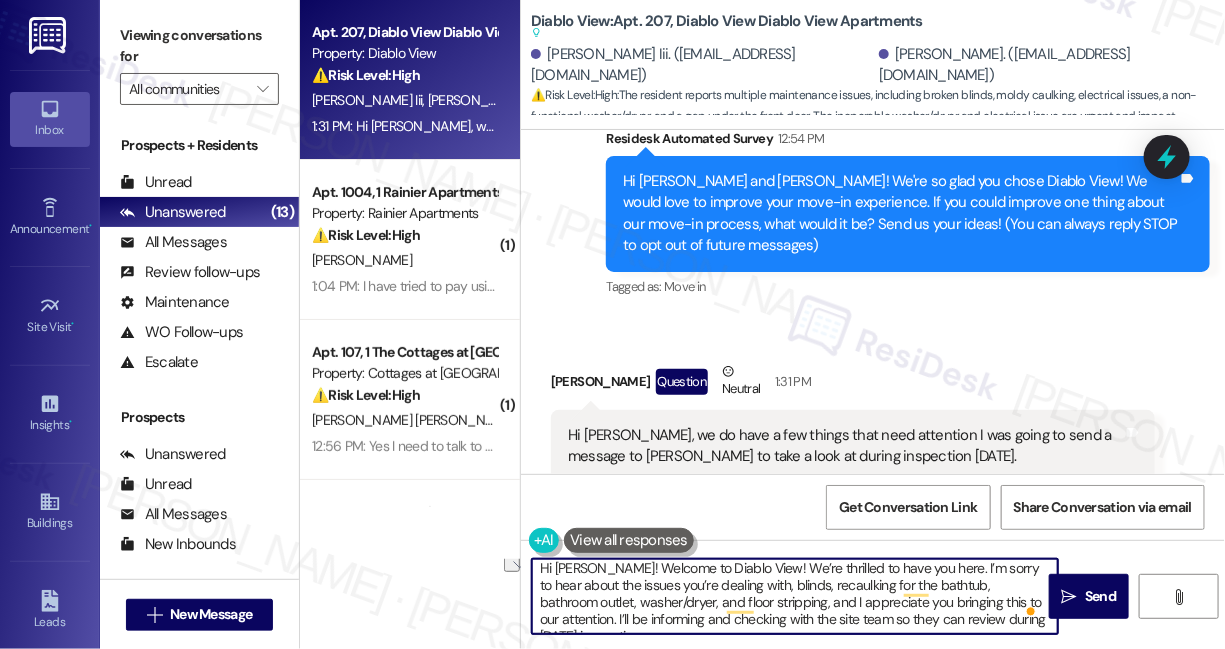scroll, scrollTop: 16, scrollLeft: 0, axis: vertical 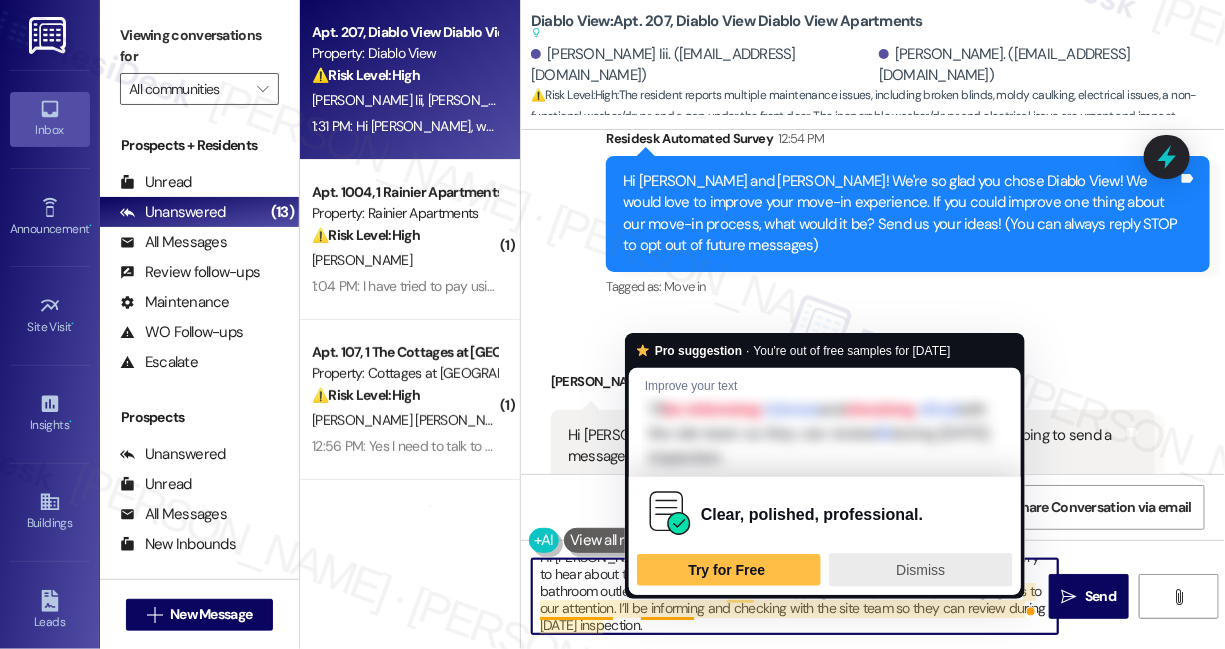 click on "Dismiss" at bounding box center [920, 570] 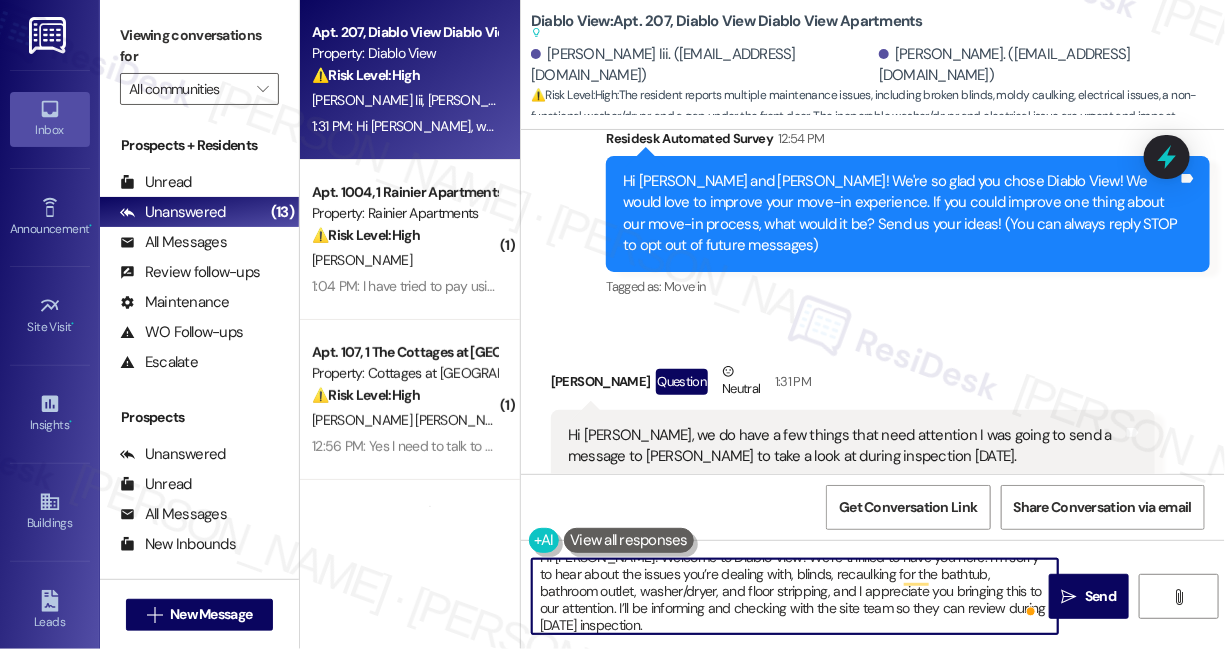 click on "Hi Lulu! Welcome to Diablo View! We’re thrilled to have you here. I’m sorry to hear about the issues you’re dealing with, blinds, recaulking for the bathtub, bathroom outlet, washer/dryer, and floor stripping, and I appreciate you bringing this to our attention. I’ll be informing and checking with the site team so they can review during tomorrow’s inspection." at bounding box center (795, 596) 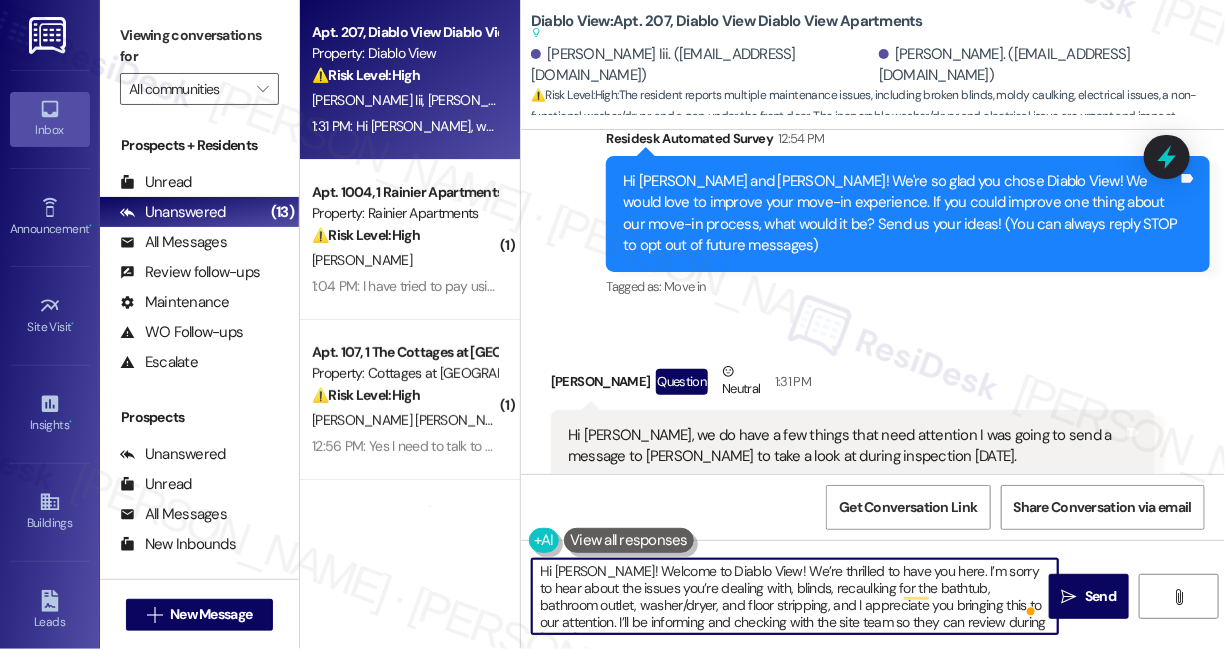 scroll, scrollTop: 0, scrollLeft: 0, axis: both 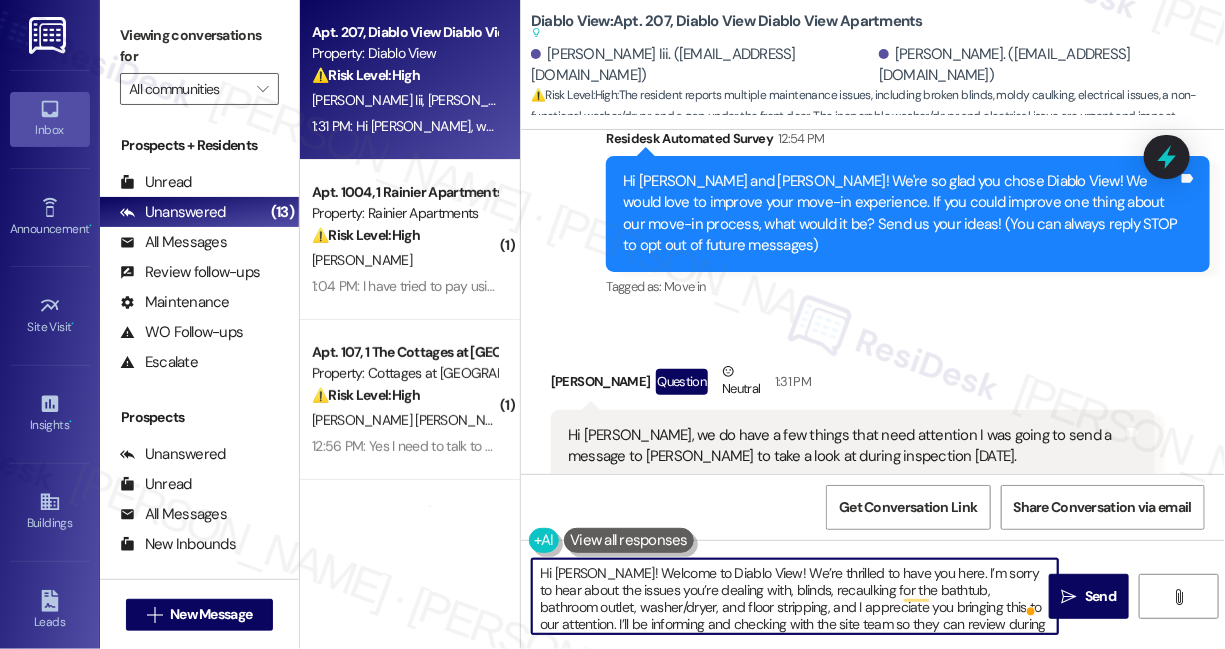 click on "Hi Lulu! Welcome to Diablo View! We’re thrilled to have you here. I’m sorry to hear about the issues you’re dealing with, blinds, recaulking for the bathtub, bathroom outlet, washer/dryer, and floor stripping, and I appreciate you bringing this to our attention. I’ll be informing and checking with the site team so they can review during tomorrow’s inspection." at bounding box center [795, 596] 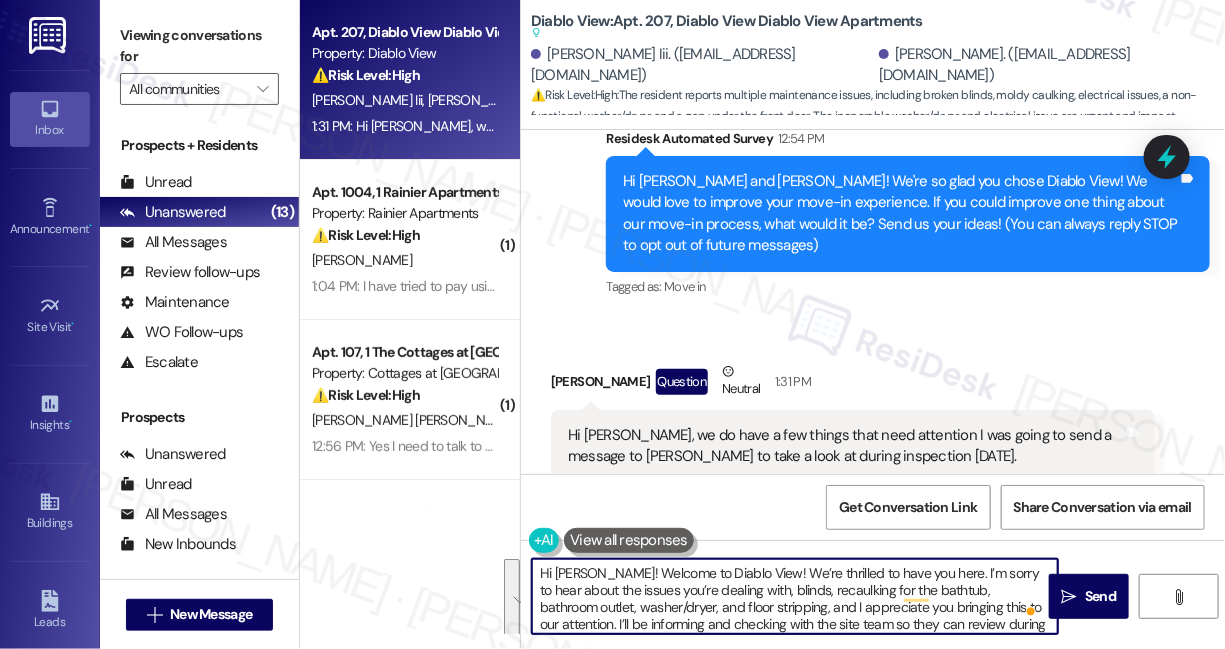 click on "Hi Lulu! Welcome to Diablo View! We’re thrilled to have you here. I’m sorry to hear about the issues you’re dealing with, blinds, recaulking for the bathtub, bathroom outlet, washer/dryer, and floor stripping, and I appreciate you bringing this to our attention. I’ll be informing and checking with the site team so they can review during tomorrow’s inspection." at bounding box center (795, 596) 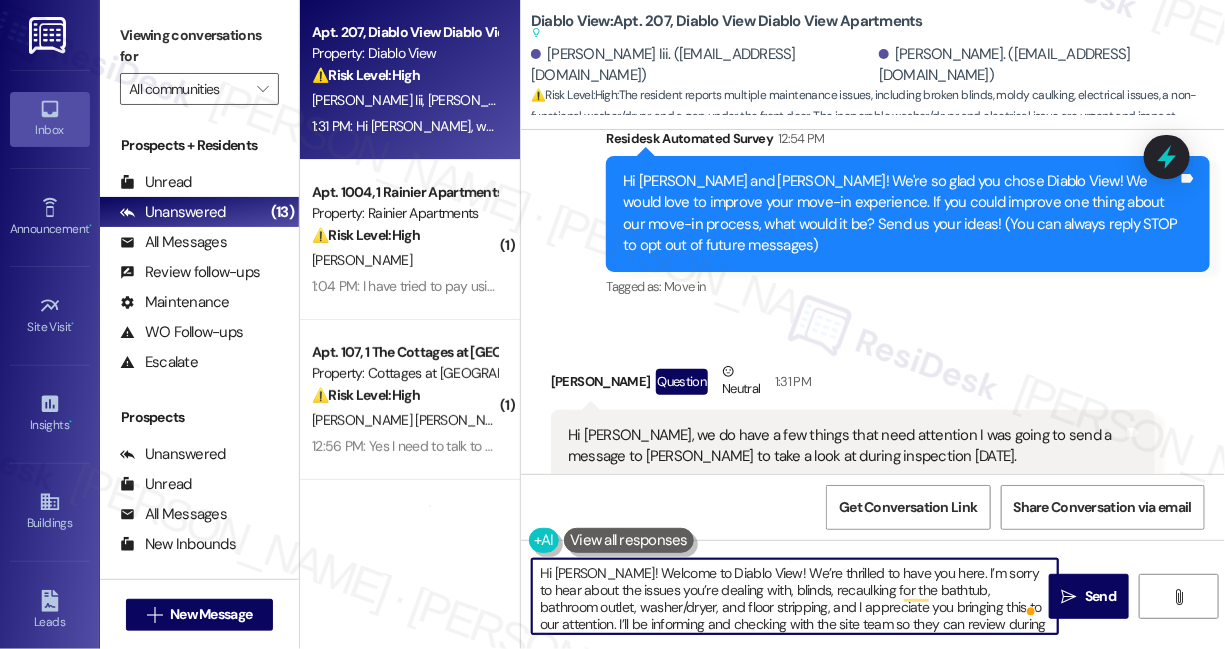 click on "Hi Lulu! Welcome to Diablo View! We’re thrilled to have you here. I’m sorry to hear about the issues you’re dealing with, blinds, recaulking for the bathtub, bathroom outlet, washer/dryer, and floor stripping, and I appreciate you bringing this to our attention. I’ll be informing and checking with the site team so they can review during tomorrow’s inspection." at bounding box center [795, 596] 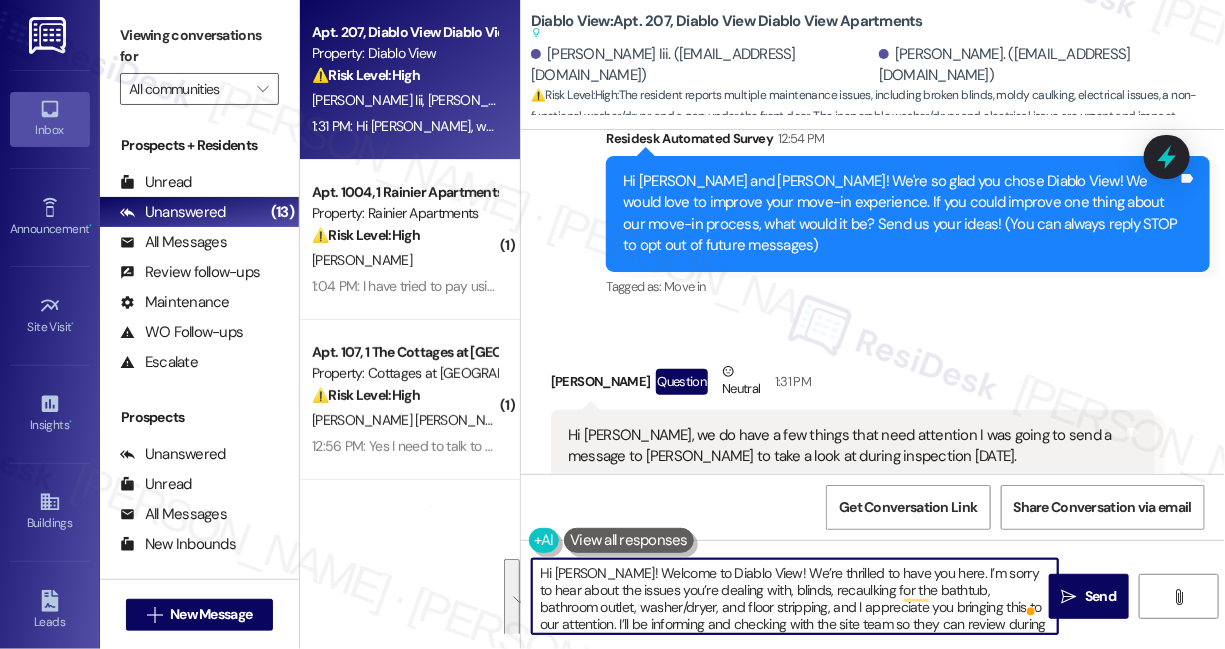 click on "Hi Lulu! Welcome to Diablo View! We’re thrilled to have you here. I’m sorry to hear about the issues you’re dealing with, blinds, recaulking for the bathtub, bathroom outlet, washer/dryer, and floor stripping, and I appreciate you bringing this to our attention. I’ll be informing and checking with the site team so they can review during tomorrow’s inspection." at bounding box center (795, 596) 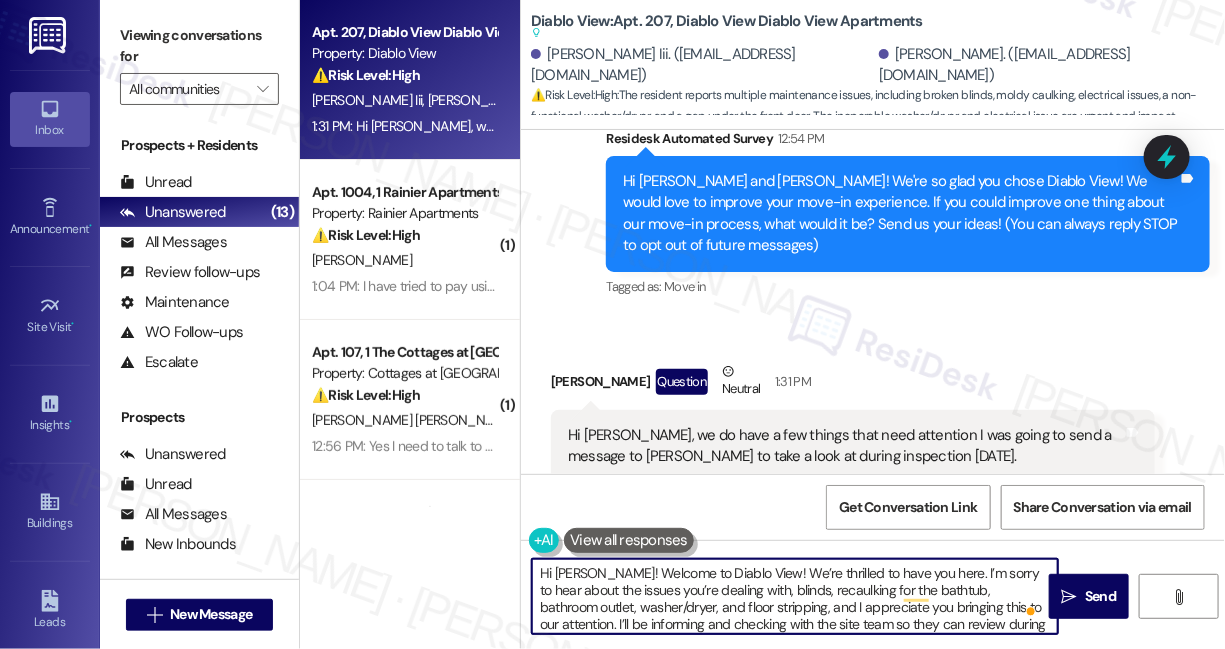 click on "Hi Lulu! Welcome to Diablo View! We’re thrilled to have you here. I’m sorry to hear about the issues you’re dealing with, blinds, recaulking for the bathtub, bathroom outlet, washer/dryer, and floor stripping, and I appreciate you bringing this to our attention. I’ll be informing and checking with the site team so they can review during tomorrow’s inspection." at bounding box center [795, 596] 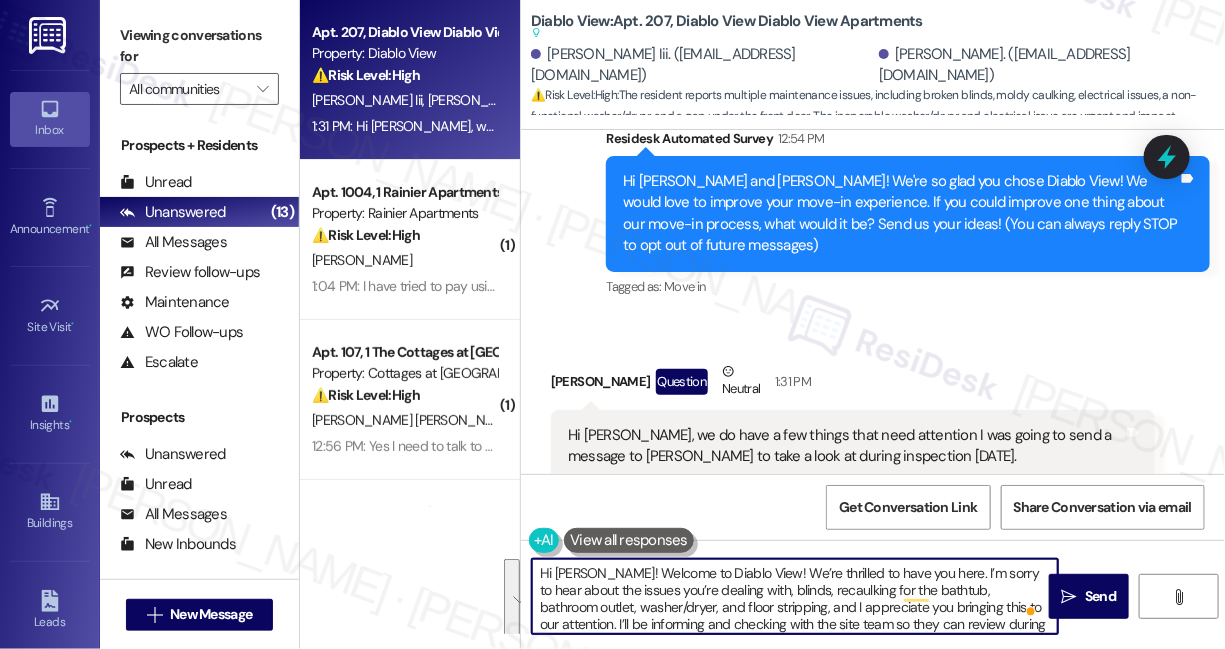 click on "Hi Lulu! Welcome to Diablo View! We’re thrilled to have you here. I’m sorry to hear about the issues you’re dealing with, blinds, recaulking for the bathtub, bathroom outlet, washer/dryer, and floor stripping, and I appreciate you bringing this to our attention. I’ll be informing and checking with the site team so they can review during tomorrow’s inspection." at bounding box center (795, 596) 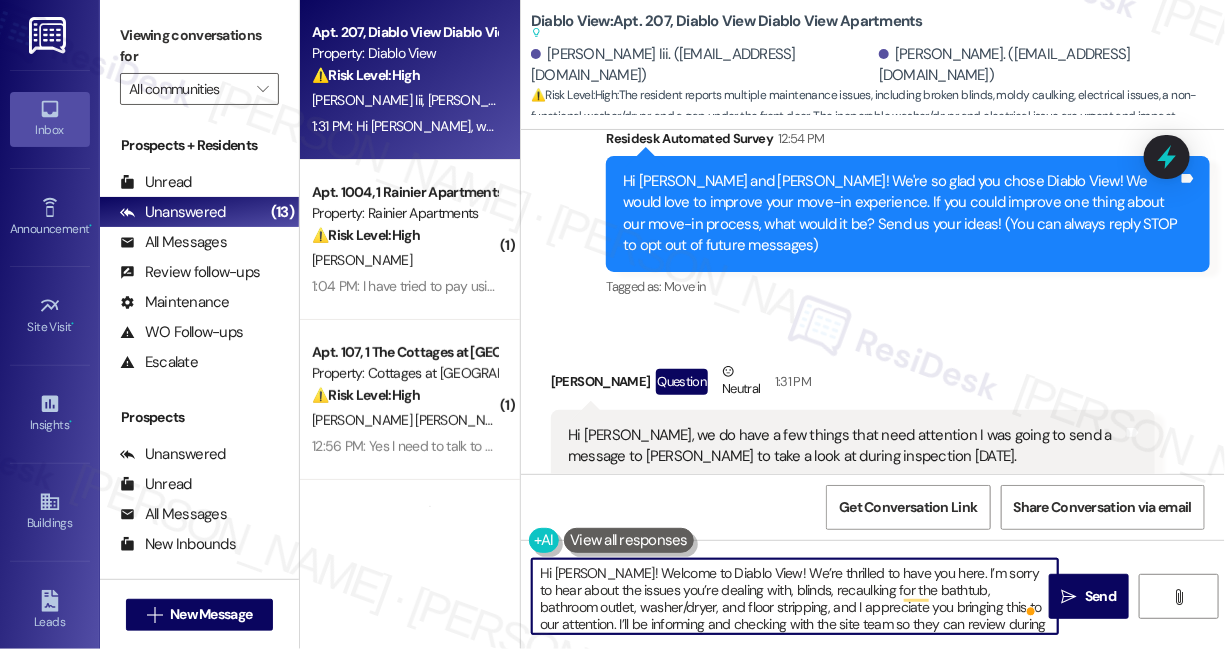 click on "Hi Lulu! Welcome to Diablo View! We’re thrilled to have you here. I’m sorry to hear about the issues you’re dealing with, blinds, recaulking for the bathtub, bathroom outlet, washer/dryer, and floor stripping, and I appreciate you bringing this to our attention. I’ll be informing and checking with the site team so they can review during tomorrow’s inspection." at bounding box center (795, 596) 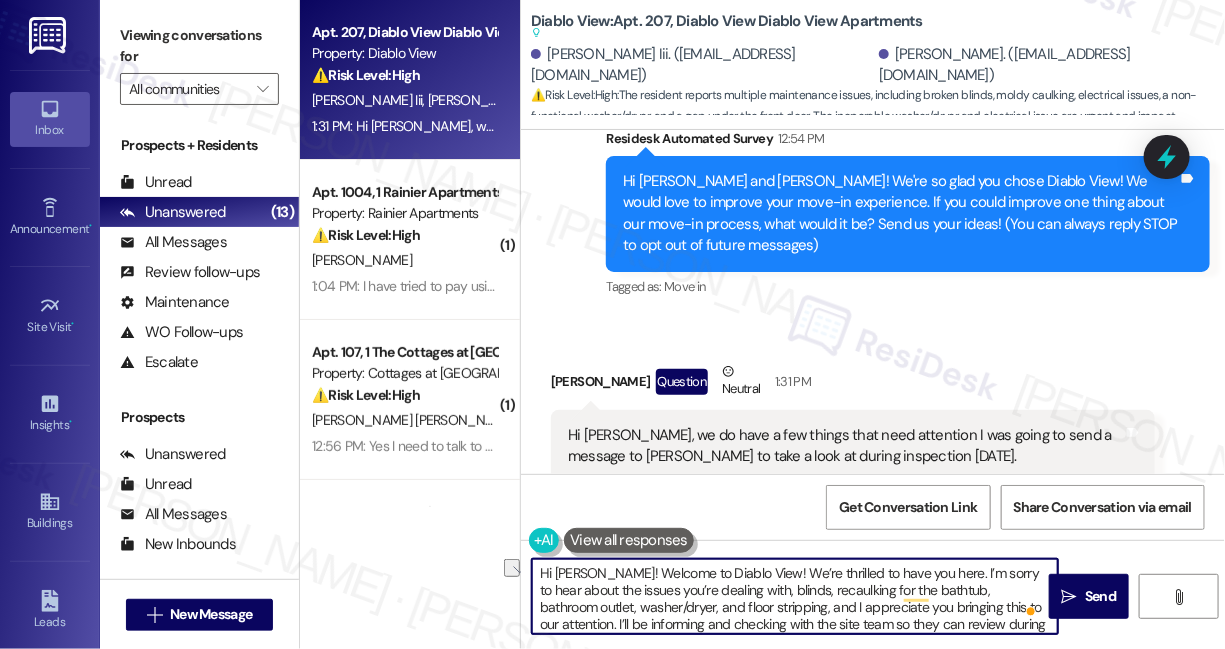 drag, startPoint x: 853, startPoint y: 588, endPoint x: 754, endPoint y: 590, distance: 99.0202 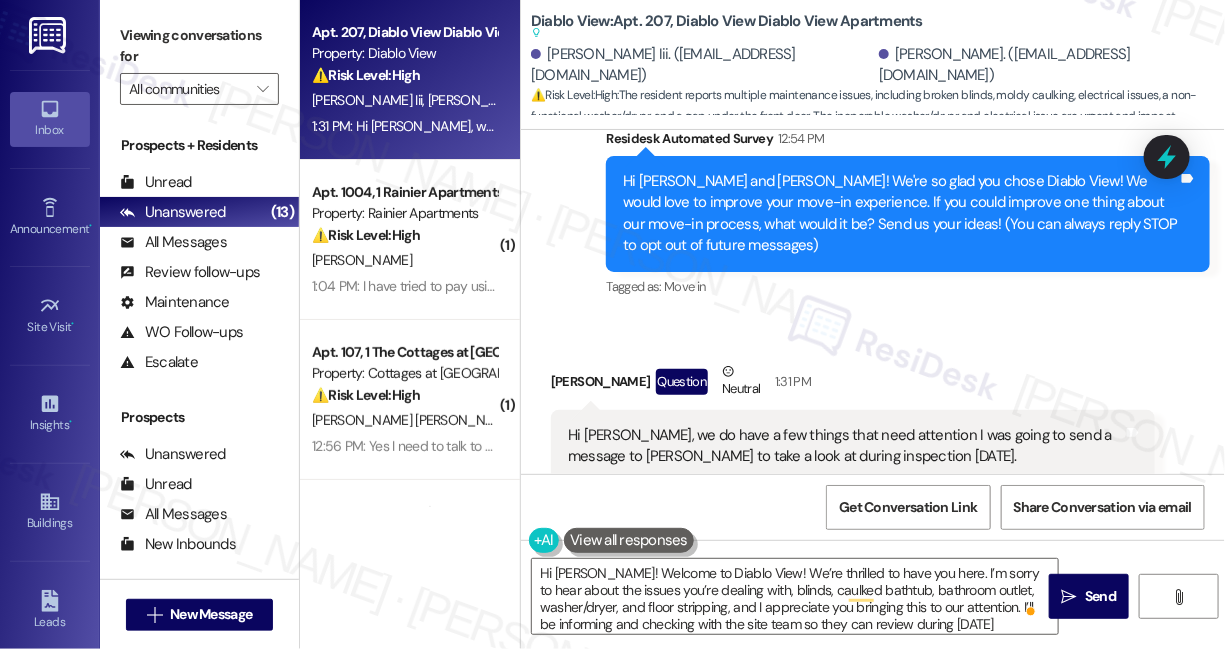 click on "Viewing conversations for" at bounding box center [199, 46] 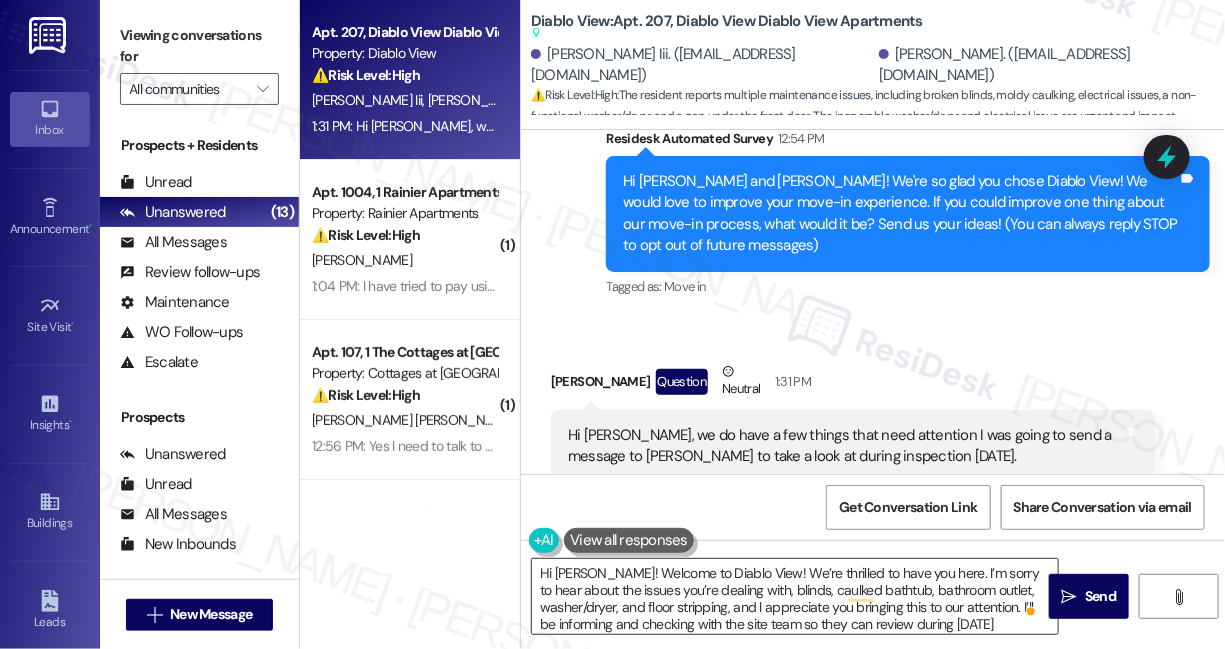click on "Hi Lulu! Welcome to Diablo View! We’re thrilled to have you here. I’m sorry to hear about the issues you’re dealing with, blinds, caulked bathtub, bathroom outlet, washer/dryer, and floor stripping, and I appreciate you bringing this to our attention. I’ll be informing and checking with the site team so they can review during tomorrow’s inspection." at bounding box center (795, 596) 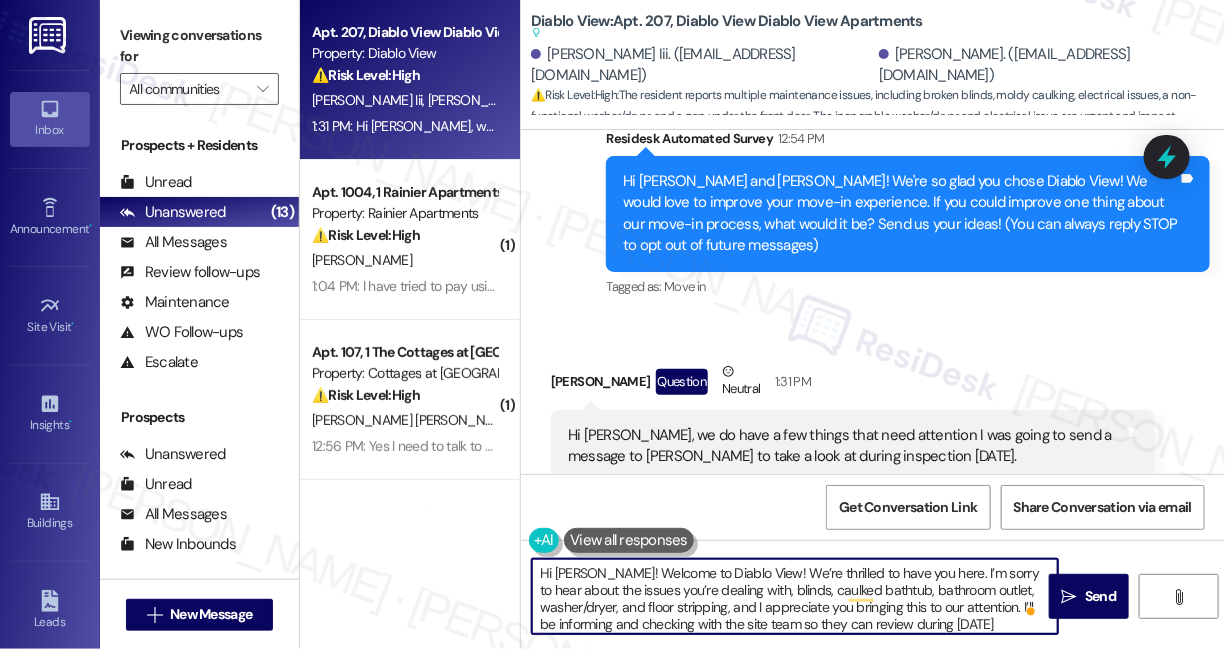 click on "Hi Lulu! Welcome to Diablo View! We’re thrilled to have you here. I’m sorry to hear about the issues you’re dealing with, blinds, caulked bathtub, bathroom outlet, washer/dryer, and floor stripping, and I appreciate you bringing this to our attention. I’ll be informing and checking with the site team so they can review during tomorrow’s inspection." at bounding box center [795, 596] 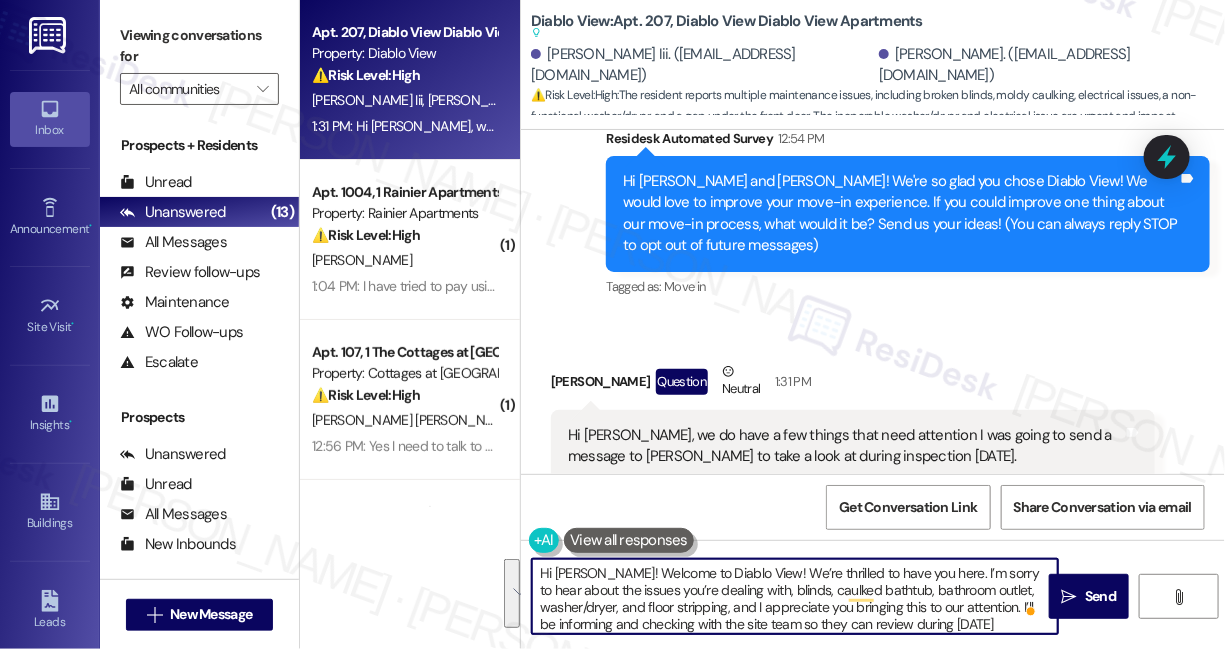 click on "Hi Lulu! Welcome to Diablo View! We’re thrilled to have you here. I’m sorry to hear about the issues you’re dealing with, blinds, caulked bathtub, bathroom outlet, washer/dryer, and floor stripping, and I appreciate you bringing this to our attention. I’ll be informing and checking with the site team so they can review during tomorrow’s inspection." at bounding box center [795, 596] 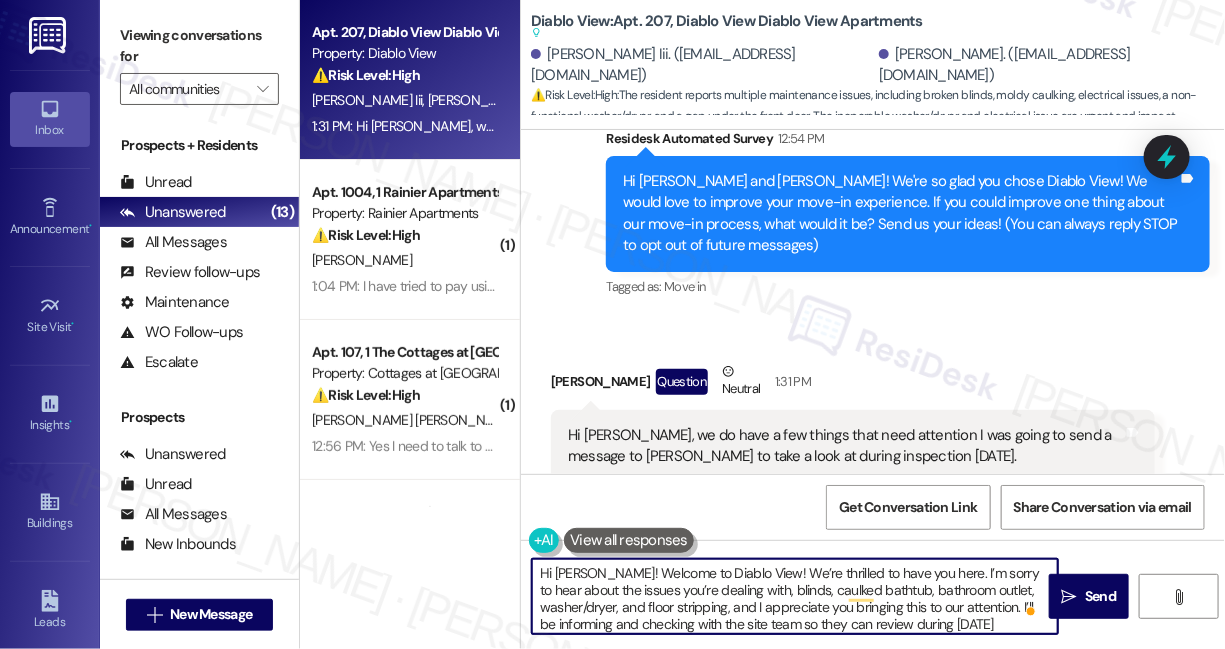 scroll, scrollTop: 5, scrollLeft: 0, axis: vertical 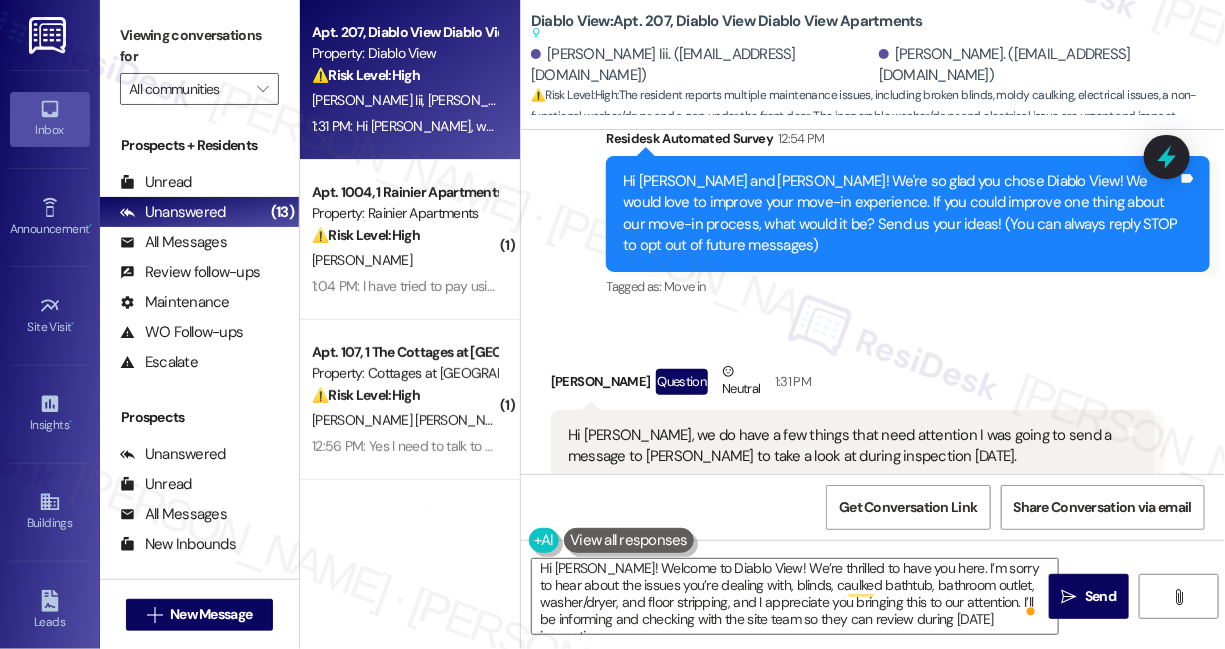 click on "Viewing conversations for" at bounding box center [199, 46] 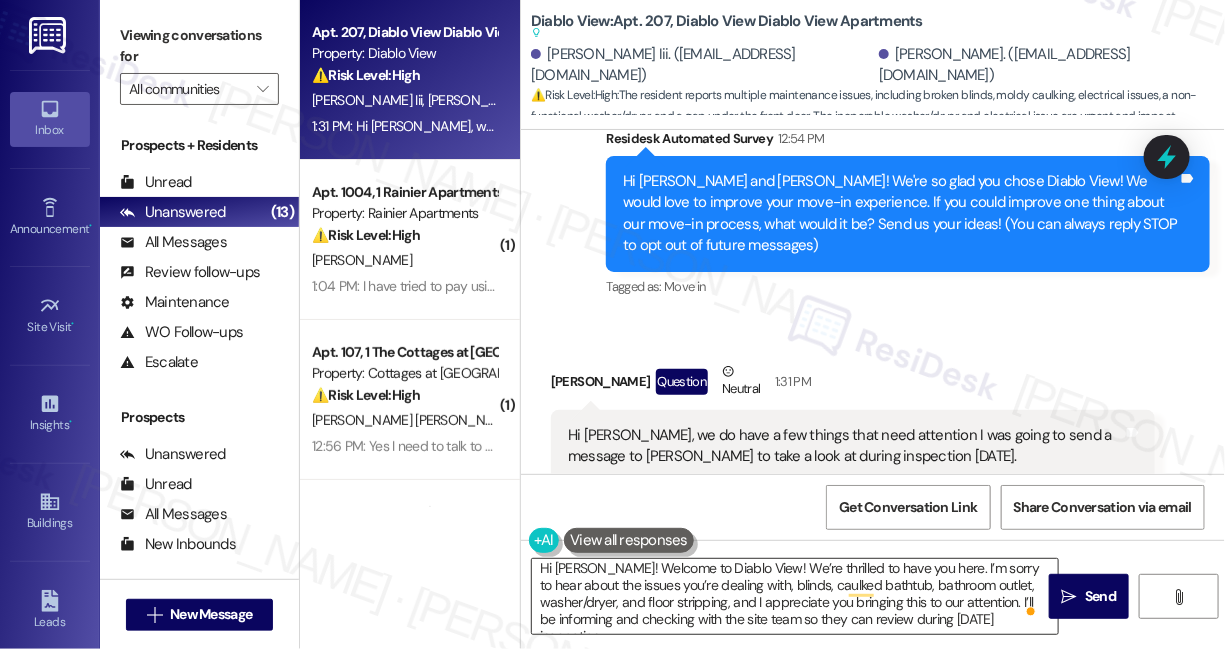 click on "Hi Lulu! Welcome to Diablo View! We’re thrilled to have you here. I’m sorry to hear about the issues you’re dealing with, blinds, caulked bathtub, bathroom outlet, washer/dryer, and floor stripping, and I appreciate you bringing this to our attention. I’ll be informing and checking with the site team so they can review during tomorrow’s inspection." at bounding box center [795, 596] 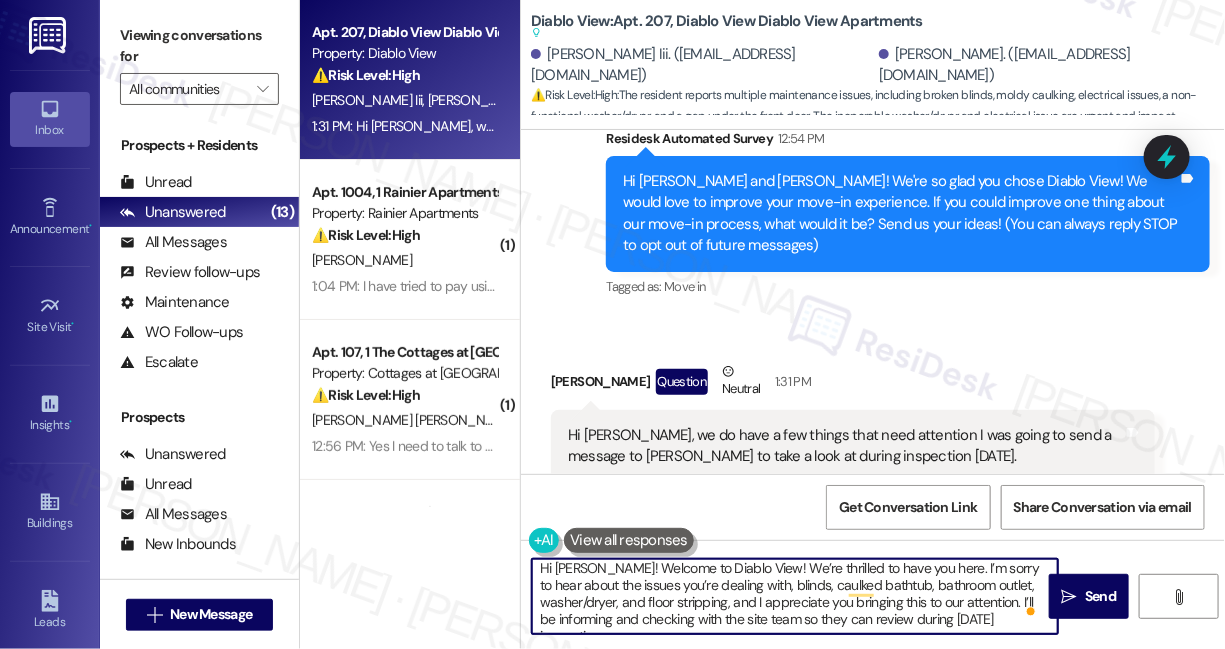 scroll, scrollTop: 0, scrollLeft: 0, axis: both 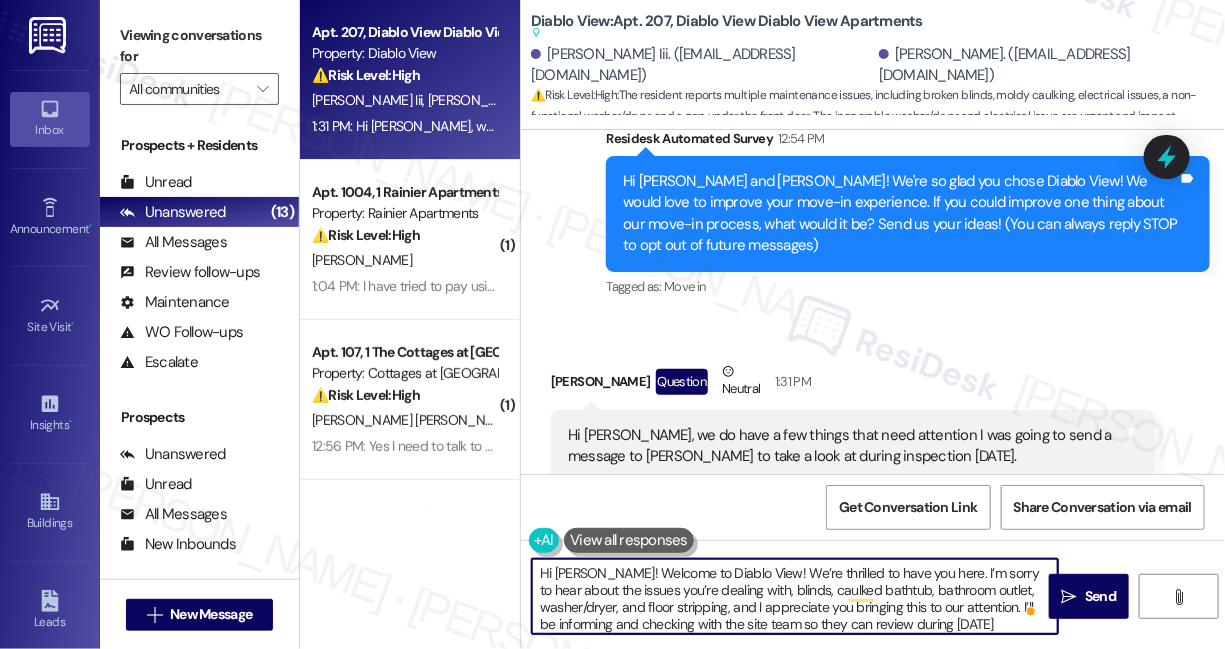 click on "Hi Lulu! Welcome to Diablo View! We’re thrilled to have you here. I’m sorry to hear about the issues you’re dealing with, blinds, caulked bathtub, bathroom outlet, washer/dryer, and floor stripping, and I appreciate you bringing this to our attention. I’ll be informing and checking with the site team so they can review during tomorrow’s inspection." at bounding box center [795, 596] 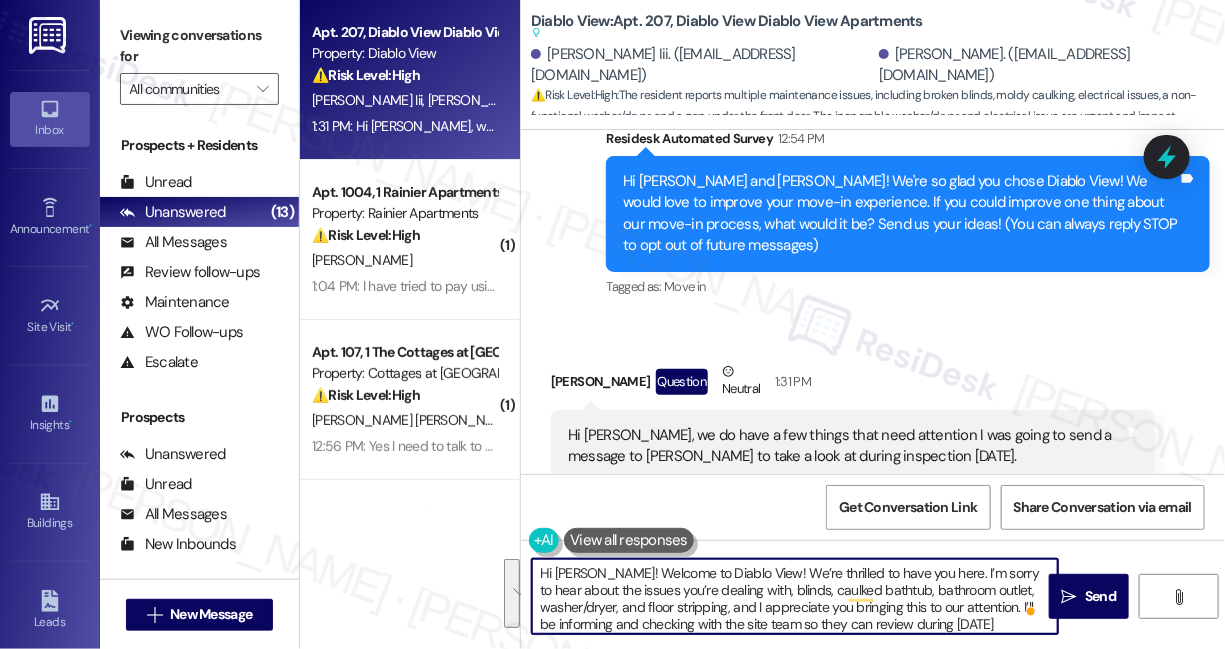 click on "Hi Lulu! Welcome to Diablo View! We’re thrilled to have you here. I’m sorry to hear about the issues you’re dealing with, blinds, caulked bathtub, bathroom outlet, washer/dryer, and floor stripping, and I appreciate you bringing this to our attention. I’ll be informing and checking with the site team so they can review during tomorrow’s inspection." at bounding box center [795, 596] 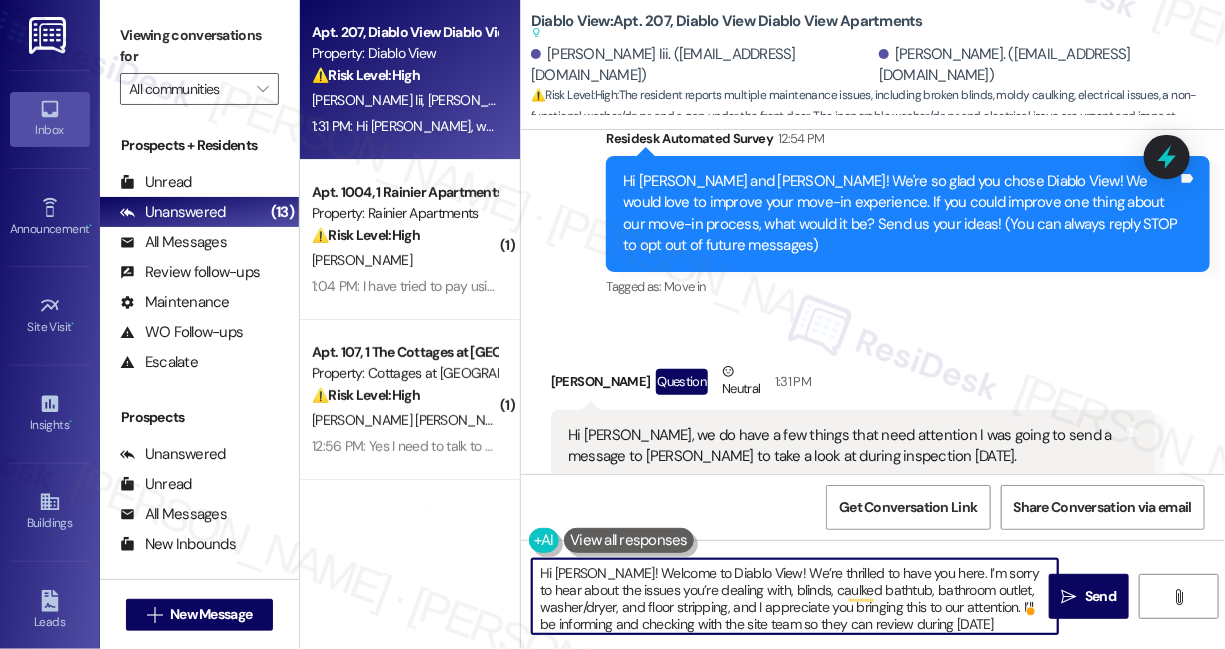 click on "Hi Lulu! Welcome to Diablo View! We’re thrilled to have you here. I’m sorry to hear about the issues you’re dealing with, blinds, caulked bathtub, bathroom outlet, washer/dryer, and floor stripping, and I appreciate you bringing this to our attention. I’ll be informing and checking with the site team so they can review during tomorrow’s inspection." at bounding box center (795, 596) 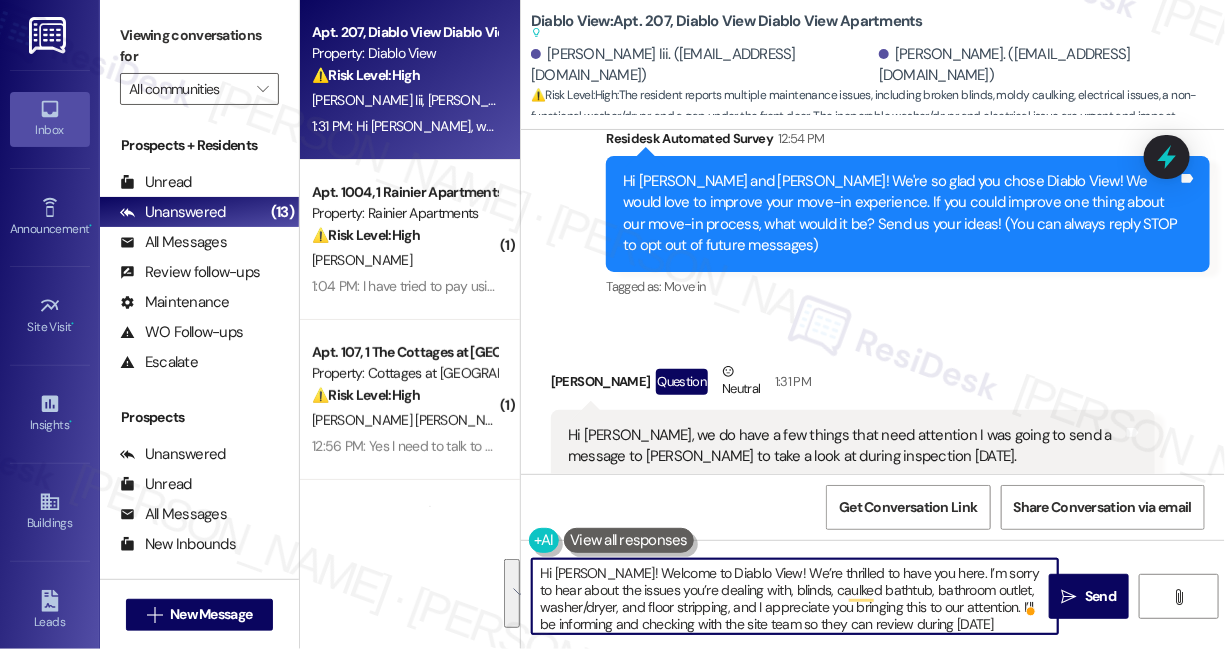 click on "Hi Lulu! Welcome to Diablo View! We’re thrilled to have you here. I’m sorry to hear about the issues you’re dealing with, blinds, caulked bathtub, bathroom outlet, washer/dryer, and floor stripping, and I appreciate you bringing this to our attention. I’ll be informing and checking with the site team so they can review during tomorrow’s inspection." at bounding box center (795, 596) 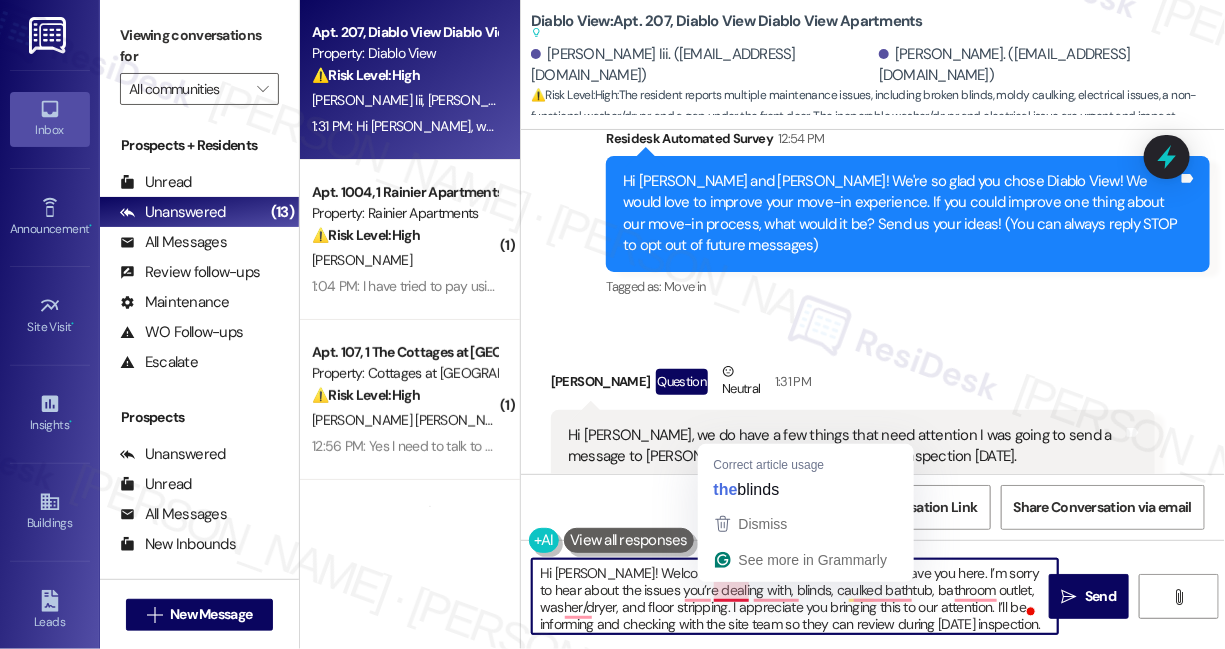 click on "Hi Lulu! Welcome to Diablo View! We’re thrilled to have you here. I’m sorry to hear about the issues you’re dealing with, blinds, caulked bathtub, bathroom outlet, washer/dryer, and floor stripping. I appreciate you bringing this to our attention. I’ll be informing and checking with the site team so they can review during tomorrow’s inspection." at bounding box center [795, 596] 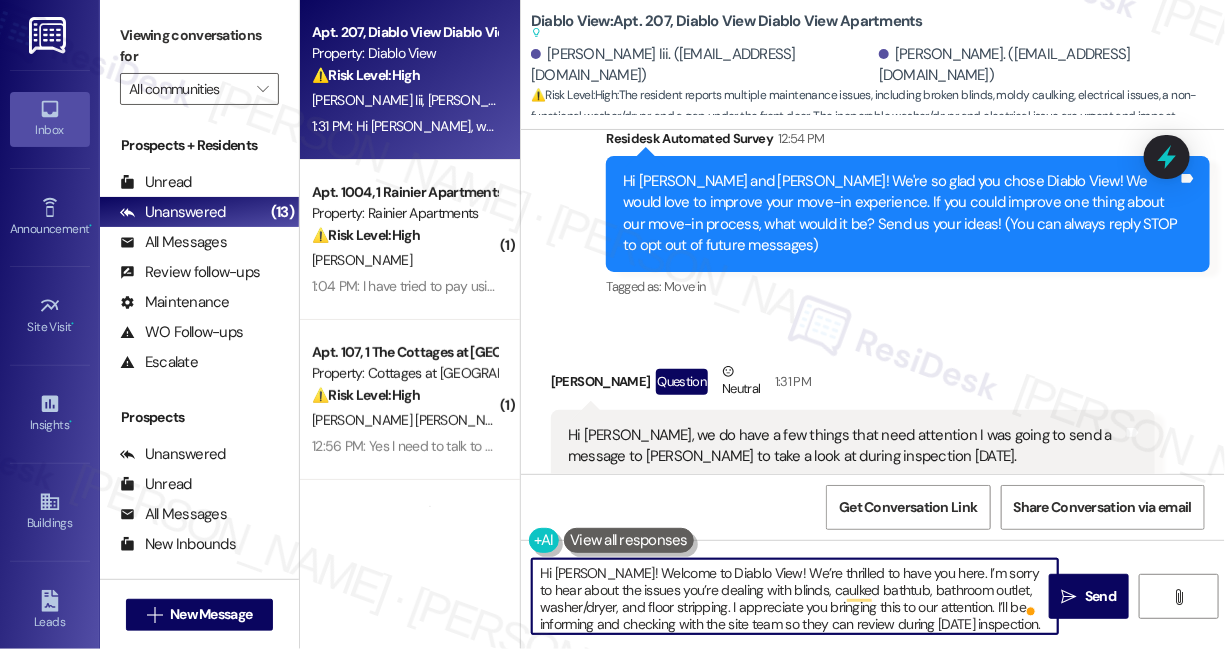 scroll, scrollTop: 545, scrollLeft: 0, axis: vertical 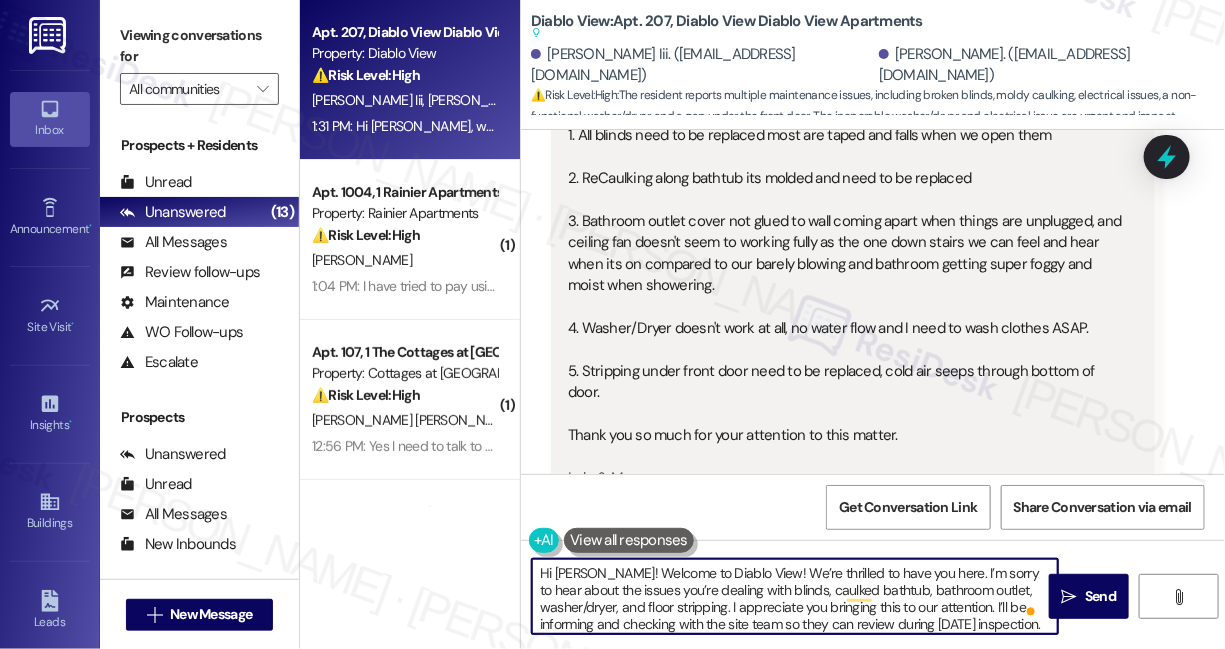 click on "Hi Lulu! Welcome to Diablo View! We’re thrilled to have you here. I’m sorry to hear about the issues you’re dealing with blinds, caulked bathtub, bathroom outlet, washer/dryer, and floor stripping. I appreciate you bringing this to our attention. I’ll be informing and checking with the site team so they can review during tomorrow’s inspection." at bounding box center (795, 596) 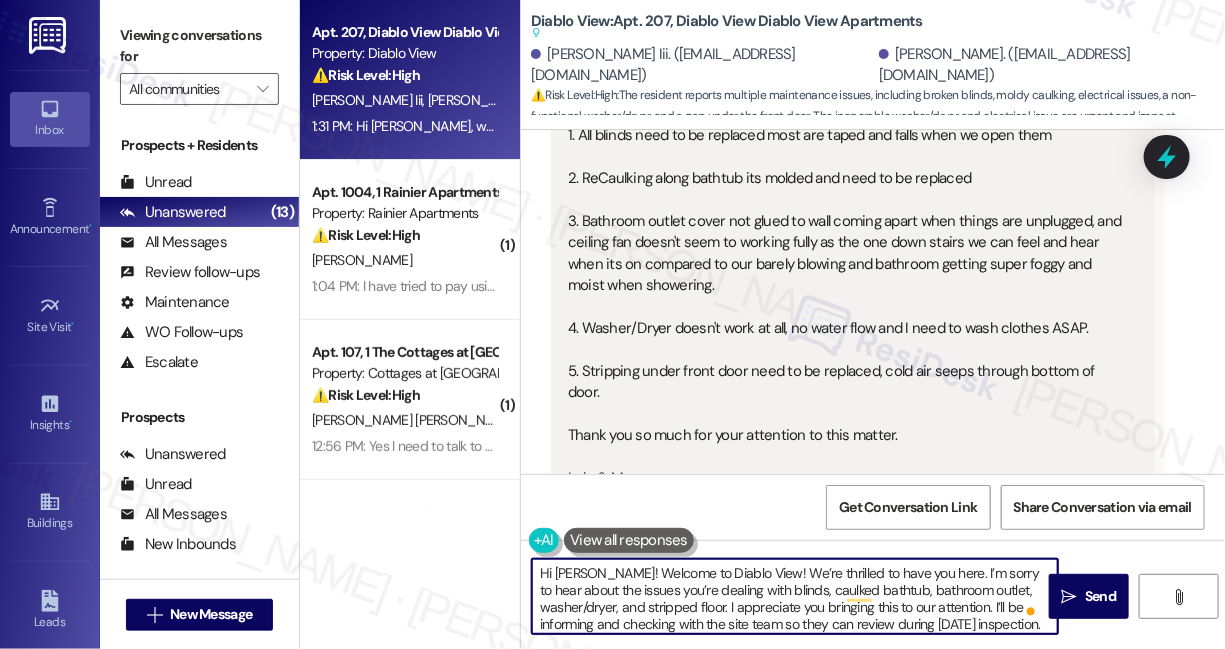 scroll, scrollTop: 5, scrollLeft: 0, axis: vertical 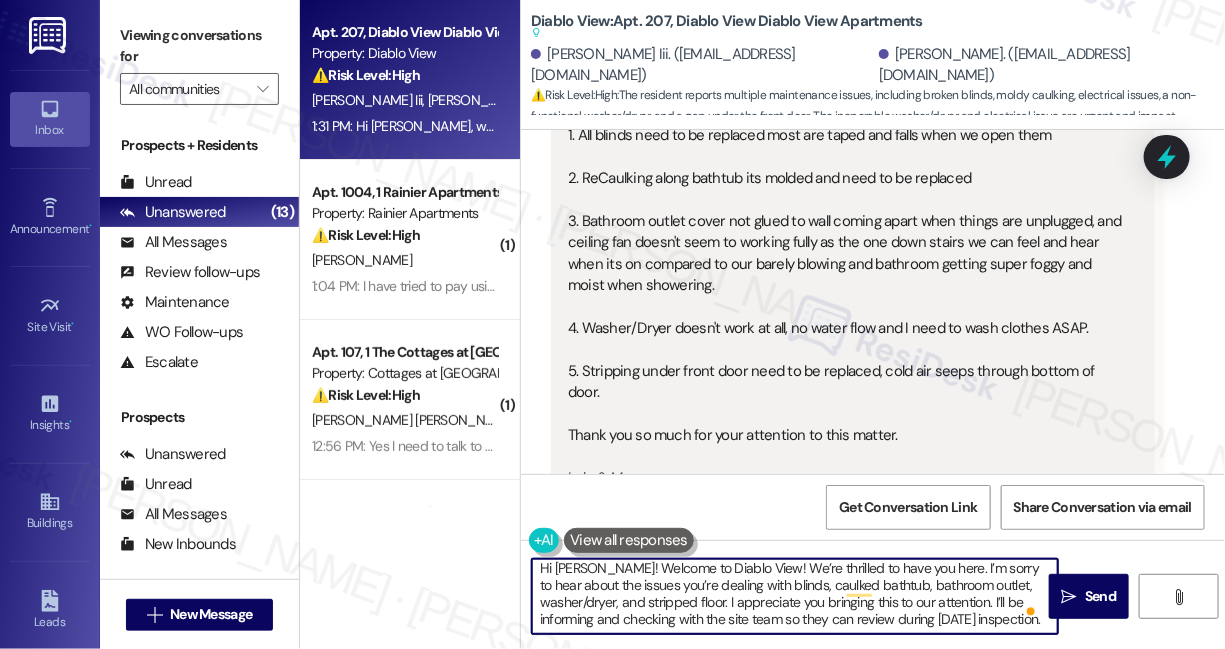 click on "Hi [PERSON_NAME]! Welcome to Diablo View! We’re thrilled to have you here. I’m sorry to hear about the issues you’re dealing with blinds, caulked bathtub, bathroom outlet, washer/dryer, and stripped floor. I appreciate you bringing this to our attention. I’ll be informing and checking with the site team so they can review during [DATE] inspection." at bounding box center [795, 596] 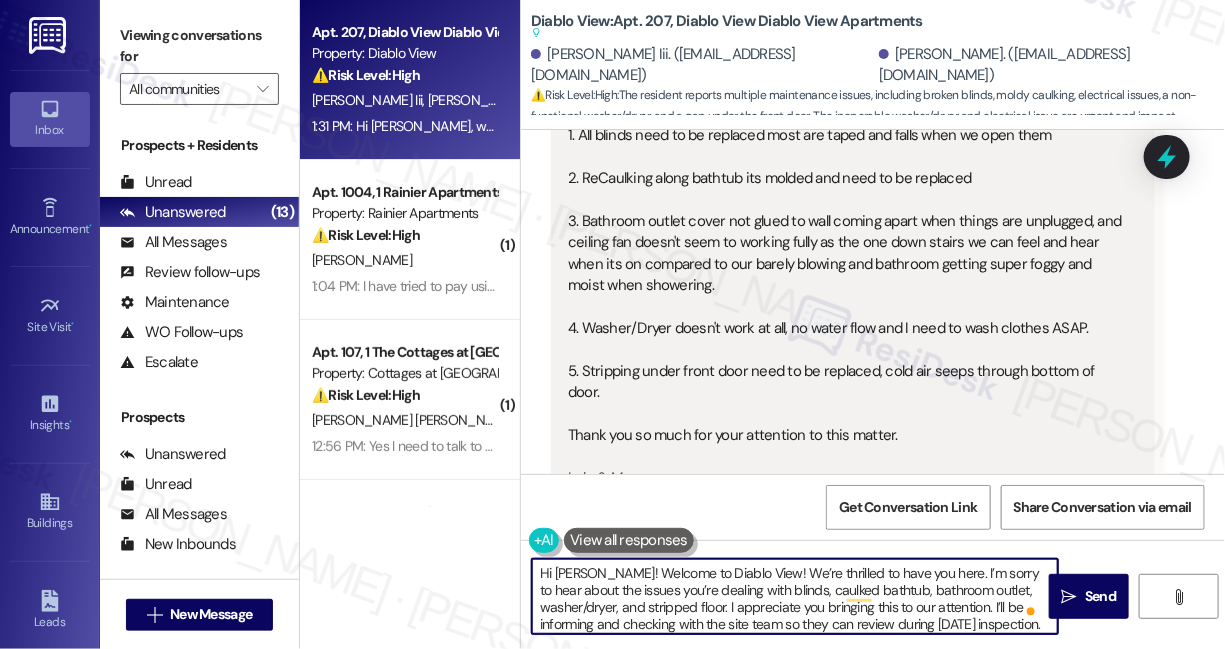 scroll, scrollTop: 0, scrollLeft: 0, axis: both 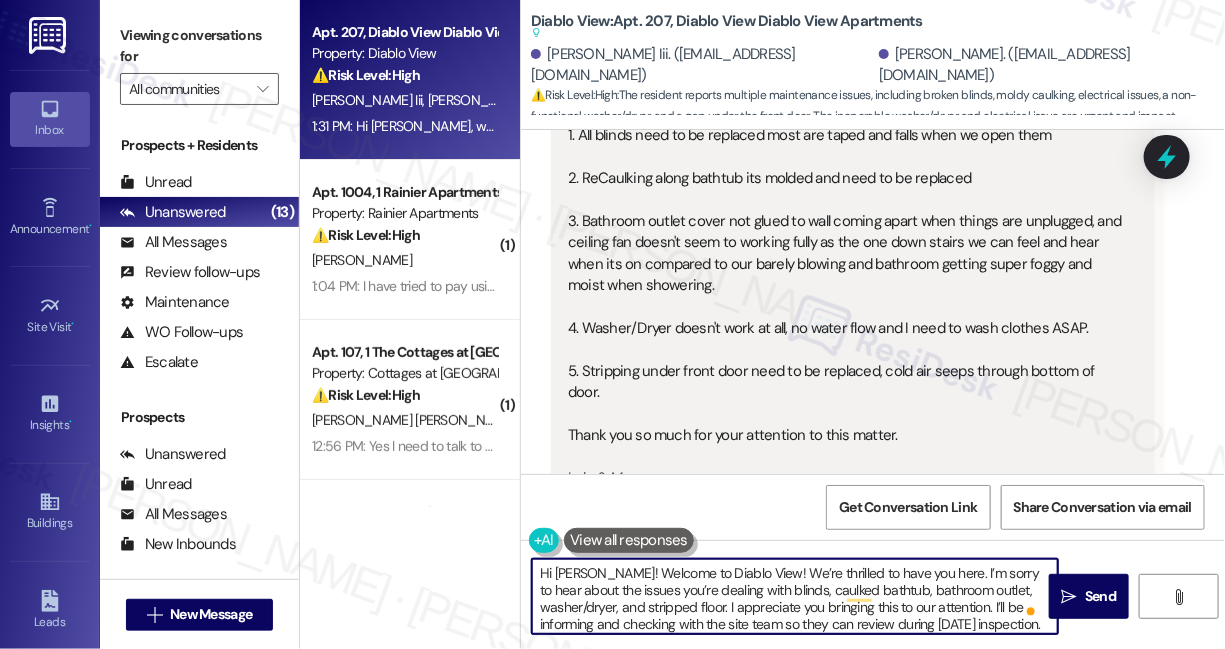 click on "Hi [PERSON_NAME]! Welcome to Diablo View! We’re thrilled to have you here. I’m sorry to hear about the issues you’re dealing with blinds, caulked bathtub, bathroom outlet, washer/dryer, and stripped floor. I appreciate you bringing this to our attention. I’ll be informing and checking with the site team so they can review during [DATE] inspection." at bounding box center (795, 596) 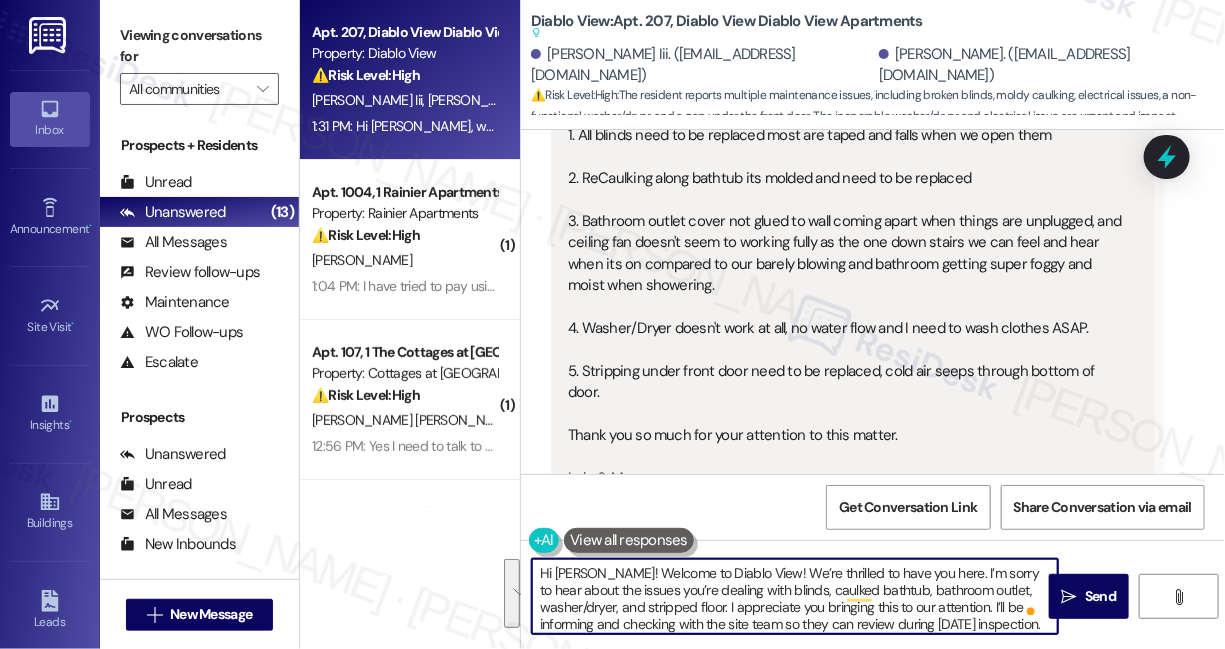 click on "Hi [PERSON_NAME]! Welcome to Diablo View! We’re thrilled to have you here. I’m sorry to hear about the issues you’re dealing with blinds, caulked bathtub, bathroom outlet, washer/dryer, and stripped floor. I appreciate you bringing this to our attention. I’ll be informing and checking with the site team so they can review during [DATE] inspection." at bounding box center [795, 596] 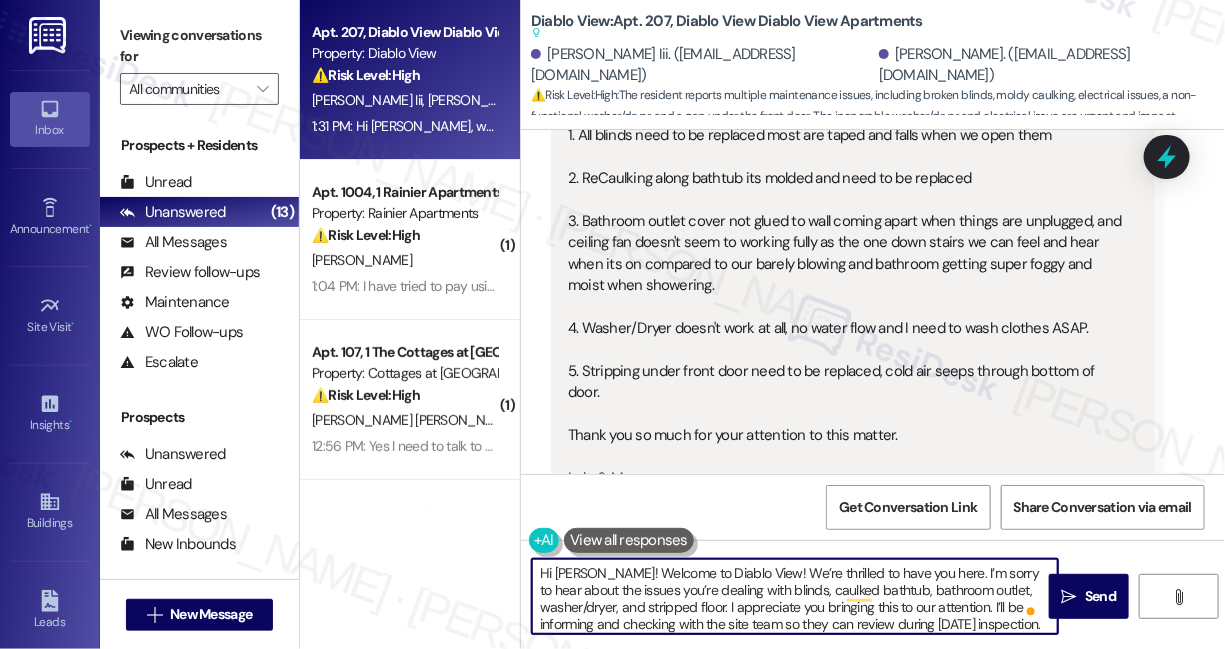click on "Hi [PERSON_NAME]! Welcome to Diablo View! We’re thrilled to have you here. I’m sorry to hear about the issues you’re dealing with blinds, caulked bathtub, bathroom outlet, washer/dryer, and stripped floor. I appreciate you bringing this to our attention. I’ll be informing and checking with the site team so they can review during [DATE] inspection." at bounding box center [795, 596] 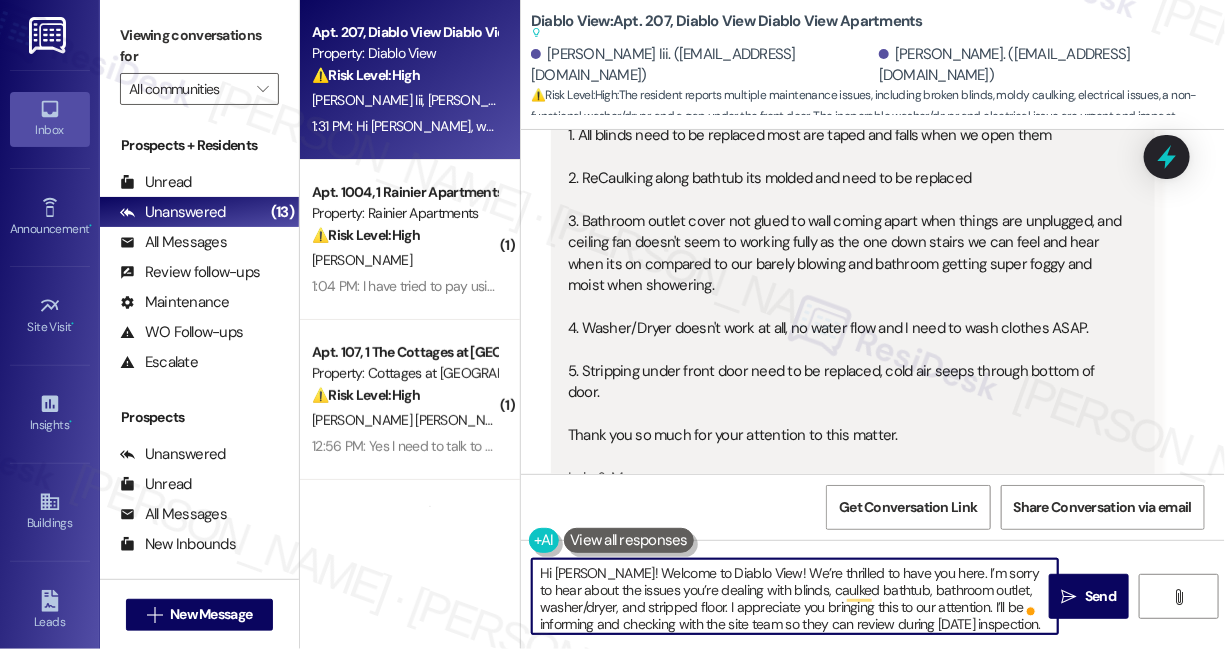 click on "Hi [PERSON_NAME]! Welcome to Diablo View! We’re thrilled to have you here. I’m sorry to hear about the issues you’re dealing with blinds, caulked bathtub, bathroom outlet, washer/dryer, and stripped floor. I appreciate you bringing this to our attention. I’ll be informing and checking with the site team so they can review during [DATE] inspection." at bounding box center [795, 596] 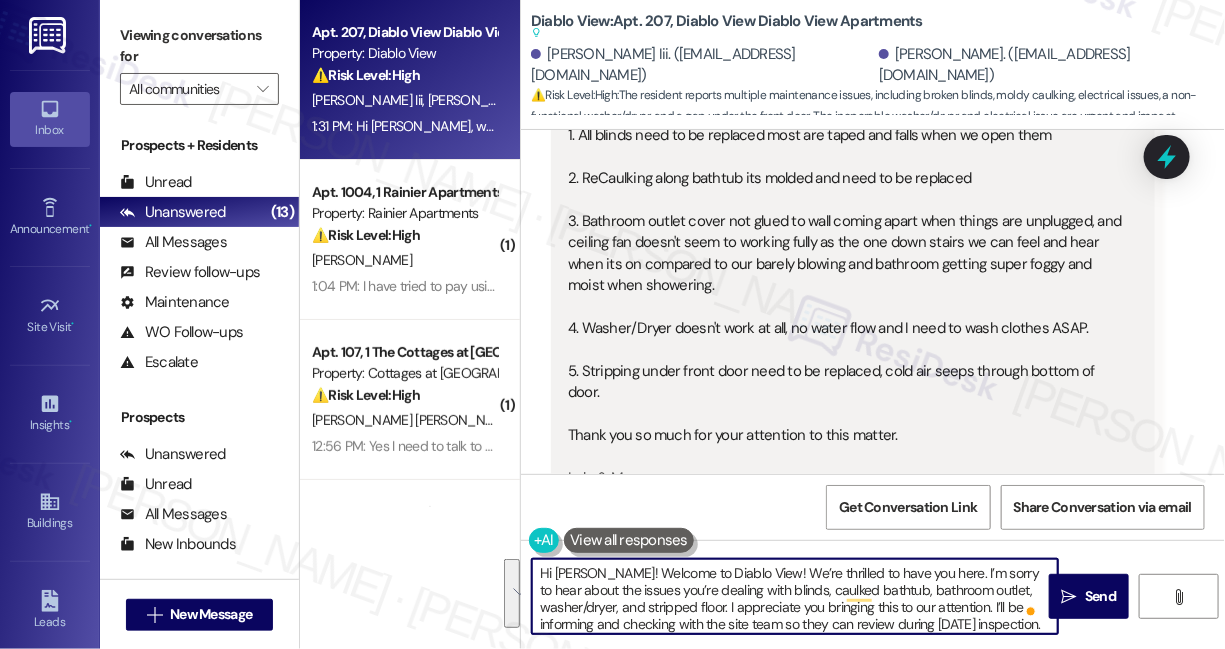 click on "Hi [PERSON_NAME]! Welcome to Diablo View! We’re thrilled to have you here. I’m sorry to hear about the issues you’re dealing with blinds, caulked bathtub, bathroom outlet, washer/dryer, and stripped floor. I appreciate you bringing this to our attention. I’ll be informing and checking with the site team so they can review during [DATE] inspection." at bounding box center (795, 596) 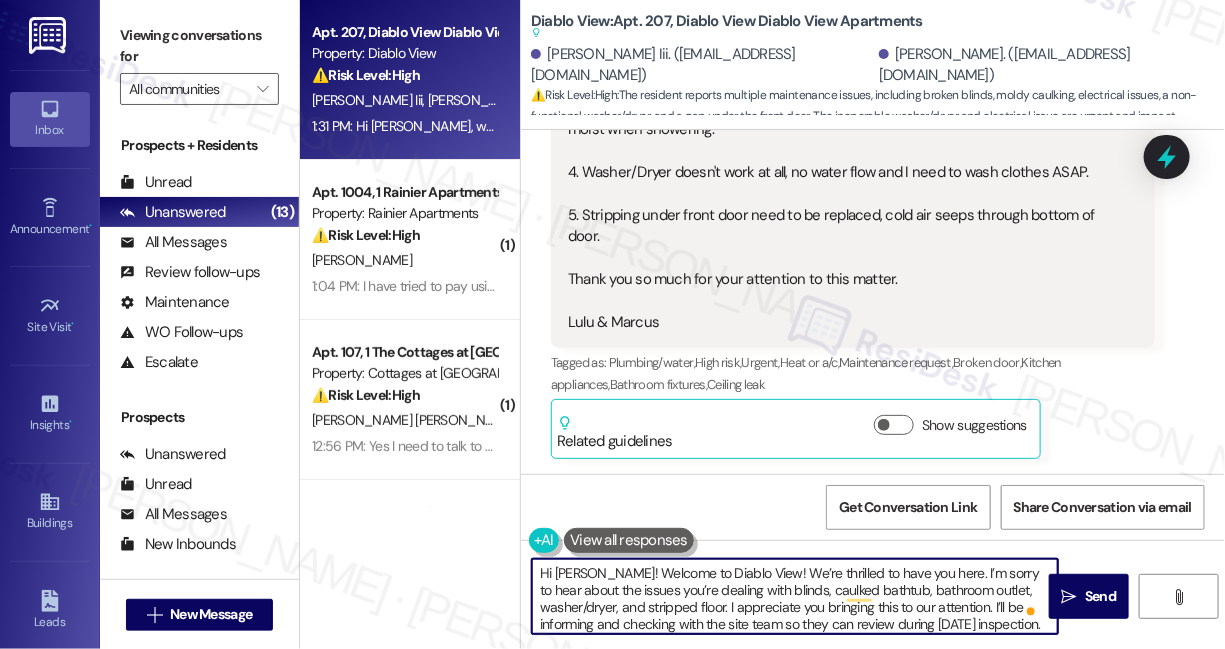 click on "Hi [PERSON_NAME]! Welcome to Diablo View! We’re thrilled to have you here. I’m sorry to hear about the issues you’re dealing with blinds, caulked bathtub, bathroom outlet, washer/dryer, and stripped floor. I appreciate you bringing this to our attention. I’ll be informing and checking with the site team so they can review during [DATE] inspection." at bounding box center (795, 596) 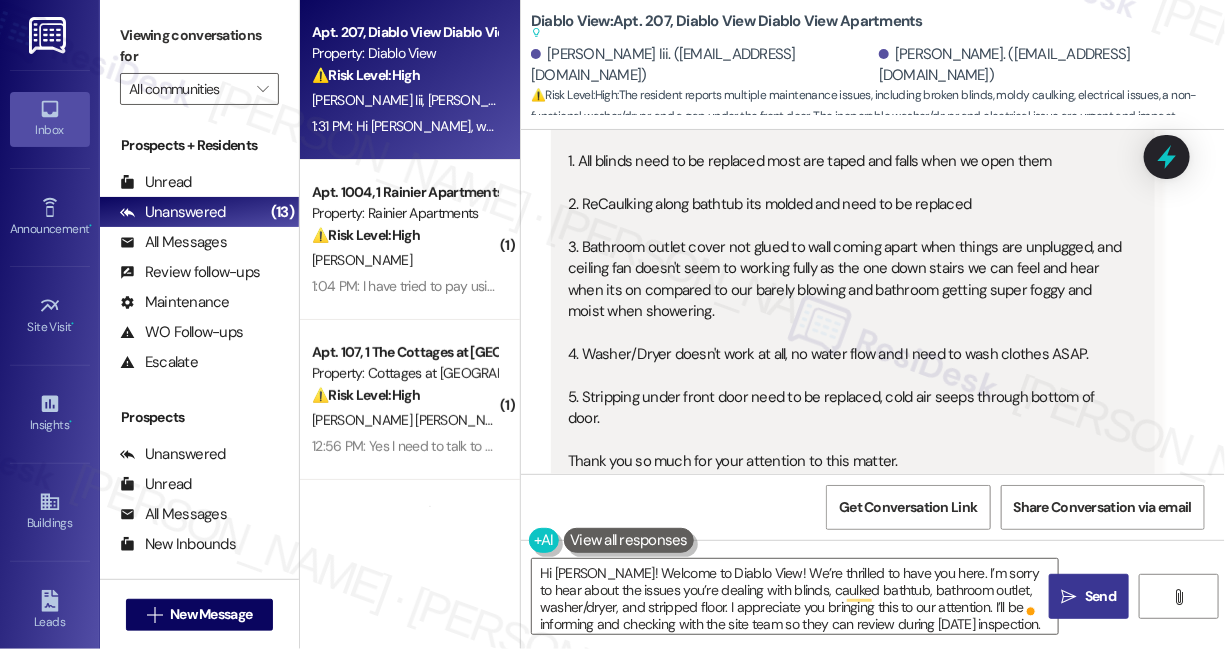 click on "Send" at bounding box center [1100, 596] 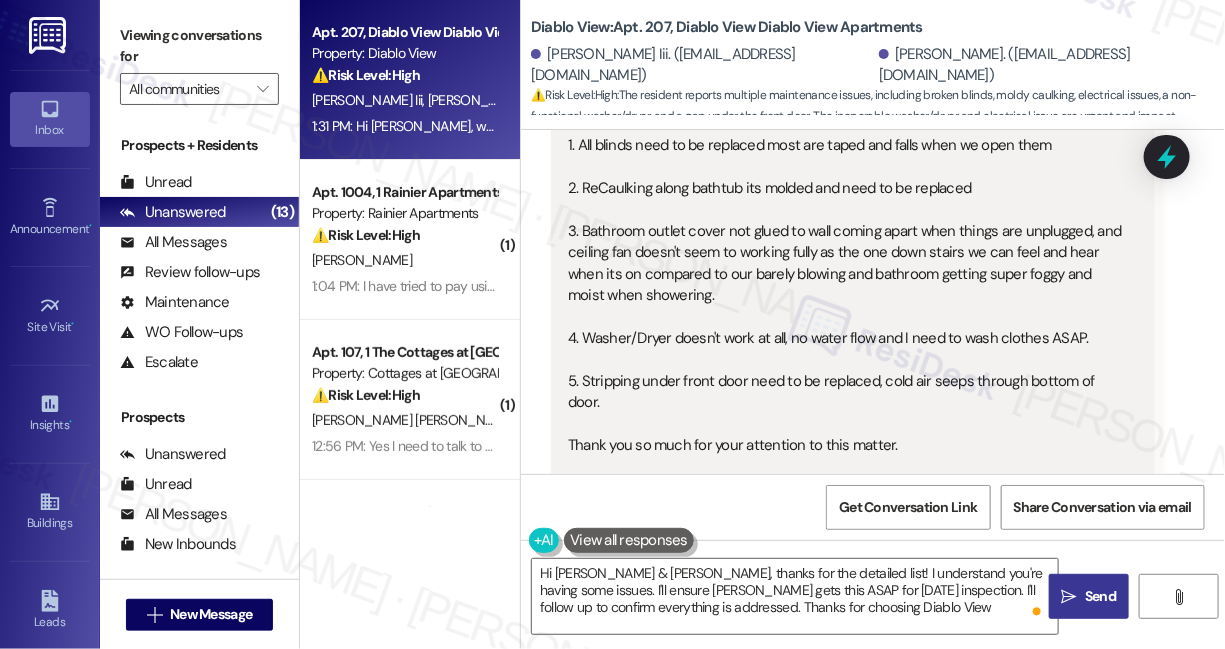 type on "Hi Lulu & Marcus, thanks for the detailed list! I understand you're having some issues. I'll ensure Lauren gets this ASAP for tomorrow's inspection. I'll follow up to confirm everything is addressed. Thanks for choosing Diablo View!" 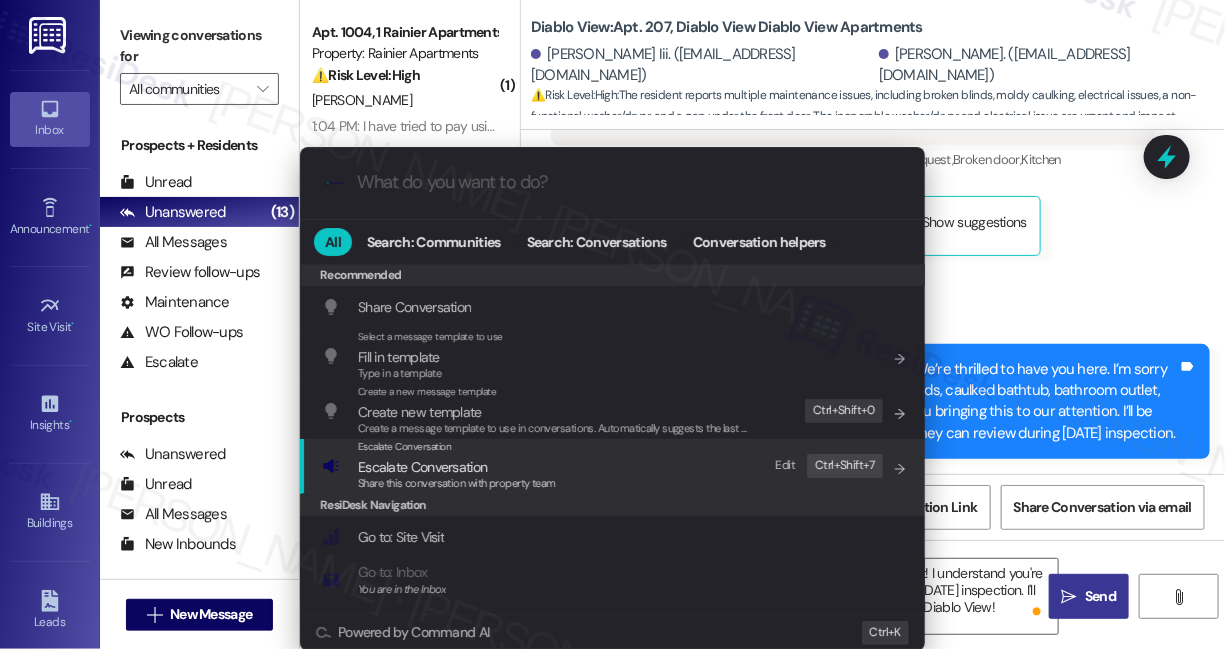 click on "Escalate Conversation" at bounding box center (457, 467) 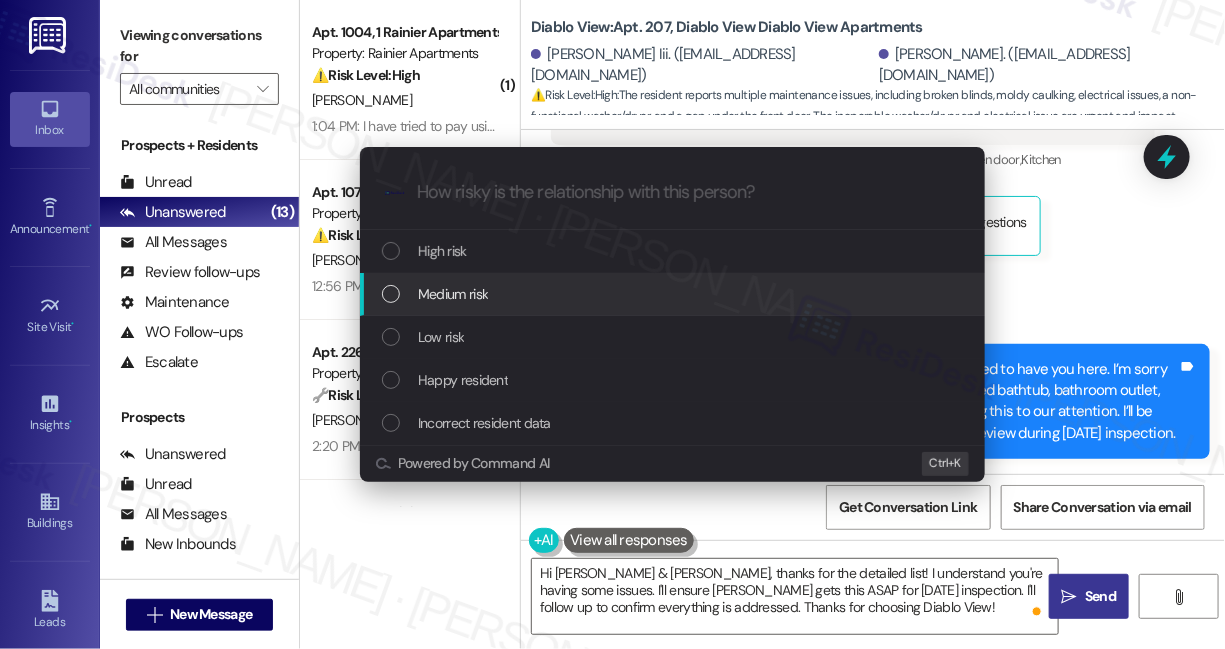 click on "Medium risk" at bounding box center [674, 294] 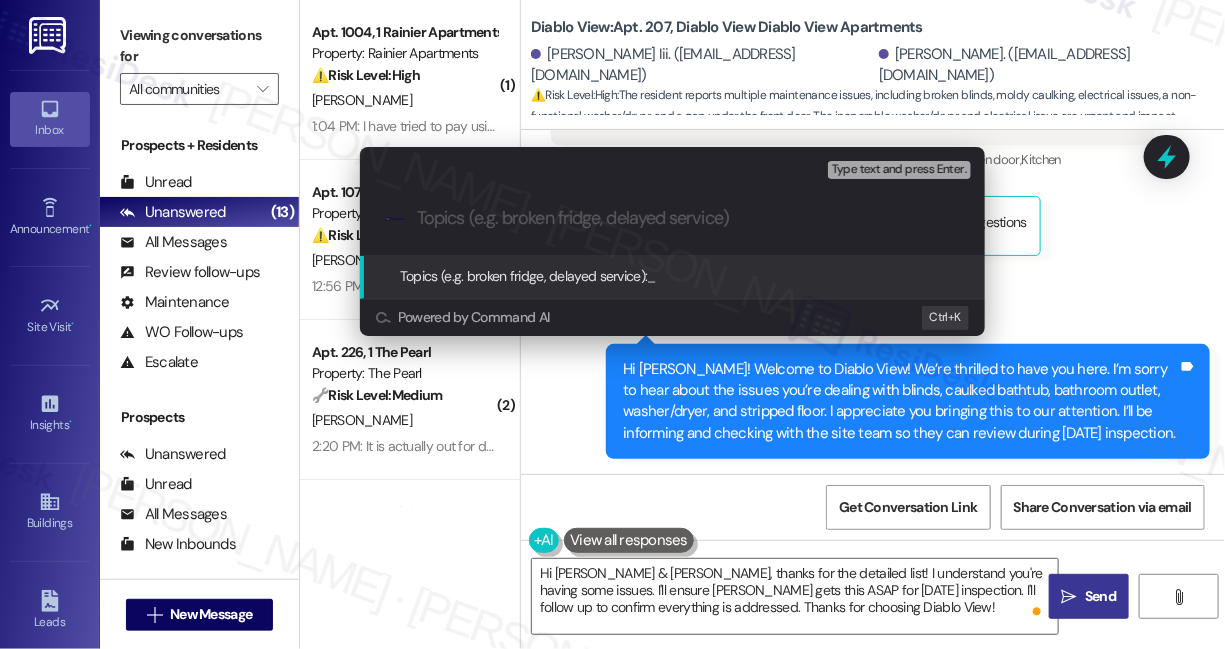 type on "o" 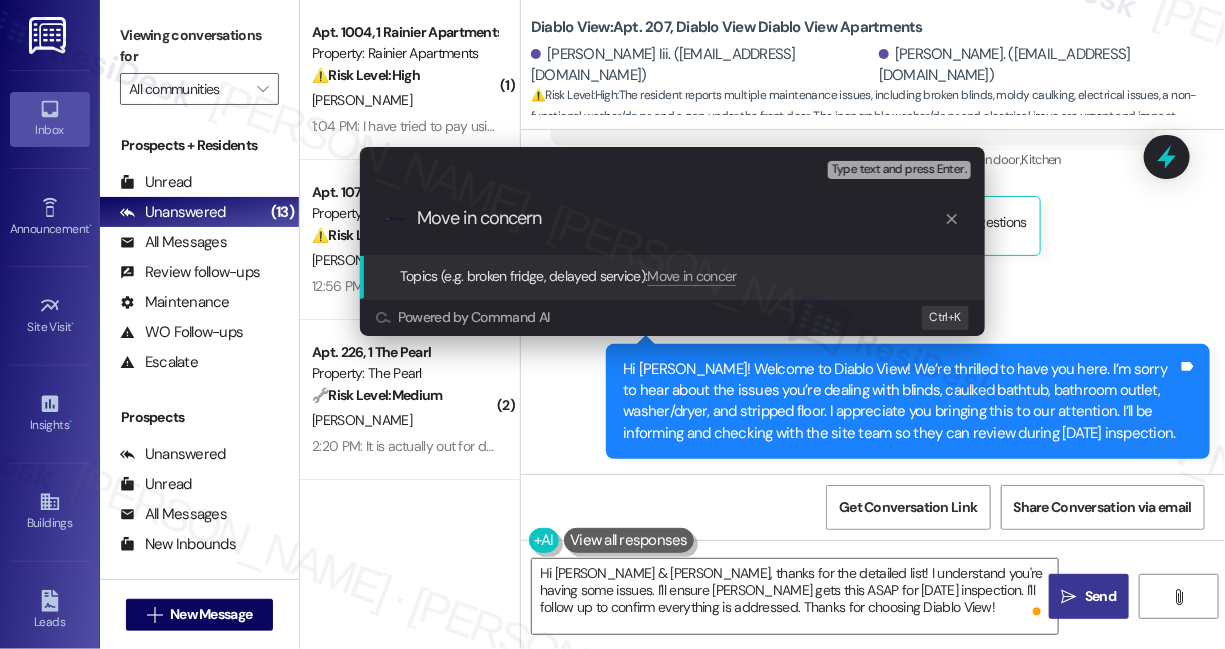 type on "Move in concerns" 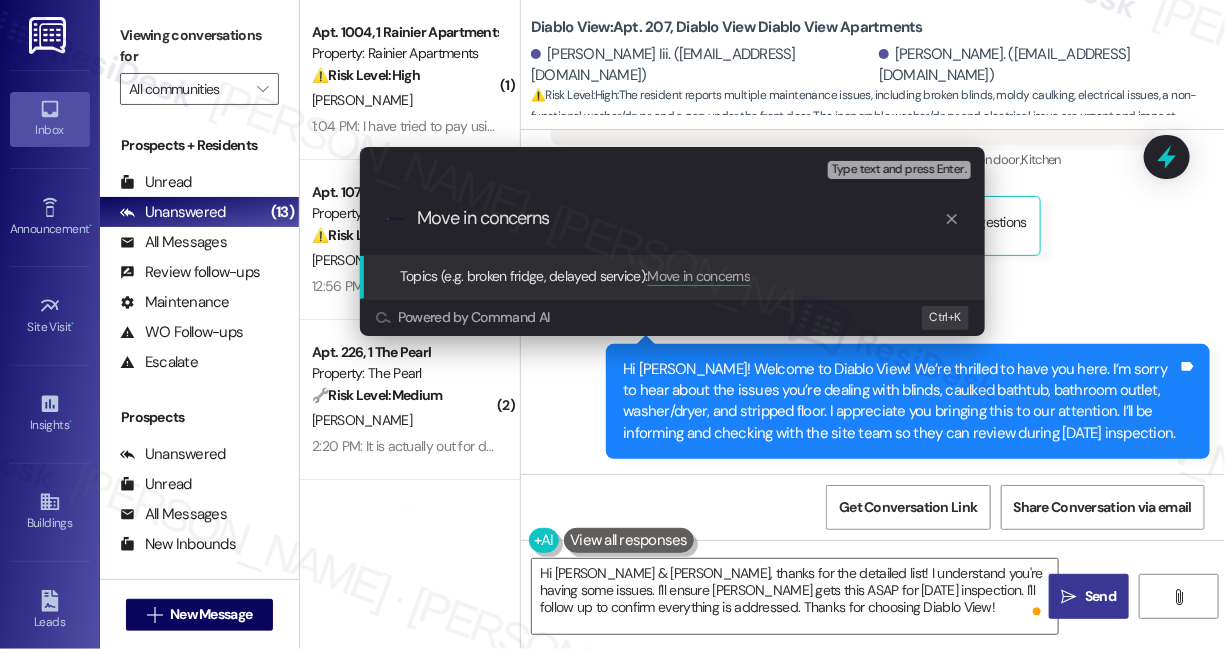 type 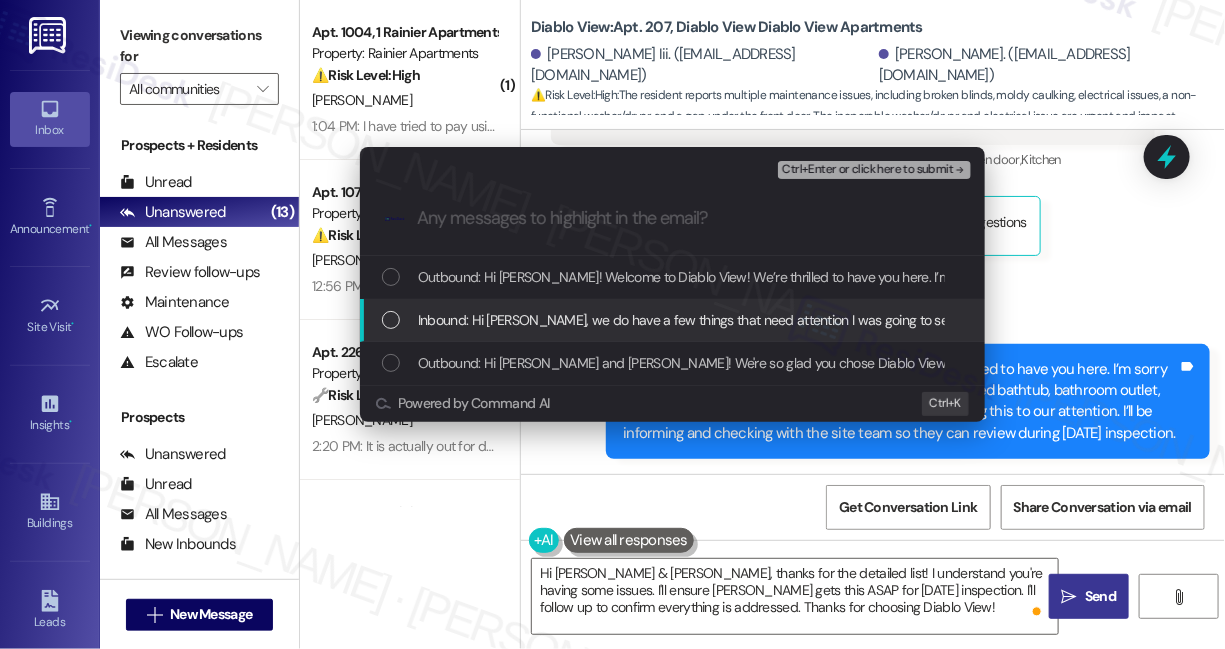 click on "Inbound: Hi Sarah, we do have a few things that need attention I was going to send a message to Lauren to take a look at during inspection tomorrow.
1. All blinds need to be replaced most are taped and falls when we open them
2. ReCaulking along bathtub its molded and need to be replaced
3. Bathroom outlet cover not glued to wall coming apart when things are unplugged, and ceiling fan doesn't seem to working fully as the one down stairs we can feel and hear when its on compared to our barely blowing and bathroom getting super foggy and moist when showering.
4. Washer/Dryer doesn't work at all, no water flow and I need to wash clothes ASAP.
5. Stripping under front door need to be replaced, cold air seeps through bottom of door.
Thank you so much for your attention to this matter.
Lulu & Marcus" at bounding box center (2832, 320) 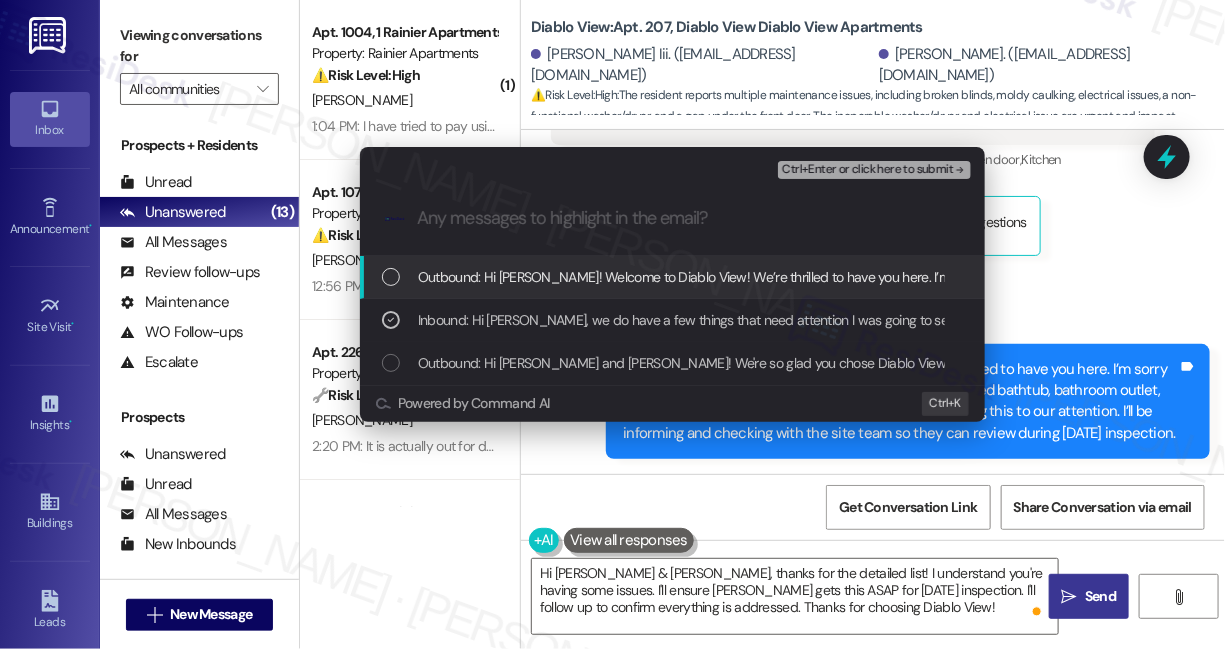 click on "Ctrl+Enter or click here to submit" at bounding box center [867, 170] 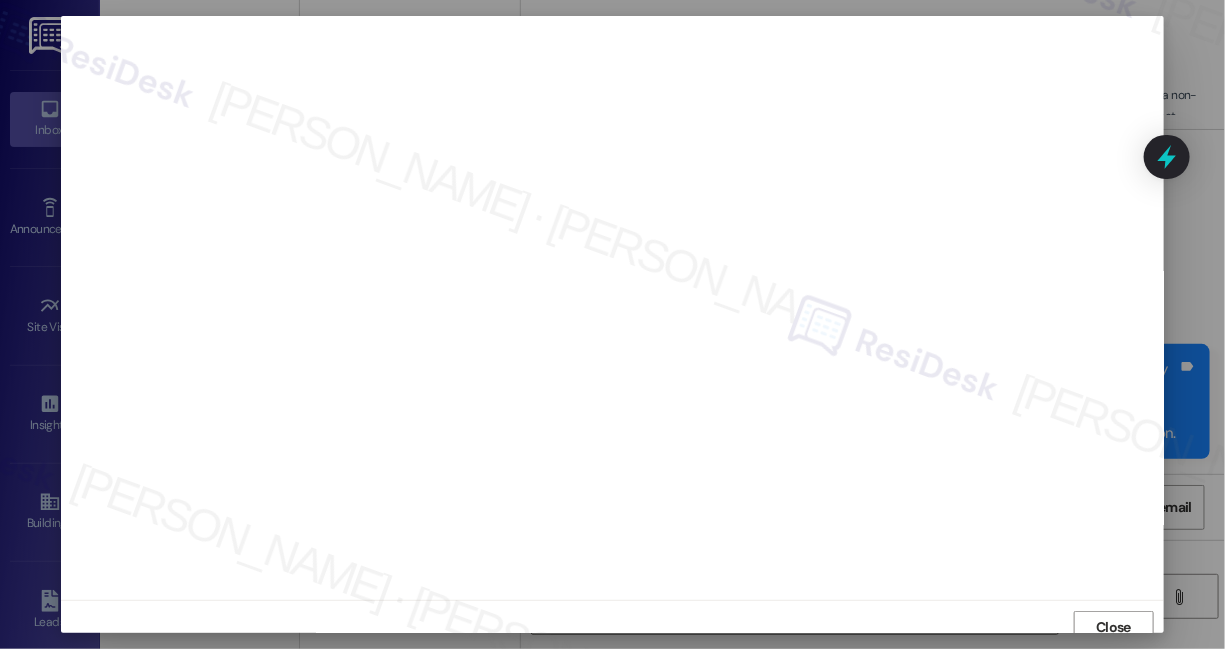 scroll, scrollTop: 960, scrollLeft: 0, axis: vertical 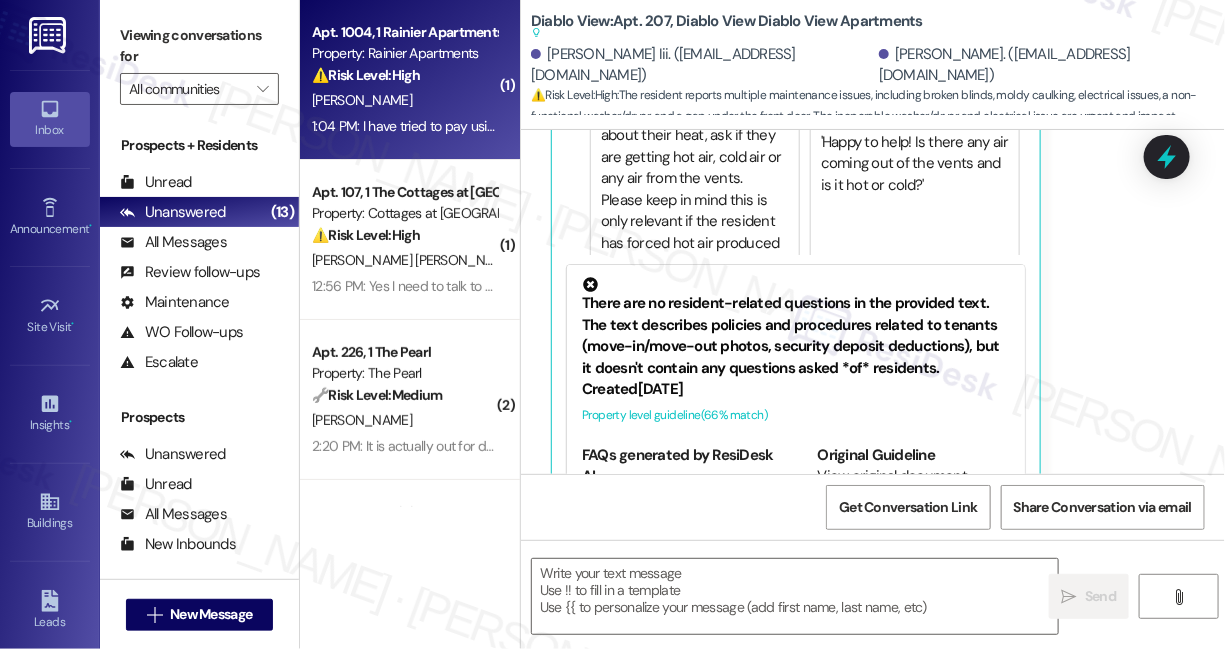 type on "Fetching suggested responses. Please feel free to read through the conversation in the meantime." 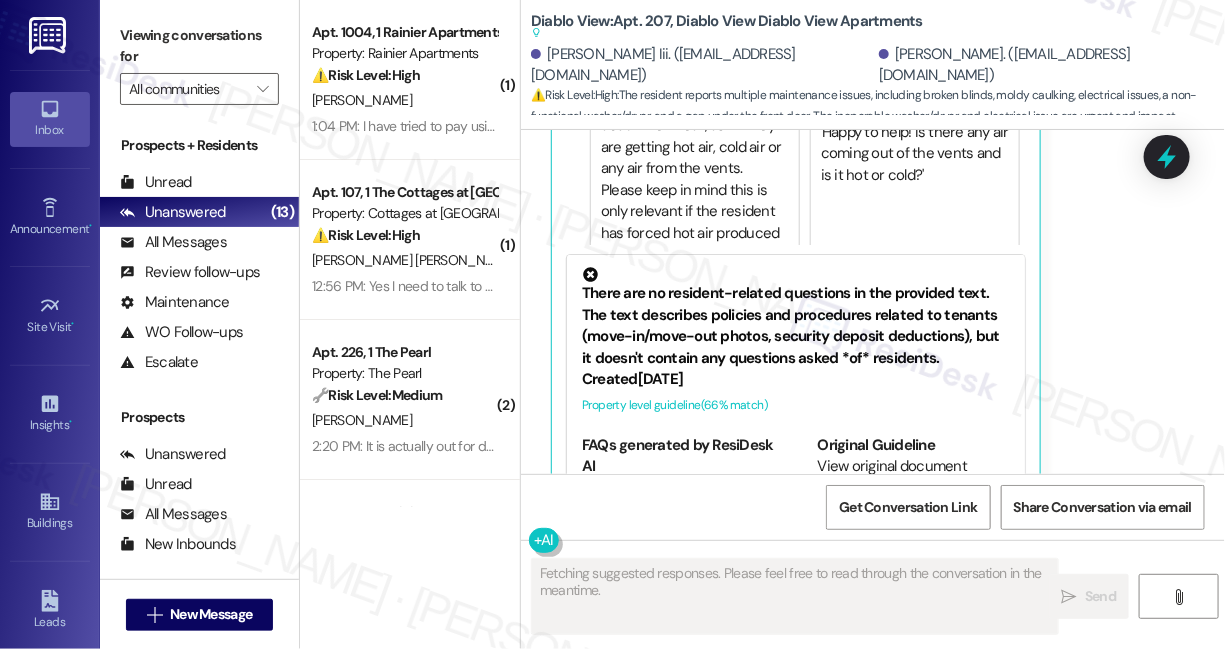 scroll, scrollTop: 1219, scrollLeft: 0, axis: vertical 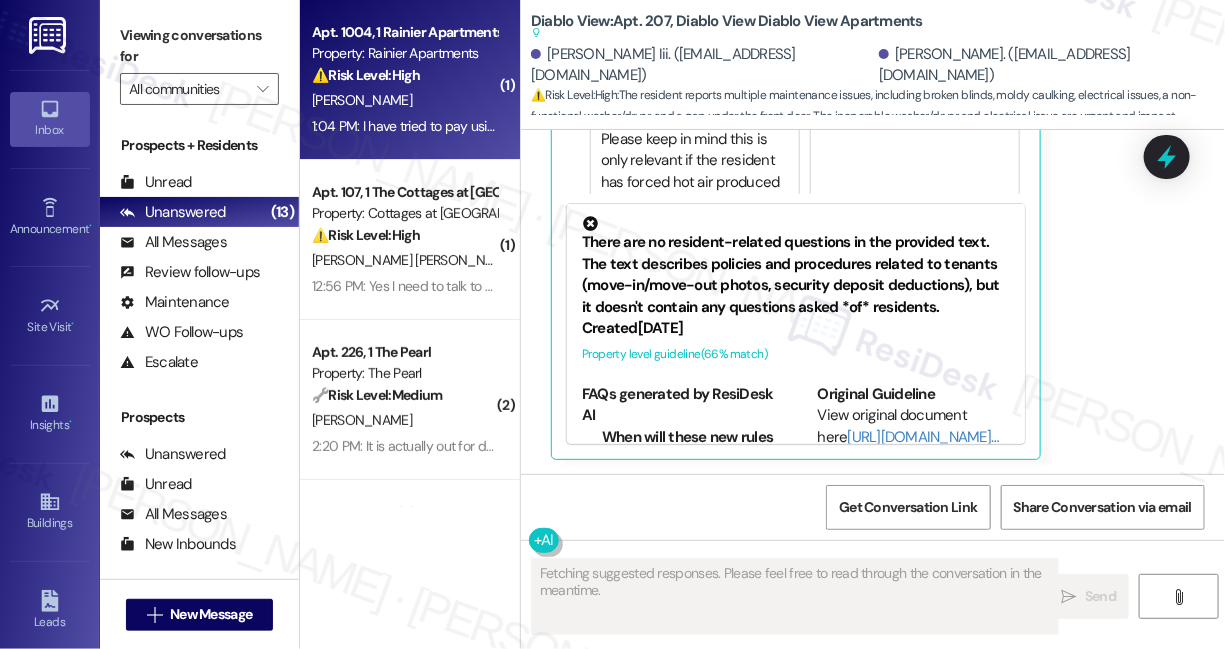 click on "⚠️  Risk Level:  High" at bounding box center (366, 75) 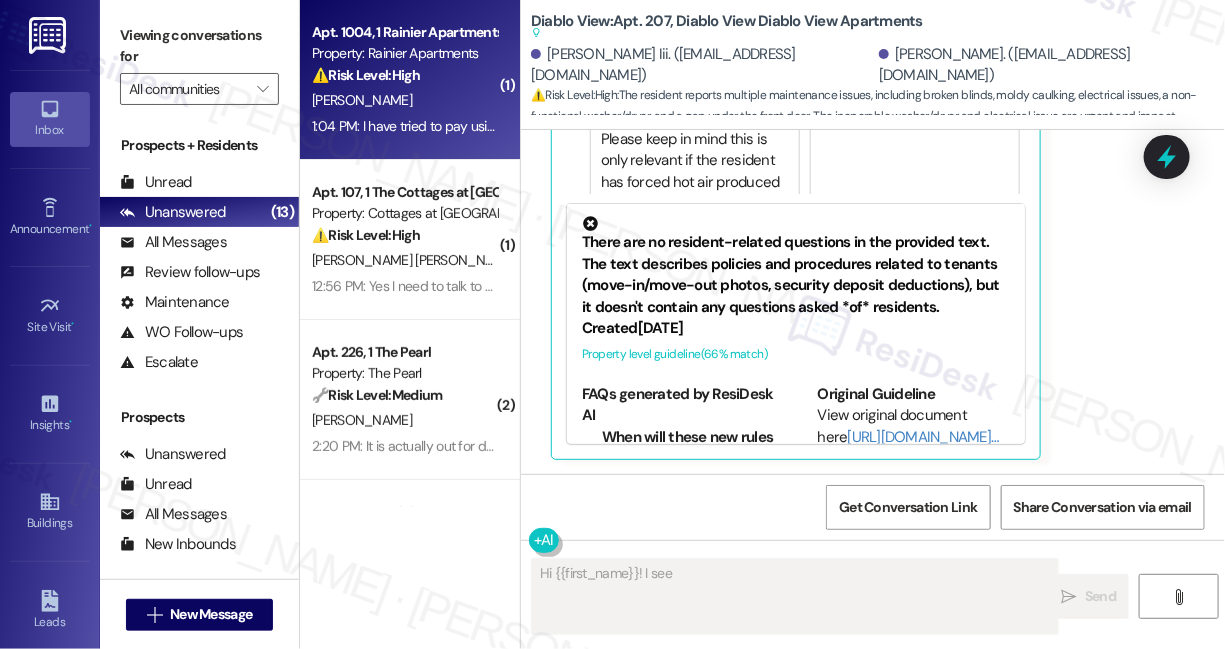 scroll, scrollTop: 0, scrollLeft: 0, axis: both 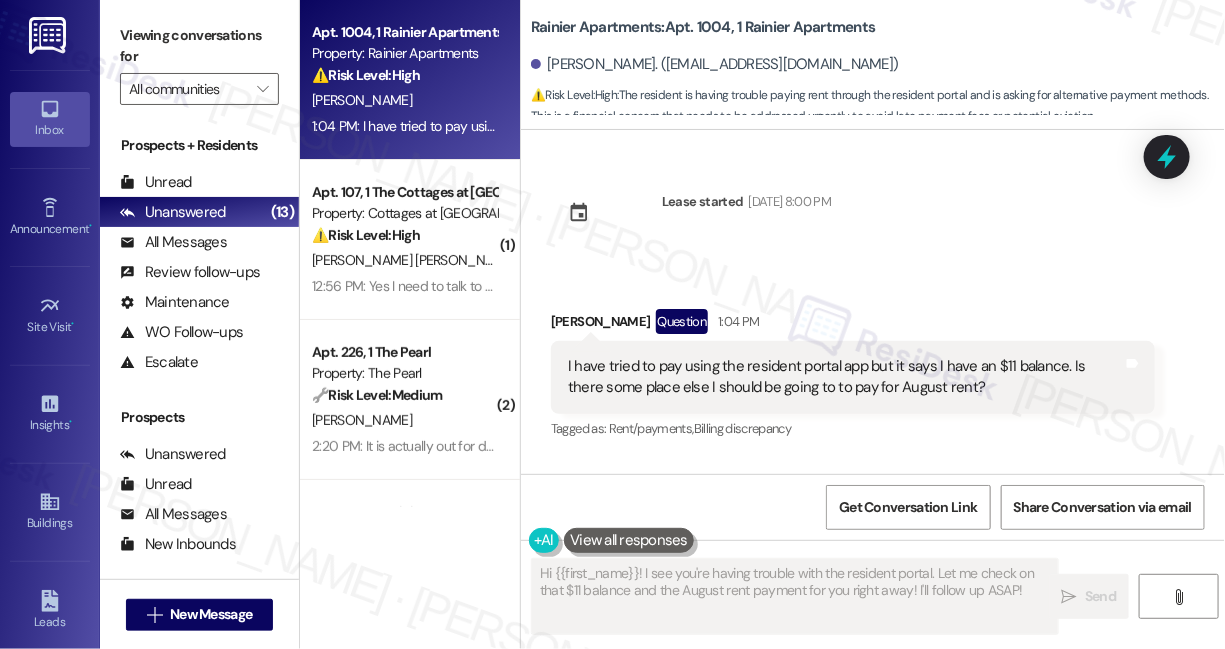 click on "I have tried to pay using the resident portal app but it says I have an $11 balance. Is there some place else I should be going to to pay for August rent?" at bounding box center (845, 377) 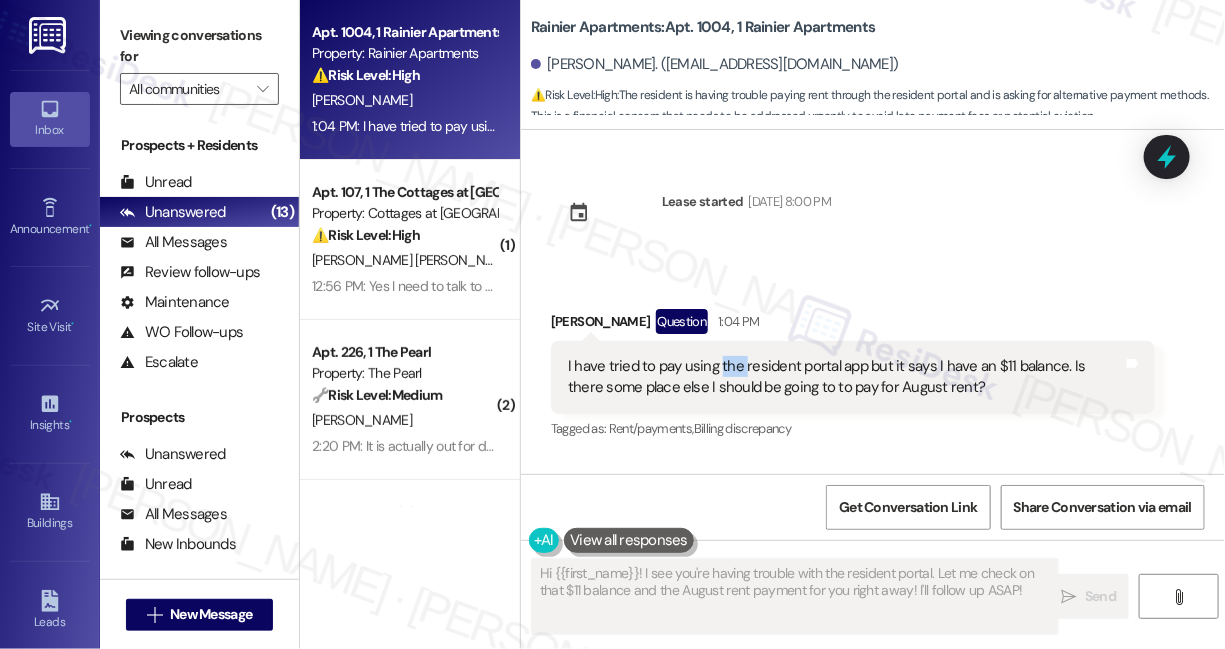 click on "I have tried to pay using the resident portal app but it says I have an $11 balance. Is there some place else I should be going to to pay for August rent?" at bounding box center (845, 377) 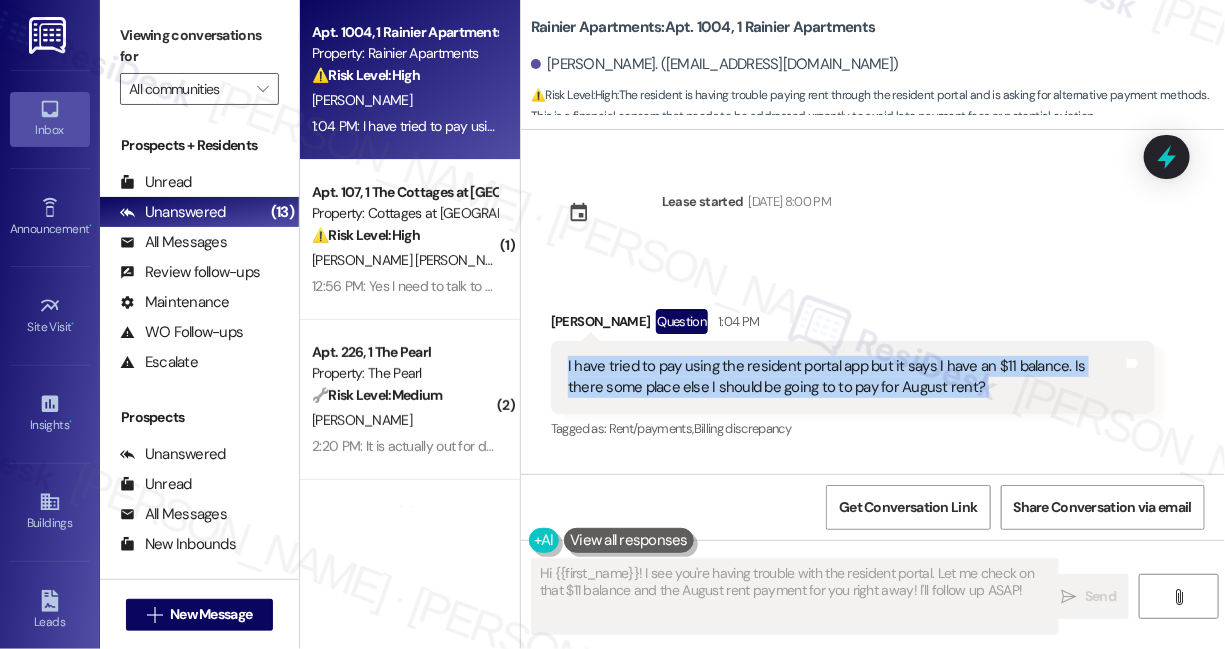 click on "I have tried to pay using the resident portal app but it says I have an $11 balance. Is there some place else I should be going to to pay for August rent?" at bounding box center [845, 377] 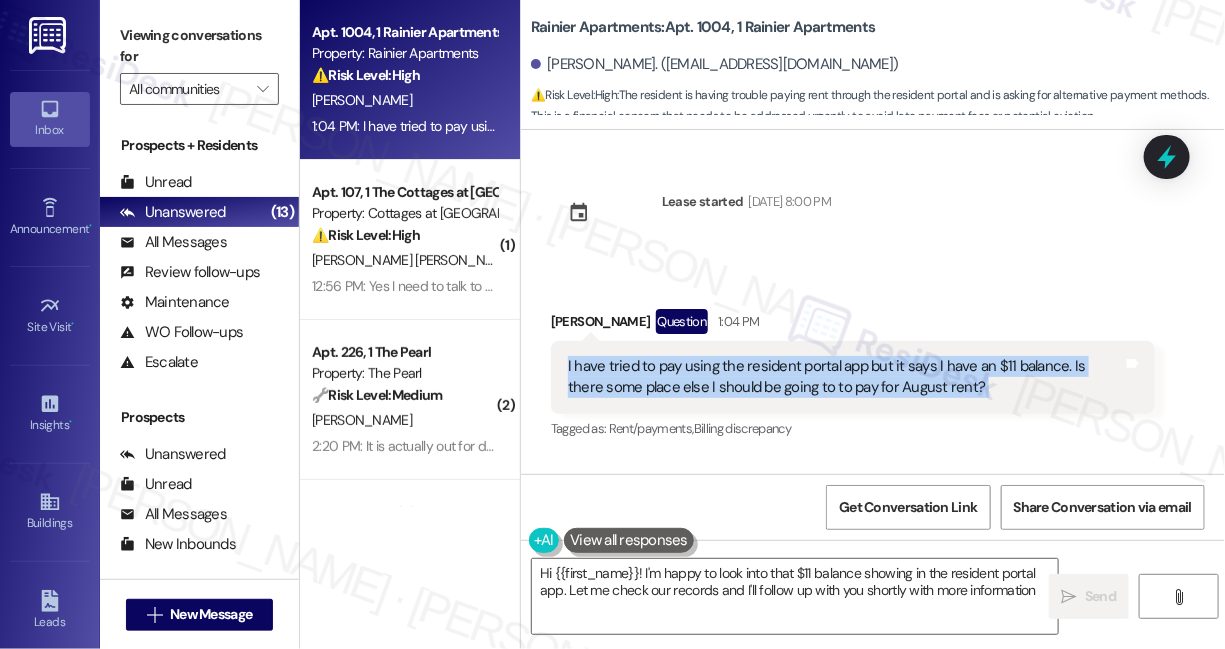 type on "Hi {{first_name}}! I'm happy to look into that $11 balance showing in the resident portal app. Let me check our records and I'll follow up with you shortly with more information!" 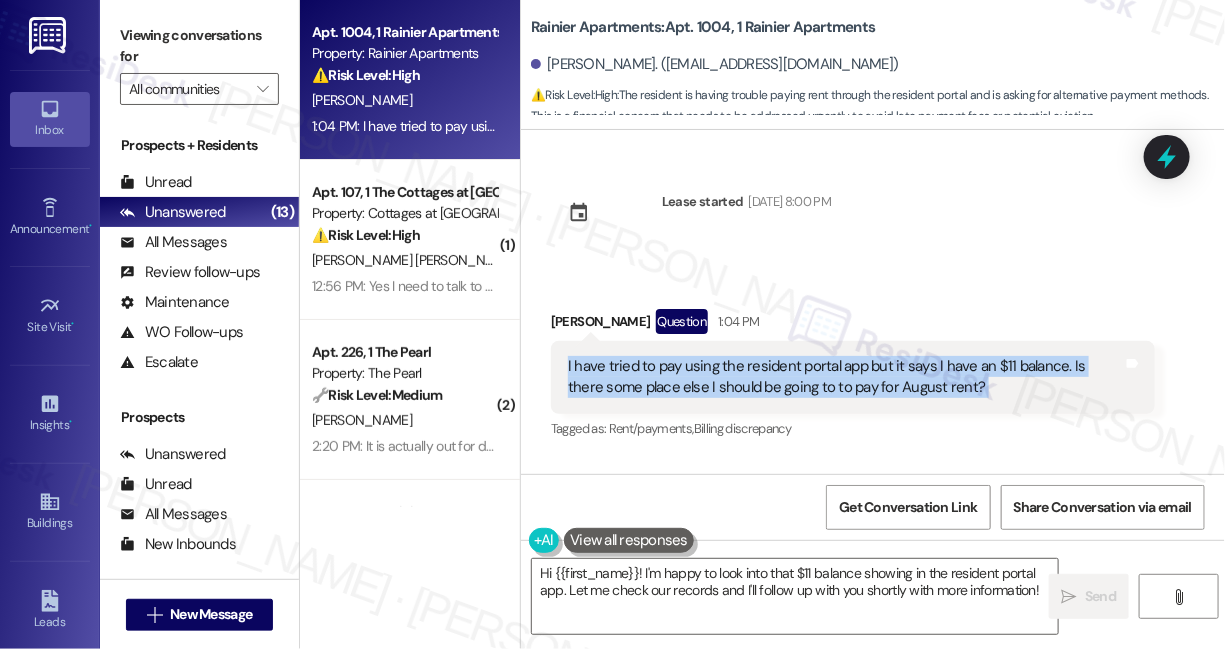 click on "I have tried to pay using the resident portal app but it says I have an $11 balance. Is there some place else I should be going to to pay for August rent?" at bounding box center (845, 377) 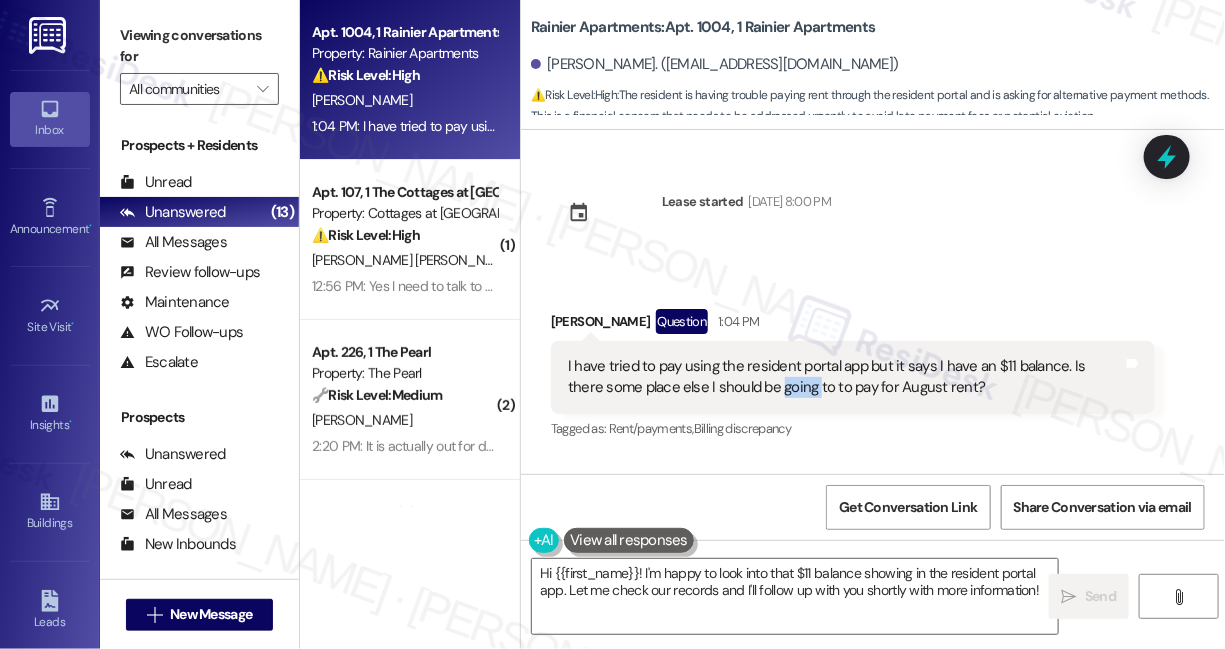 click on "I have tried to pay using the resident portal app but it says I have an $11 balance. Is there some place else I should be going to to pay for August rent?" at bounding box center [845, 377] 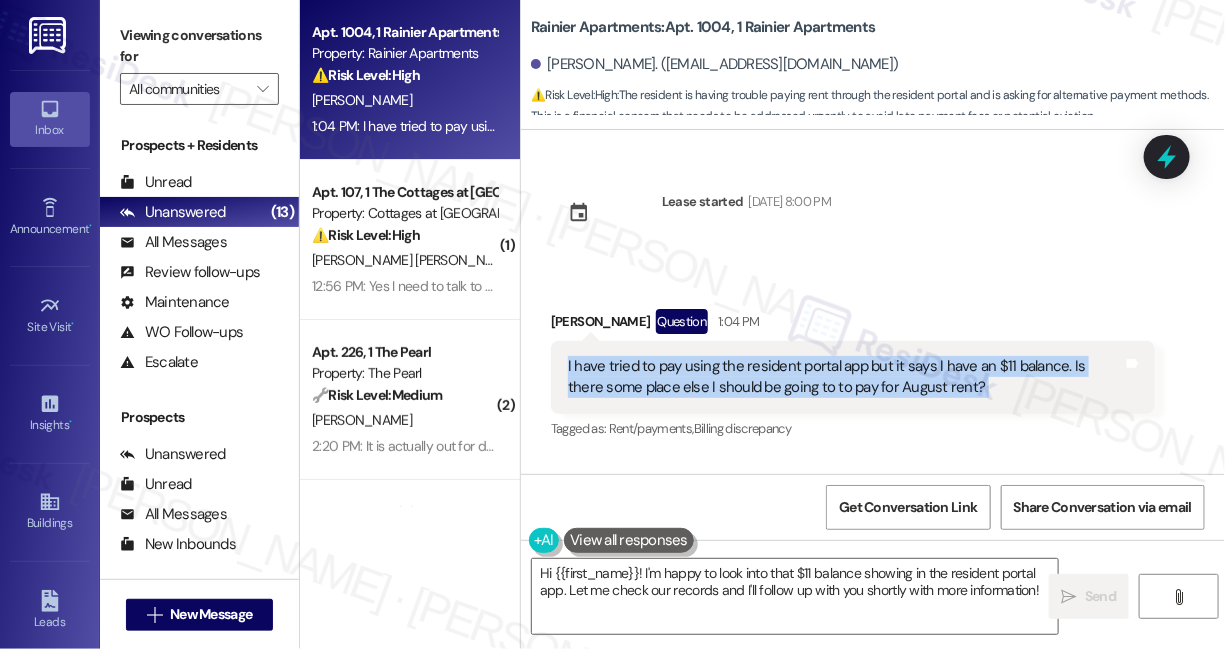 click on "I have tried to pay using the resident portal app but it says I have an $11 balance. Is there some place else I should be going to to pay for August rent?" at bounding box center [845, 377] 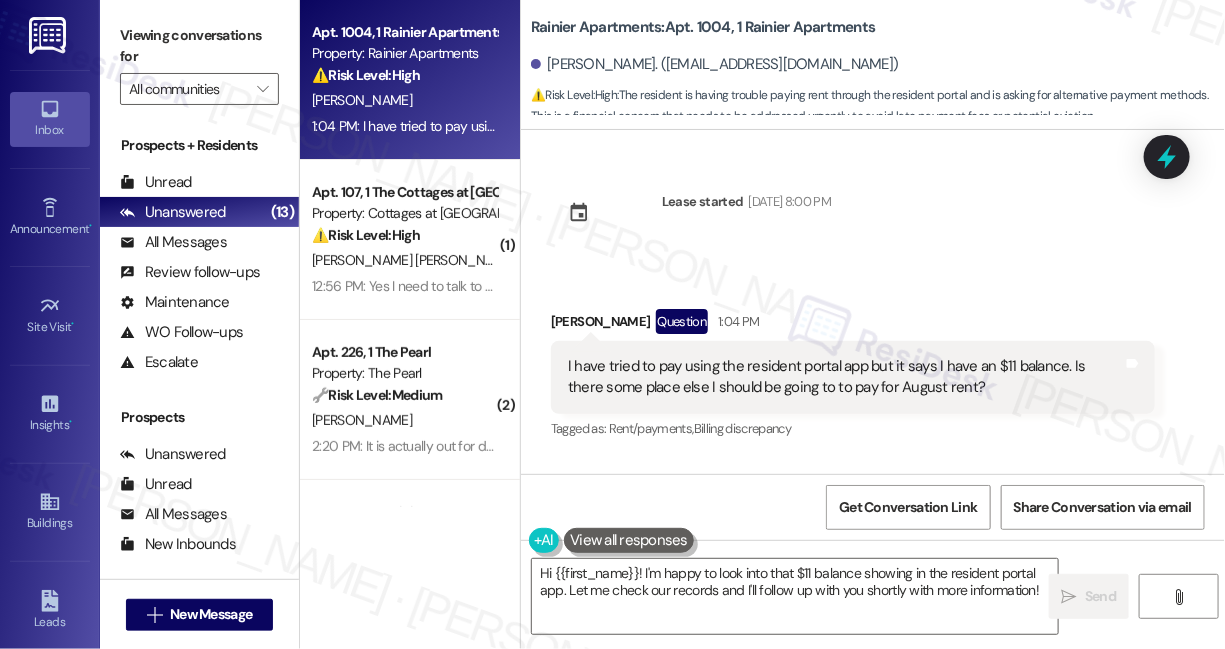 click on "Rainier Apartments:  Apt. 1004, 1 Rainier Apartments" at bounding box center [703, 27] 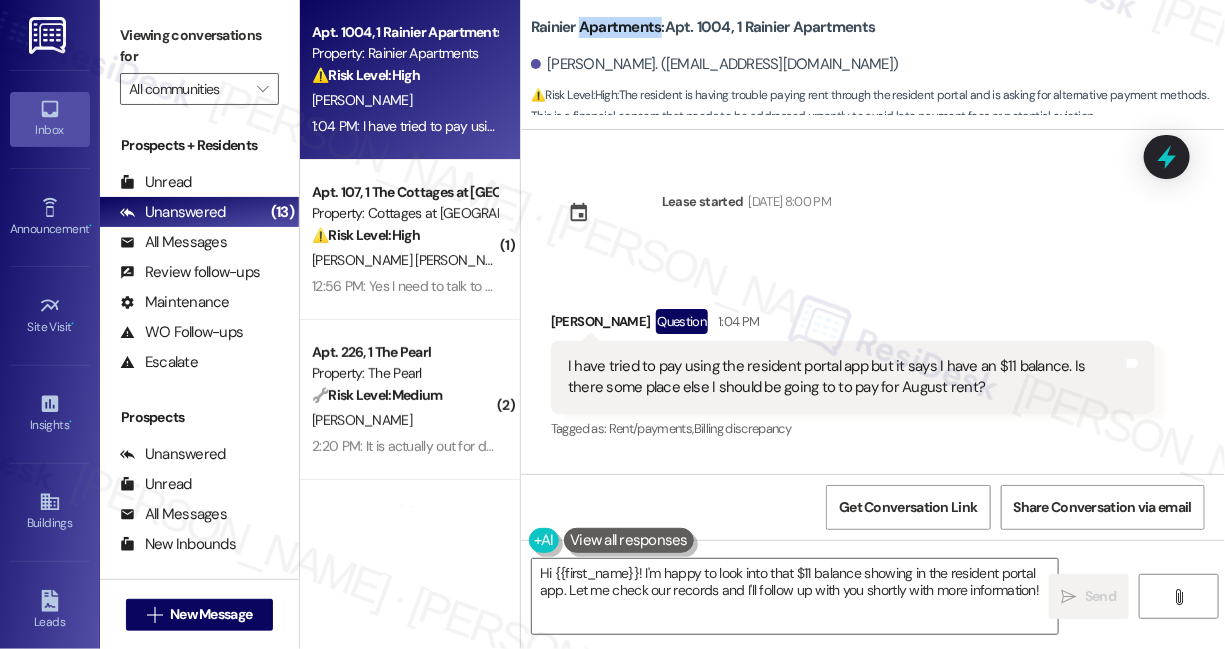 click on "Rainier Apartments:  Apt. 1004, 1 Rainier Apartments" at bounding box center (703, 27) 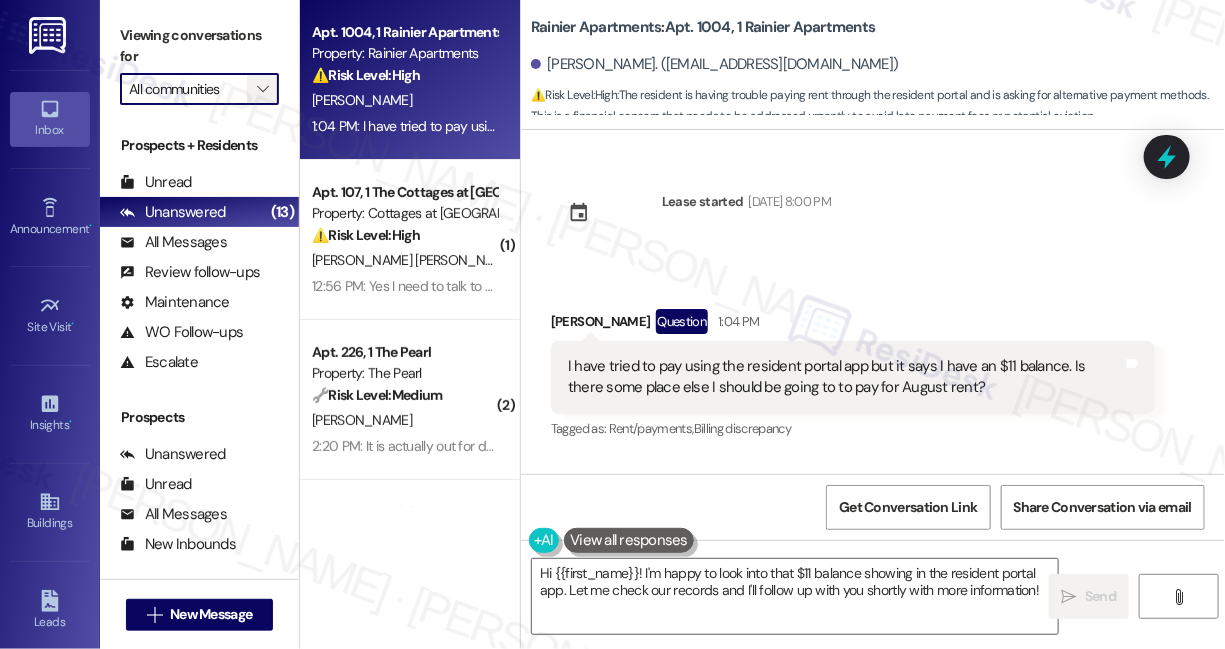 click on "" at bounding box center (262, 89) 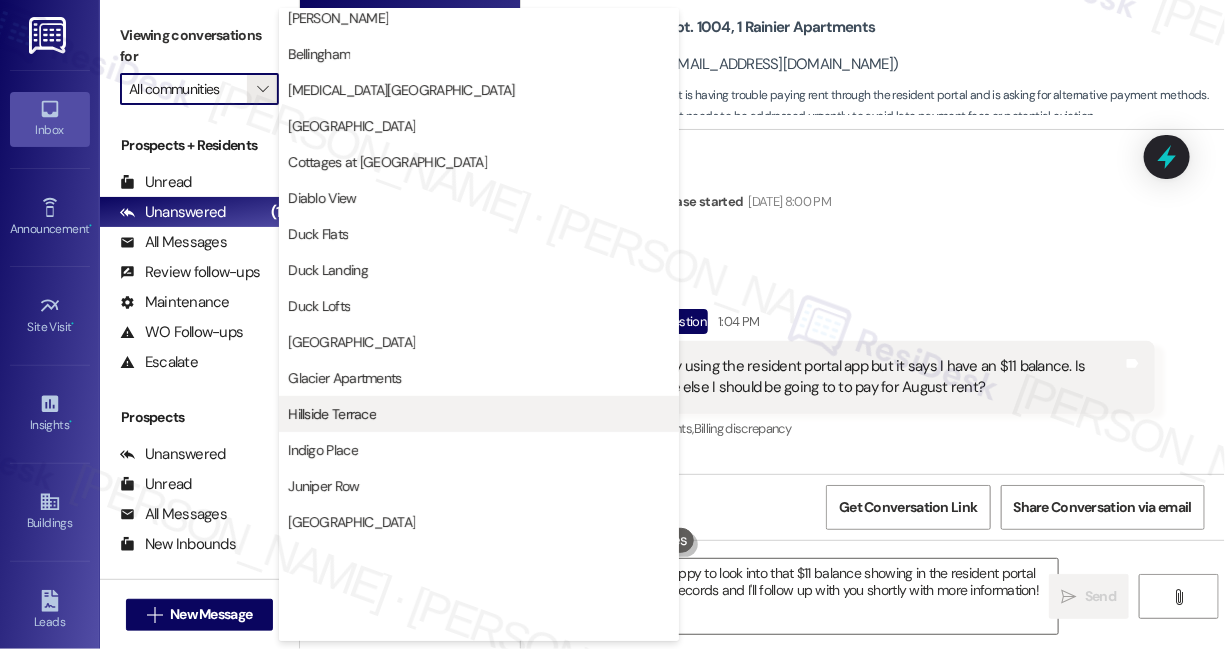 scroll, scrollTop: 363, scrollLeft: 0, axis: vertical 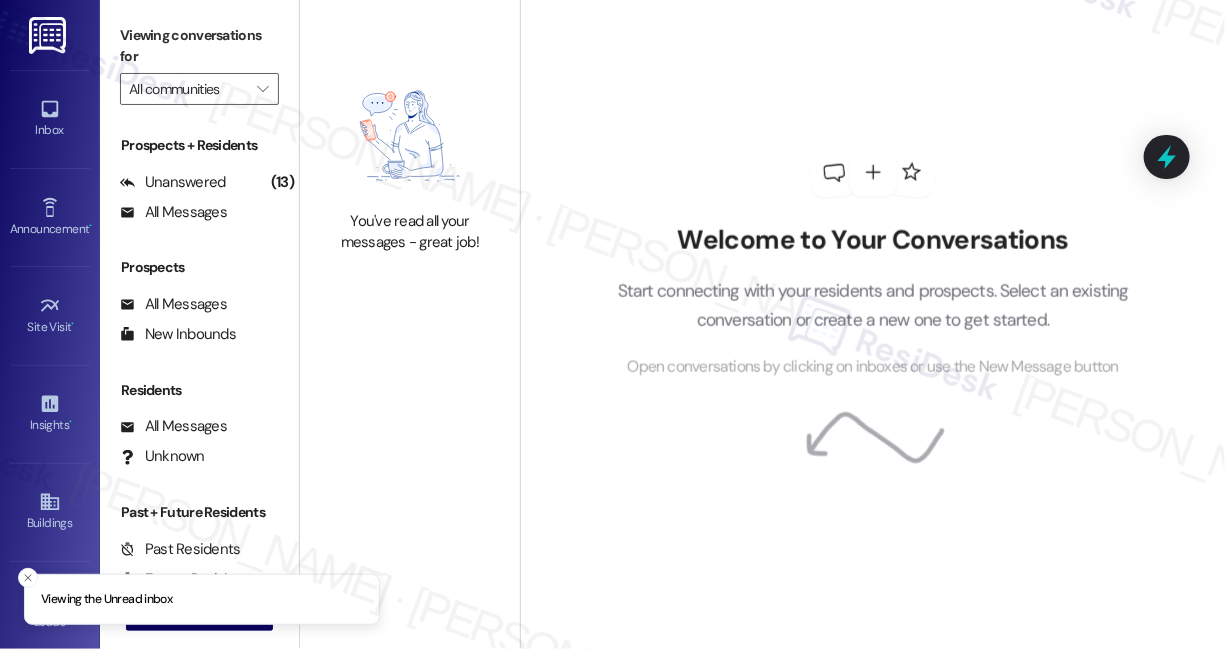 type on "Cascara Canyon" 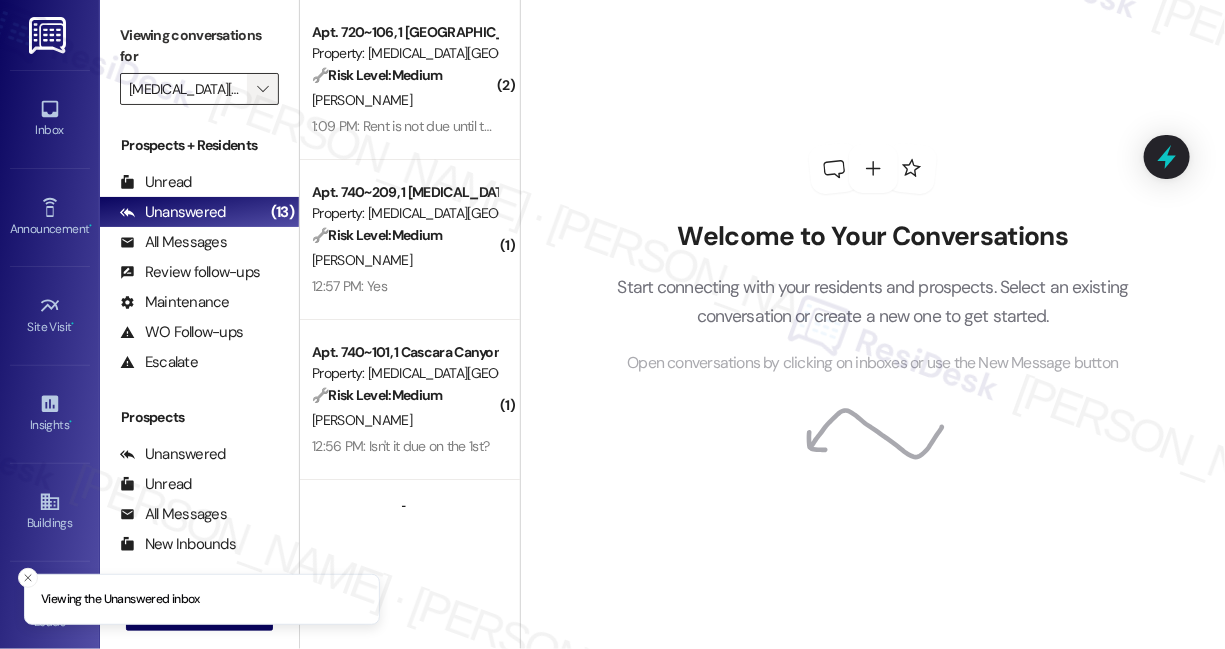 click on "" at bounding box center (262, 89) 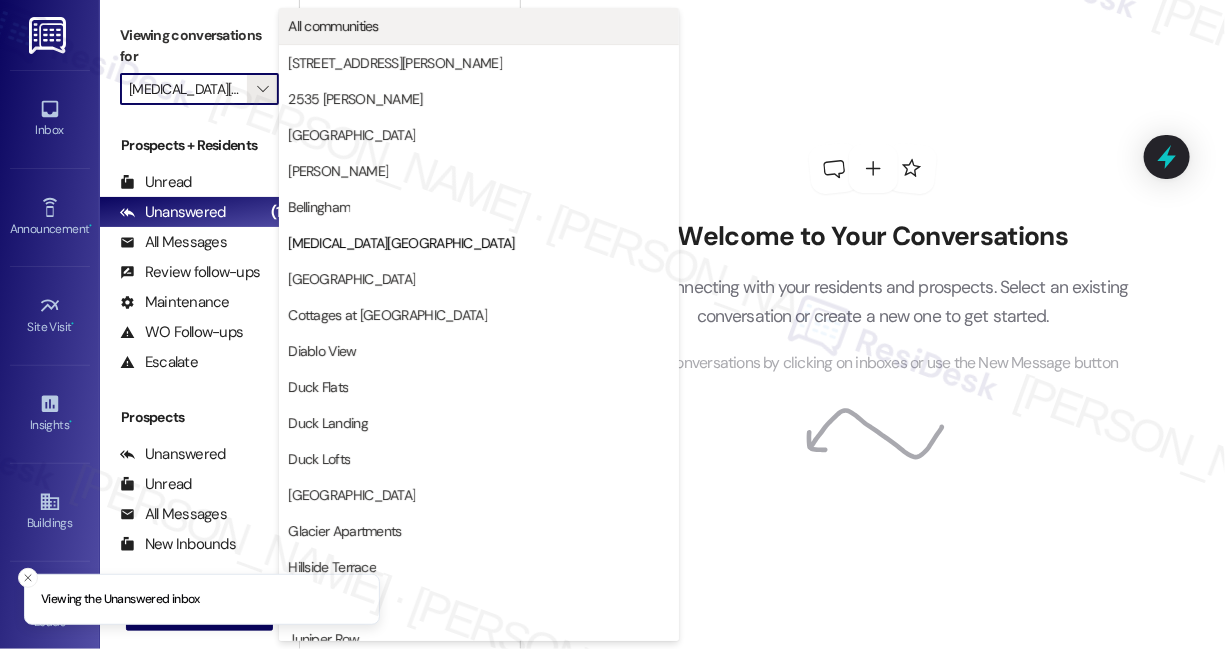 click on "All communities" at bounding box center (333, 26) 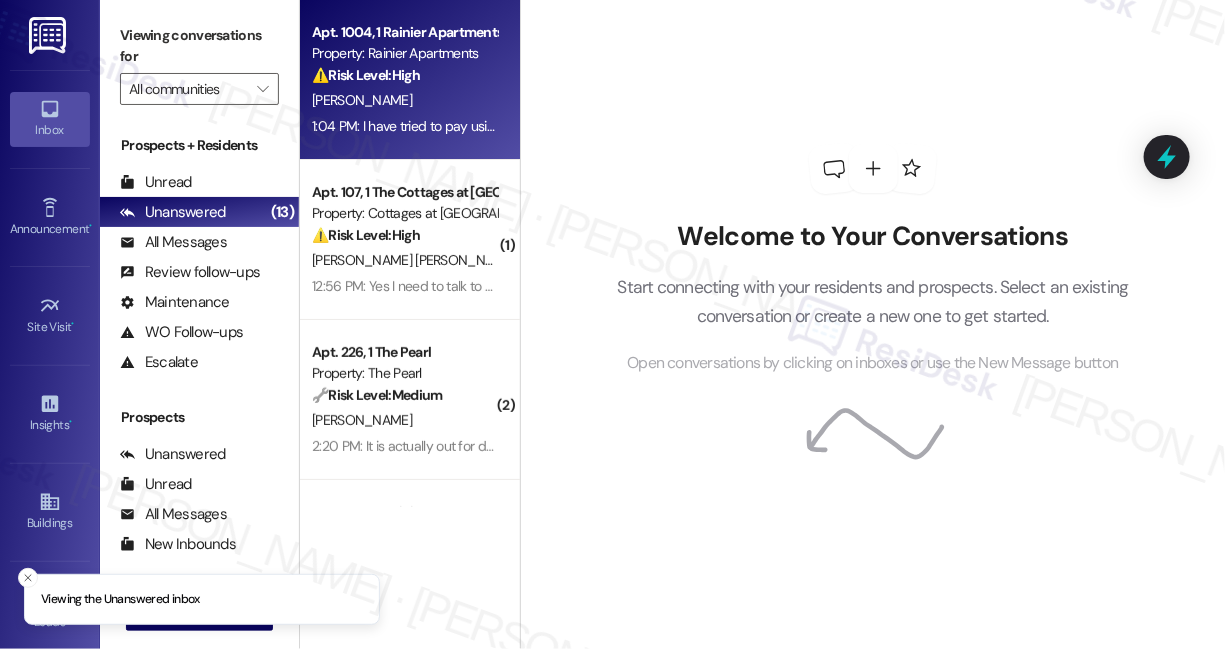 click on "D. Franson" at bounding box center (404, 100) 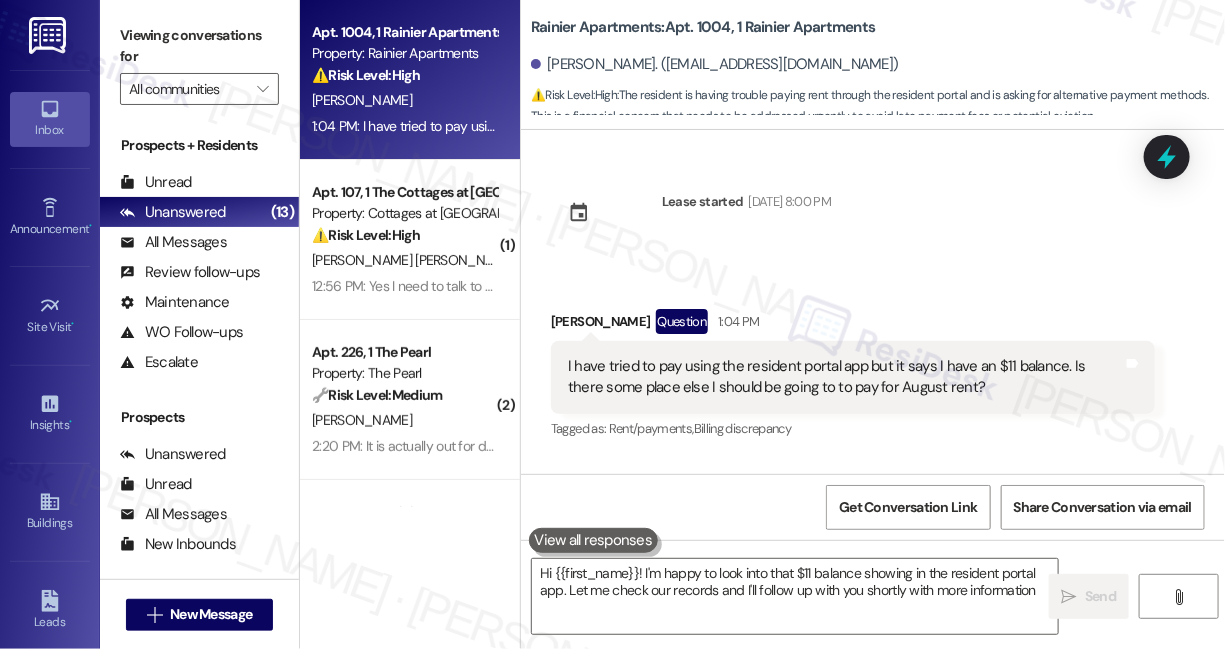 type on "Hi {{first_name}}! I'm happy to look into that $11 balance showing in the resident portal app. Let me check our records and I'll follow up with you shortly with more information!" 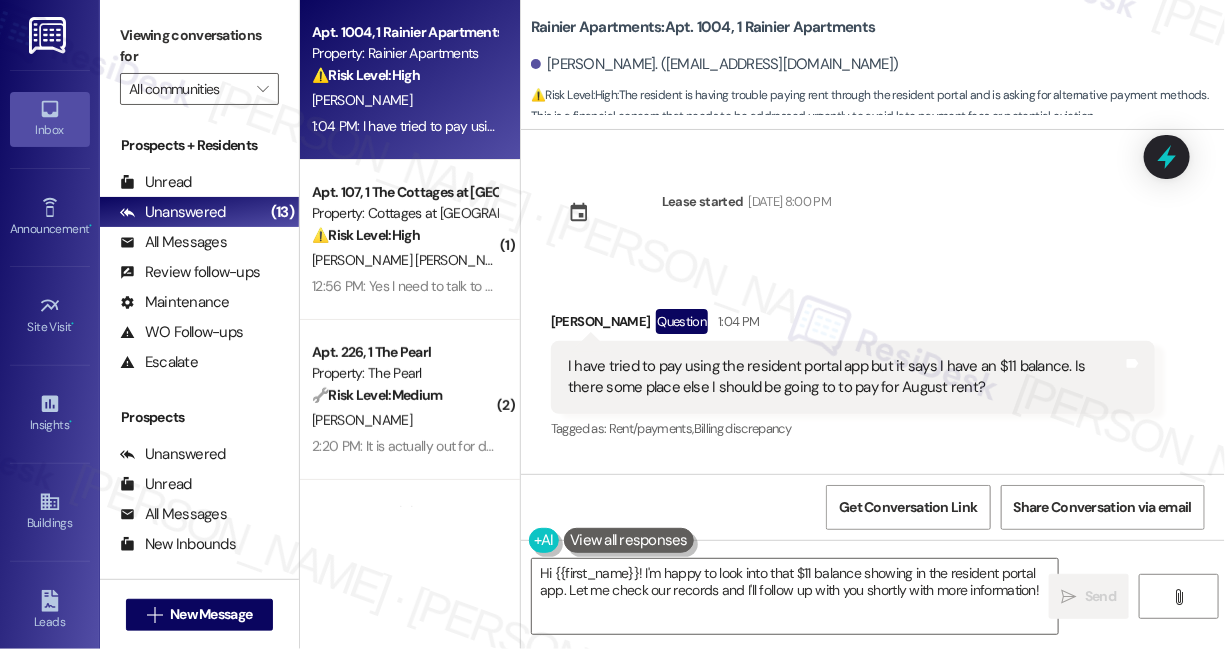 click on "I have tried to pay using the resident portal app but it says I have an $11 balance. Is there some place else I should be going to to pay for August rent?" at bounding box center [845, 377] 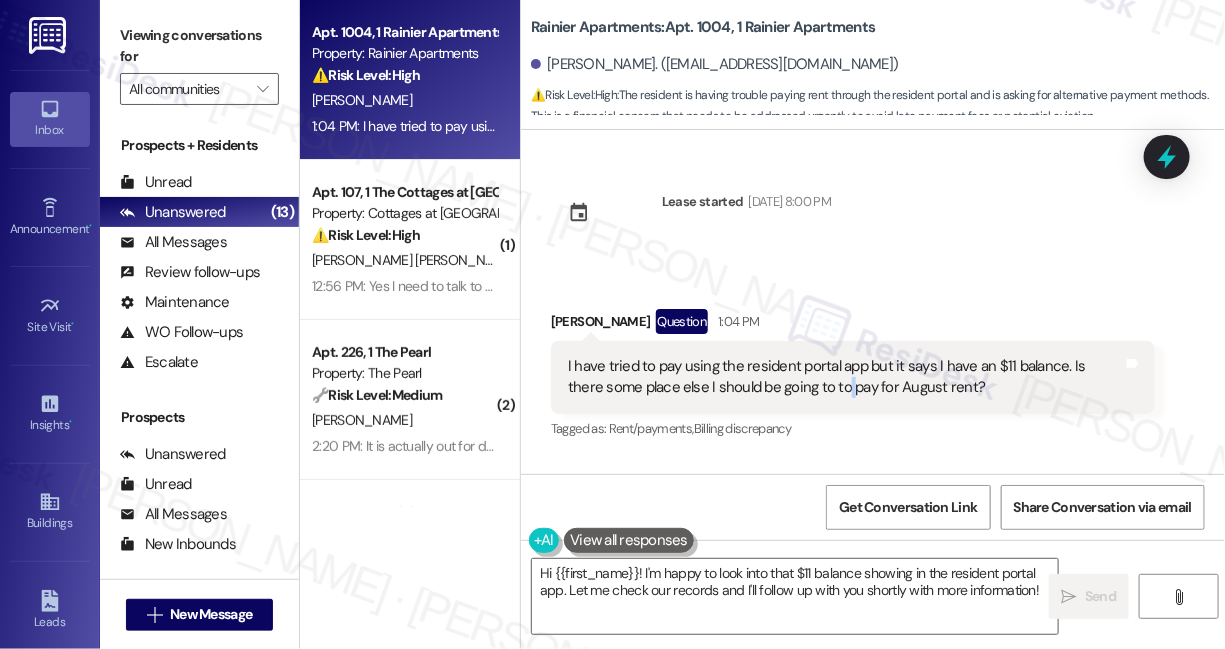 click on "I have tried to pay using the resident portal app but it says I have an $11 balance. Is there some place else I should be going to to pay for August rent?" at bounding box center [845, 377] 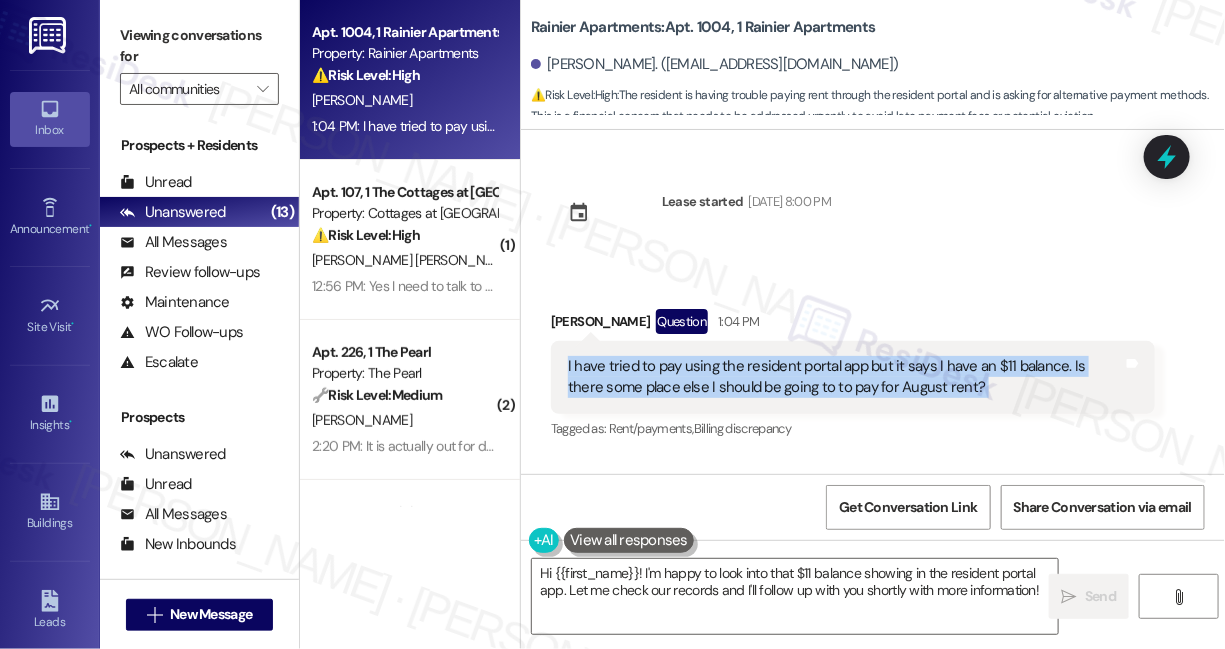 click on "I have tried to pay using the resident portal app but it says I have an $11 balance. Is there some place else I should be going to to pay for August rent?" at bounding box center (845, 377) 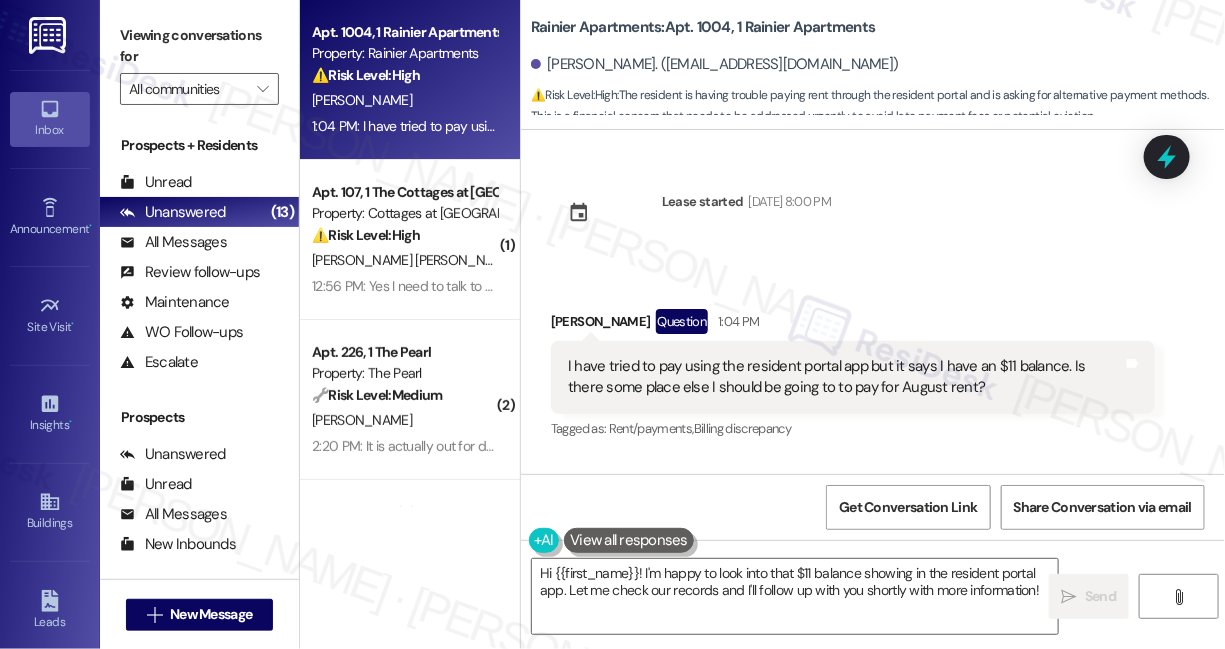 click on "Rainier Apartments:  Apt. 1004, 1 Rainier Apartments" at bounding box center (703, 27) 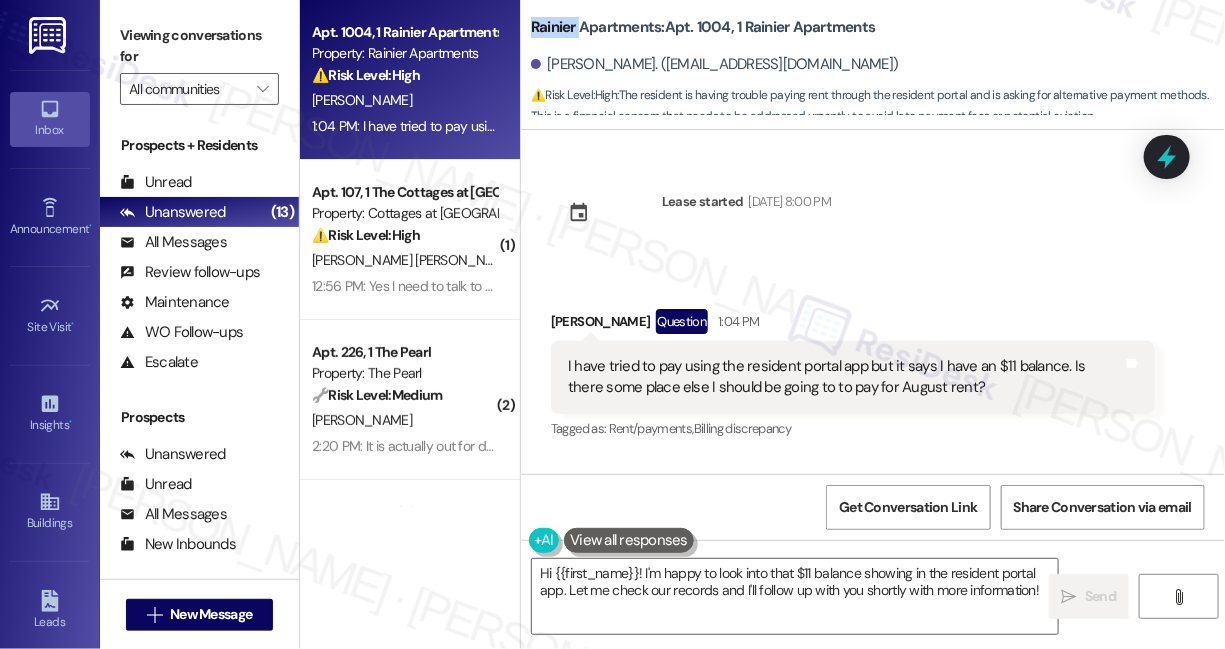 click on "Rainier Apartments:  Apt. 1004, 1 Rainier Apartments" at bounding box center (703, 27) 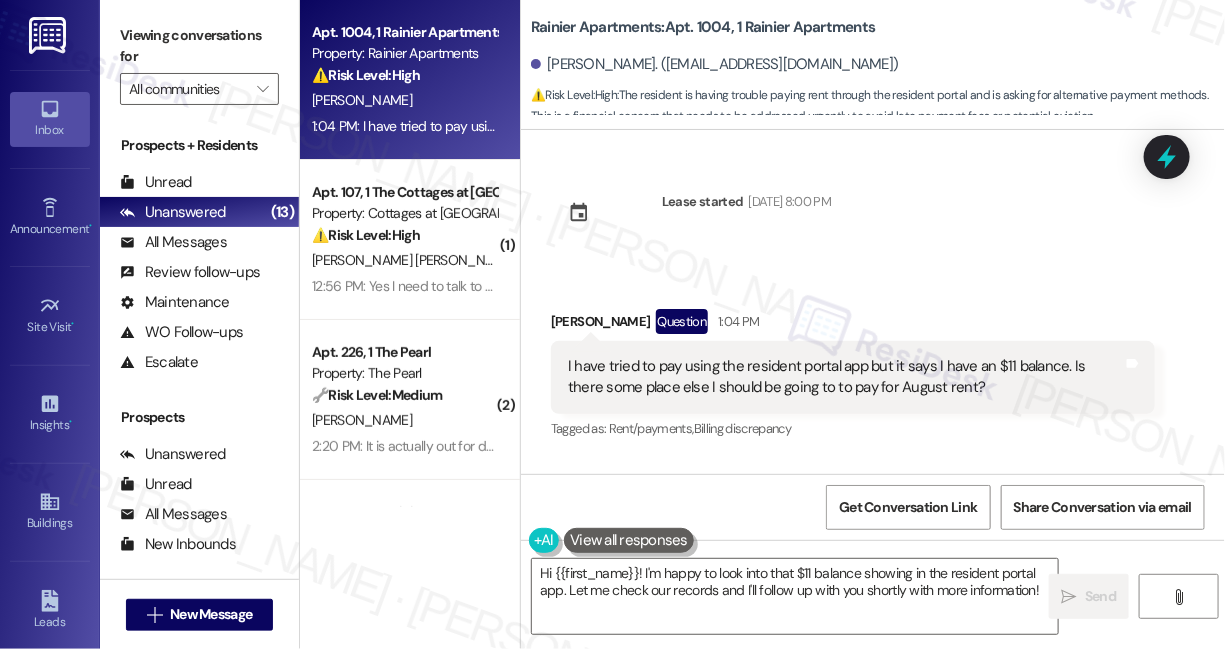 click on "Viewing conversations for" at bounding box center (199, 46) 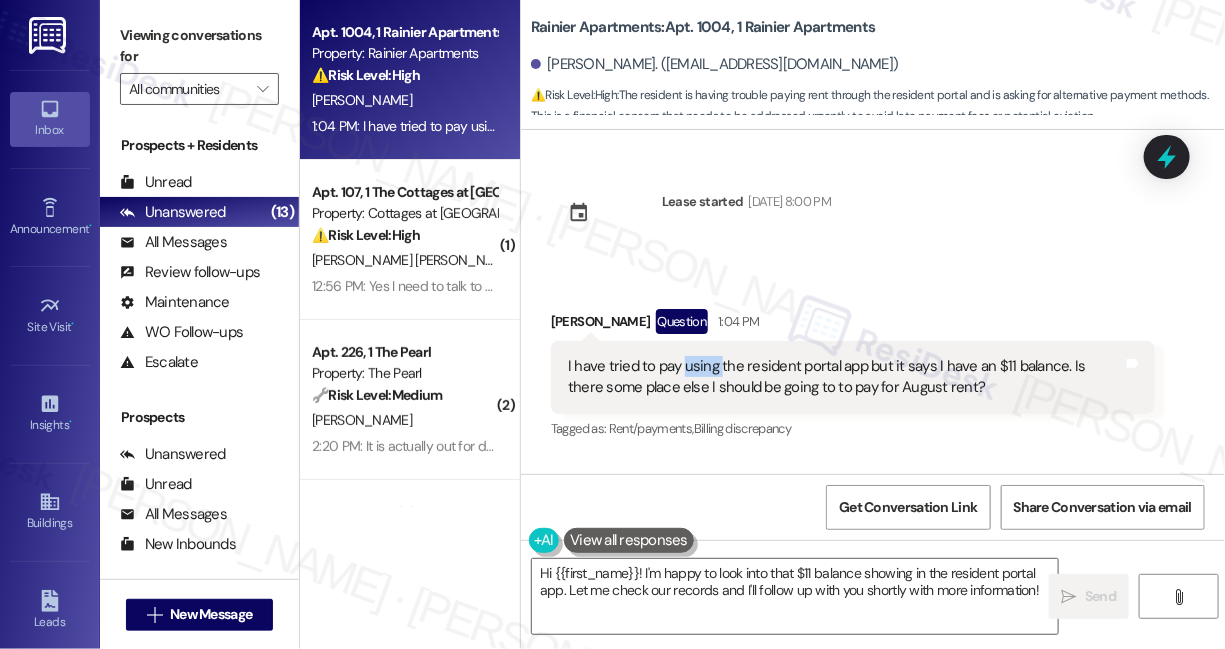 click on "I have tried to pay using the resident portal app but it says I have an $11 balance. Is there some place else I should be going to to pay for August rent?  Tags and notes" at bounding box center [853, 377] 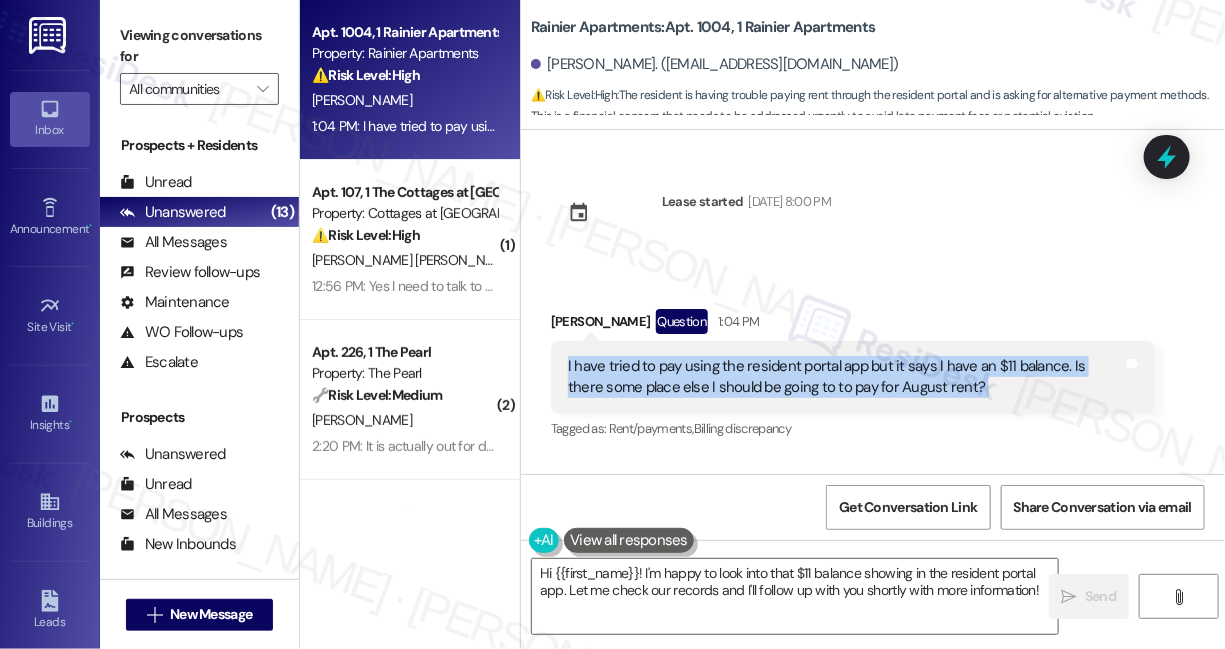 click on "I have tried to pay using the resident portal app but it says I have an $11 balance. Is there some place else I should be going to to pay for August rent?  Tags and notes" at bounding box center (853, 377) 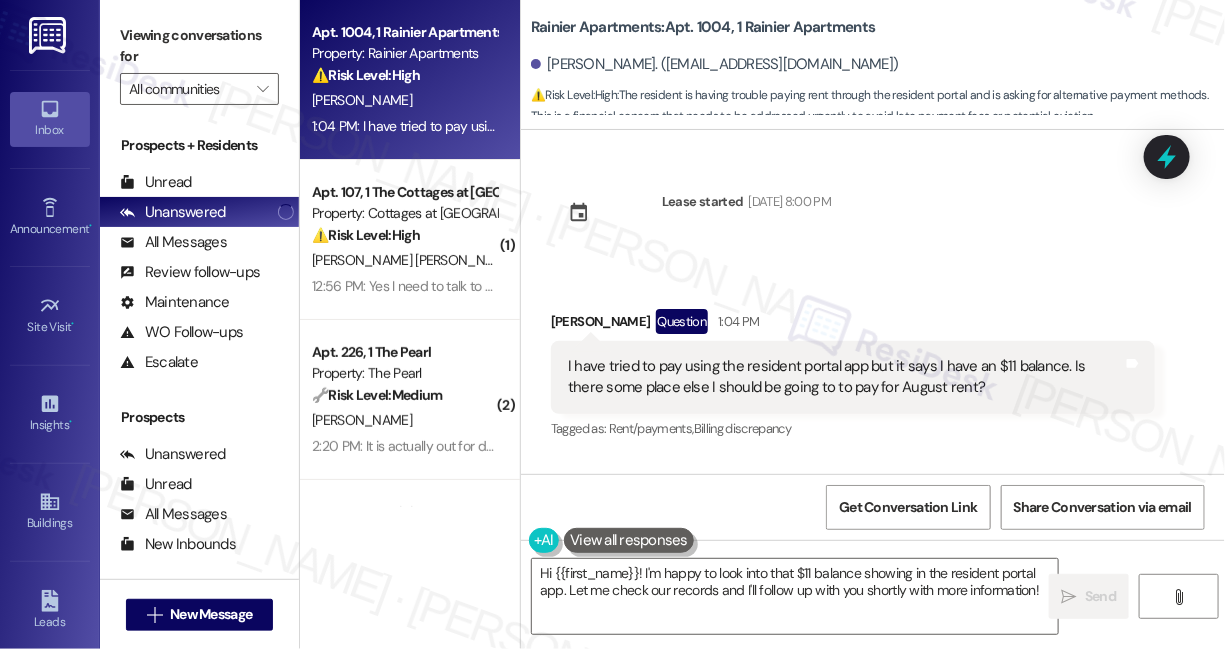 click on "Viewing conversations for" at bounding box center (199, 46) 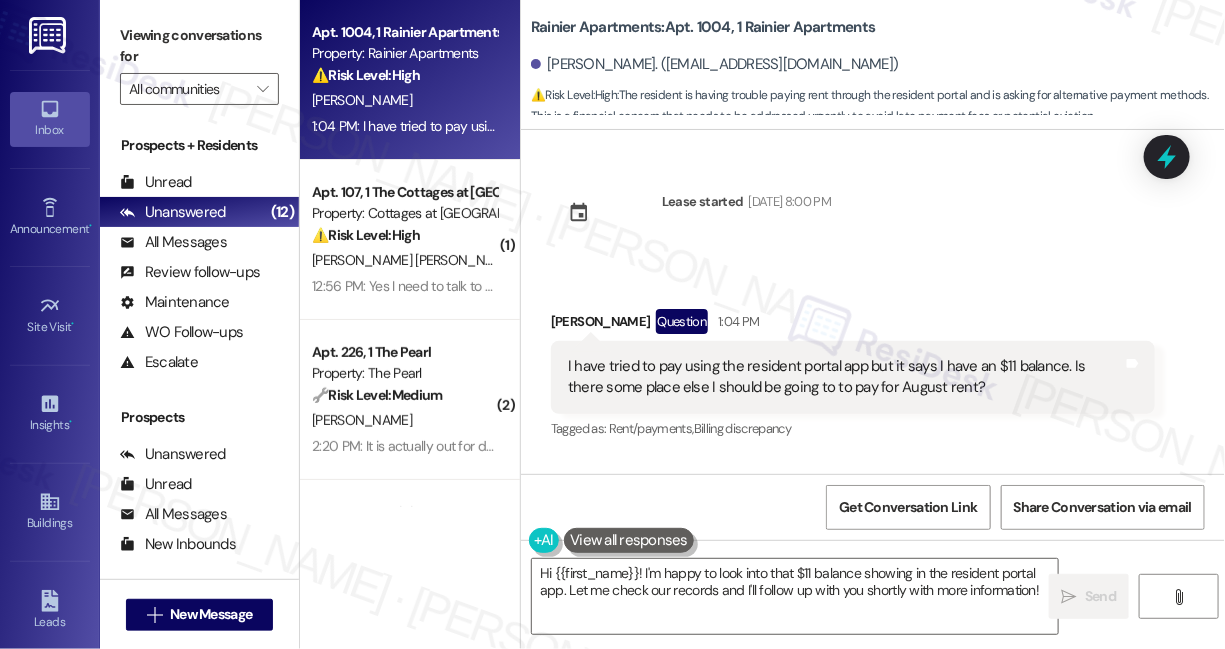 click on "Rainier Apartments:  Apt. 1004, 1 Rainier Apartments" at bounding box center (703, 27) 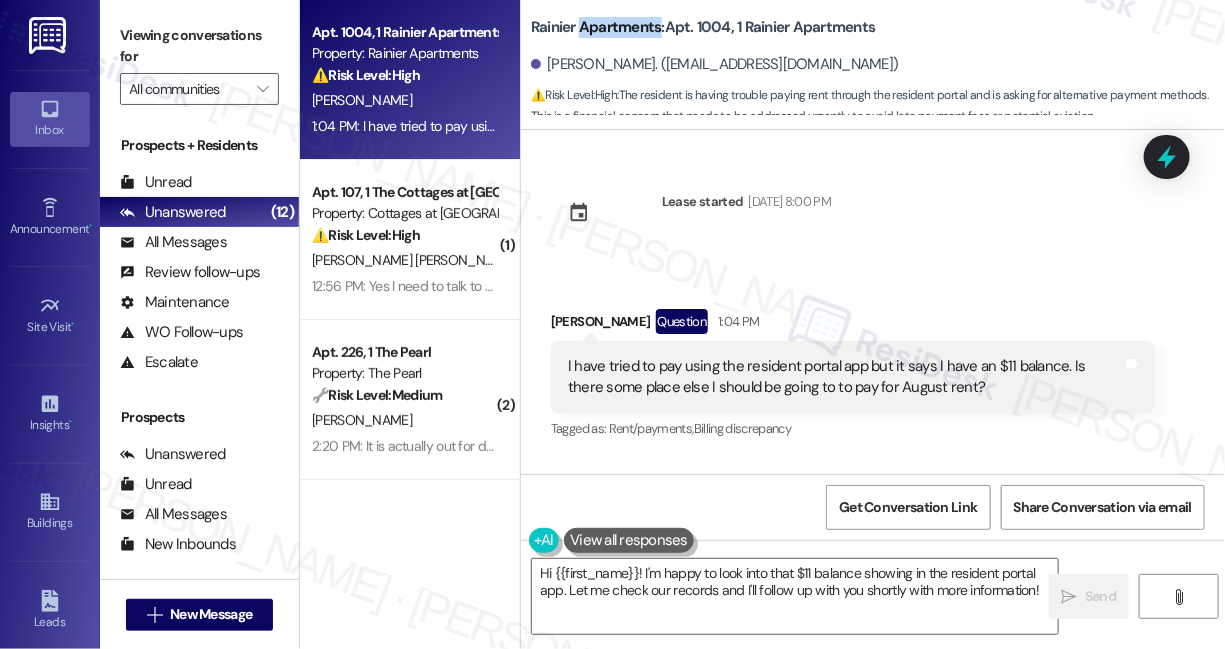 click on "Rainier Apartments:  Apt. 1004, 1 Rainier Apartments" at bounding box center [703, 27] 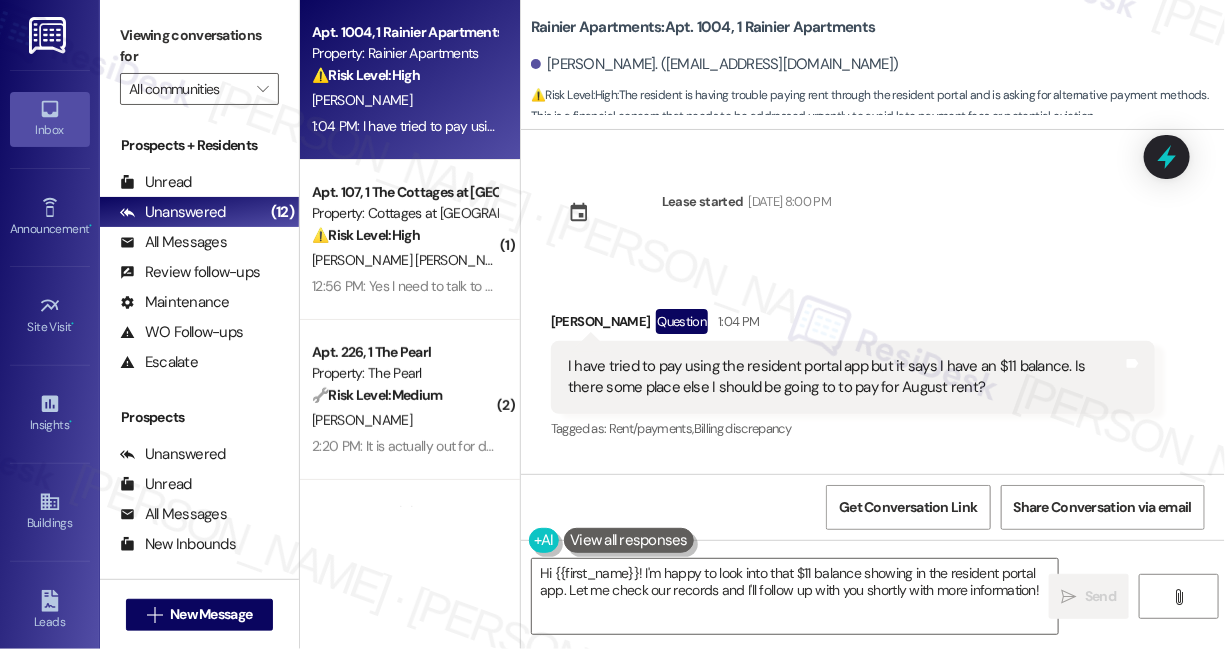 click on "Rainier Apartments:  Apt. 1004, 1 Rainier Apartments" at bounding box center [703, 27] 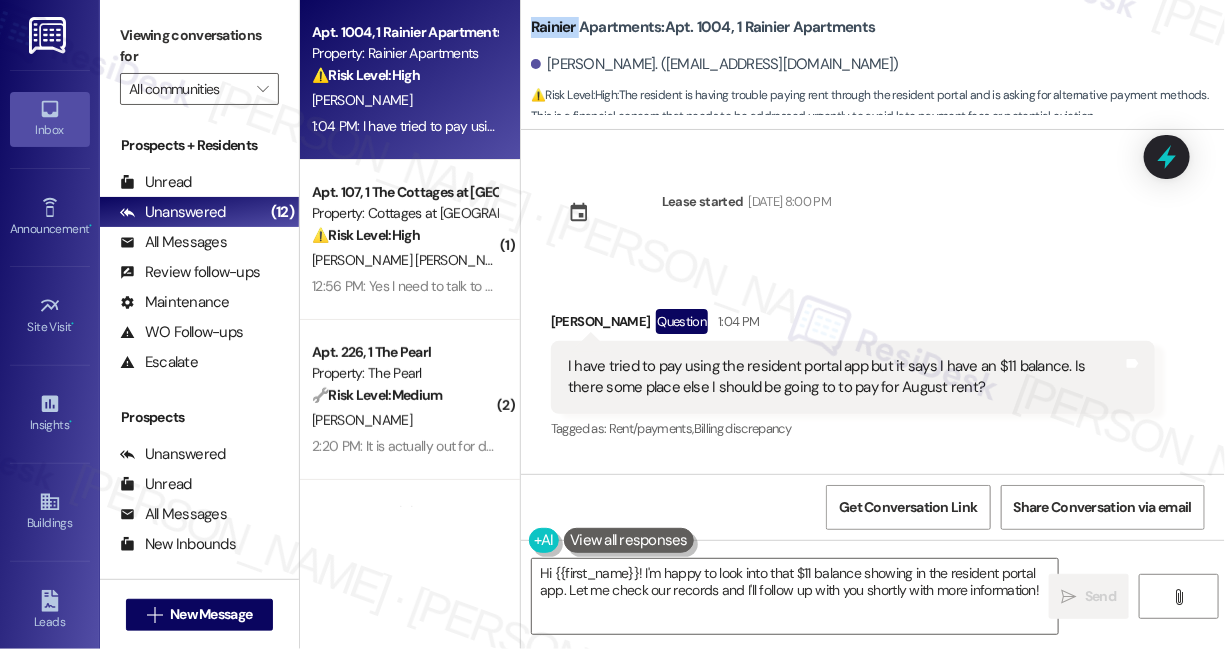 click on "Rainier Apartments:  Apt. 1004, 1 Rainier Apartments" at bounding box center [703, 27] 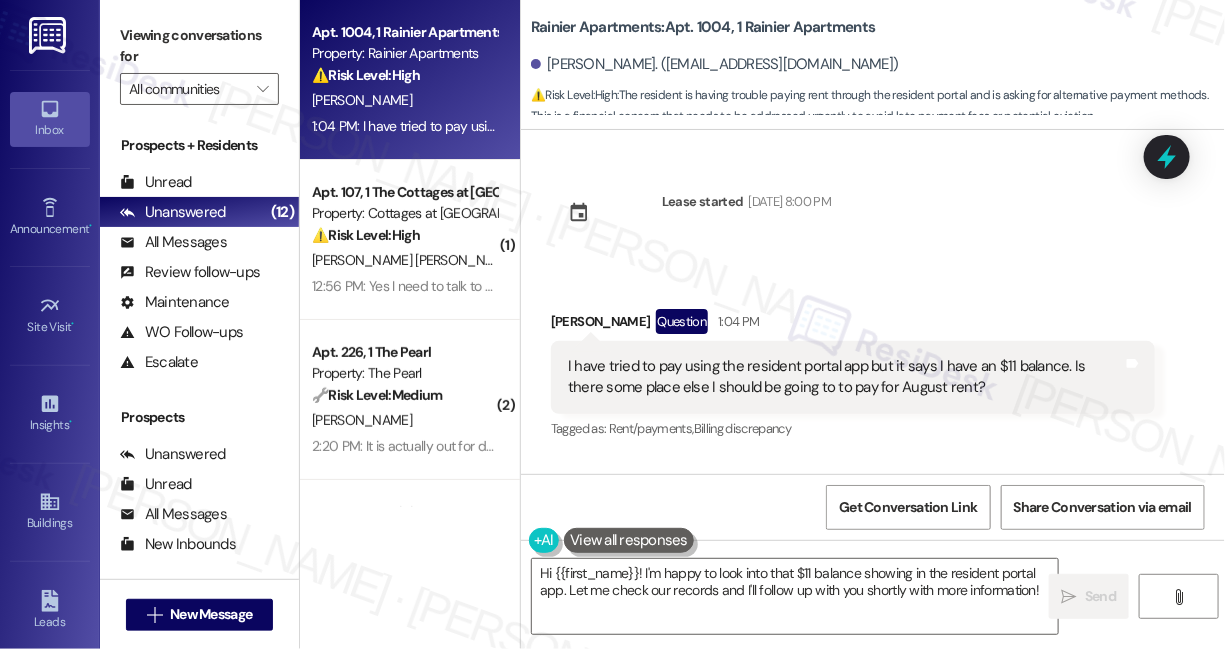 click on "Viewing conversations for" at bounding box center [199, 46] 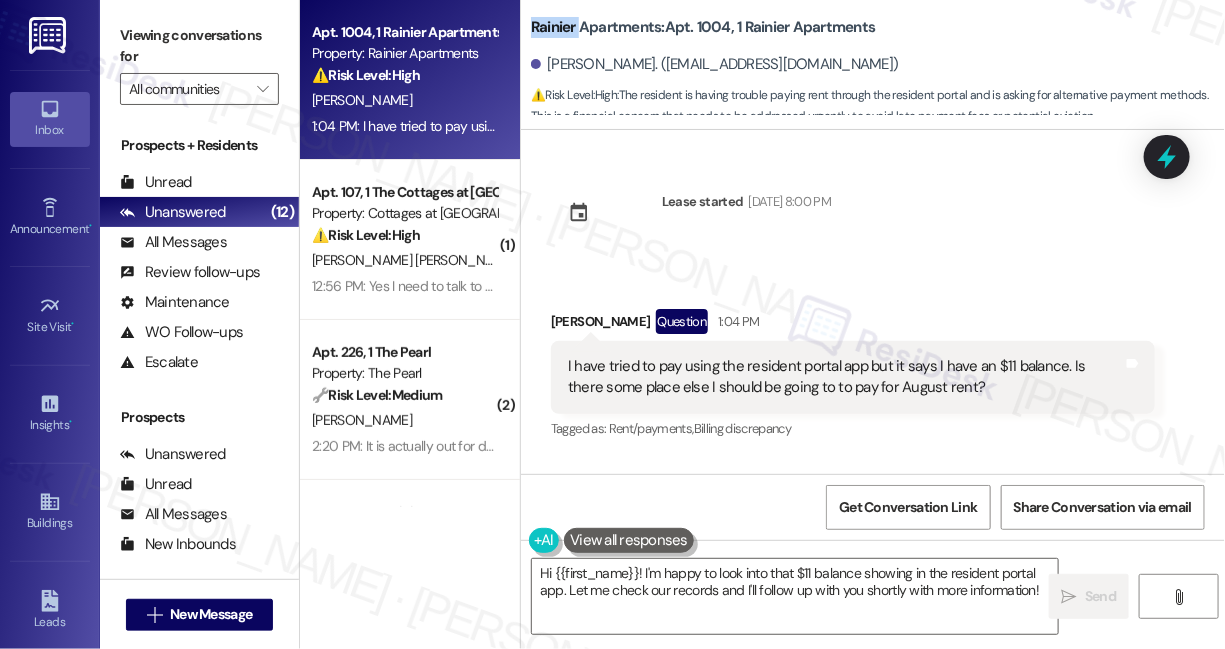 click on "Rainier Apartments:  Apt. 1004, 1 Rainier Apartments" at bounding box center [703, 27] 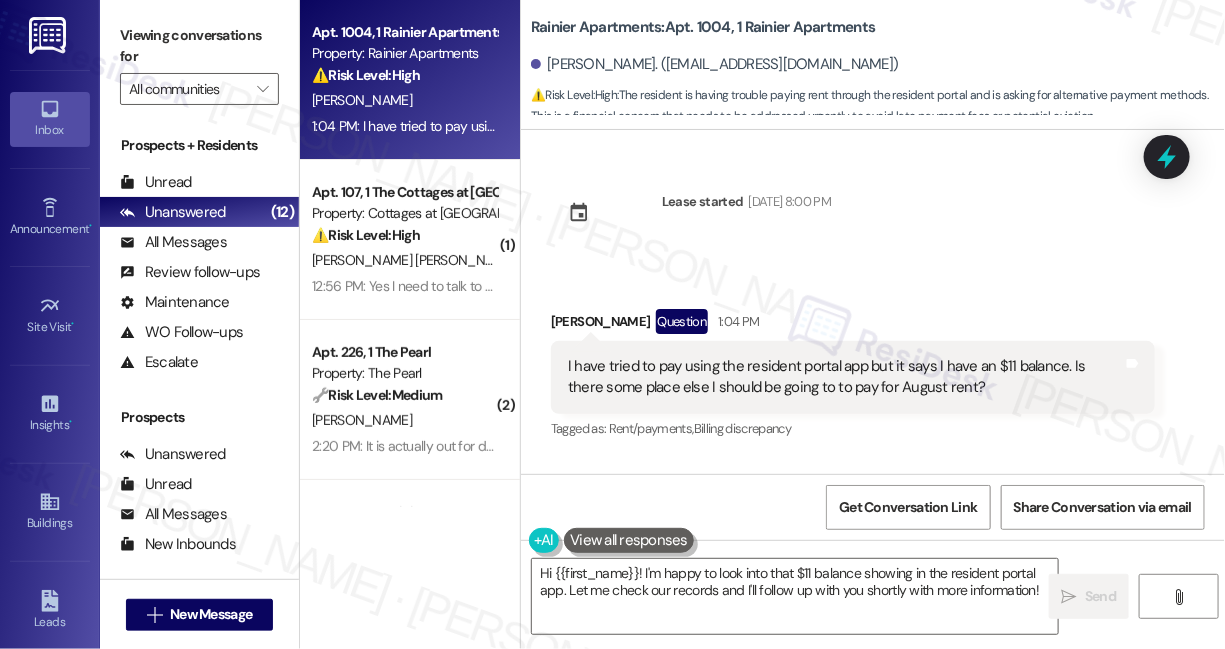 click on "Viewing conversations for" at bounding box center [199, 46] 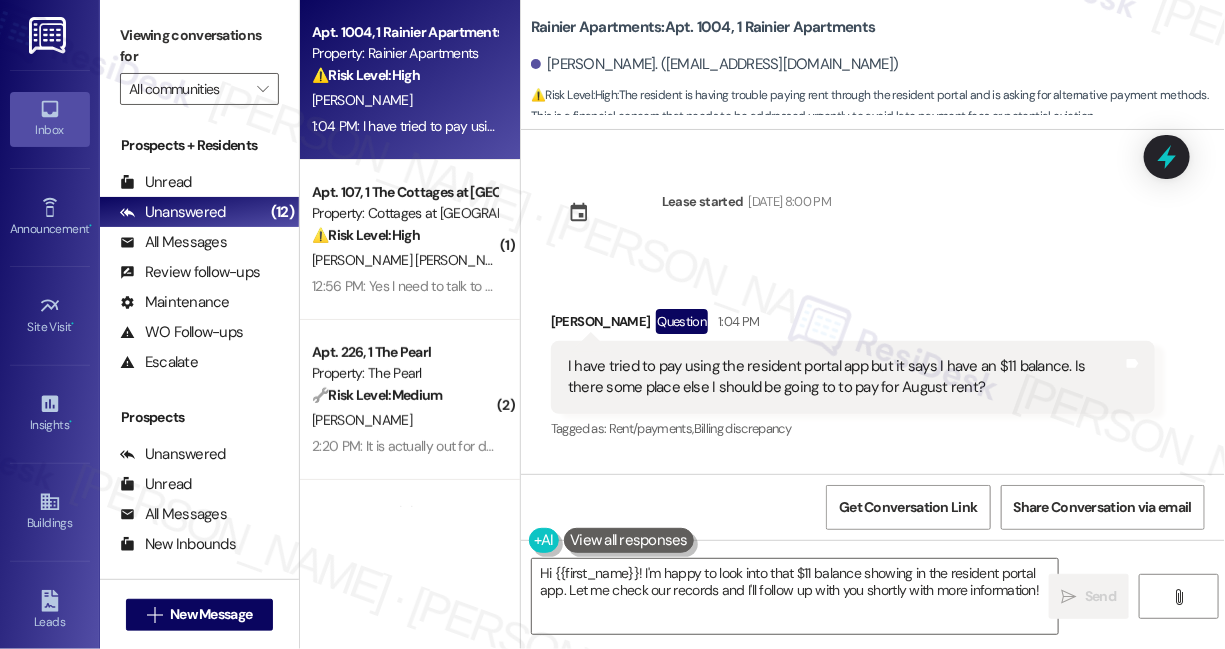 click on "I have tried to pay using the resident portal app but it says I have an $11 balance. Is there some place else I should be going to to pay for August rent?" at bounding box center [845, 377] 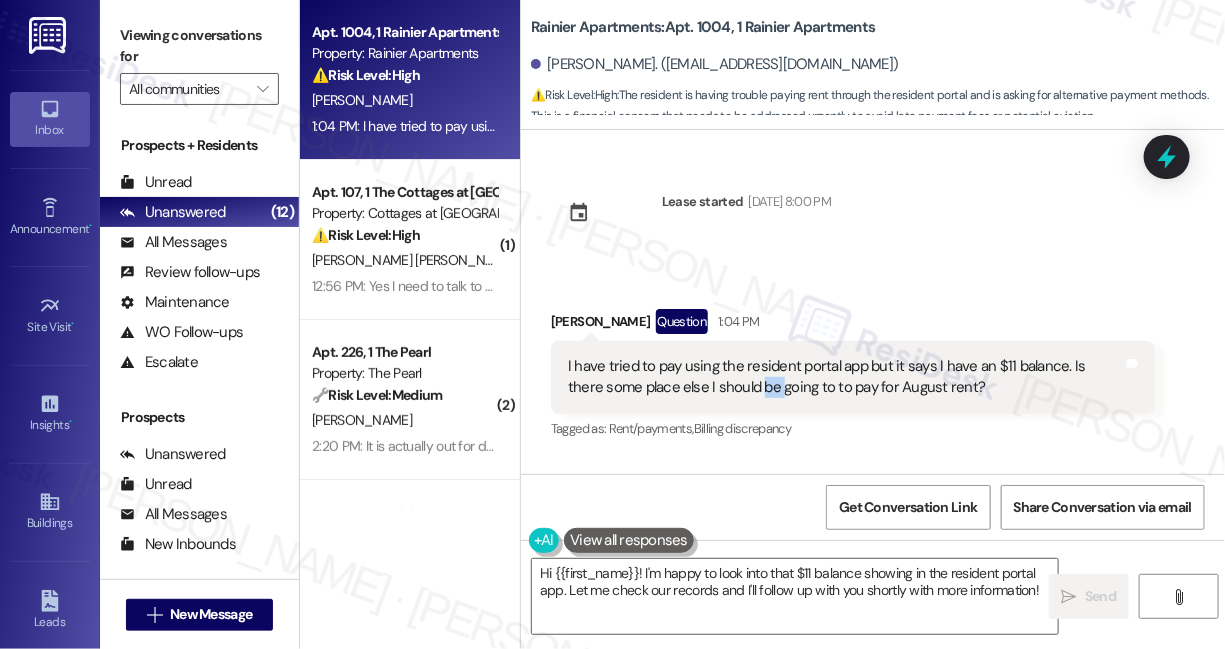 click on "I have tried to pay using the resident portal app but it says I have an $11 balance. Is there some place else I should be going to to pay for August rent?" at bounding box center (845, 377) 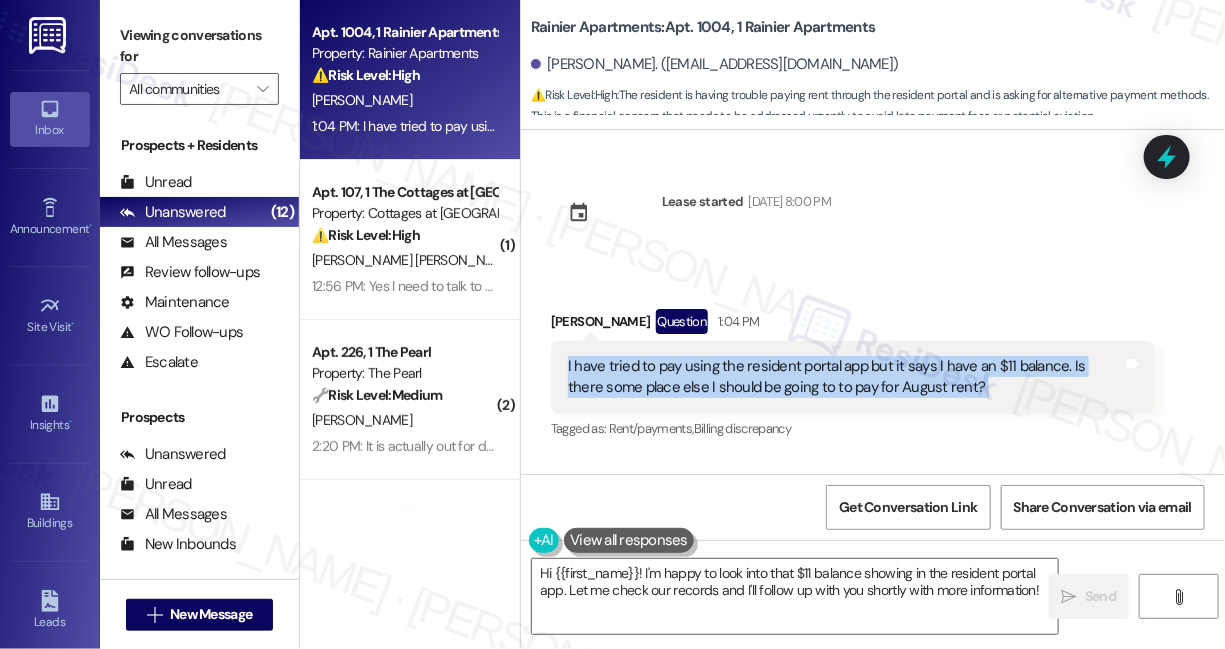 click on "I have tried to pay using the resident portal app but it says I have an $11 balance. Is there some place else I should be going to to pay for August rent?" at bounding box center [845, 377] 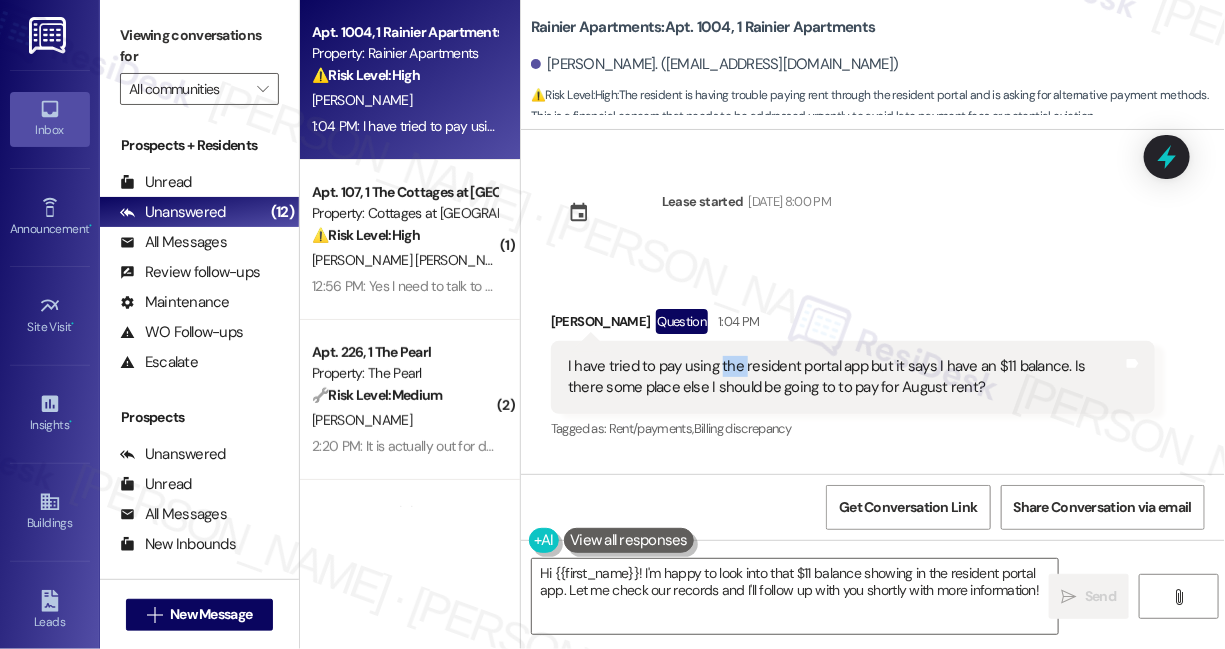 click on "I have tried to pay using the resident portal app but it says I have an $11 balance. Is there some place else I should be going to to pay for August rent?" at bounding box center [845, 377] 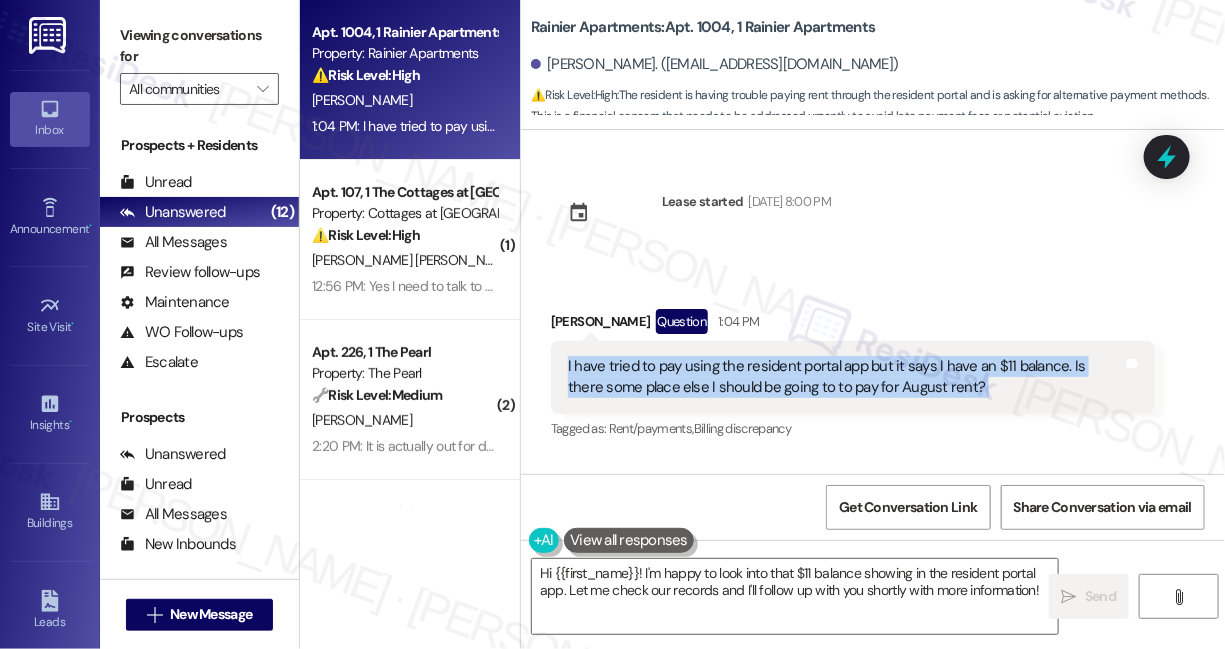 click on "I have tried to pay using the resident portal app but it says I have an $11 balance. Is there some place else I should be going to to pay for August rent?" at bounding box center (845, 377) 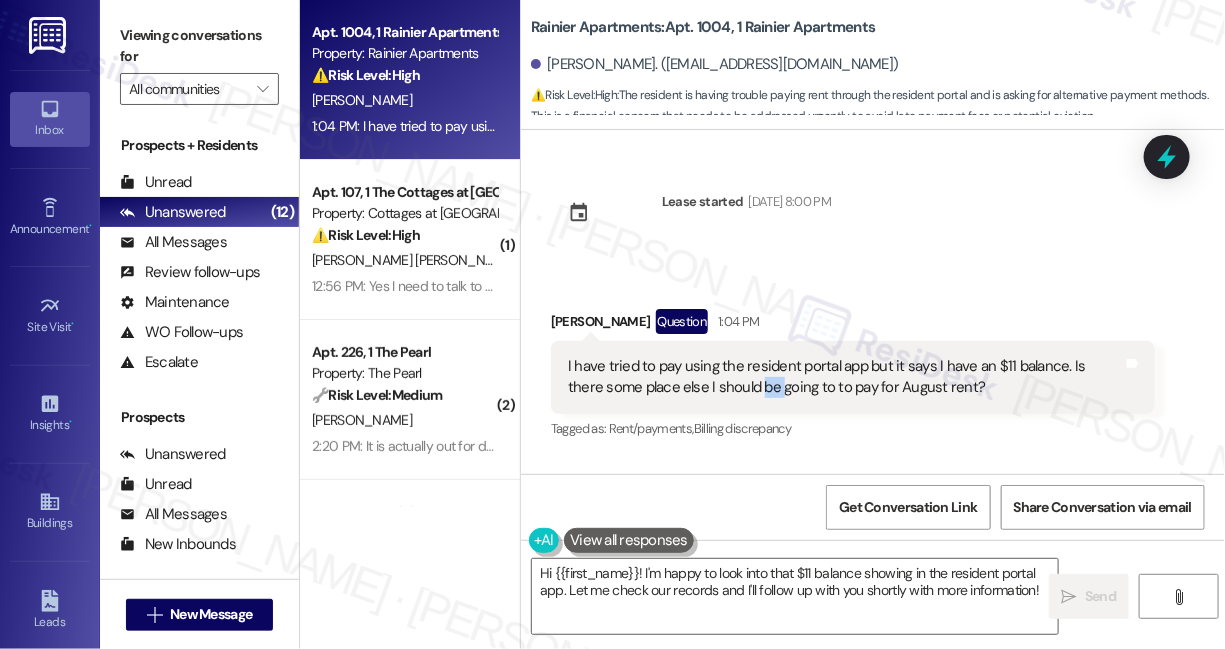 click on "I have tried to pay using the resident portal app but it says I have an $11 balance. Is there some place else I should be going to to pay for August rent?" at bounding box center [845, 377] 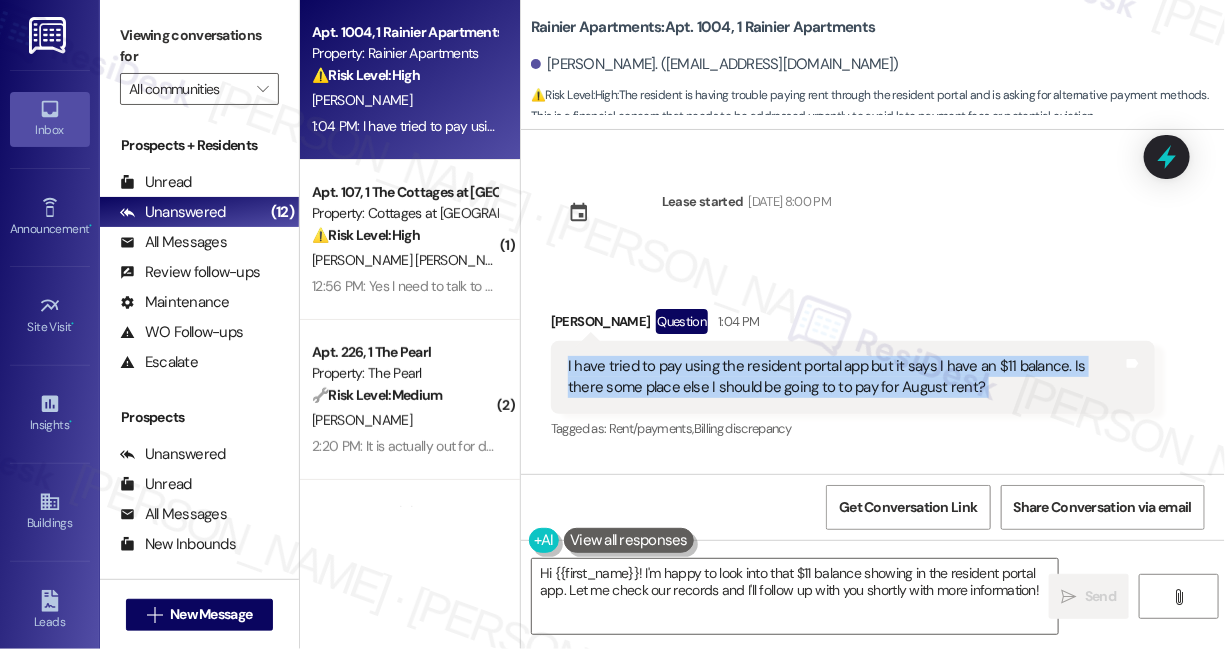 click on "I have tried to pay using the resident portal app but it says I have an $11 balance. Is there some place else I should be going to to pay for August rent?" at bounding box center [845, 377] 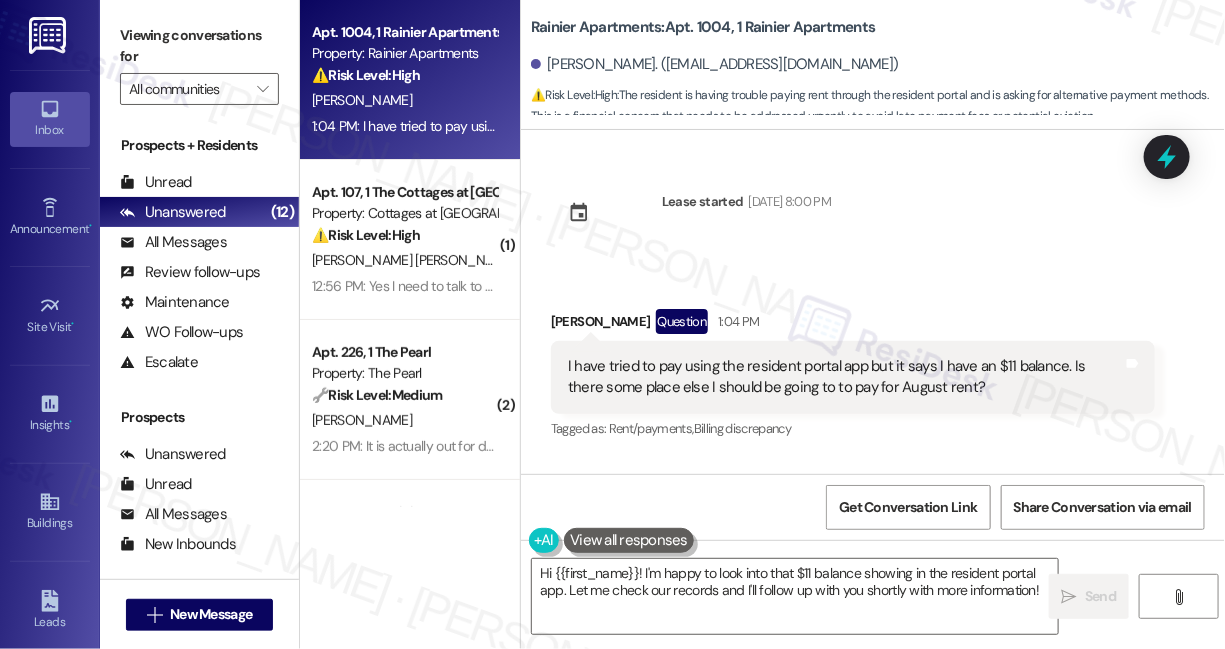 click on "I have tried to pay using the resident portal app but it says I have an $11 balance. Is there some place else I should be going to to pay for August rent?" at bounding box center (845, 377) 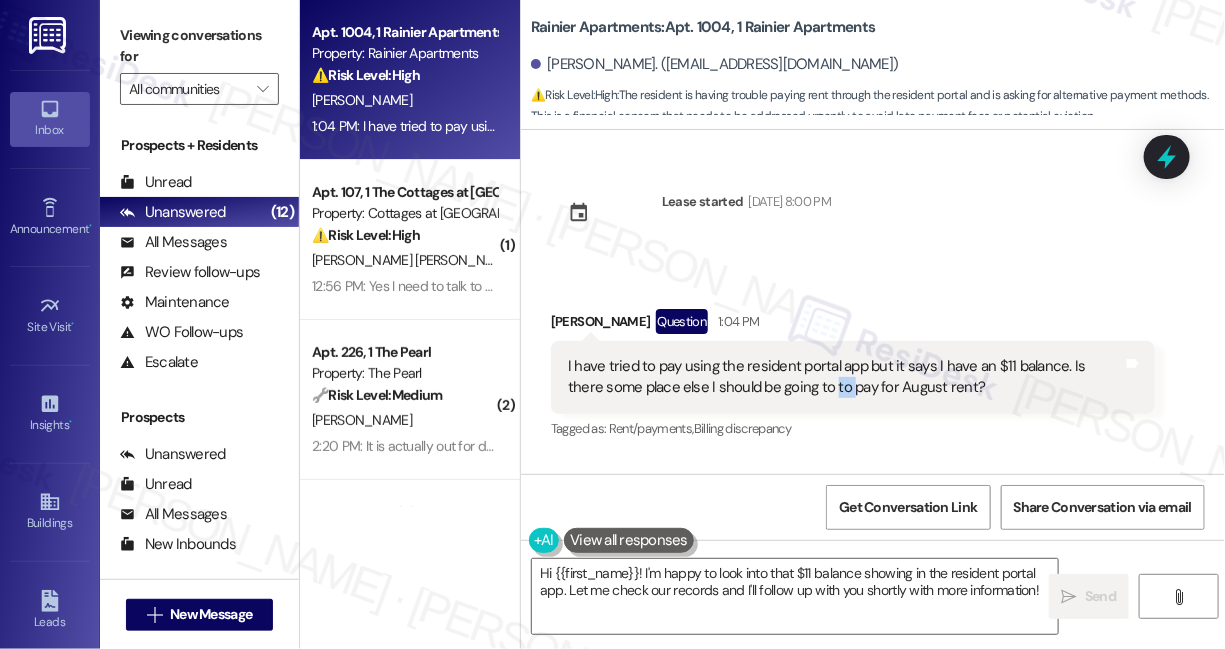 click on "I have tried to pay using the resident portal app but it says I have an $11 balance. Is there some place else I should be going to to pay for August rent?" at bounding box center [845, 377] 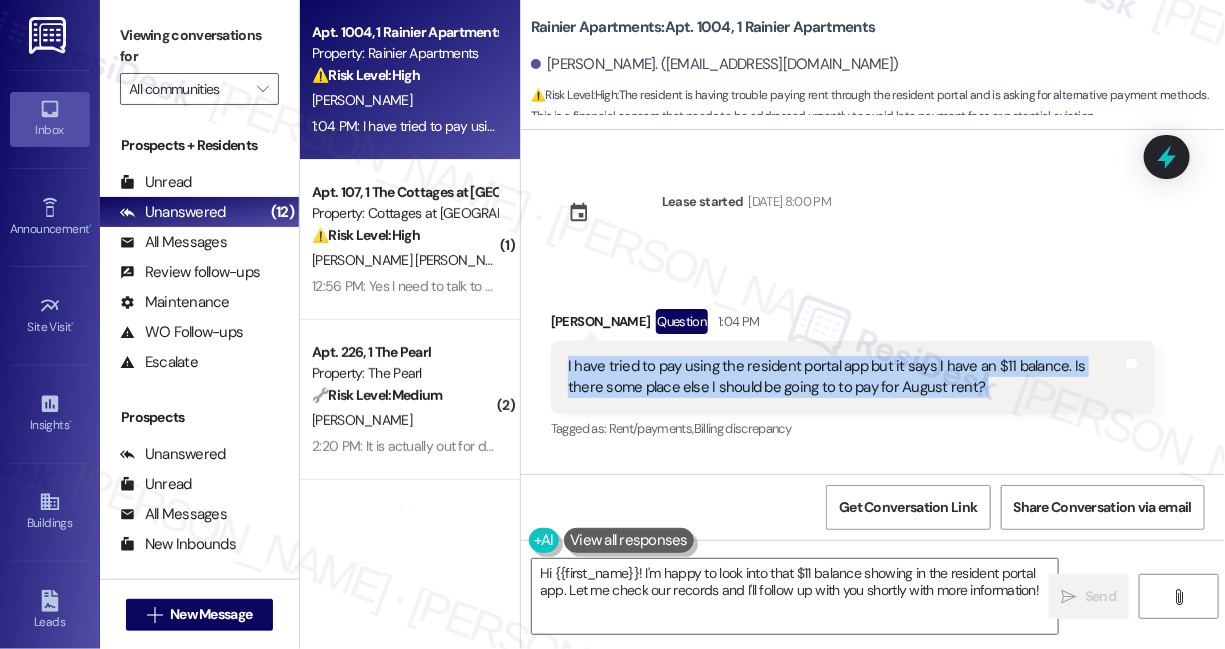 click on "I have tried to pay using the resident portal app but it says I have an $11 balance. Is there some place else I should be going to to pay for August rent?" at bounding box center (845, 377) 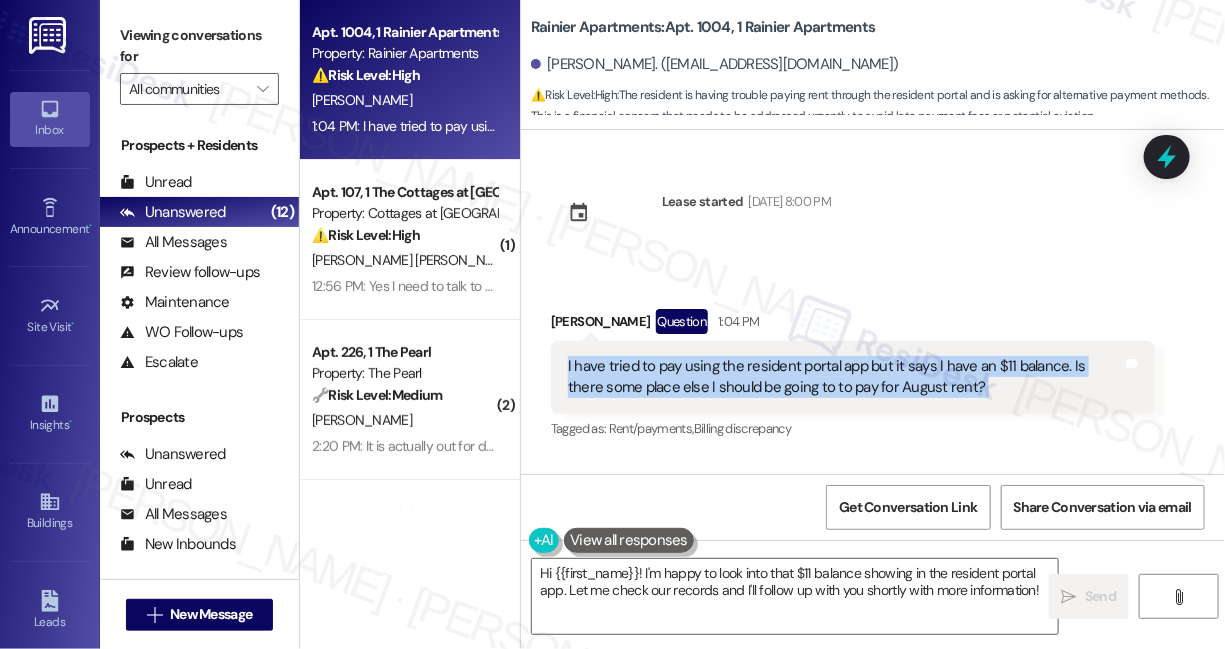 click on "I have tried to pay using the resident portal app but it says I have an $11 balance. Is there some place else I should be going to to pay for August rent?" at bounding box center (845, 377) 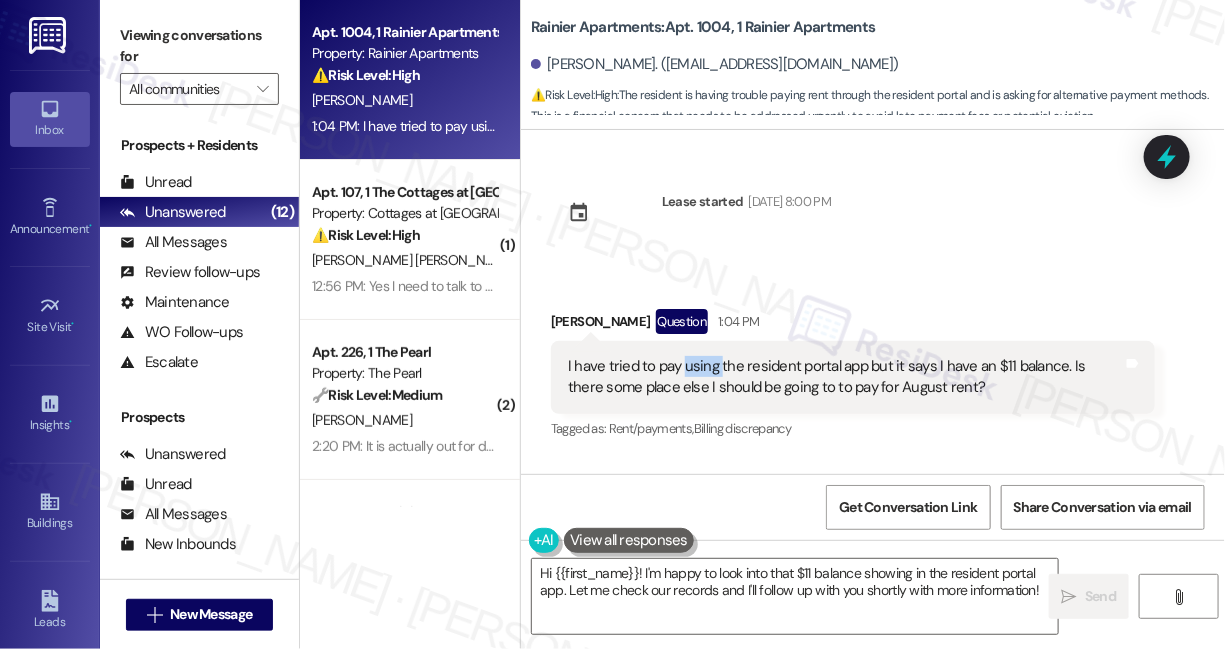 click on "I have tried to pay using the resident portal app but it says I have an $11 balance. Is there some place else I should be going to to pay for August rent?" at bounding box center (845, 377) 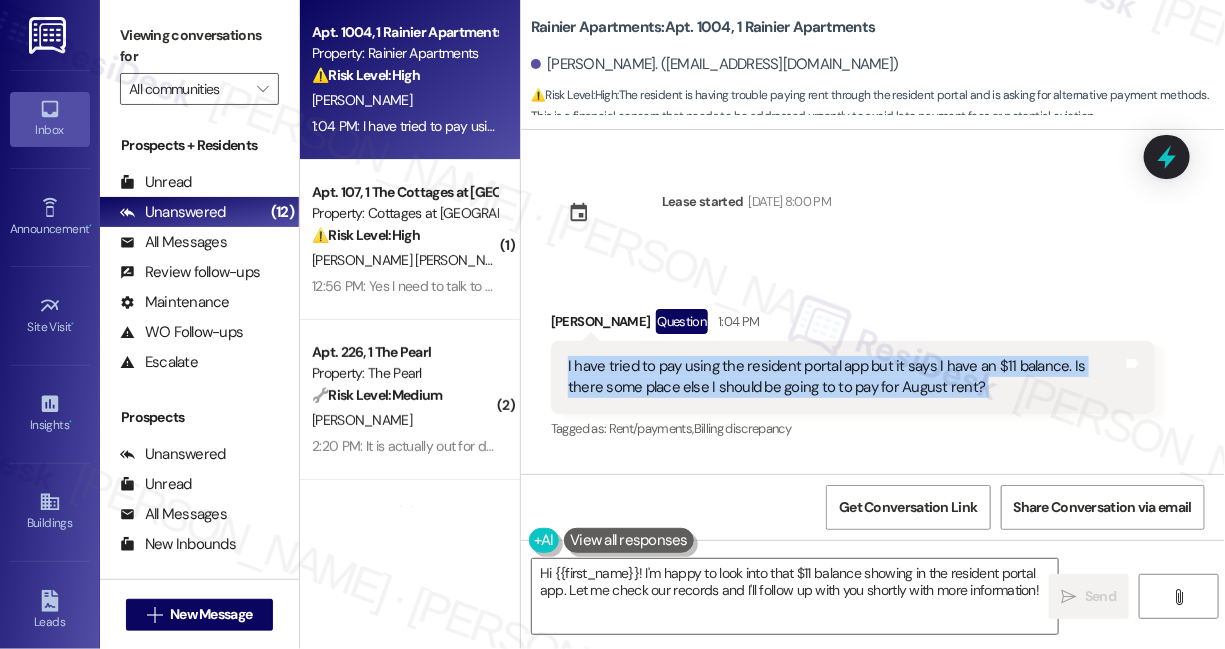 click on "I have tried to pay using the resident portal app but it says I have an $11 balance. Is there some place else I should be going to to pay for August rent?" at bounding box center (845, 377) 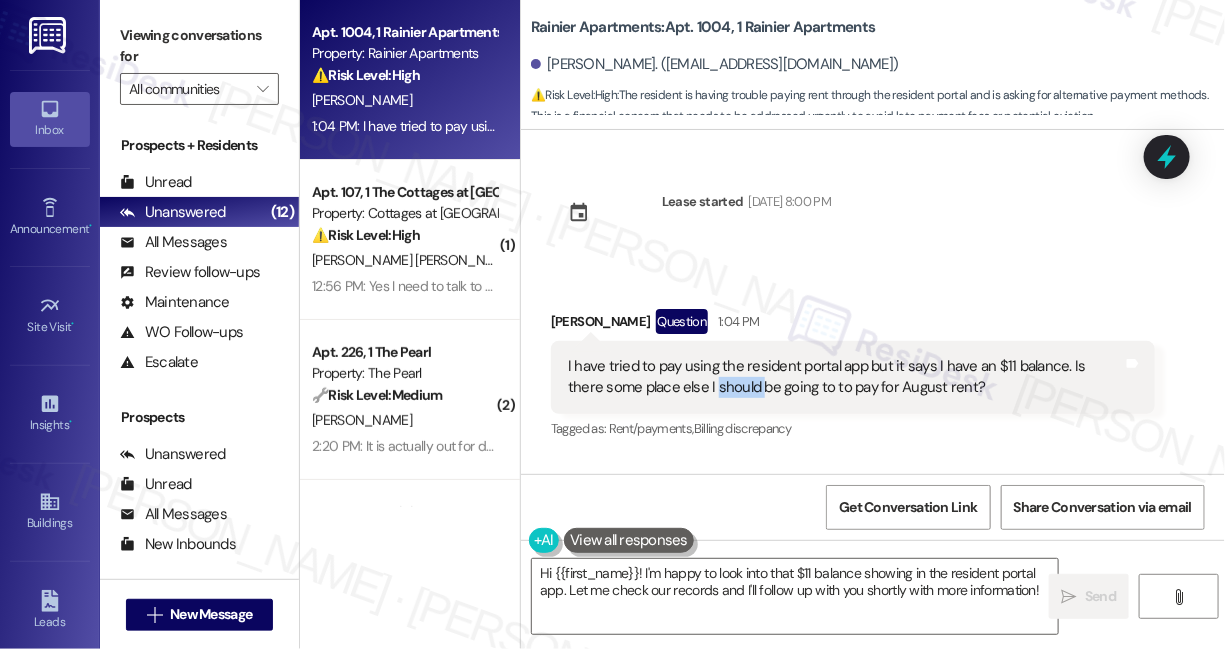 click on "I have tried to pay using the resident portal app but it says I have an $11 balance. Is there some place else I should be going to to pay for August rent?" at bounding box center (845, 377) 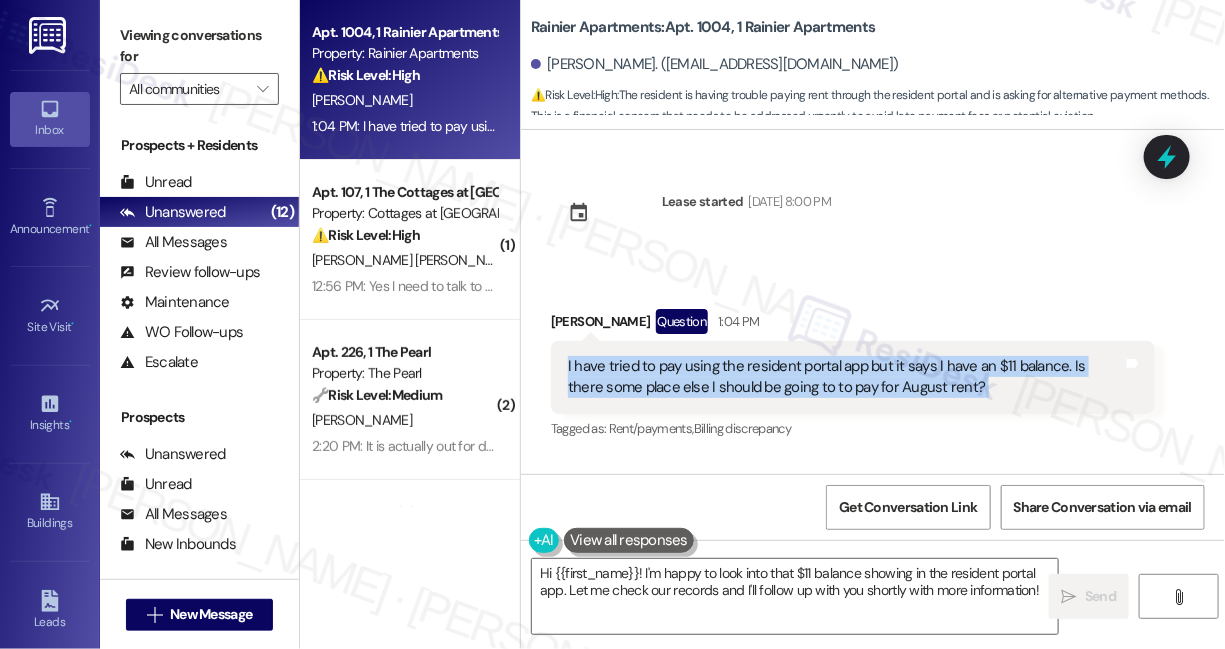 click on "I have tried to pay using the resident portal app but it says I have an $11 balance. Is there some place else I should be going to to pay for August rent?" at bounding box center [845, 377] 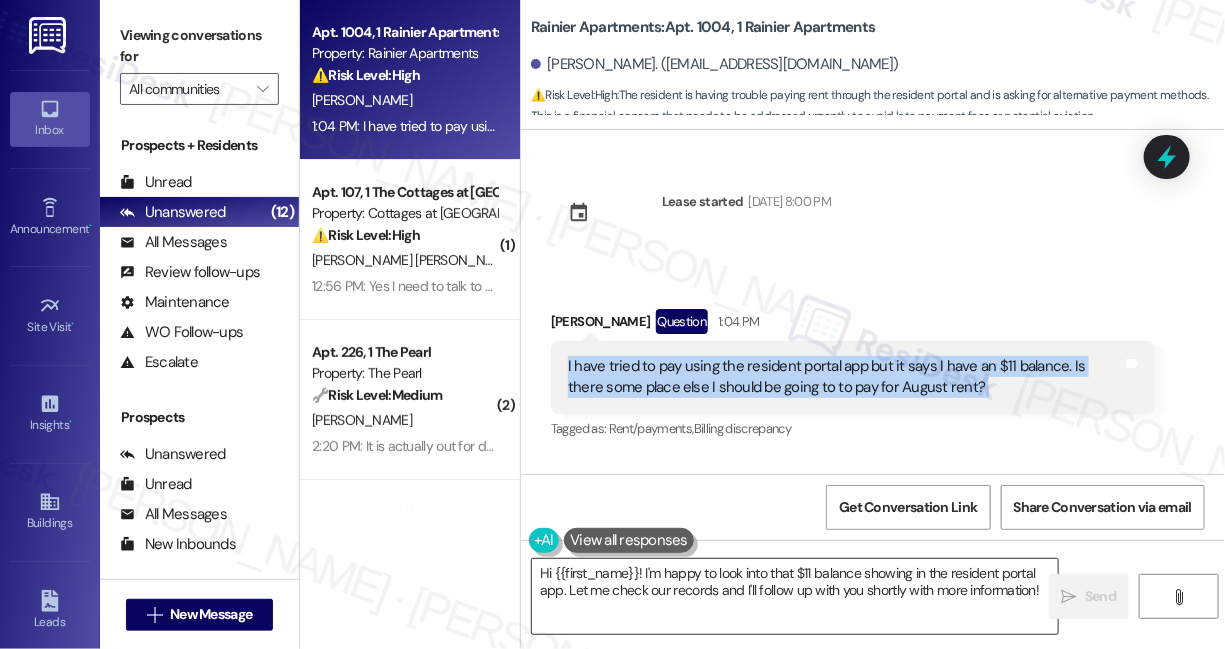 click on "Hi {{first_name}}! I'm happy to look into that $11 balance showing in the resident portal app. Let me check our records and I'll follow up with you shortly with more information!" at bounding box center (795, 596) 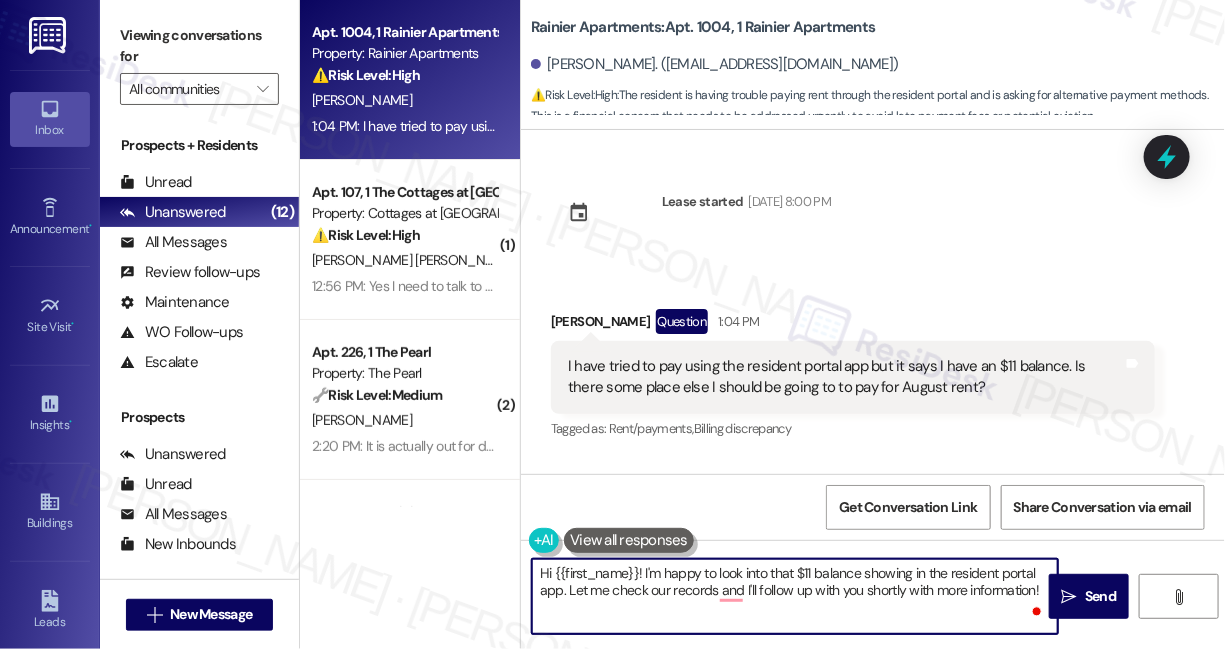 click on "Dennis Franson. (dftp33@gmail.com)" at bounding box center (715, 64) 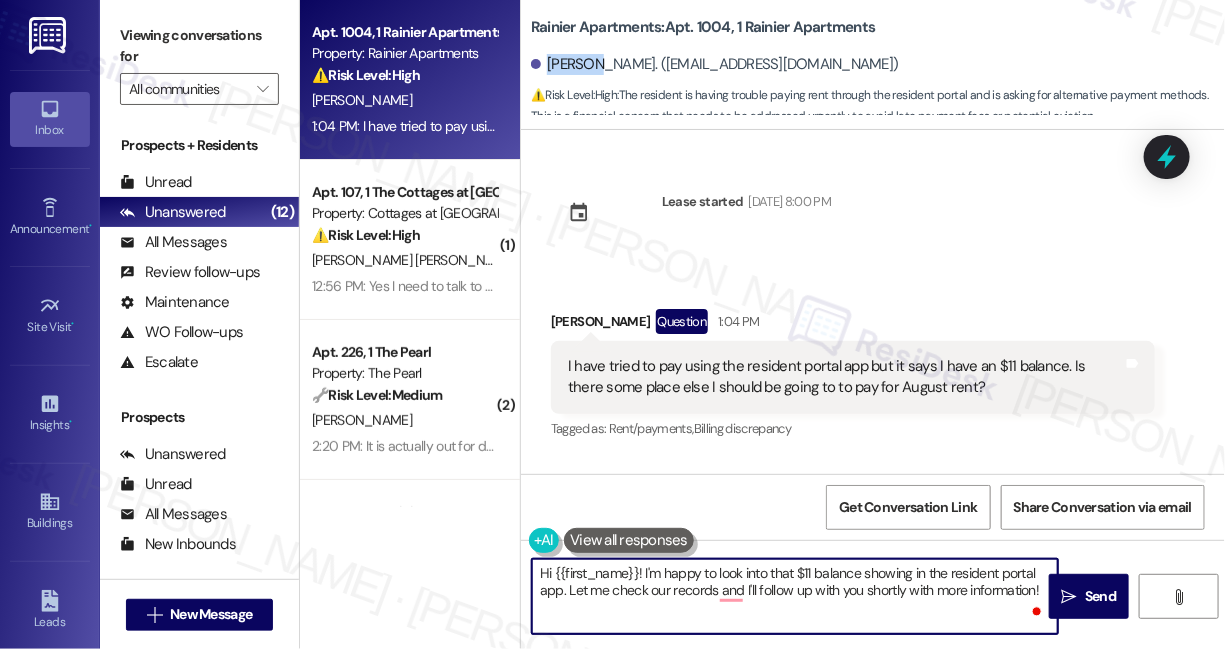 click on "Dennis Franson. (dftp33@gmail.com)" at bounding box center (715, 64) 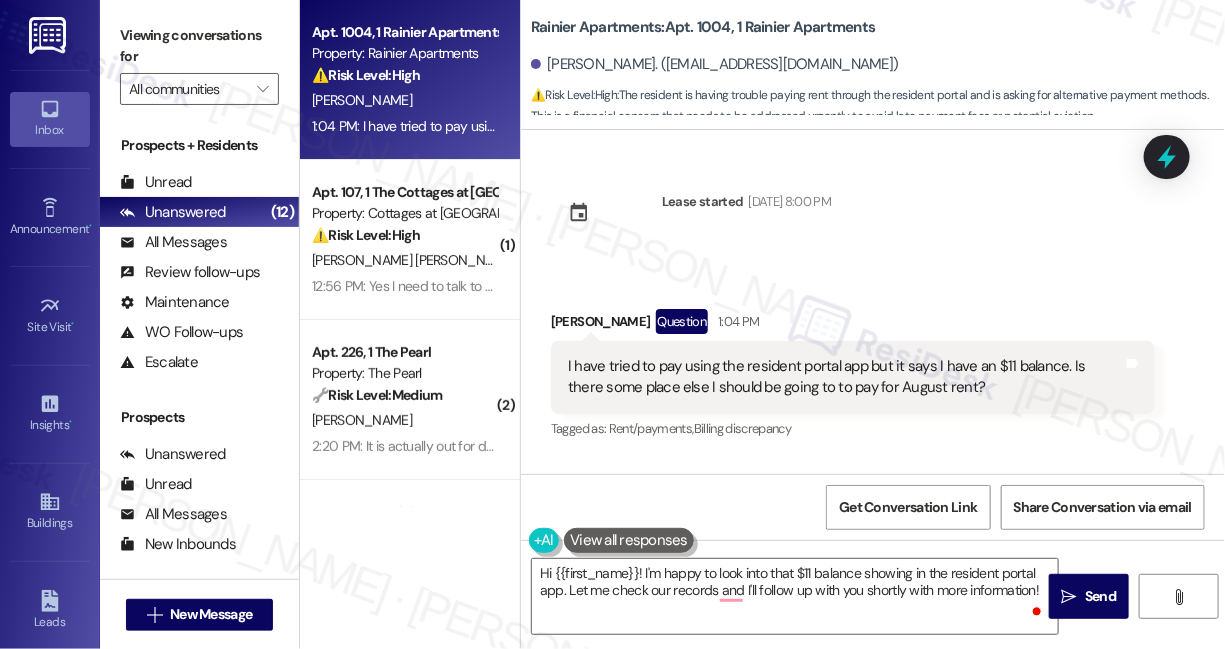 click on "I have tried to pay using the resident portal app but it says I have an $11 balance. Is there some place else I should be going to to pay for August rent?" at bounding box center [845, 377] 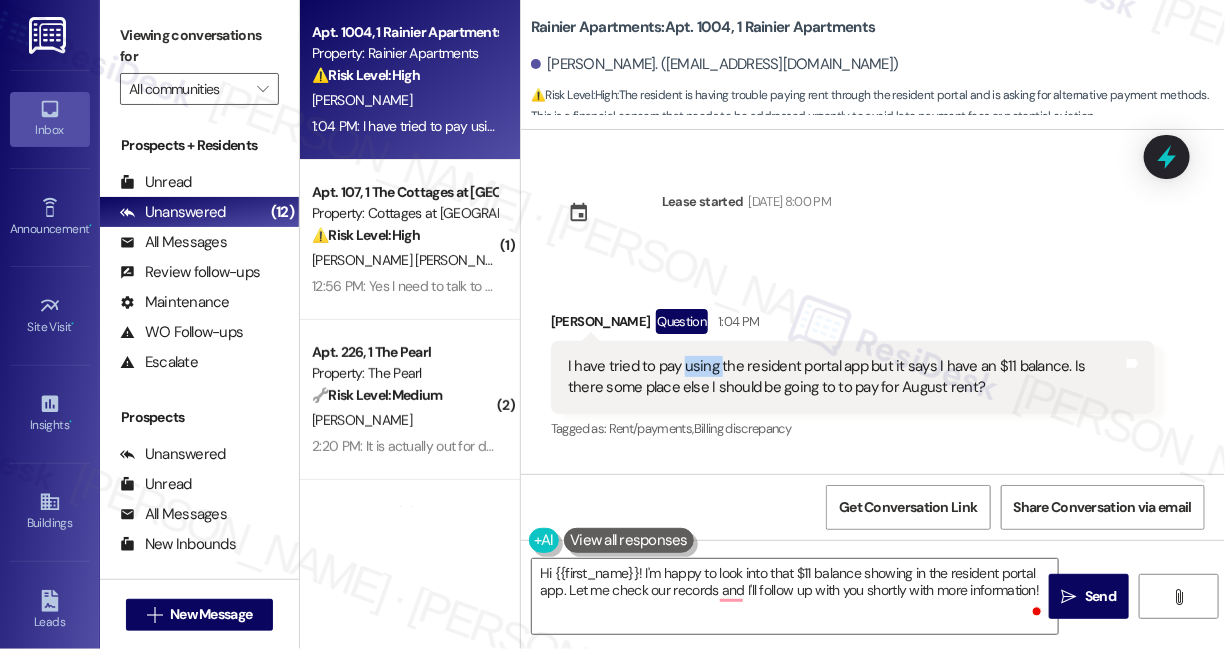 click on "I have tried to pay using the resident portal app but it says I have an $11 balance. Is there some place else I should be going to to pay for August rent?" at bounding box center [845, 377] 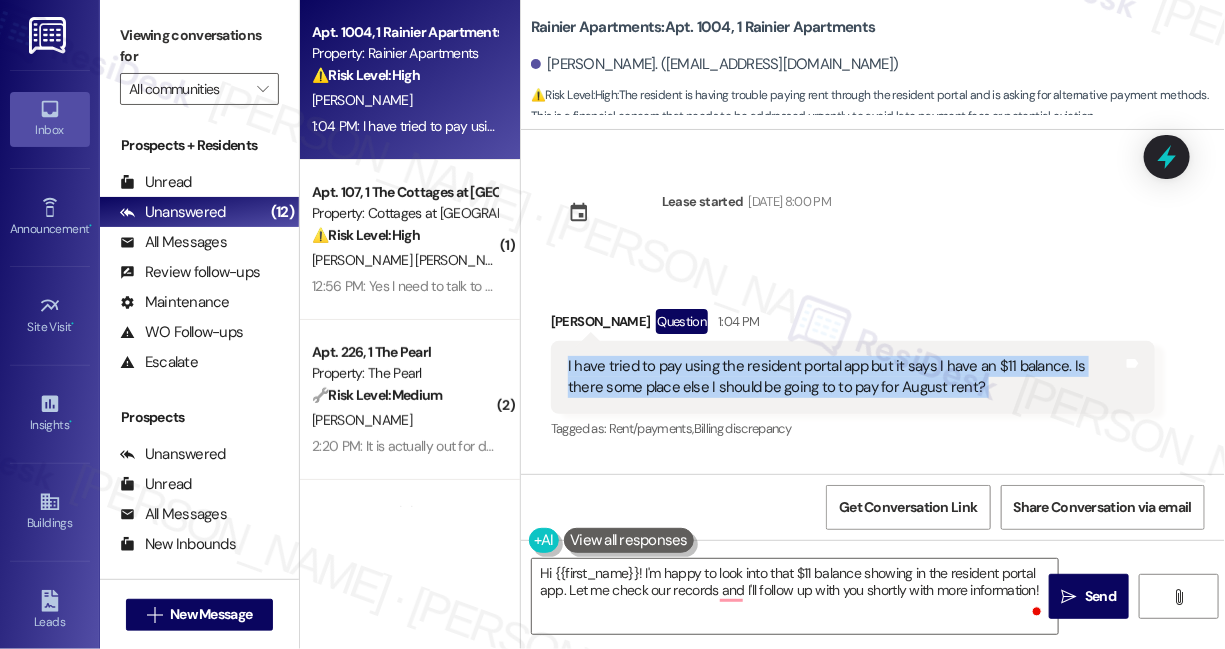 click on "I have tried to pay using the resident portal app but it says I have an $11 balance. Is there some place else I should be going to to pay for August rent?" at bounding box center (845, 377) 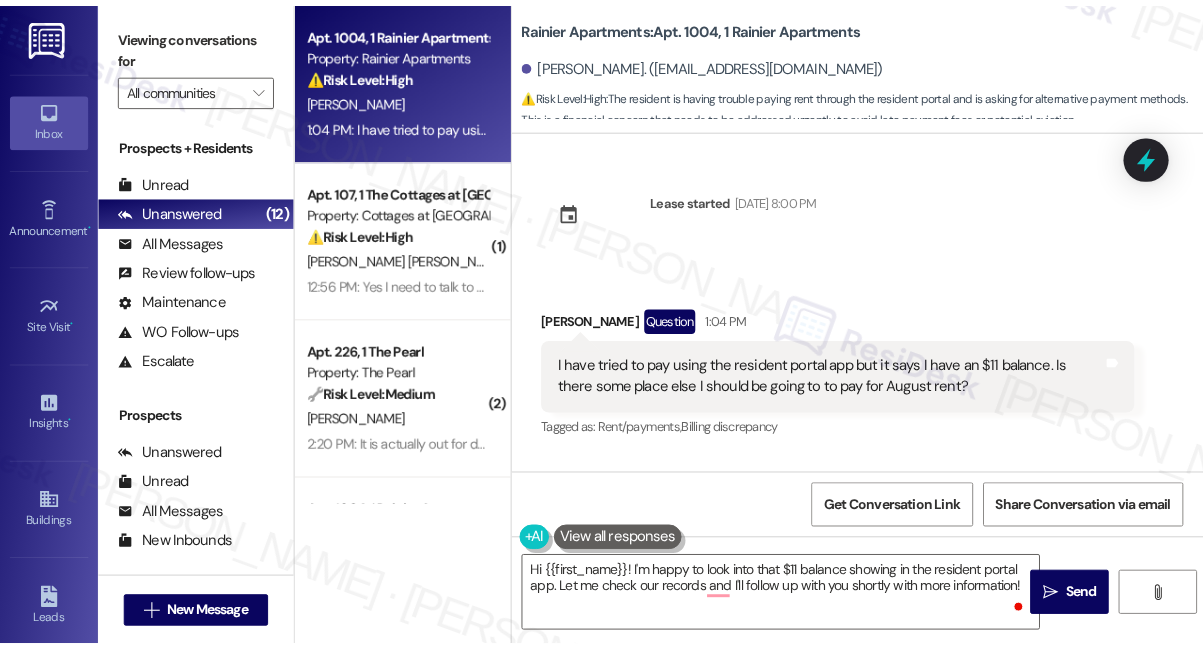 scroll, scrollTop: 0, scrollLeft: 0, axis: both 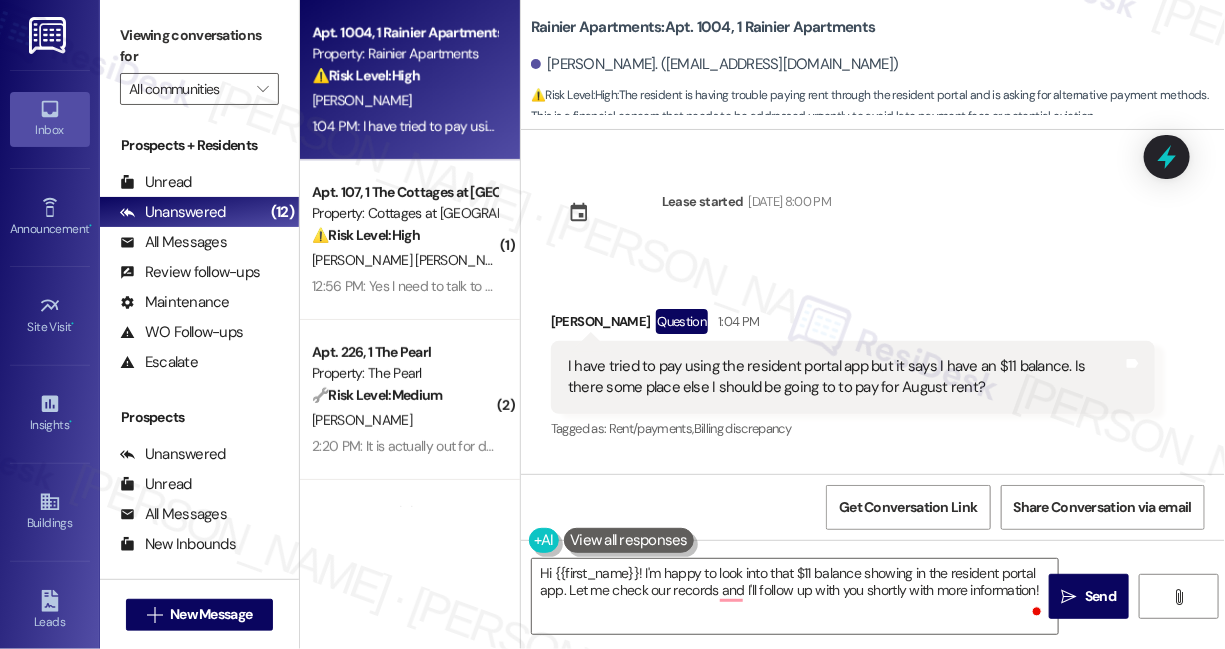 click on "Viewing conversations for All communities " at bounding box center (199, 62) 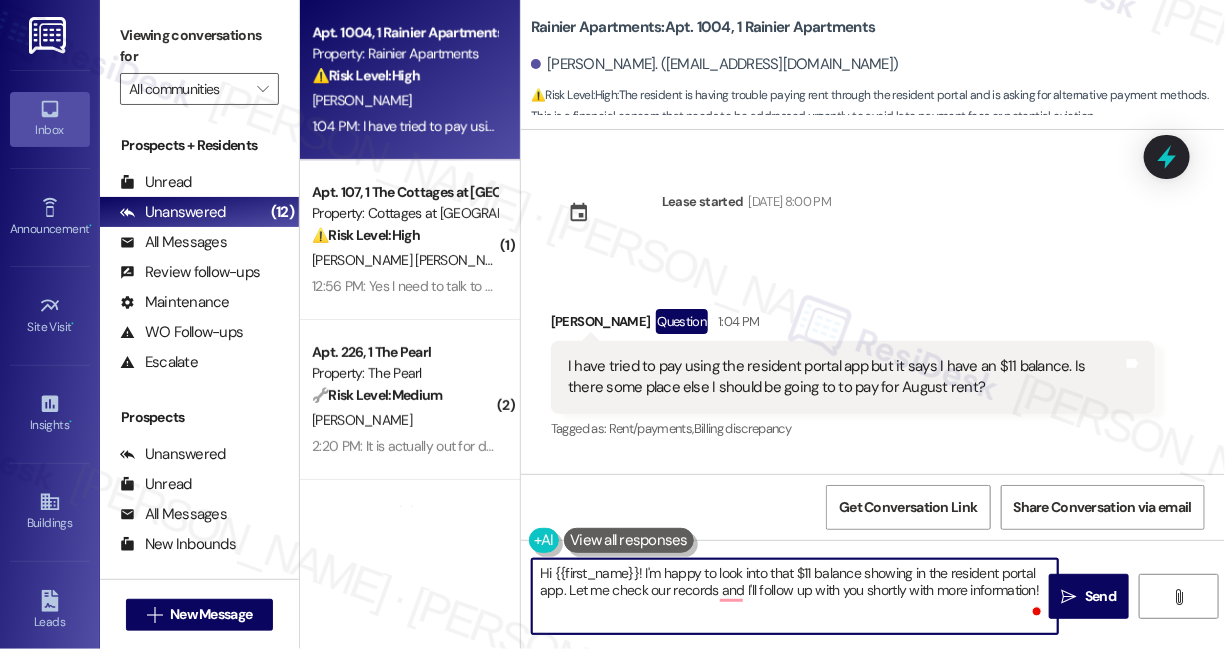 click on "Hi {{first_name}}! I'm happy to look into that $11 balance showing in the resident portal app. Let me check our records and I'll follow up with you shortly with more information!" at bounding box center (795, 596) 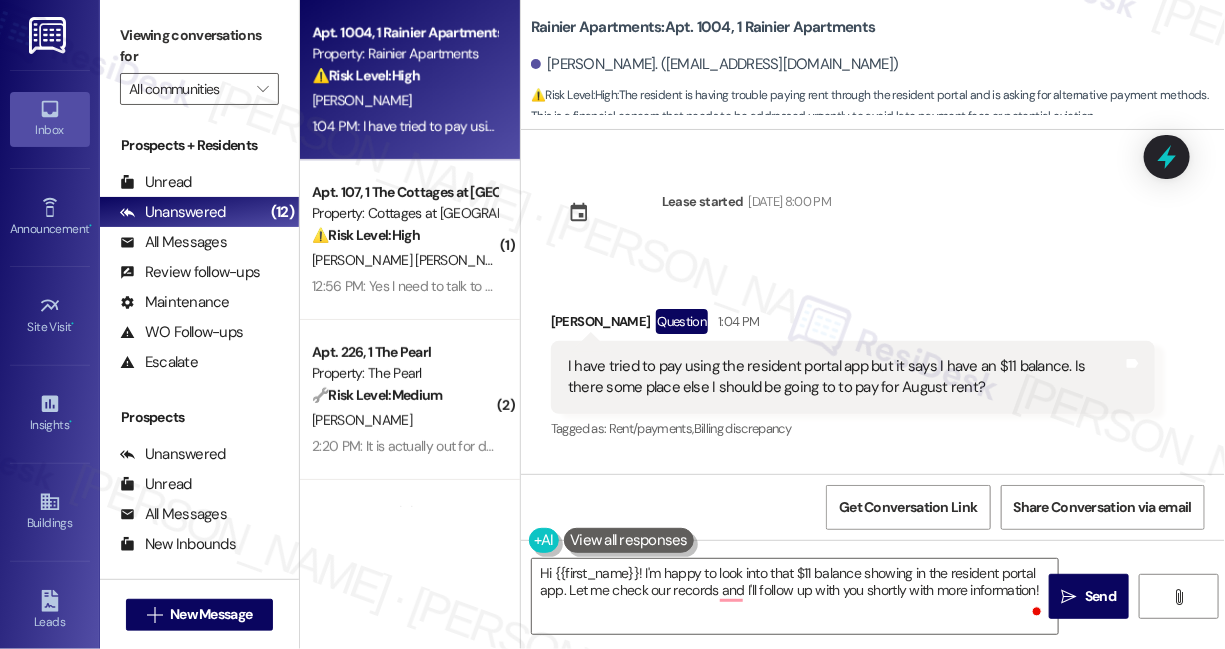 click on "Viewing conversations for" at bounding box center [199, 46] 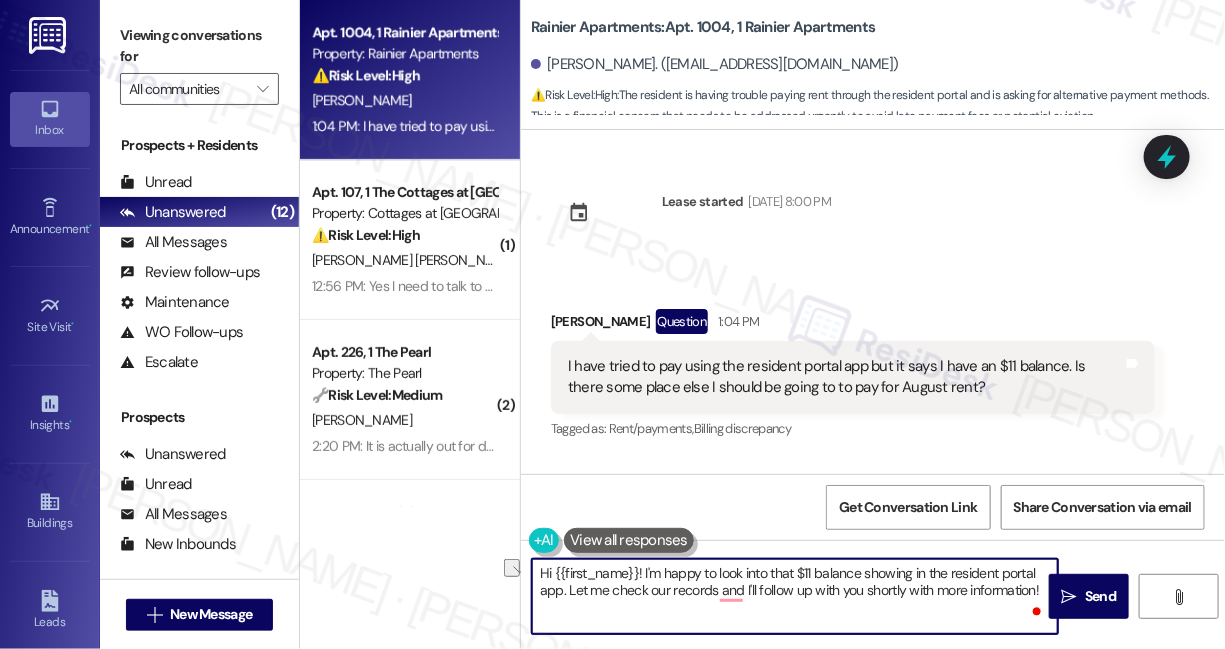 drag, startPoint x: 1039, startPoint y: 589, endPoint x: 568, endPoint y: 590, distance: 471.00107 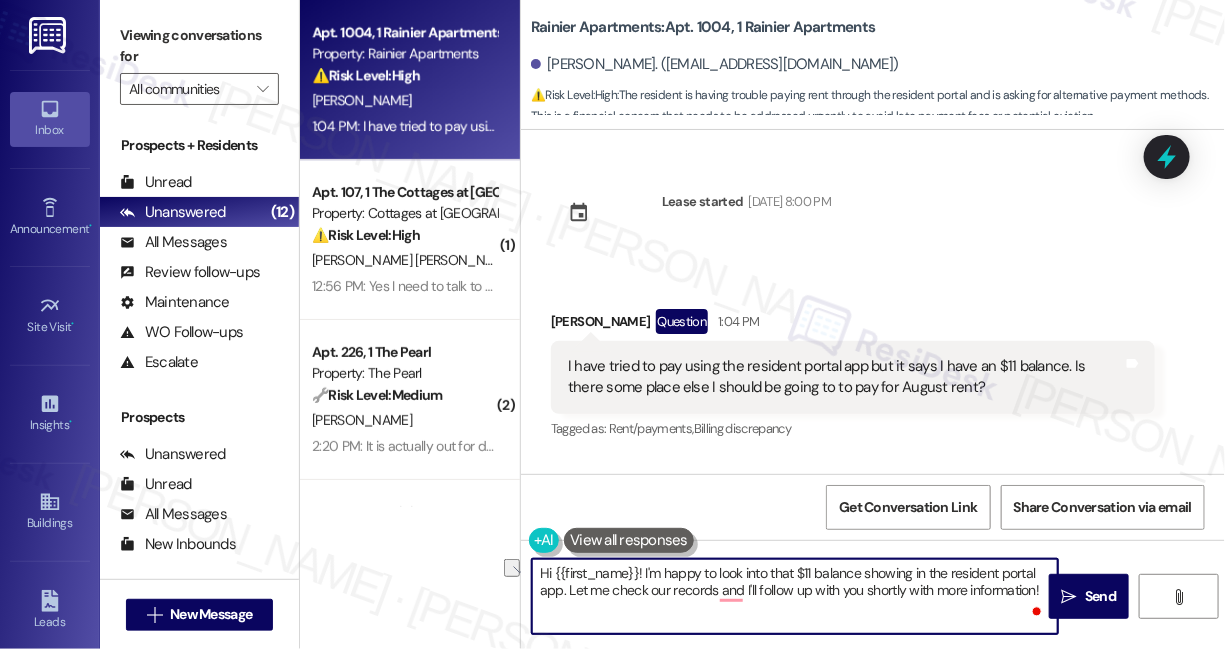 click on "Hi {{first_name}}! I'm happy to look into that $11 balance showing in the resident portal app. Let me check our records and I'll follow up with you shortly with more information!" at bounding box center [795, 596] 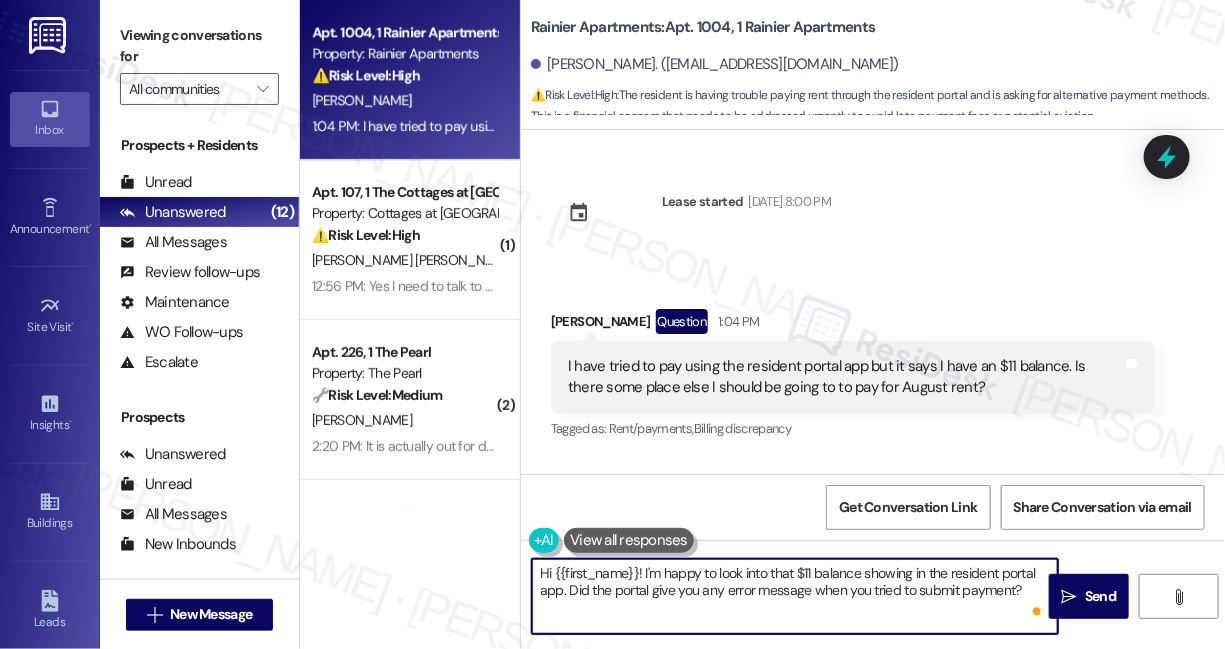 click on "Hi {{first_name}}! I'm happy to look into that $11 balance showing in the resident portal app. Did the portal give you any error message when you tried to submit payment?" at bounding box center (795, 596) 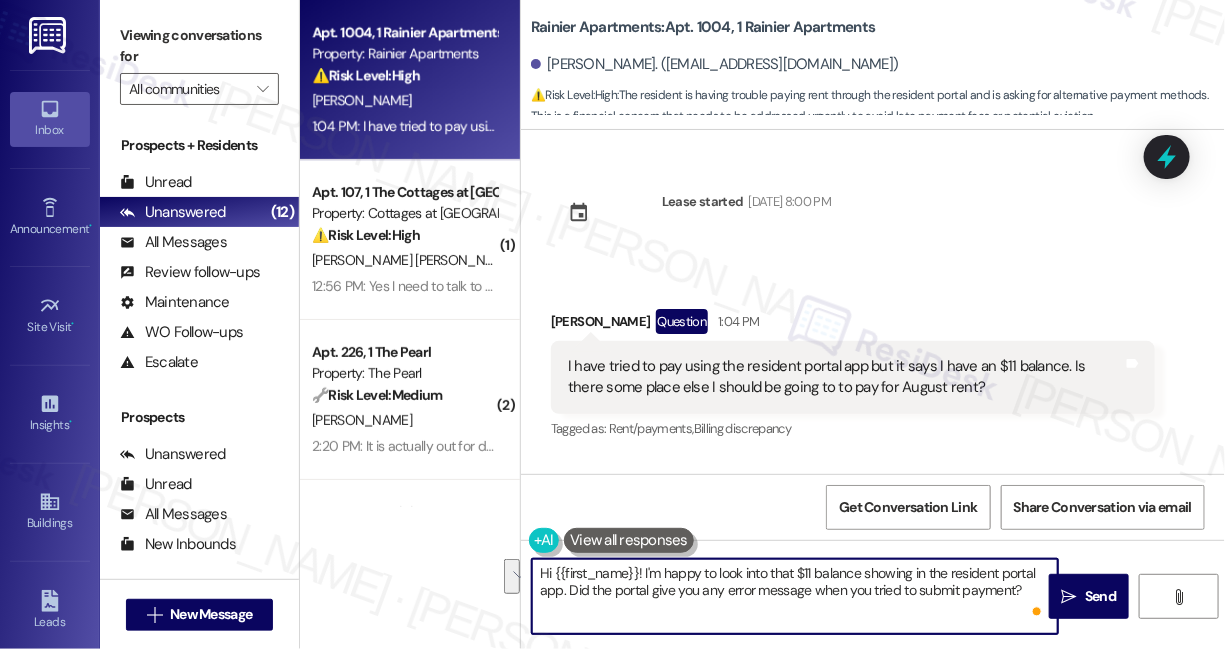 drag, startPoint x: 645, startPoint y: 571, endPoint x: 766, endPoint y: 568, distance: 121.037186 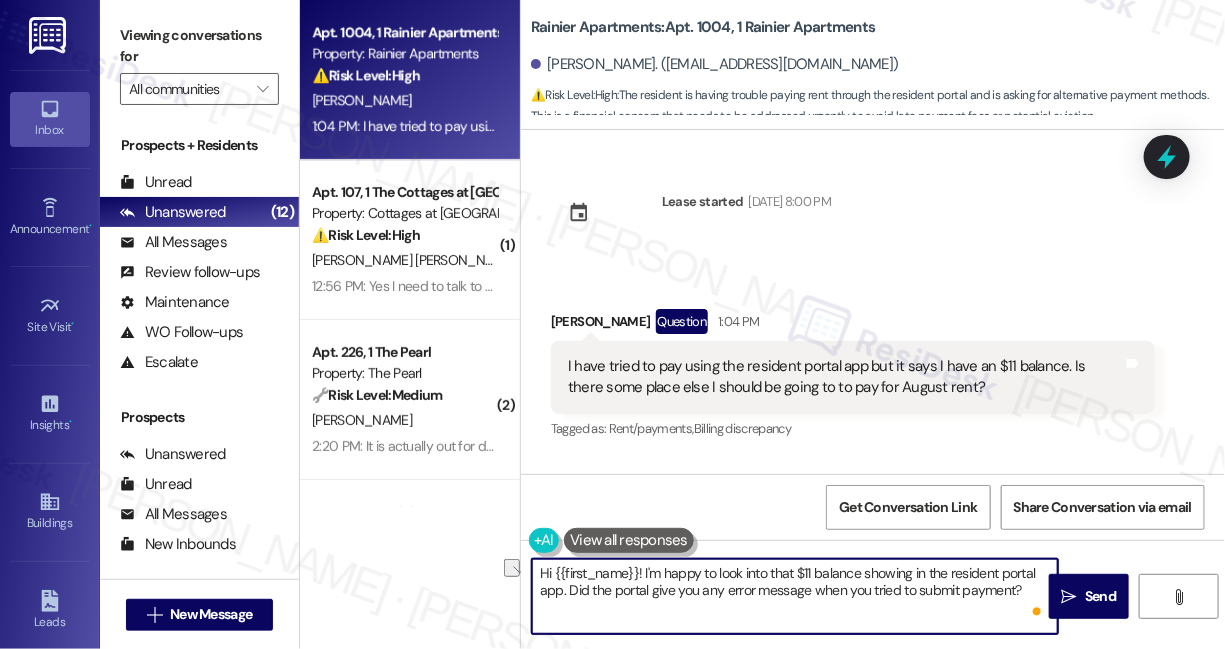 click on "Hi {{first_name}}! I'm happy to look into that $11 balance showing in the resident portal app. Did the portal give you any error message when you tried to submit payment?" at bounding box center (795, 596) 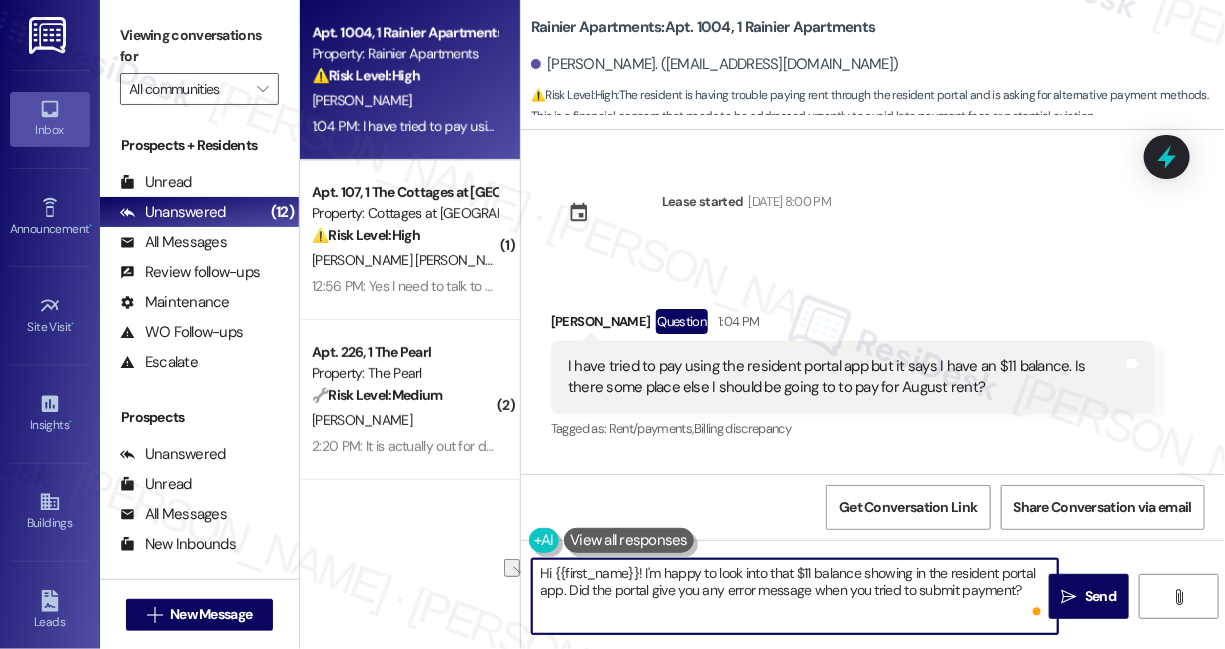 drag, startPoint x: 766, startPoint y: 571, endPoint x: 653, endPoint y: 565, distance: 113.15918 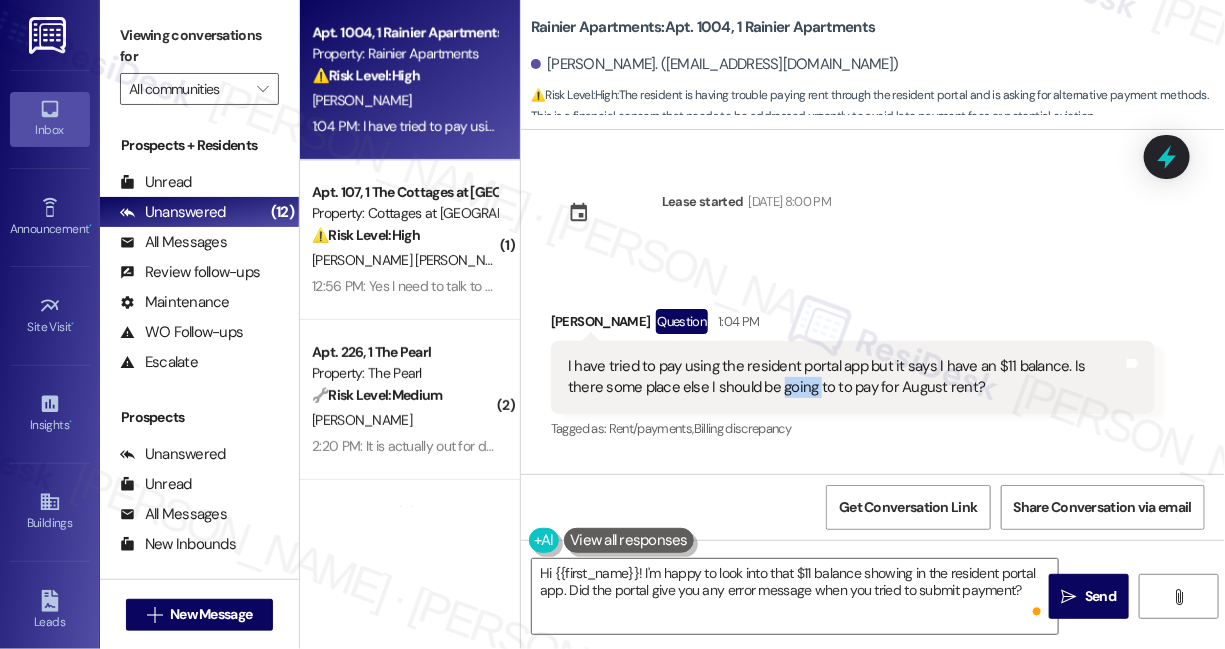 click on "I have tried to pay using the resident portal app but it says I have an $11 balance. Is there some place else I should be going to to pay for August rent?" at bounding box center (845, 377) 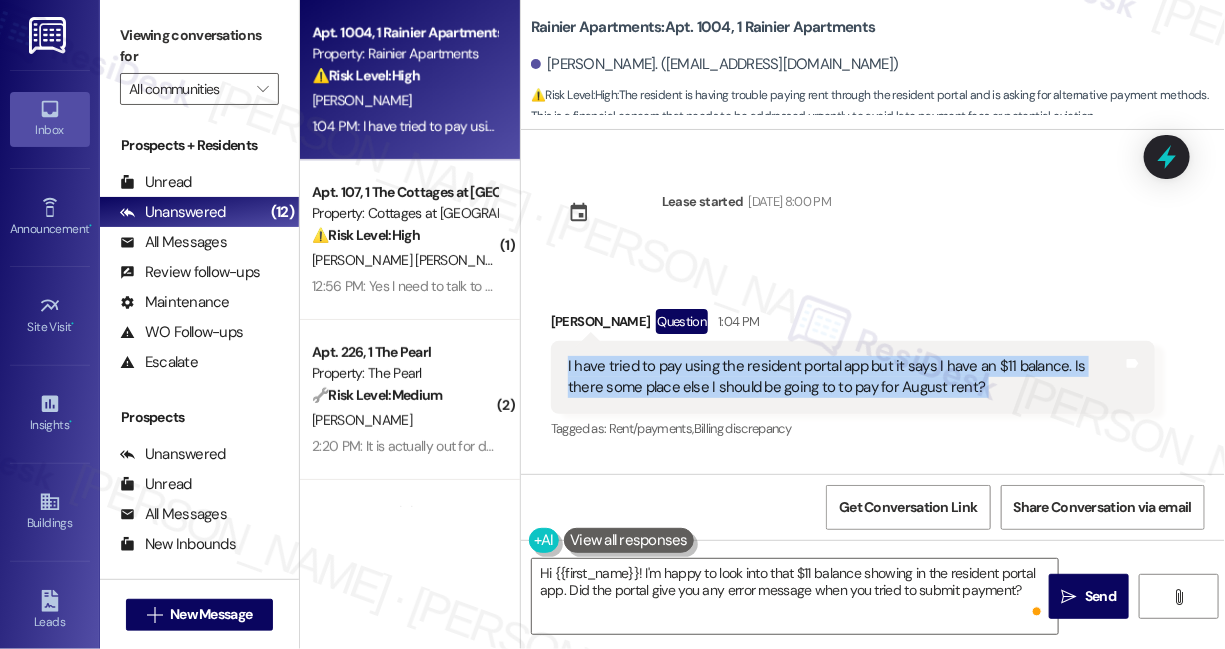 click on "I have tried to pay using the resident portal app but it says I have an $11 balance. Is there some place else I should be going to to pay for August rent?" at bounding box center [845, 377] 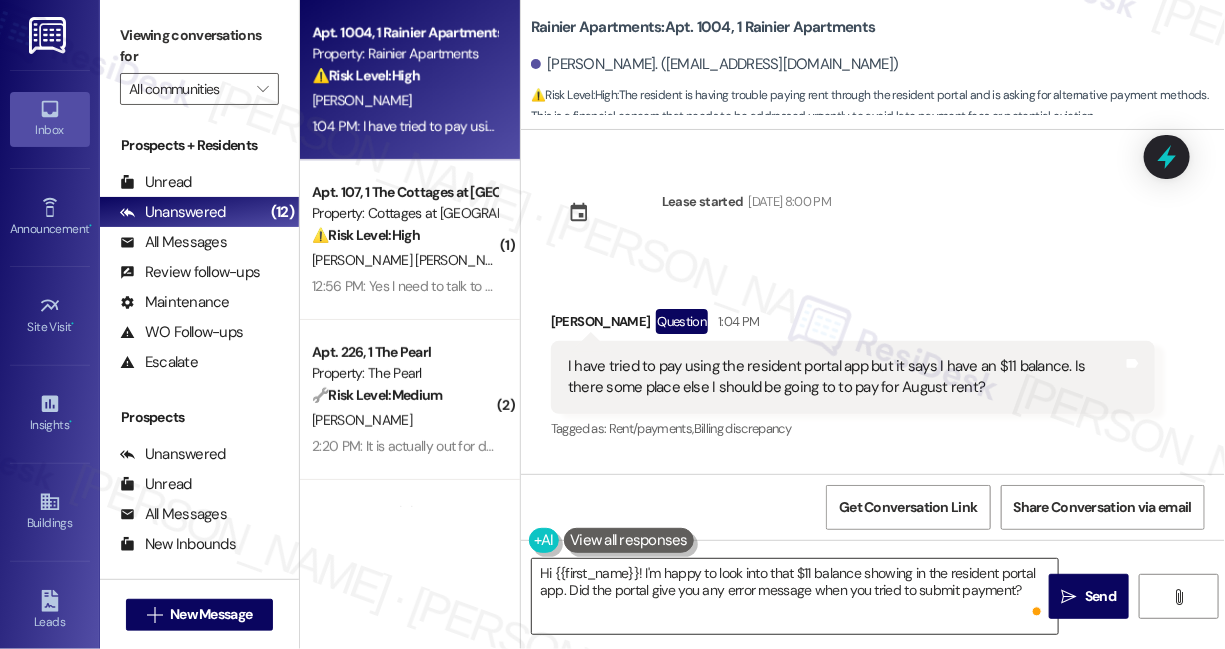 click on "Hi {{first_name}}! I'm happy to look into that $11 balance showing in the resident portal app. Did the portal give you any error message when you tried to submit payment?" at bounding box center (795, 596) 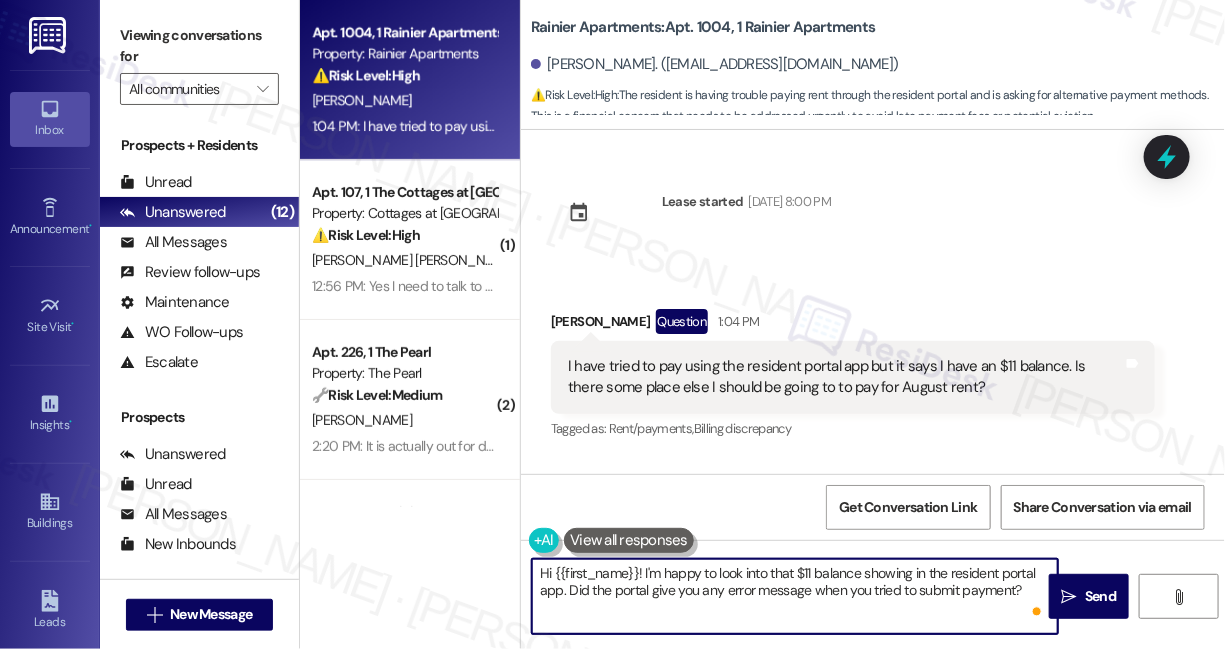 drag, startPoint x: 638, startPoint y: 571, endPoint x: 669, endPoint y: 571, distance: 31 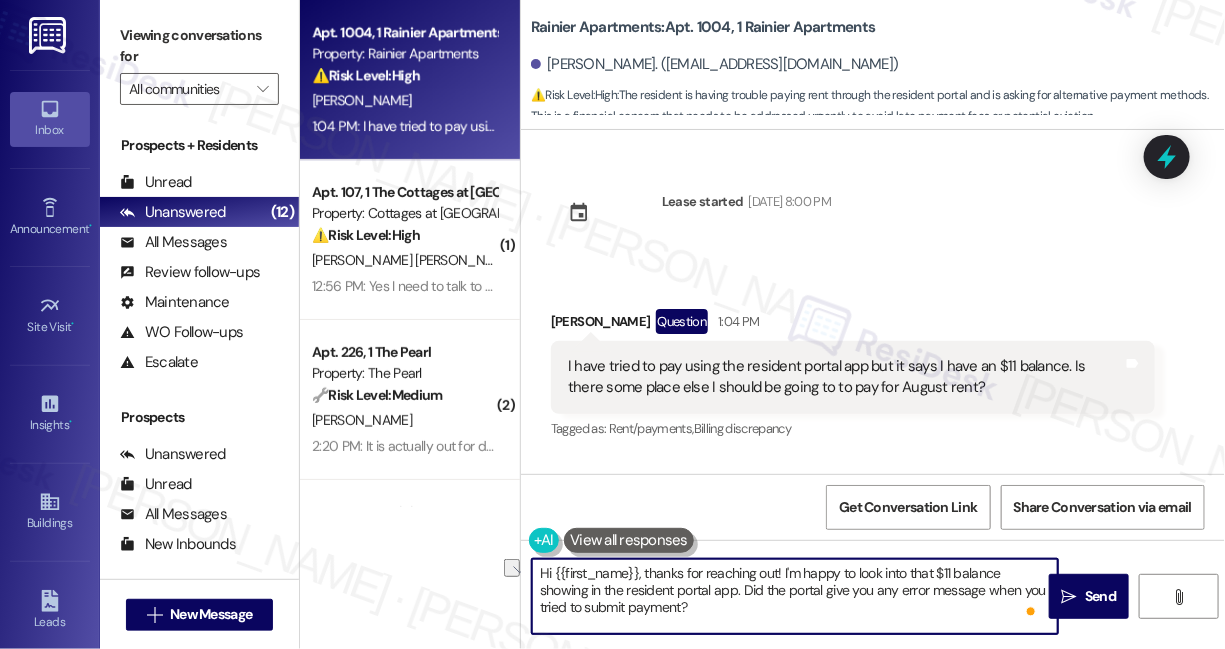drag, startPoint x: 785, startPoint y: 572, endPoint x: 931, endPoint y: 568, distance: 146.05478 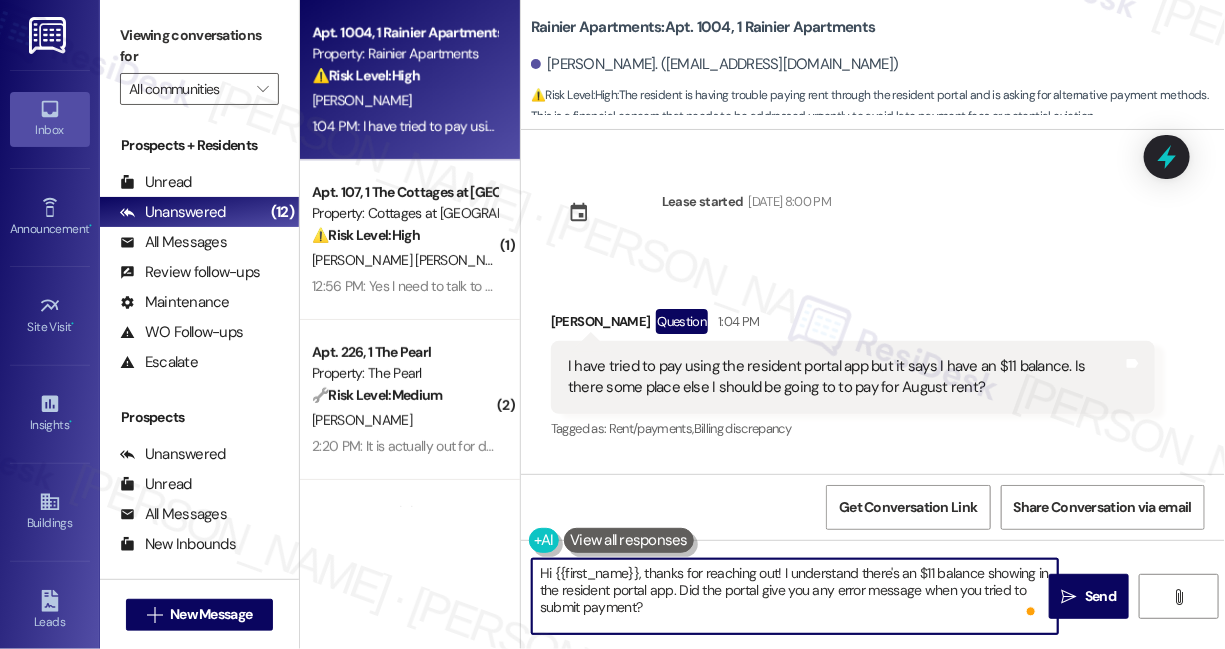 click on "Hi {{first_name}}, thanks for reaching out! I understand there's an $11 balance showing in the resident portal app. Did the portal give you any error message when you tried to submit payment?" at bounding box center (795, 596) 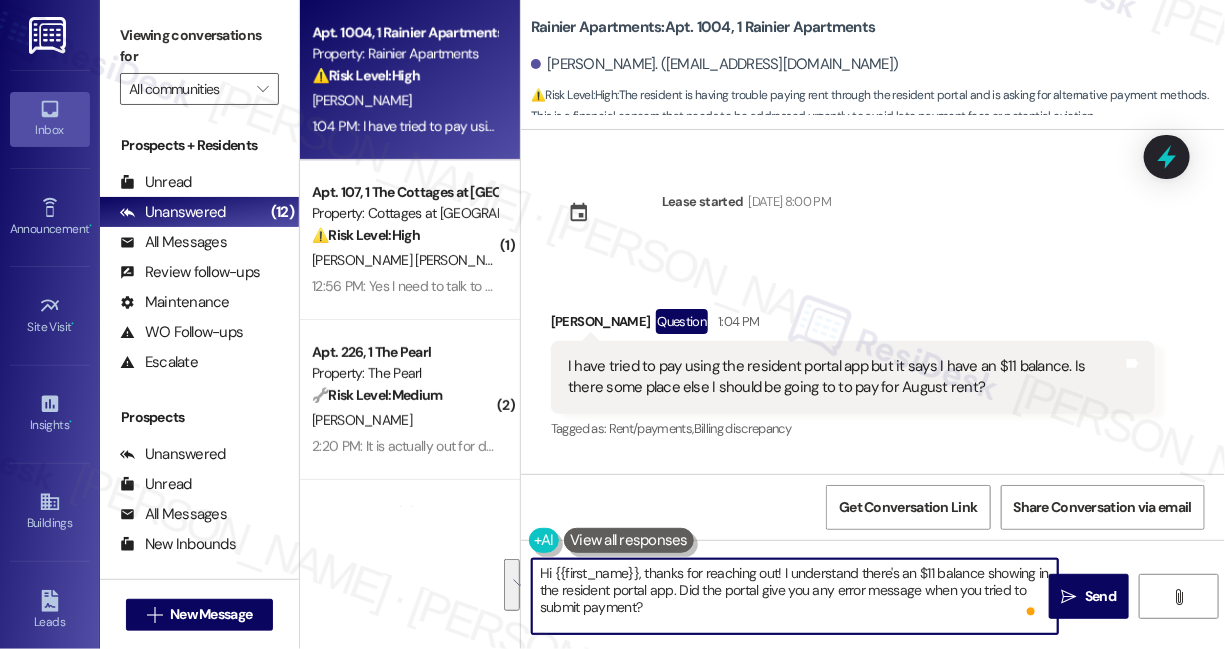 click on "Hi {{first_name}}, thanks for reaching out! I understand there's an $11 balance showing in the resident portal app. Did the portal give you any error message when you tried to submit payment?" at bounding box center (795, 596) 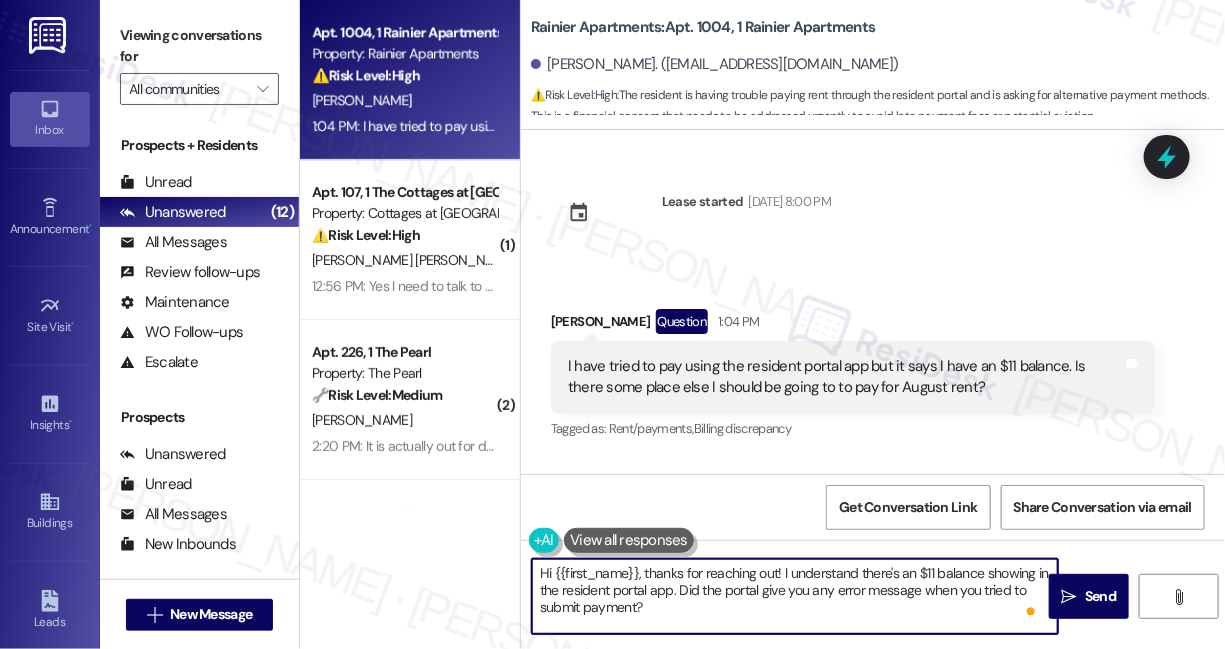 click on "Hi {{first_name}}, thanks for reaching out! I understand there's an $11 balance showing in the resident portal app. Did the portal give you any error message when you tried to submit payment?" at bounding box center [795, 596] 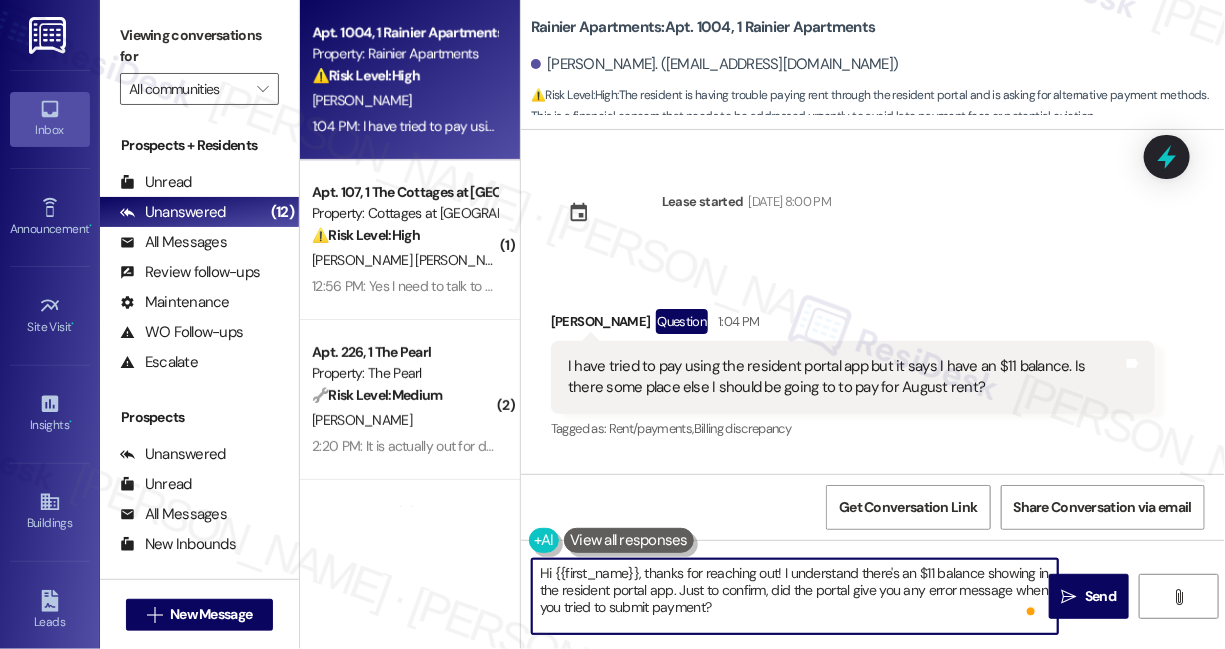 click on "Hi {{first_name}}, thanks for reaching out! I understand there's an $11 balance showing in the resident portal app. Just to confirm, did the portal give you any error message when you tried to submit payment?" at bounding box center [795, 596] 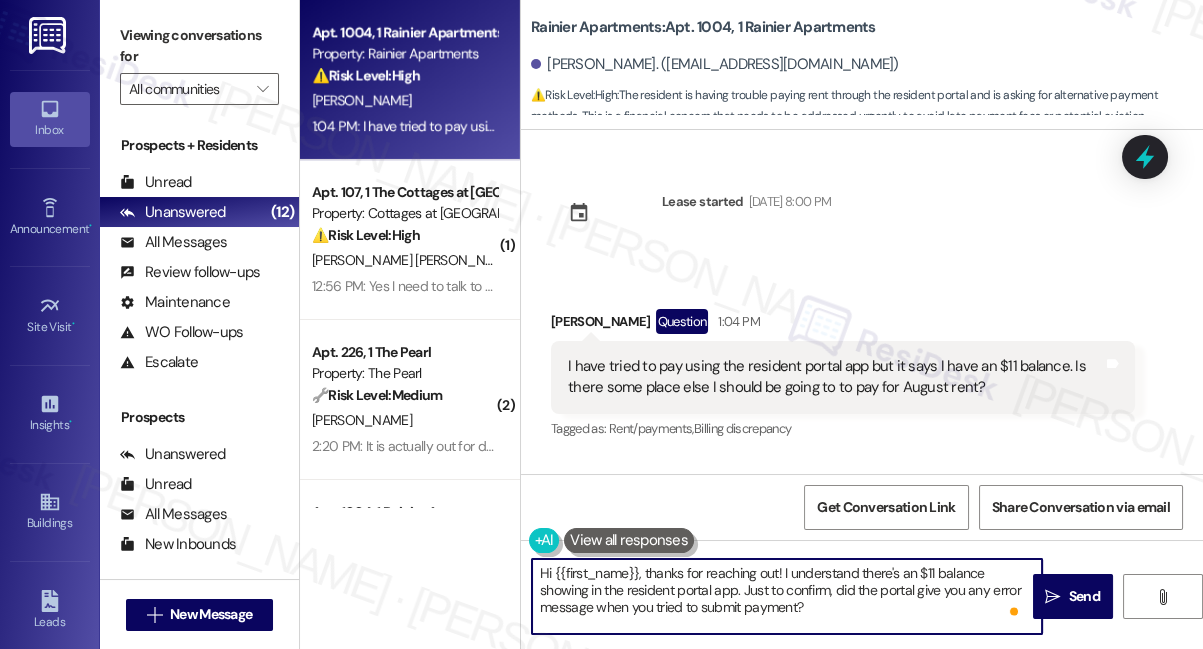 click on "Hi {{first_name}}, thanks for reaching out! I understand there's an $11 balance showing in the resident portal app. Just to confirm, did the portal give you any error message when you tried to submit payment?" at bounding box center [787, 596] 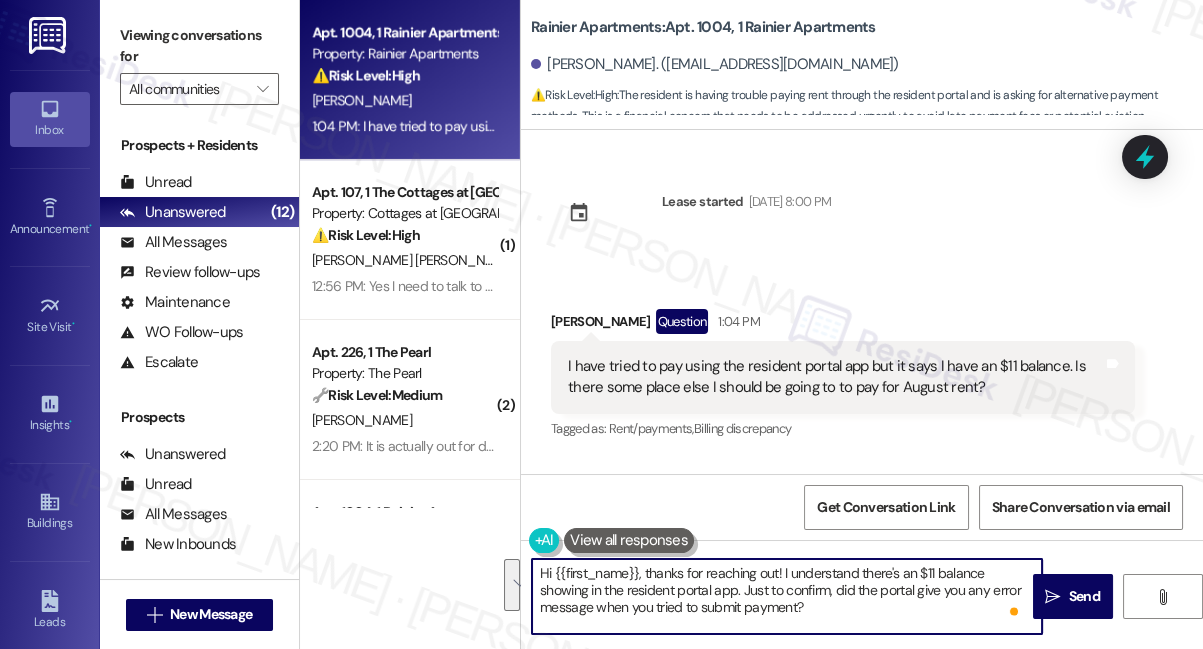 click on "Hi {{first_name}}, thanks for reaching out! I understand there's an $11 balance showing in the resident portal app. Just to confirm, did the portal give you any error message when you tried to submit payment?" at bounding box center [787, 596] 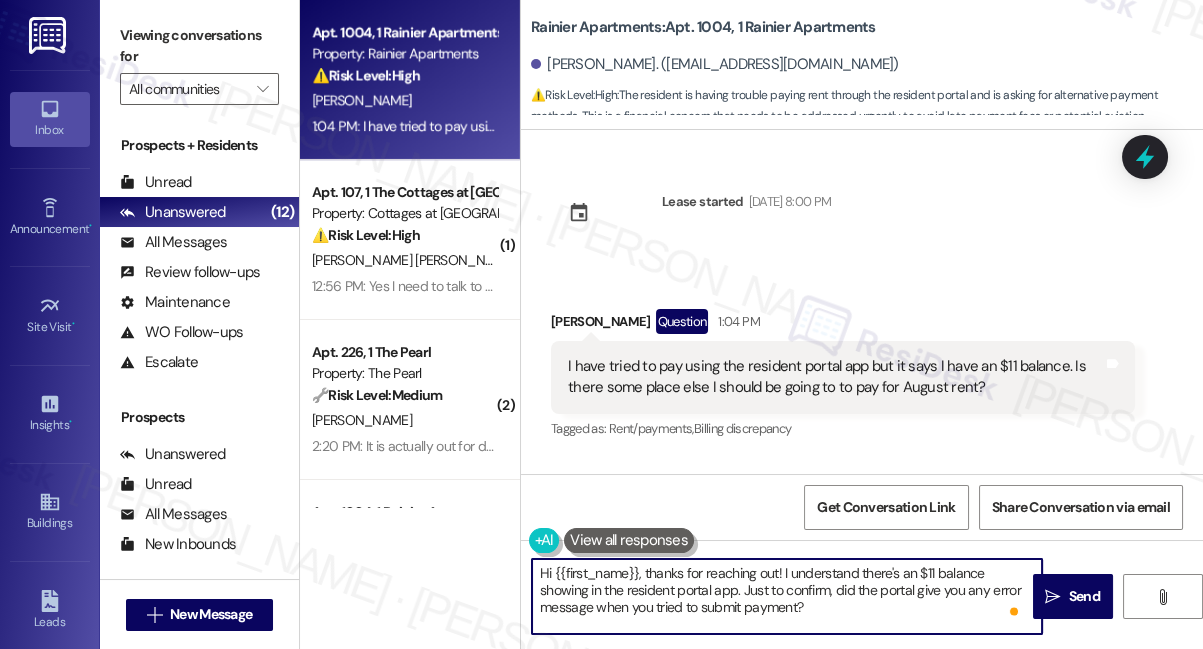 click on "Hi {{first_name}}, thanks for reaching out! I understand there's an $11 balance showing in the resident portal app. Just to confirm, did the portal give you any error message when you tried to submit payment?" at bounding box center (787, 596) 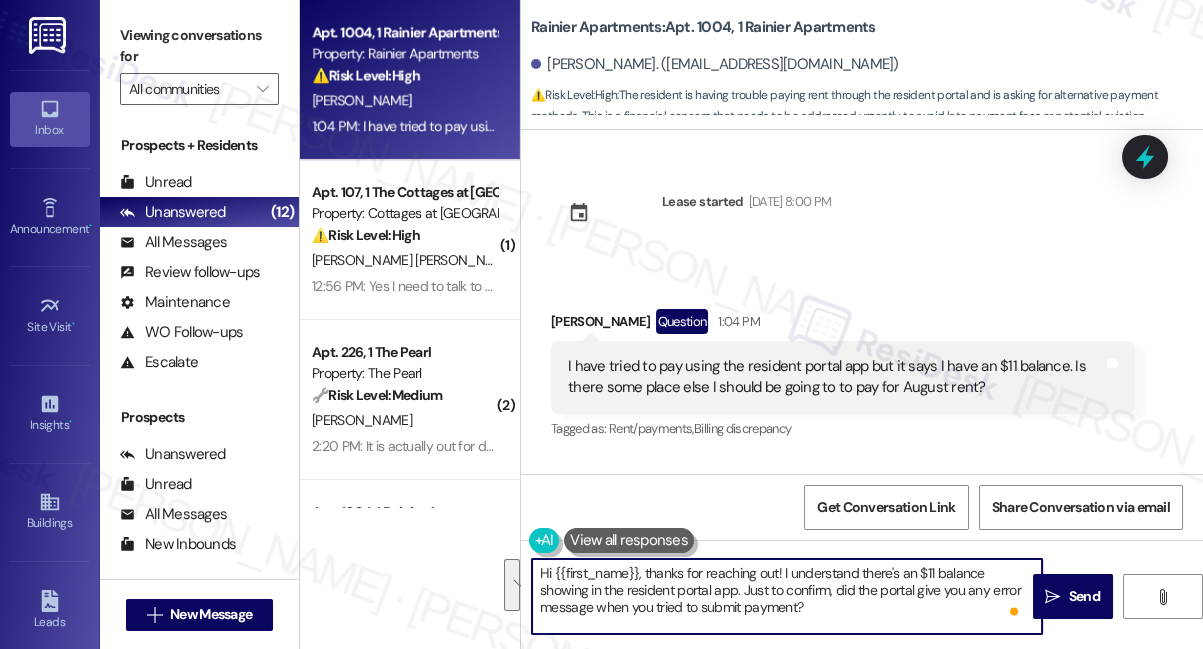 click on "Hi {{first_name}}, thanks for reaching out! I understand there's an $11 balance showing in the resident portal app. Just to confirm, did the portal give you any error message when you tried to submit payment?" at bounding box center [787, 596] 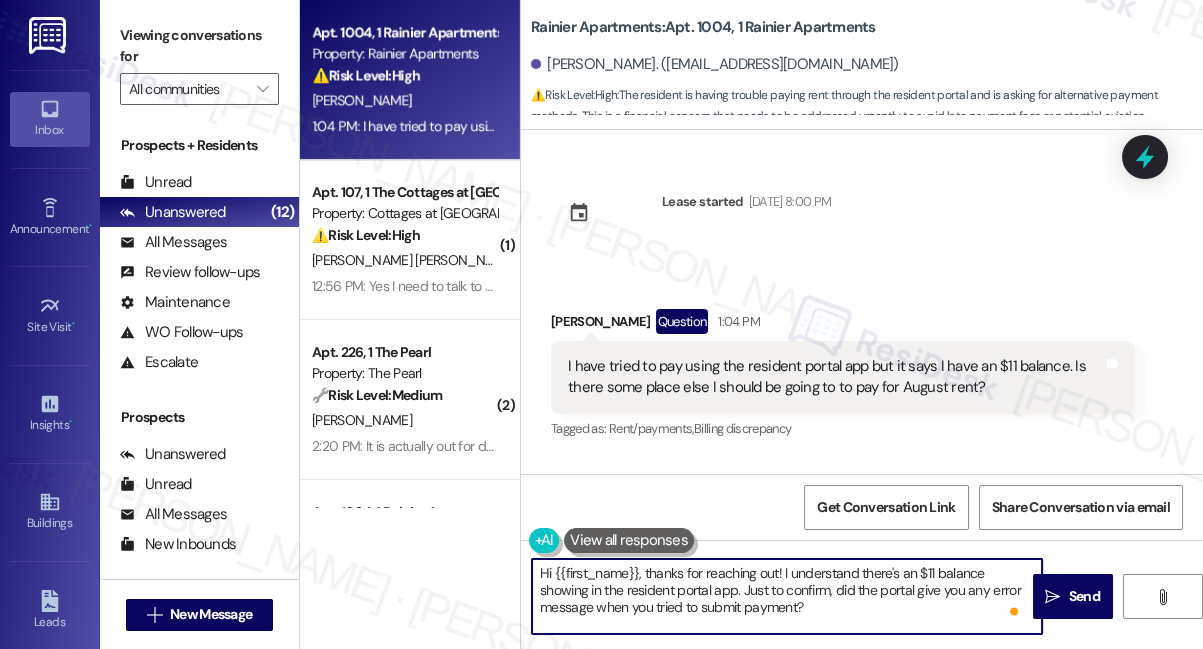click on "Hi {{first_name}}, thanks for reaching out! I understand there's an $11 balance showing in the resident portal app. Just to confirm, did the portal give you any error message when you tried to submit payment?" at bounding box center (787, 596) 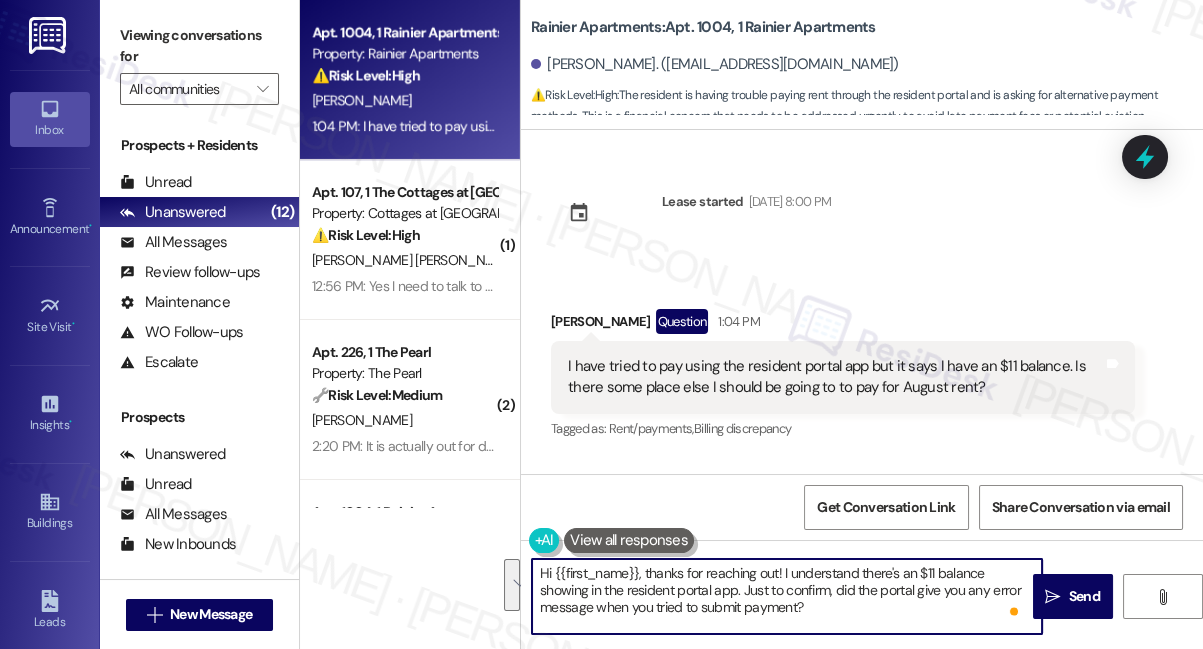 click on "Hi {{first_name}}, thanks for reaching out! I understand there's an $11 balance showing in the resident portal app. Just to confirm, did the portal give you any error message when you tried to submit payment?" at bounding box center [787, 596] 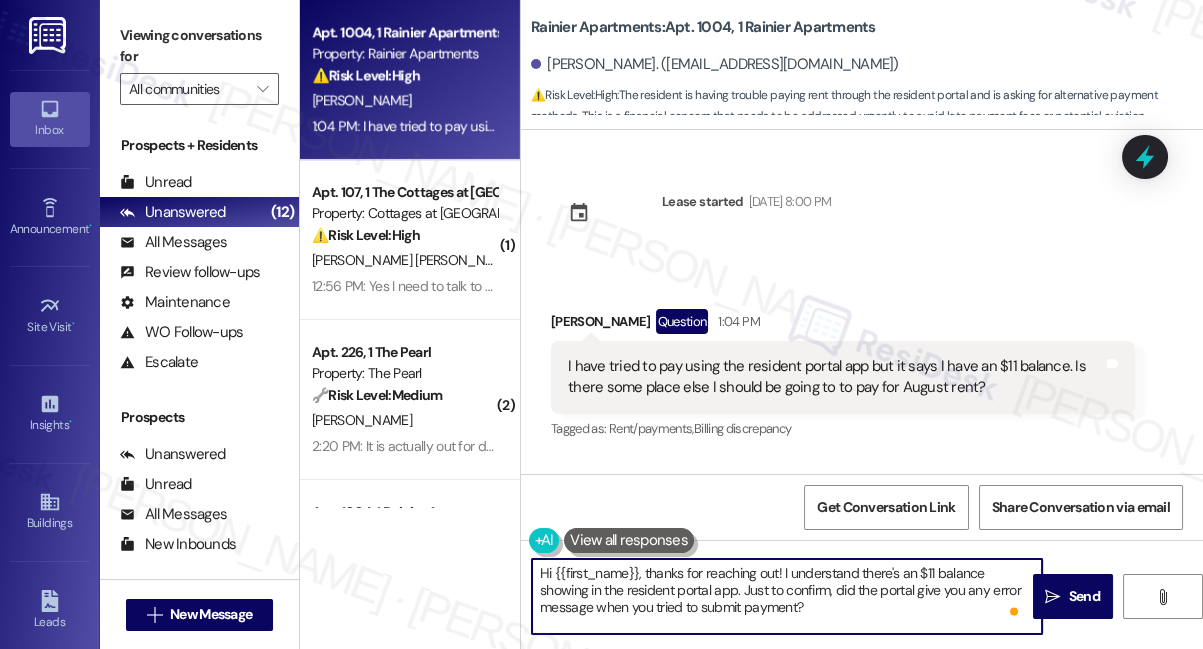 type on "Hi {{first_name}}, thanks for reaching out! I understand there's an $11 balance showing in the resident portal app. Just to confirm, did the portal give you any error message when you tried to submit payment?" 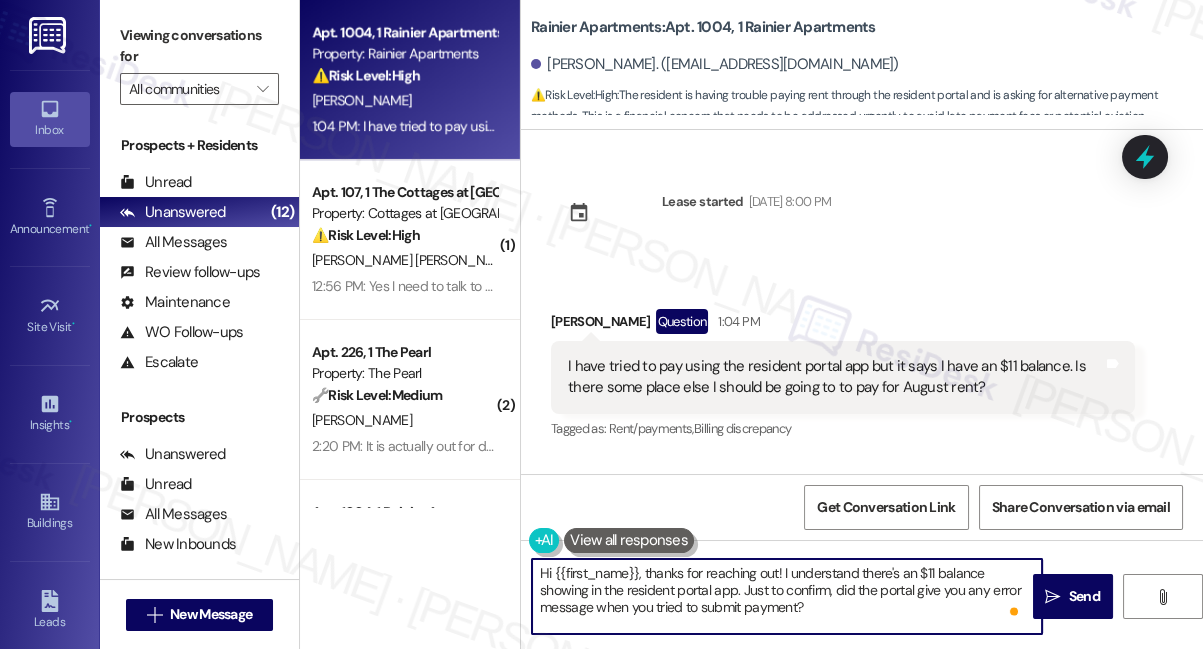 click on "Hi {{first_name}}, thanks for reaching out! I understand there's an $11 balance showing in the resident portal app. Just to confirm, did the portal give you any error message when you tried to submit payment?" at bounding box center [787, 596] 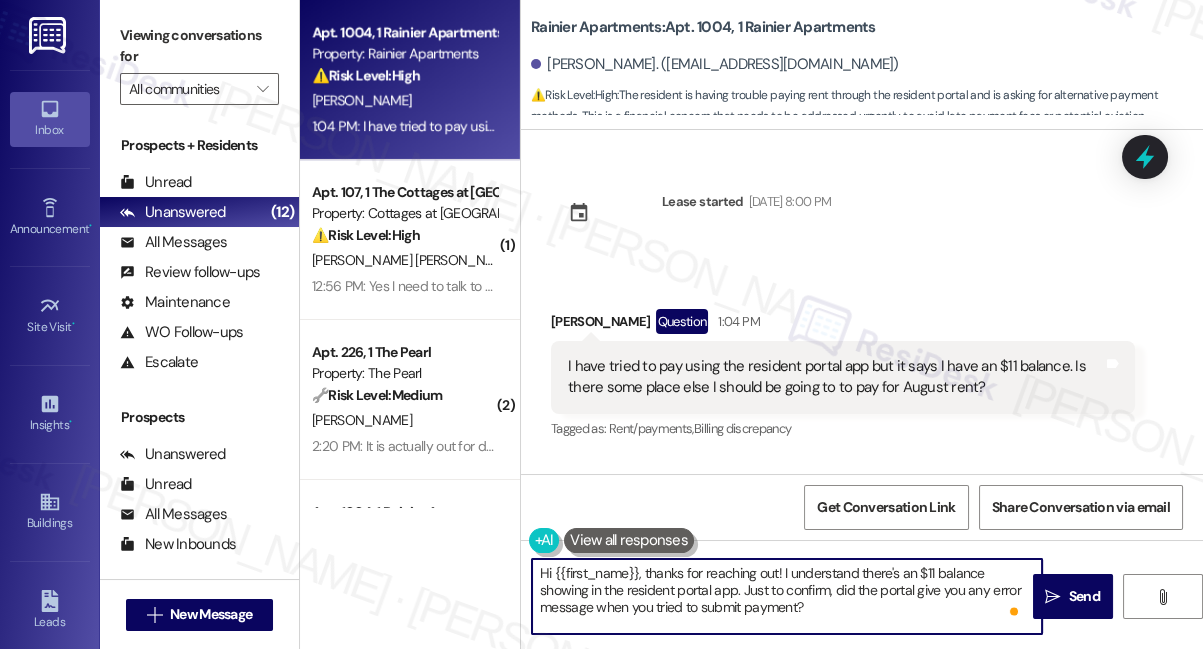 click on "Hi {{first_name}}, thanks for reaching out! I understand there's an $11 balance showing in the resident portal app. Just to confirm, did the portal give you any error message when you tried to submit payment?" at bounding box center [787, 596] 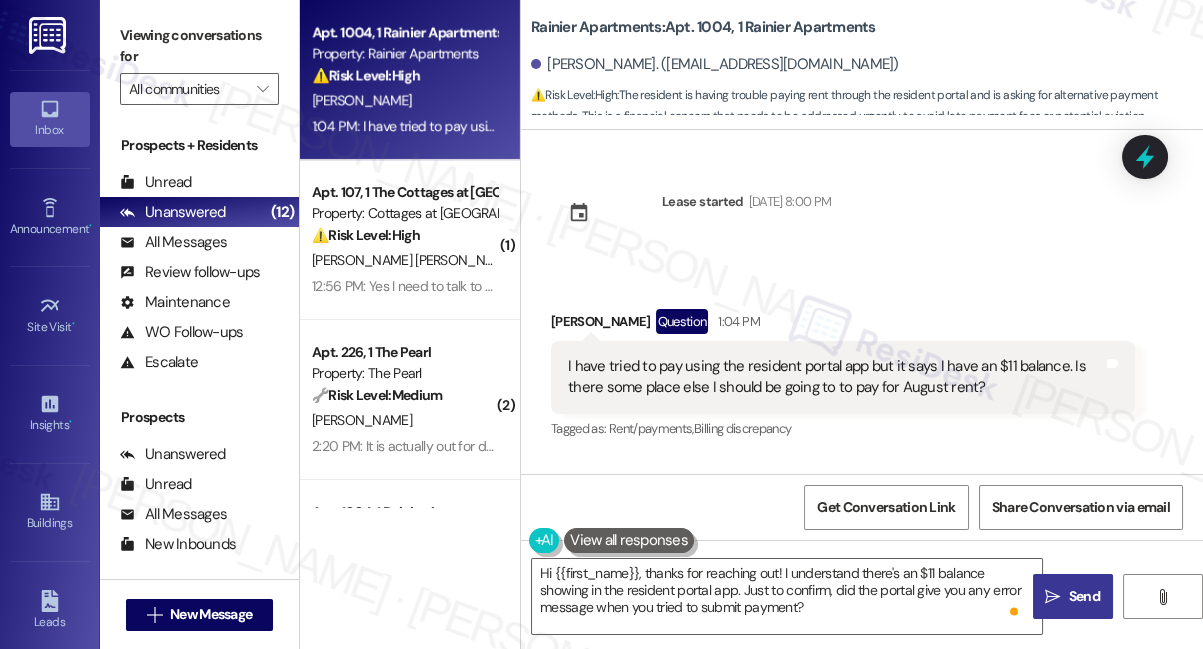 click on "Send" at bounding box center (1084, 596) 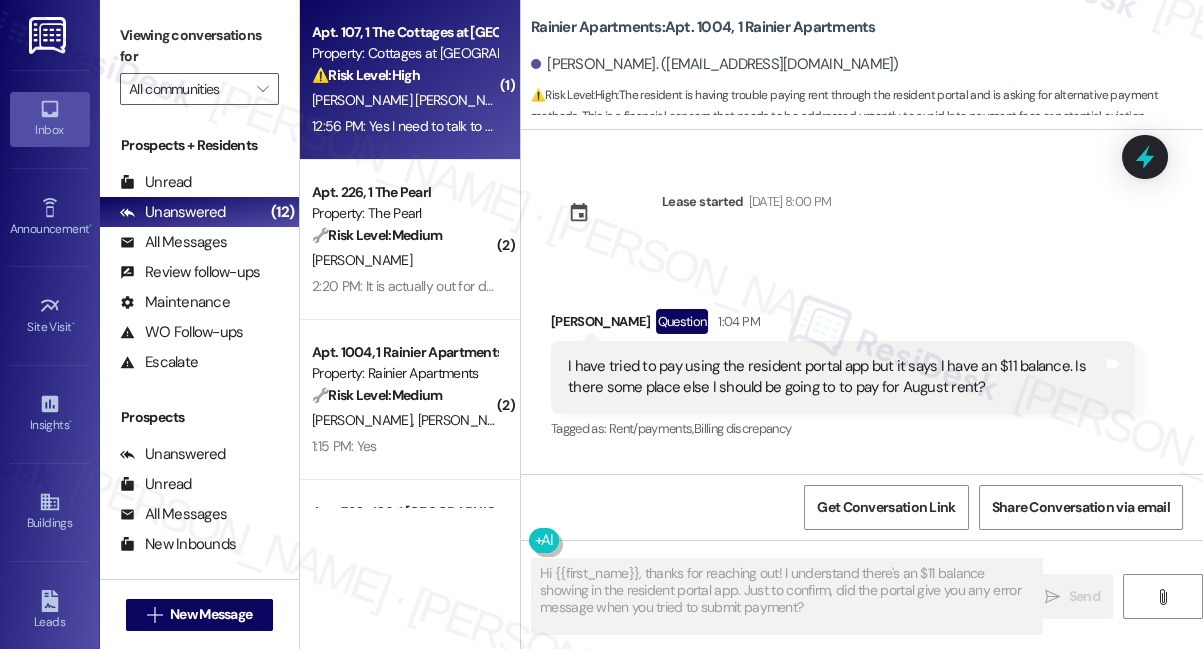 click on "12:56 PM: Yes  I need to talk to somebody 12:56 PM: Yes  I need to talk to somebody" at bounding box center (430, 126) 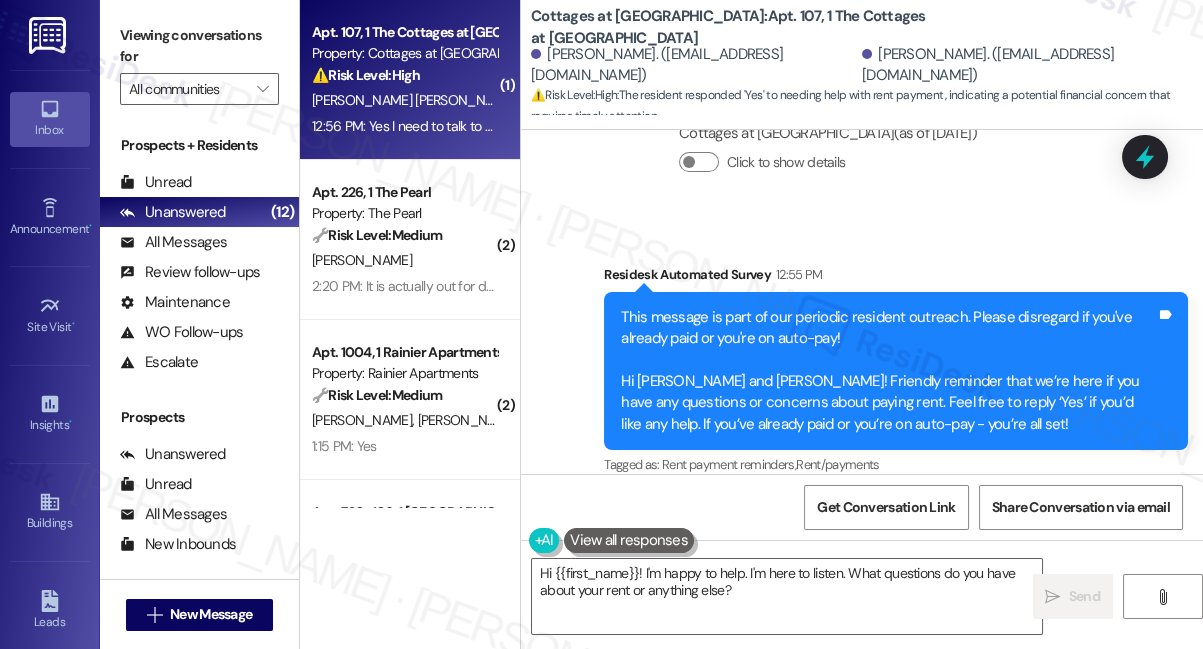 scroll, scrollTop: 2573, scrollLeft: 0, axis: vertical 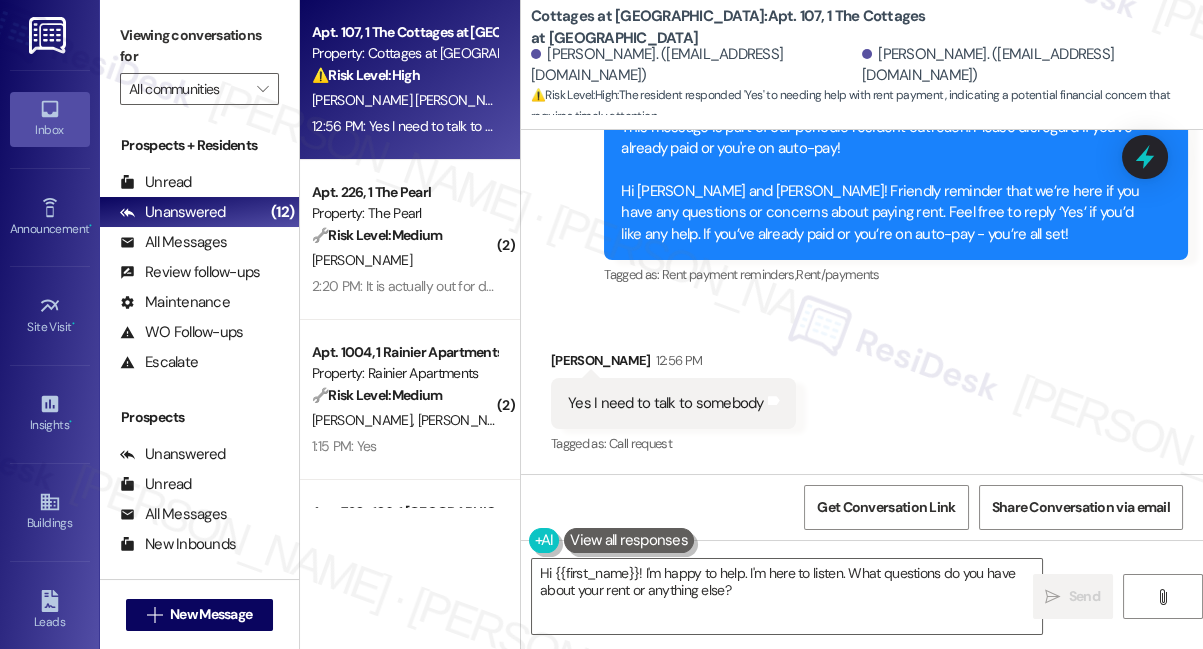 click on "Yes  I need to talk to somebody" at bounding box center [666, 403] 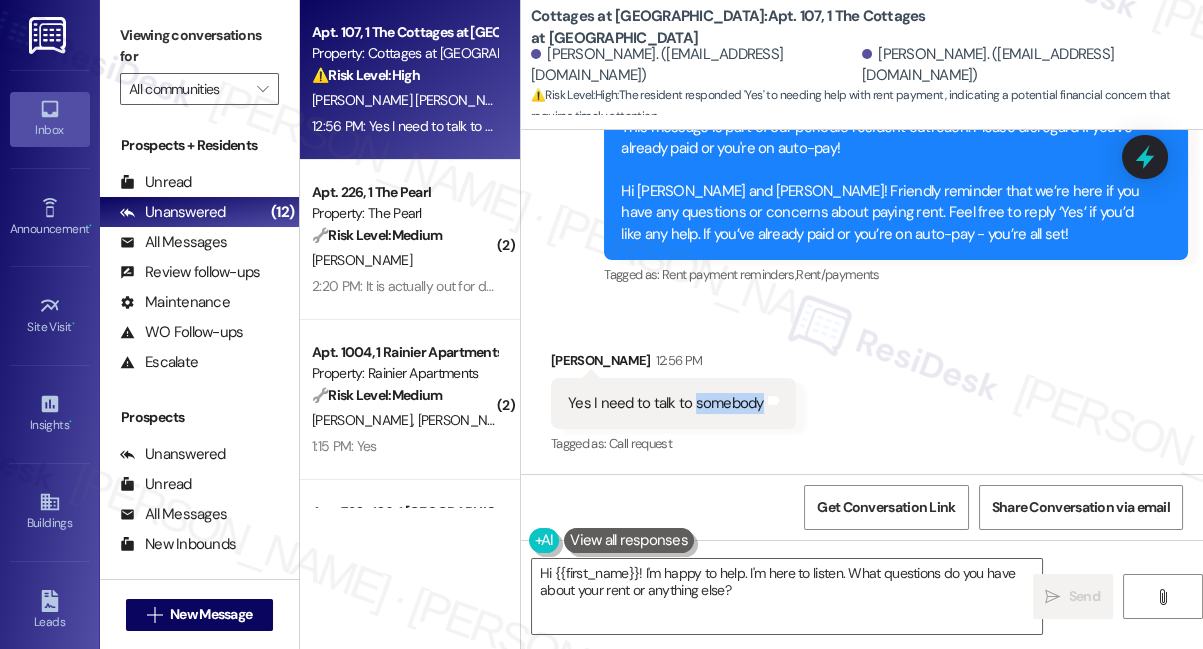 click on "Yes  I need to talk to somebody" at bounding box center (666, 403) 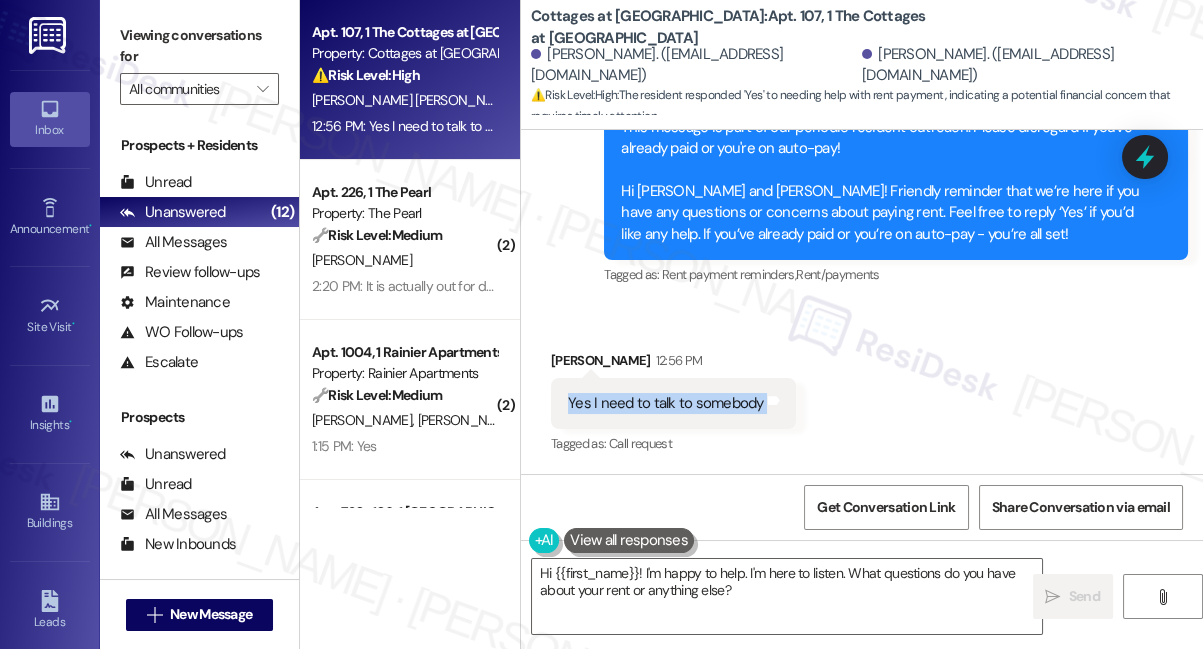 click on "Yes  I need to talk to somebody" at bounding box center (666, 403) 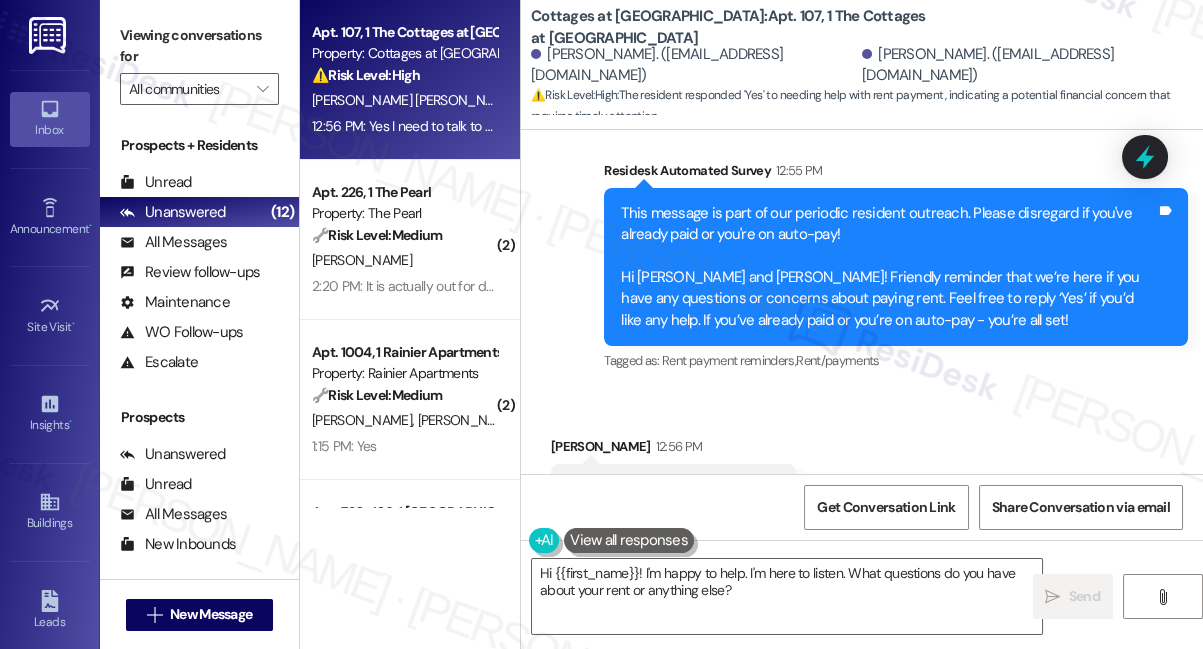 scroll, scrollTop: 2391, scrollLeft: 0, axis: vertical 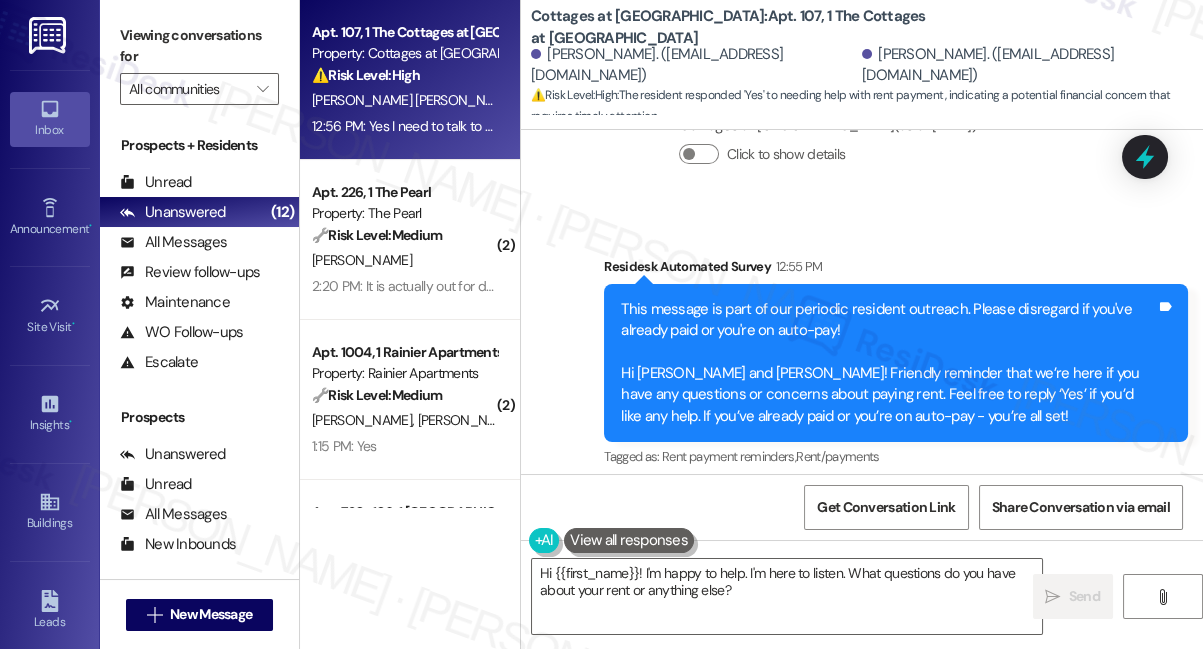 click on "This message is part of our periodic resident outreach. Please disregard if you've already paid or you're on auto-pay!
Hi Brianda and Pascual! Friendly reminder that we’re here if you have any questions or concerns about paying rent. Feel free to reply ‘Yes’ if you’d like any help. If you’ve already paid or you’re on auto-pay - you’re all set!" at bounding box center (888, 363) 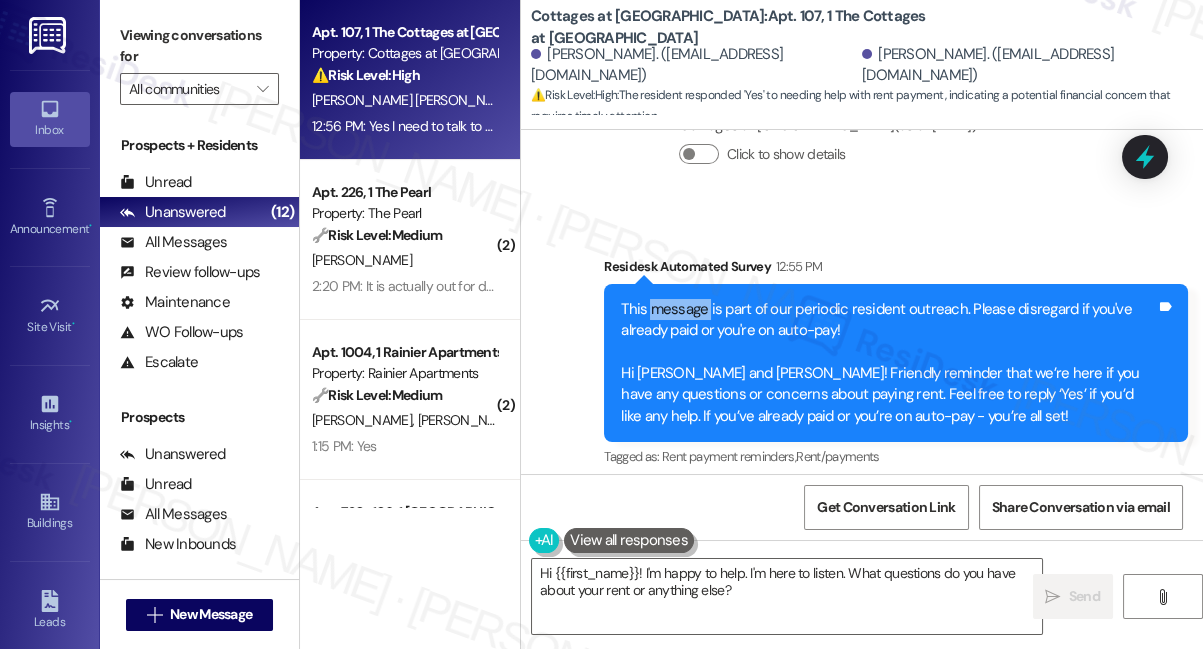 click on "This message is part of our periodic resident outreach. Please disregard if you've already paid or you're on auto-pay!
Hi Brianda and Pascual! Friendly reminder that we’re here if you have any questions or concerns about paying rent. Feel free to reply ‘Yes’ if you’d like any help. If you’ve already paid or you’re on auto-pay - you’re all set!" at bounding box center [888, 363] 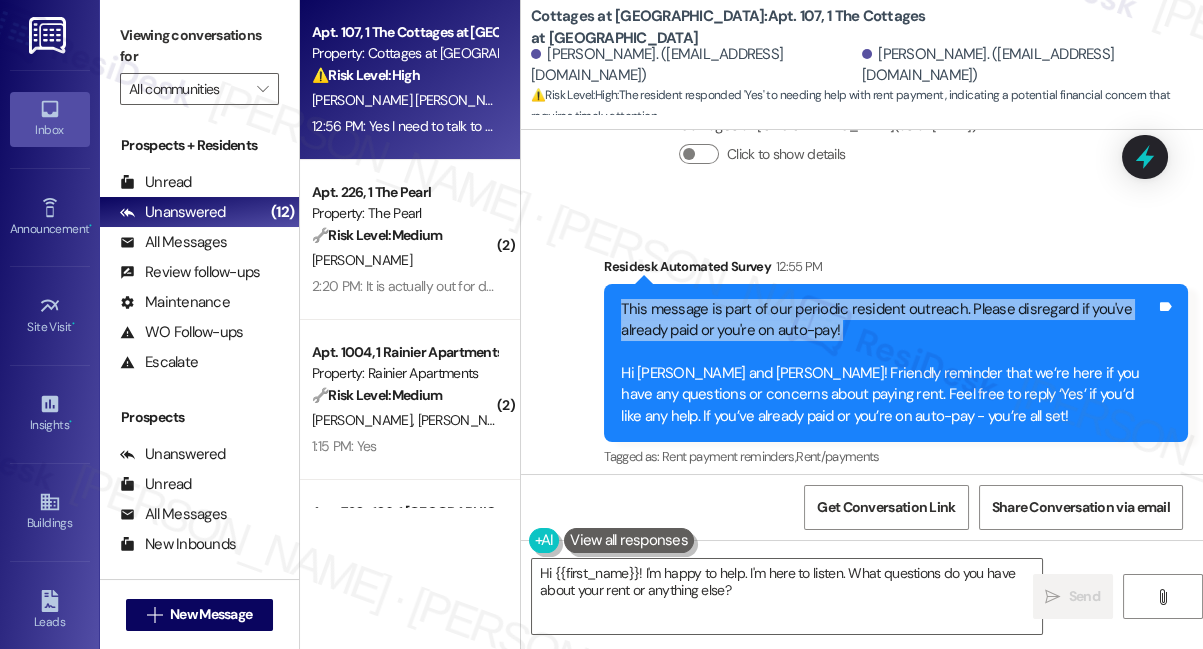 click on "This message is part of our periodic resident outreach. Please disregard if you've already paid or you're on auto-pay!
Hi Brianda and Pascual! Friendly reminder that we’re here if you have any questions or concerns about paying rent. Feel free to reply ‘Yes’ if you’d like any help. If you’ve already paid or you’re on auto-pay - you’re all set!" at bounding box center [888, 363] 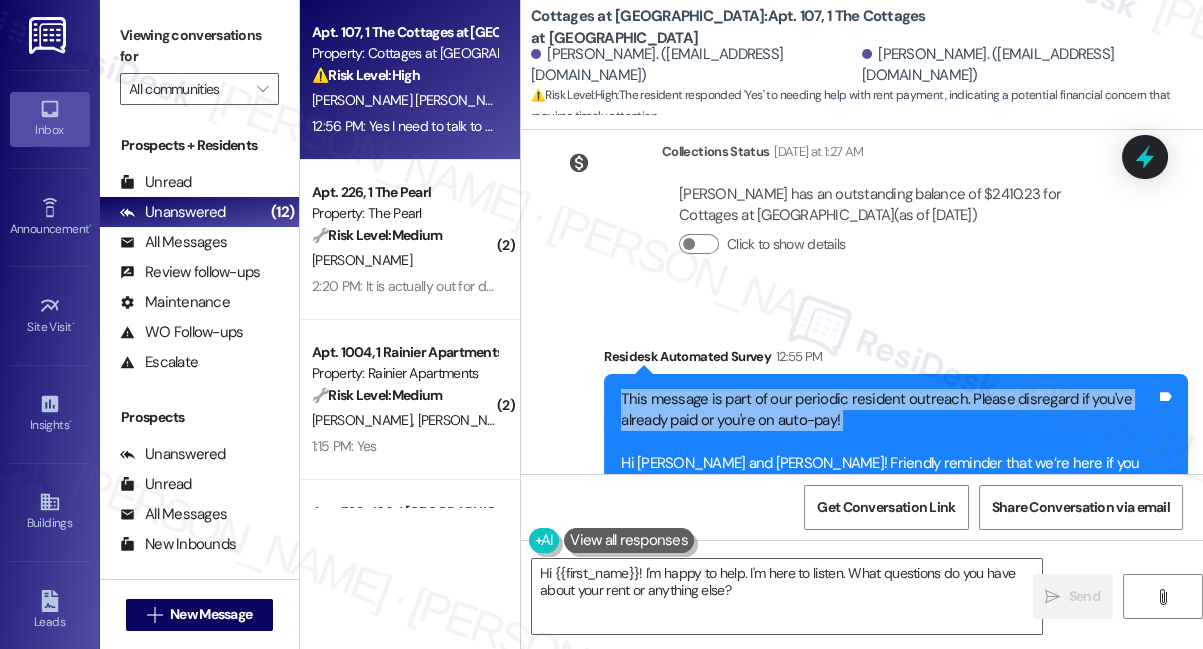 scroll, scrollTop: 2392, scrollLeft: 0, axis: vertical 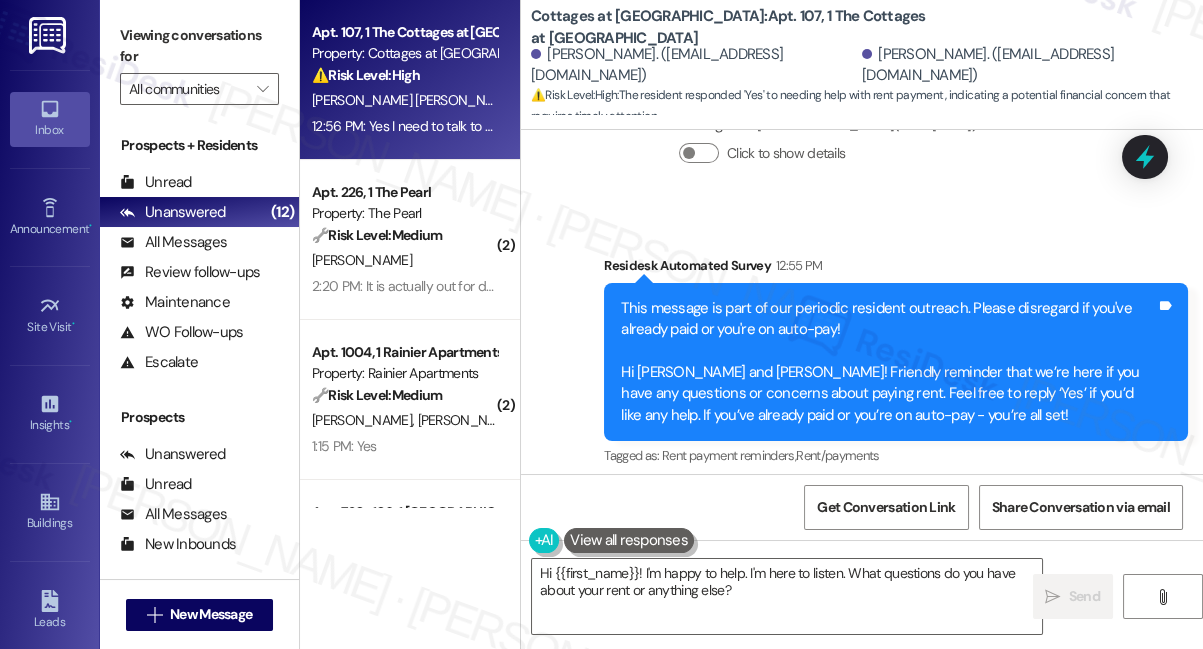 click on "This message is part of our periodic resident outreach. Please disregard if you've already paid or you're on auto-pay!
Hi Brianda and Pascual! Friendly reminder that we’re here if you have any questions or concerns about paying rent. Feel free to reply ‘Yes’ if you’d like any help. If you’ve already paid or you’re on auto-pay - you’re all set!" at bounding box center [888, 362] 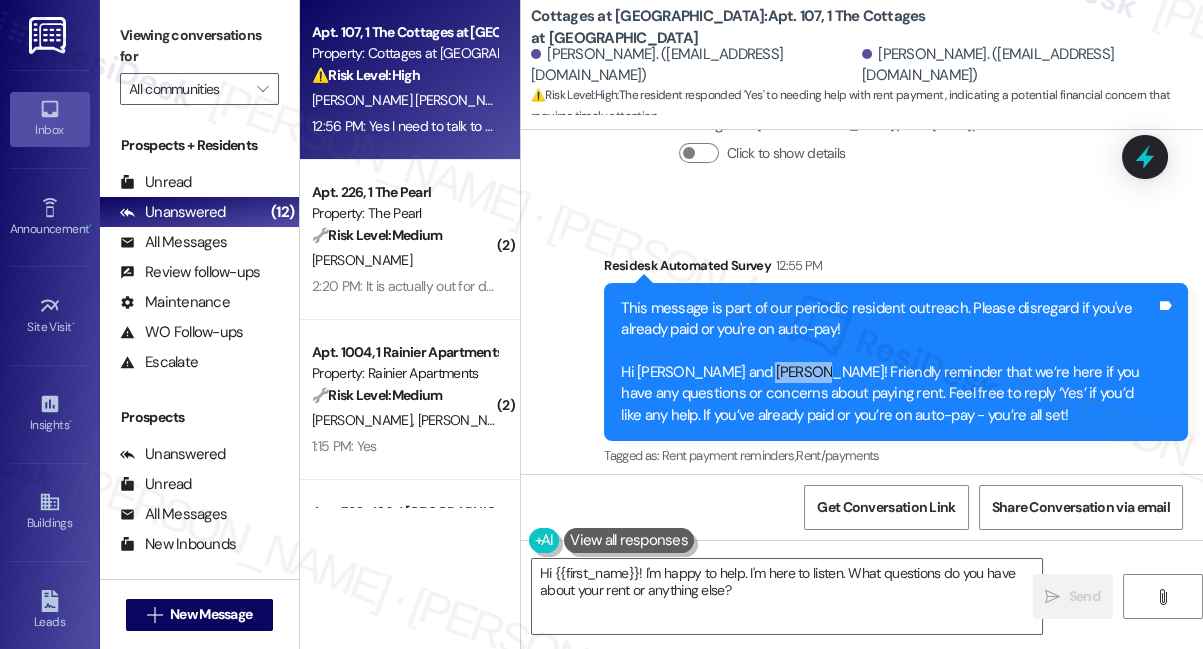 click on "This message is part of our periodic resident outreach. Please disregard if you've already paid or you're on auto-pay!
Hi Brianda and Pascual! Friendly reminder that we’re here if you have any questions or concerns about paying rent. Feel free to reply ‘Yes’ if you’d like any help. If you’ve already paid or you’re on auto-pay - you’re all set!" at bounding box center (888, 362) 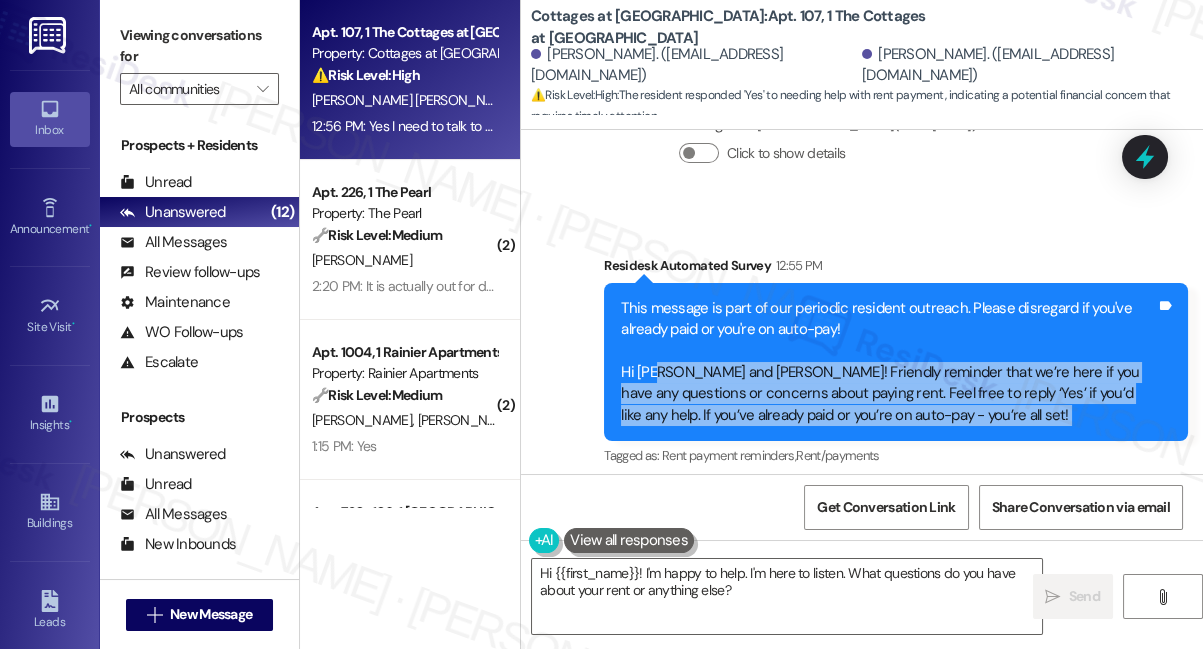 click on "This message is part of our periodic resident outreach. Please disregard if you've already paid or you're on auto-pay!
Hi Brianda and Pascual! Friendly reminder that we’re here if you have any questions or concerns about paying rent. Feel free to reply ‘Yes’ if you’d like any help. If you’ve already paid or you’re on auto-pay - you’re all set!" at bounding box center [888, 362] 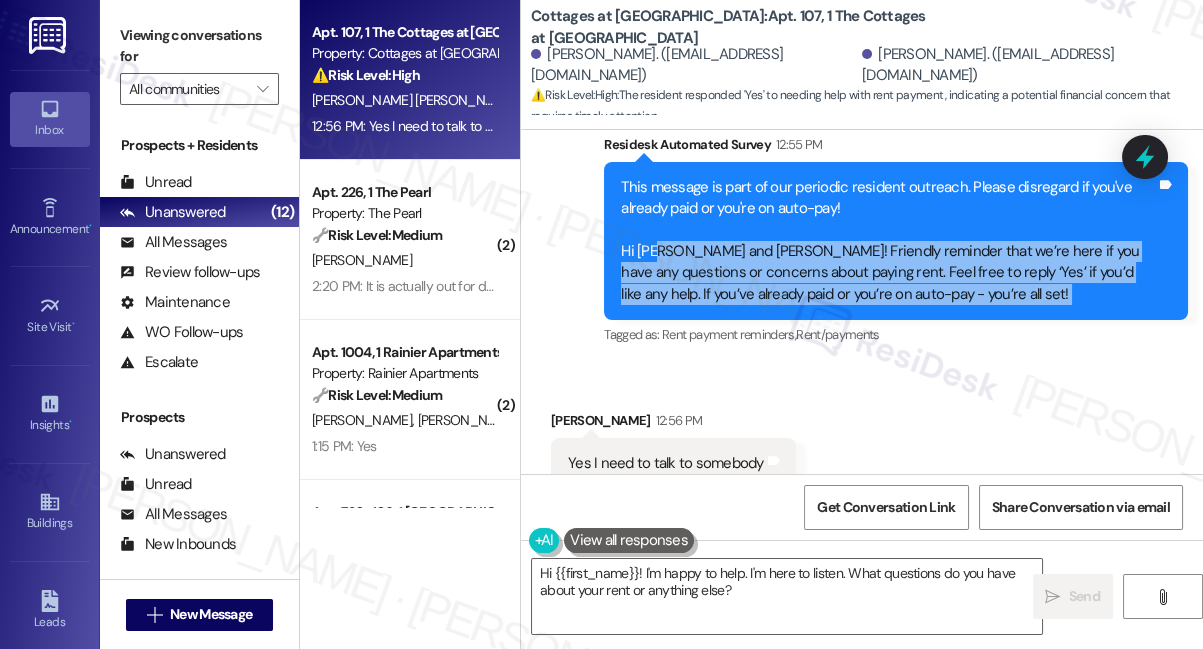 scroll, scrollTop: 2573, scrollLeft: 0, axis: vertical 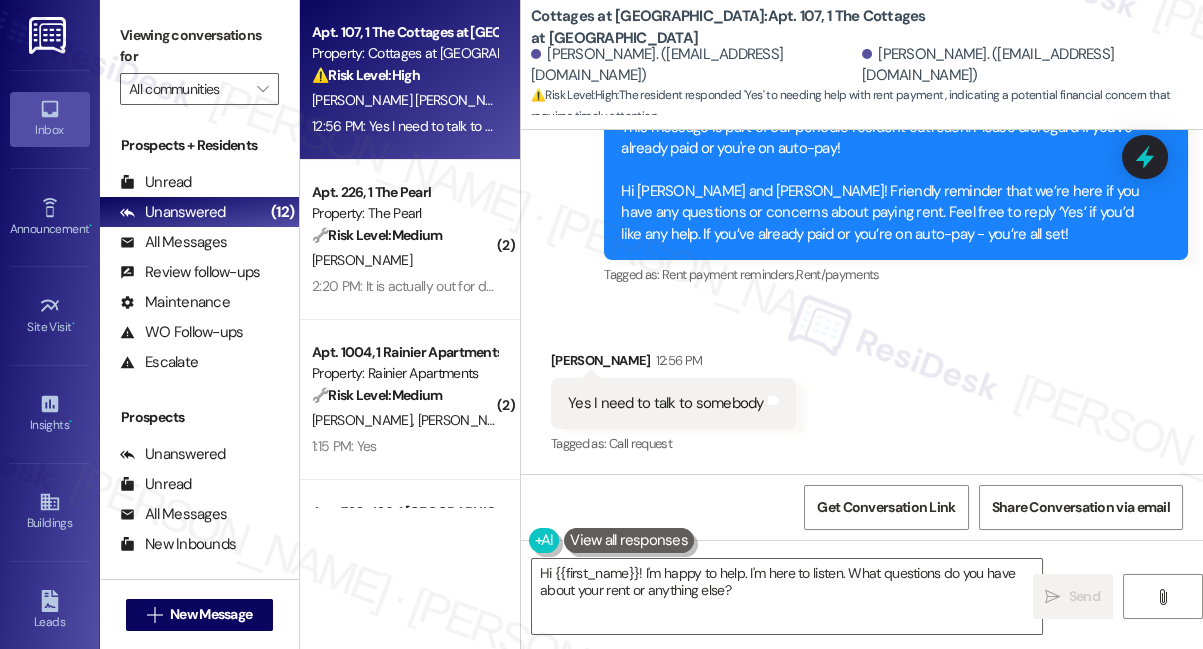 click on "Yes  I need to talk to somebody Tags and notes" at bounding box center (673, 403) 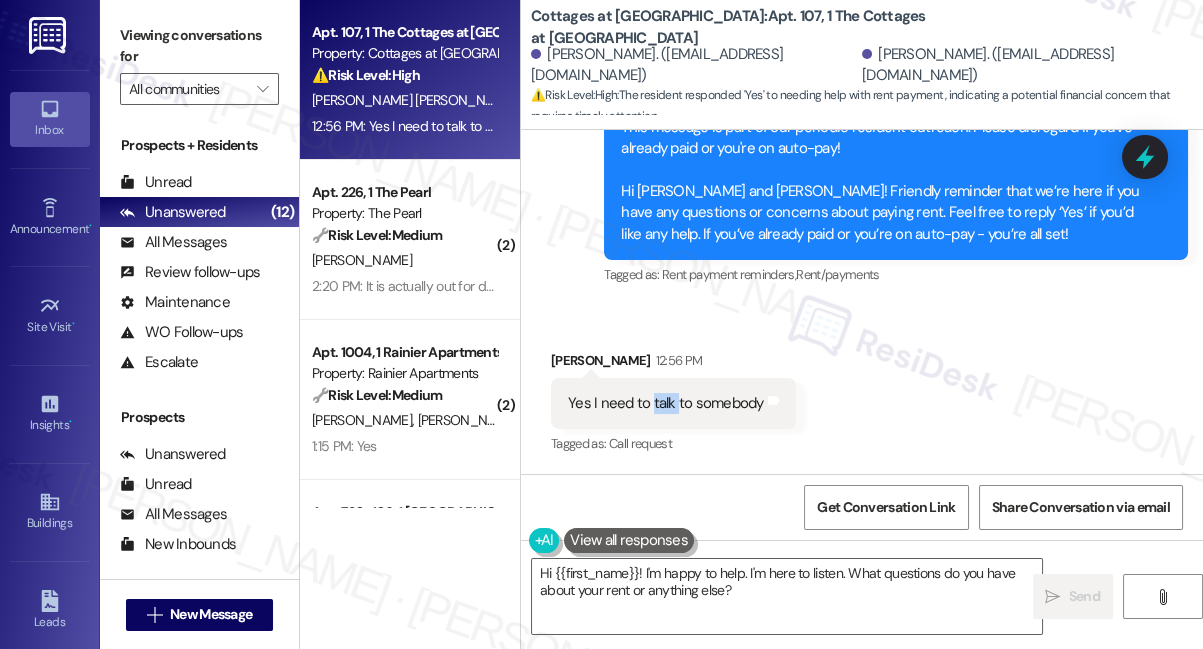 click on "Yes  I need to talk to somebody" at bounding box center [666, 403] 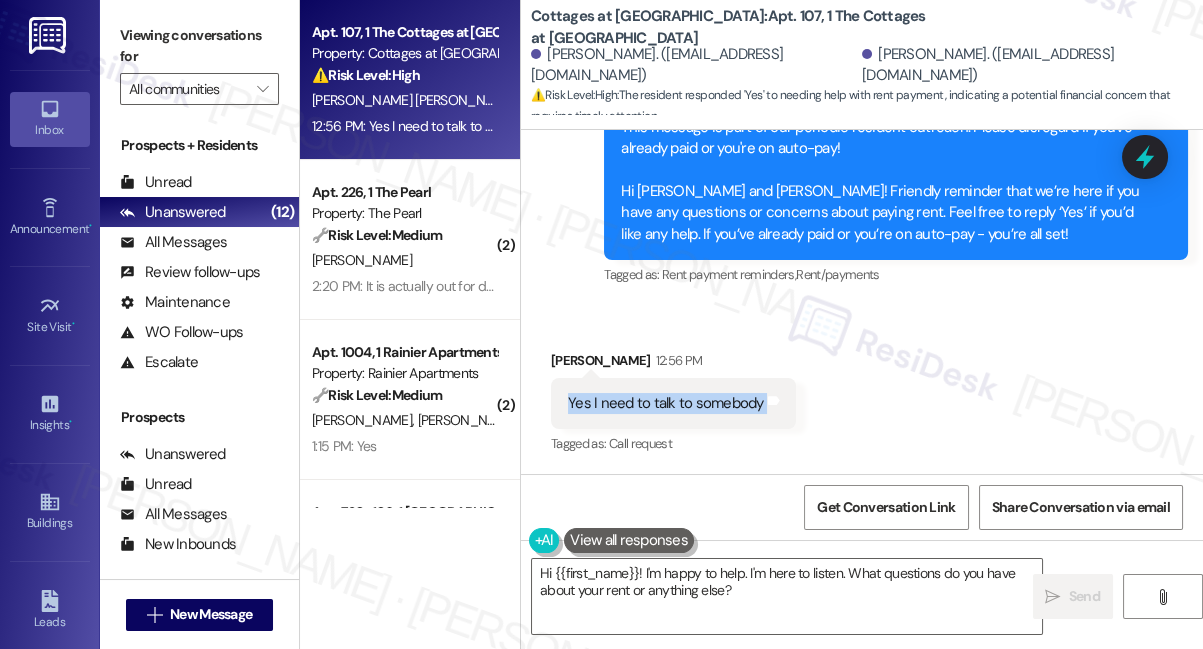 click on "Yes  I need to talk to somebody" at bounding box center [666, 403] 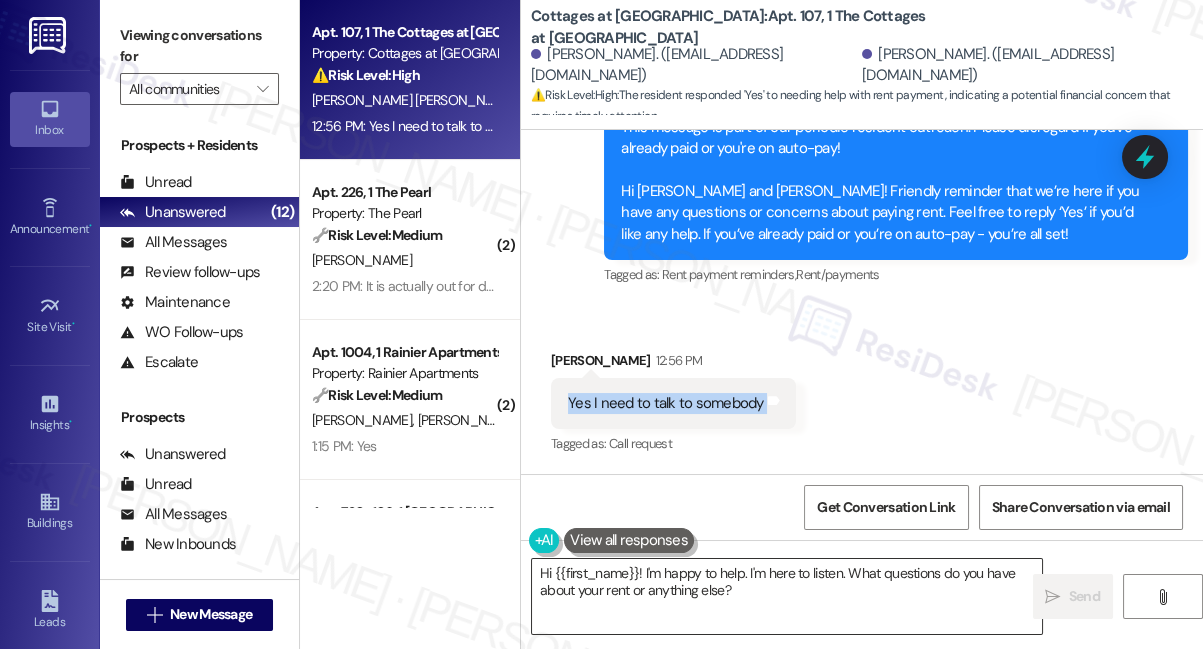 click on "Hi {{first_name}}! I'm happy to help. I'm here to listen. What questions do you have about your rent or anything else?" at bounding box center [787, 596] 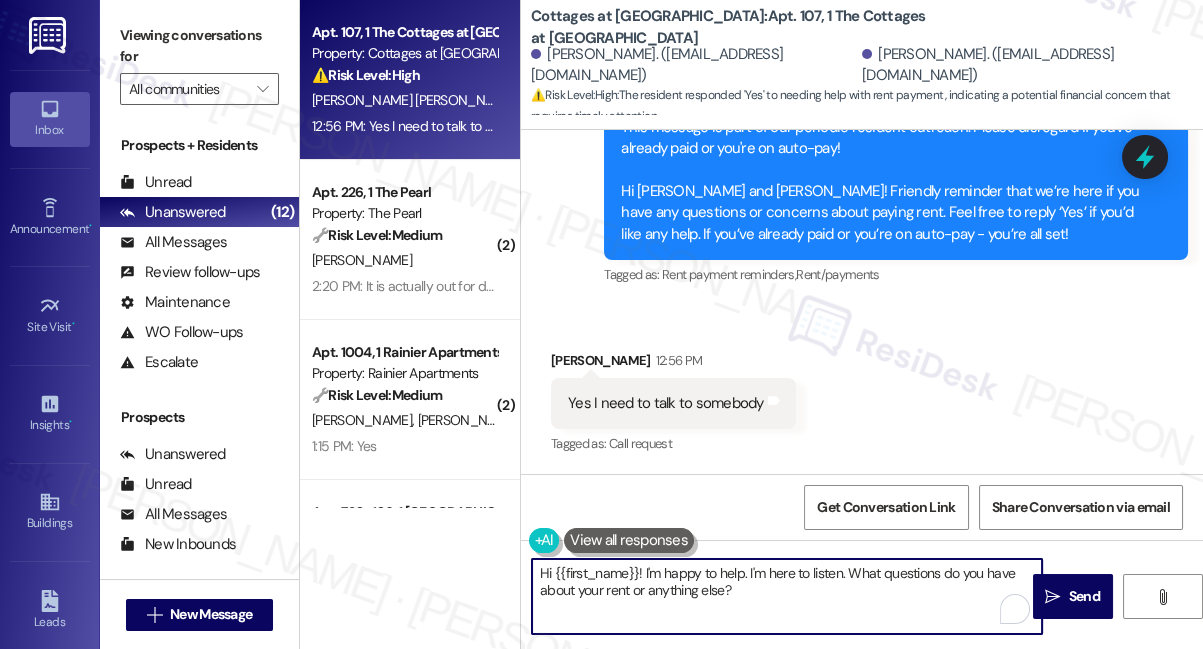 click on "Brianda Franco Gutierrez 12:56 PM" at bounding box center (673, 364) 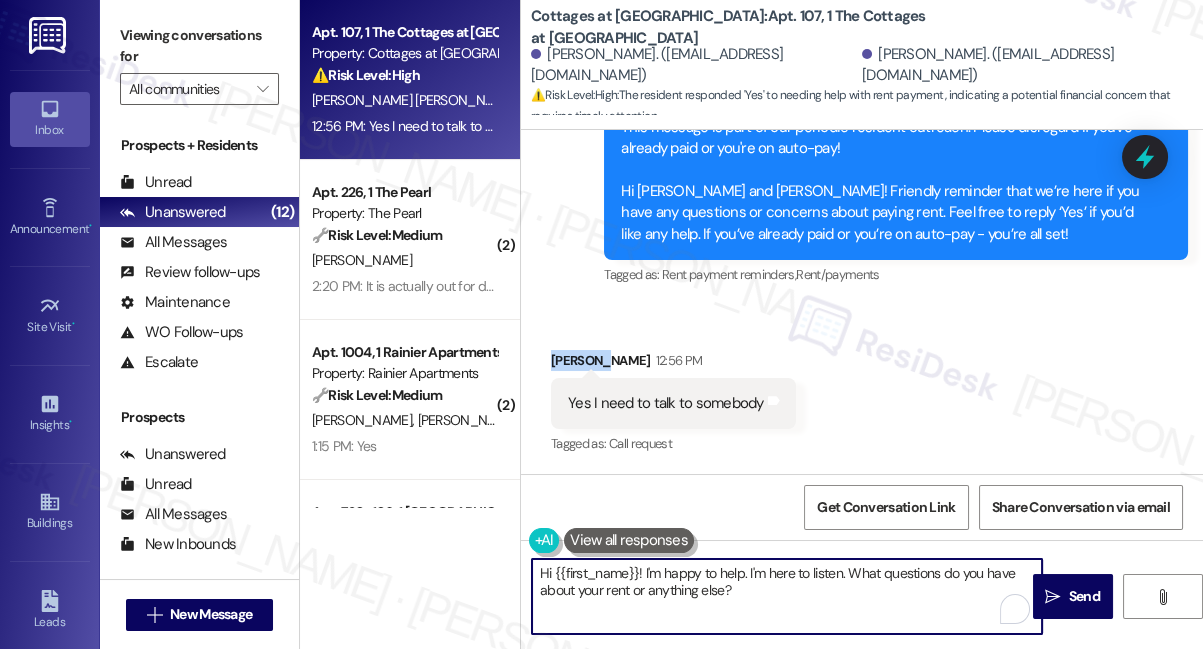 click on "Brianda Franco Gutierrez 12:56 PM" at bounding box center (673, 364) 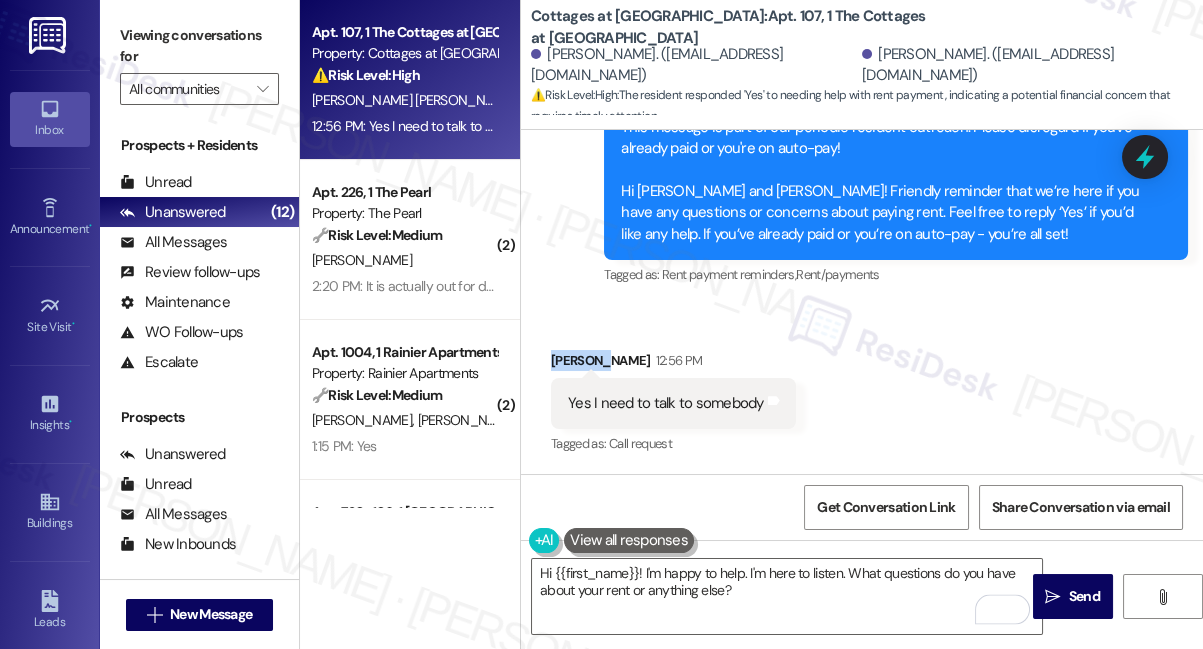 copy on "Brianda" 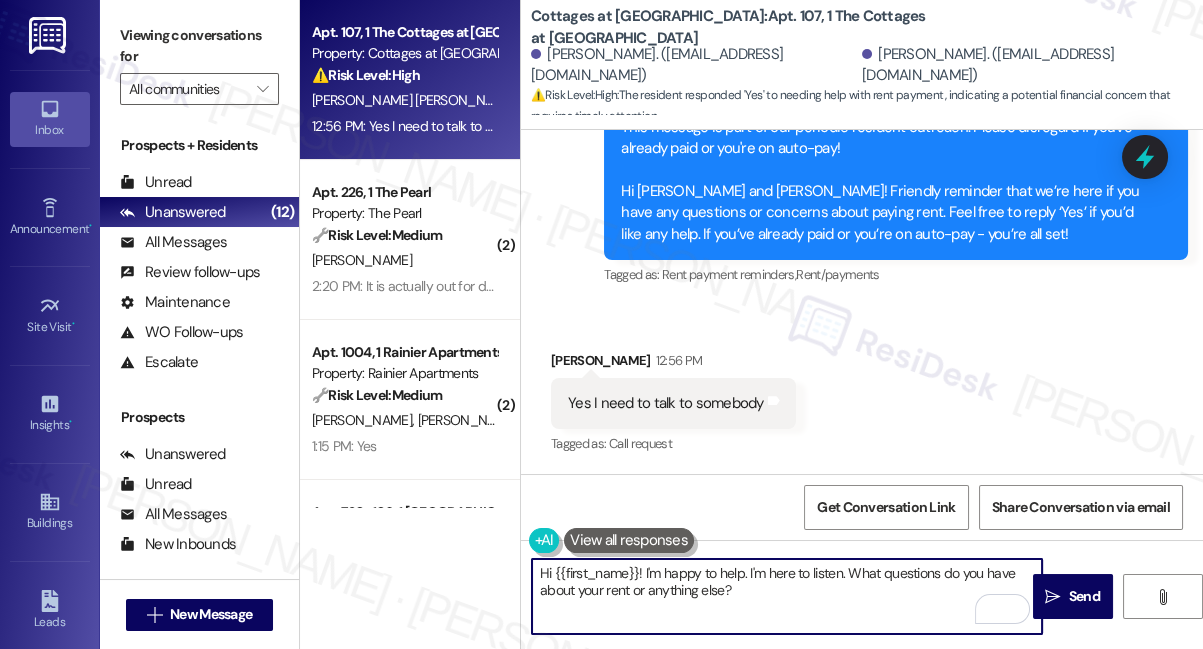 drag, startPoint x: 553, startPoint y: 567, endPoint x: 638, endPoint y: 569, distance: 85.02353 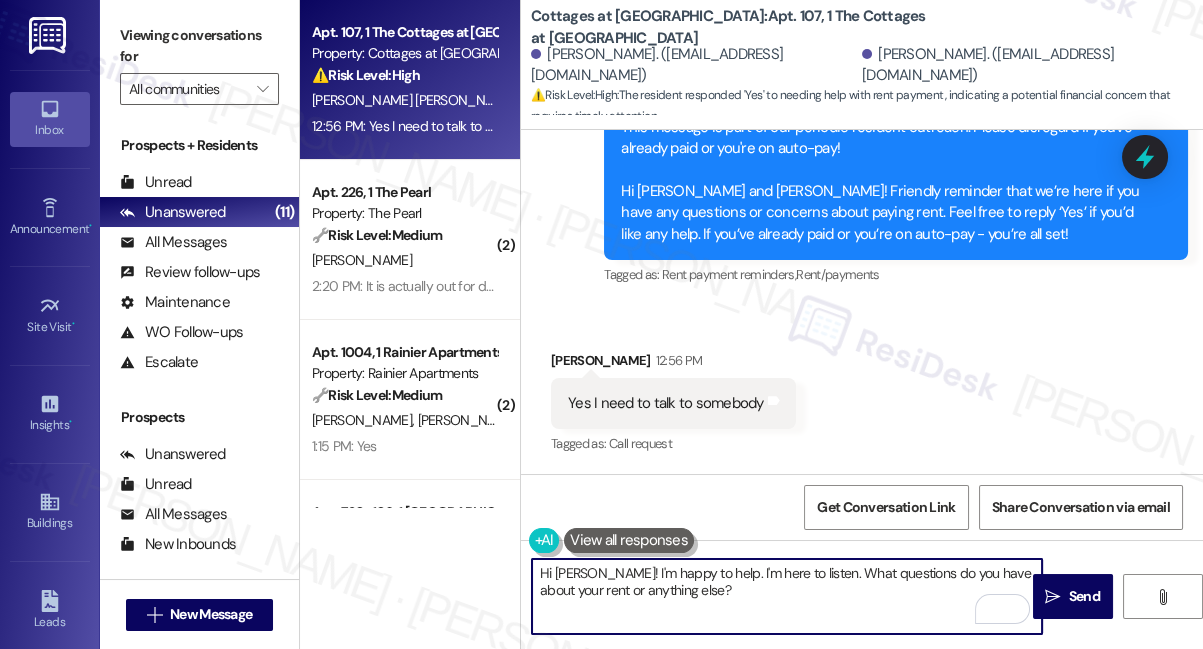 click on "Yes  I need to talk to somebody" at bounding box center [666, 403] 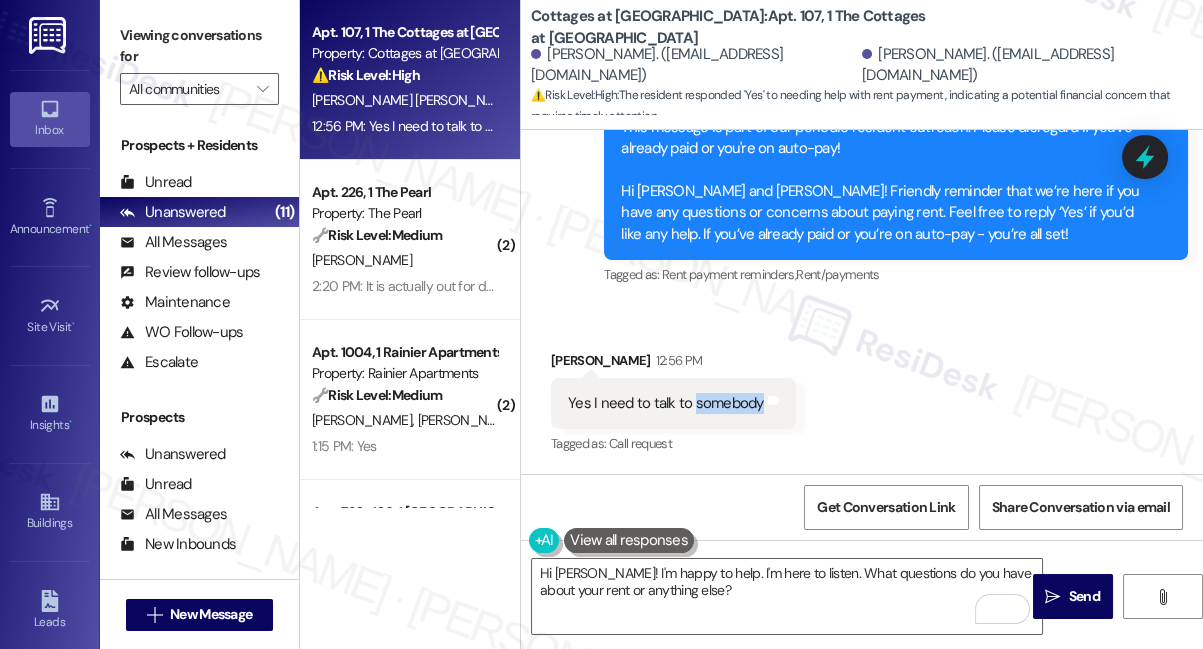 click on "Yes  I need to talk to somebody" at bounding box center (666, 403) 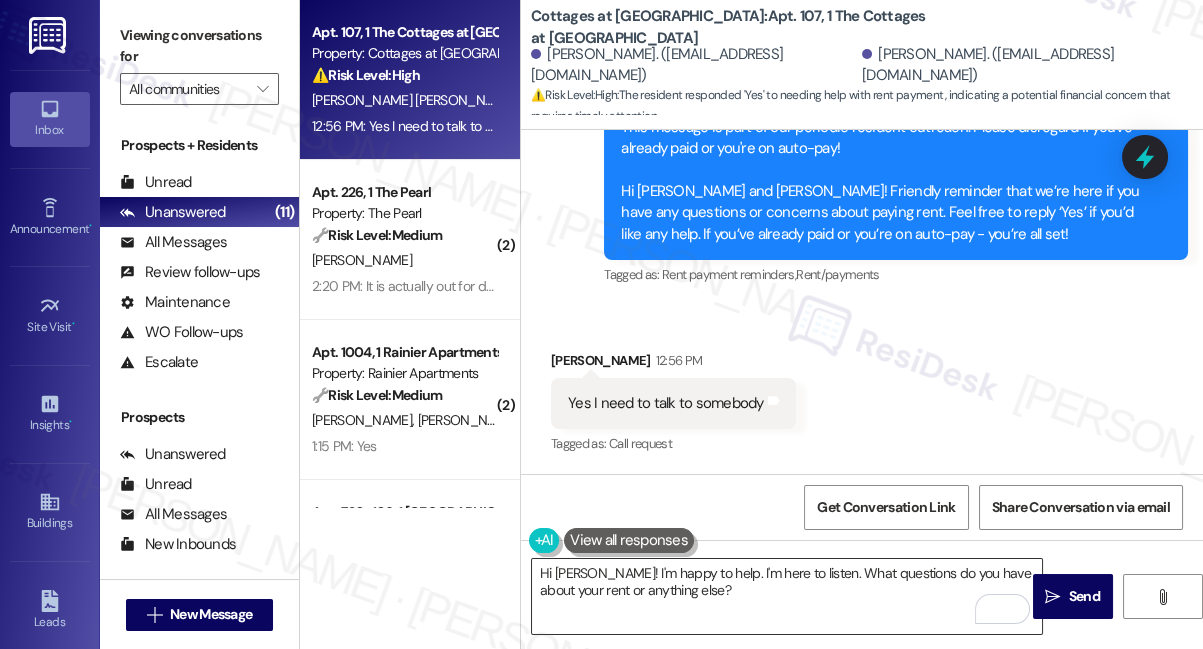 click on "Hi Brianda! I'm happy to help. I'm here to listen. What questions do you have about your rent or anything else?" at bounding box center (787, 596) 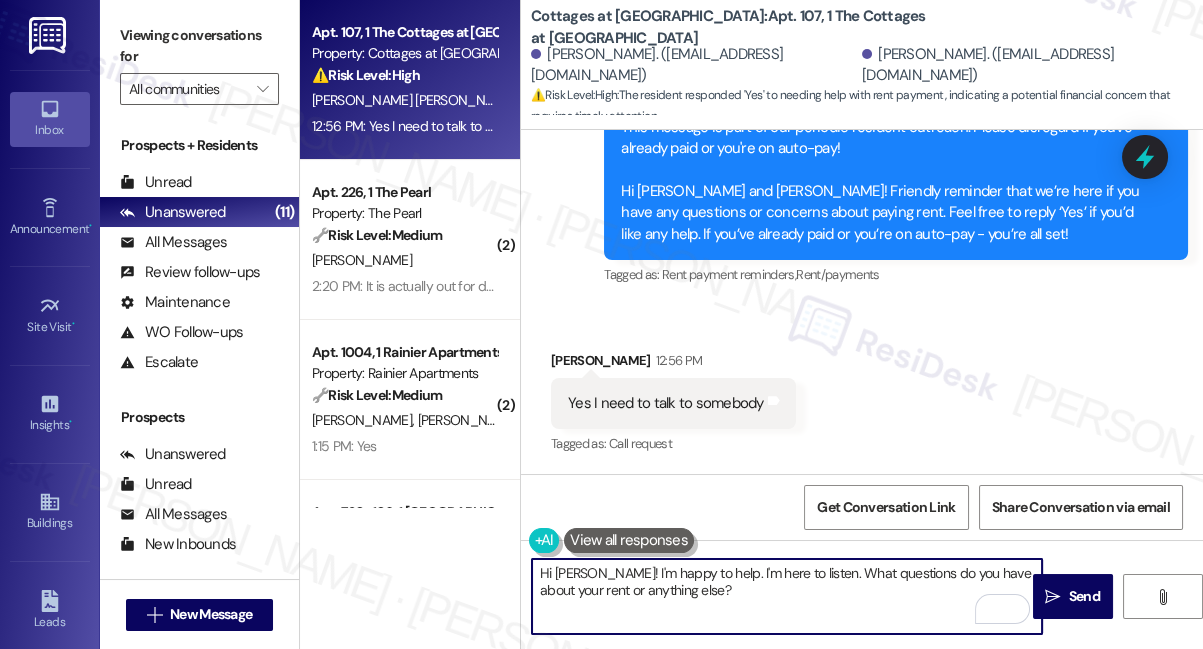 drag, startPoint x: 701, startPoint y: 571, endPoint x: 716, endPoint y: 571, distance: 15 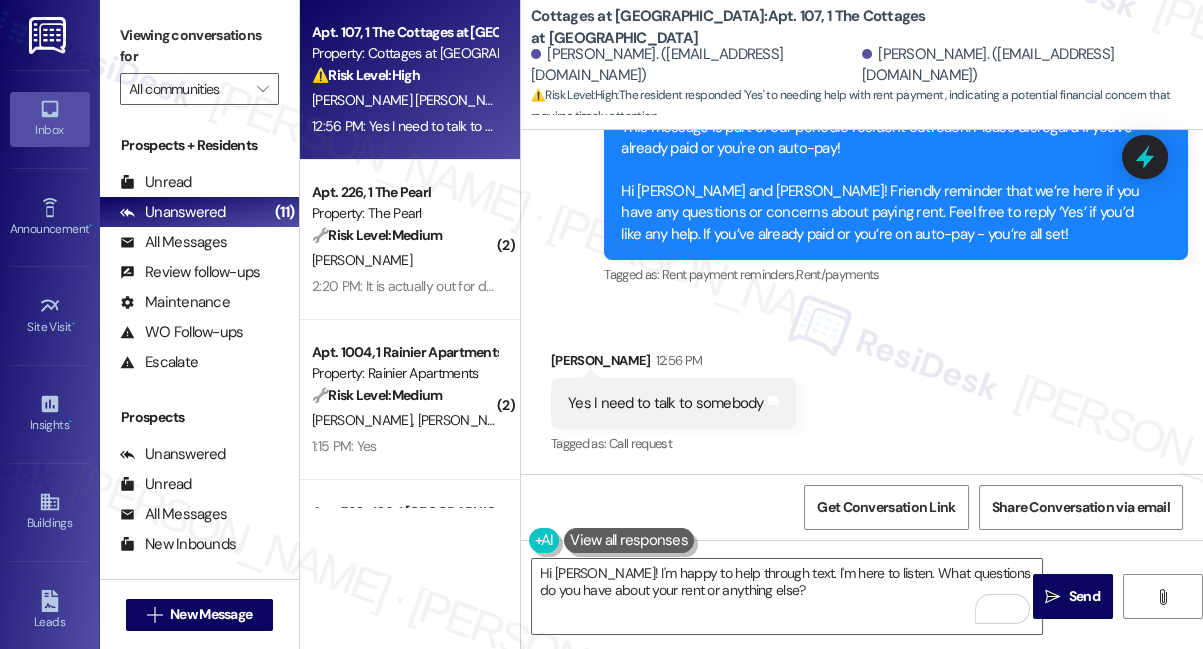 click on "Viewing conversations for" at bounding box center (199, 46) 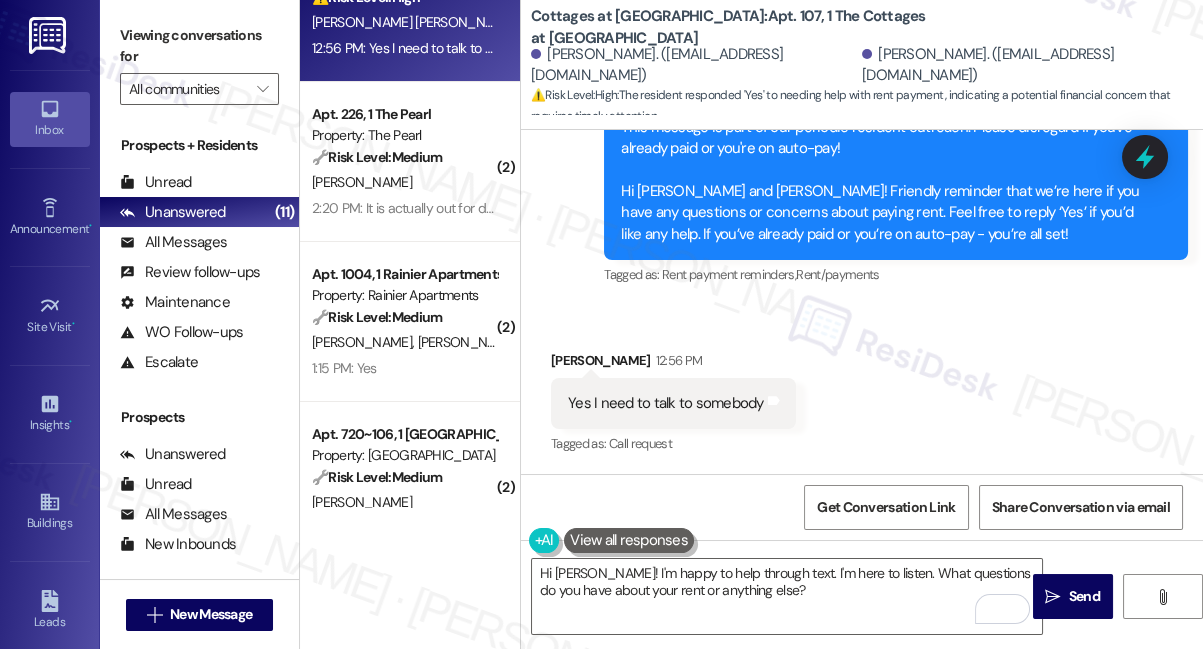 scroll, scrollTop: 0, scrollLeft: 0, axis: both 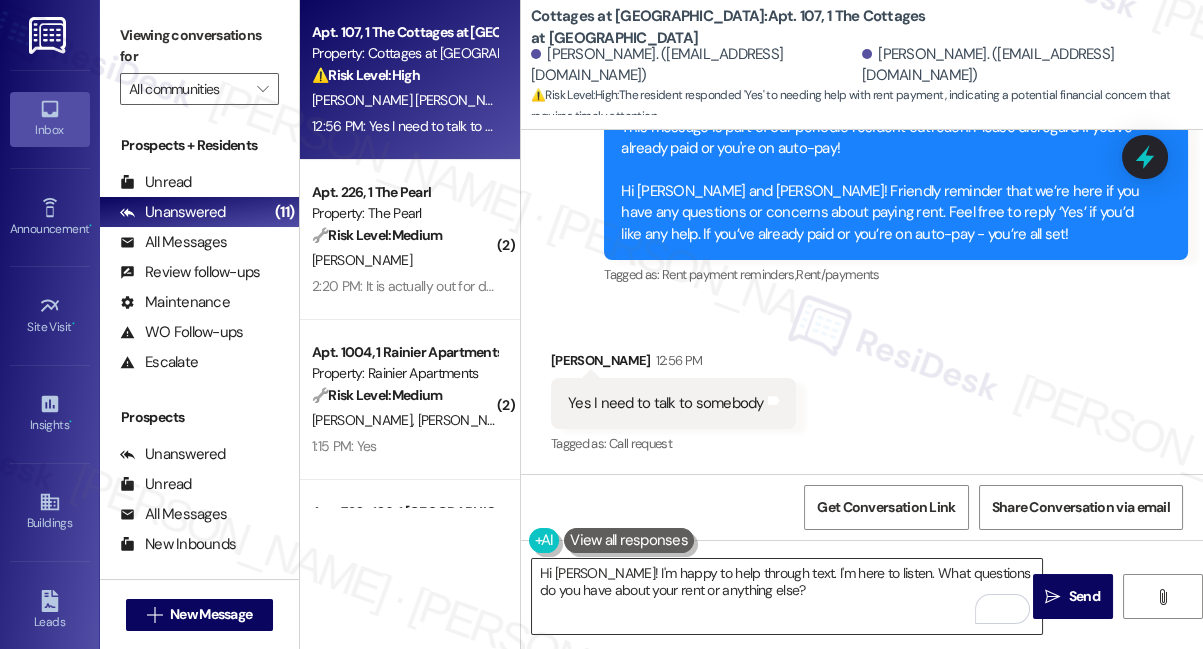 click on "Hi Brianda! I'm happy to help through text. I'm here to listen. What questions do you have about your rent or anything else?" at bounding box center (787, 596) 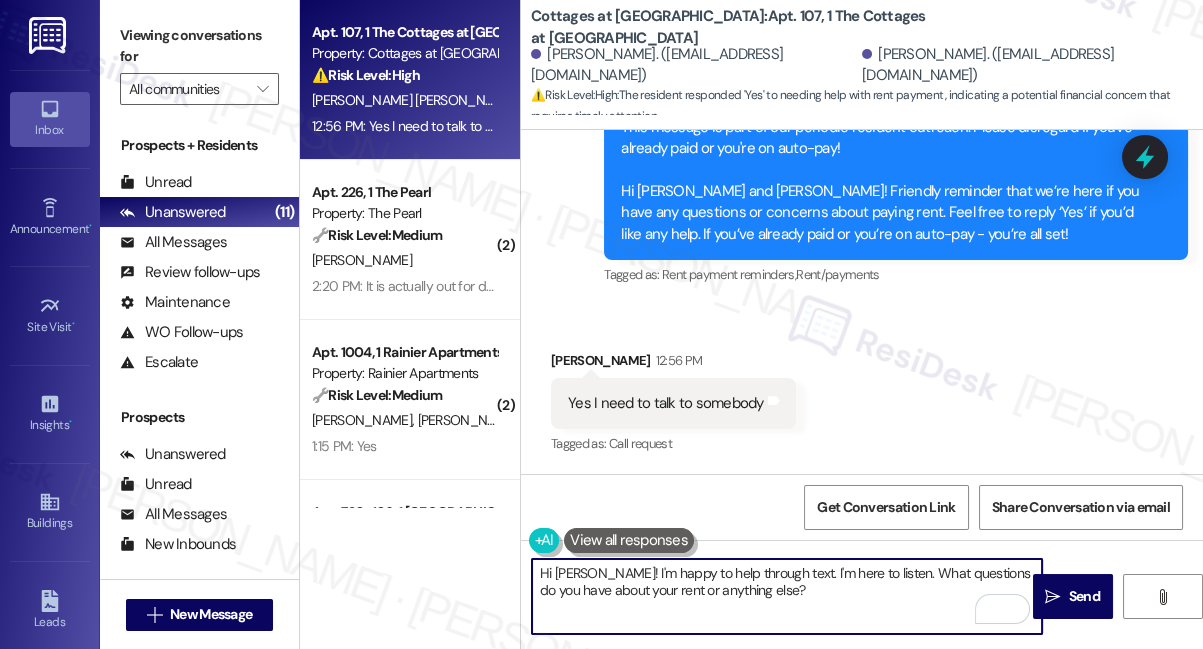 click on "Hi Brianda! I'm happy to help through text. I'm here to listen. What questions do you have about your rent or anything else?" at bounding box center [787, 596] 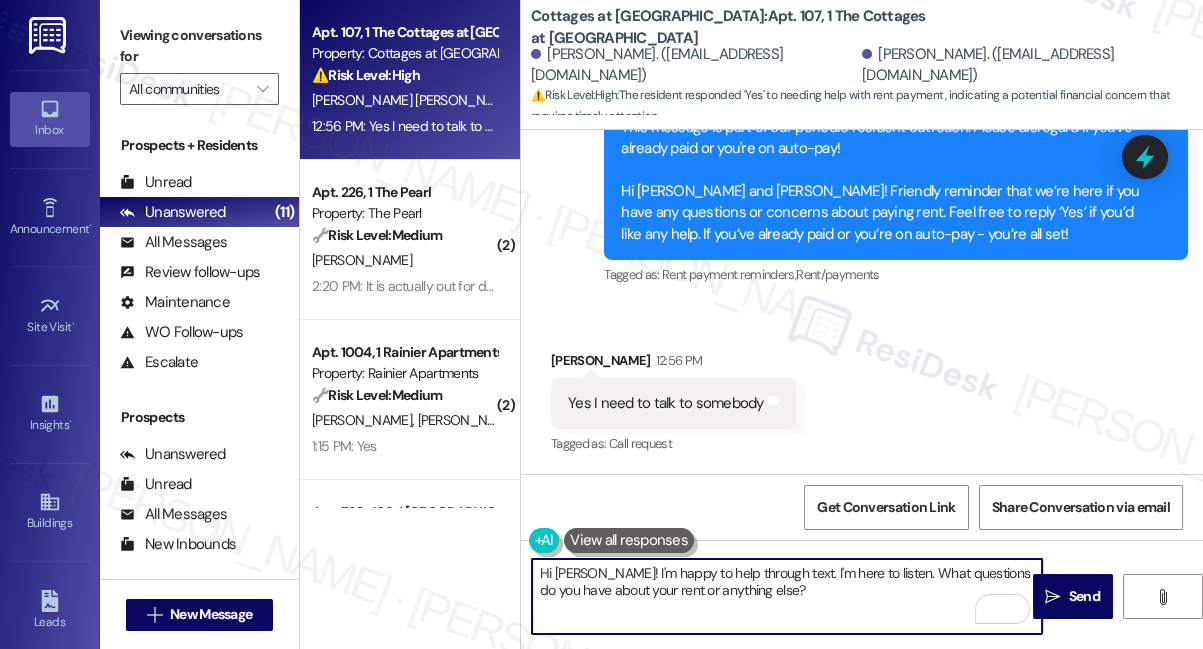 click on "Hi Brianda! I'm happy to help through text. I'm here to listen. What questions do you have about your rent or anything else?" at bounding box center [787, 596] 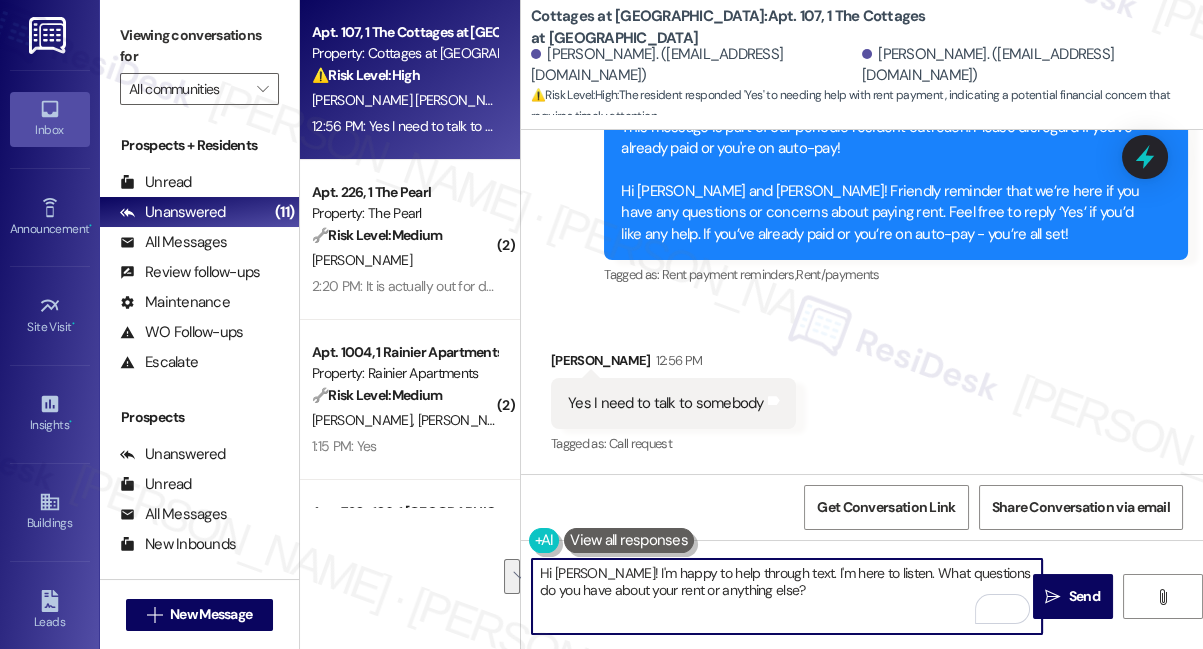 drag, startPoint x: 797, startPoint y: 587, endPoint x: 639, endPoint y: 582, distance: 158.0791 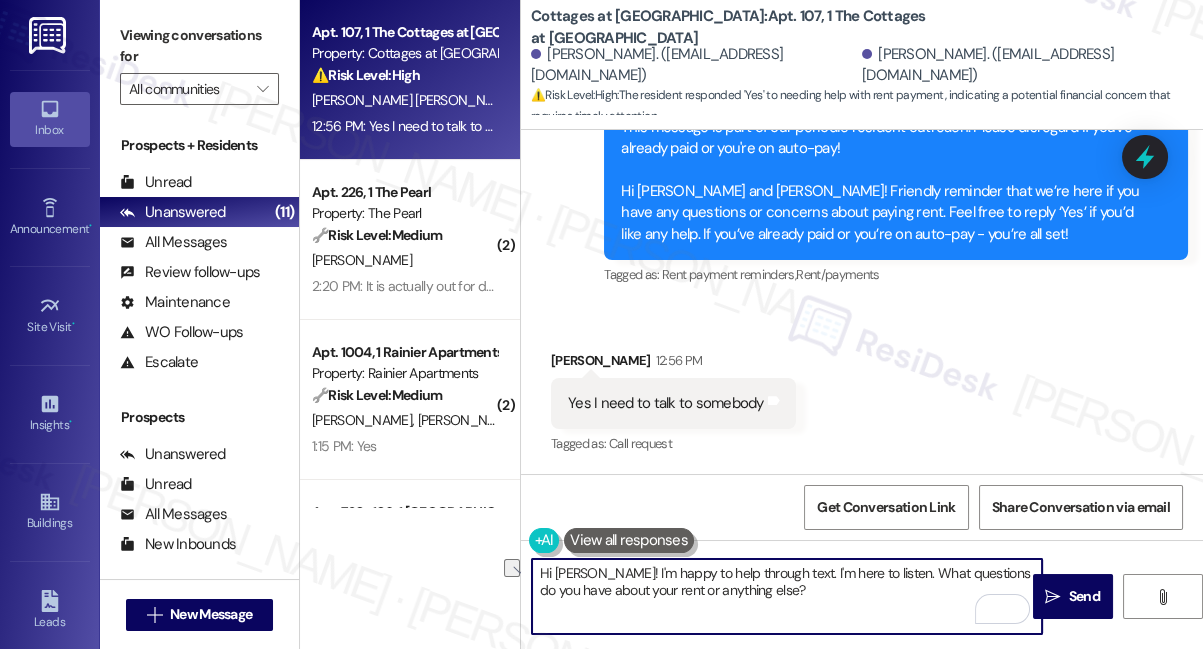 drag, startPoint x: 785, startPoint y: 572, endPoint x: 882, endPoint y: 567, distance: 97.128784 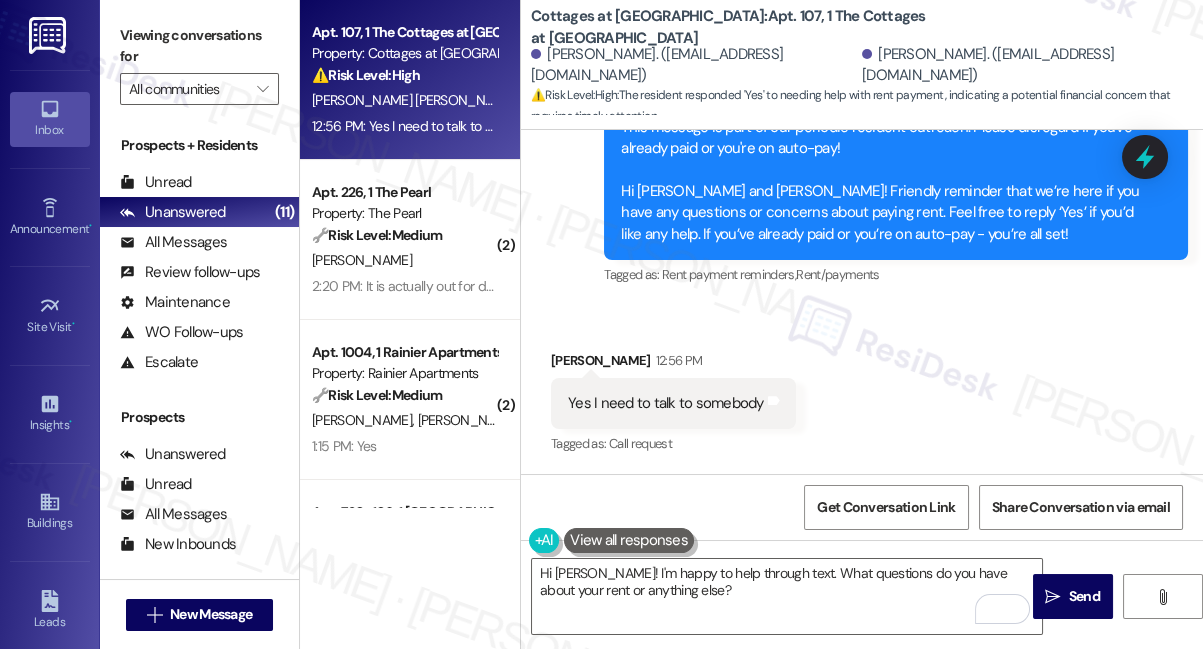 click on "Viewing conversations for" at bounding box center (199, 46) 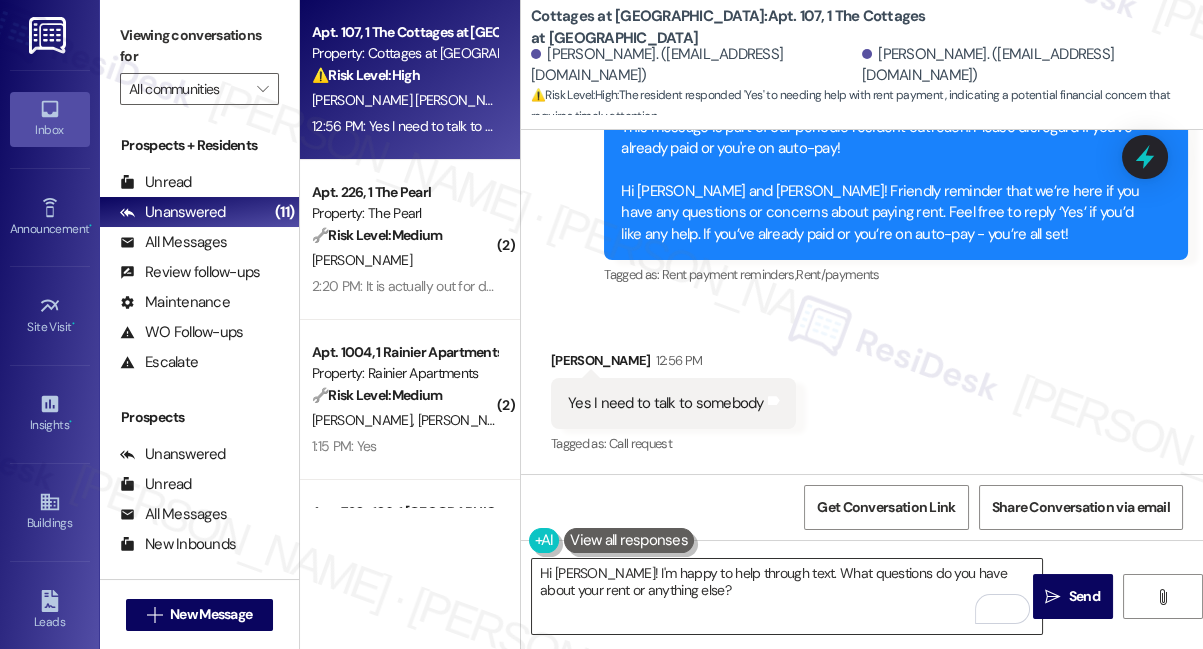 click on "Hi Brianda! I'm happy to help through text. What questions do you have about your rent or anything else?" at bounding box center (787, 596) 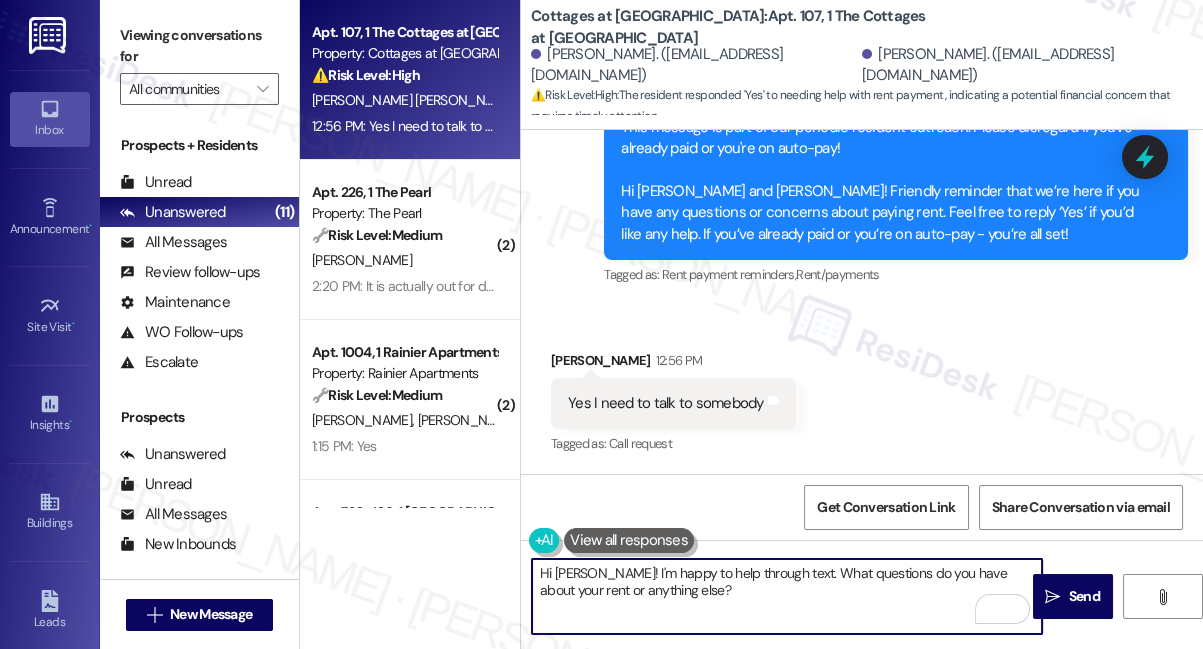 click on "Hi Brianda! I'm happy to help through text. What questions do you have about your rent or anything else?" at bounding box center (787, 596) 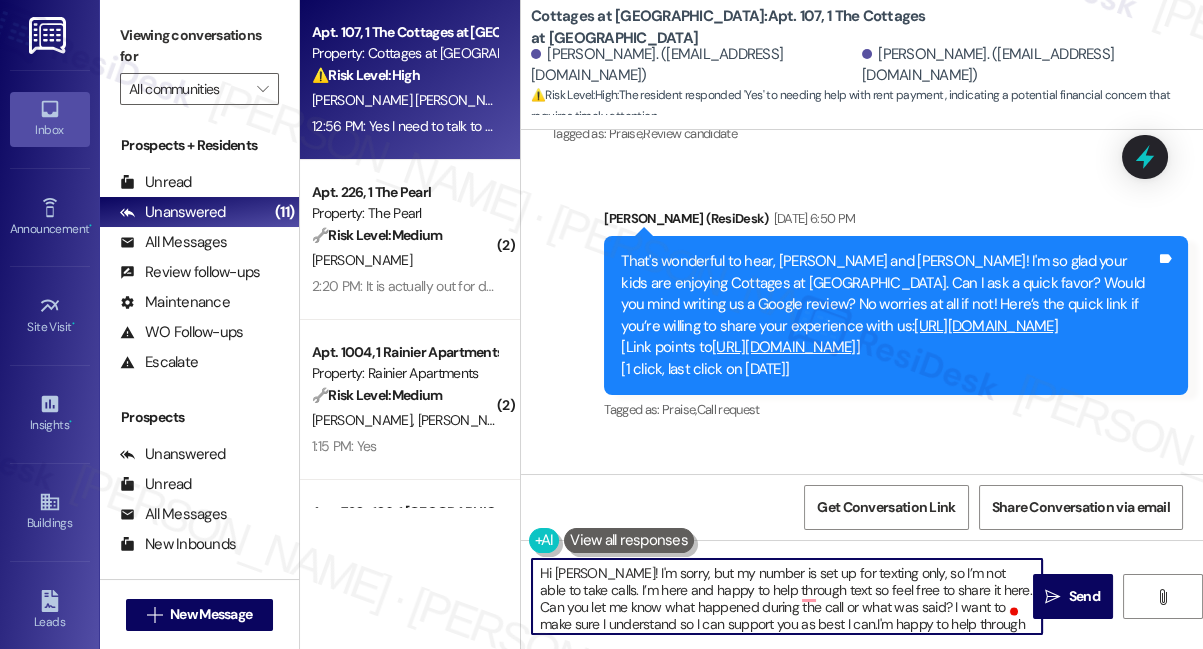 scroll, scrollTop: 1482, scrollLeft: 0, axis: vertical 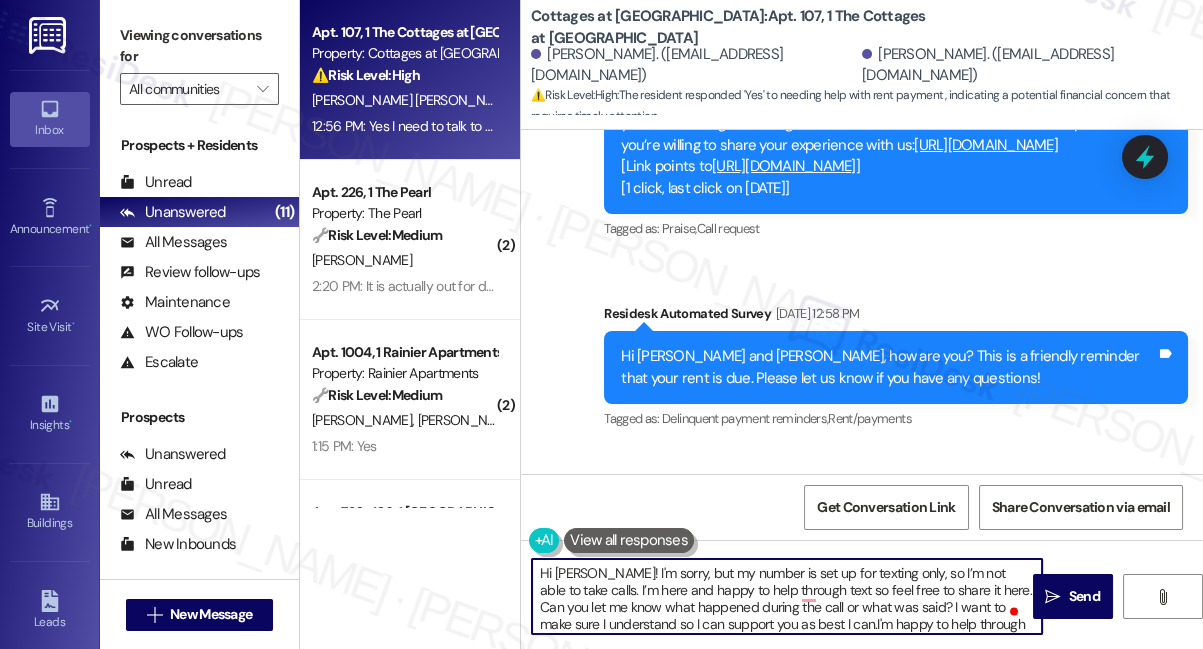 click on "Hi Brianda! I'm sorry, but my number is set up for texting only, so I’m not able to take calls. I’m here and happy to help through text so feel free to share it here. Can you let me know what happened during the call or what was said? I want to make sure I understand so I can support you as best I can.I'm happy to help through text. What questions do you have about your rent or anything else?" at bounding box center (787, 596) 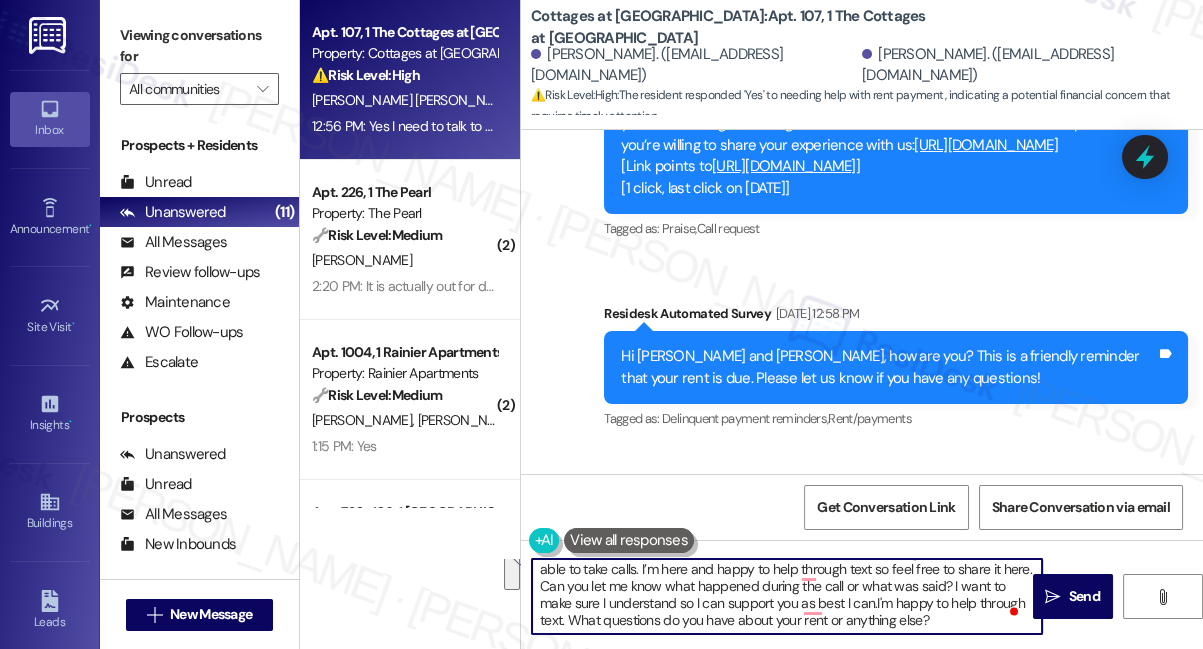 drag, startPoint x: 984, startPoint y: 602, endPoint x: 960, endPoint y: 575, distance: 36.124783 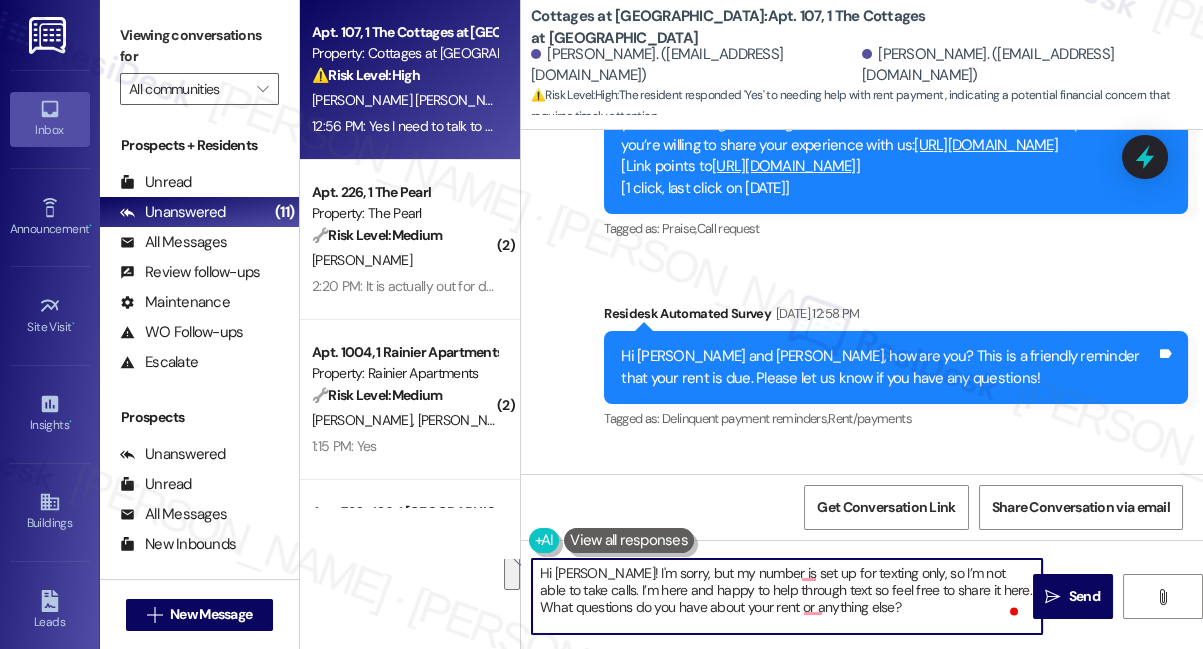 scroll, scrollTop: 0, scrollLeft: 0, axis: both 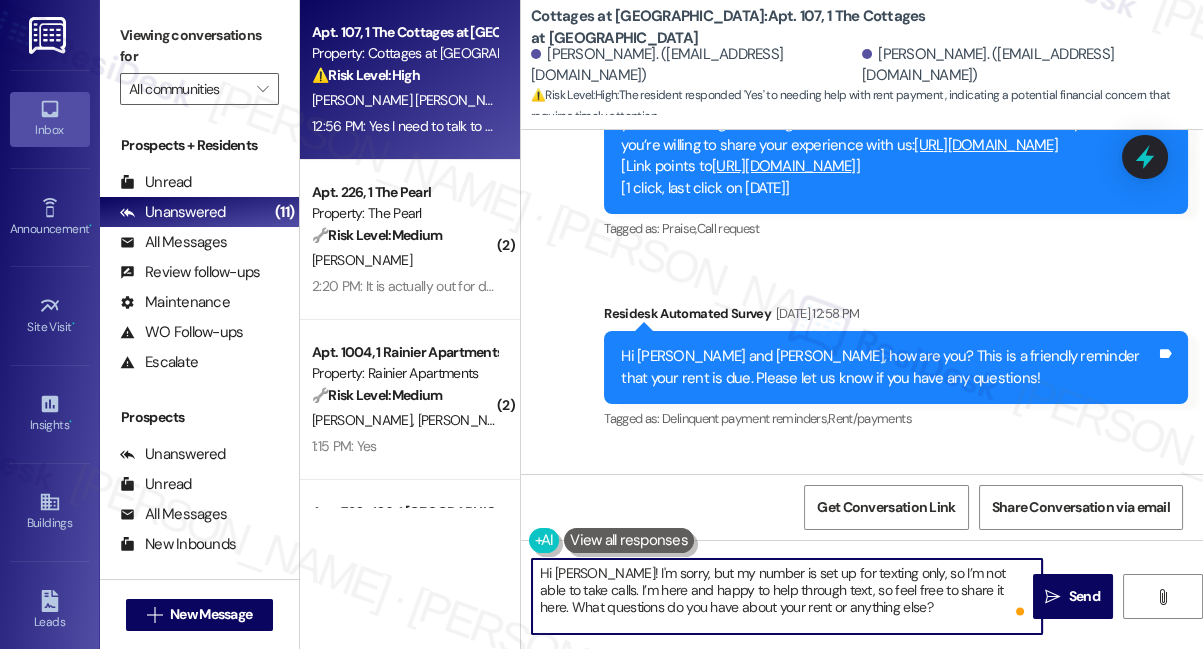click on "Hi Brianda! I'm sorry, but my number is set up for texting only, so I’m not able to take calls. I’m here and happy to help through text, so feel free to share it here. What questions do you have about your rent or anything else?" at bounding box center [787, 596] 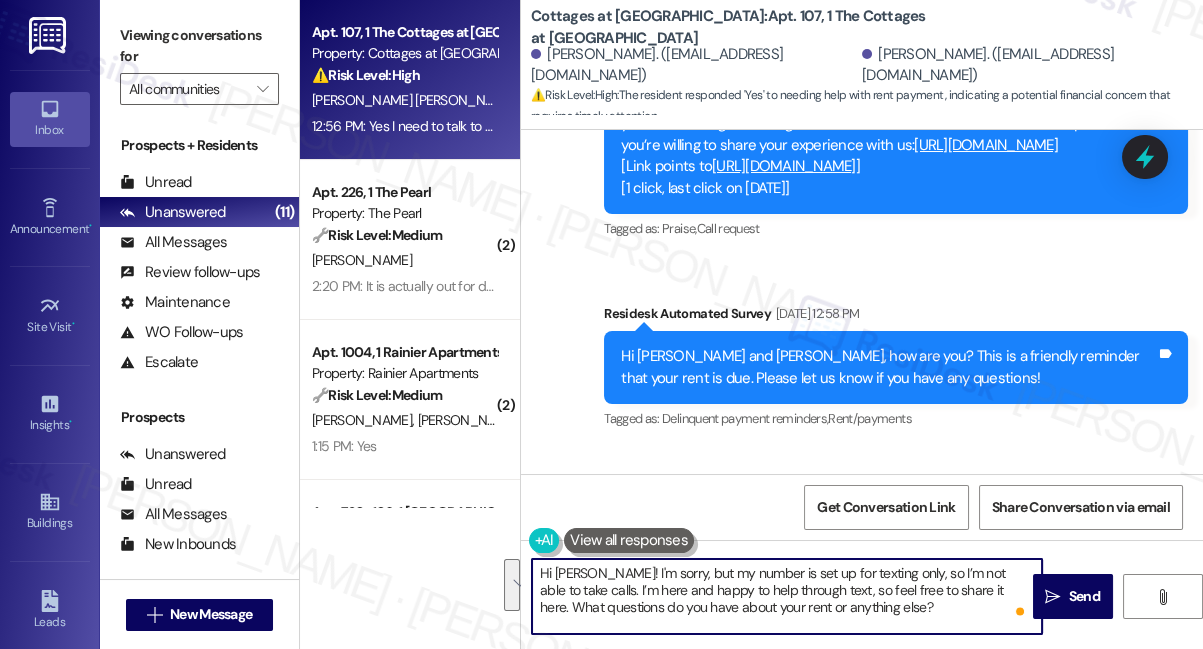 click on "Hi Brianda! I'm sorry, but my number is set up for texting only, so I’m not able to take calls. I’m here and happy to help through text, so feel free to share it here. What questions do you have about your rent or anything else?" at bounding box center [787, 596] 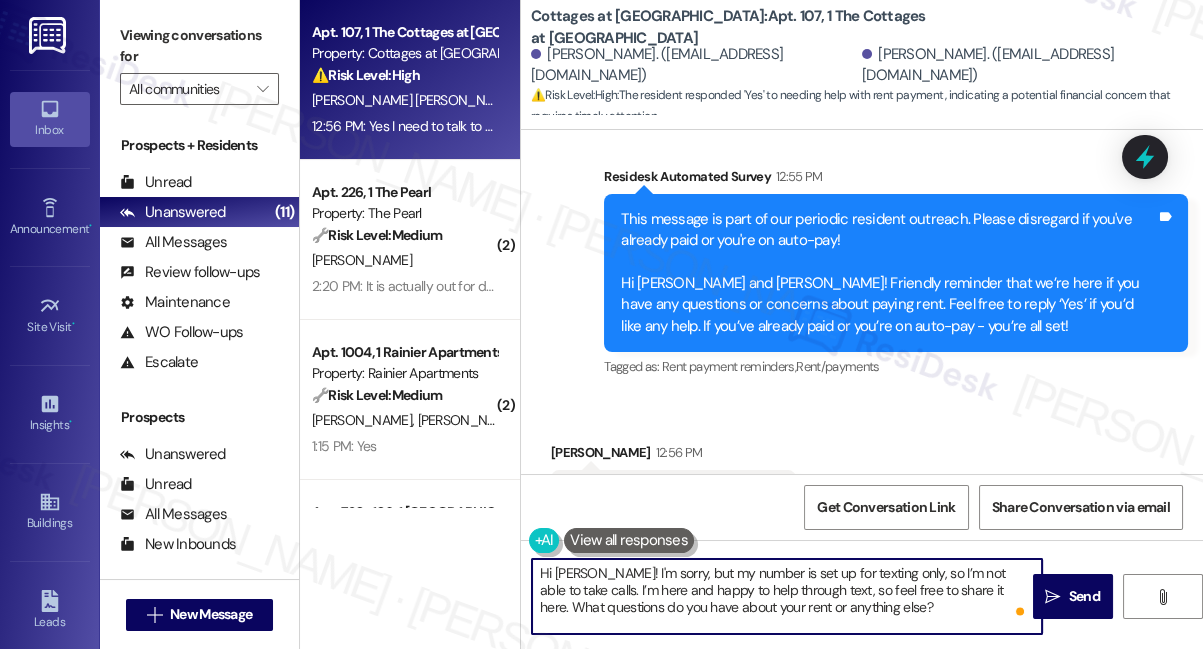 scroll, scrollTop: 2573, scrollLeft: 0, axis: vertical 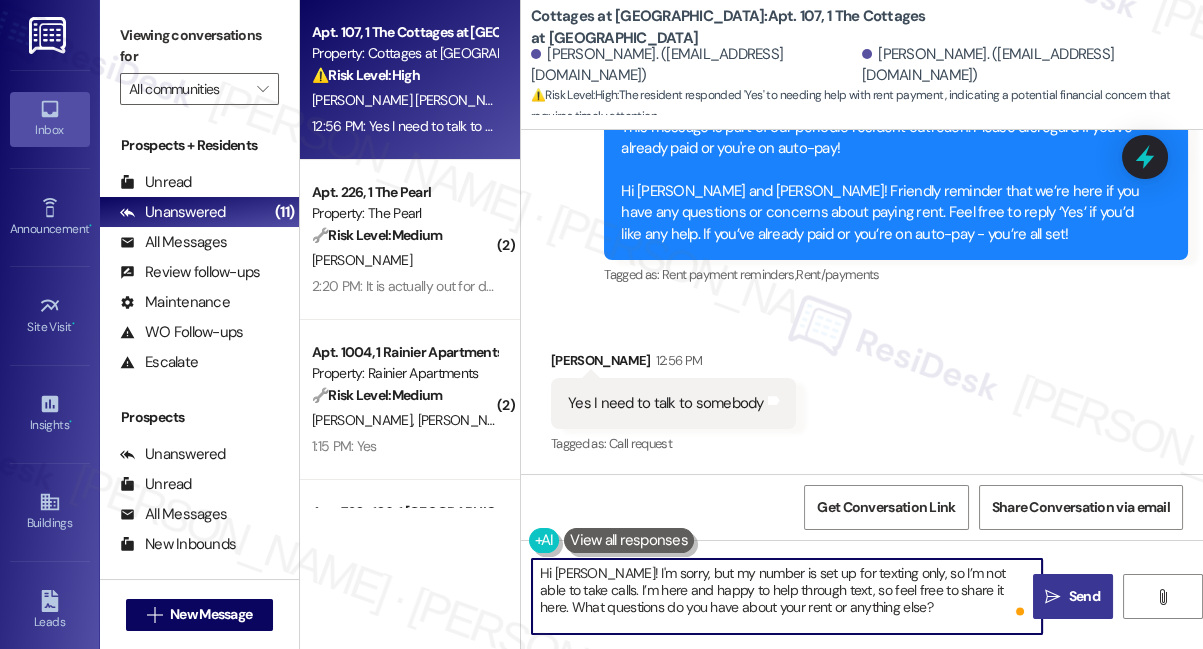 type on "Hi Brianda! I'm sorry, but my number is set up for texting only, so I’m not able to take calls. I’m here and happy to help through text, so feel free to share it here. What questions do you have about your rent or anything else?" 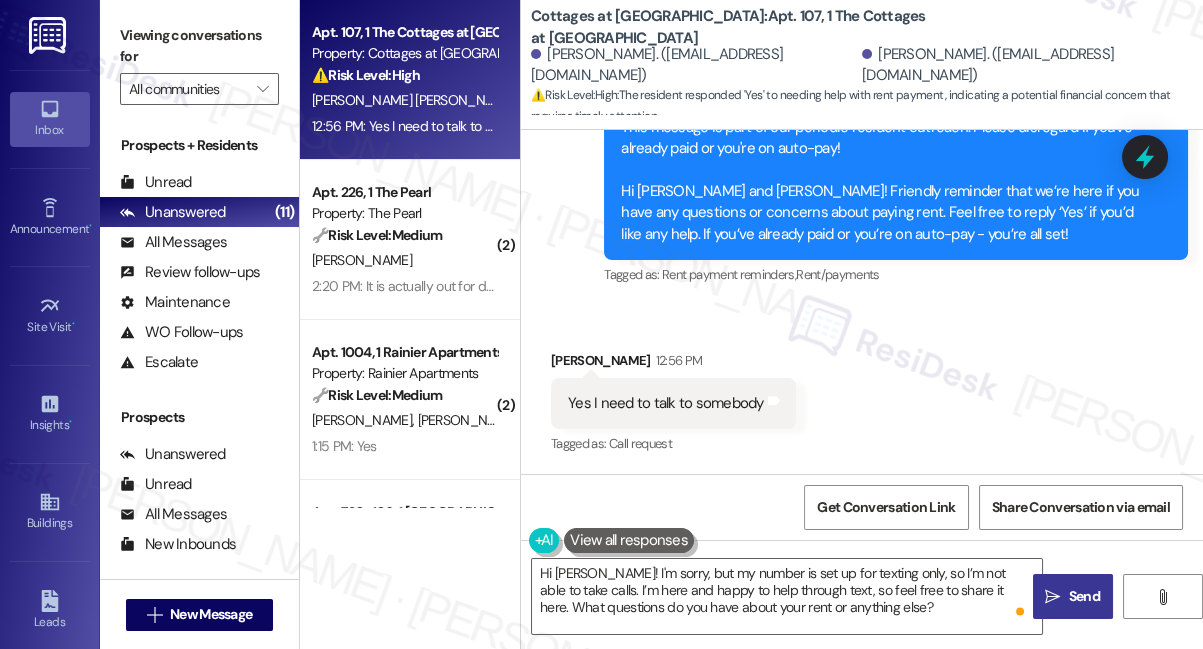 click on " Send" at bounding box center [1072, 596] 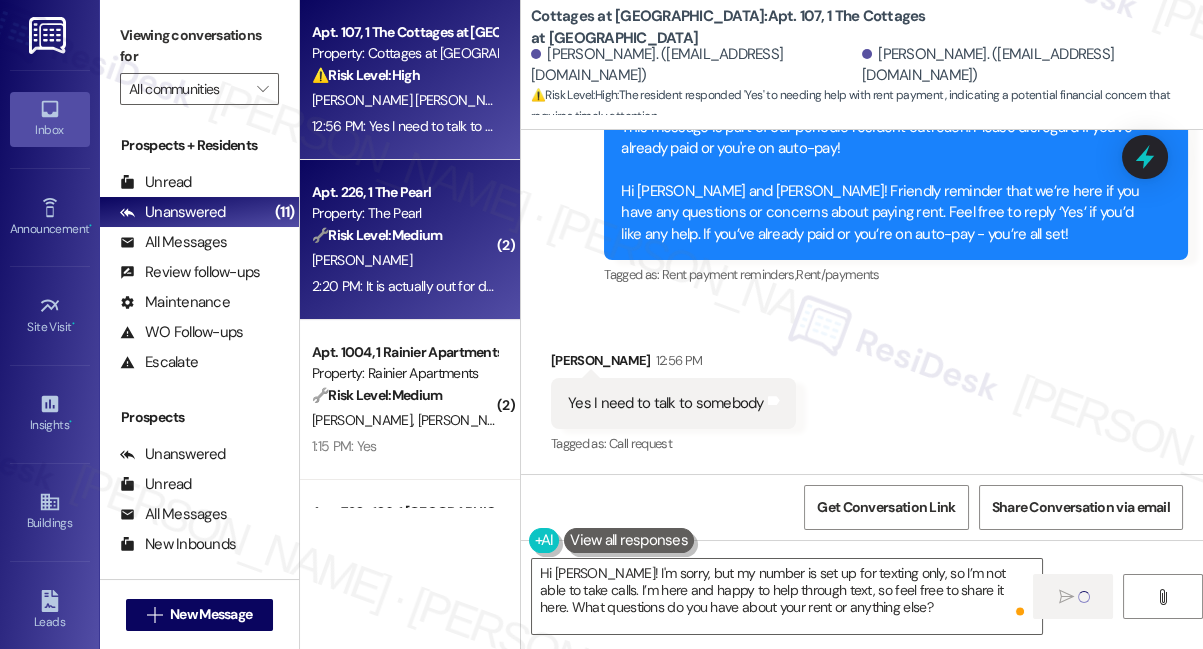 click on "2:20 PM: It is actually out for delivery today. 2:20 PM: It is actually out for delivery today." at bounding box center [438, 286] 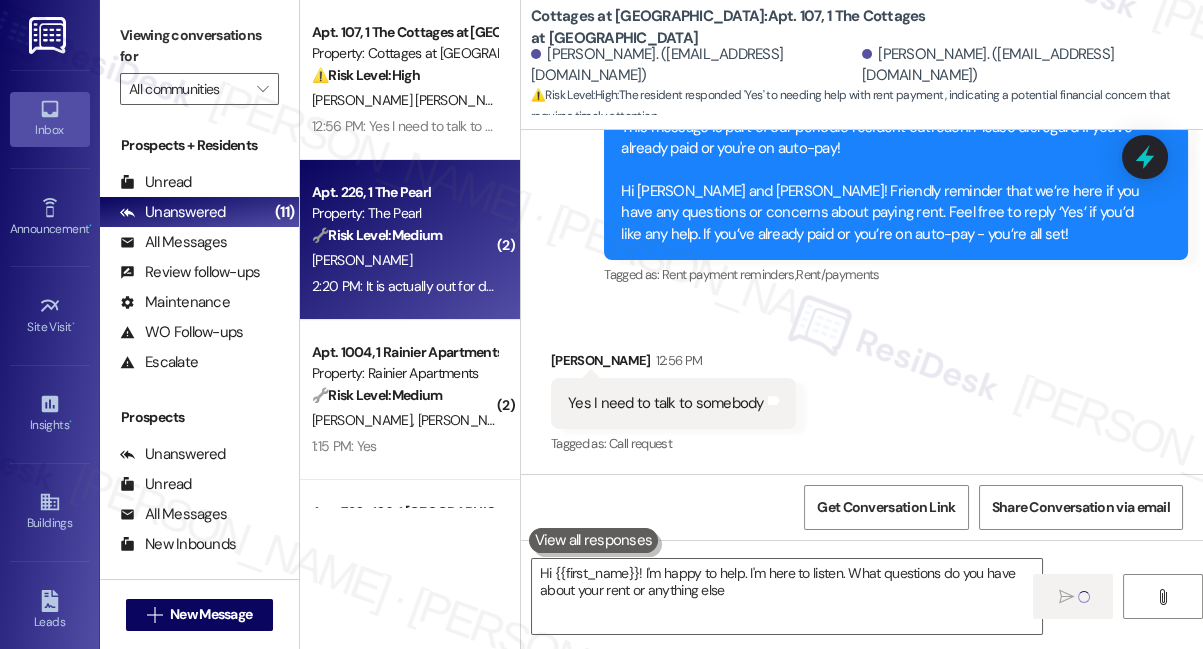 type on "Hi {{first_name}}! I'm happy to help. I'm here to listen. What questions do you have about your rent or anything else?" 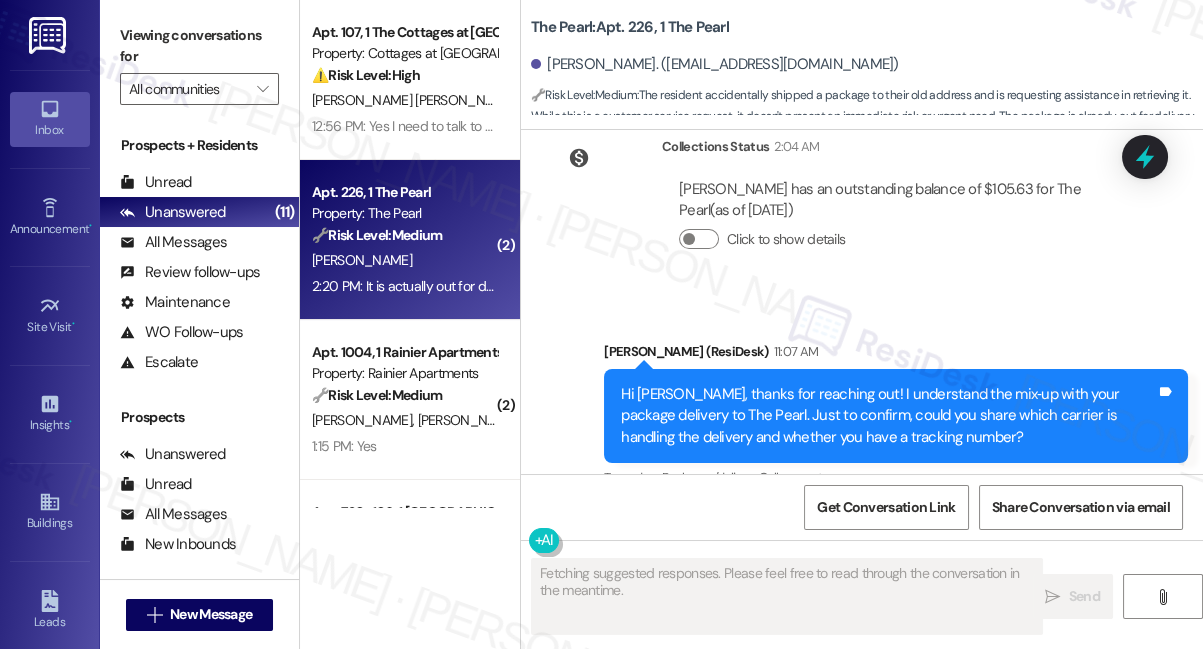 scroll, scrollTop: 10631, scrollLeft: 0, axis: vertical 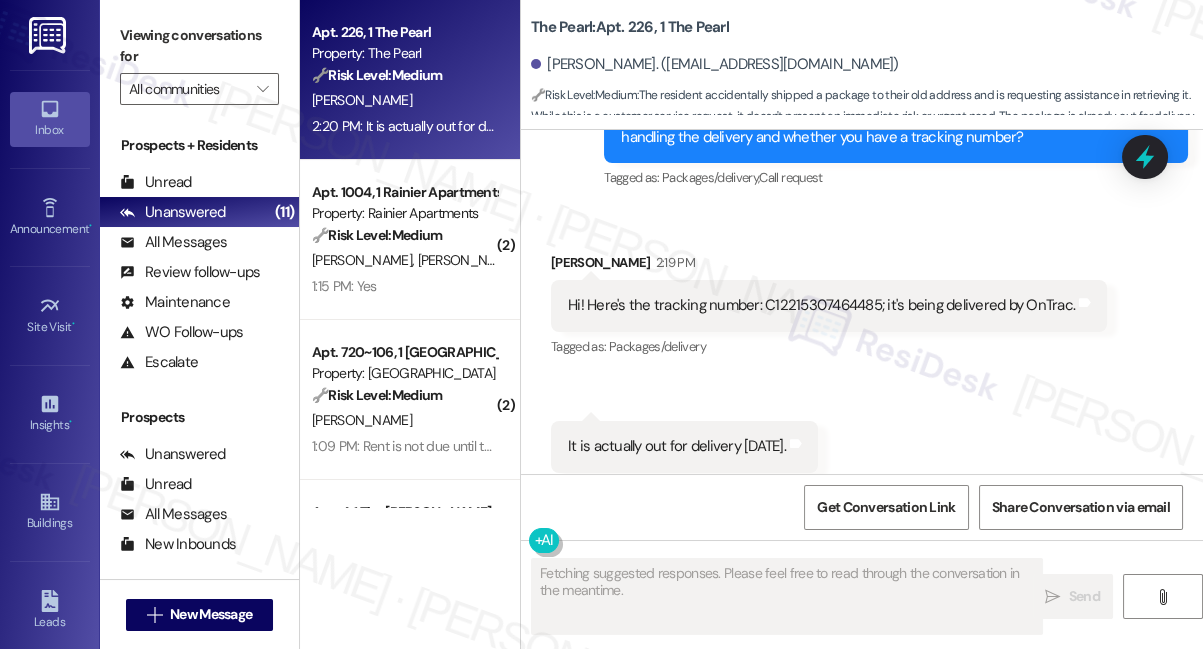 click on "Hi! Here's the tracking number: C12215307464485; it's being delivered by OnTrac. Tags and notes" at bounding box center (829, 305) 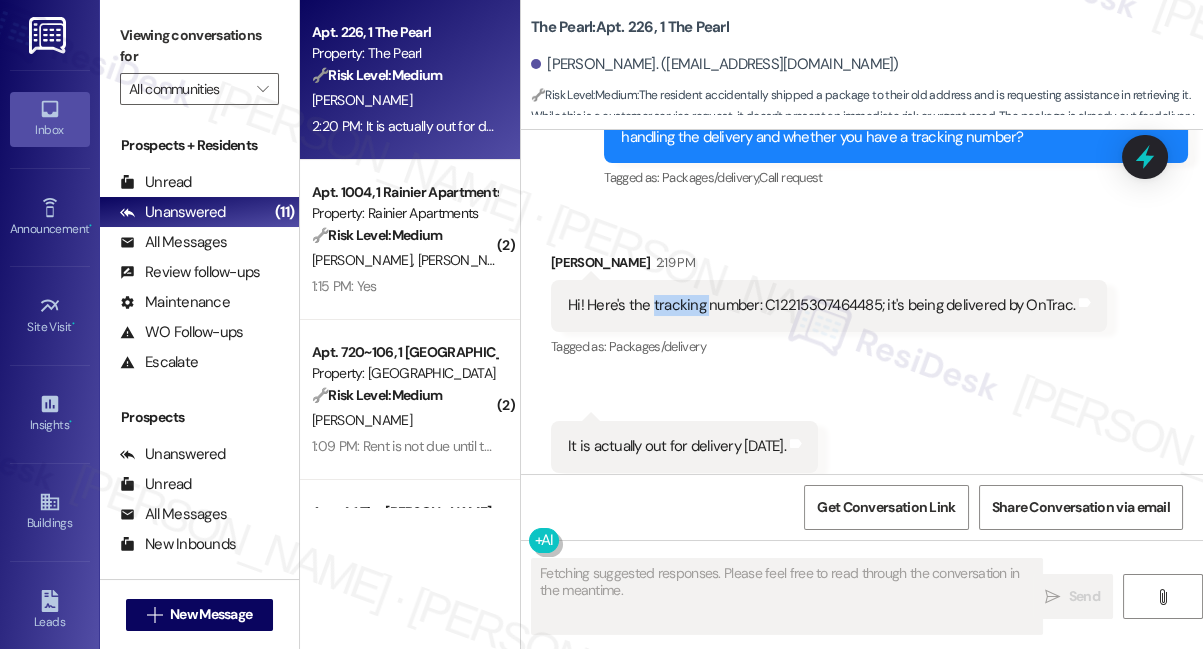 click on "Hi! Here's the tracking number: C12215307464485; it's being delivered by OnTrac. Tags and notes" at bounding box center [829, 305] 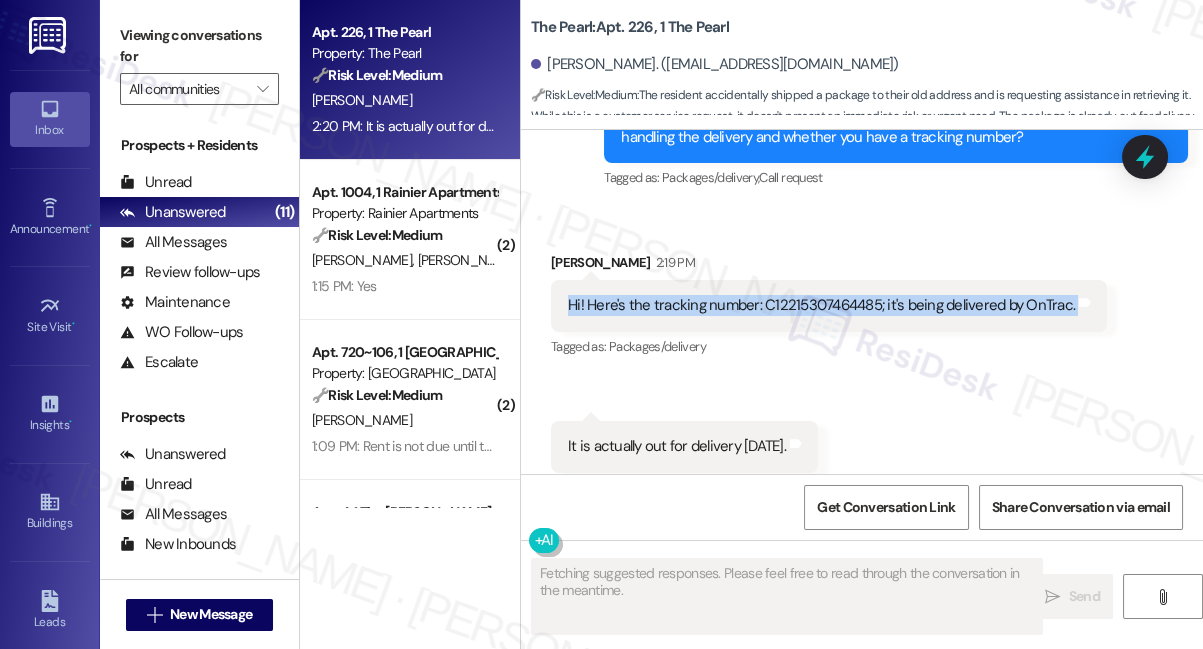 click on "Hi! Here's the tracking number: C12215307464485; it's being delivered by OnTrac. Tags and notes" at bounding box center (829, 305) 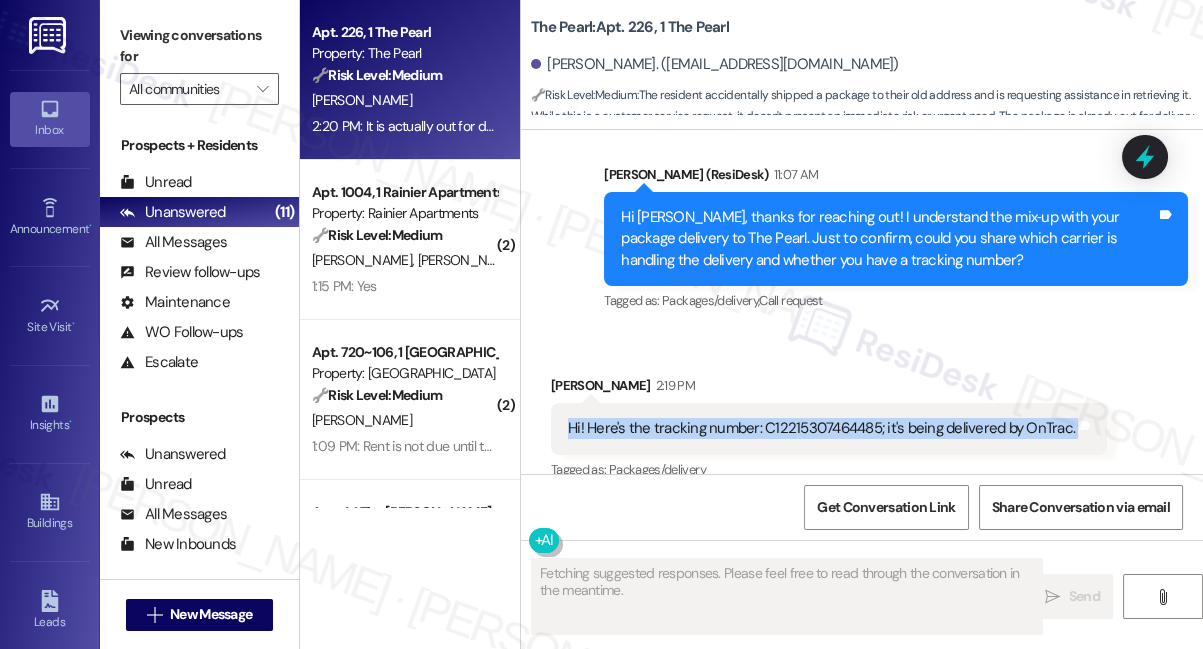 scroll, scrollTop: 10358, scrollLeft: 0, axis: vertical 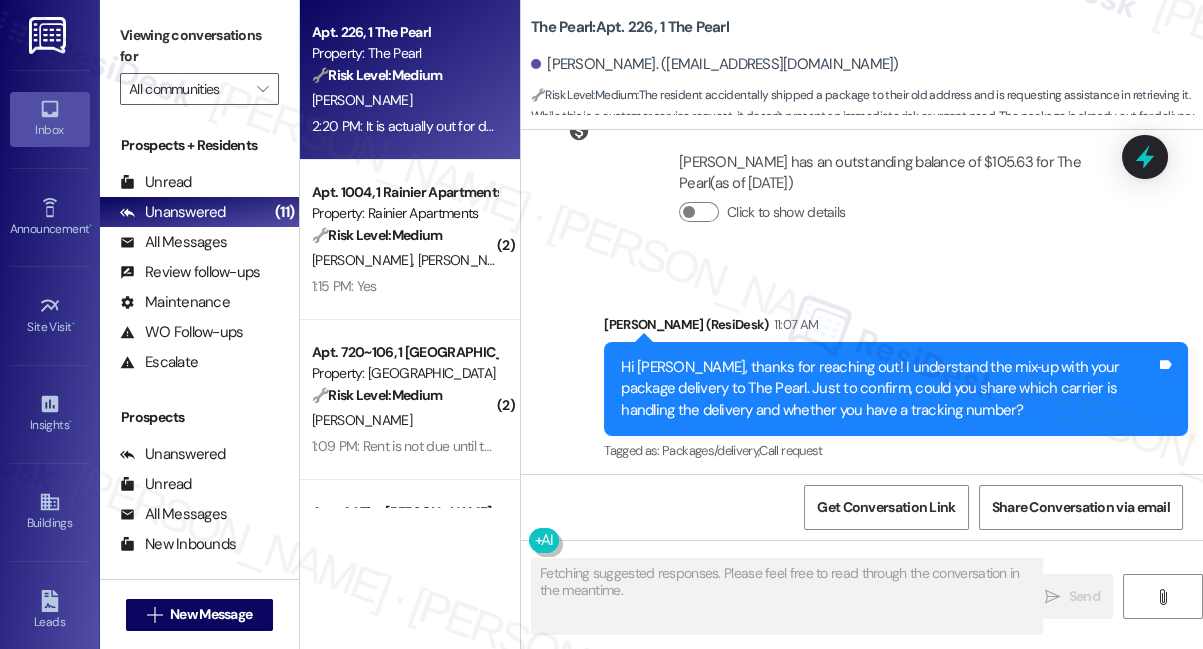 click on "Hi Aakanksha, thanks for reaching out! I understand the mix‑up with your package delivery to The Pearl. Just to confirm, could you share which carrier is handling the delivery and whether you have a tracking number?" at bounding box center [888, 389] 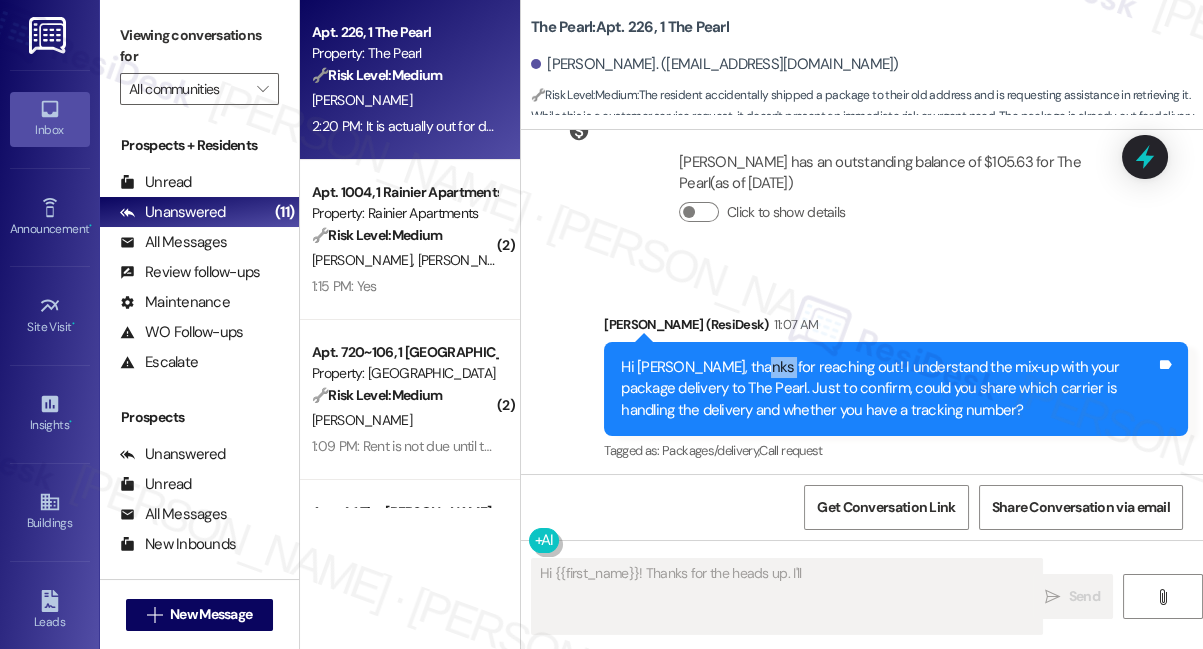click on "Hi Aakanksha, thanks for reaching out! I understand the mix‑up with your package delivery to The Pearl. Just to confirm, could you share which carrier is handling the delivery and whether you have a tracking number?" at bounding box center [888, 389] 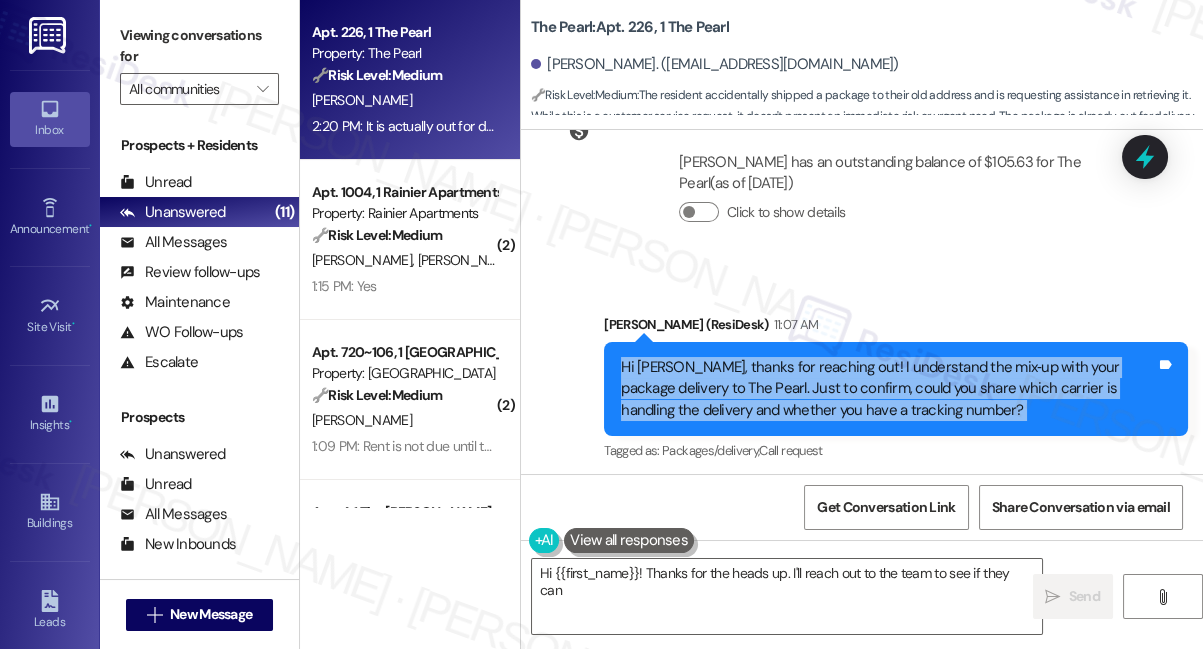 click on "Hi Aakanksha, thanks for reaching out! I understand the mix‑up with your package delivery to The Pearl. Just to confirm, could you share which carrier is handling the delivery and whether you have a tracking number?" at bounding box center (888, 389) 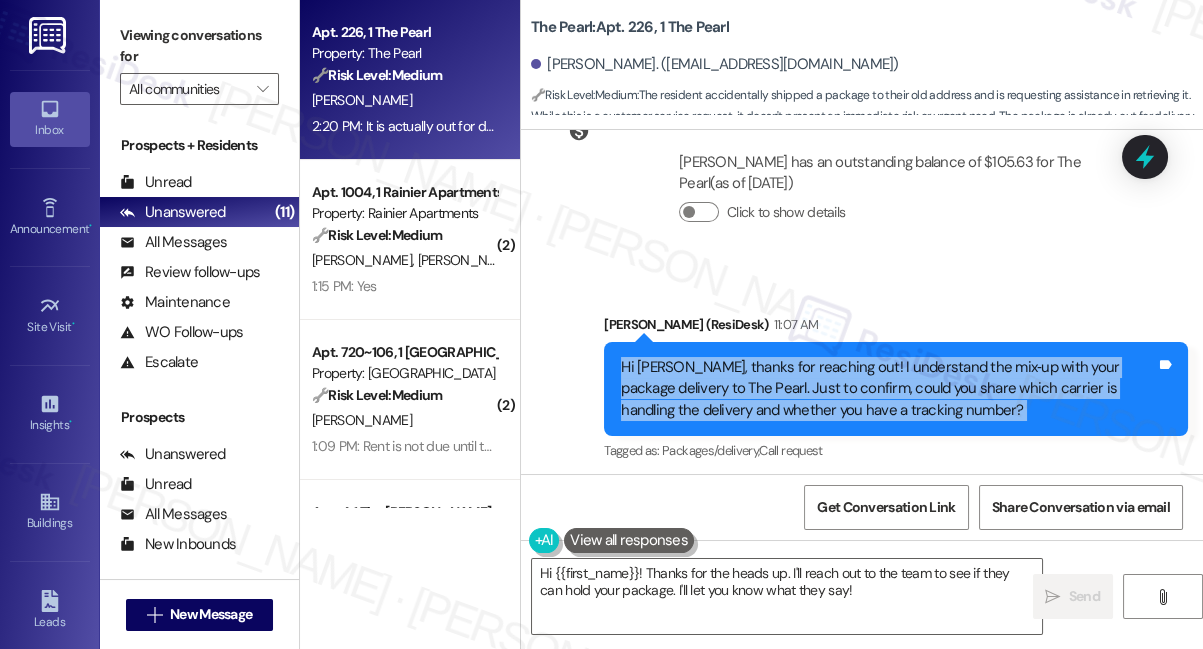 click on "Hi Aakanksha, thanks for reaching out! I understand the mix‑up with your package delivery to The Pearl. Just to confirm, could you share which carrier is handling the delivery and whether you have a tracking number?" at bounding box center [888, 389] 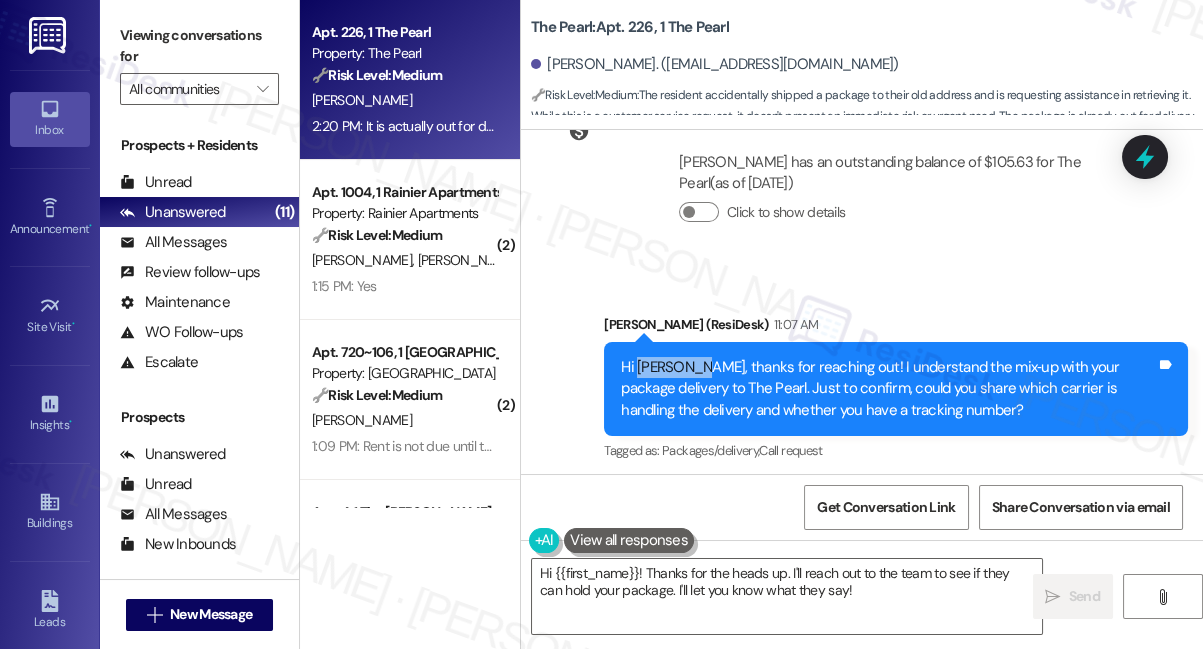 click on "Hi Aakanksha, thanks for reaching out! I understand the mix‑up with your package delivery to The Pearl. Just to confirm, could you share which carrier is handling the delivery and whether you have a tracking number?" at bounding box center [888, 389] 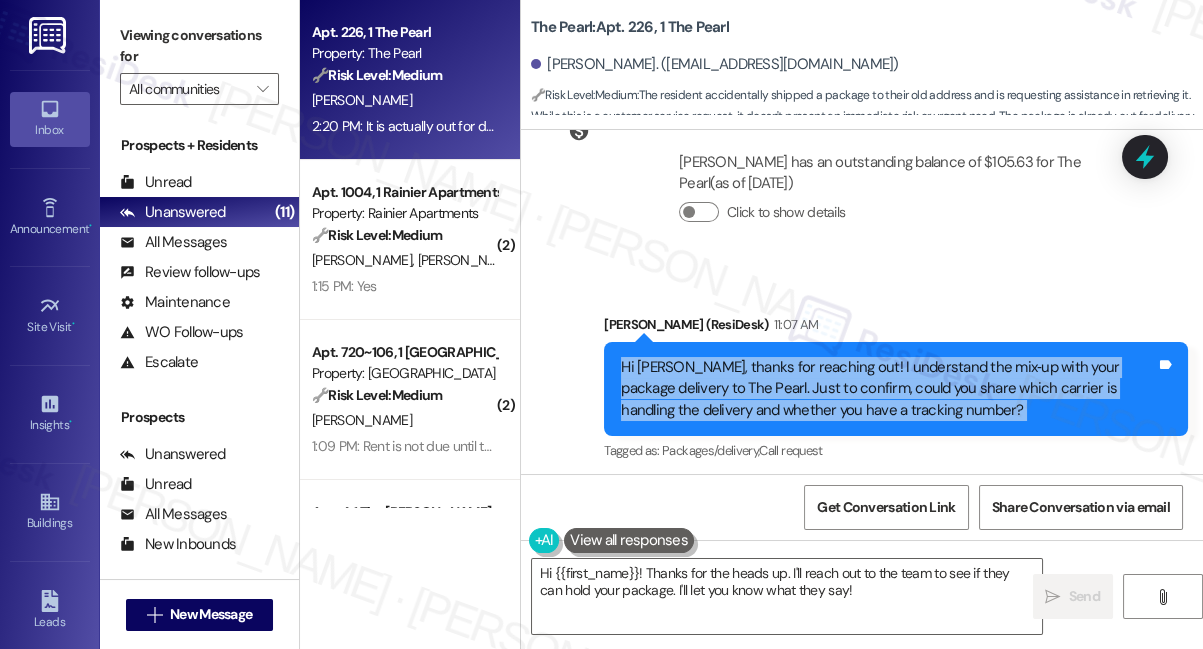 click on "Hi Aakanksha, thanks for reaching out! I understand the mix‑up with your package delivery to The Pearl. Just to confirm, could you share which carrier is handling the delivery and whether you have a tracking number?" at bounding box center (888, 389) 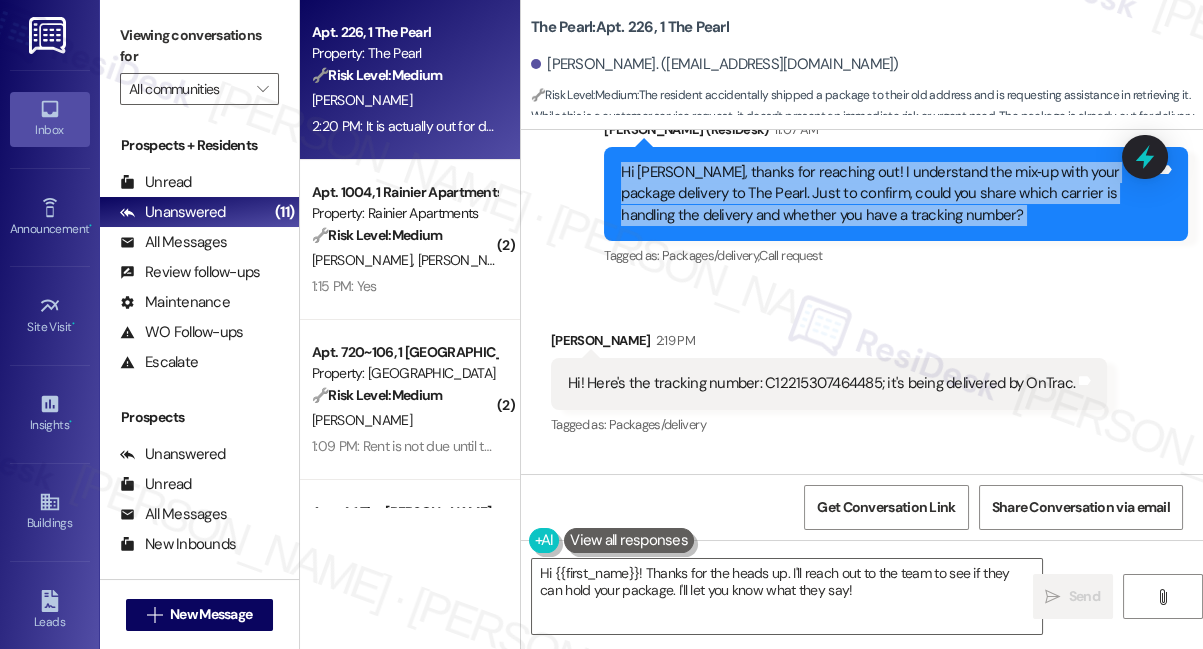 scroll, scrollTop: 10631, scrollLeft: 0, axis: vertical 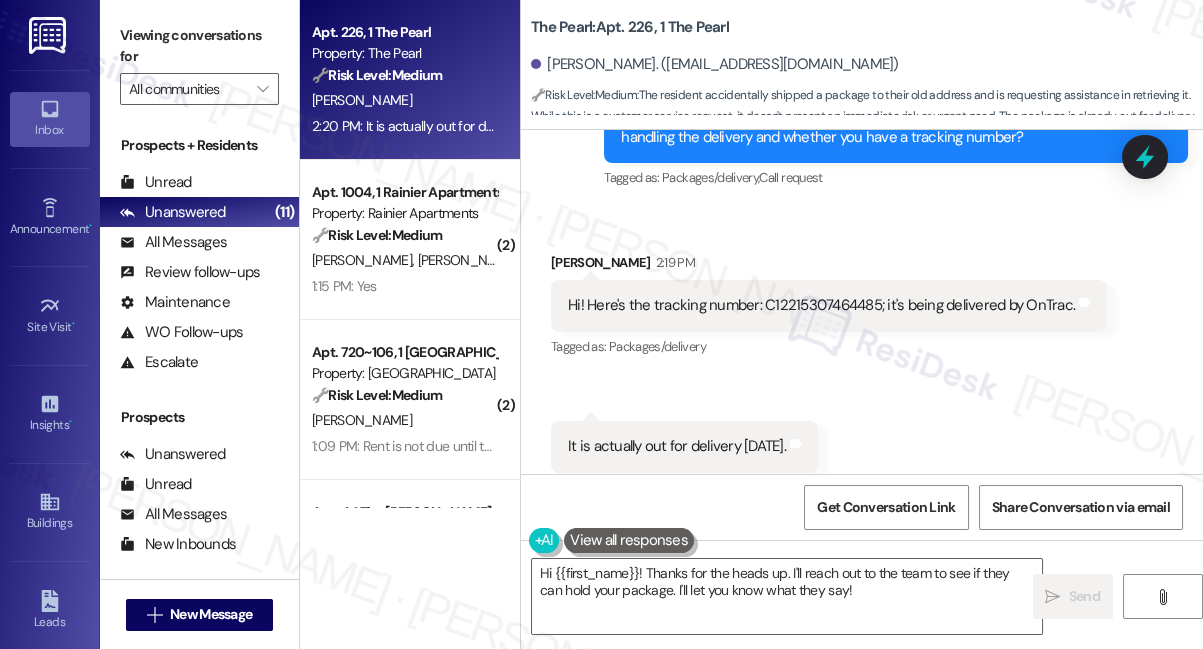 click on "Hi! Here's the tracking number: C12215307464485; it's being delivered by OnTrac." at bounding box center [821, 305] 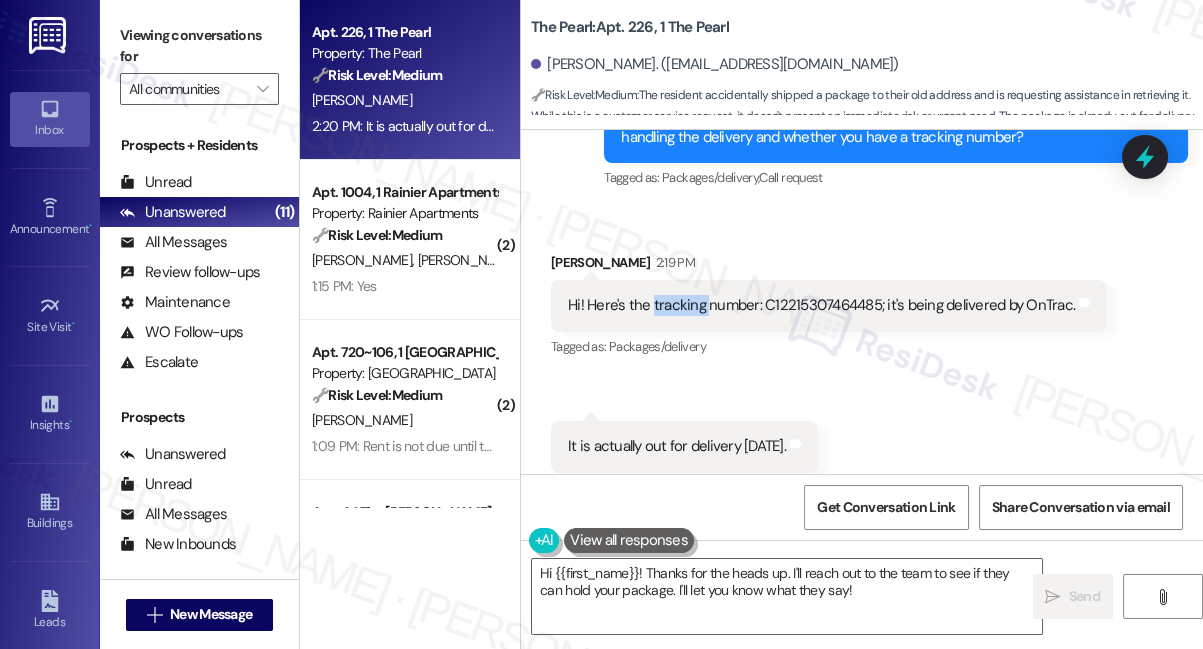 click on "Hi! Here's the tracking number: C12215307464485; it's being delivered by OnTrac." at bounding box center [821, 305] 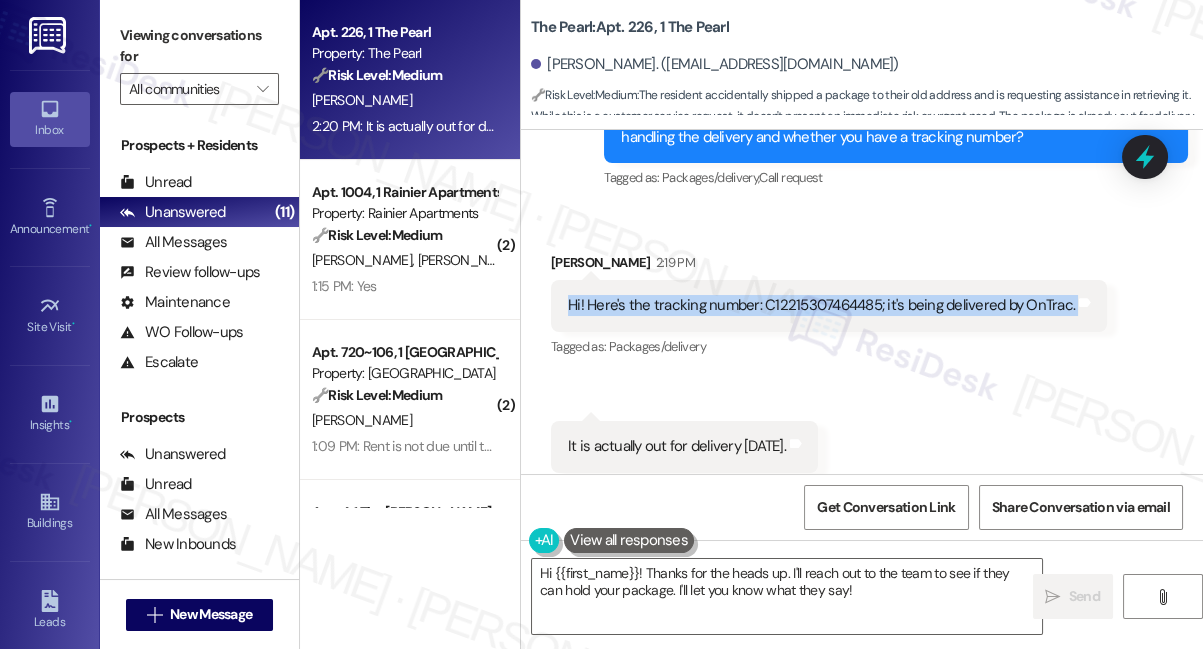 click on "Hi! Here's the tracking number: C12215307464485; it's being delivered by OnTrac." at bounding box center (821, 305) 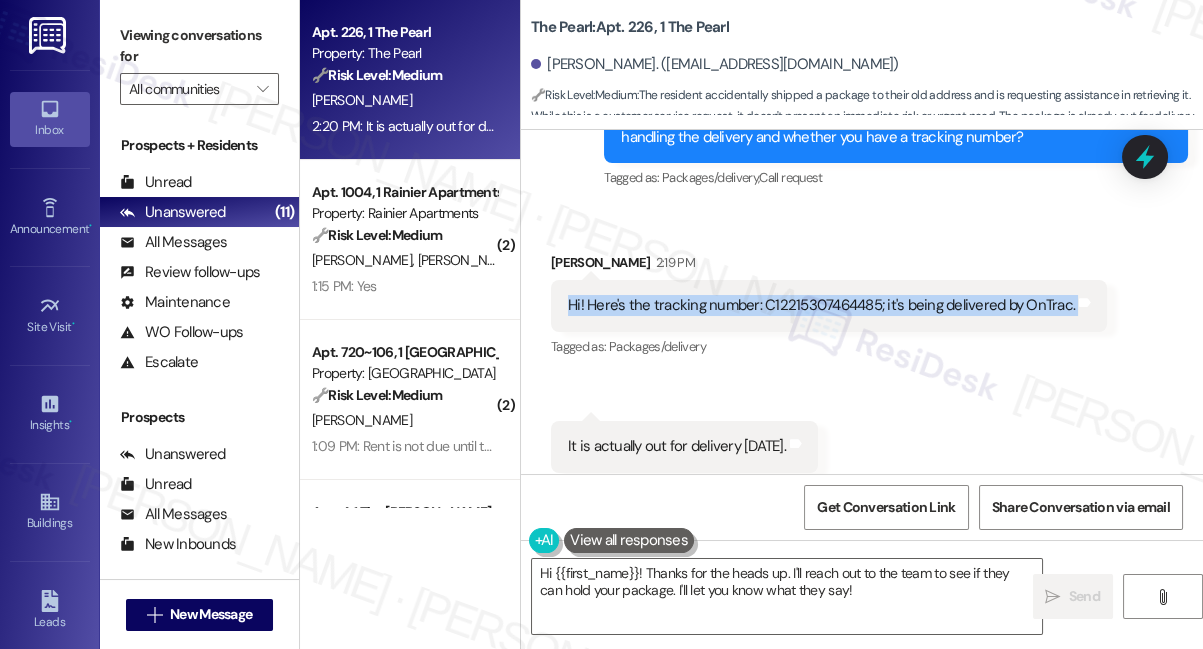 click on "Hi! Here's the tracking number: C12215307464485; it's being delivered by OnTrac." at bounding box center [821, 305] 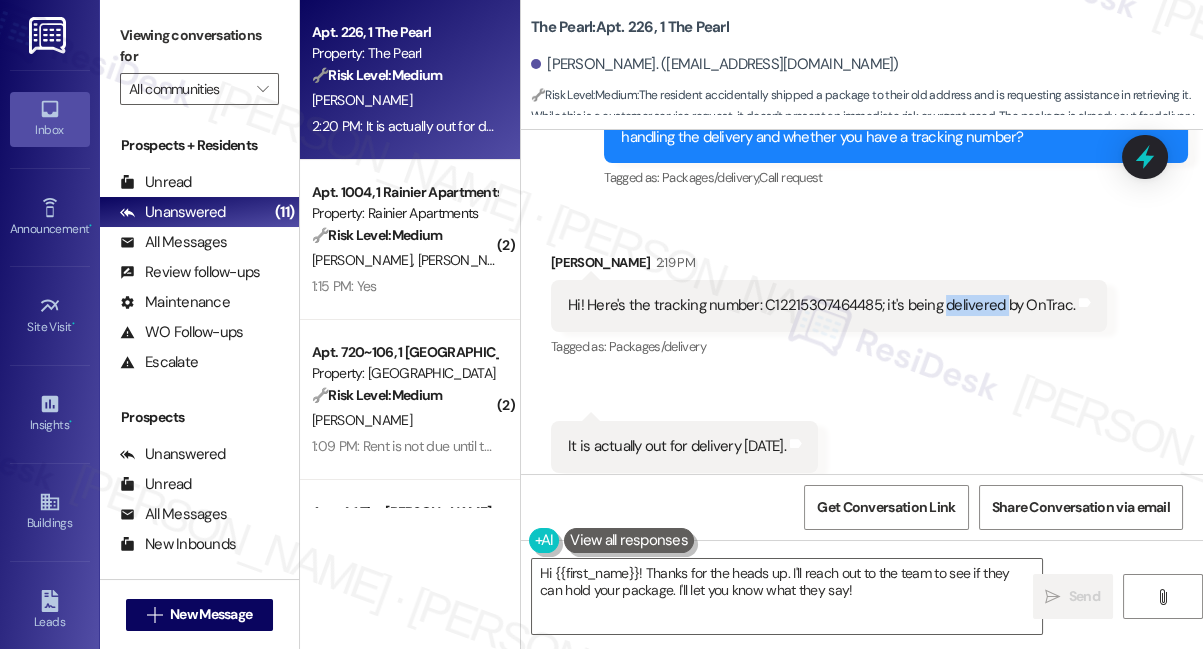 click on "Hi! Here's the tracking number: C12215307464485; it's being delivered by OnTrac." at bounding box center [821, 305] 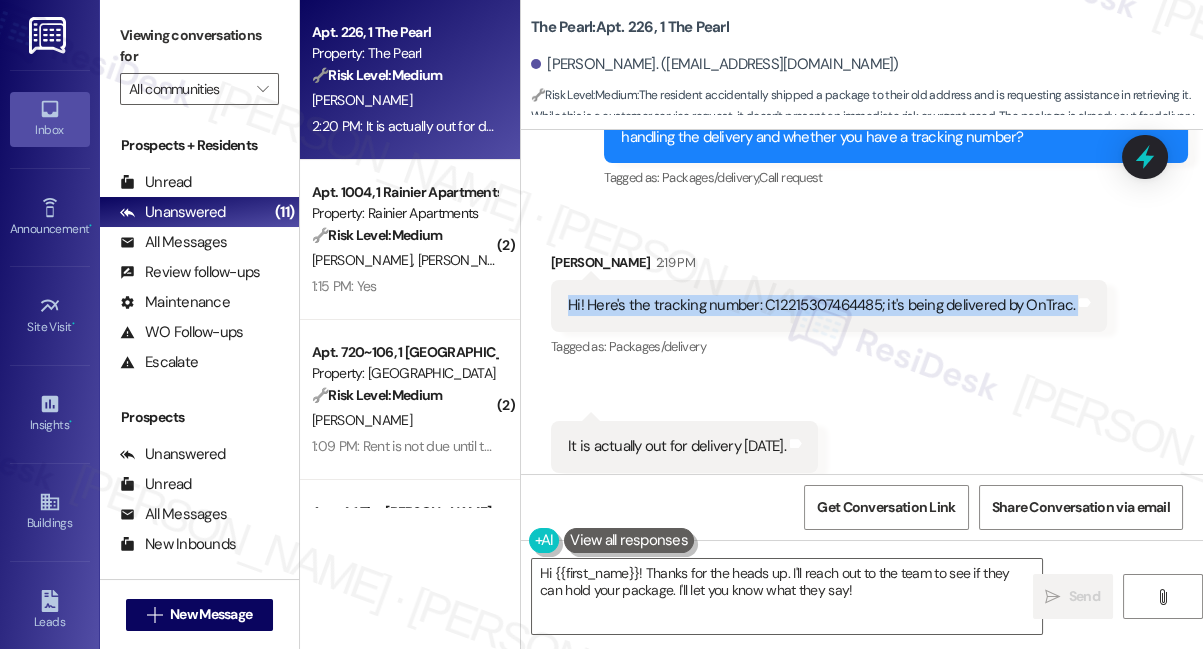 click on "Hi! Here's the tracking number: C12215307464485; it's being delivered by OnTrac." at bounding box center (821, 305) 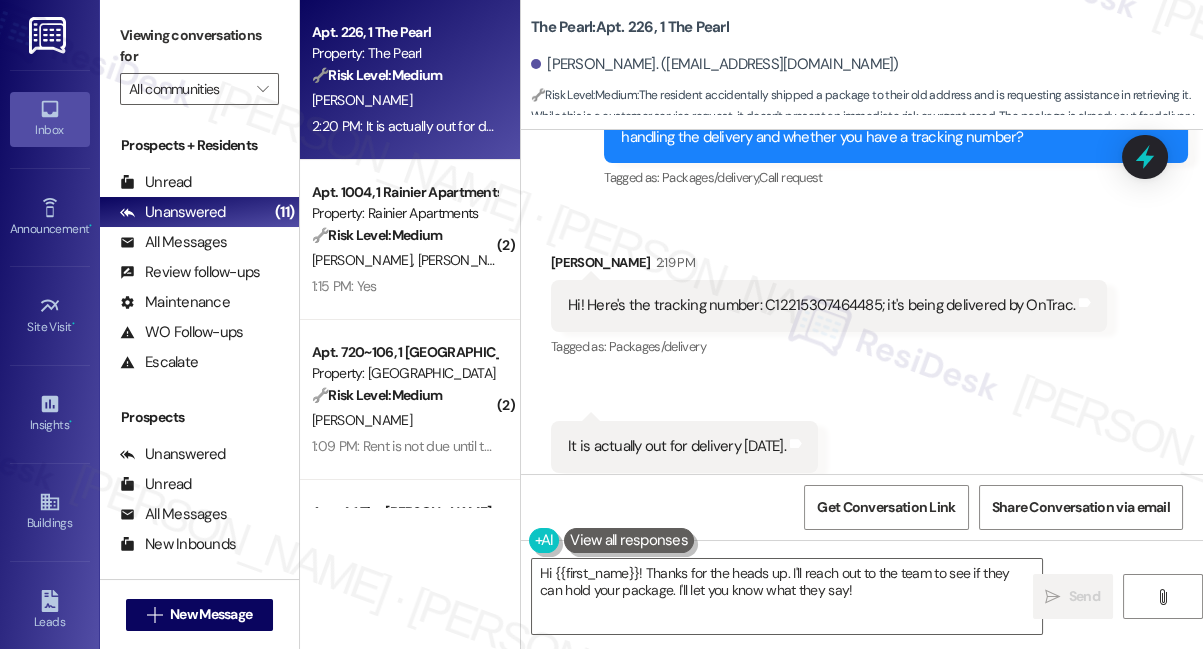 click on "It is actually out for delivery today." at bounding box center (677, 446) 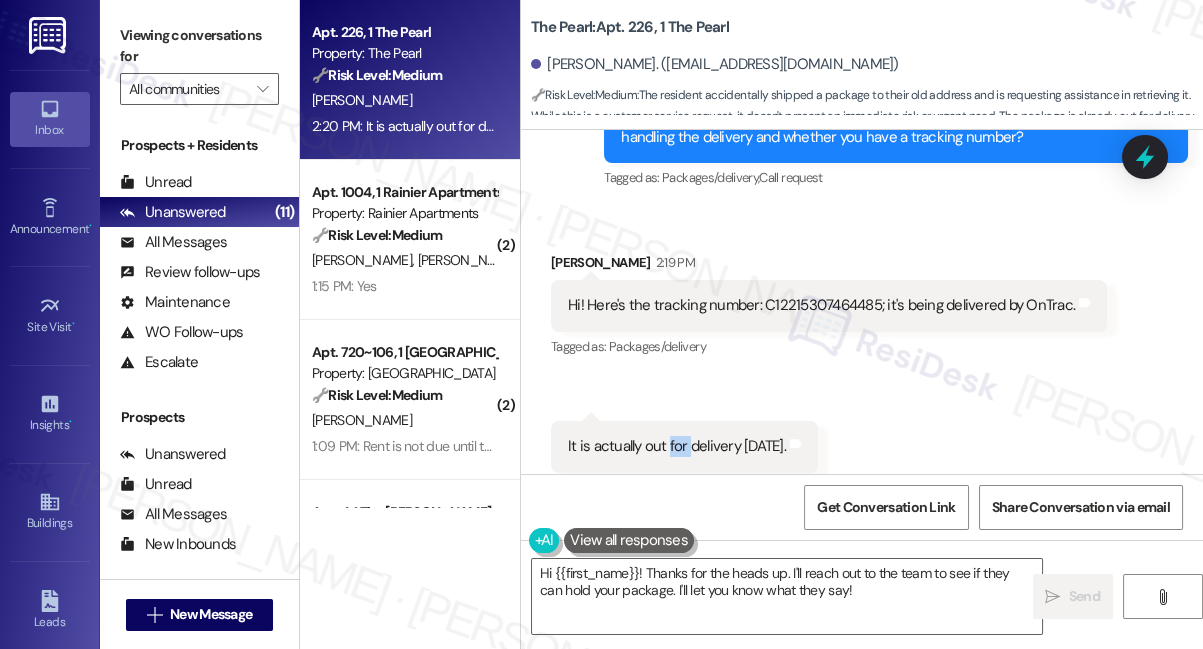 click on "It is actually out for delivery today." at bounding box center [677, 446] 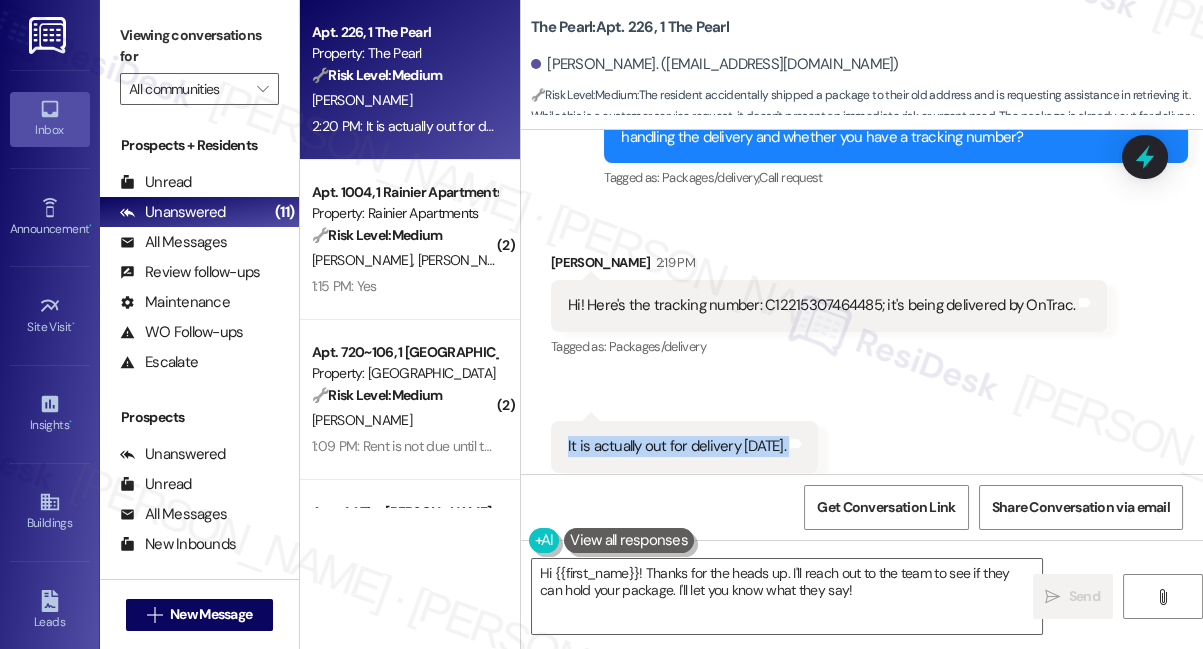 click on "It is actually out for delivery today." at bounding box center (677, 446) 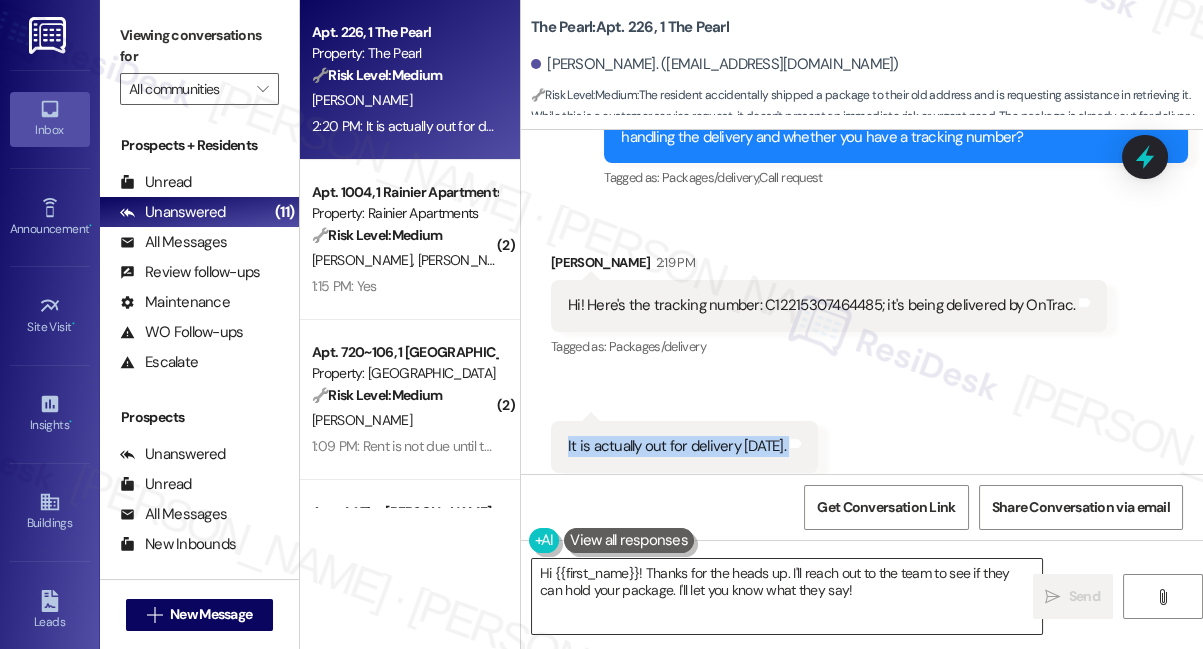 click on "Hi {{first_name}}! Thanks for the heads up. I'll reach out to the team to see if they can hold your package. I'll let you know what they say!" at bounding box center [787, 596] 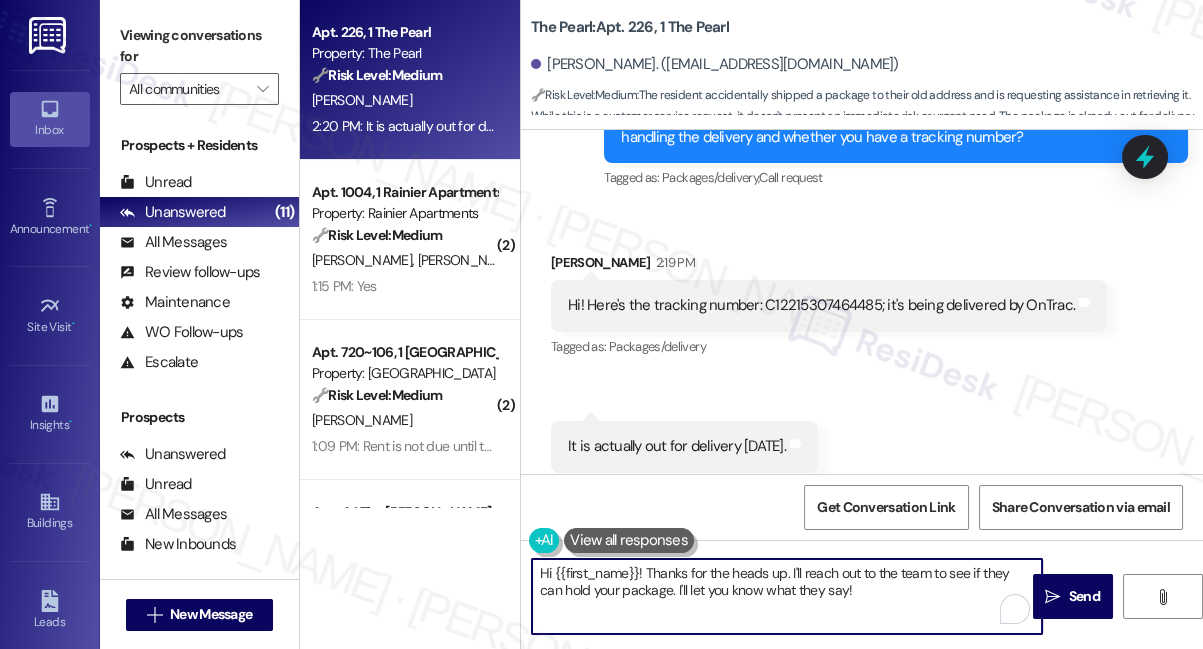 click on "Hi {{first_name}}! Thanks for the heads up. I'll reach out to the team to see if they can hold your package. I'll let you know what they say!" at bounding box center [787, 596] 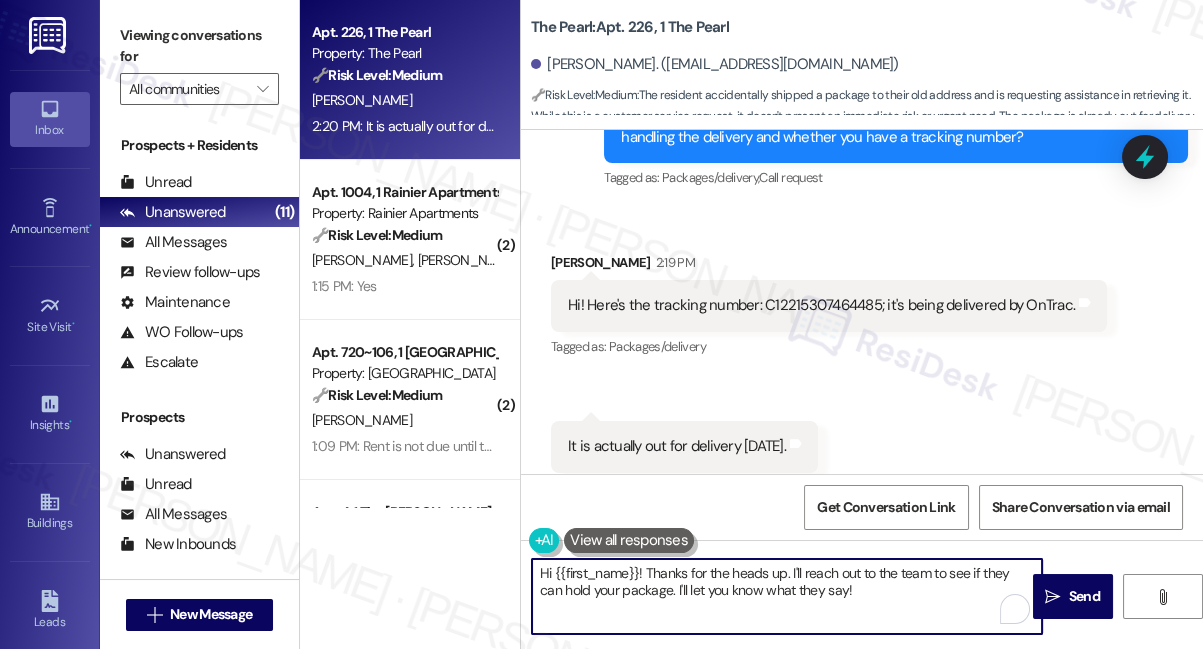 click on "It is actually out for delivery today." at bounding box center (677, 446) 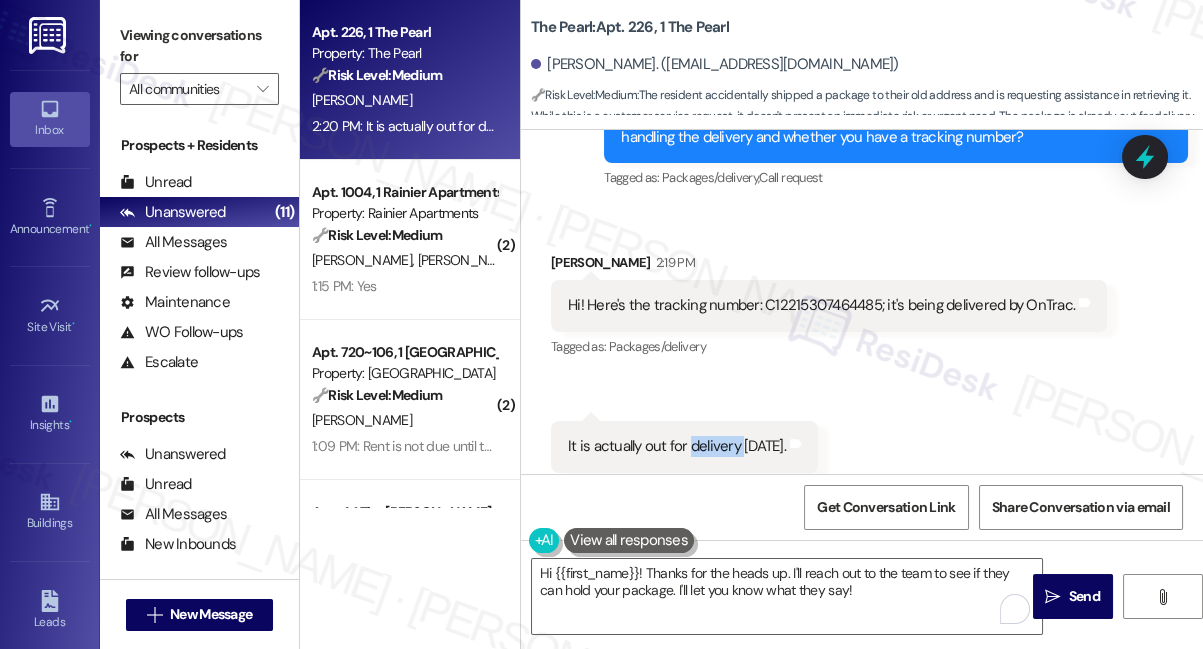 click on "It is actually out for delivery today." at bounding box center [677, 446] 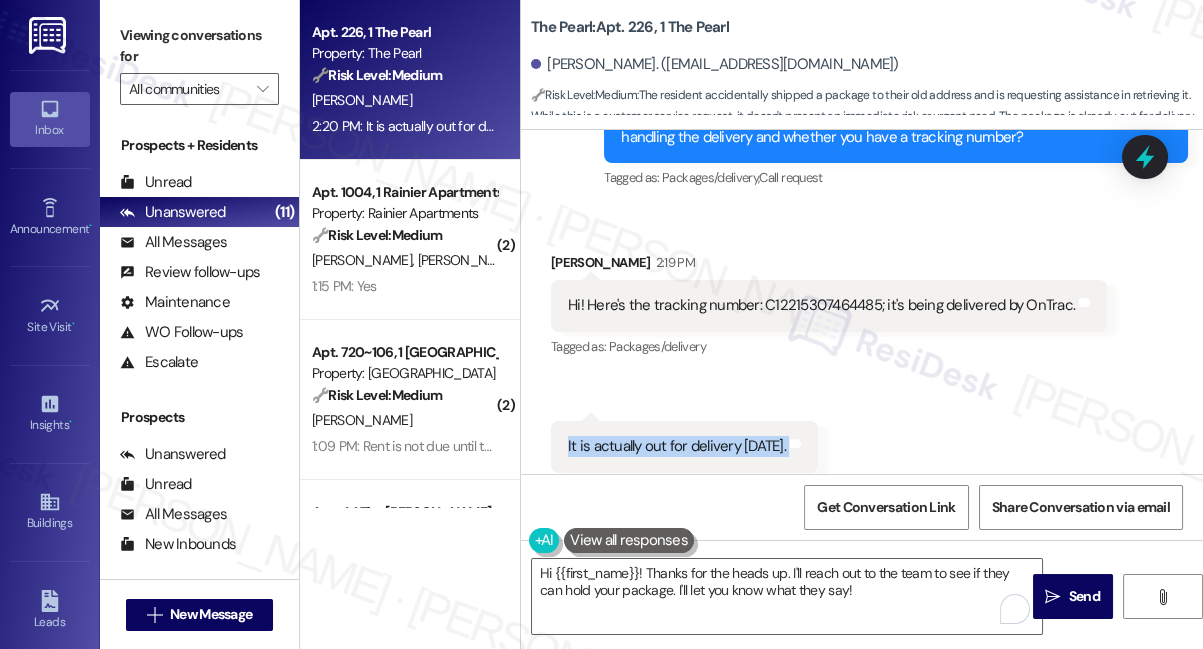click on "It is actually out for delivery today." at bounding box center (677, 446) 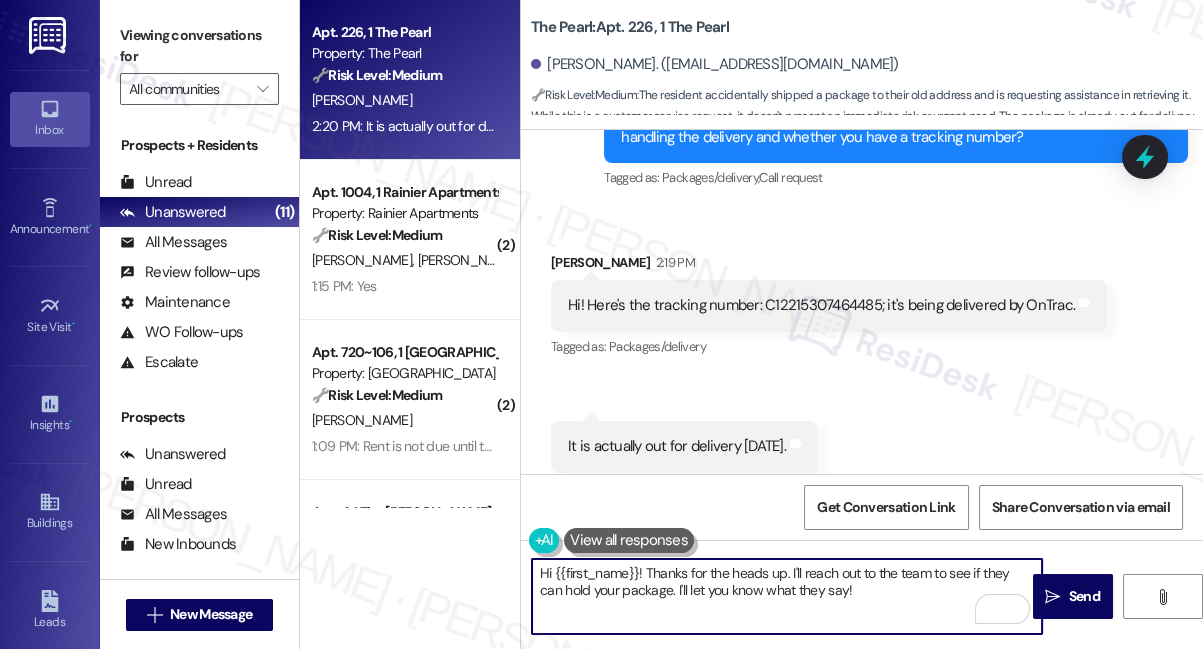 click on "Hi {{first_name}}! Thanks for the heads up. I'll reach out to the team to see if they can hold your package. I'll let you know what they say!" at bounding box center [787, 596] 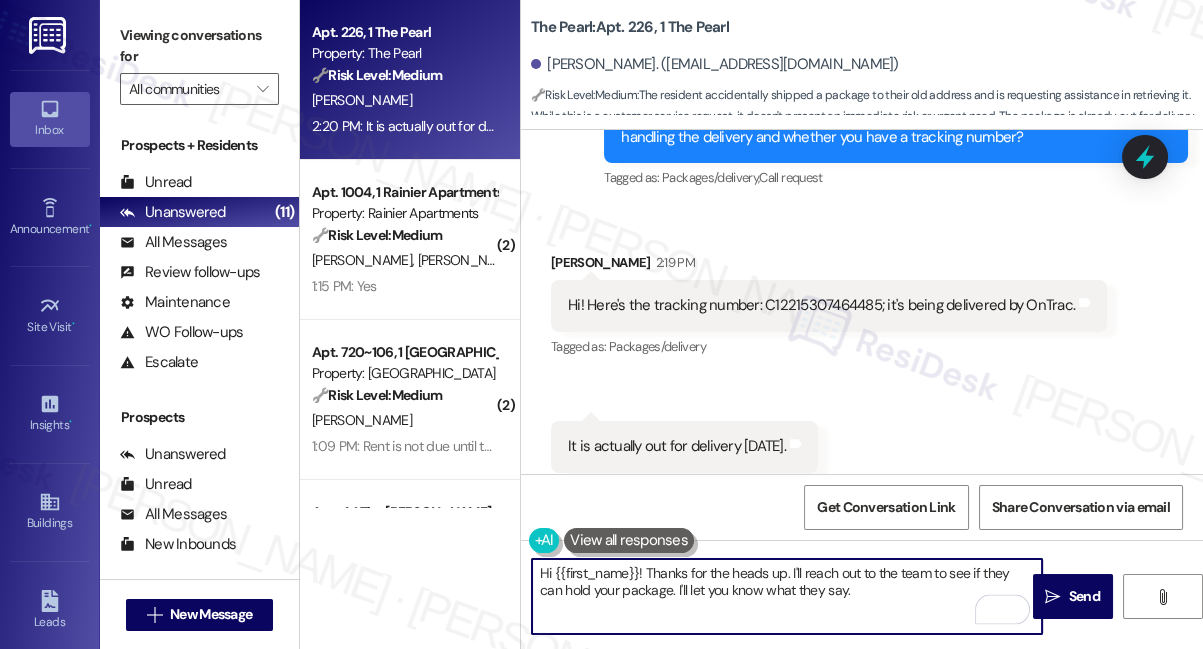 drag, startPoint x: 648, startPoint y: 574, endPoint x: 527, endPoint y: 571, distance: 121.037186 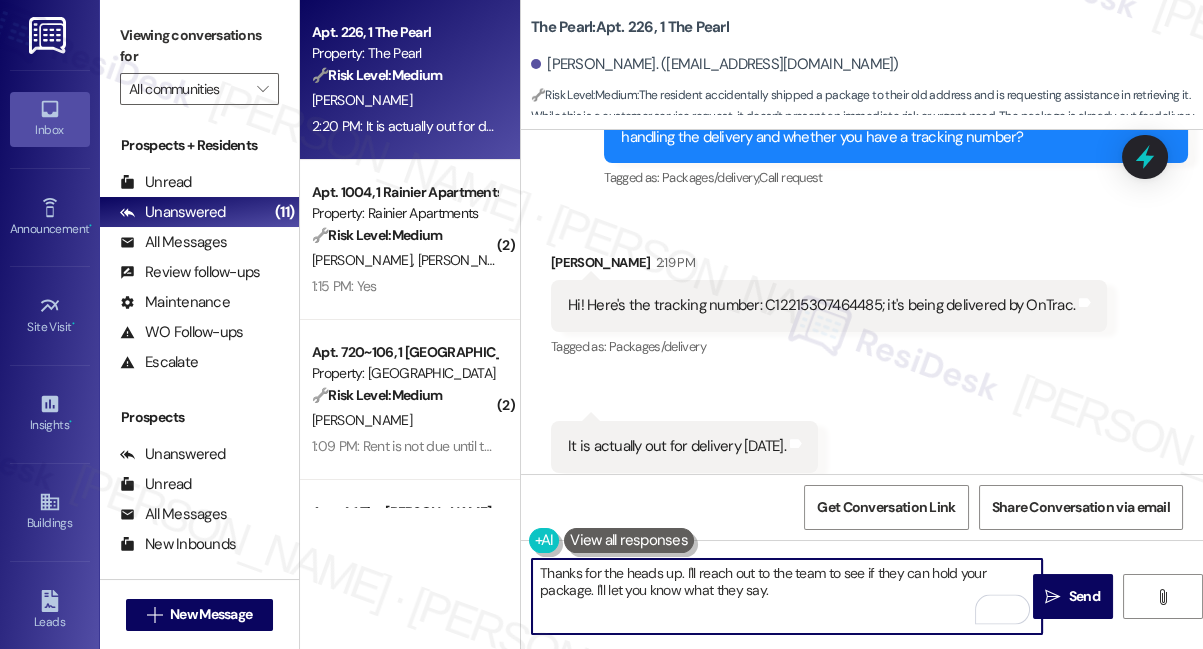 click on "Thanks for the heads up. I'll reach out to the team to see if they can hold your package. I'll let you know what they say." at bounding box center (787, 596) 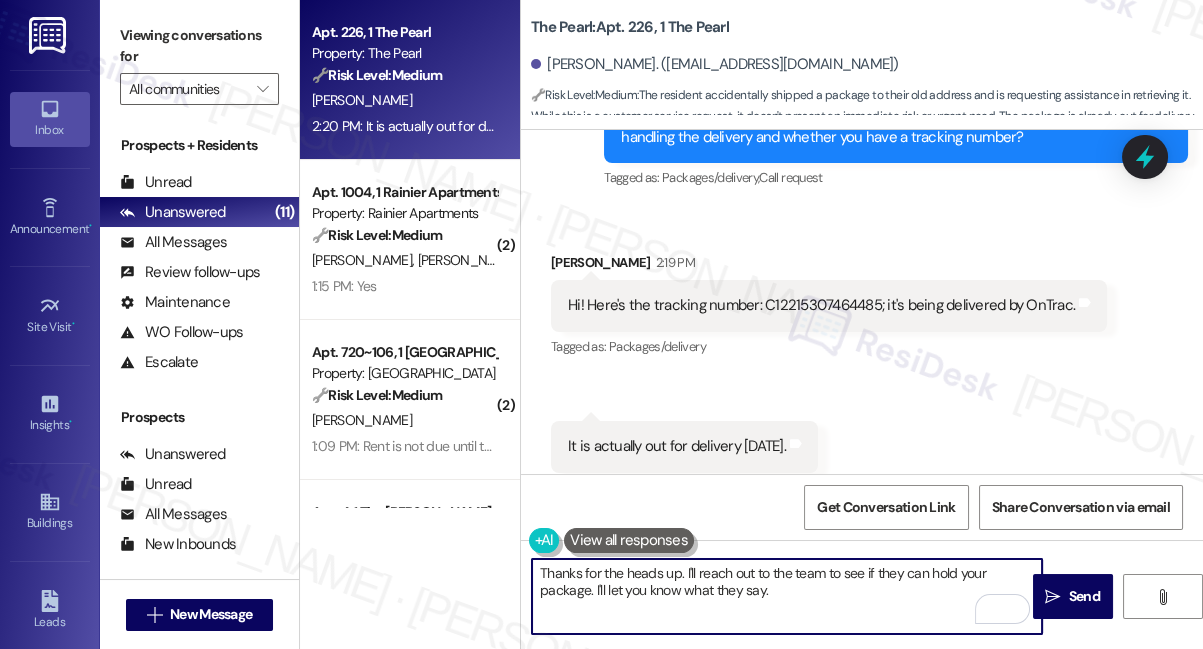 click on "Thanks for the heads up. I'll reach out to the team to see if they can hold your package. I'll let you know what they say." at bounding box center (787, 596) 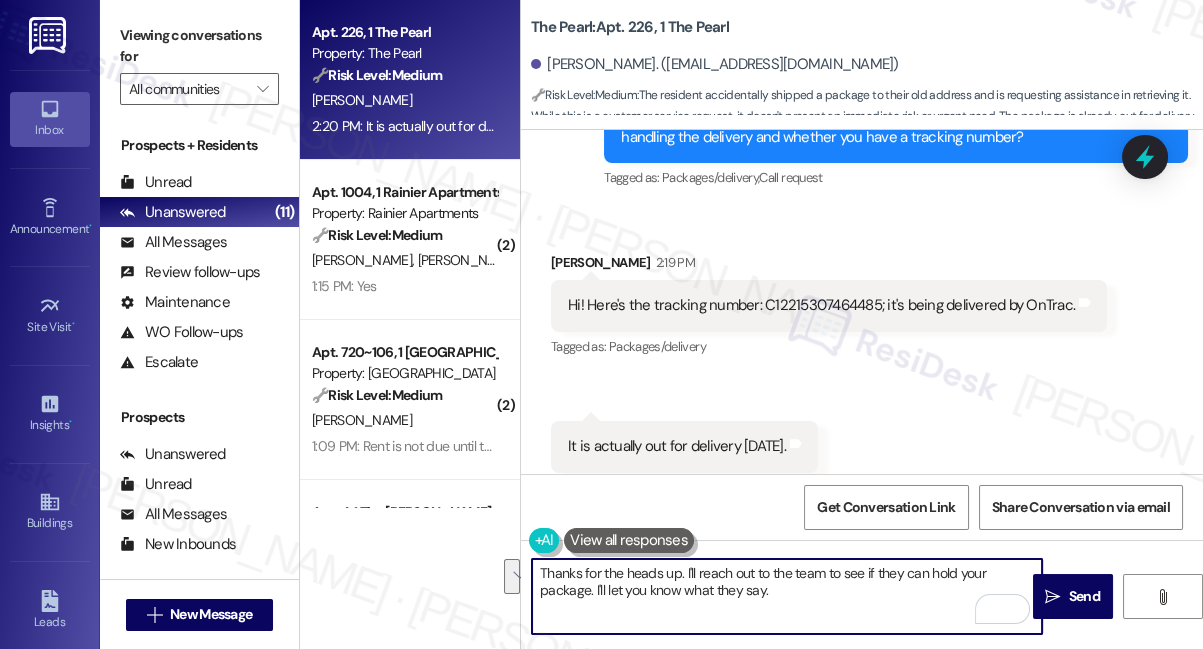 click on "Thanks for the heads up. I'll reach out to the team to see if they can hold your package. I'll let you know what they say." at bounding box center (787, 596) 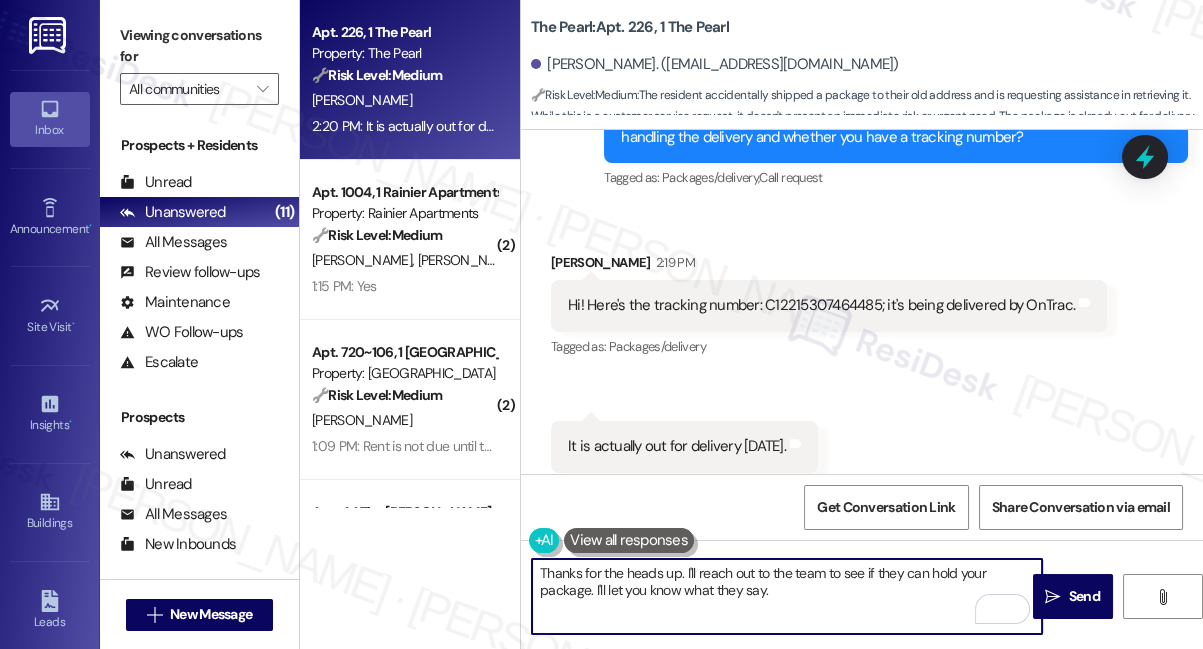 click on "Thanks for the heads up. I'll reach out to the team to see if they can hold your package. I'll let you know what they say." at bounding box center [787, 596] 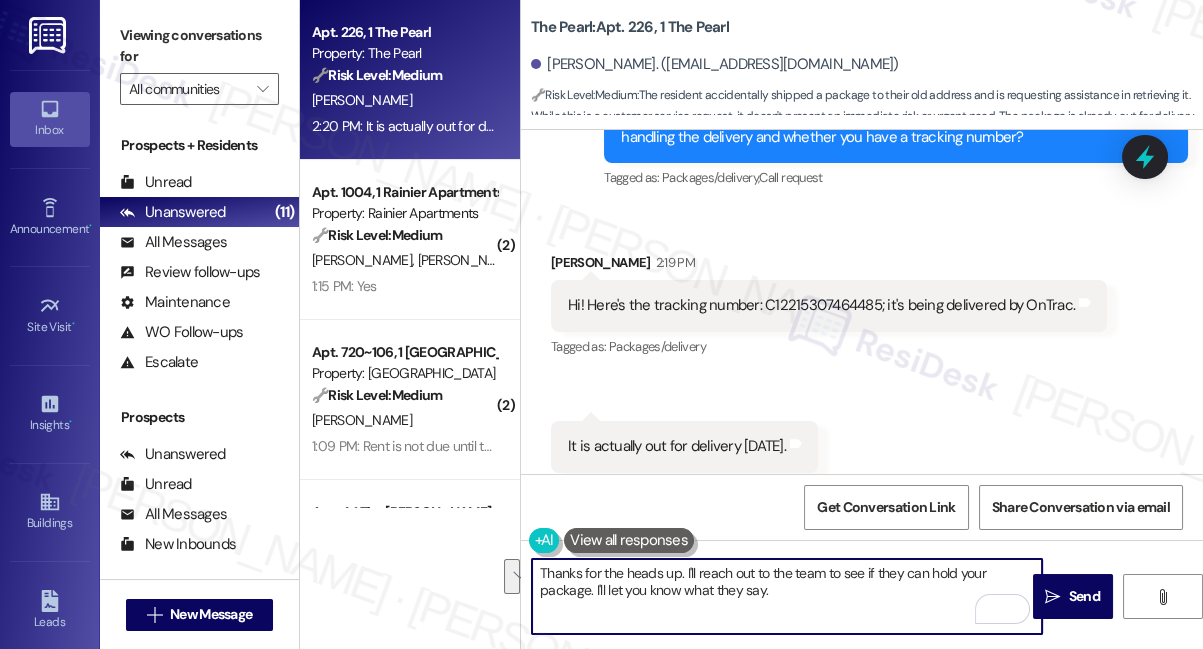 click on "Thanks for the heads up. I'll reach out to the team to see if they can hold your package. I'll let you know what they say." at bounding box center [787, 596] 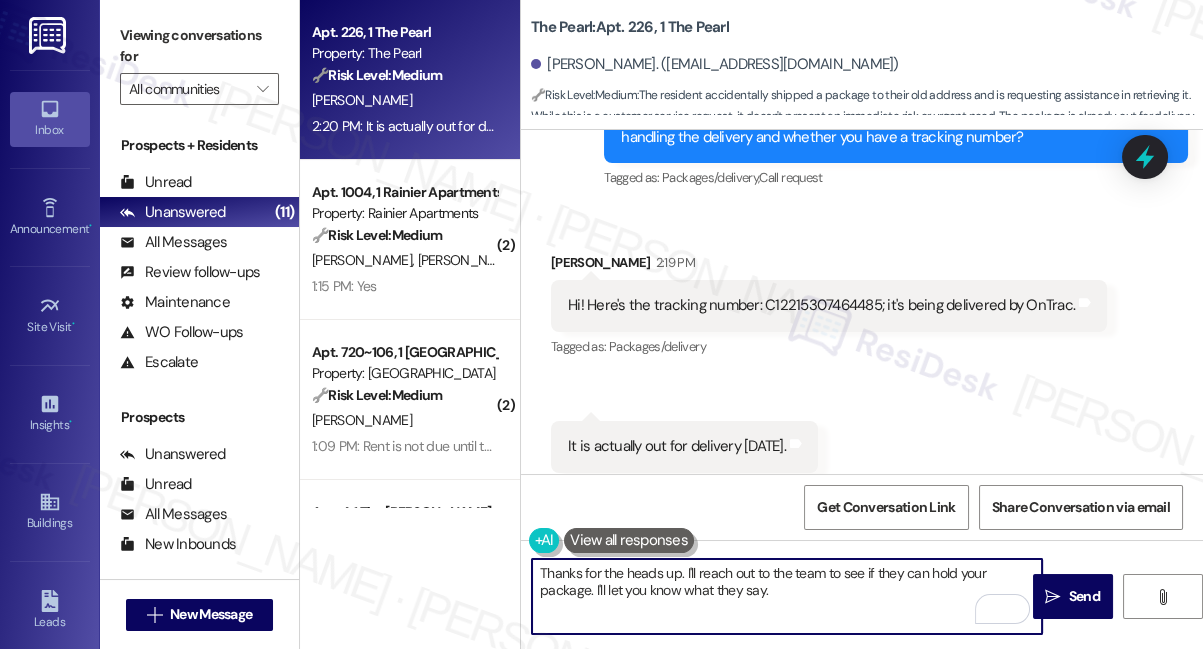 type on "Thanks for the heads up. I'll reach out to the team to see if they can hold your package. I'll let you know what they say." 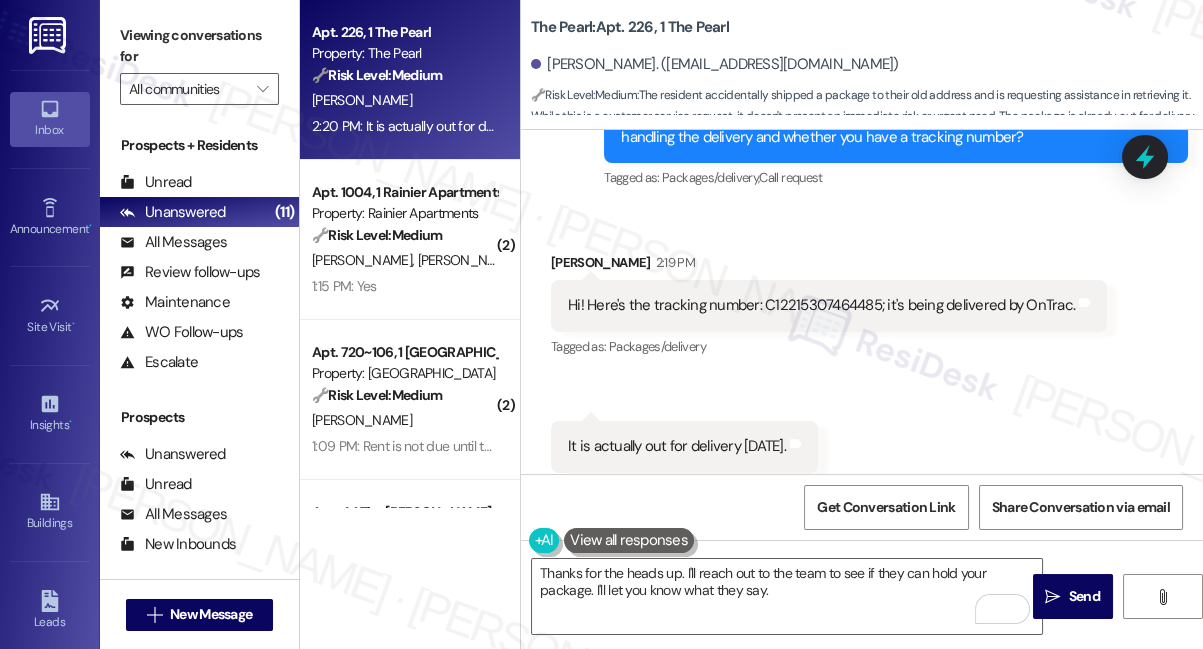 click on "Hi! Here's the tracking number: C12215307464485; it's being delivered by OnTrac." at bounding box center (821, 305) 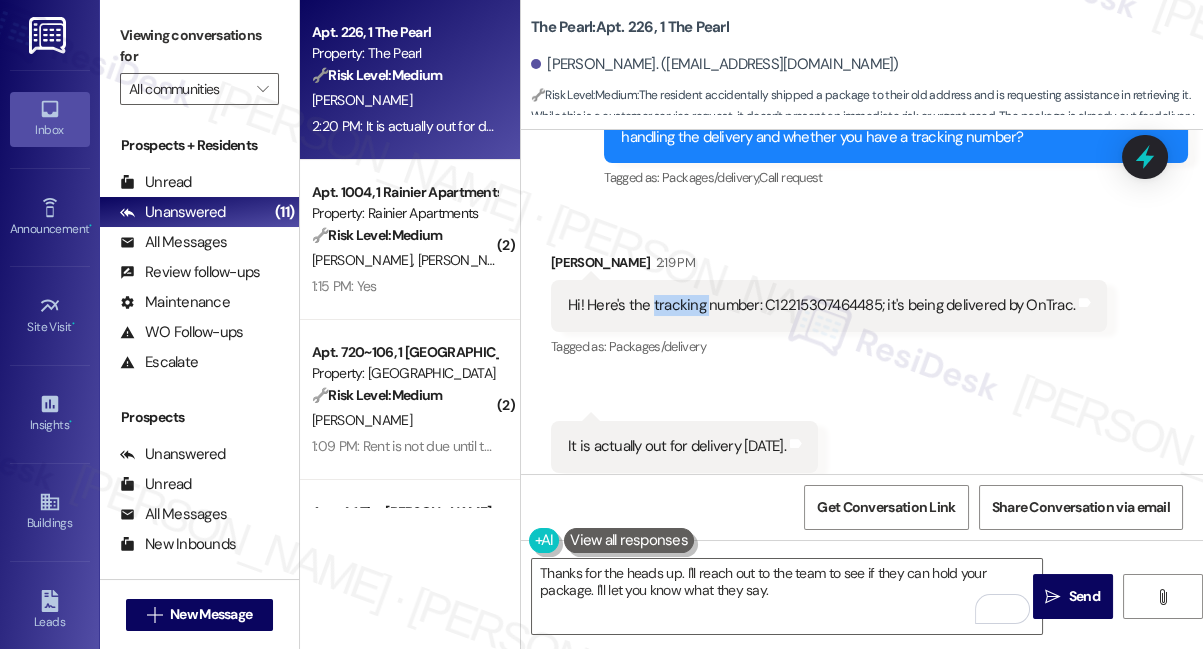 click on "Hi! Here's the tracking number: C12215307464485; it's being delivered by OnTrac." at bounding box center (821, 305) 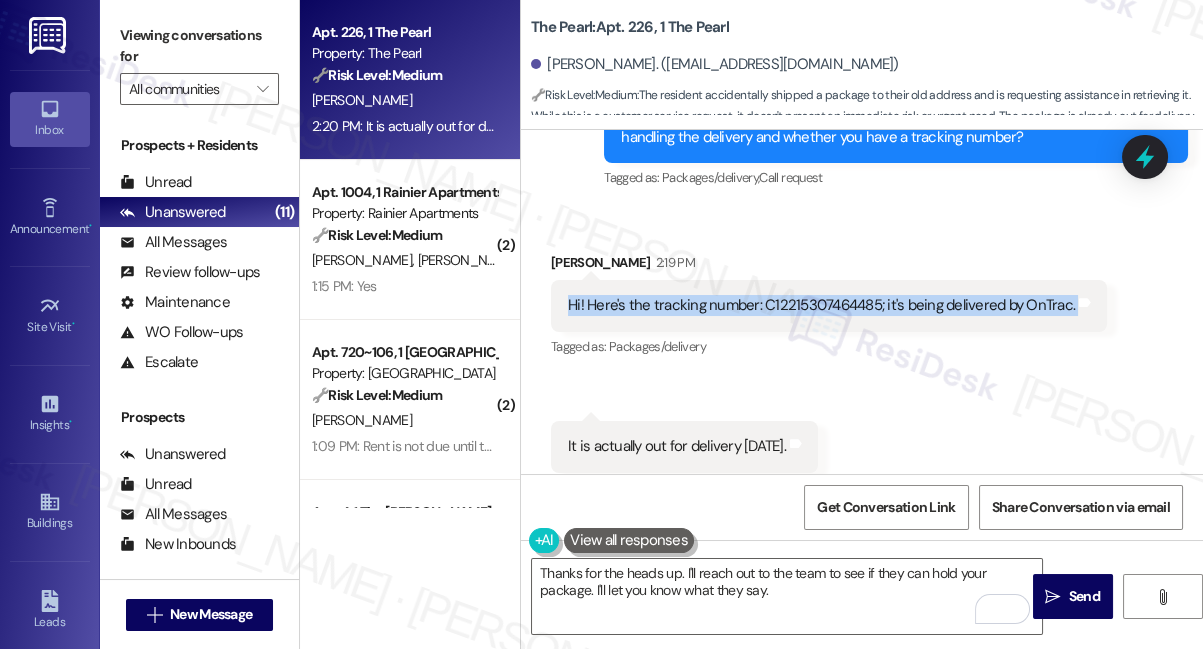click on "Hi! Here's the tracking number: C12215307464485; it's being delivered by OnTrac." at bounding box center [821, 305] 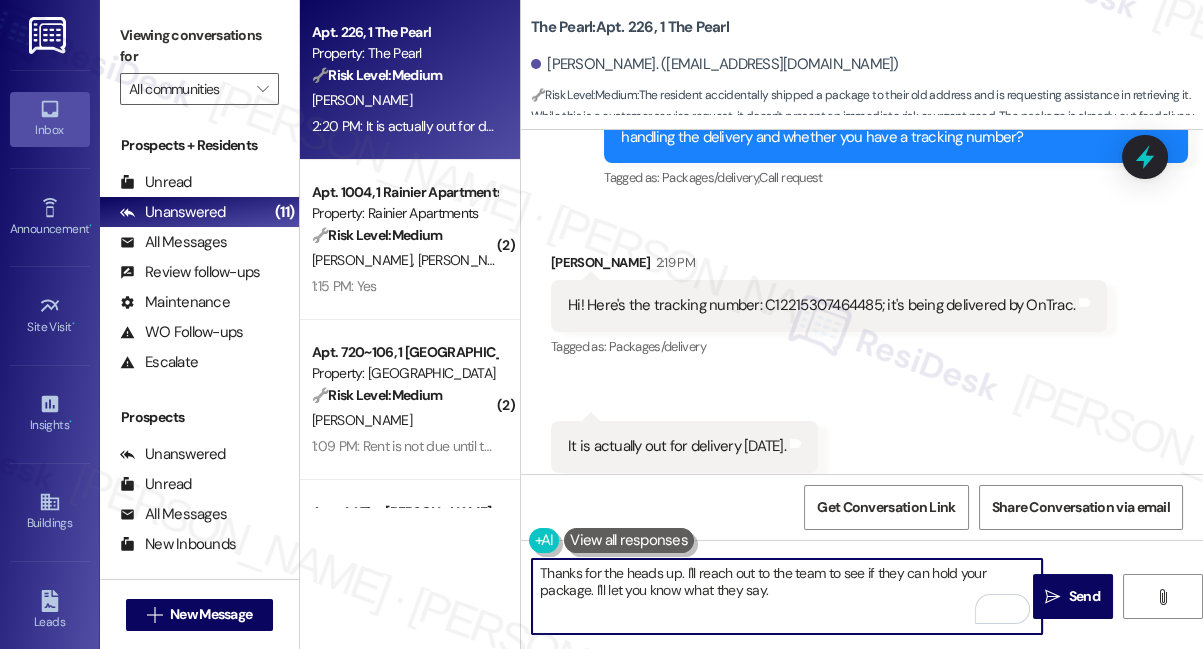 click on "Thanks for the heads up. I'll reach out to the team to see if they can hold your package. I'll let you know what they say." at bounding box center [787, 596] 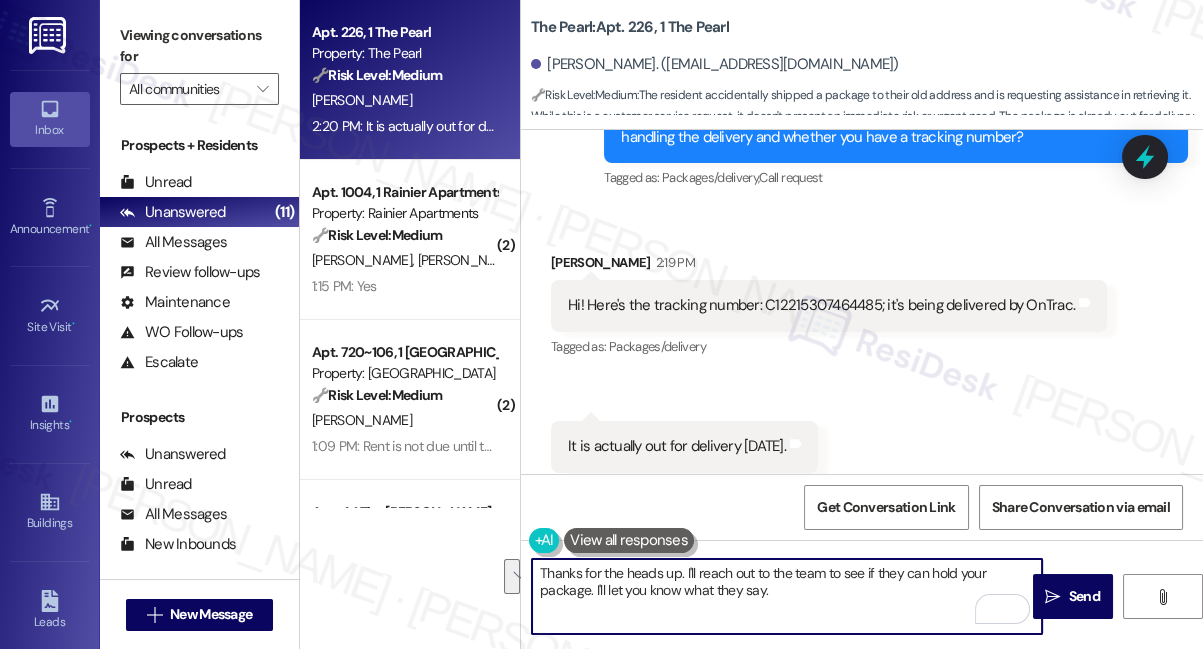 click on "It is actually out for delivery today." at bounding box center (677, 446) 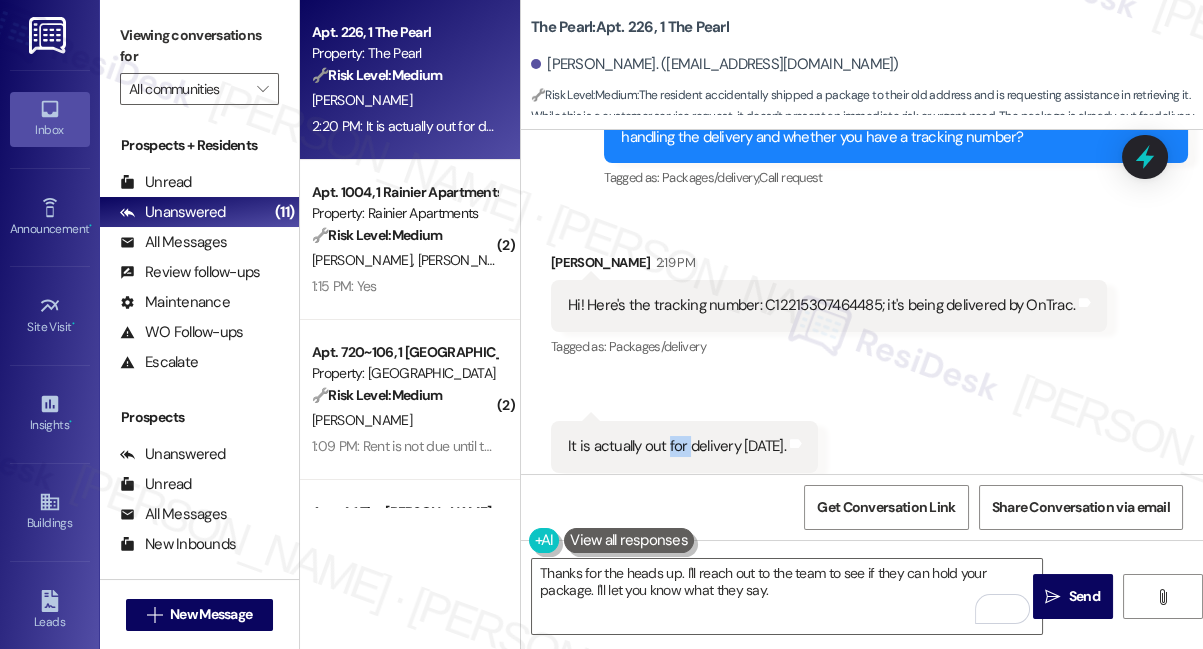 click on "It is actually out for delivery today." at bounding box center [677, 446] 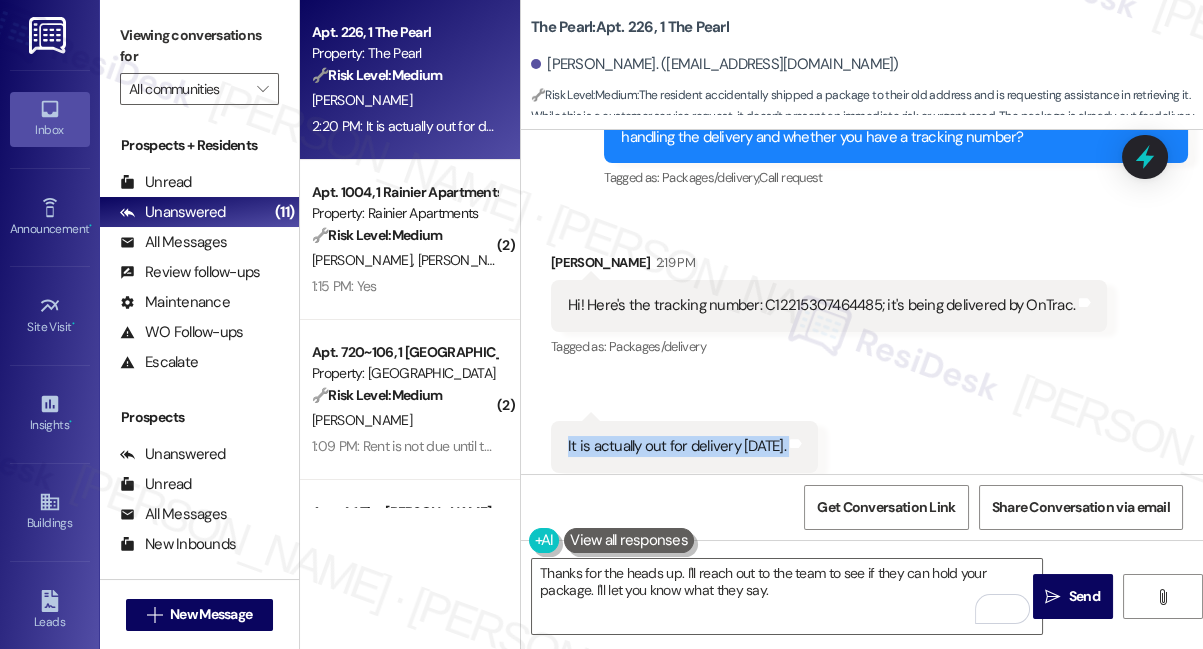 click on "It is actually out for delivery today." at bounding box center (677, 446) 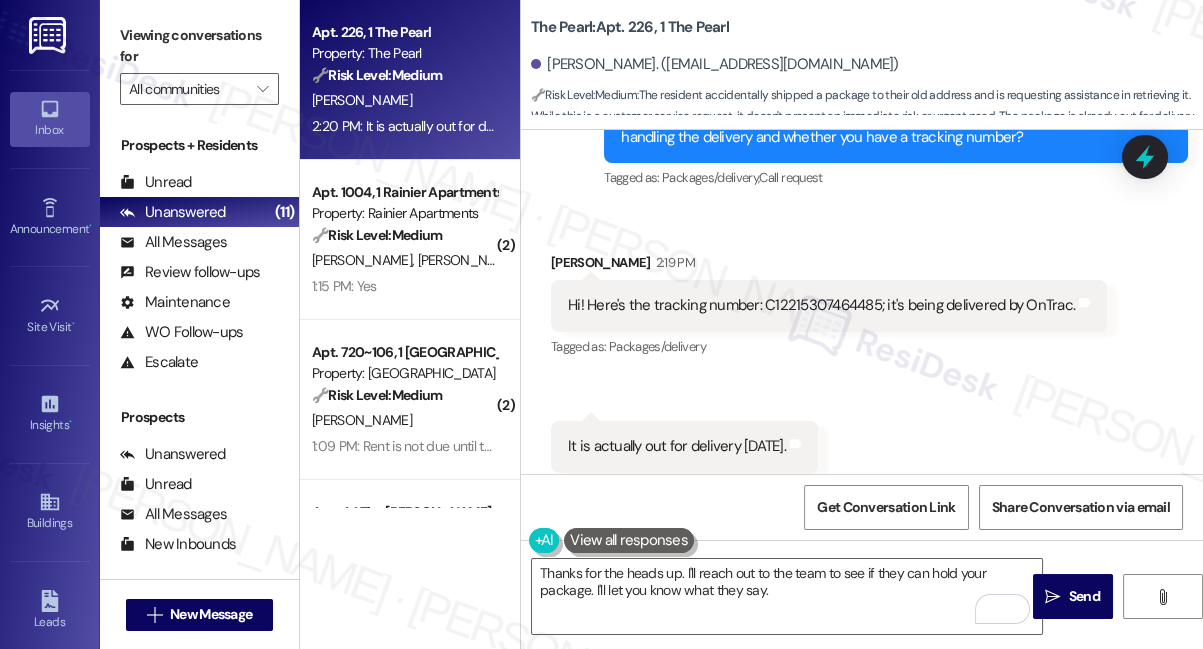 click on "Hi! Here's the tracking number: C12215307464485; it's being delivered by OnTrac. Tags and notes" at bounding box center (829, 305) 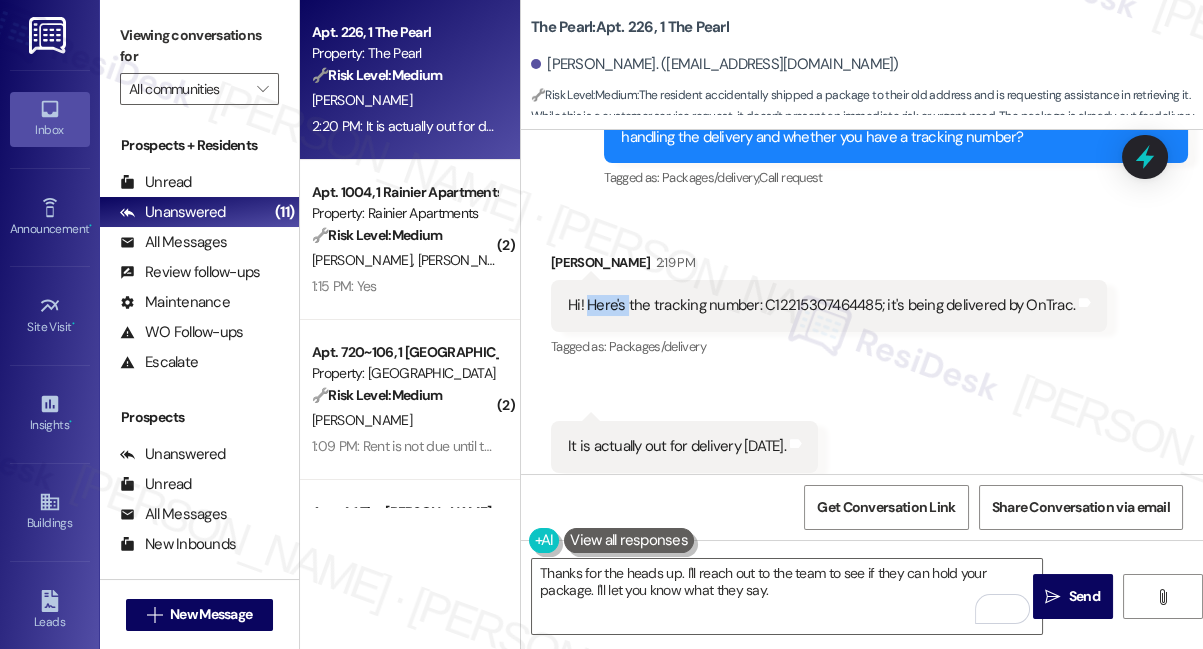 click on "Hi! Here's the tracking number: C12215307464485; it's being delivered by OnTrac. Tags and notes" at bounding box center (829, 305) 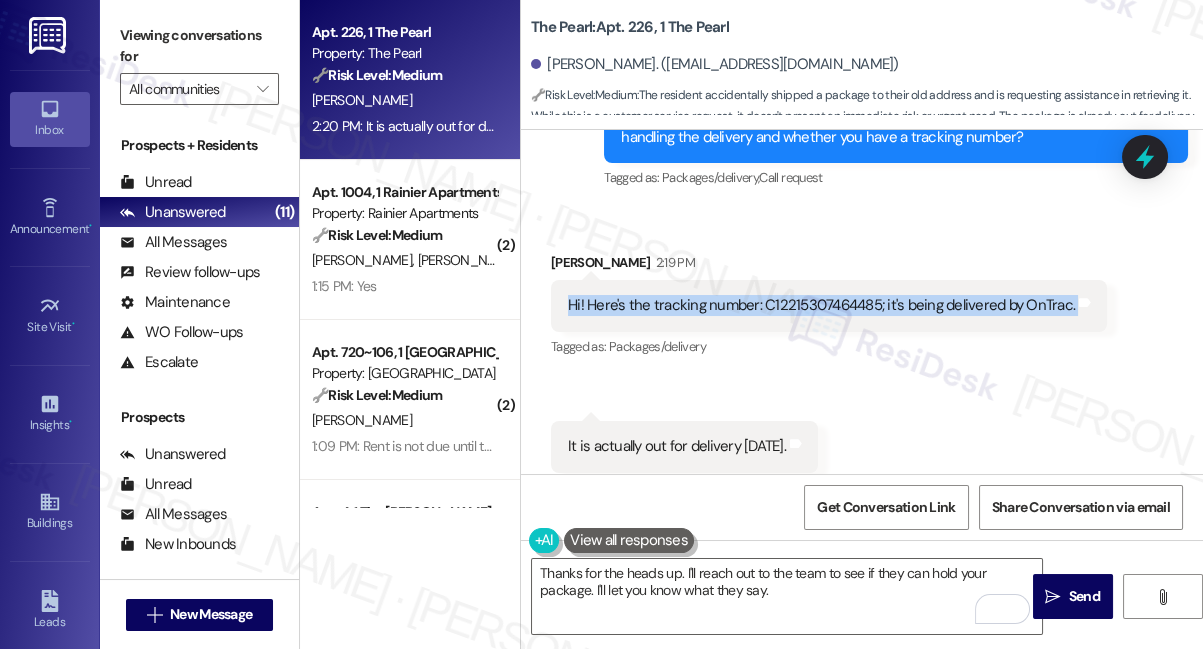 click on "Hi! Here's the tracking number: C12215307464485; it's being delivered by OnTrac. Tags and notes" at bounding box center (829, 305) 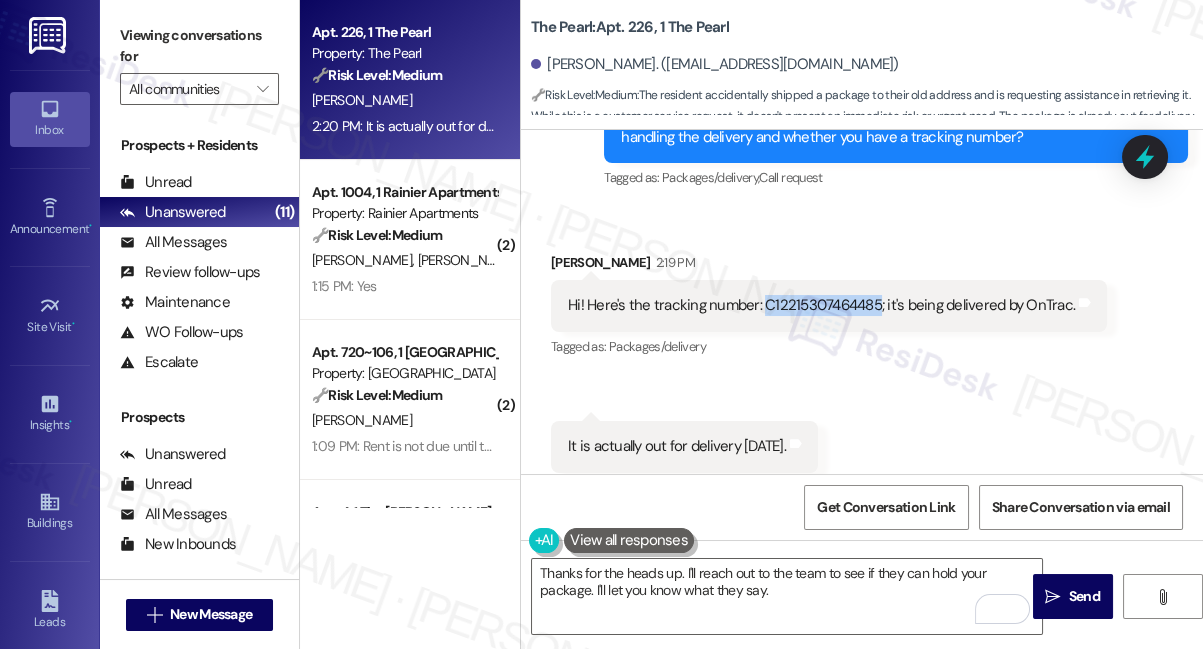 click on "Hi! Here's the tracking number: C12215307464485; it's being delivered by OnTrac." at bounding box center [821, 305] 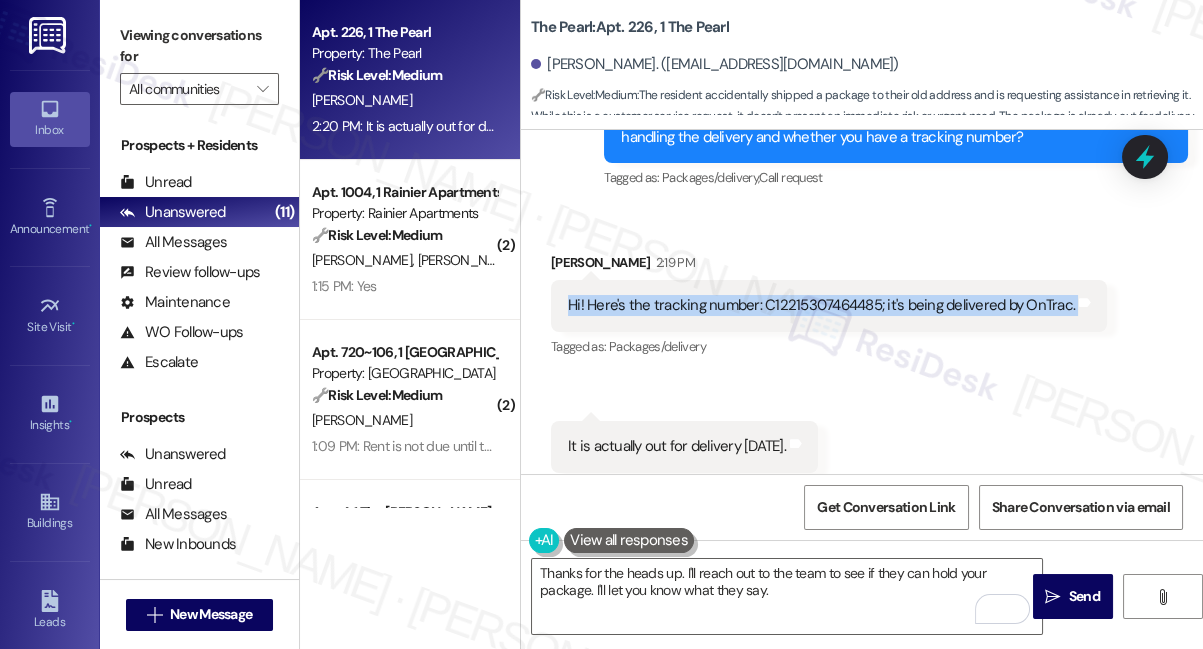 click on "Hi! Here's the tracking number: C12215307464485; it's being delivered by OnTrac." at bounding box center (821, 305) 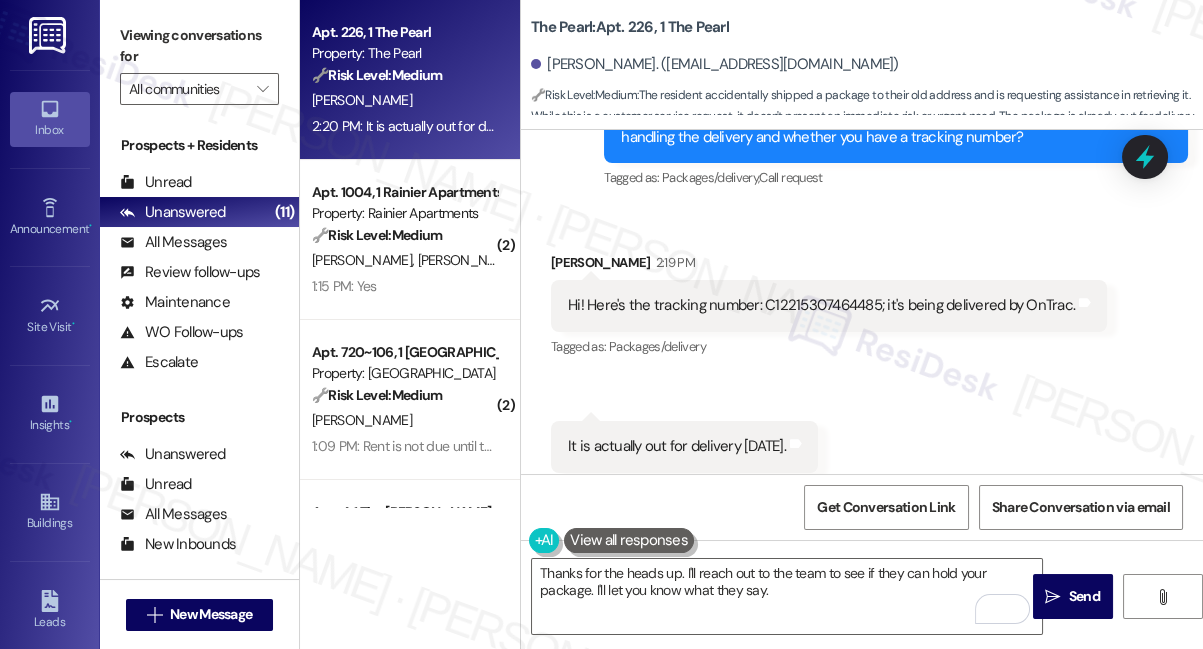 click on "It is actually out for delivery today." at bounding box center [677, 446] 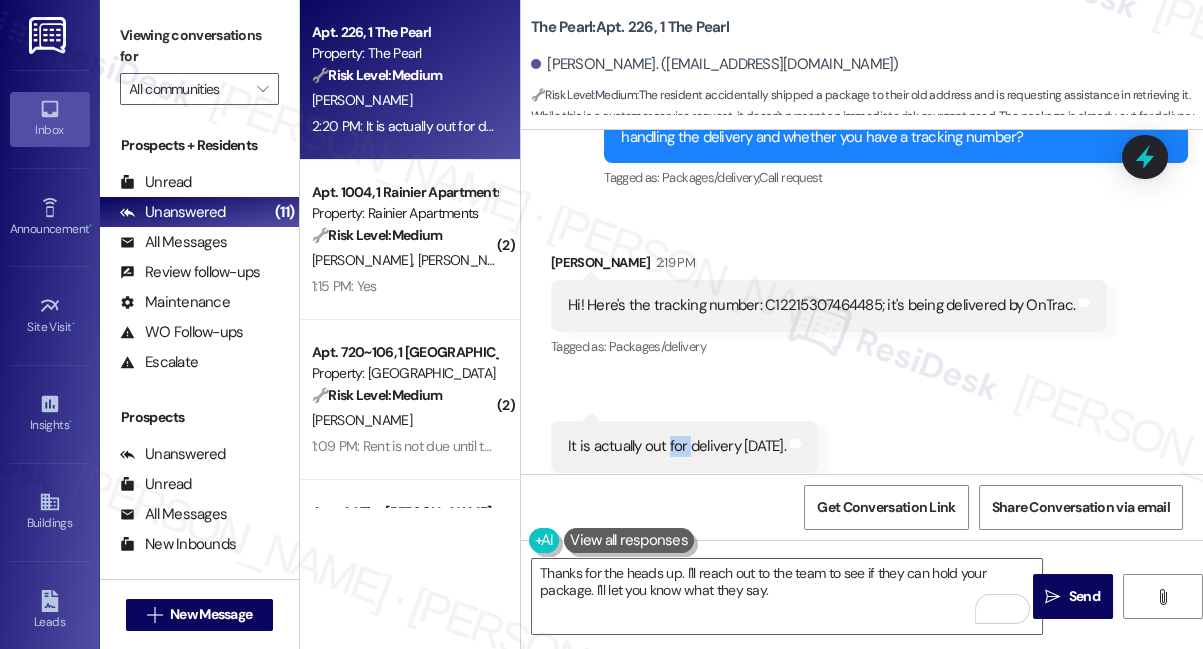 click on "It is actually out for delivery today." at bounding box center [677, 446] 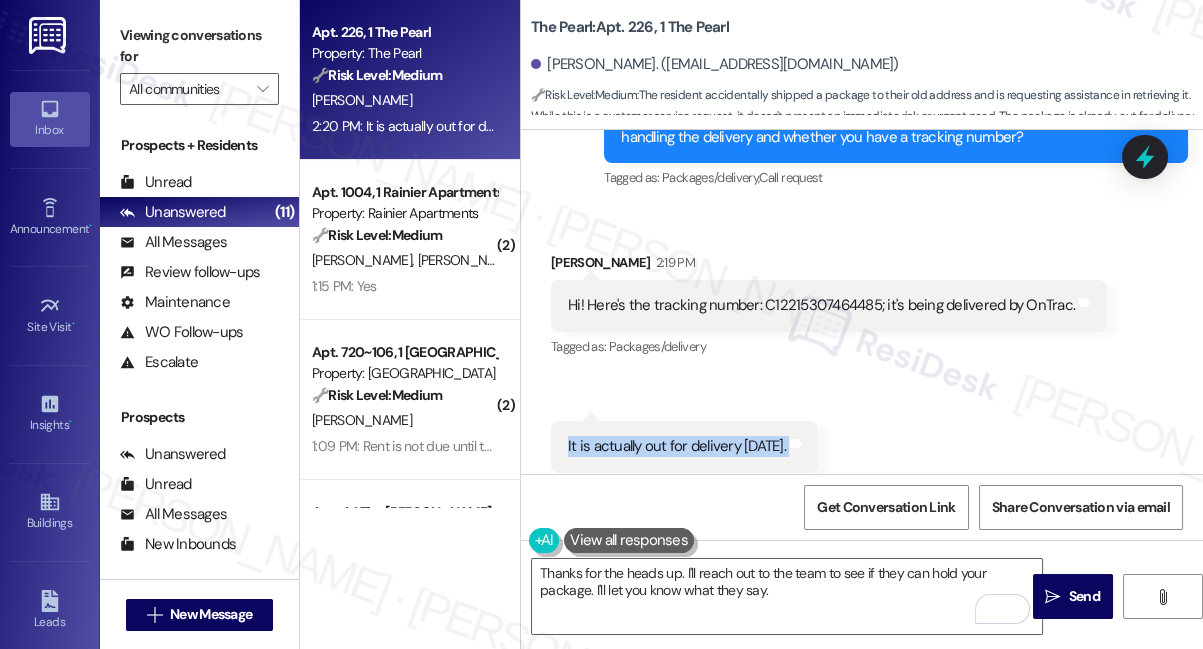 click on "It is actually out for delivery today." at bounding box center [677, 446] 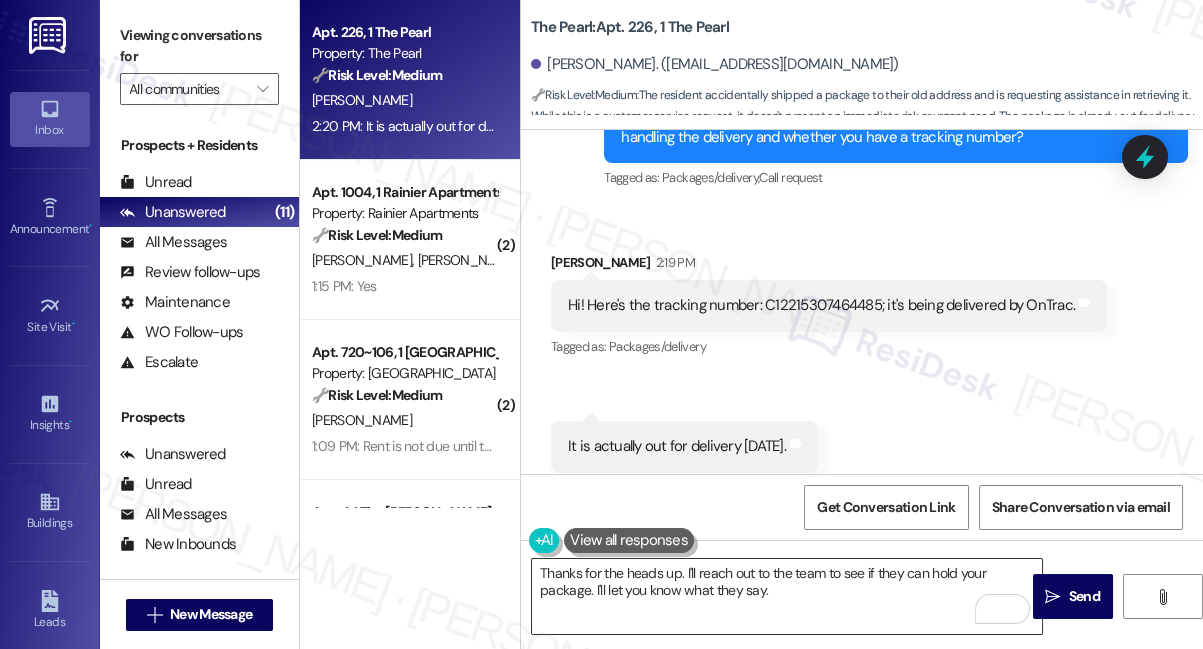 click on "Thanks for the heads up. I'll reach out to the team to see if they can hold your package. I'll let you know what they say." at bounding box center [787, 596] 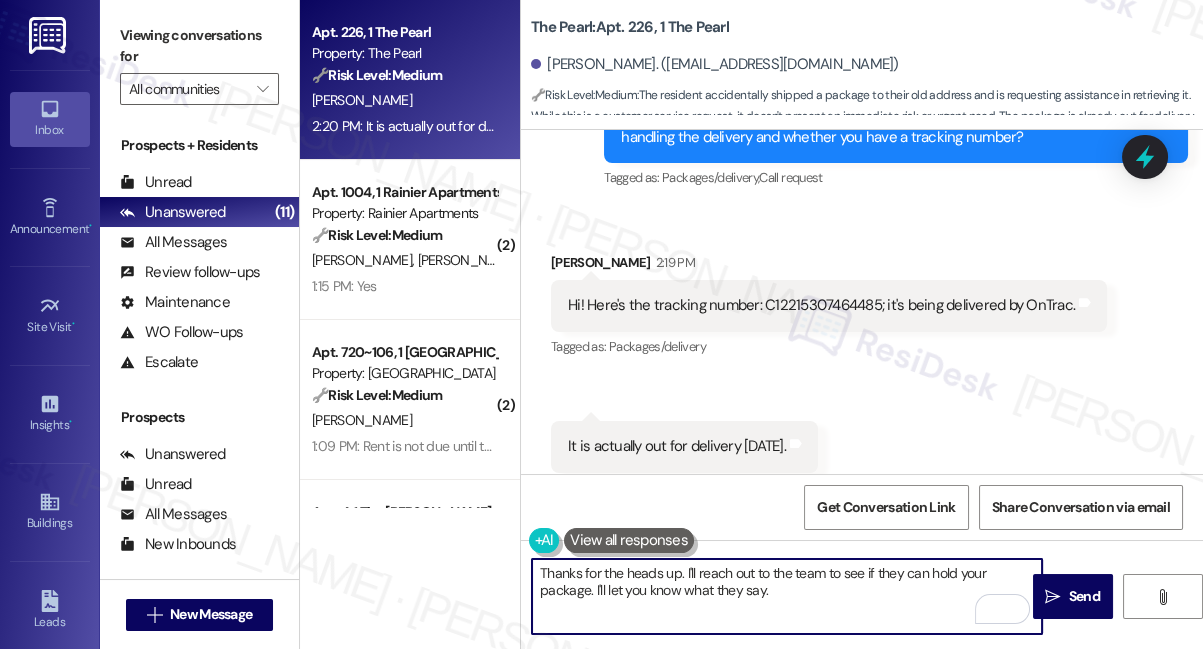 click on "Thanks for the heads up. I'll reach out to the team to see if they can hold your package. I'll let you know what they say." at bounding box center (787, 596) 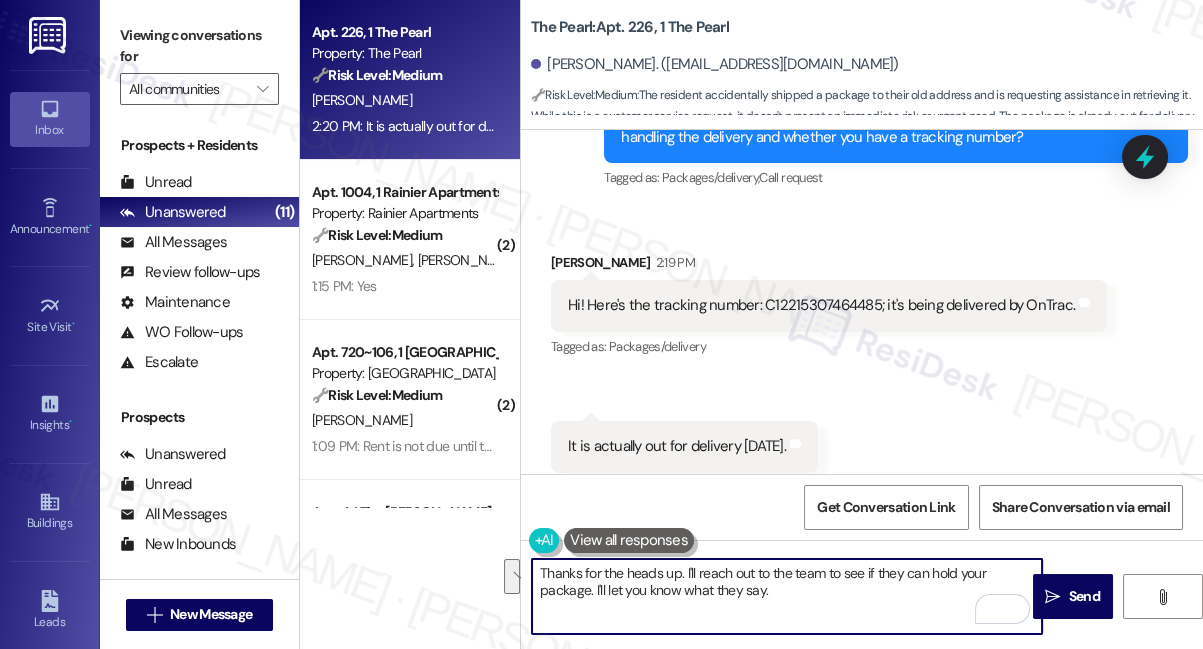 click on "Thanks for the heads up. I'll reach out to the team to see if they can hold your package. I'll let you know what they say." at bounding box center [787, 596] 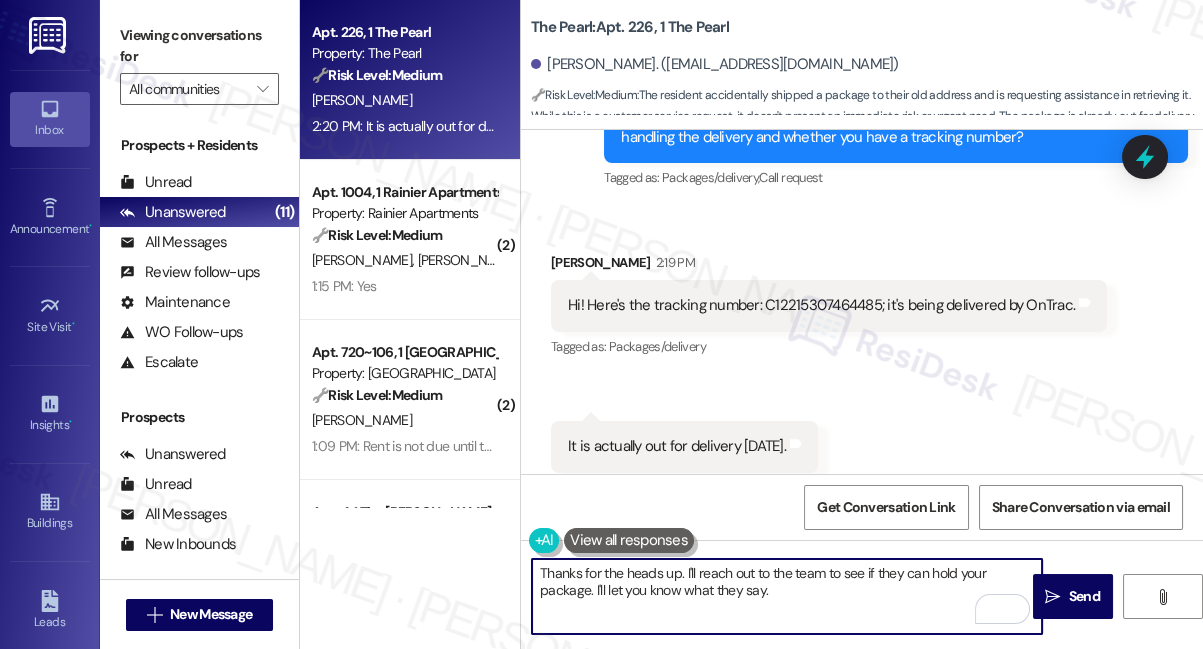 drag, startPoint x: 804, startPoint y: 597, endPoint x: 600, endPoint y: 590, distance: 204.12006 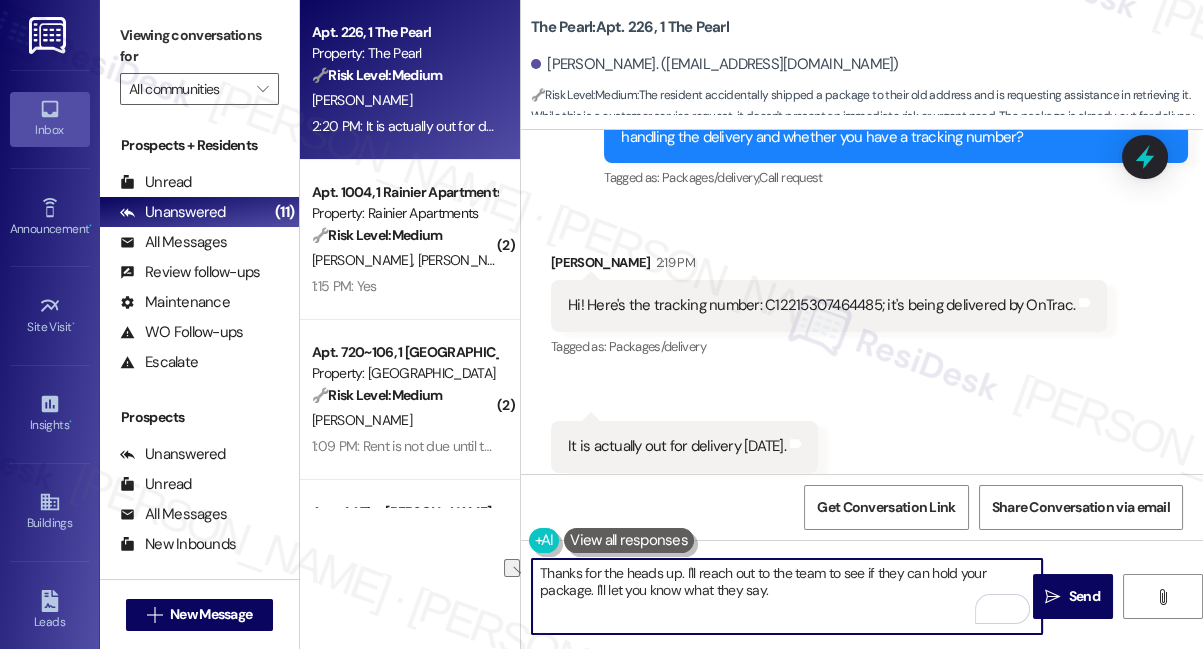 click on "Thanks for the heads up. I'll reach out to the team to see if they can hold your package. I'll let you know what they say." at bounding box center (787, 596) 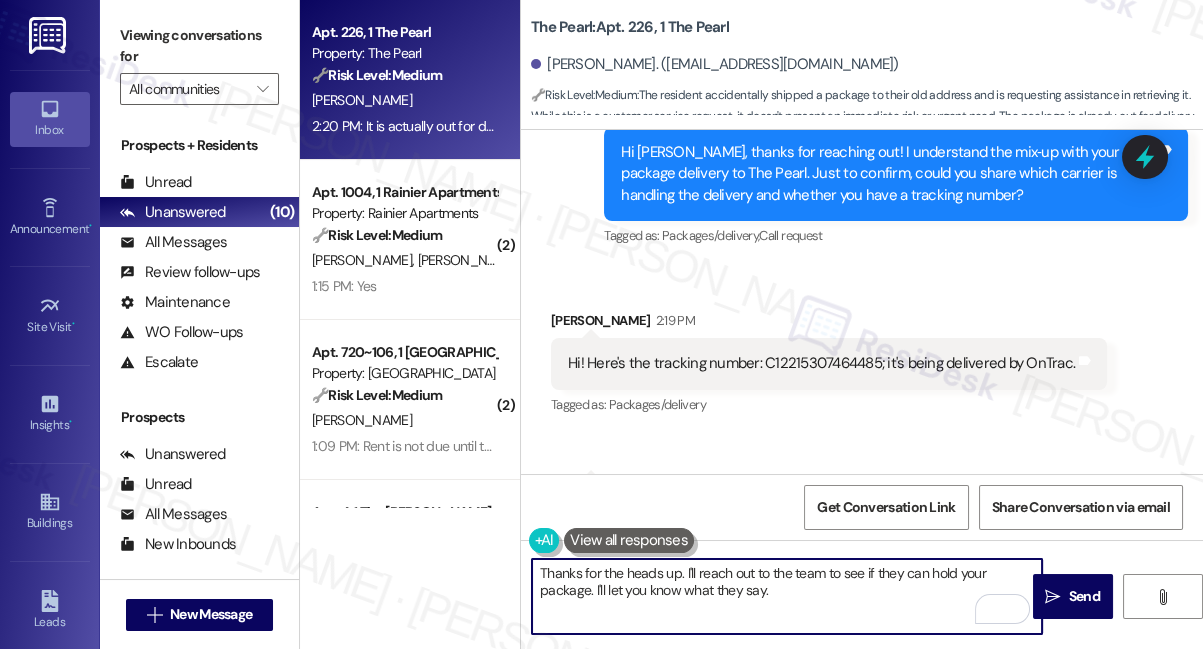 scroll, scrollTop: 10632, scrollLeft: 0, axis: vertical 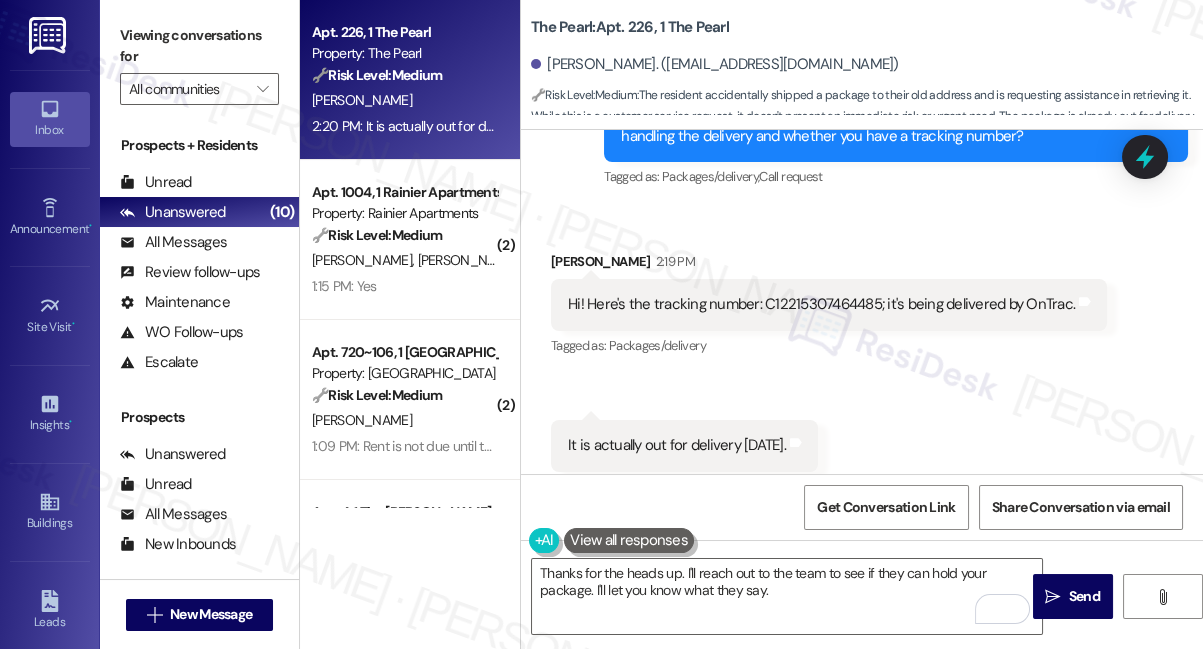 click on "Hi! Here's the tracking number: C12215307464485; it's being delivered by OnTrac." at bounding box center [821, 304] 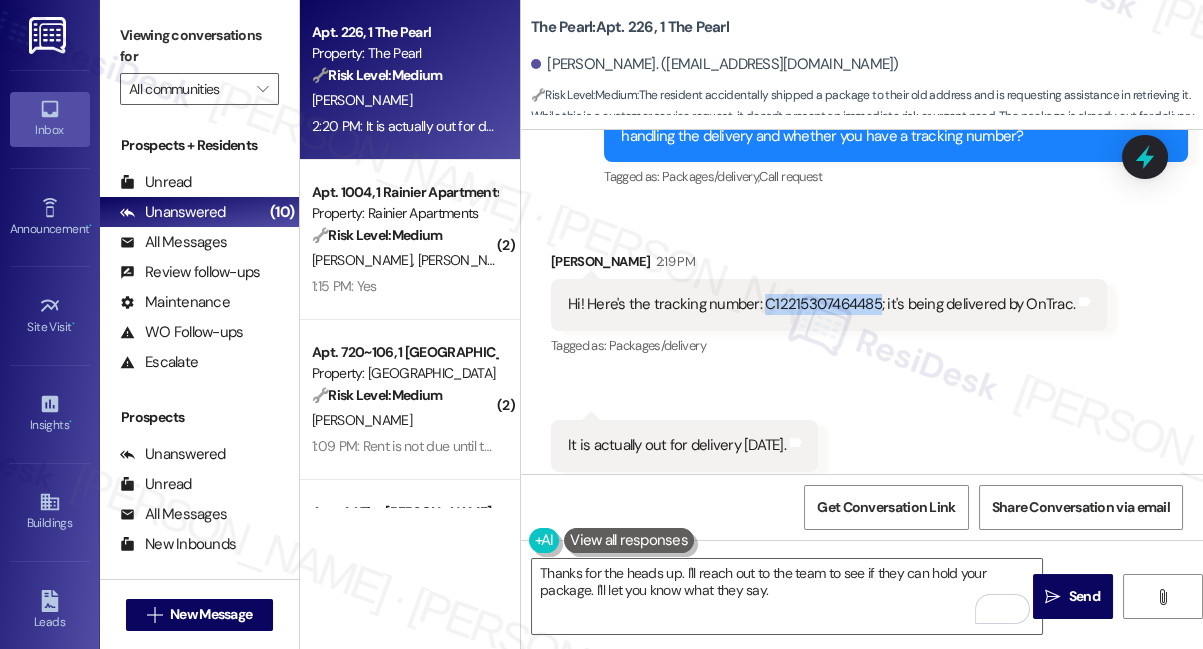 click on "Hi! Here's the tracking number: C12215307464485; it's being delivered by OnTrac." at bounding box center [821, 304] 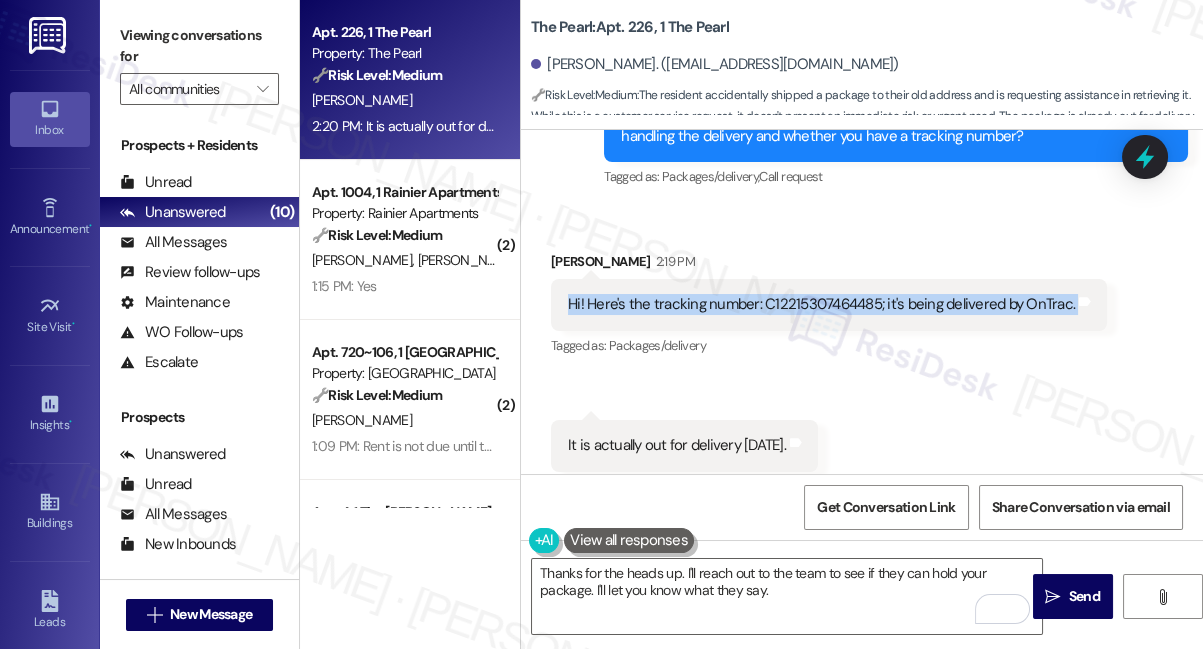 click on "Hi! Here's the tracking number: C12215307464485; it's being delivered by OnTrac." at bounding box center [821, 304] 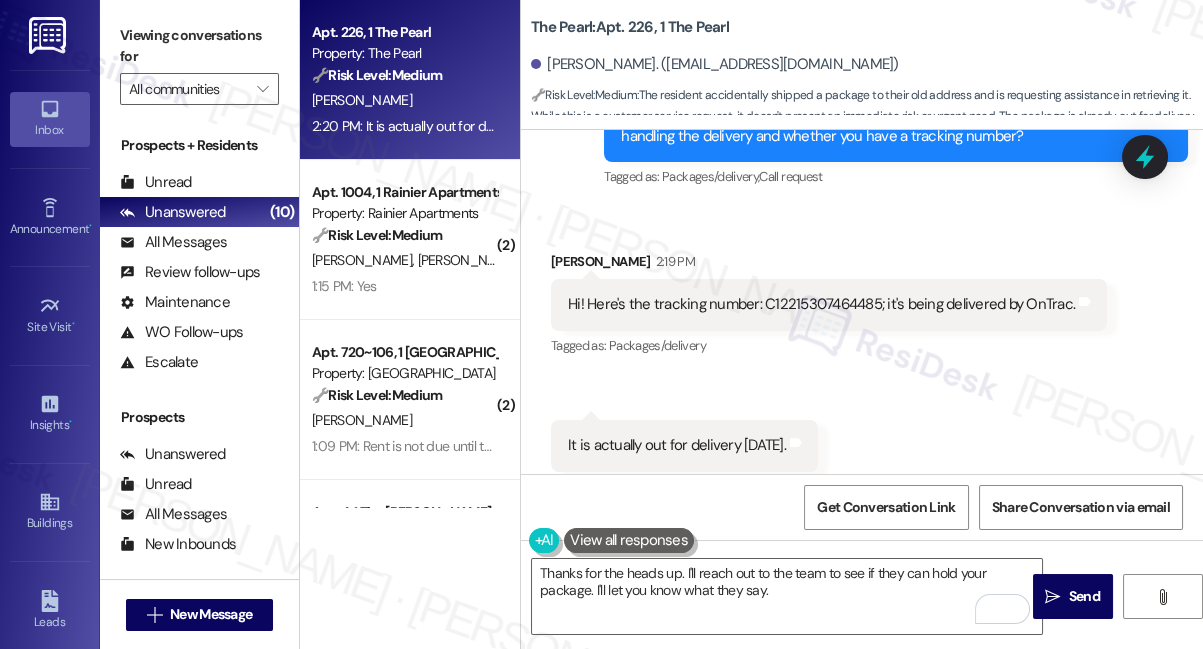 click on "Received via SMS Aakanksha Lahoti 2:19 PM Hi! Here's the tracking number: C12215307464485; it's being delivered by OnTrac. Tags and notes Tagged as:   Packages/delivery Click to highlight conversations about Packages/delivery" at bounding box center [829, 305] 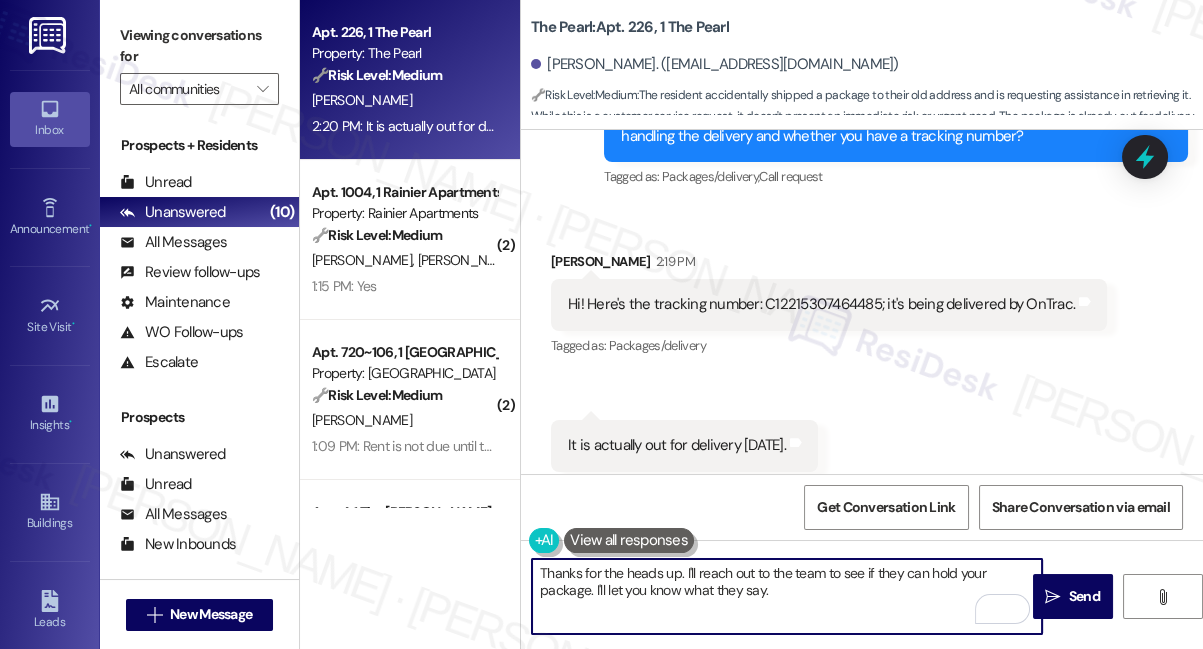 click on "Thanks for the heads up. I'll reach out to the team to see if they can hold your package. I'll let you know what they say." at bounding box center [787, 596] 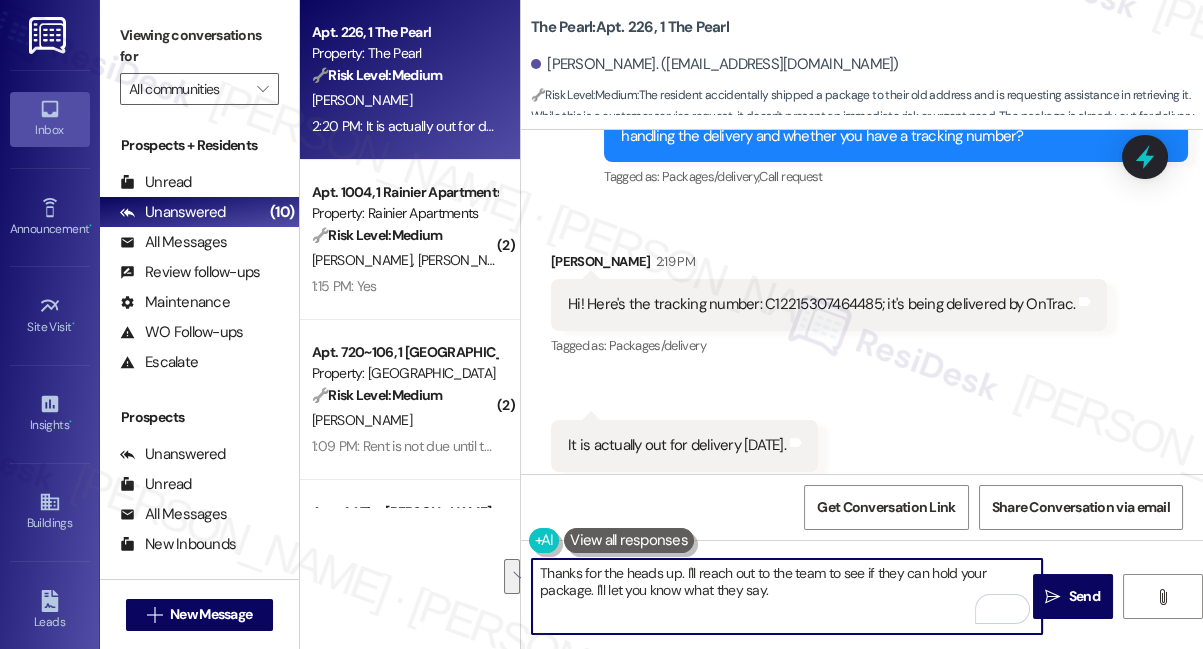 click on "Thanks for the heads up. I'll reach out to the team to see if they can hold your package. I'll let you know what they say." at bounding box center (787, 596) 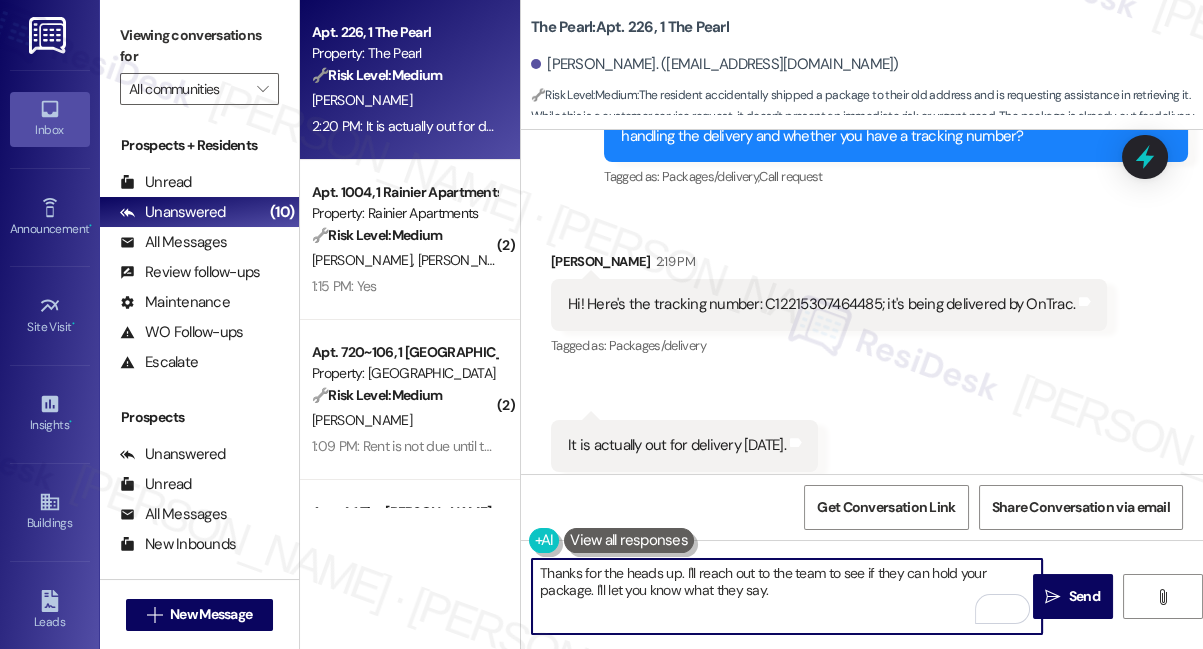click on "Thanks for the heads up. I'll reach out to the team to see if they can hold your package. I'll let you know what they say." at bounding box center [787, 596] 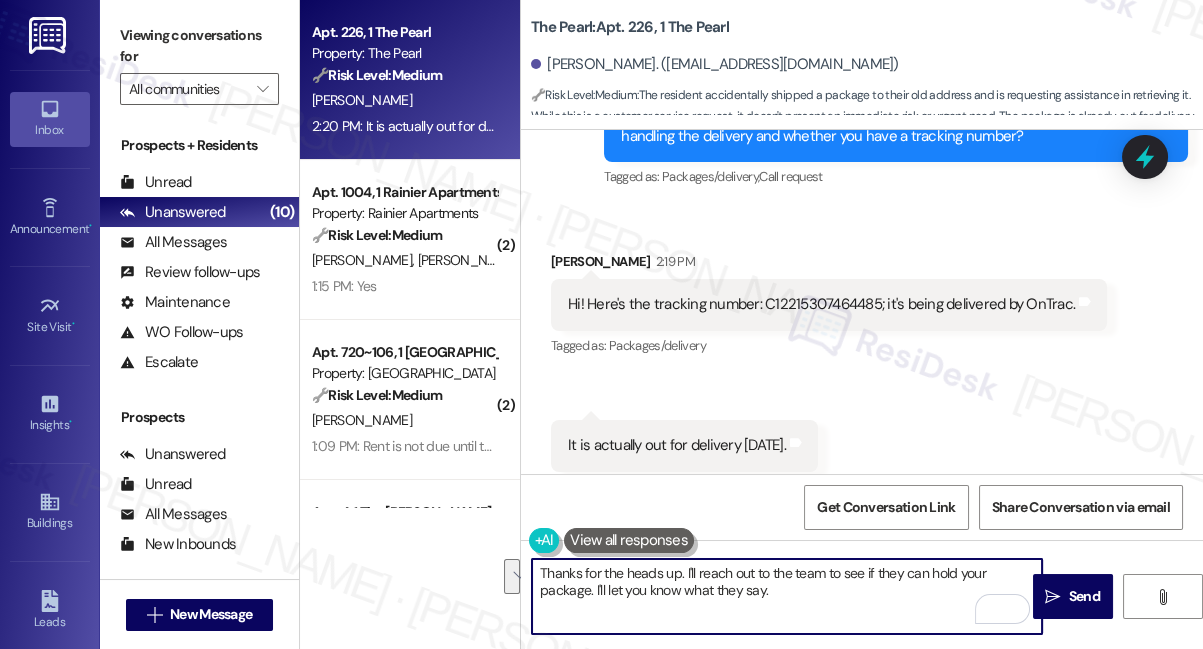 click on "Thanks for the heads up. I'll reach out to the team to see if they can hold your package. I'll let you know what they say." at bounding box center (787, 596) 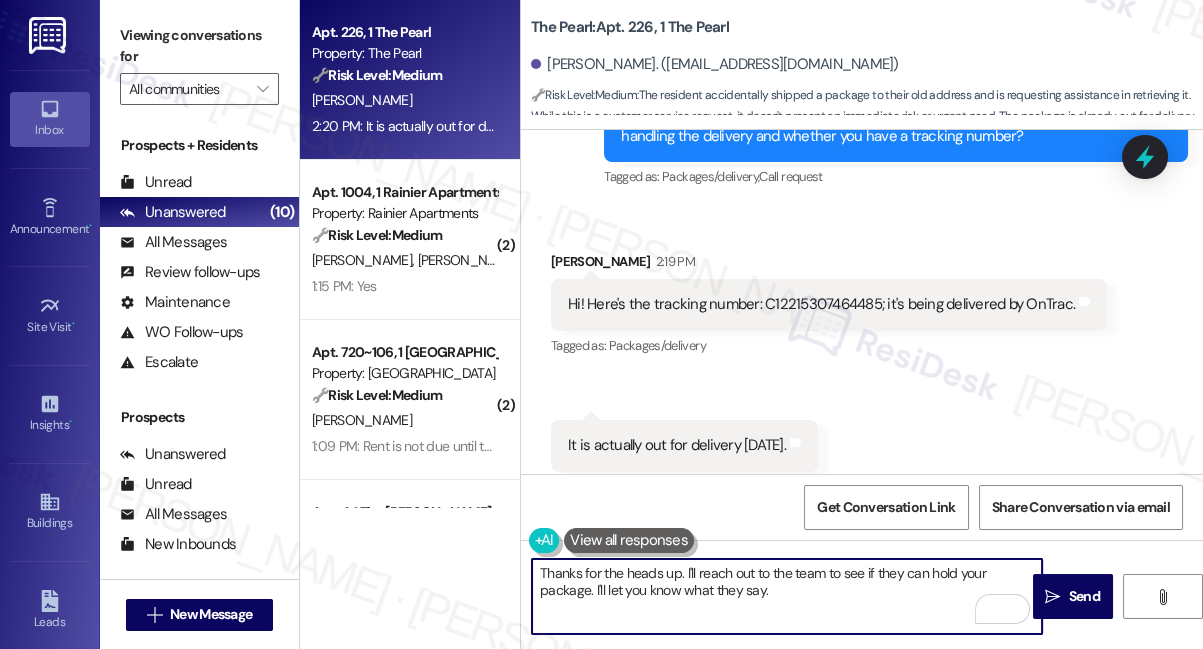 drag, startPoint x: 824, startPoint y: 591, endPoint x: 600, endPoint y: 574, distance: 224.64417 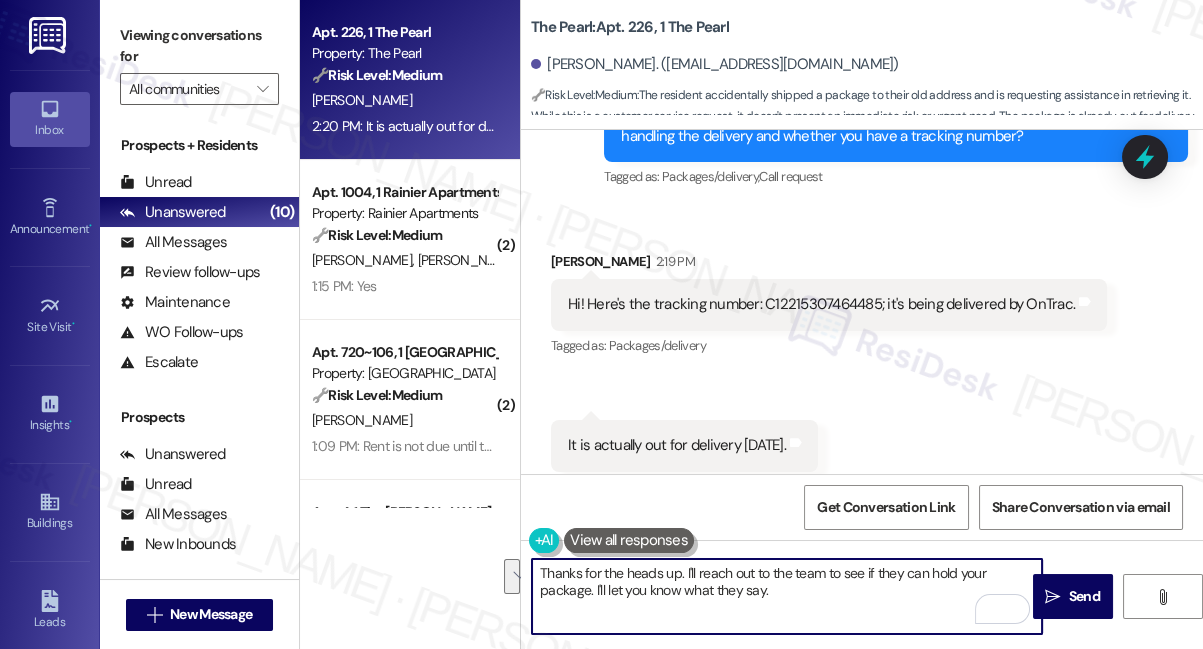 click on "Thanks for the heads up. I'll reach out to the team to see if they can hold your package. I'll let you know what they say." at bounding box center [787, 596] 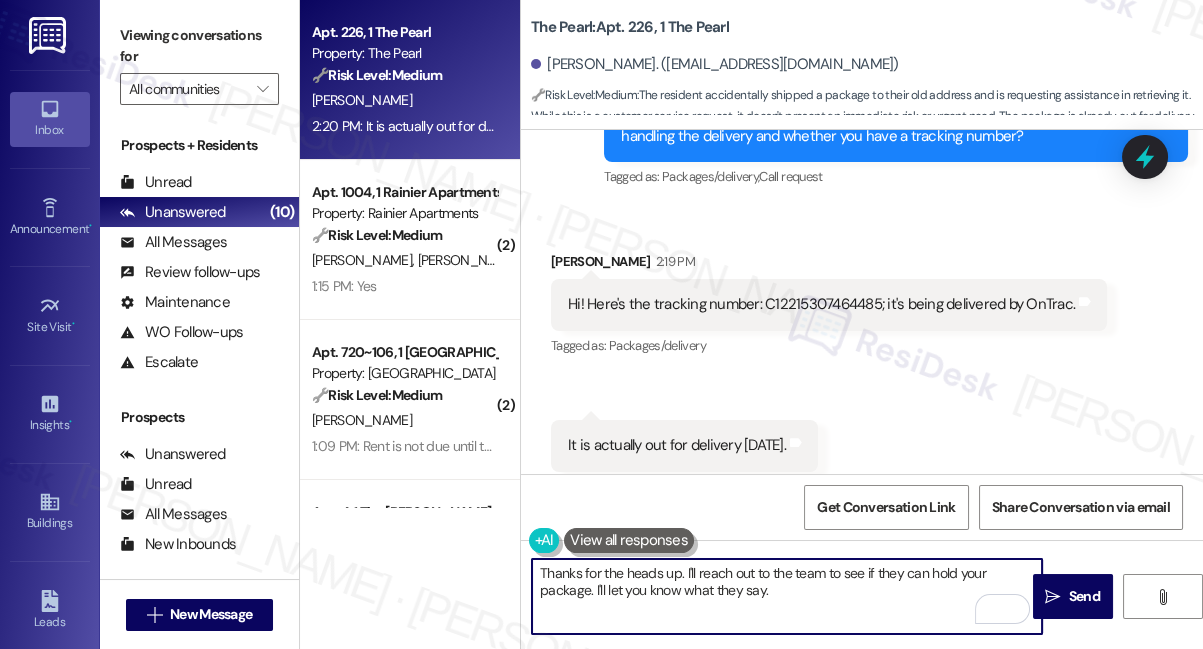 click on "Thanks for the heads up. I'll reach out to the team to see if they can hold your package. I'll let you know what they say." at bounding box center [787, 596] 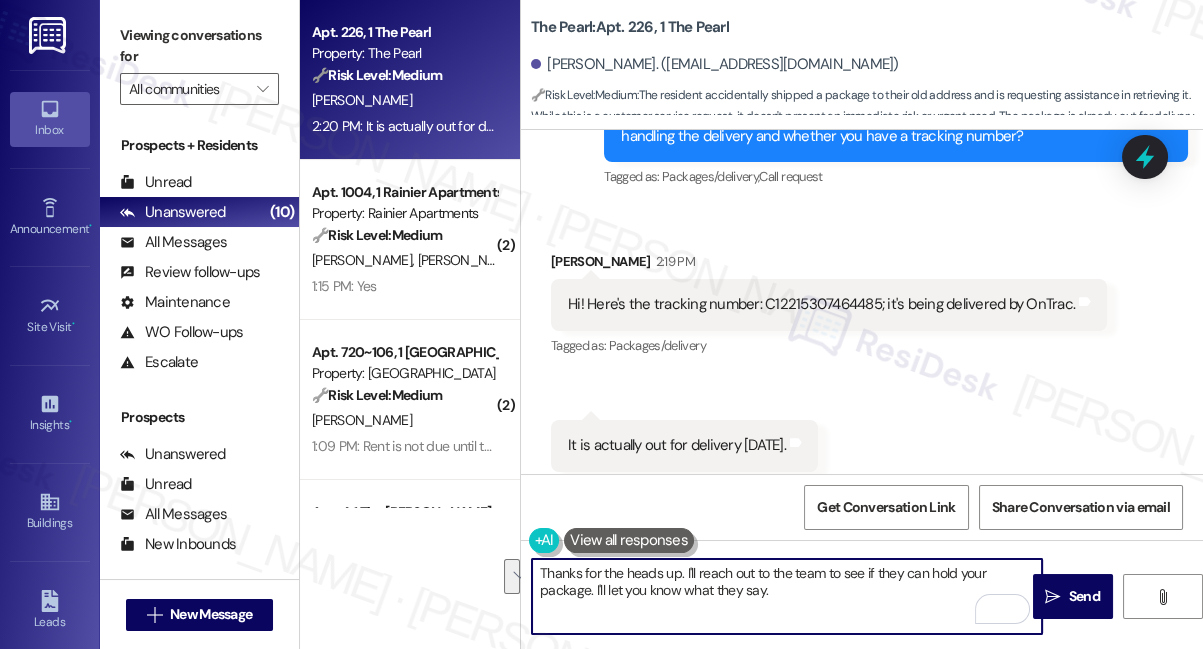 click on "Thanks for the heads up. I'll reach out to the team to see if they can hold your package. I'll let you know what they say." at bounding box center [787, 596] 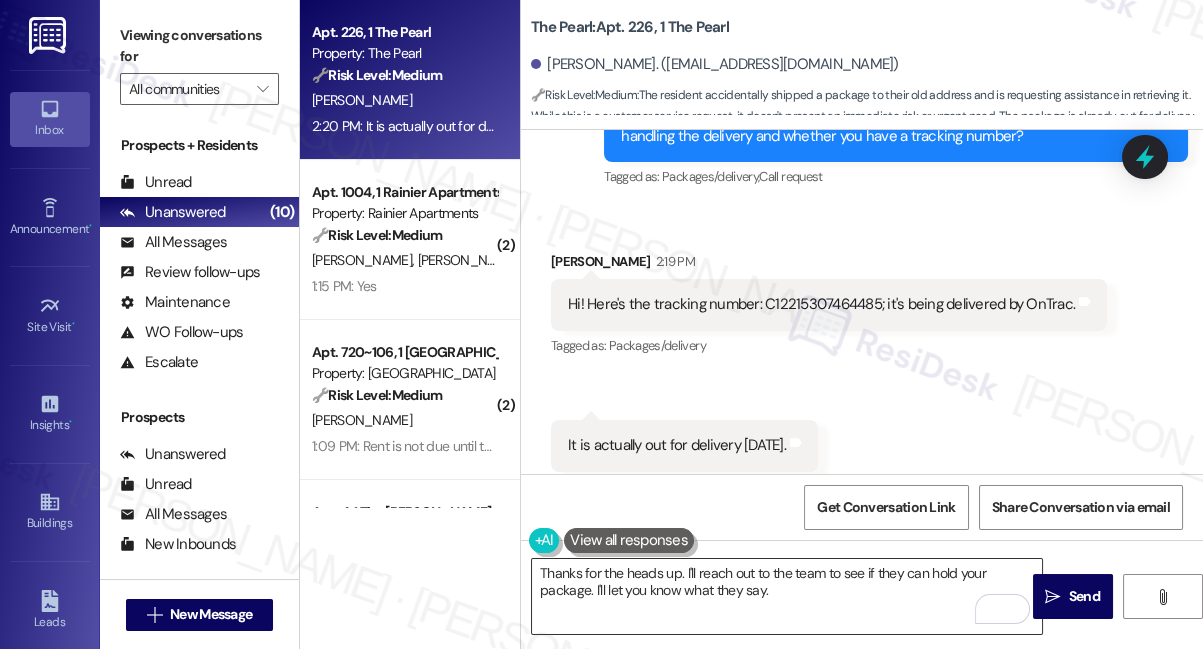 drag, startPoint x: 1050, startPoint y: 596, endPoint x: 879, endPoint y: 570, distance: 172.96532 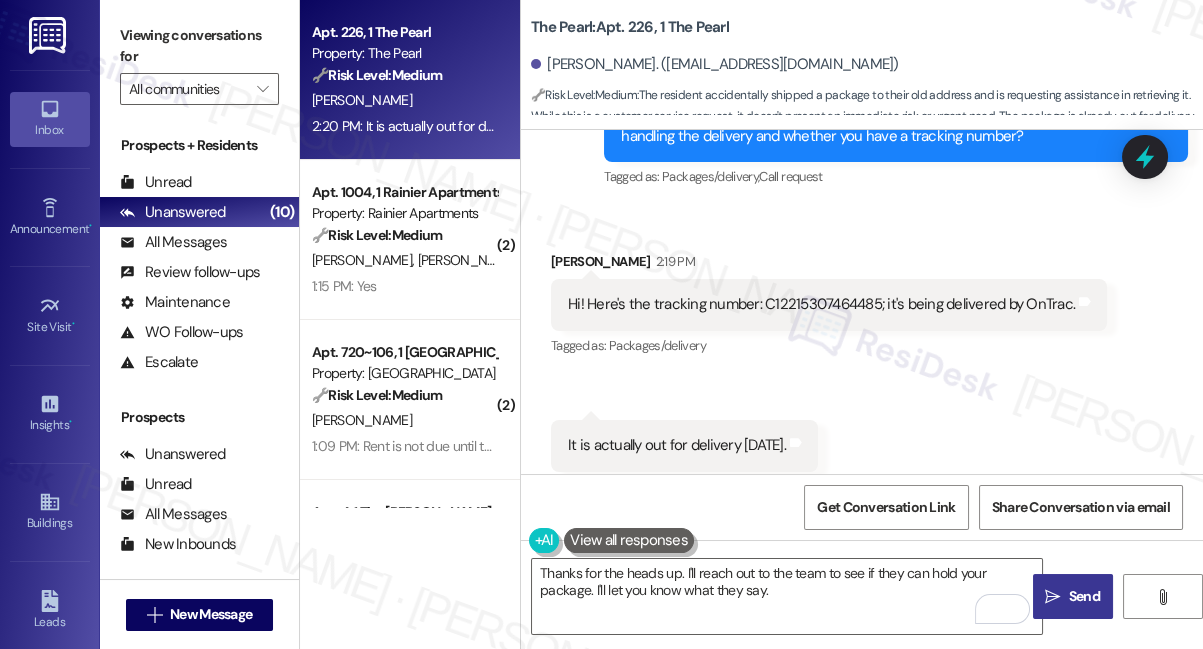 click on " Send" at bounding box center [1072, 596] 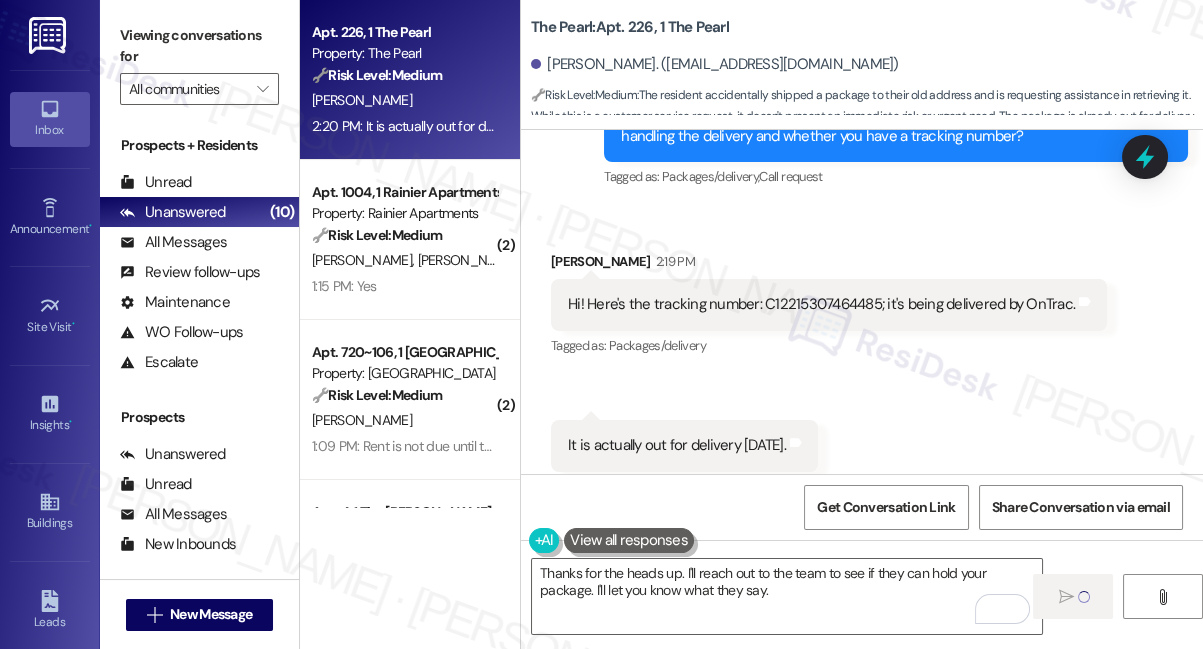 type 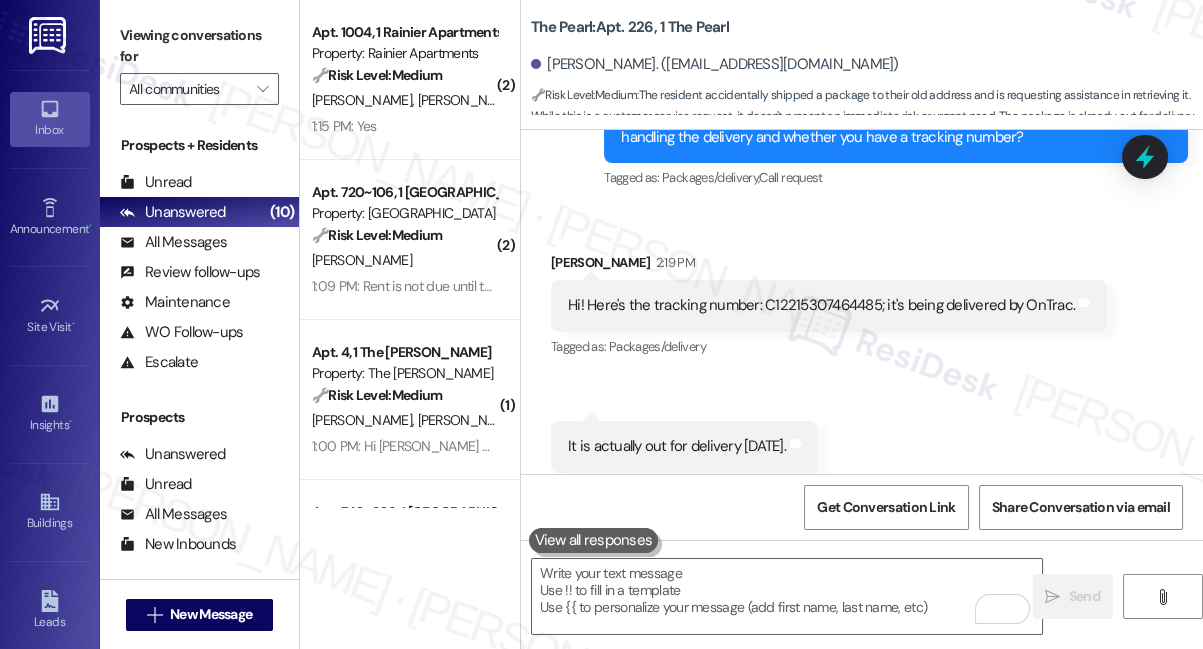 scroll, scrollTop: 10792, scrollLeft: 0, axis: vertical 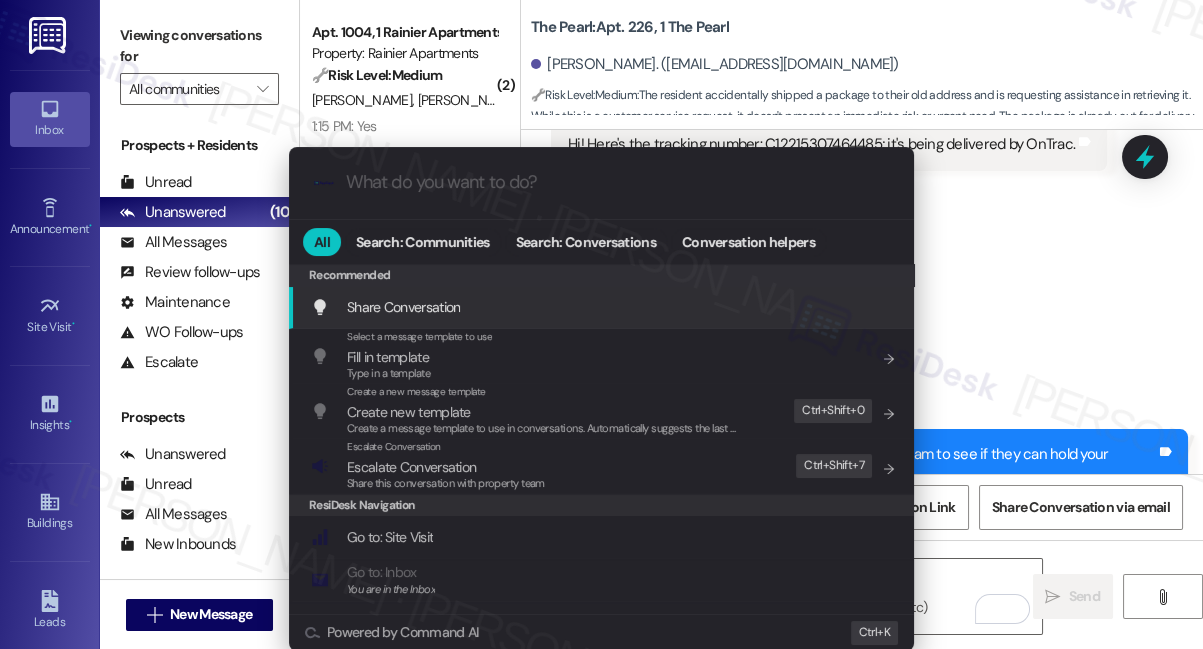click on ".cls-1{fill:#0a055f;}.cls-2{fill:#0cc4c4;} resideskLogoBlueOrange All Search: Communities Search: Conversations Conversation helpers Recommended Recommended Share Conversation Add shortcut Select a message template to use Fill in template Type in a template Add shortcut Create a new message template Create new template Create a message template to use in conversations. Automatically suggests the last message you sent. Edit Ctrl+ Shift+ 0 Escalate Conversation Escalate Conversation Share this conversation with property team Edit Ctrl+ Shift+ 7 ResiDesk Navigation Go to: Site Visit Add shortcut Go to: Inbox You are in the Inbox Add shortcut Go to: Settings Add shortcut Go to: Message Templates Add shortcut Go to: Buildings Add shortcut Help Getting Started: What you can do with ResiDesk Add shortcut Settings Powered by Command AI Ctrl+ K" at bounding box center (601, 324) 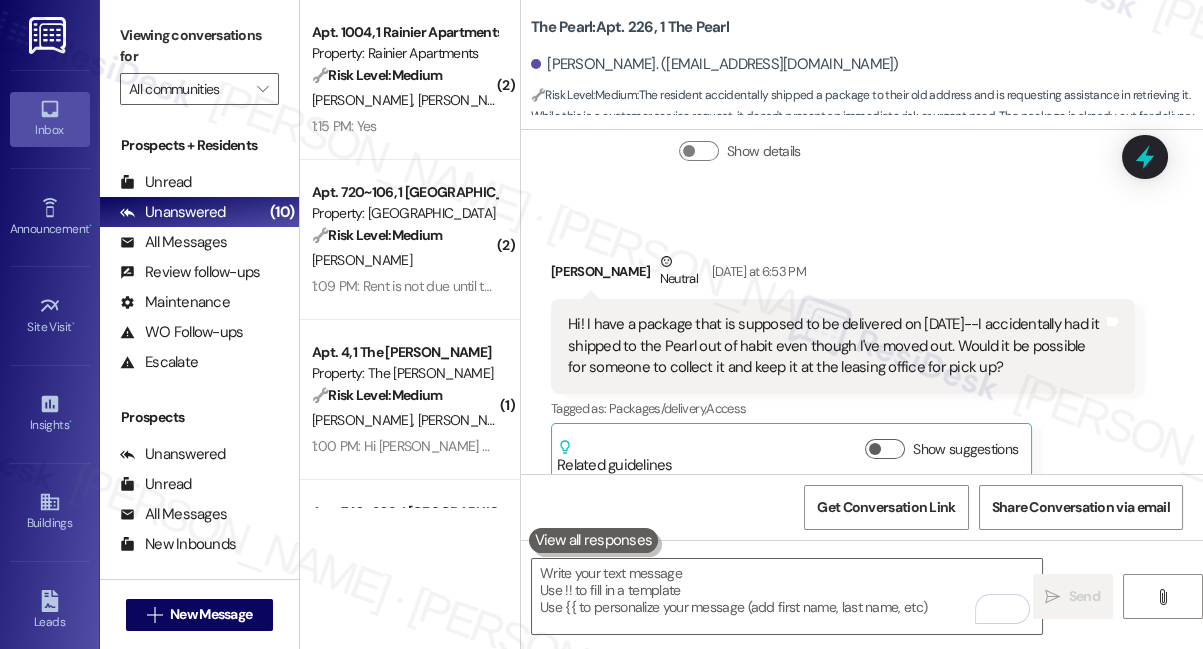 scroll, scrollTop: 9883, scrollLeft: 0, axis: vertical 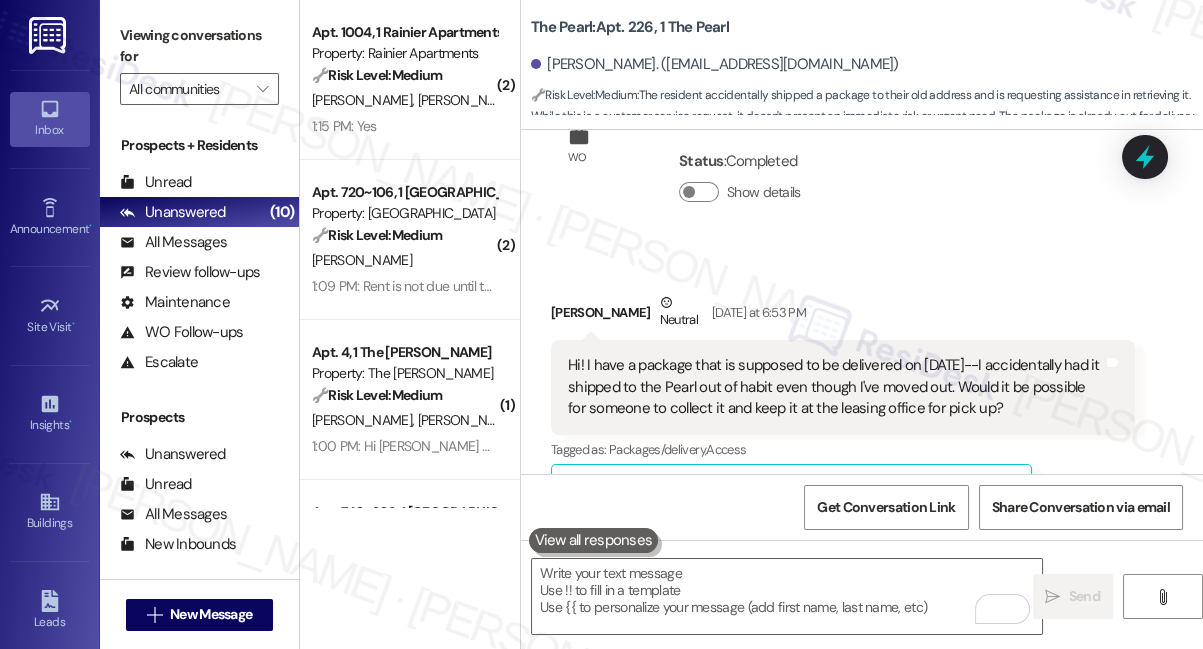 click on "Hi! I have a package that is supposed to be delivered on July 31st--I accidentally had it shipped to the Pearl out of habit even though I've moved out. Would it be possible for someone to collect it and keep it at the leasing office for pick up?" at bounding box center (835, 387) 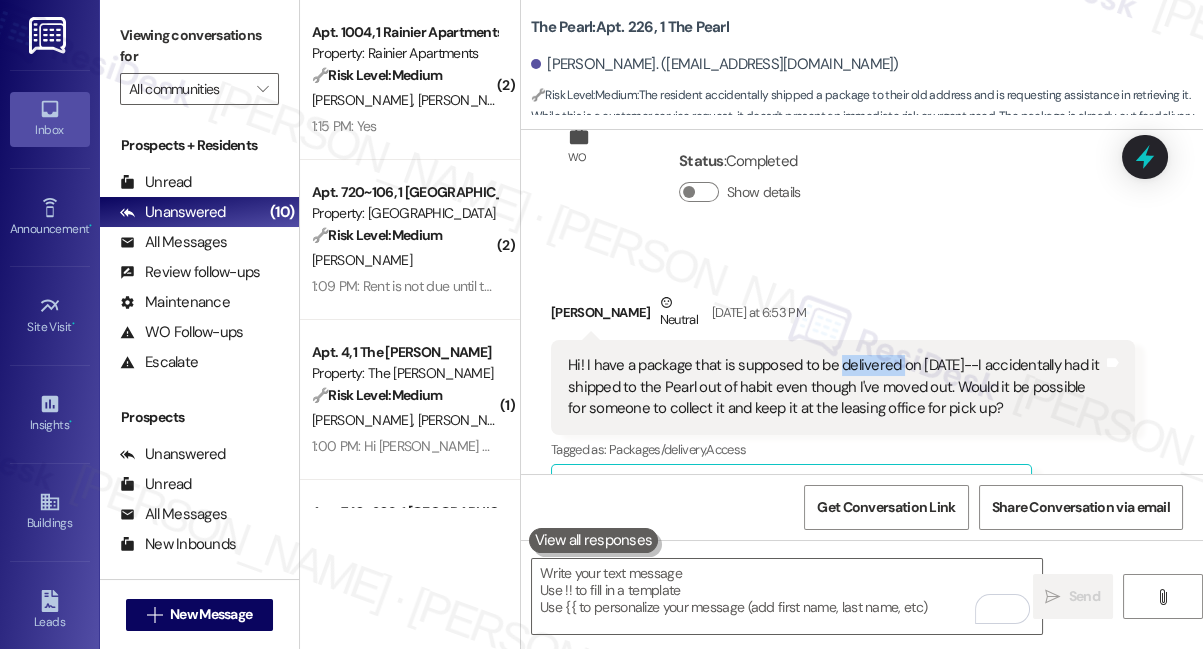 click on "Hi! I have a package that is supposed to be delivered on July 31st--I accidentally had it shipped to the Pearl out of habit even though I've moved out. Would it be possible for someone to collect it and keep it at the leasing office for pick up?" at bounding box center (835, 387) 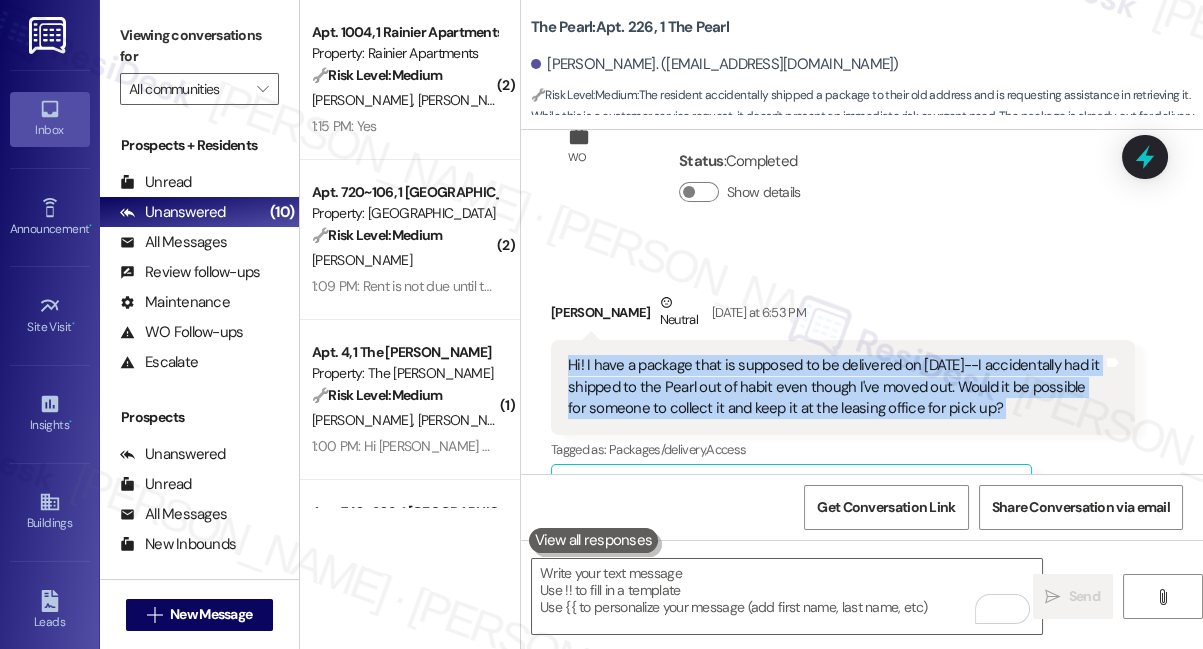 click on "Hi! I have a package that is supposed to be delivered on July 31st--I accidentally had it shipped to the Pearl out of habit even though I've moved out. Would it be possible for someone to collect it and keep it at the leasing office for pick up?" at bounding box center (835, 387) 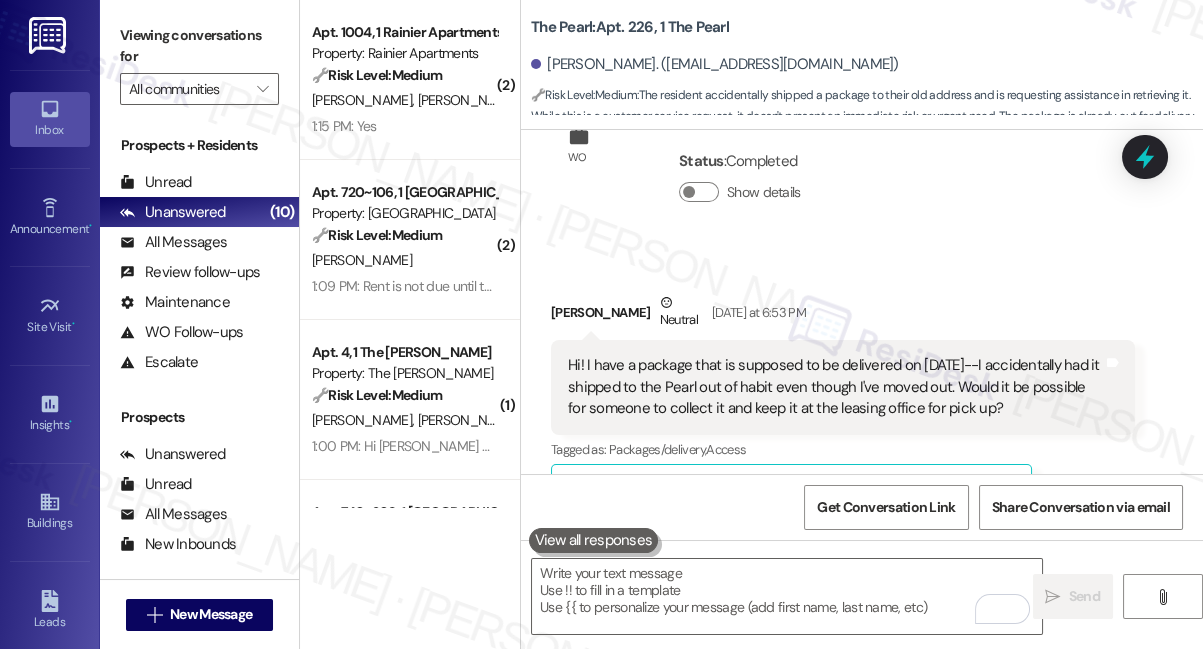 drag, startPoint x: 181, startPoint y: 40, endPoint x: 224, endPoint y: 42, distance: 43.046486 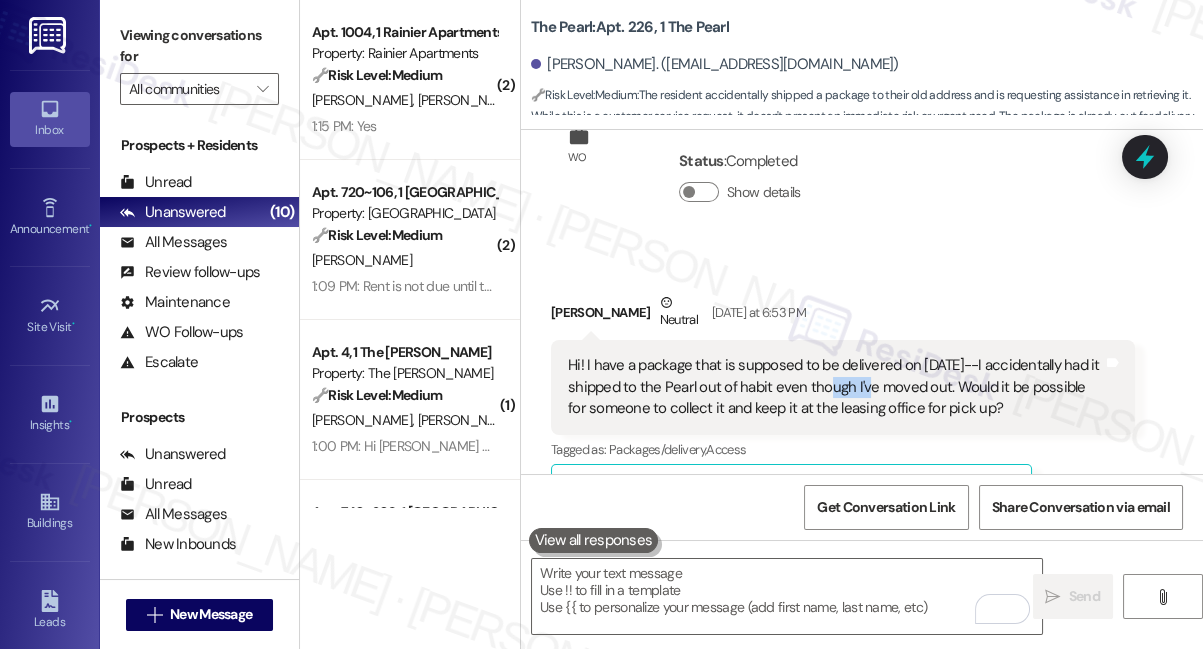 click on "Hi! I have a package that is supposed to be delivered on July 31st--I accidentally had it shipped to the Pearl out of habit even though I've moved out. Would it be possible for someone to collect it and keep it at the leasing office for pick up?" at bounding box center (835, 387) 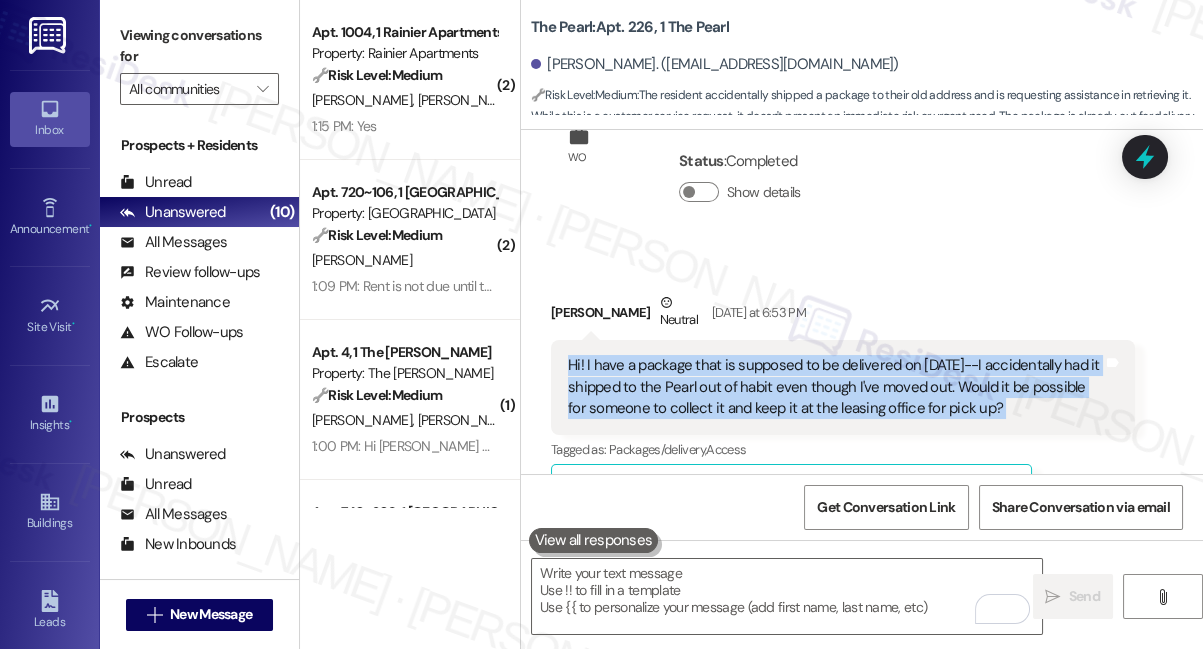 click on "Hi! I have a package that is supposed to be delivered on July 31st--I accidentally had it shipped to the Pearl out of habit even though I've moved out. Would it be possible for someone to collect it and keep it at the leasing office for pick up?" at bounding box center [835, 387] 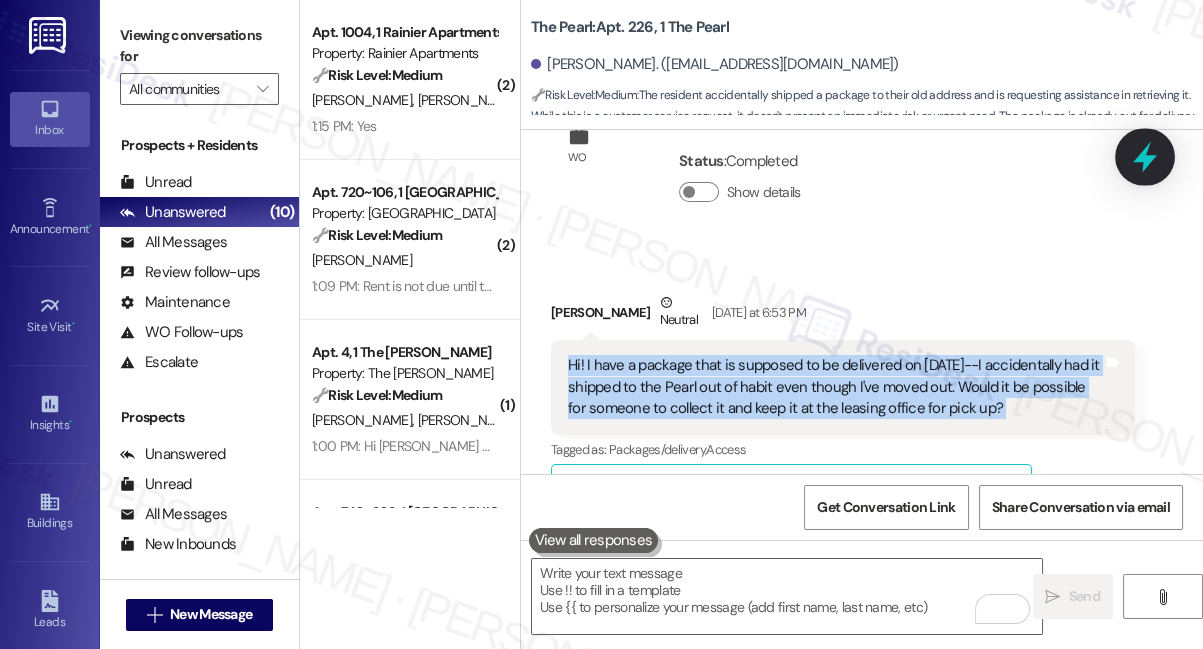 click 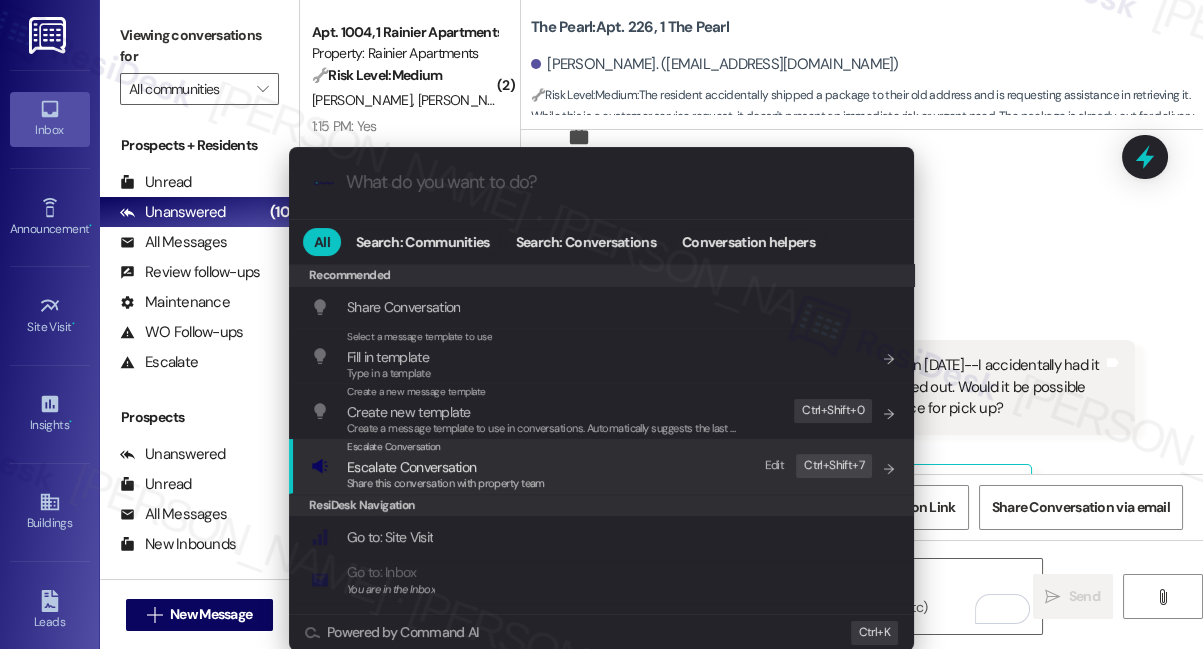 click on "Escalate Conversation Escalate Conversation Share this conversation with property team Edit Ctrl+ Shift+ 7" at bounding box center [603, 466] 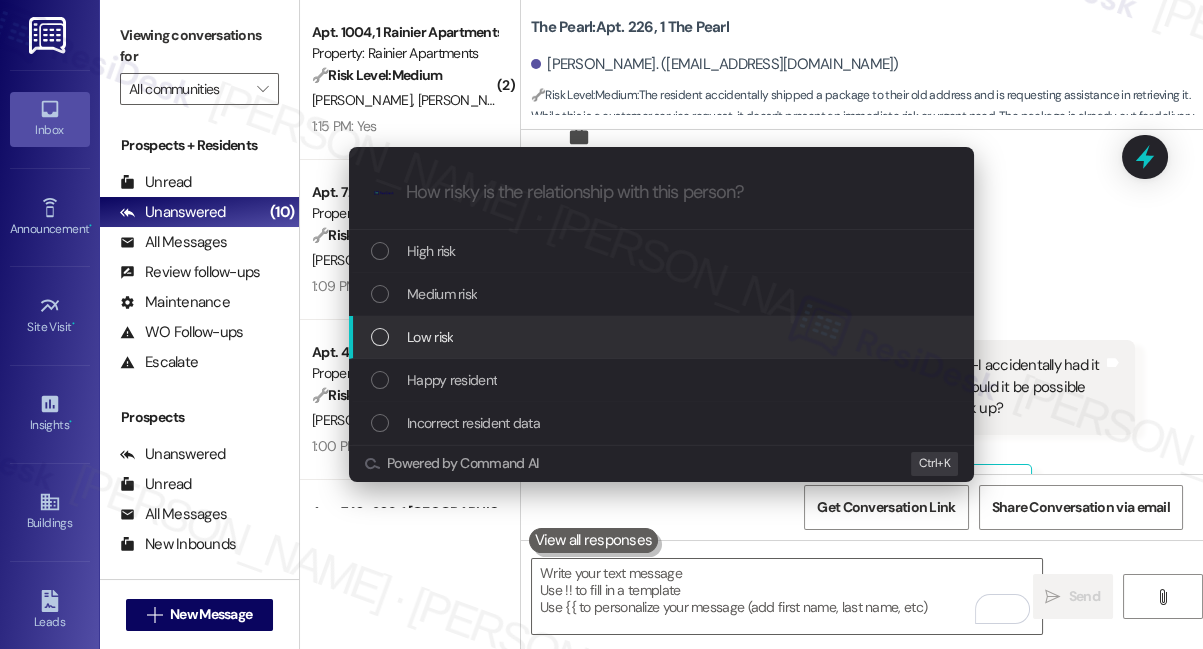 click on "Low risk" at bounding box center (430, 337) 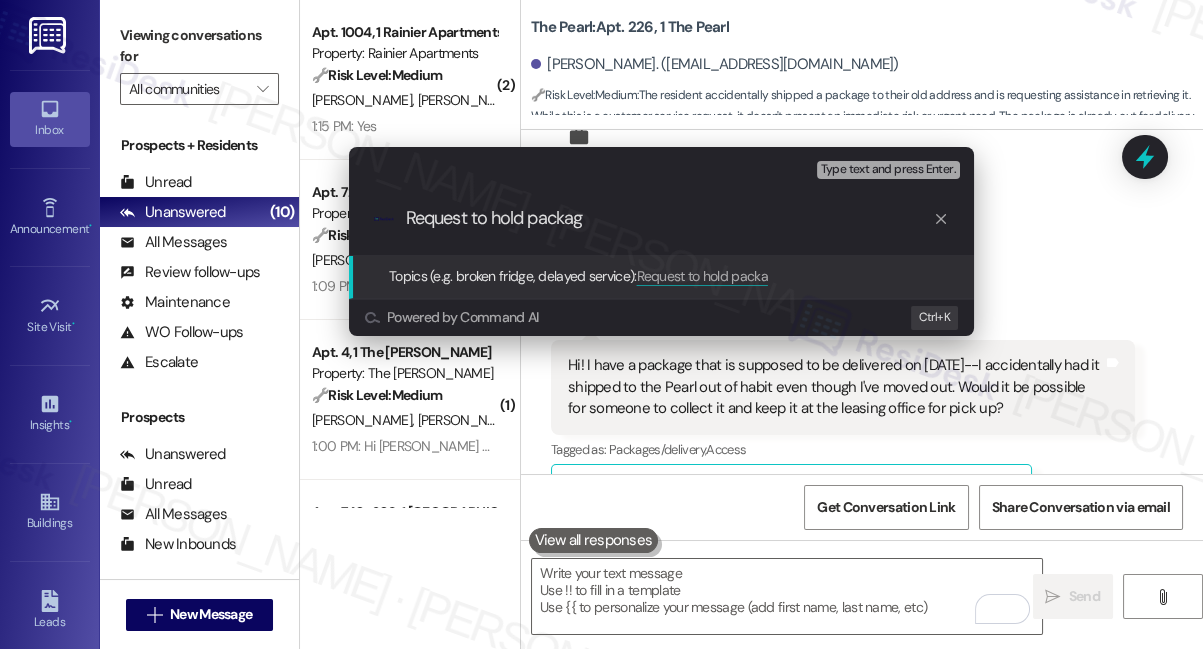 type on "Request to hold package" 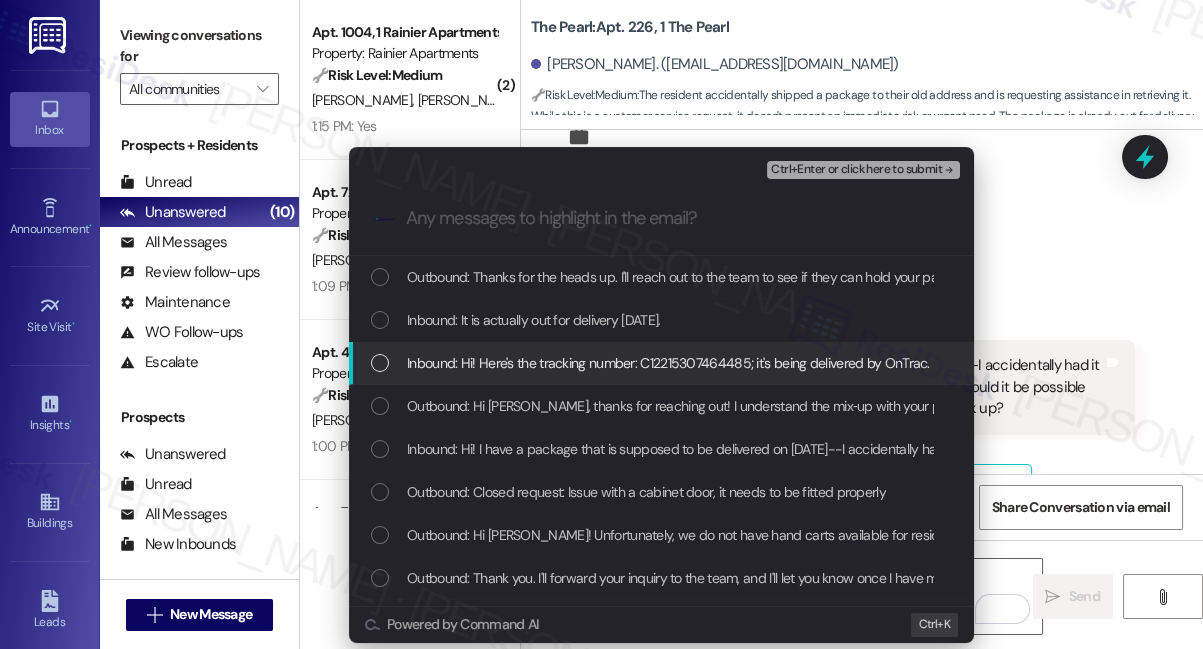 click on "Inbound: Hi! Here's the tracking number: C12215307464485; it's being delivered by OnTrac." at bounding box center (668, 363) 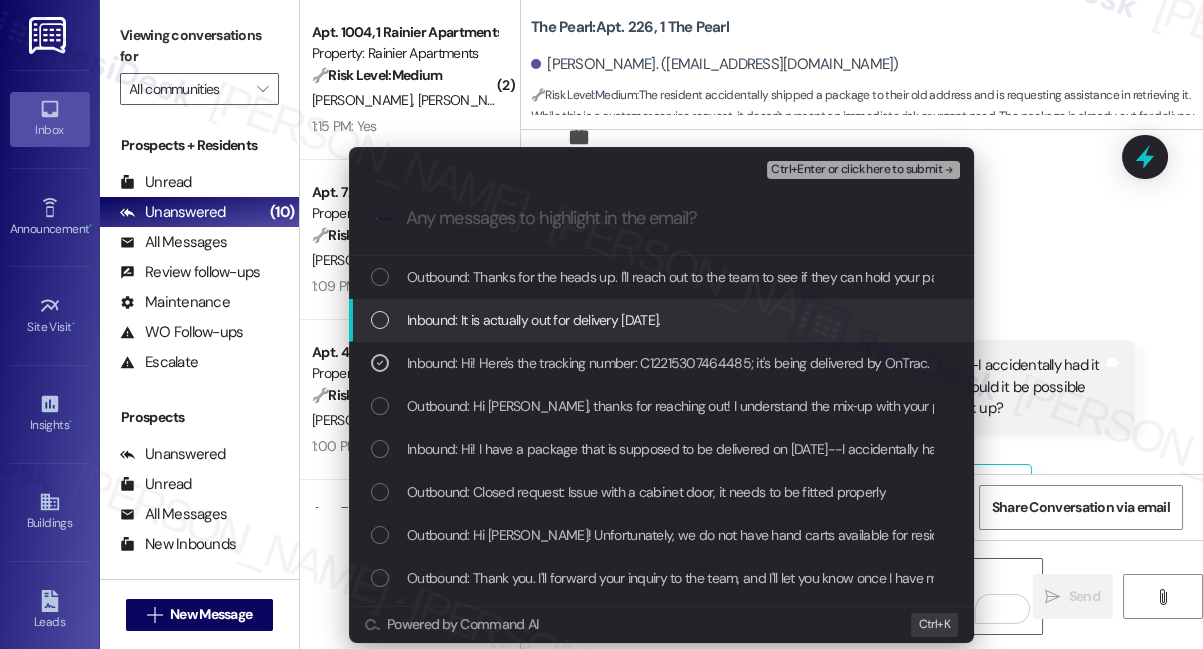 click on "Inbound: It is actually out for delivery today." at bounding box center (533, 320) 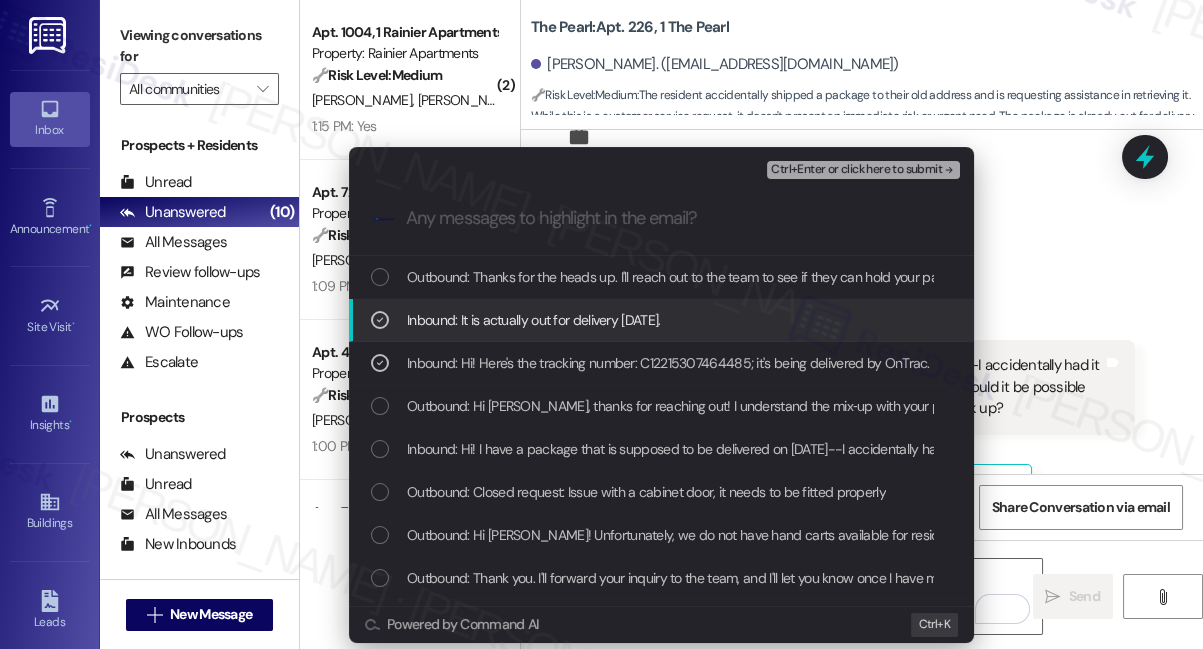click on "Inbound: It is actually out for delivery today." at bounding box center (533, 320) 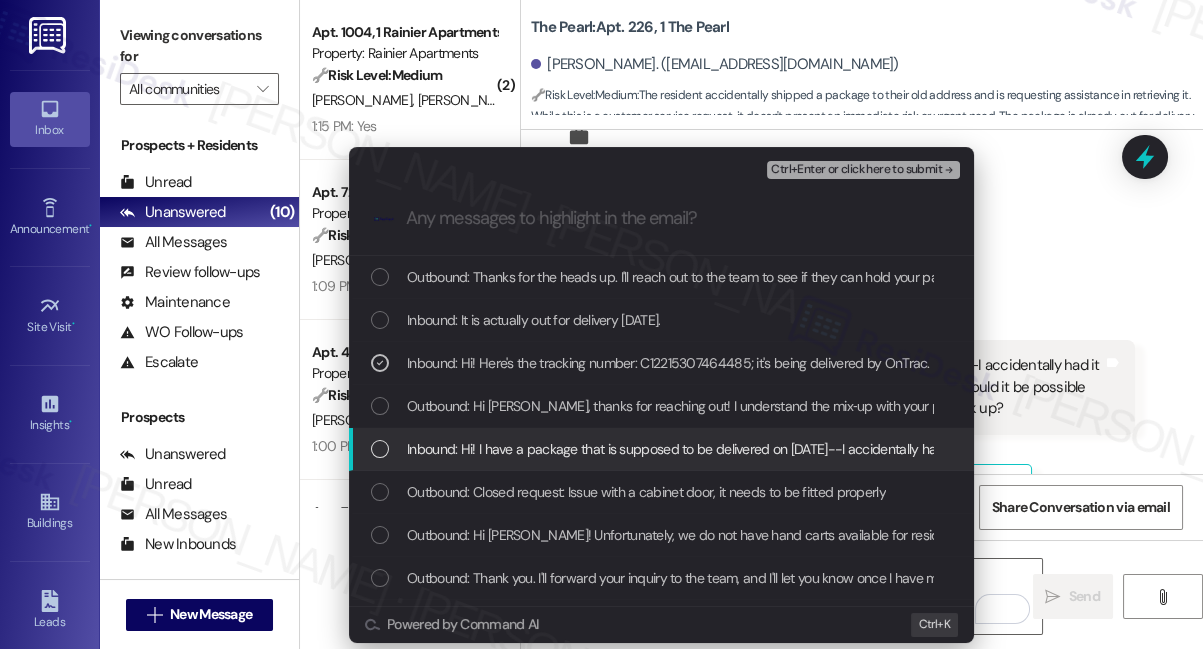 click on "Inbound: Hi! I have a package that is supposed to be delivered on July 31st--I accidentally had it shipped to the Pearl out of habit even though I've moved out. Would it be possible for someone to collect it and keep it at the leasing office for pick up?" at bounding box center [1118, 449] 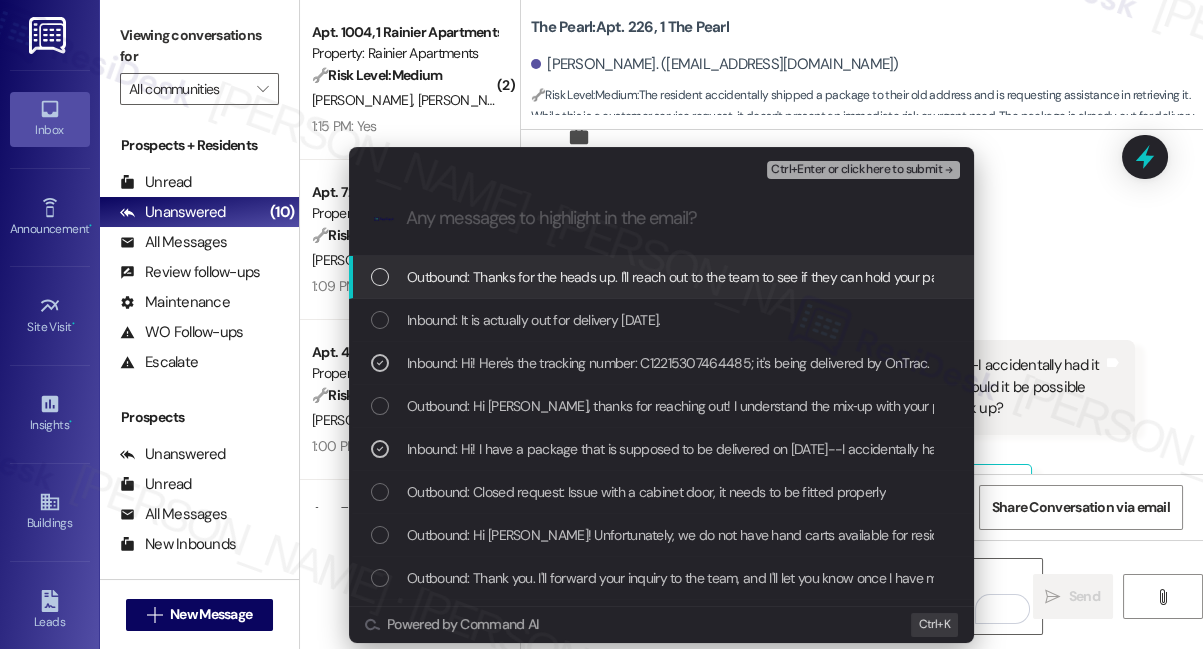 click on "Ctrl+Enter or click here to submit" at bounding box center [856, 170] 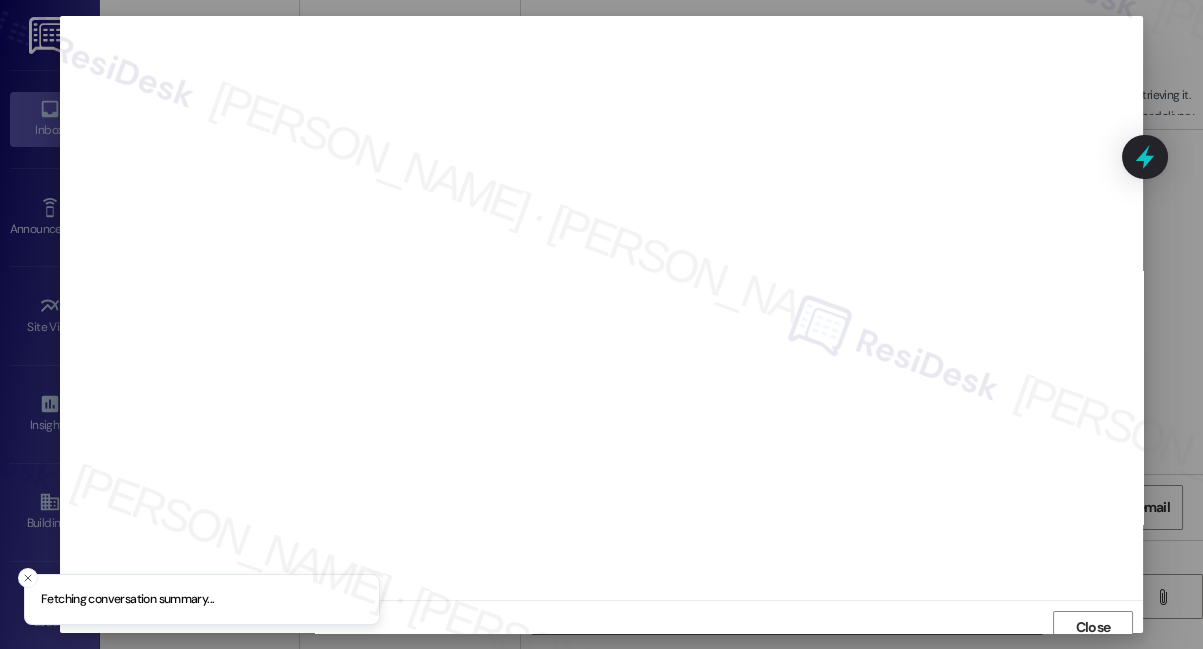scroll, scrollTop: 10, scrollLeft: 0, axis: vertical 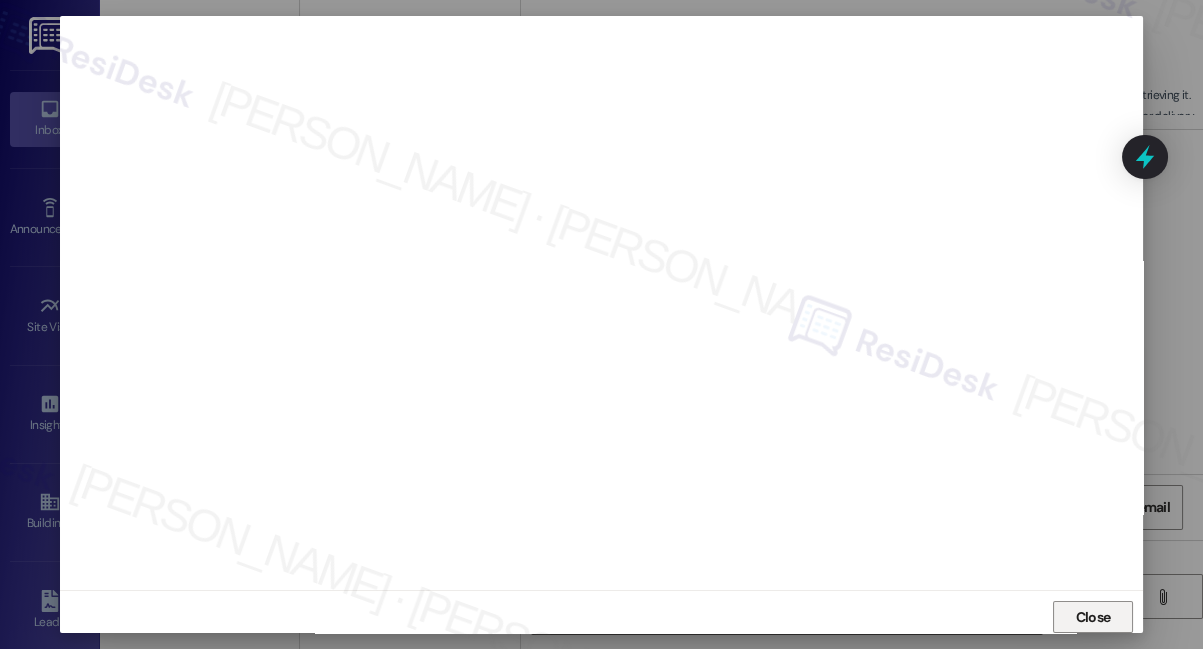 click on "Close" at bounding box center [1093, 617] 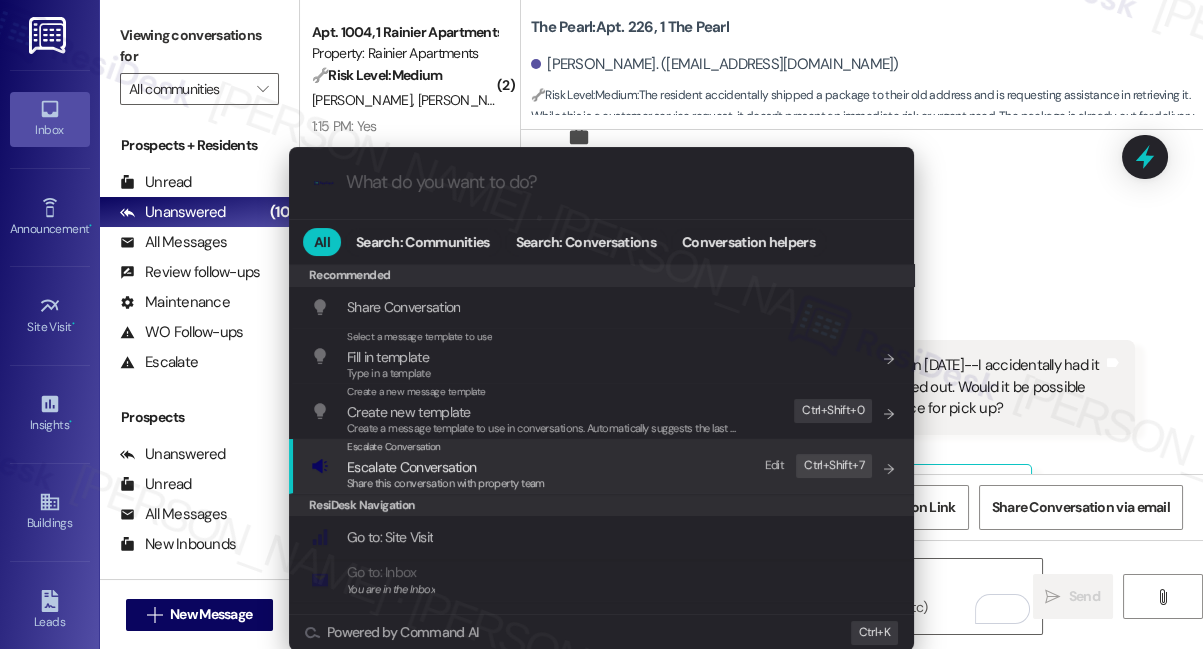 click on "Share this conversation with property team" at bounding box center [446, 483] 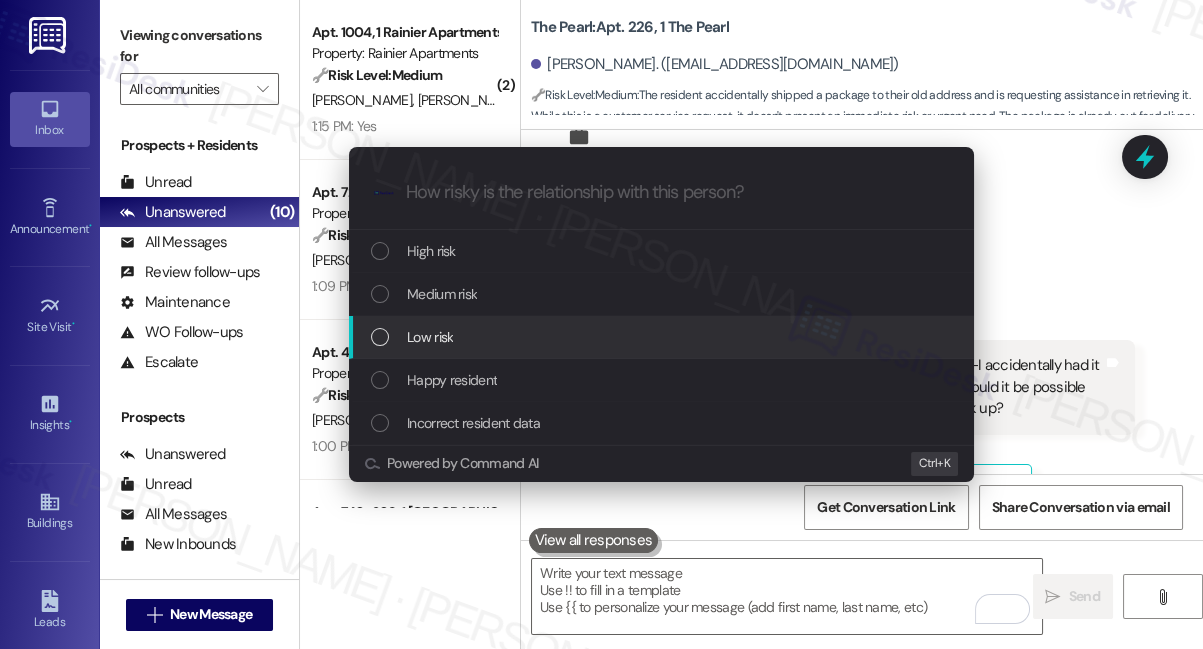 click on "Low risk" at bounding box center [430, 337] 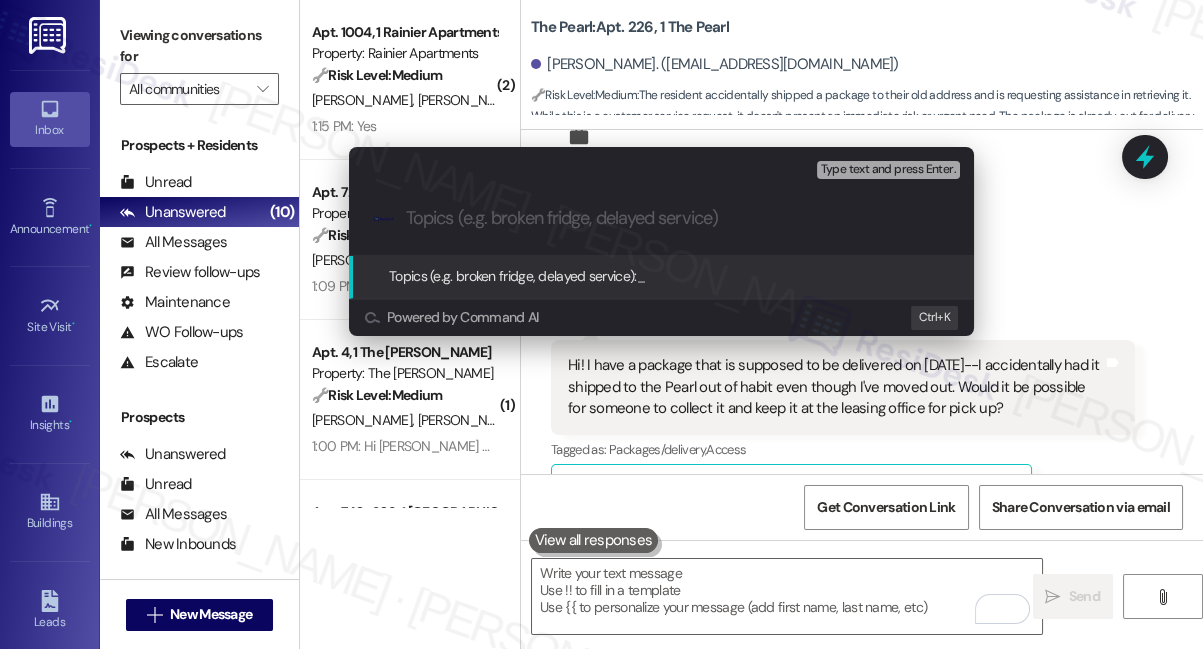 paste on "Request to hold package" 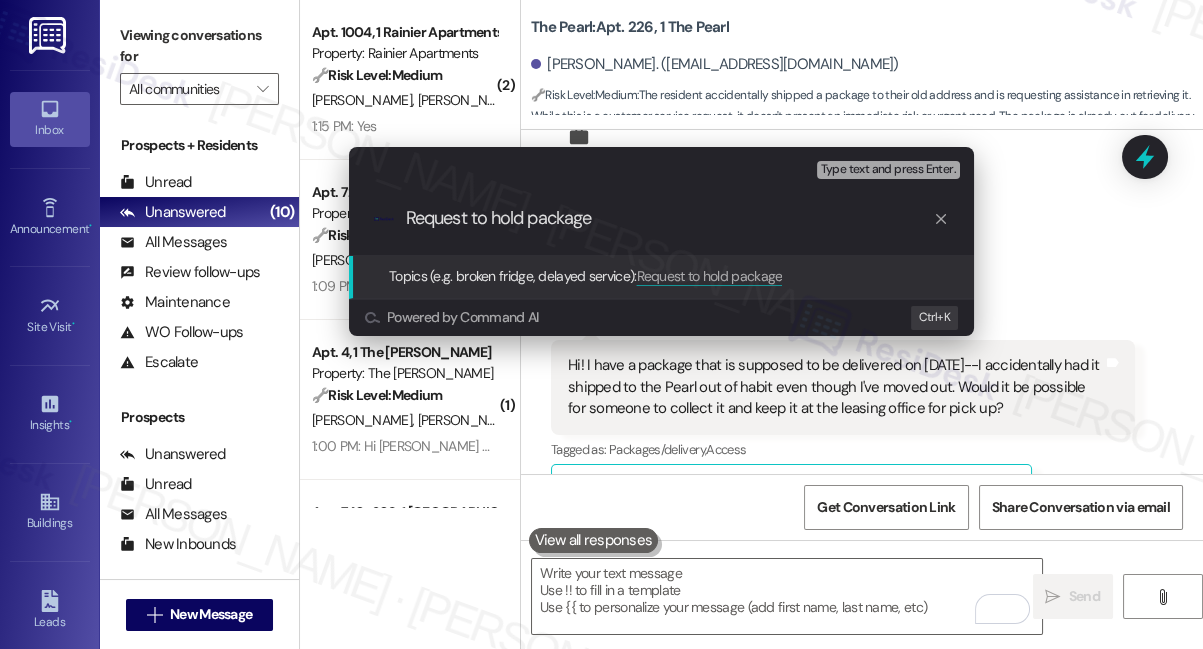 click on "Request to hold package" at bounding box center (669, 218) 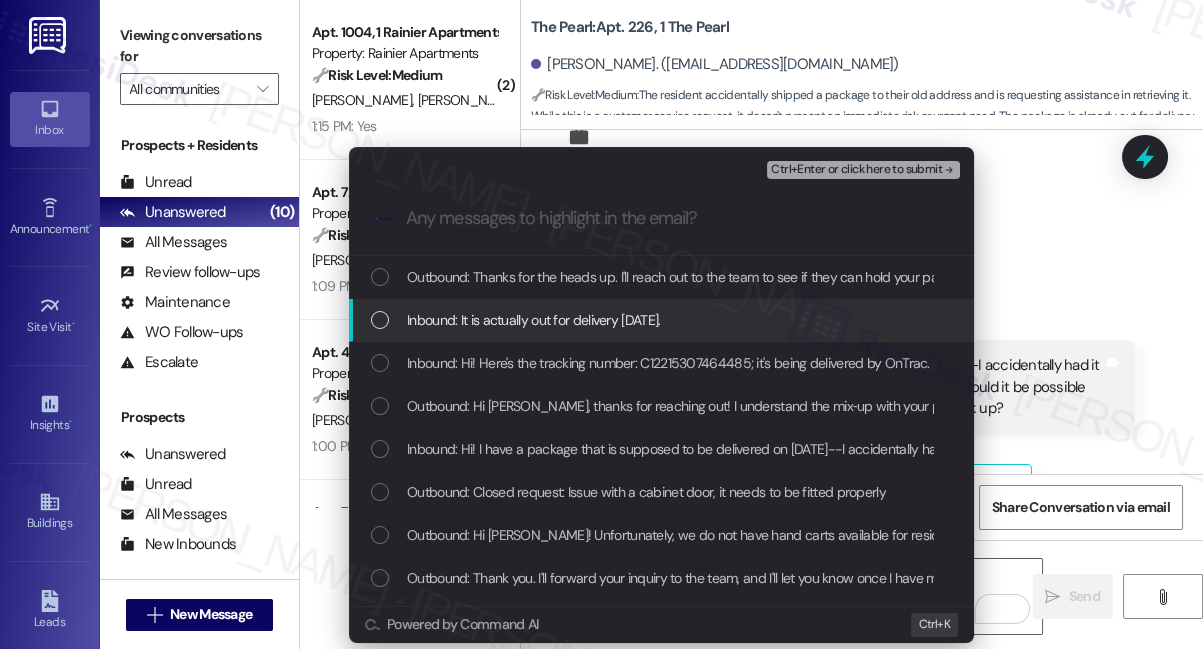 click on "Inbound: It is actually out for delivery today." at bounding box center [533, 320] 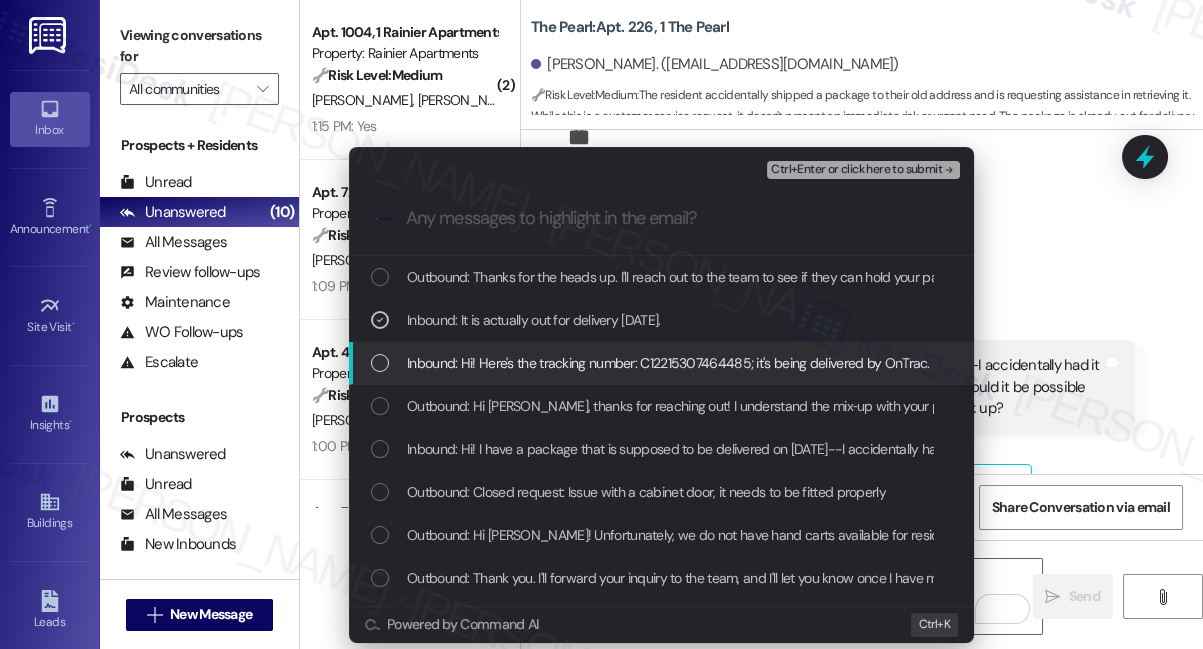 click on "Inbound: Hi! Here's the tracking number: C12215307464485; it's being delivered by OnTrac." at bounding box center (668, 363) 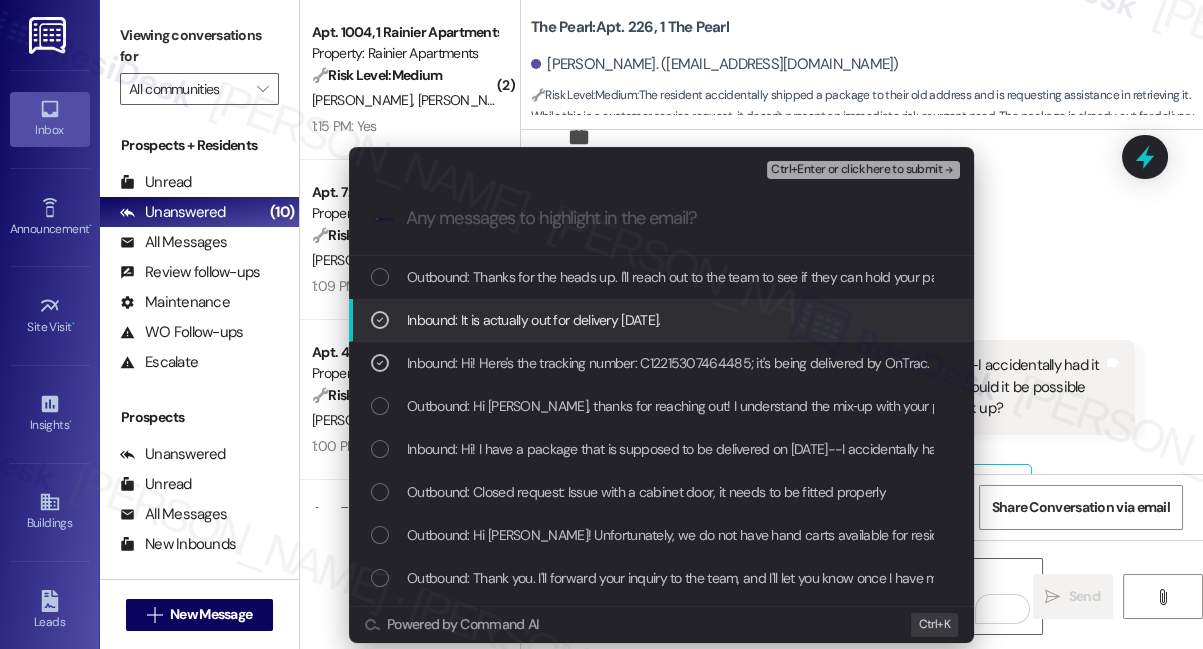 click on "Inbound: It is actually out for delivery today." at bounding box center (533, 320) 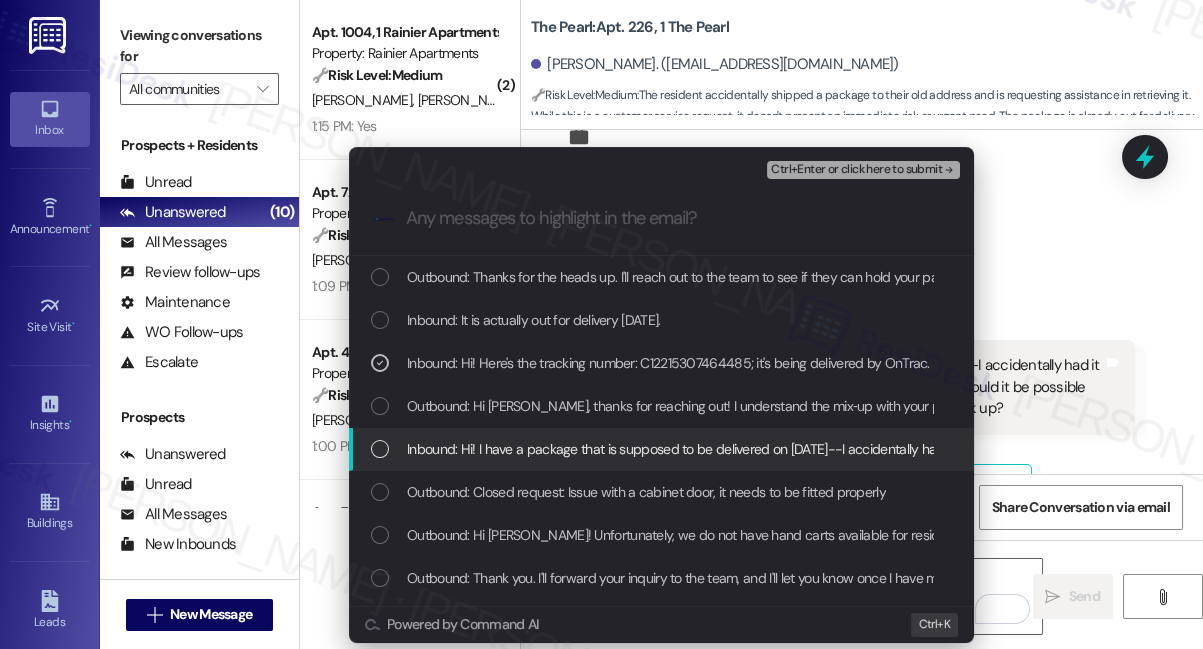 click on "Inbound: Hi! I have a package that is supposed to be delivered on July 31st--I accidentally had it shipped to the Pearl out of habit even though I've moved out. Would it be possible for someone to collect it and keep it at the leasing office for pick up?" at bounding box center [1118, 449] 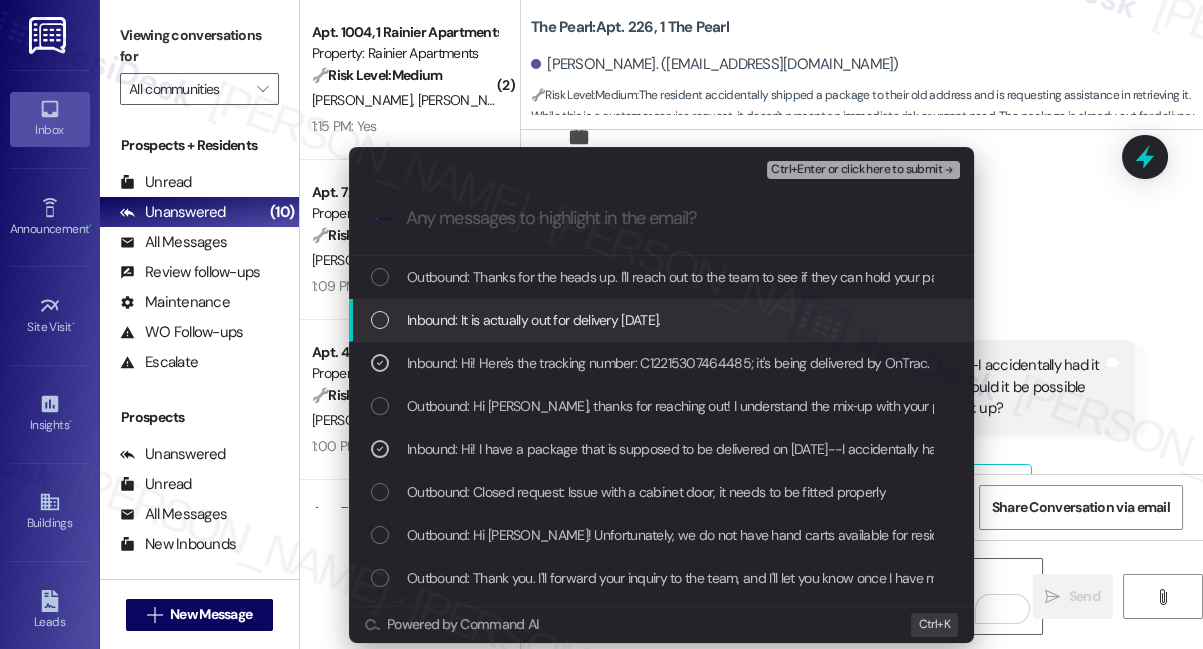 click on "Inbound: It is actually out for delivery today." at bounding box center [661, 320] 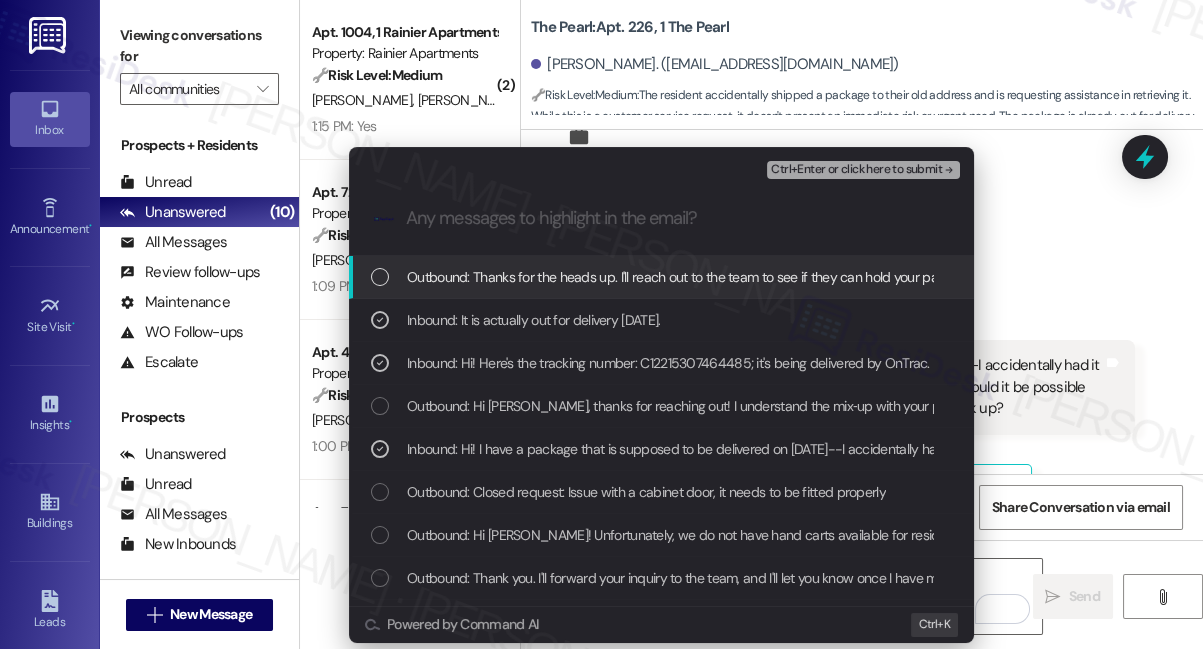 click on "Ctrl+Enter or click here to submit" at bounding box center [856, 170] 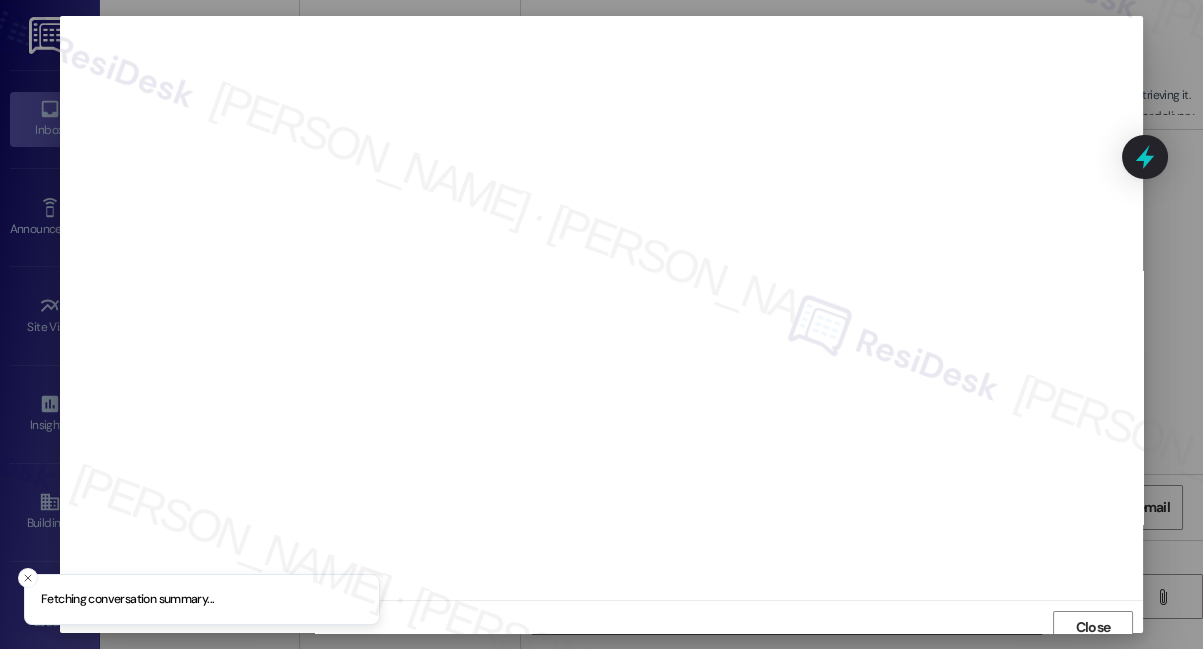 scroll, scrollTop: 10520, scrollLeft: 0, axis: vertical 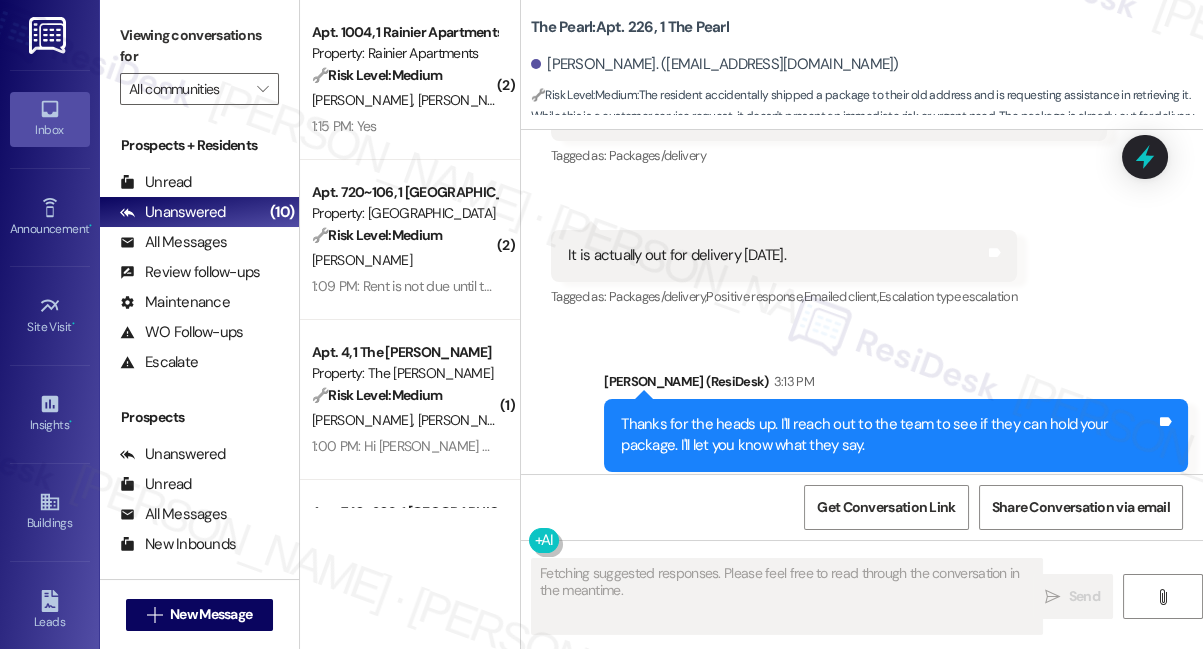 click on "Thanks for the heads up. I'll reach out to the team to see if they can hold your package. I'll let you know what they say." at bounding box center (888, 435) 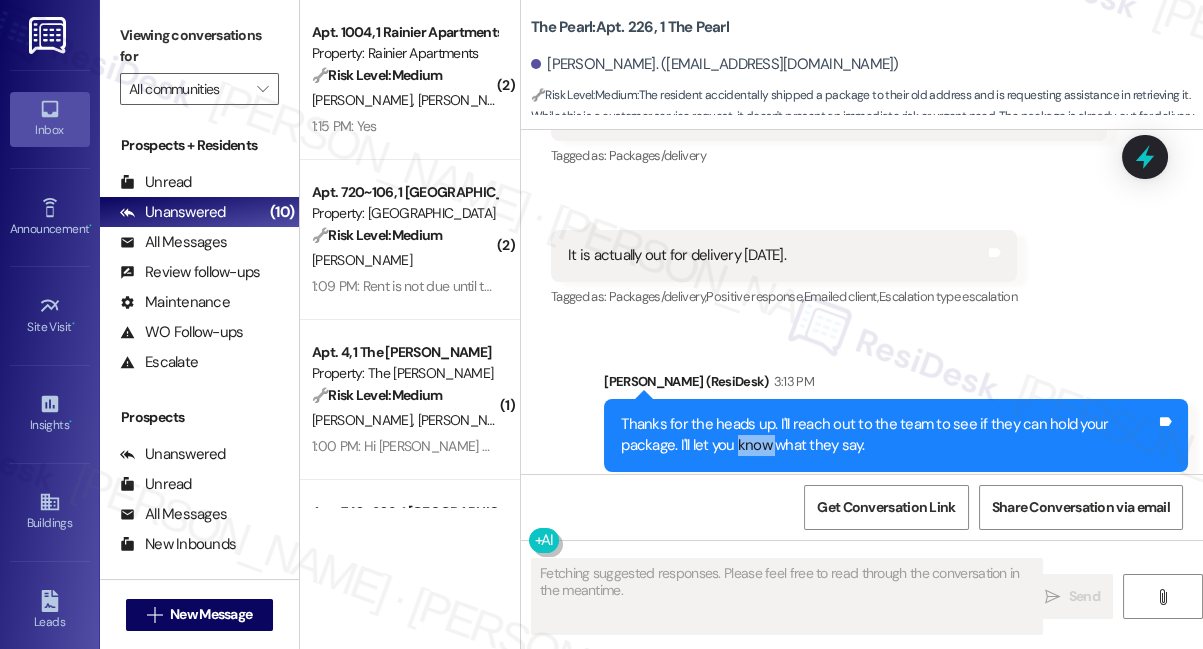 click on "Thanks for the heads up. I'll reach out to the team to see if they can hold your package. I'll let you know what they say." at bounding box center [888, 435] 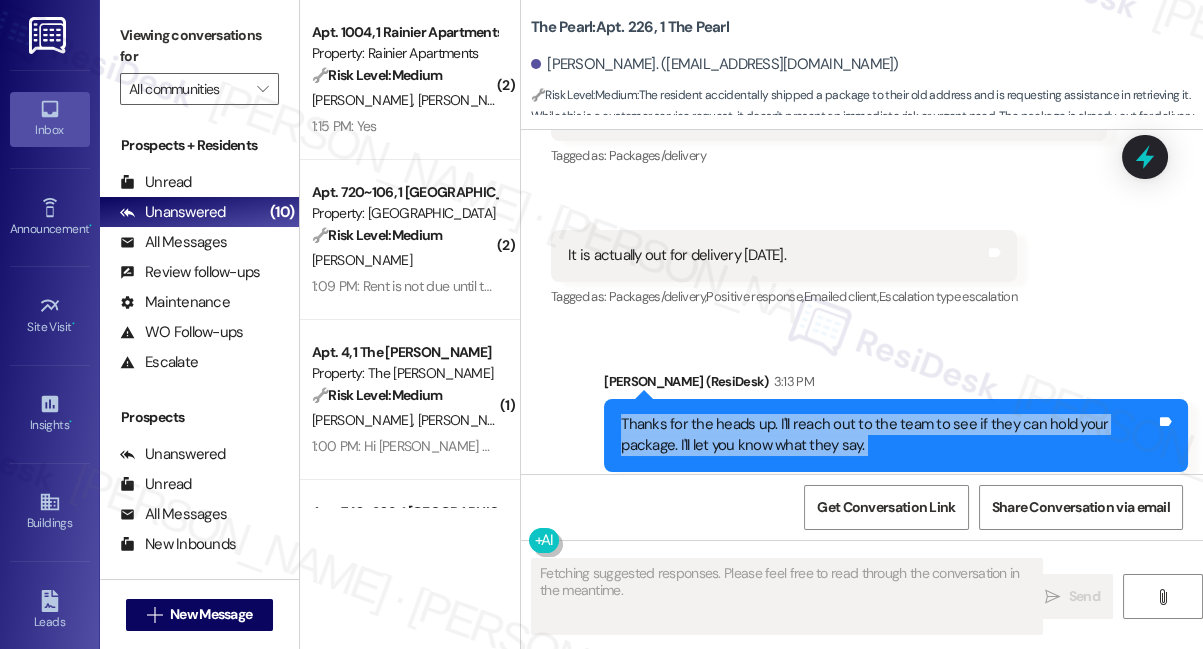 click on "Thanks for the heads up. I'll reach out to the team to see if they can hold your package. I'll let you know what they say." at bounding box center (888, 435) 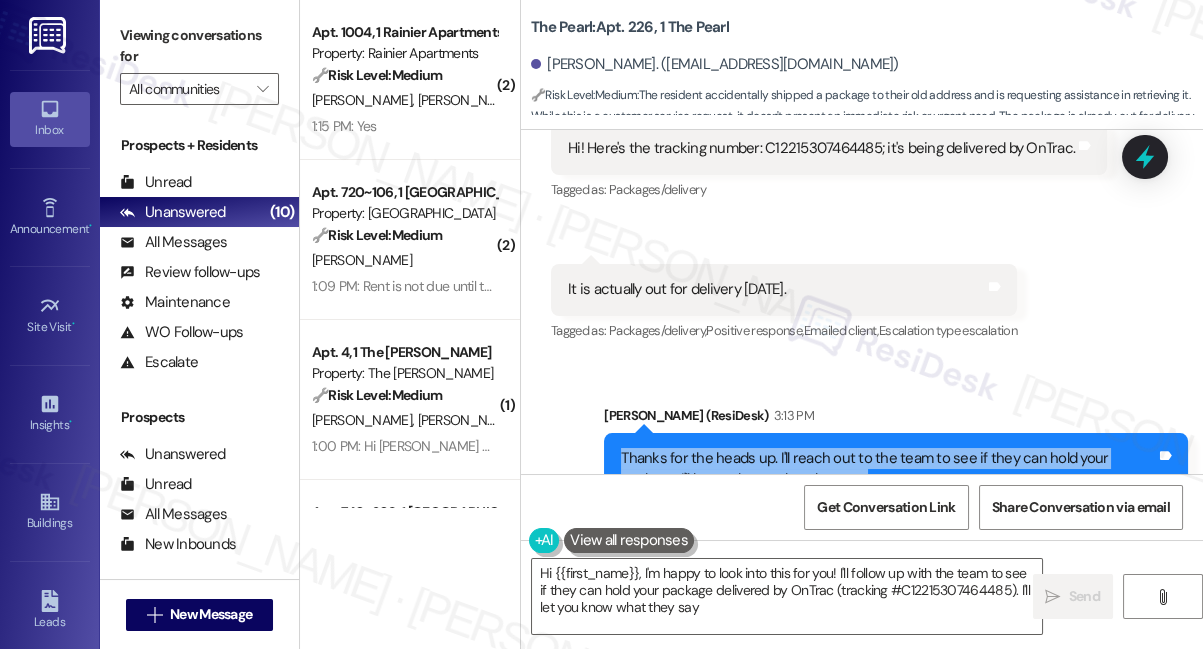 type on "Hi {{first_name}}, I'm happy to look into this for you! I'll follow up with the team to see if they can hold your package delivered by OnTrac (tracking #C12215307464485). I'll let you know what they say." 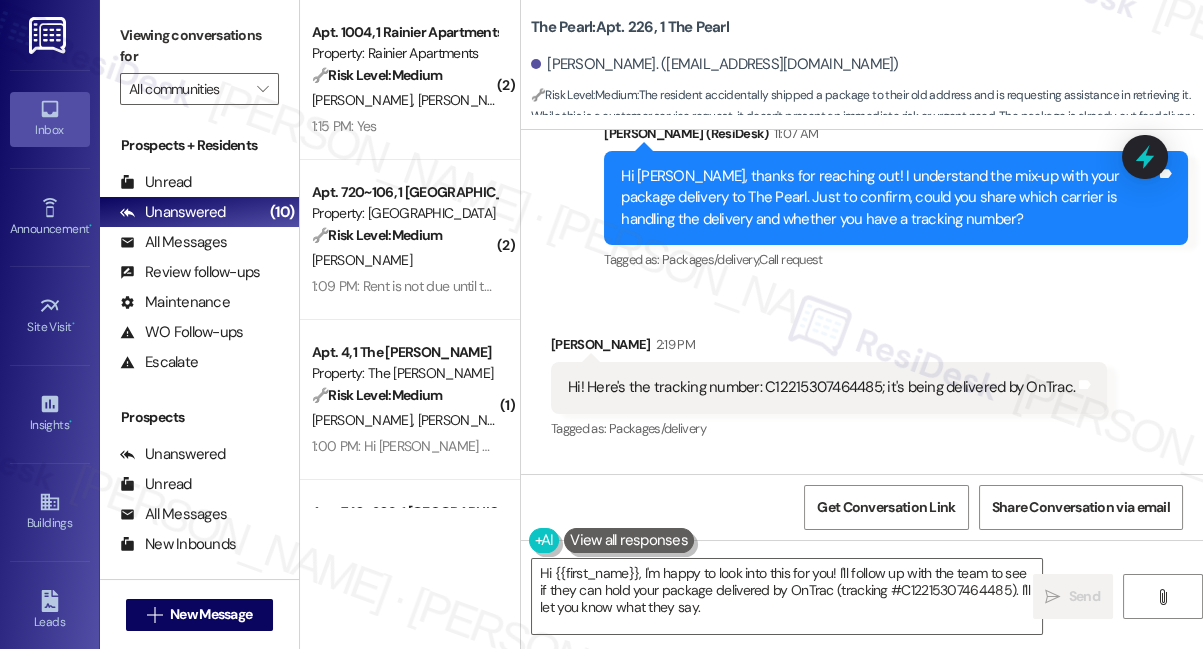 scroll, scrollTop: 10822, scrollLeft: 0, axis: vertical 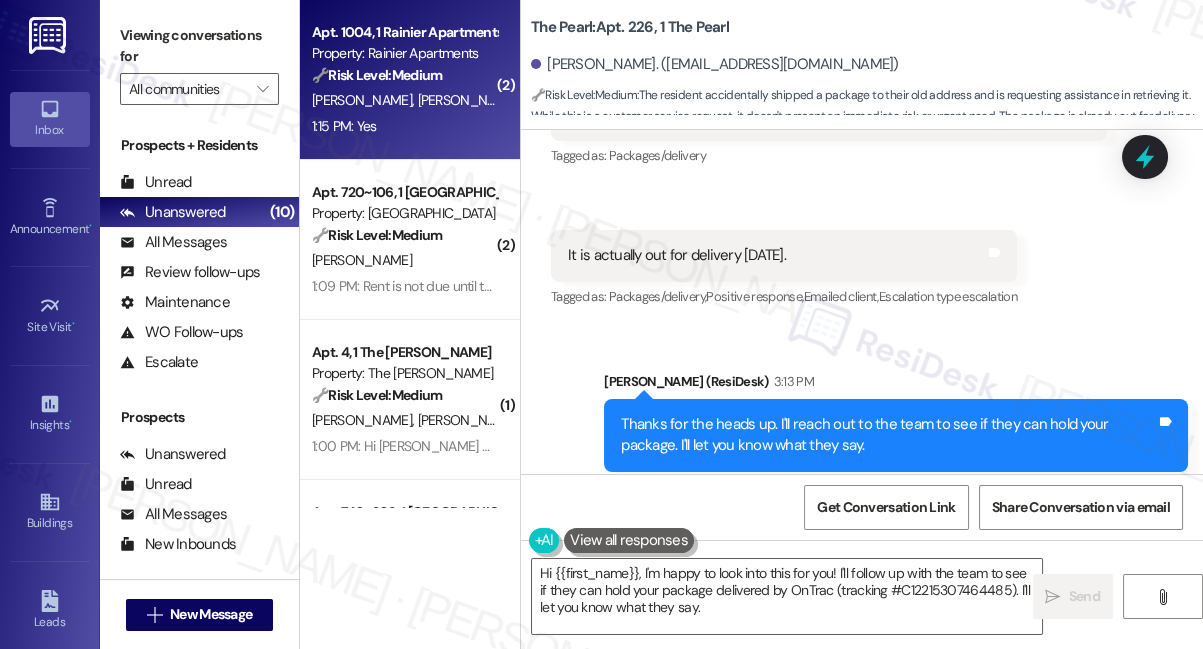 click on "D. Franson" at bounding box center [471, 100] 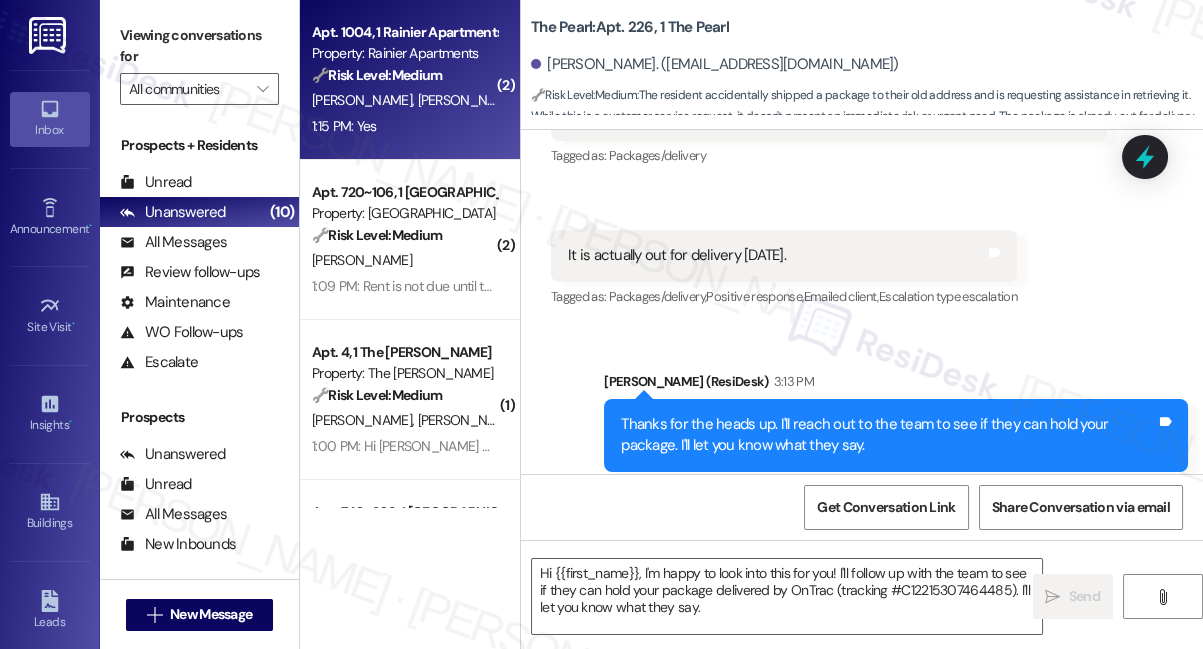type on "Fetching suggested responses. Please feel free to read through the conversation in the meantime." 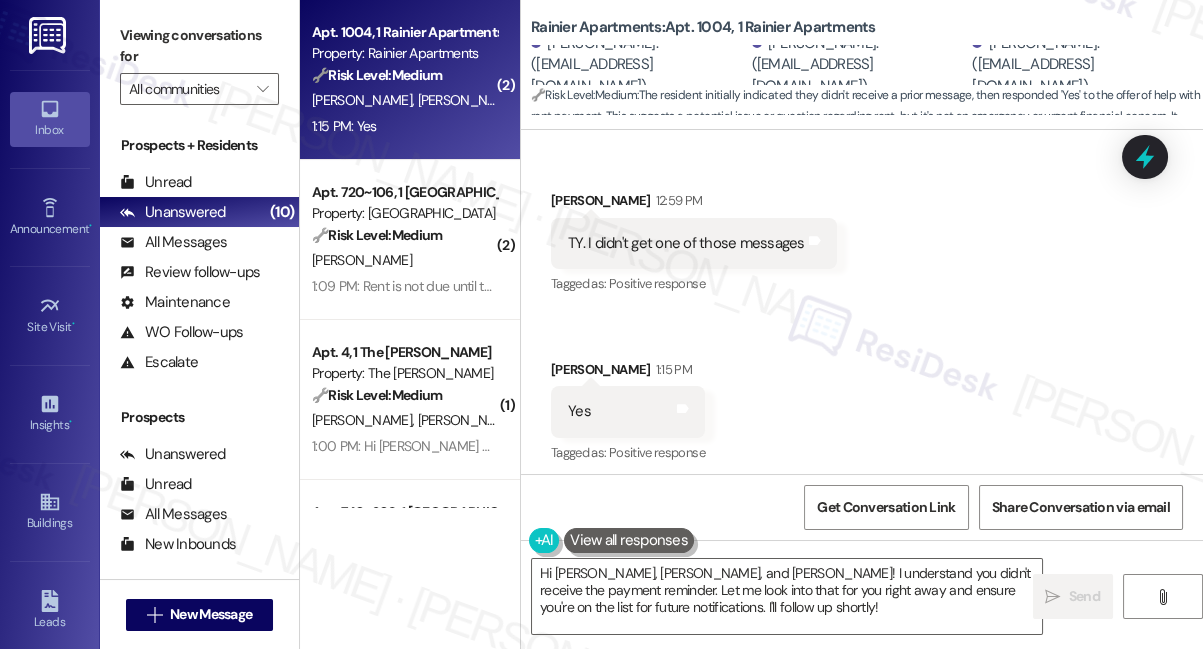 scroll, scrollTop: 1184, scrollLeft: 0, axis: vertical 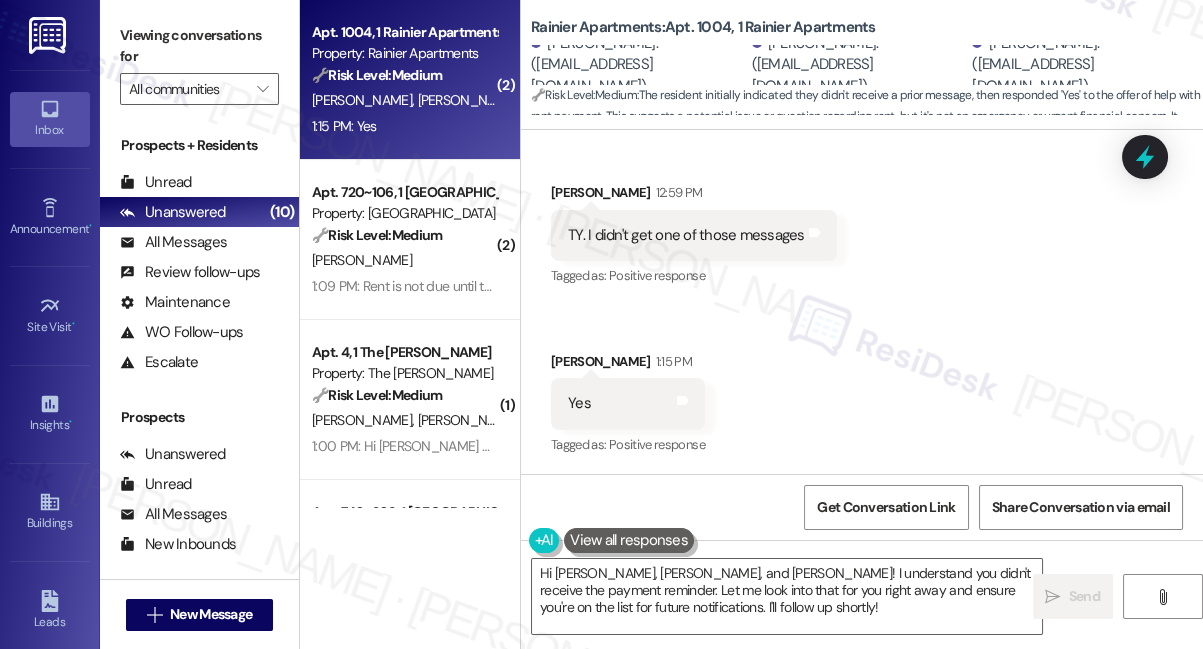 click on "TY. I didn't get one of those messages" at bounding box center [686, 235] 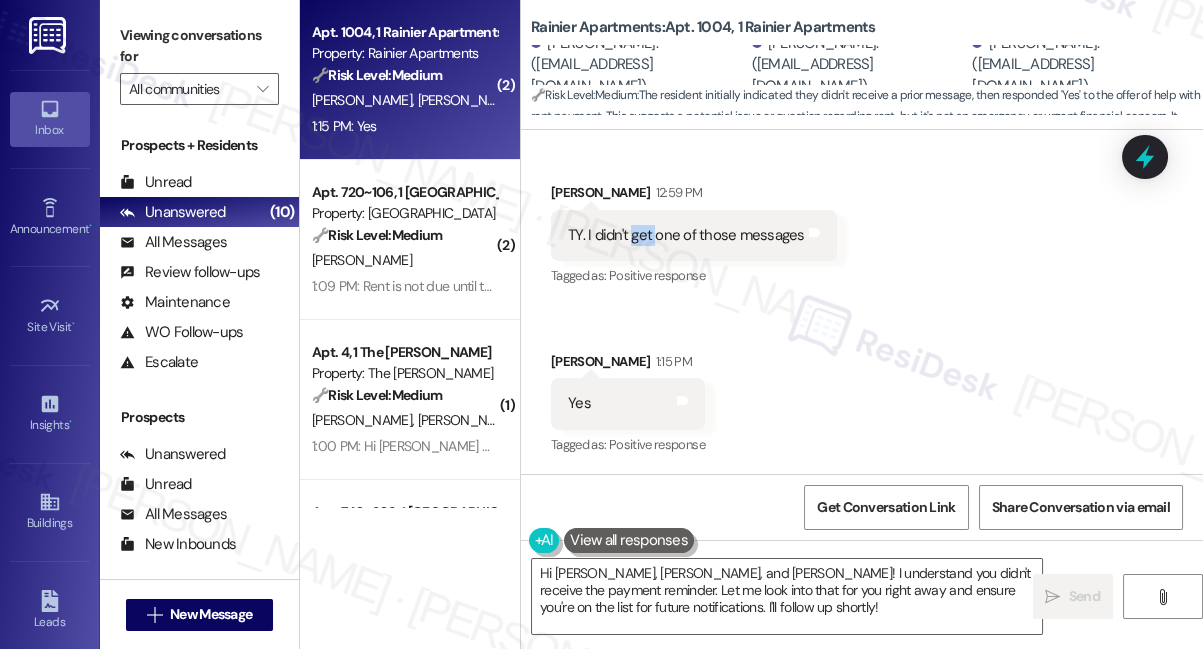 click on "TY. I didn't get one of those messages" at bounding box center (686, 235) 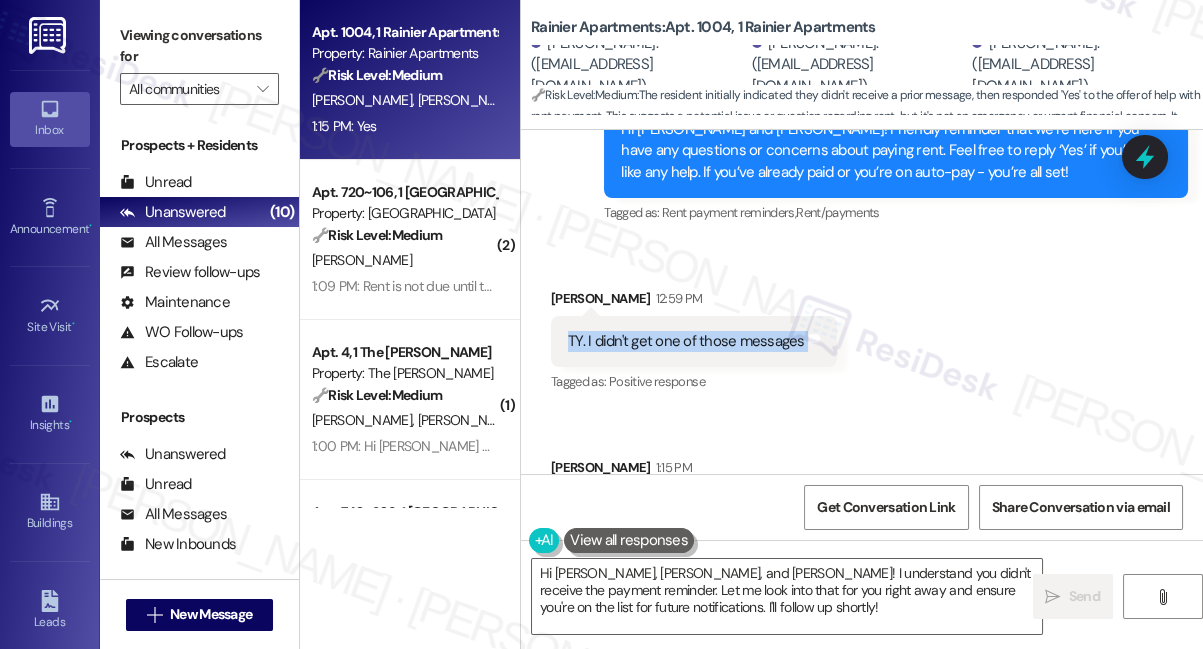 scroll, scrollTop: 912, scrollLeft: 0, axis: vertical 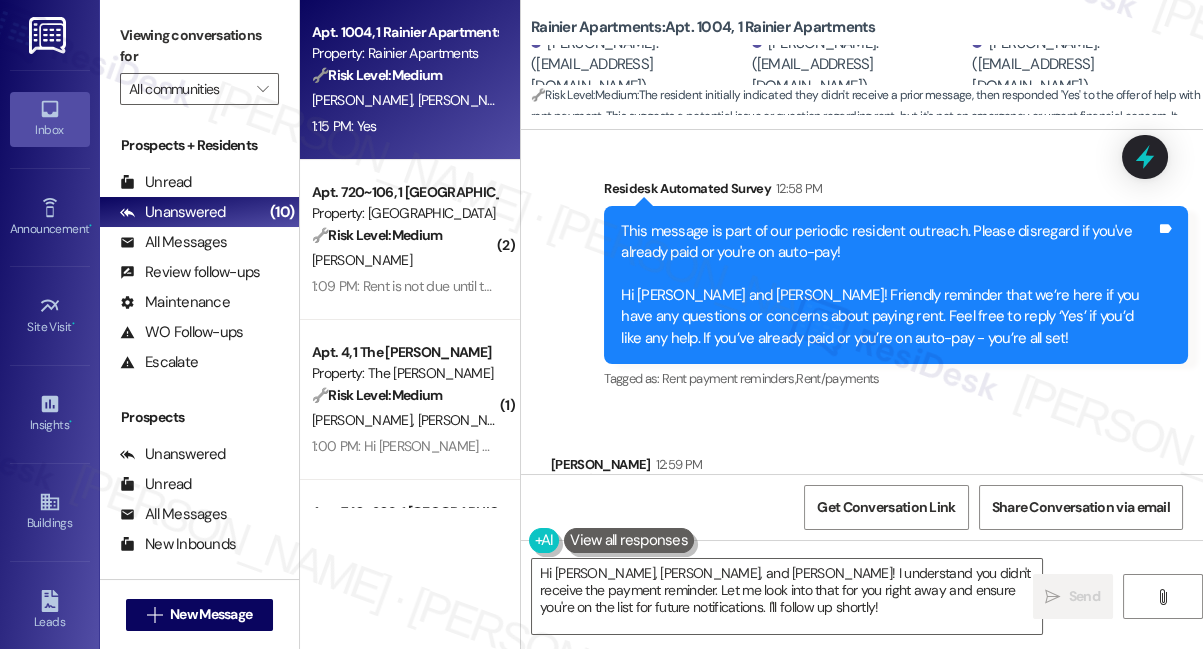click on "This message is part of our periodic resident outreach. Please disregard if you've already paid or you're on auto-pay!
Hi Dennis, Rose and Lee! Friendly reminder that we’re here if you have any questions or concerns about paying rent. Feel free to reply ‘Yes’ if you’d like any help. If you’ve already paid or you’re on auto-pay - you’re all set!" at bounding box center (888, 285) 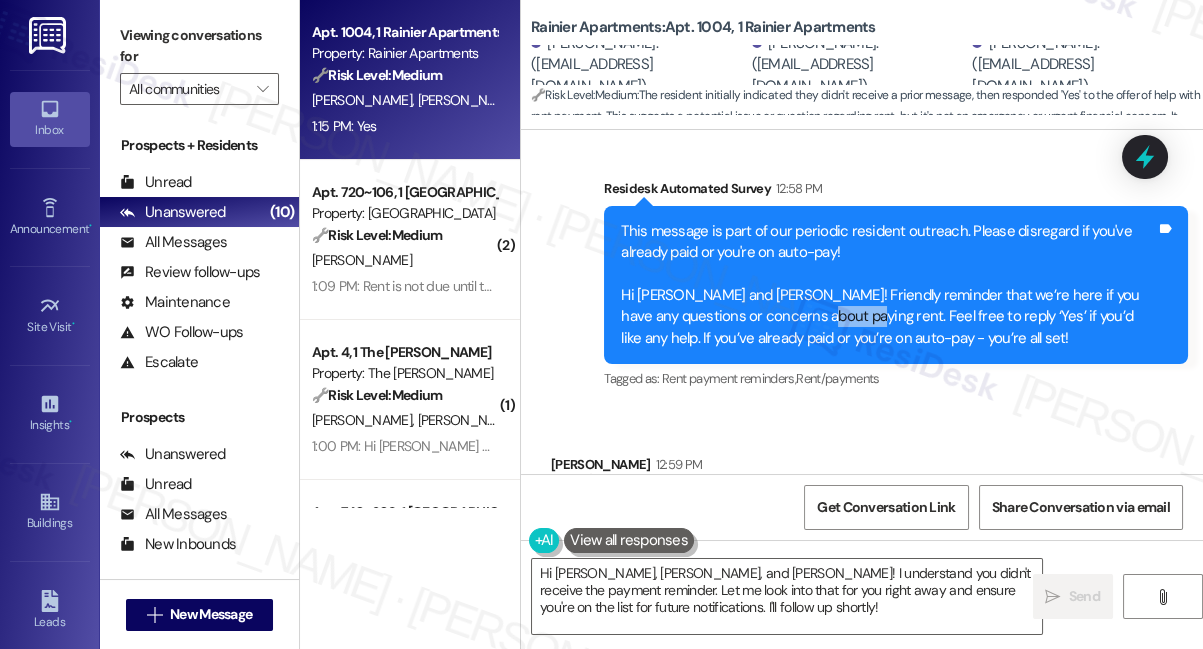 click on "This message is part of our periodic resident outreach. Please disregard if you've already paid or you're on auto-pay!
Hi Dennis, Rose and Lee! Friendly reminder that we’re here if you have any questions or concerns about paying rent. Feel free to reply ‘Yes’ if you’d like any help. If you’ve already paid or you’re on auto-pay - you’re all set!" at bounding box center (888, 285) 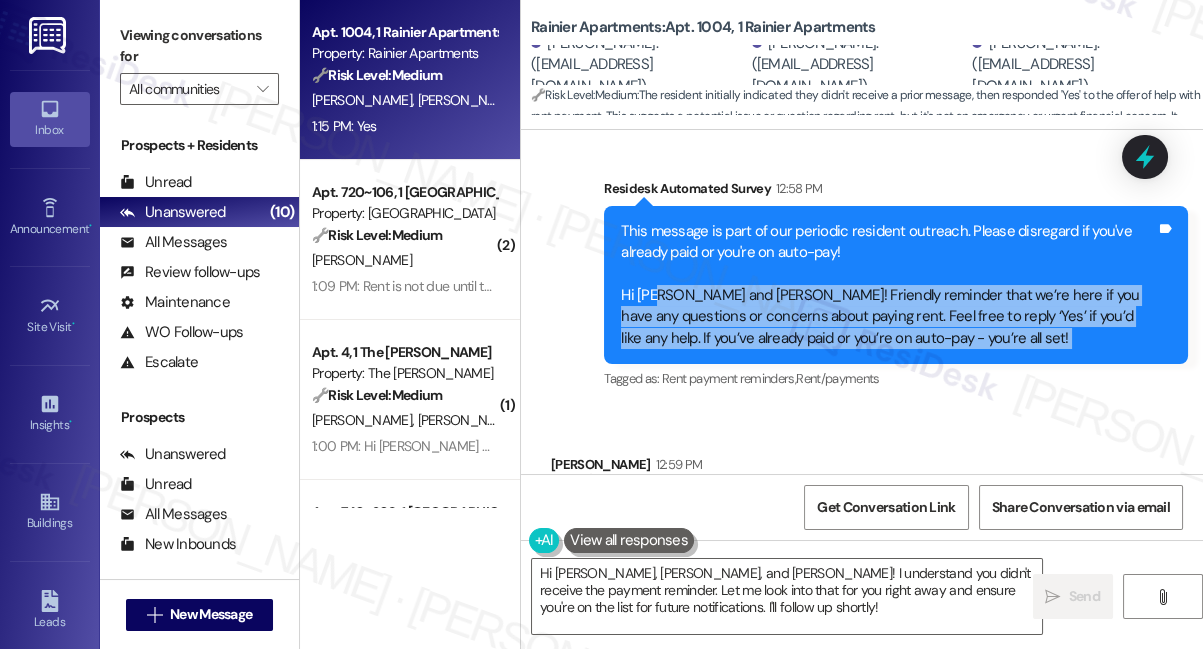 click on "This message is part of our periodic resident outreach. Please disregard if you've already paid or you're on auto-pay!
Hi Dennis, Rose and Lee! Friendly reminder that we’re here if you have any questions or concerns about paying rent. Feel free to reply ‘Yes’ if you’d like any help. If you’ve already paid or you’re on auto-pay - you’re all set!" at bounding box center [888, 285] 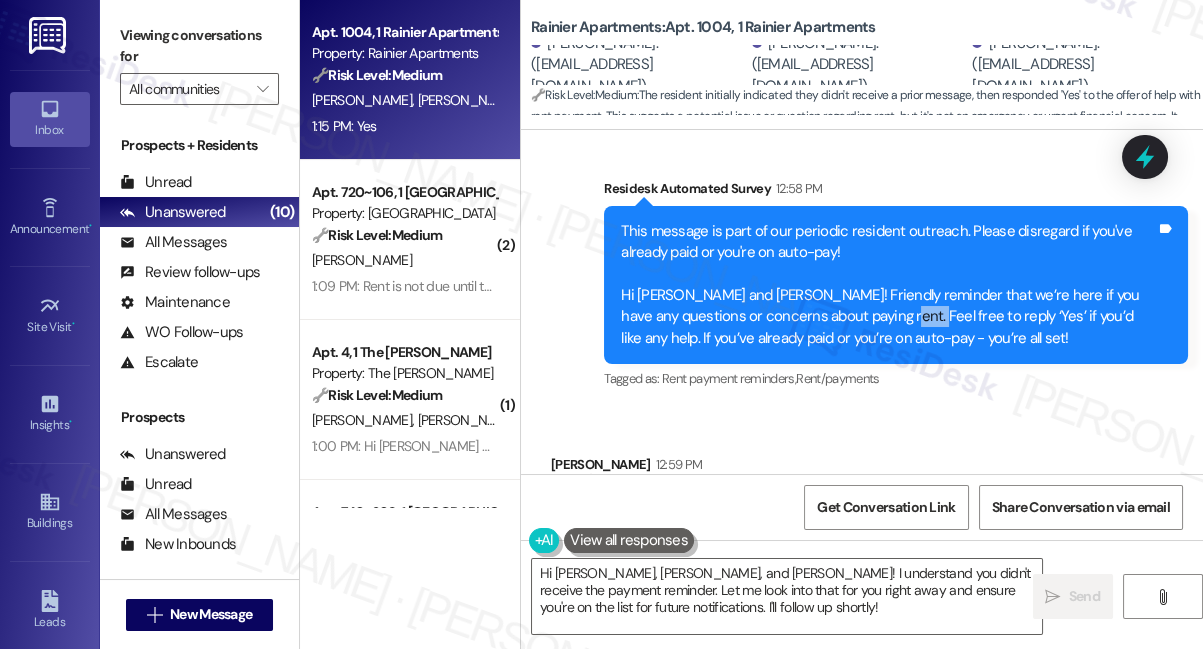 click on "This message is part of our periodic resident outreach. Please disregard if you've already paid or you're on auto-pay!
Hi Dennis, Rose and Lee! Friendly reminder that we’re here if you have any questions or concerns about paying rent. Feel free to reply ‘Yes’ if you’d like any help. If you’ve already paid or you’re on auto-pay - you’re all set!" at bounding box center [888, 285] 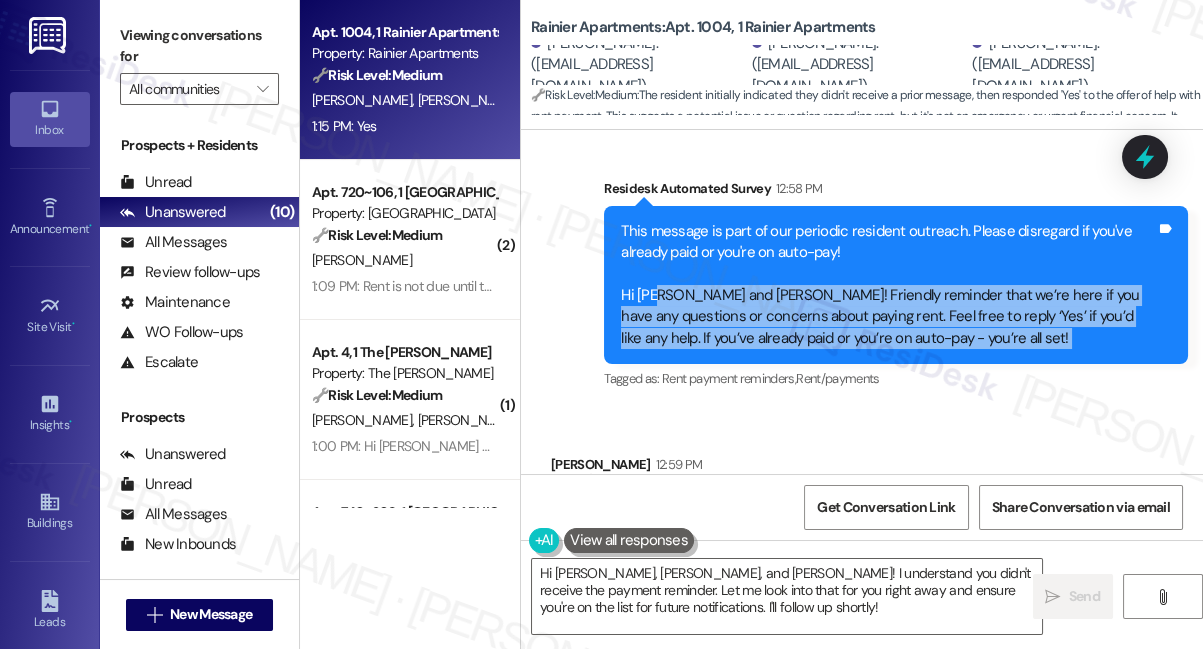 click on "This message is part of our periodic resident outreach. Please disregard if you've already paid or you're on auto-pay!
Hi Dennis, Rose and Lee! Friendly reminder that we’re here if you have any questions or concerns about paying rent. Feel free to reply ‘Yes’ if you’d like any help. If you’ve already paid or you’re on auto-pay - you’re all set!" at bounding box center [888, 285] 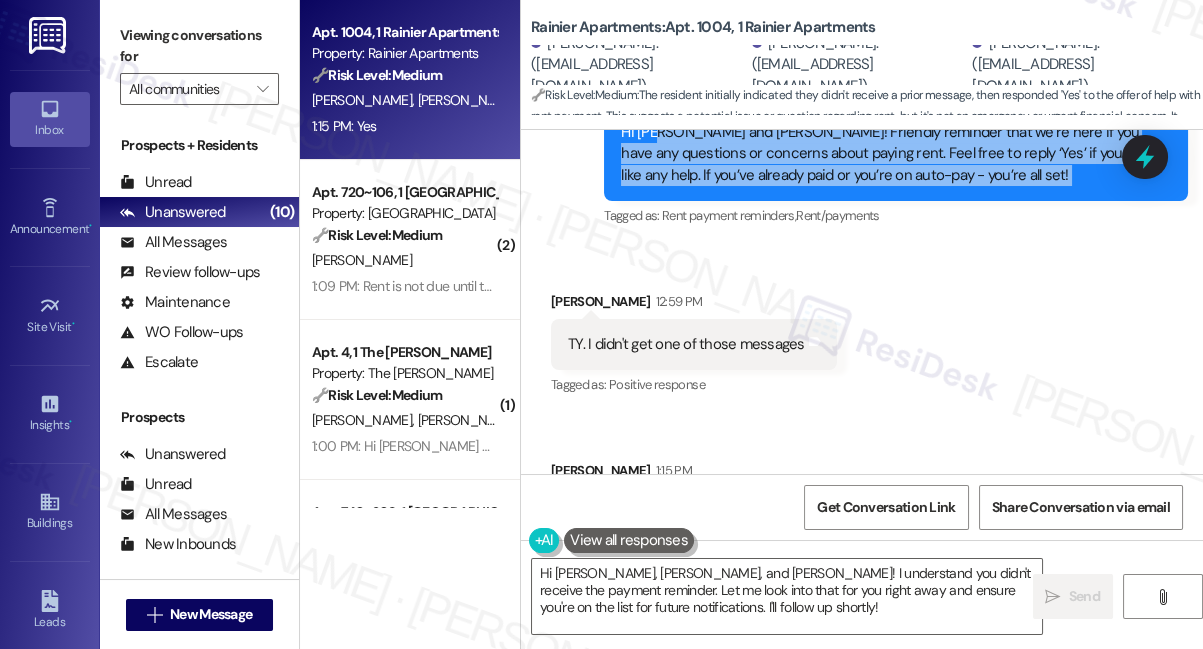 scroll, scrollTop: 1185, scrollLeft: 0, axis: vertical 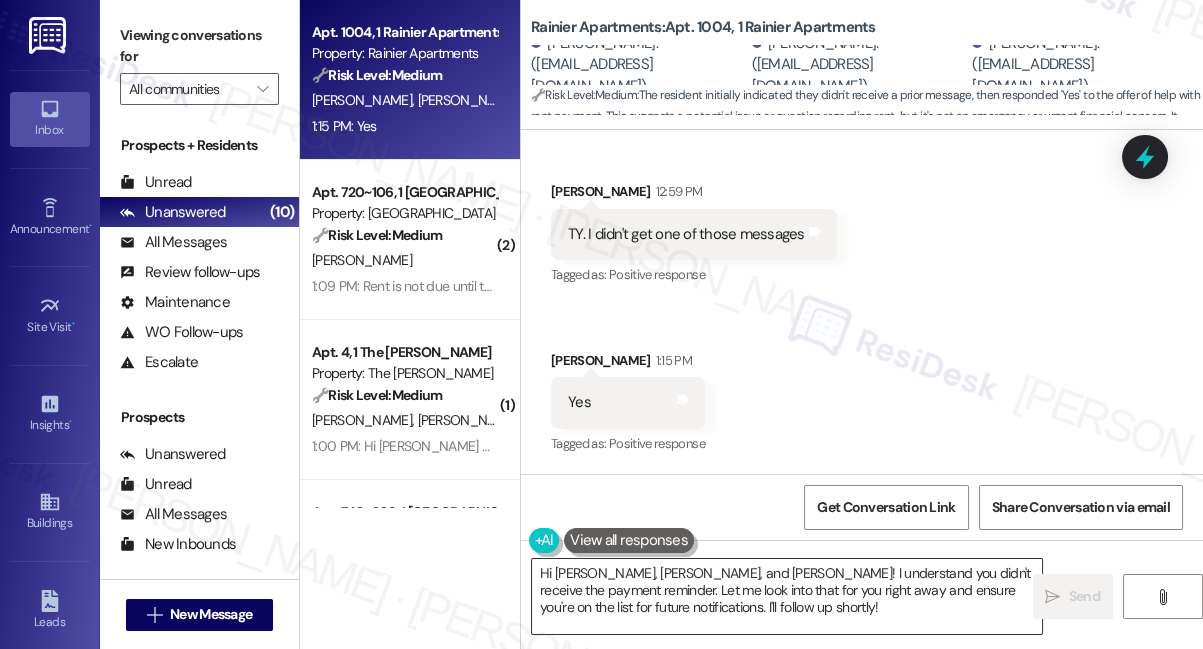 click on "Hi Dennis, Rose, and Lee! I understand you didn't receive the payment reminder. Let me look into that for you right away and ensure you're on the list for future notifications. I'll follow up shortly!" at bounding box center (787, 596) 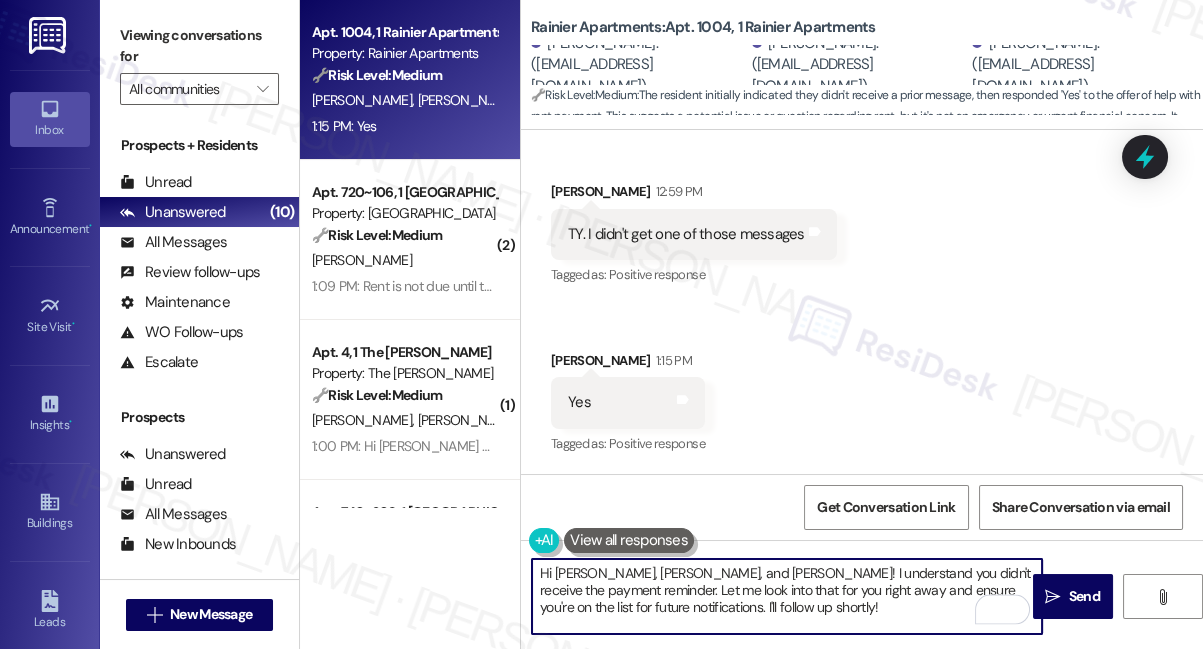 click on "Hi Dennis, Rose, and Lee! I understand you didn't receive the payment reminder. Let me look into that for you right away and ensure you're on the list for future notifications. I'll follow up shortly!" at bounding box center [787, 596] 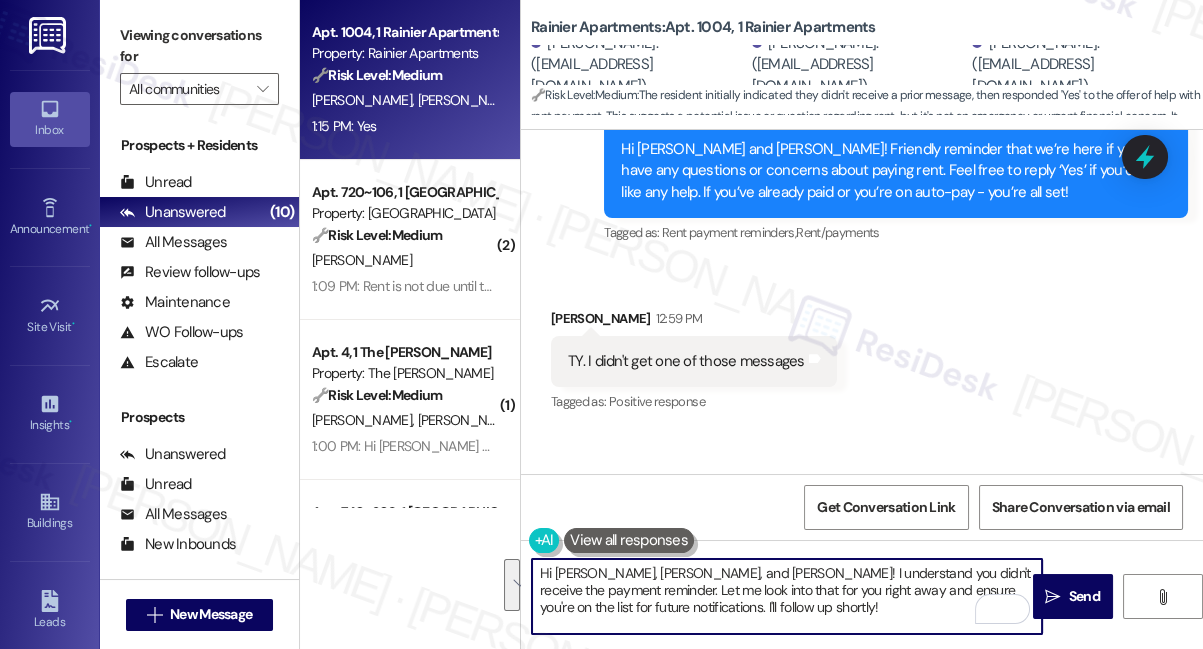 scroll, scrollTop: 912, scrollLeft: 0, axis: vertical 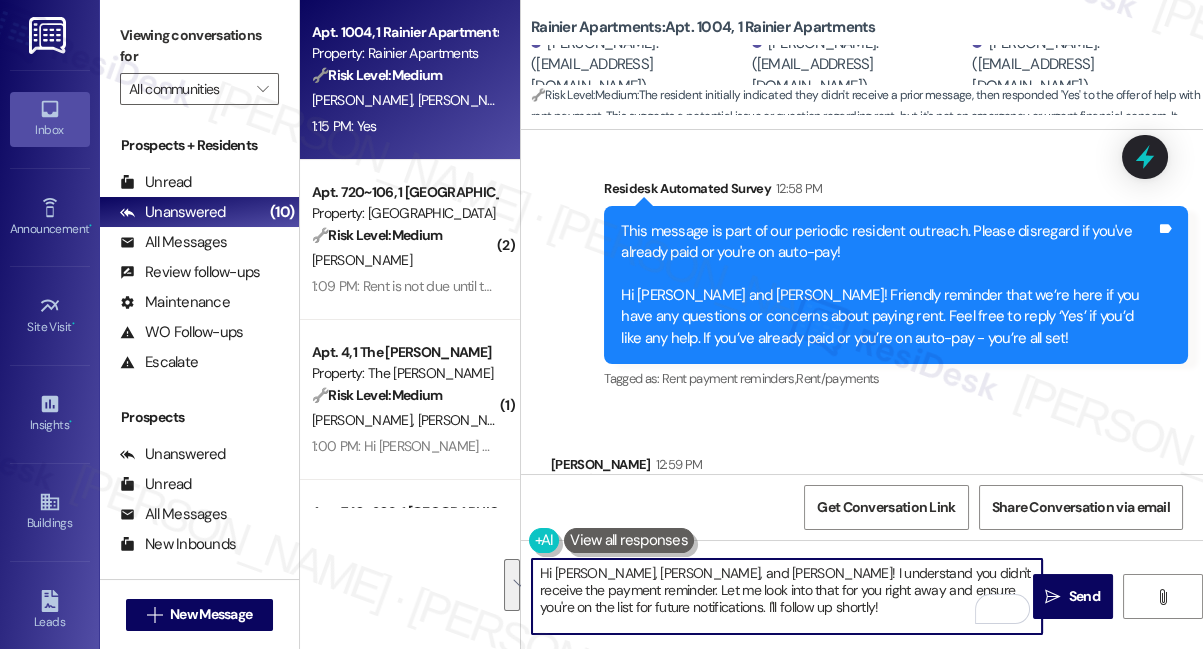 click on "This message is part of our periodic resident outreach. Please disregard if you've already paid or you're on auto-pay!
Hi Dennis, Rose and Lee! Friendly reminder that we’re here if you have any questions or concerns about paying rent. Feel free to reply ‘Yes’ if you’d like any help. If you’ve already paid or you’re on auto-pay - you’re all set!" at bounding box center (888, 285) 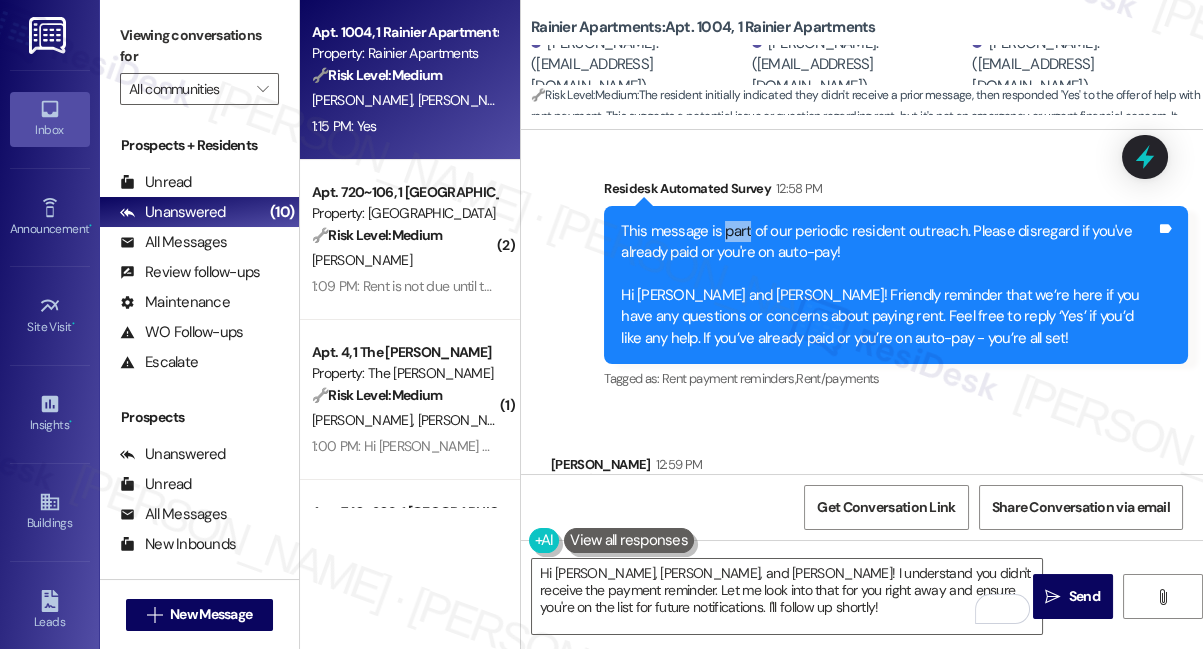 click on "This message is part of our periodic resident outreach. Please disregard if you've already paid or you're on auto-pay!
Hi Dennis, Rose and Lee! Friendly reminder that we’re here if you have any questions or concerns about paying rent. Feel free to reply ‘Yes’ if you’d like any help. If you’ve already paid or you’re on auto-pay - you’re all set!" at bounding box center [888, 285] 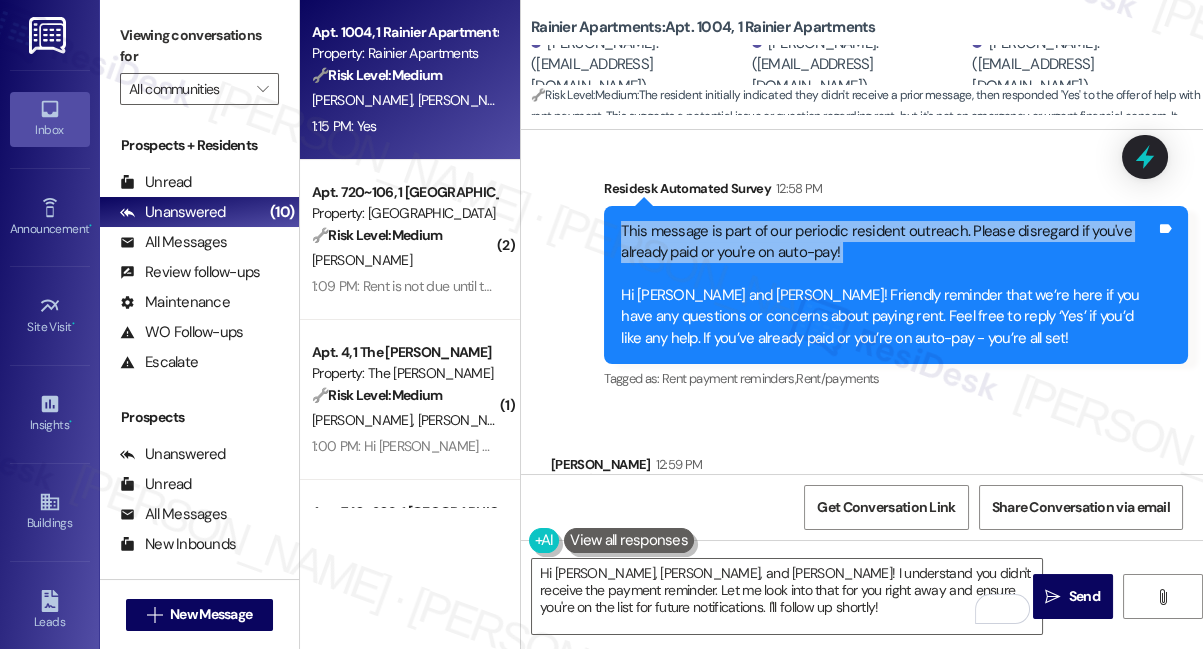 click on "This message is part of our periodic resident outreach. Please disregard if you've already paid or you're on auto-pay!
Hi Dennis, Rose and Lee! Friendly reminder that we’re here if you have any questions or concerns about paying rent. Feel free to reply ‘Yes’ if you’d like any help. If you’ve already paid or you’re on auto-pay - you’re all set!" at bounding box center [888, 285] 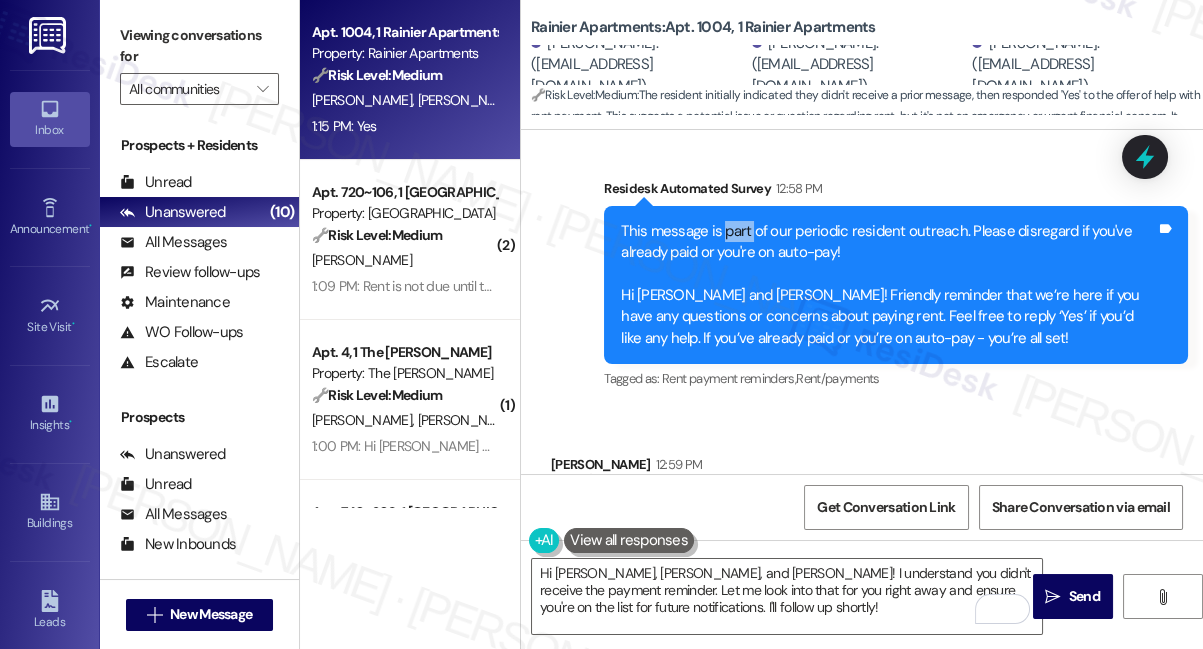 click on "This message is part of our periodic resident outreach. Please disregard if you've already paid or you're on auto-pay!
Hi Dennis, Rose and Lee! Friendly reminder that we’re here if you have any questions or concerns about paying rent. Feel free to reply ‘Yes’ if you’d like any help. If you’ve already paid or you’re on auto-pay - you’re all set!" at bounding box center (888, 285) 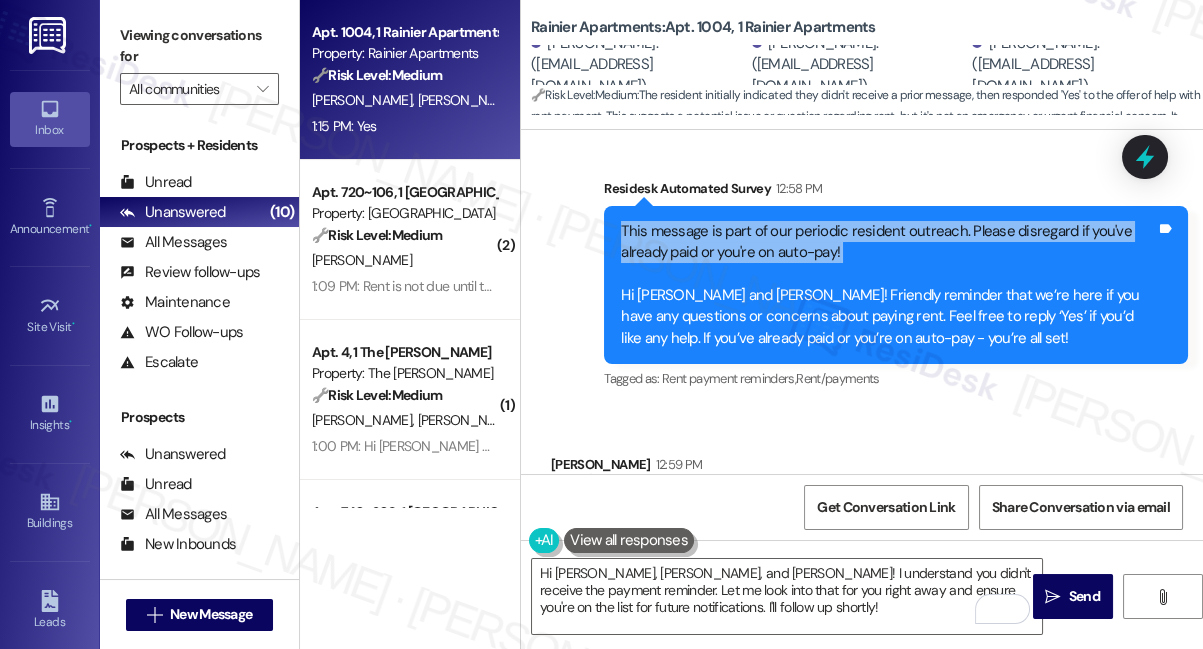 click on "This message is part of our periodic resident outreach. Please disregard if you've already paid or you're on auto-pay!
Hi Dennis, Rose and Lee! Friendly reminder that we’re here if you have any questions or concerns about paying rent. Feel free to reply ‘Yes’ if you’d like any help. If you’ve already paid or you’re on auto-pay - you’re all set!" at bounding box center [888, 285] 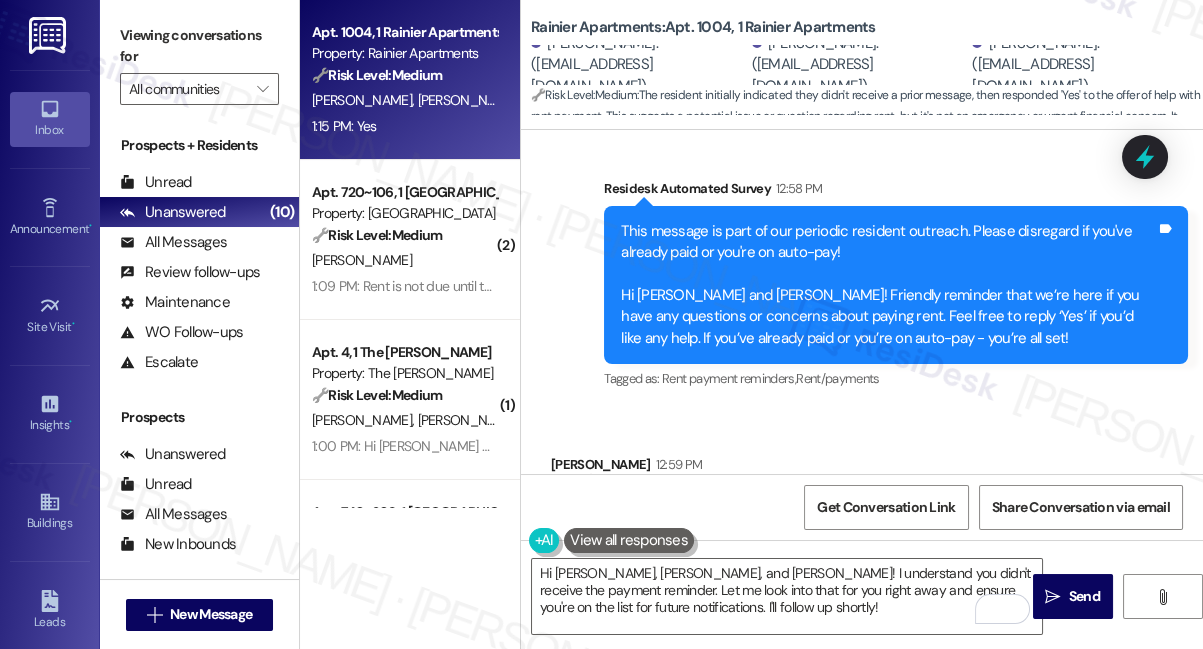 click on "This message is part of our periodic resident outreach. Please disregard if you've already paid or you're on auto-pay!
Hi Dennis, Rose and Lee! Friendly reminder that we’re here if you have any questions or concerns about paying rent. Feel free to reply ‘Yes’ if you’d like any help. If you’ve already paid or you’re on auto-pay - you’re all set!" at bounding box center (888, 285) 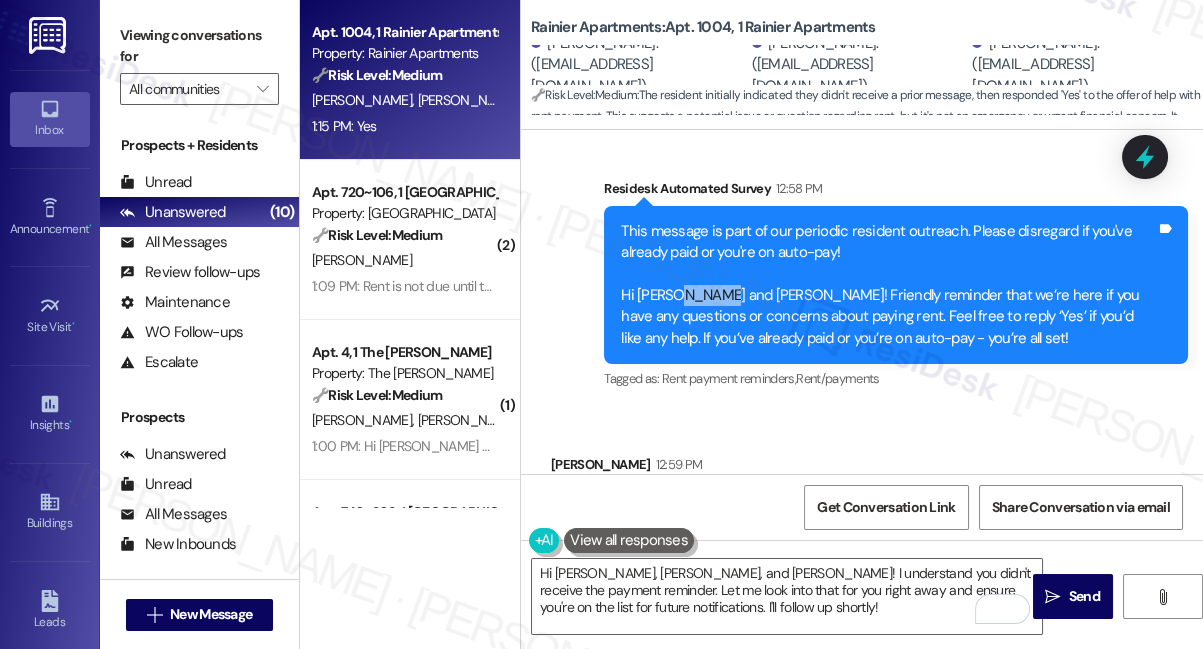 click on "This message is part of our periodic resident outreach. Please disregard if you've already paid or you're on auto-pay!
Hi Dennis, Rose and Lee! Friendly reminder that we’re here if you have any questions or concerns about paying rent. Feel free to reply ‘Yes’ if you’d like any help. If you’ve already paid or you’re on auto-pay - you’re all set!" at bounding box center [888, 285] 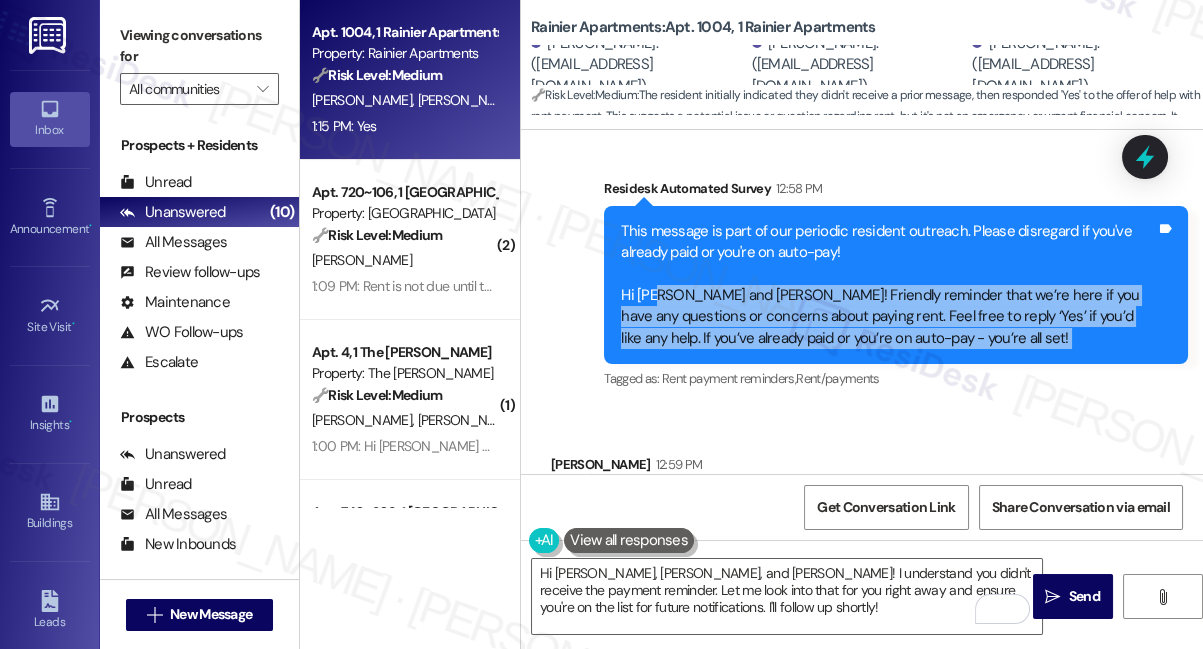 click on "This message is part of our periodic resident outreach. Please disregard if you've already paid or you're on auto-pay!
Hi Dennis, Rose and Lee! Friendly reminder that we’re here if you have any questions or concerns about paying rent. Feel free to reply ‘Yes’ if you’d like any help. If you’ve already paid or you’re on auto-pay - you’re all set!" at bounding box center (888, 285) 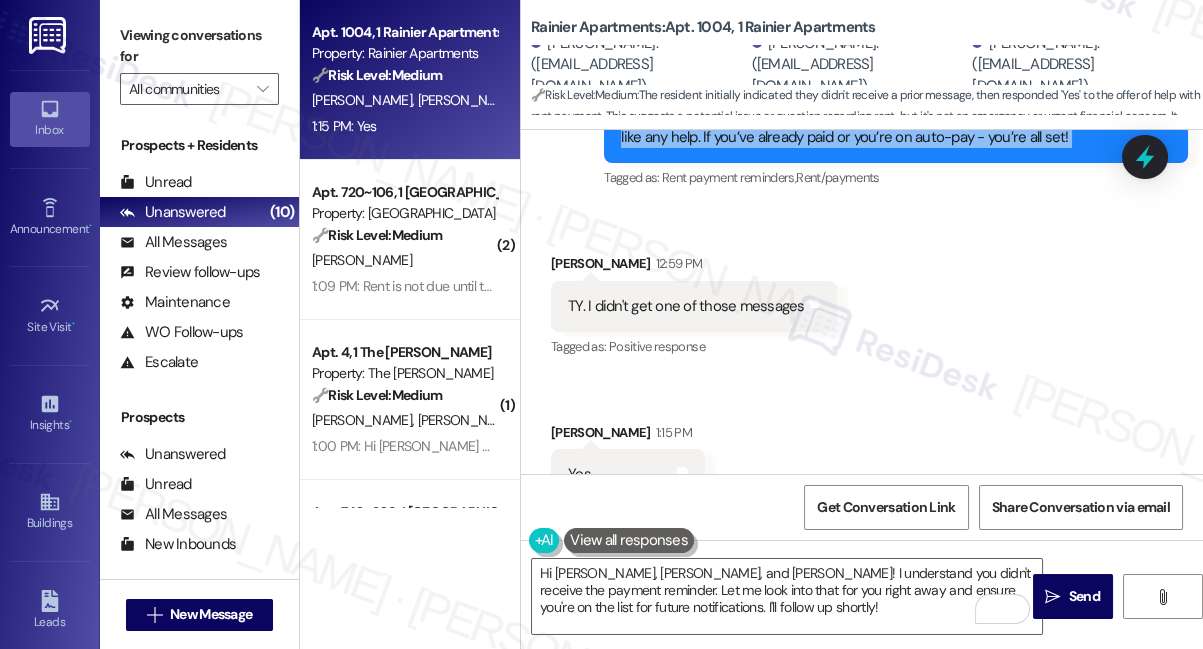 scroll, scrollTop: 1185, scrollLeft: 0, axis: vertical 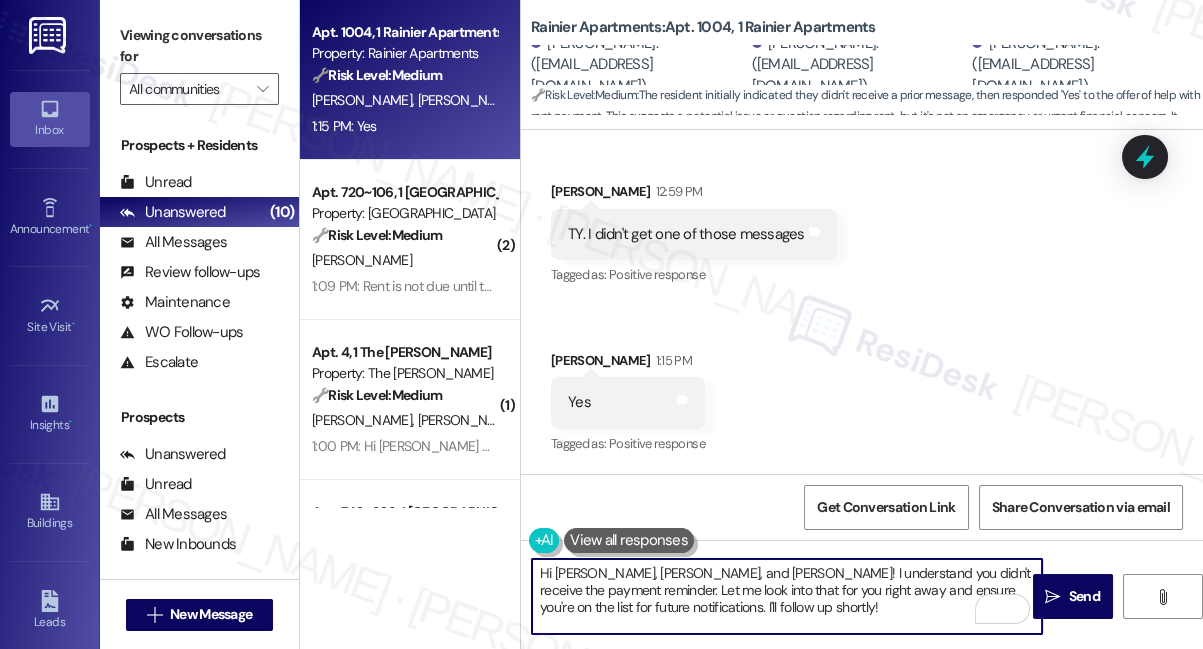 drag, startPoint x: 755, startPoint y: 615, endPoint x: 657, endPoint y: 597, distance: 99.63935 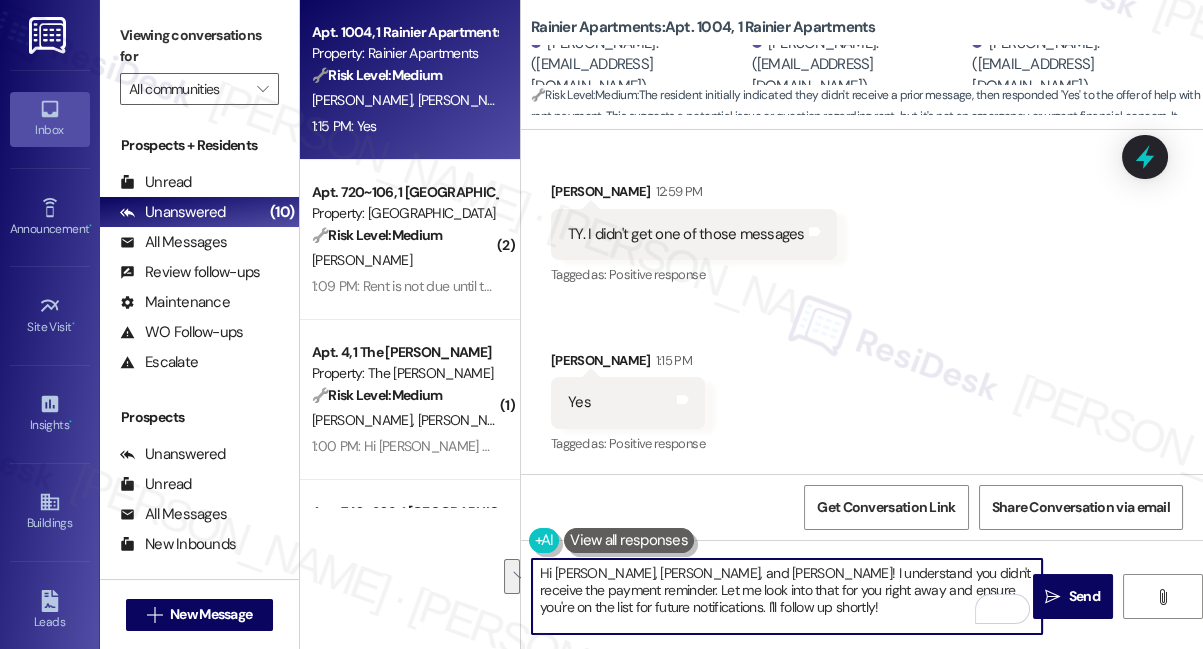 click on "Hi Dennis, Rose, and Lee! I understand you didn't receive the payment reminder. Let me look into that for you right away and ensure you're on the list for future notifications. I'll follow up shortly!" at bounding box center [787, 596] 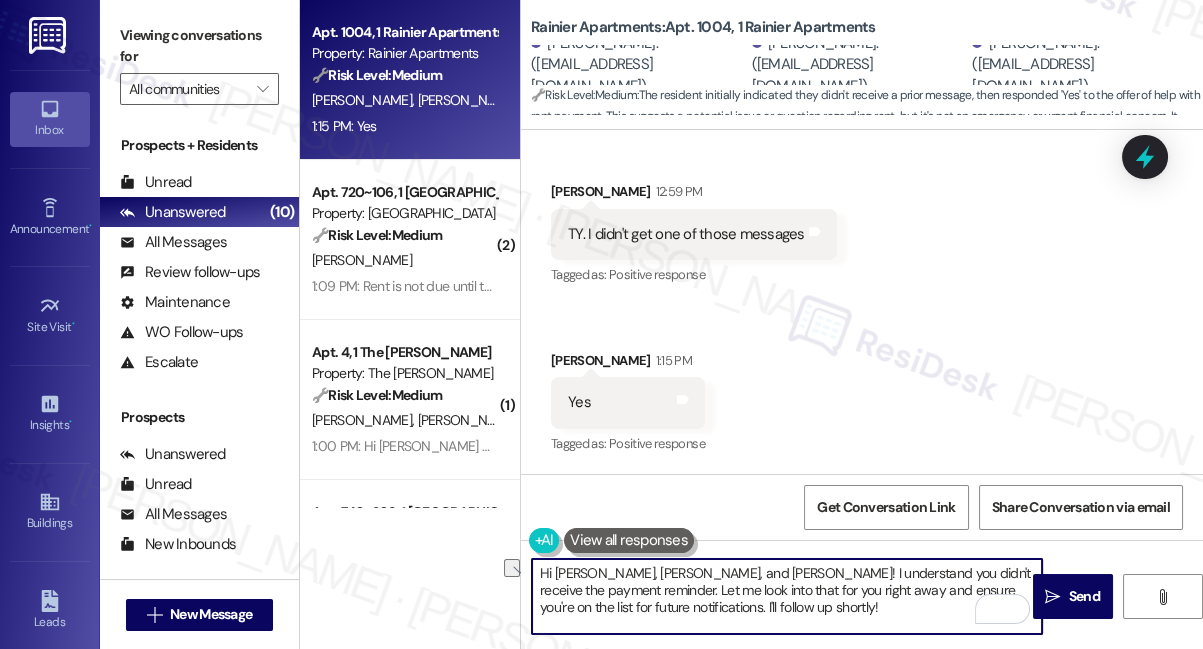 drag, startPoint x: 681, startPoint y: 574, endPoint x: 600, endPoint y: 566, distance: 81.394104 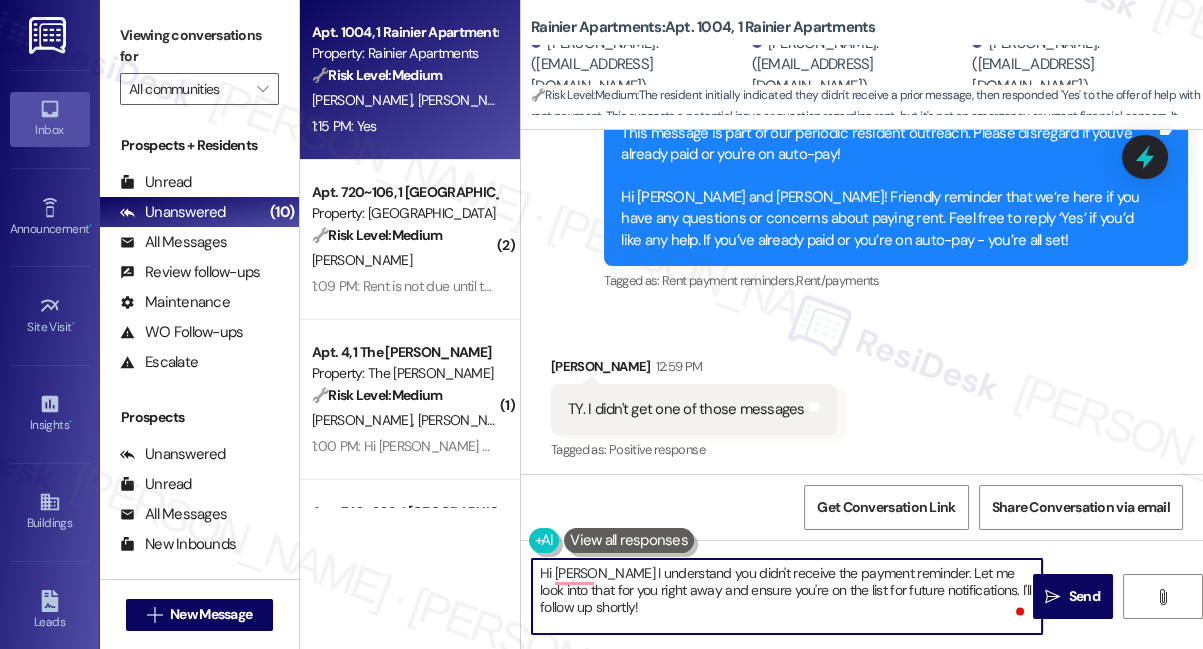scroll, scrollTop: 1003, scrollLeft: 0, axis: vertical 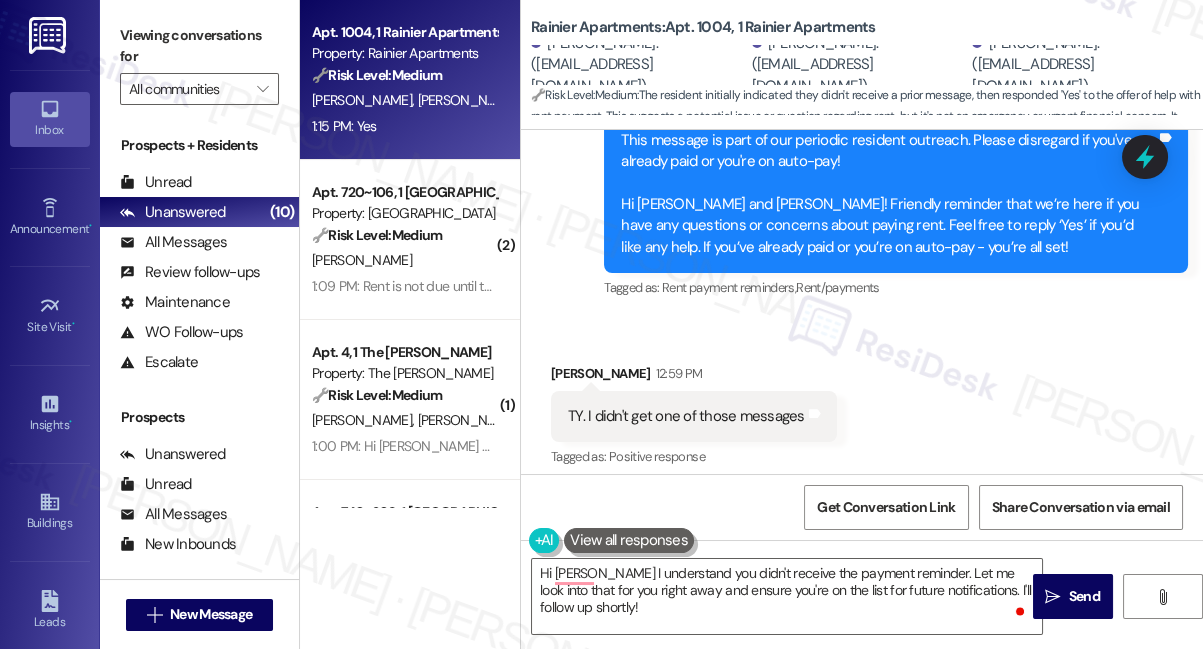 click on "TY. I didn't get one of those messages  Tags and notes" at bounding box center (694, 416) 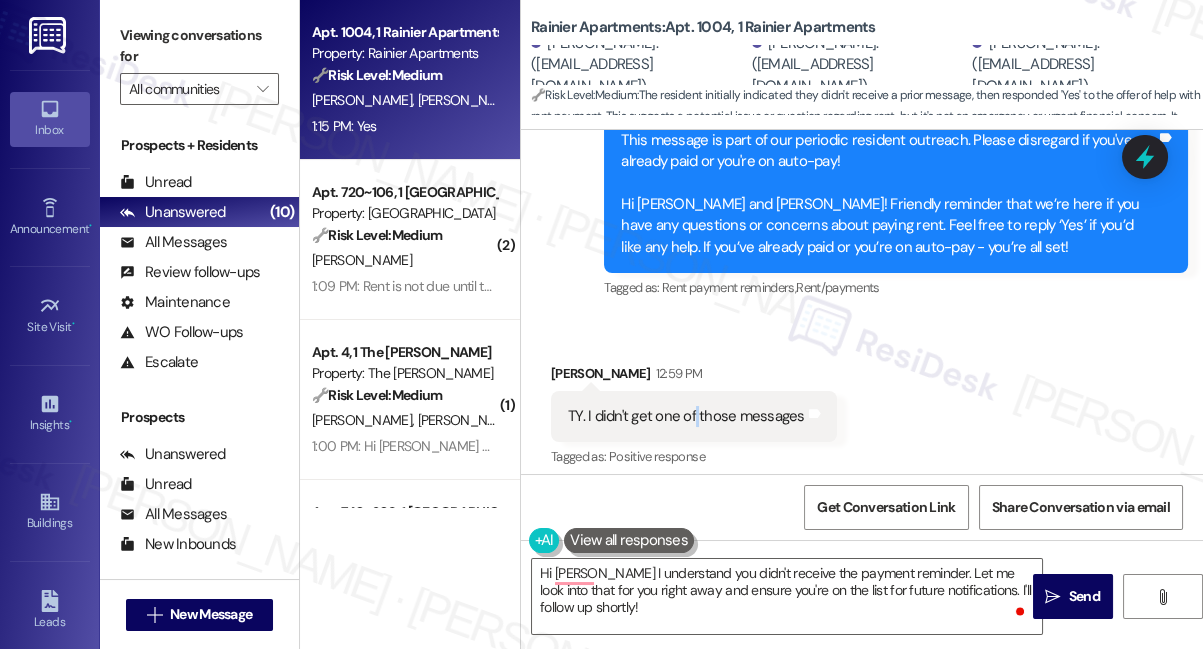 click on "TY. I didn't get one of those messages  Tags and notes" at bounding box center (694, 416) 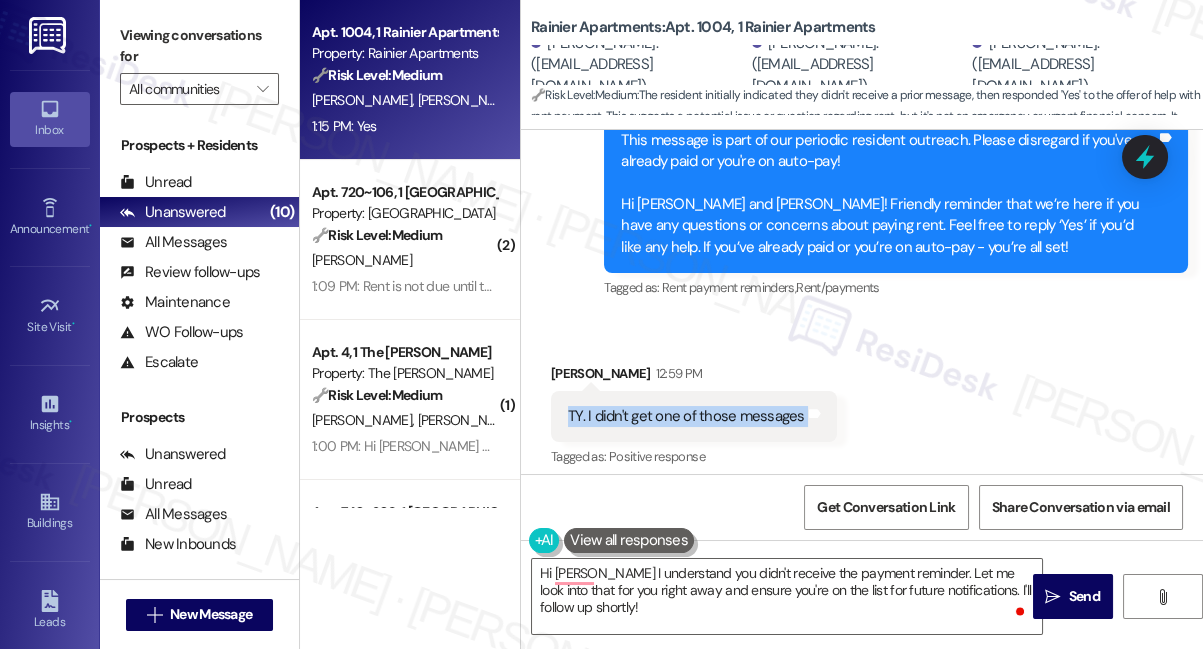 click on "TY. I didn't get one of those messages  Tags and notes" at bounding box center (694, 416) 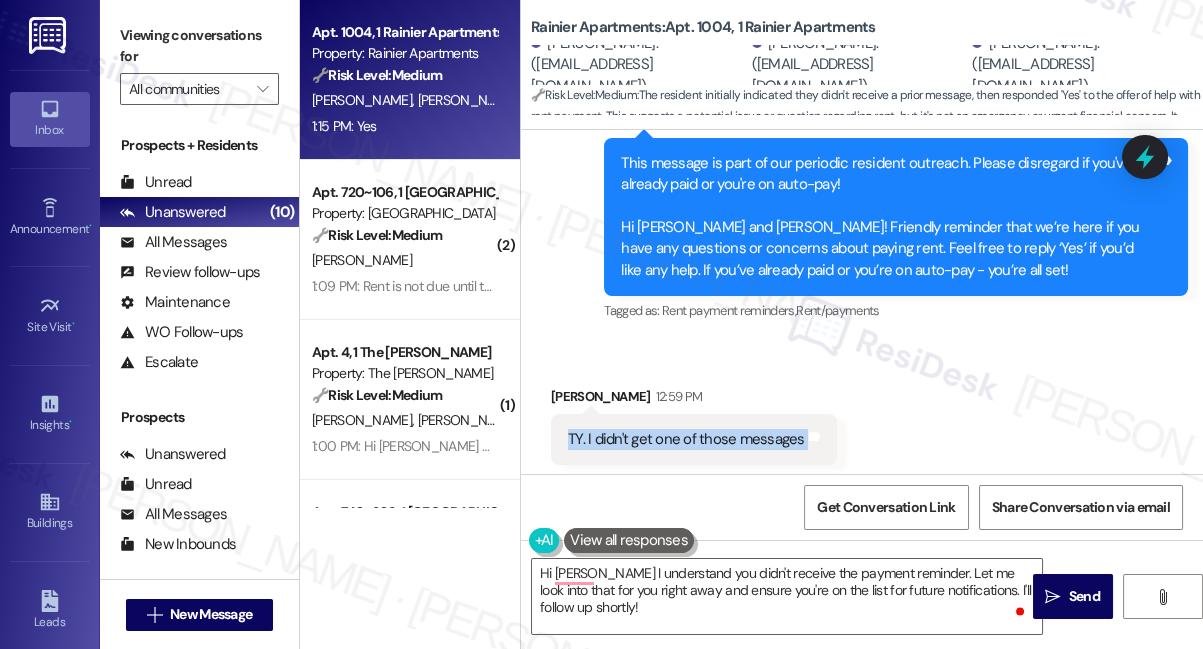 scroll, scrollTop: 912, scrollLeft: 0, axis: vertical 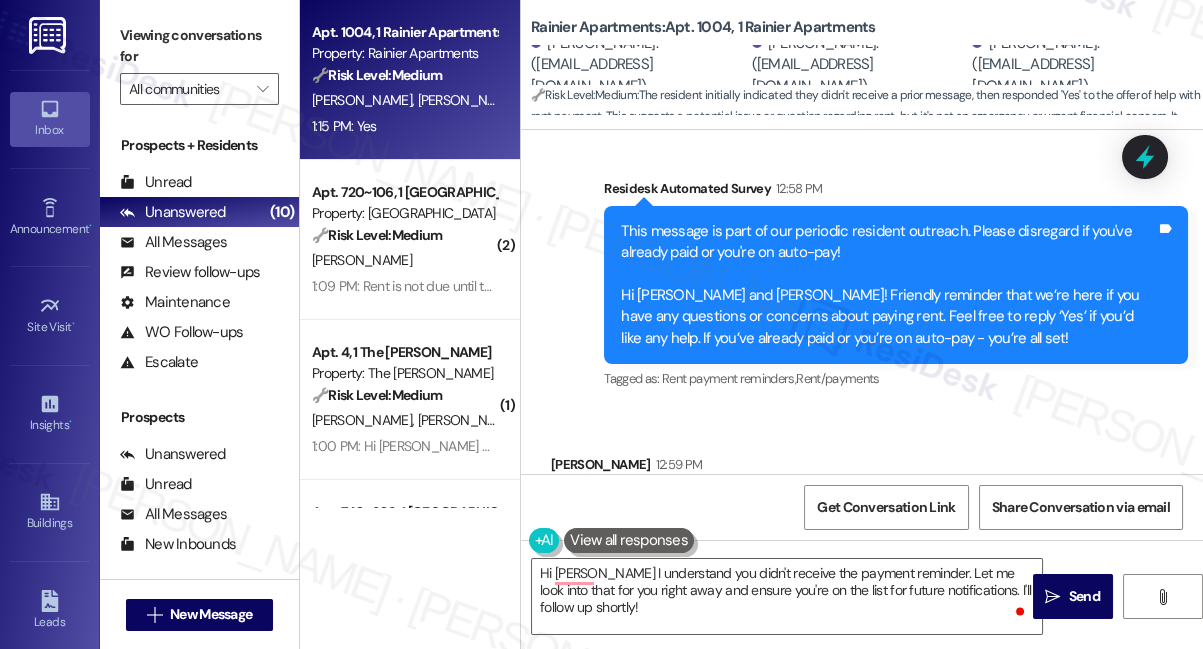 click on "This message is part of our periodic resident outreach. Please disregard if you've already paid or you're on auto-pay!
Hi Dennis, Rose and Lee! Friendly reminder that we’re here if you have any questions or concerns about paying rent. Feel free to reply ‘Yes’ if you’d like any help. If you’ve already paid or you’re on auto-pay - you’re all set!" at bounding box center (888, 285) 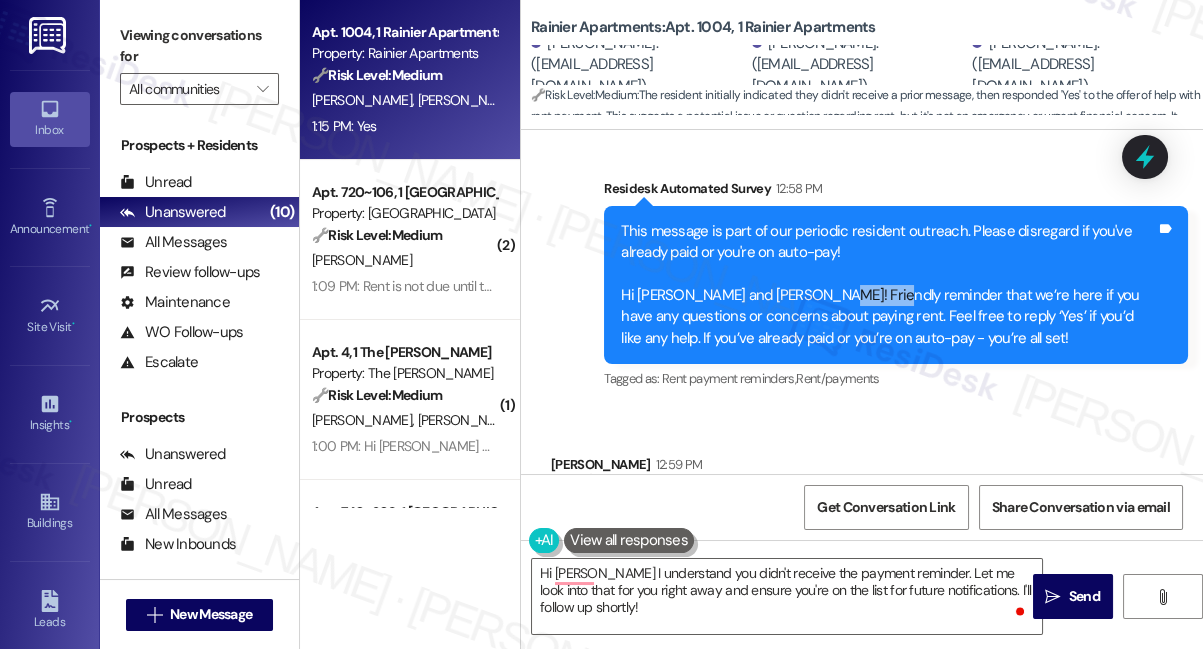 click on "This message is part of our periodic resident outreach. Please disregard if you've already paid or you're on auto-pay!
Hi Dennis, Rose and Lee! Friendly reminder that we’re here if you have any questions or concerns about paying rent. Feel free to reply ‘Yes’ if you’d like any help. If you’ve already paid or you’re on auto-pay - you’re all set!" at bounding box center (888, 285) 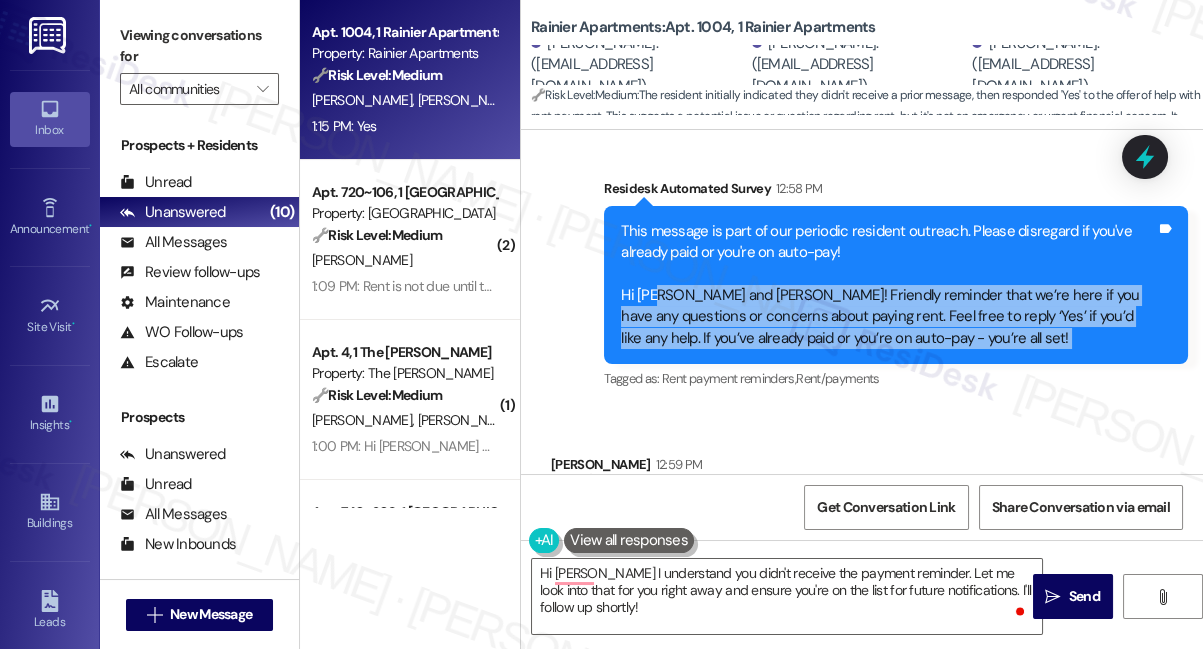 click on "This message is part of our periodic resident outreach. Please disregard if you've already paid or you're on auto-pay!
Hi Dennis, Rose and Lee! Friendly reminder that we’re here if you have any questions or concerns about paying rent. Feel free to reply ‘Yes’ if you’d like any help. If you’ve already paid or you’re on auto-pay - you’re all set!" at bounding box center [888, 285] 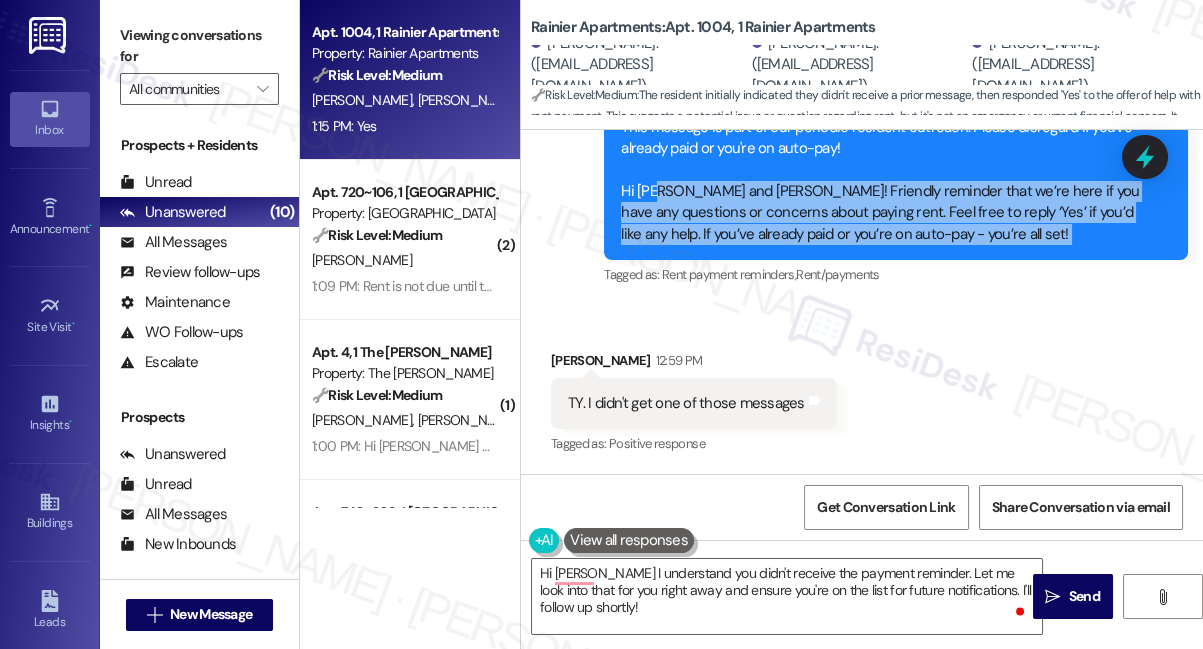 scroll, scrollTop: 1185, scrollLeft: 0, axis: vertical 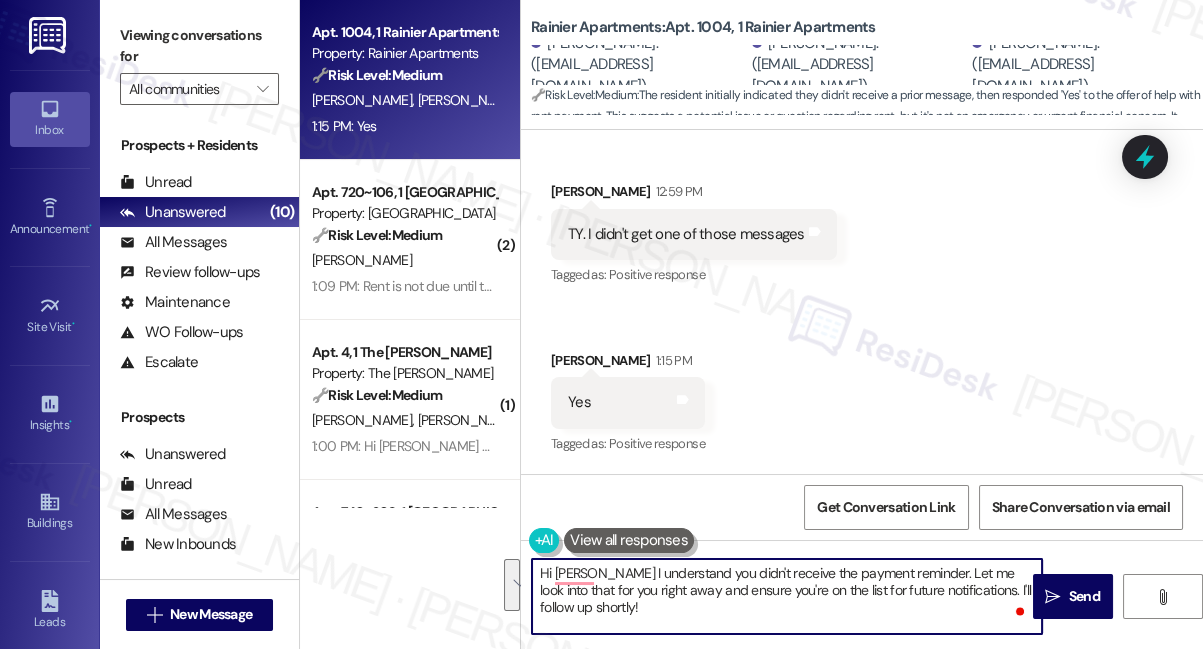 drag, startPoint x: 594, startPoint y: 574, endPoint x: 651, endPoint y: 611, distance: 67.95587 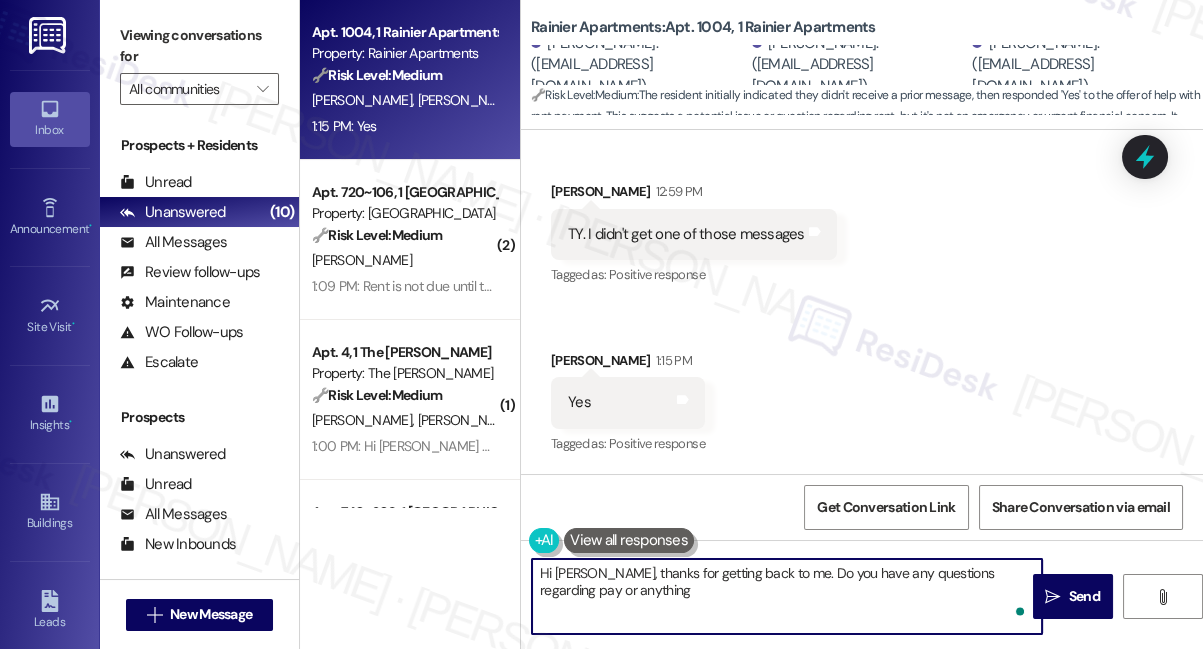 type on "Hi Dennis, thanks for getting back to me. Do you have any questions regarding pay or anything?" 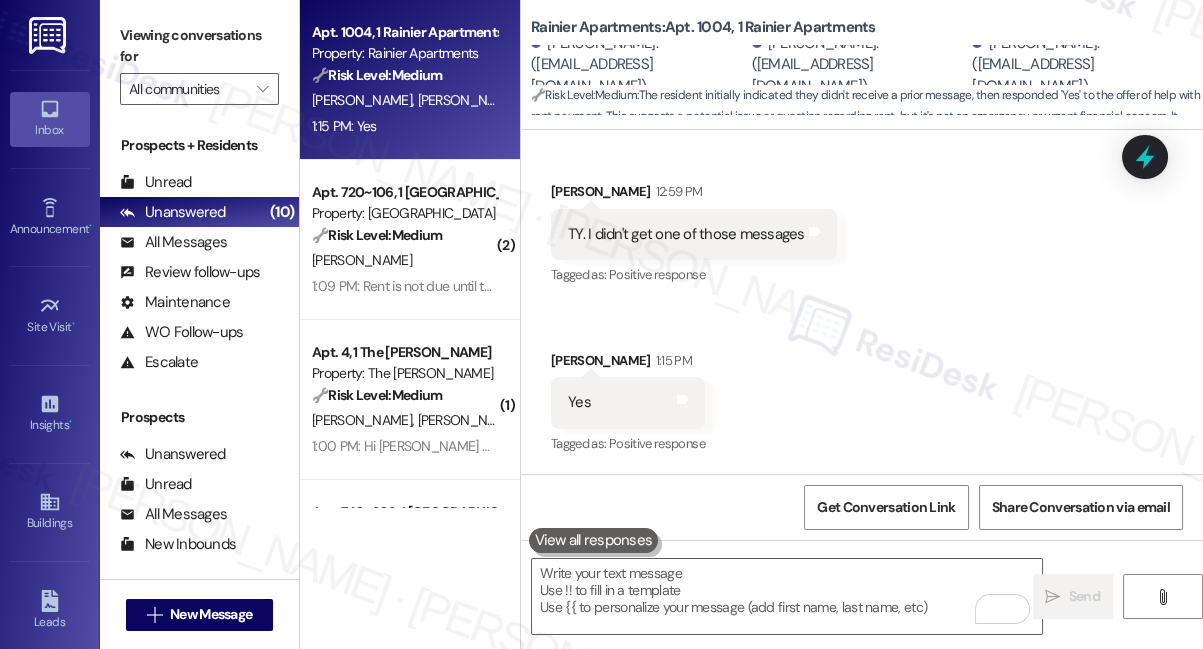 click on "Viewing conversations for" at bounding box center [199, 46] 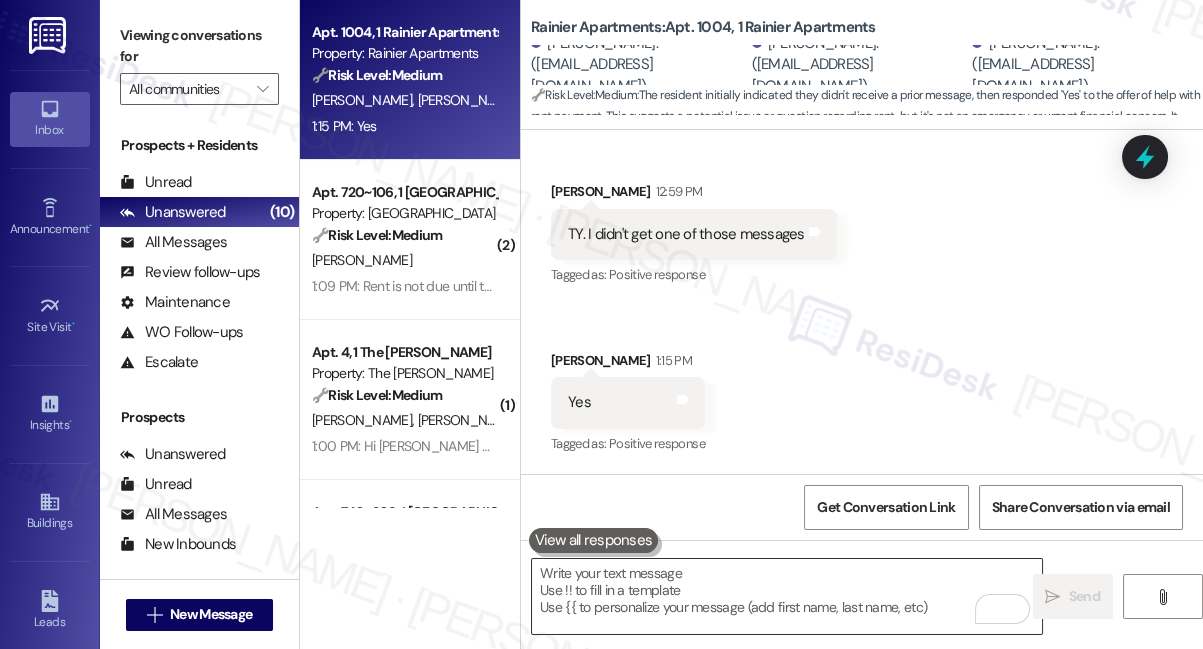 click at bounding box center (787, 596) 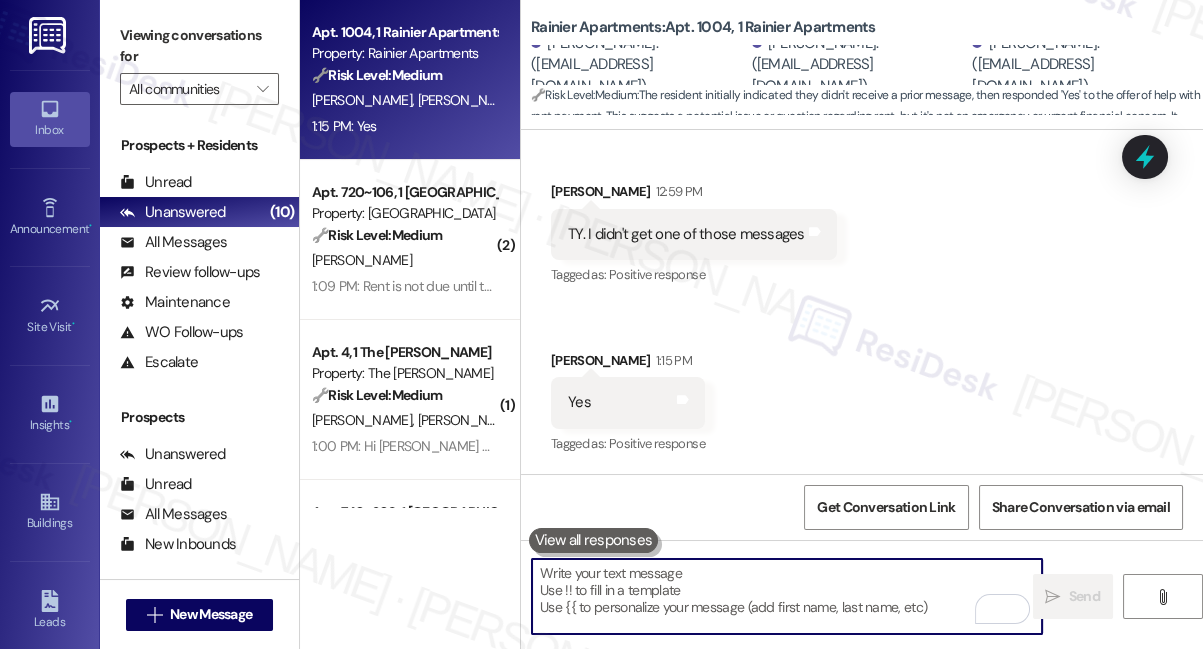 paste on "Hi Dennis, thanks for getting back to me. I just wanted to check — do you have any questions regarding pay or anything else I can help clarify?" 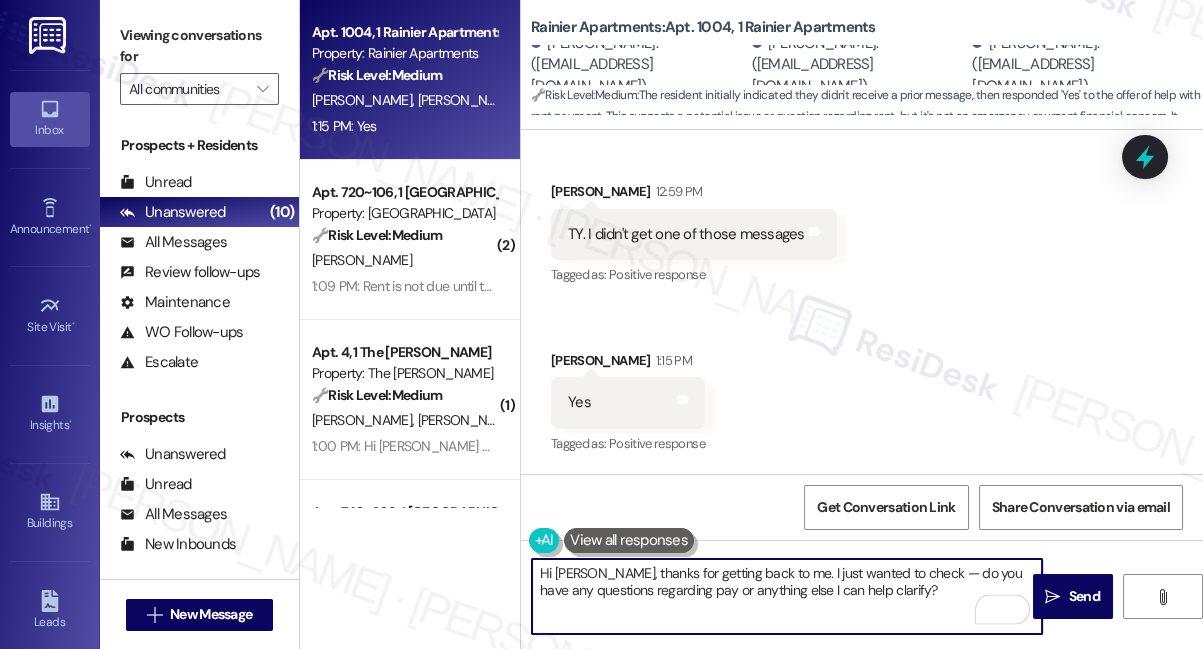 drag, startPoint x: 914, startPoint y: 570, endPoint x: 898, endPoint y: 571, distance: 16.03122 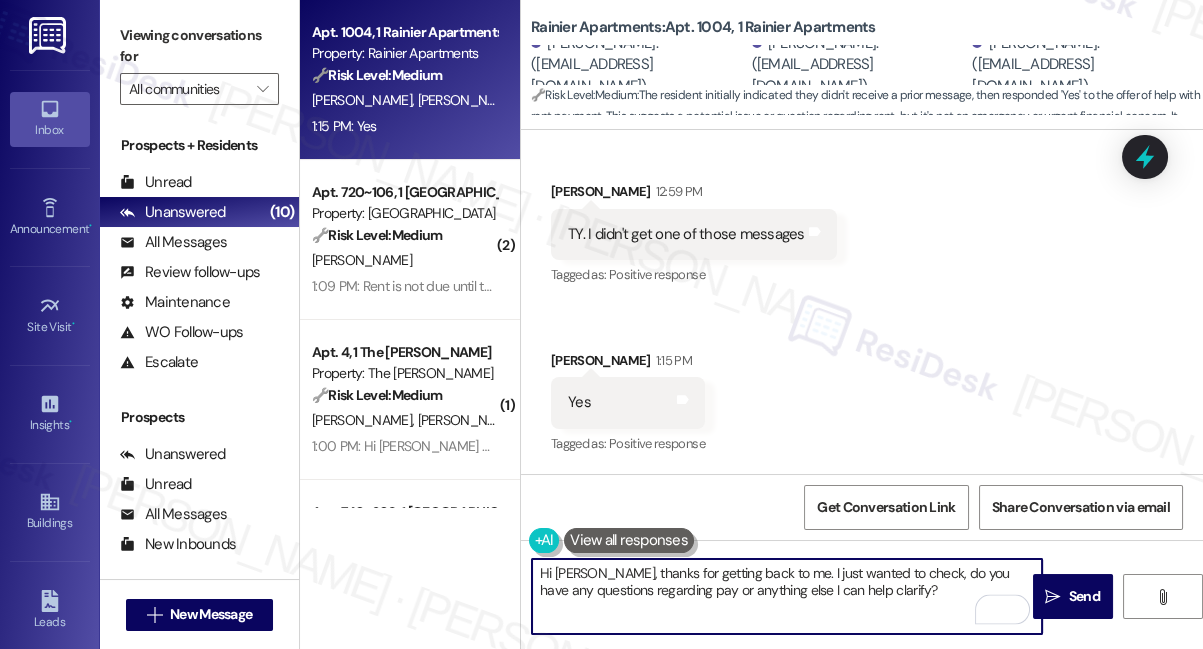 click on "Hi Dennis, thanks for getting back to me. I just wanted to check, do you have any questions regarding pay or anything else I can help clarify?" at bounding box center (787, 596) 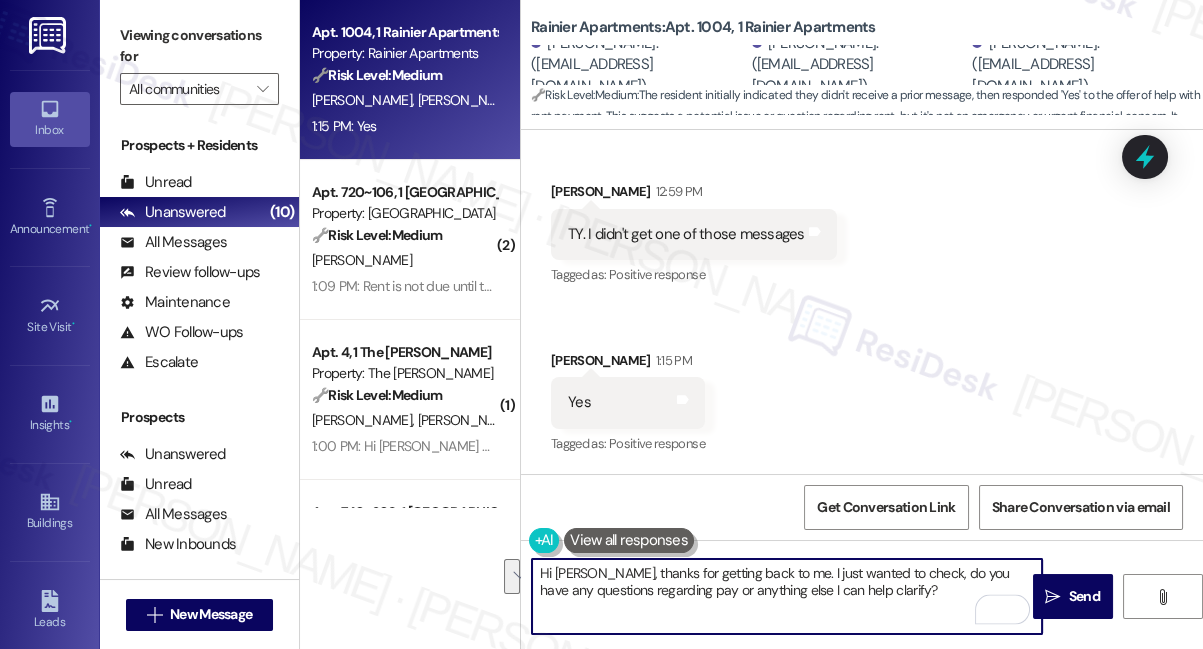 click on "Hi Dennis, thanks for getting back to me. I just wanted to check, do you have any questions regarding pay or anything else I can help clarify?" at bounding box center [787, 596] 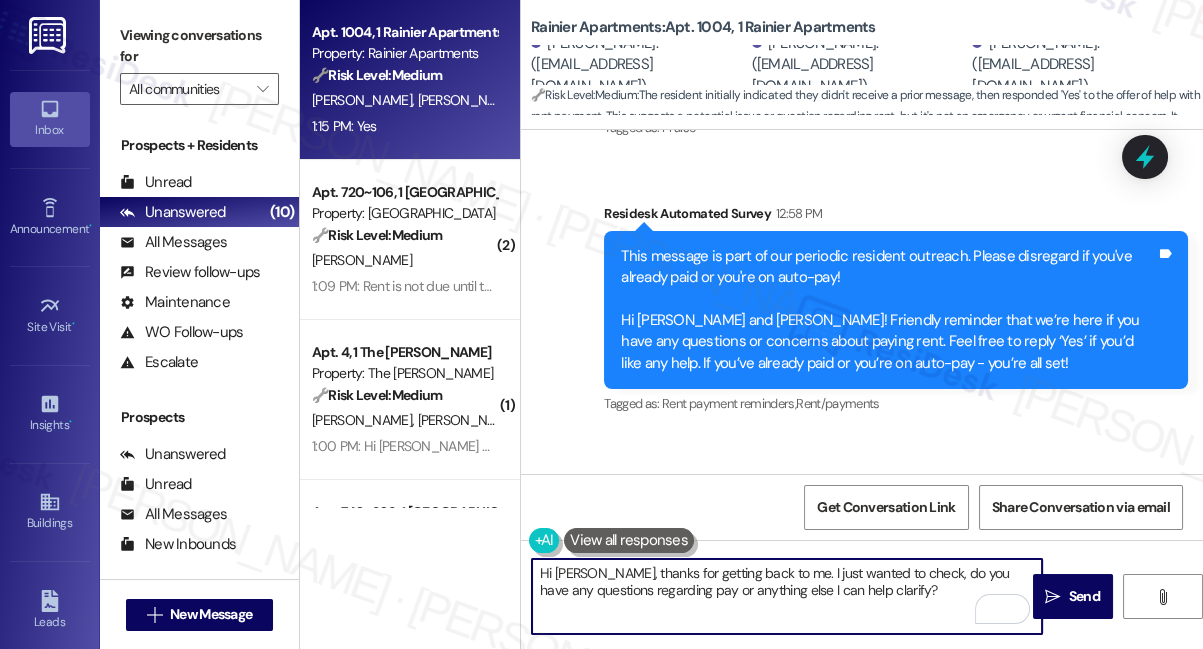scroll, scrollTop: 1185, scrollLeft: 0, axis: vertical 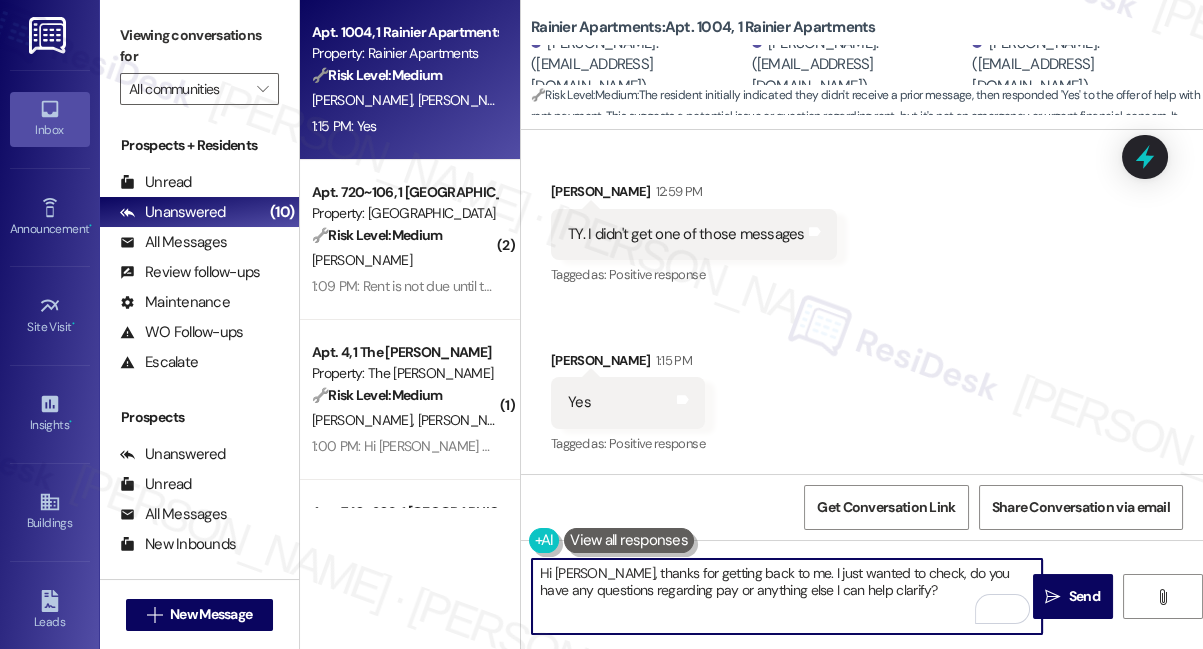 click on "Hi Dennis, thanks for getting back to me. I just wanted to check, do you have any questions regarding pay or anything else I can help clarify?" at bounding box center (787, 596) 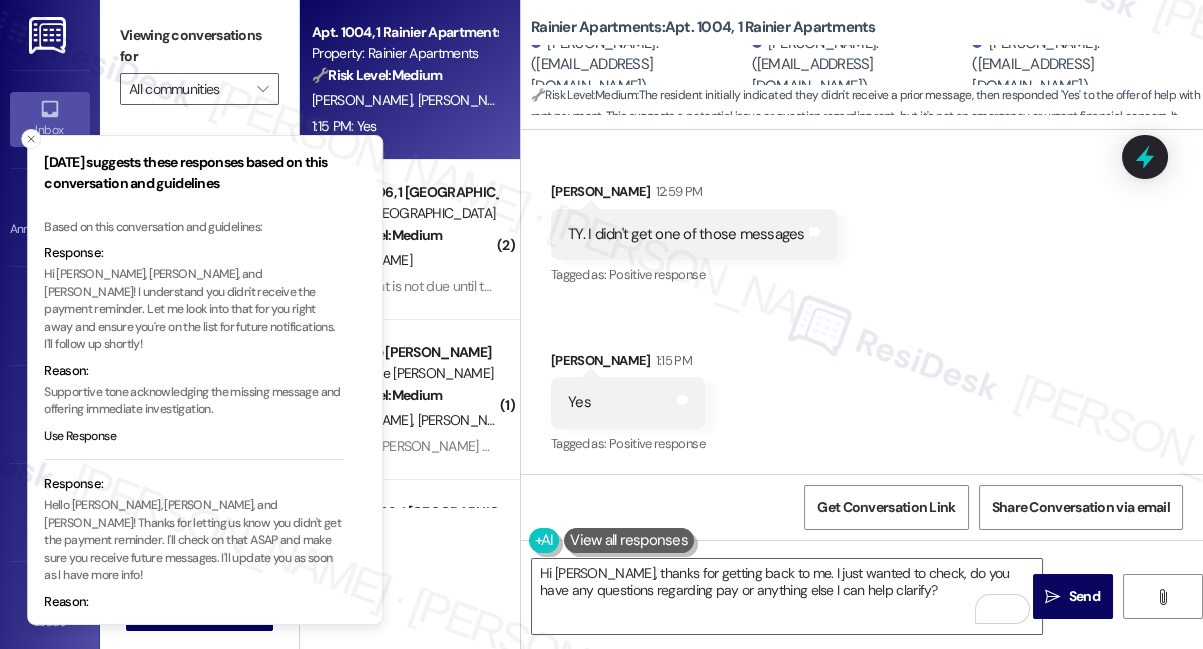 drag, startPoint x: 166, startPoint y: 275, endPoint x: 182, endPoint y: 286, distance: 19.416489 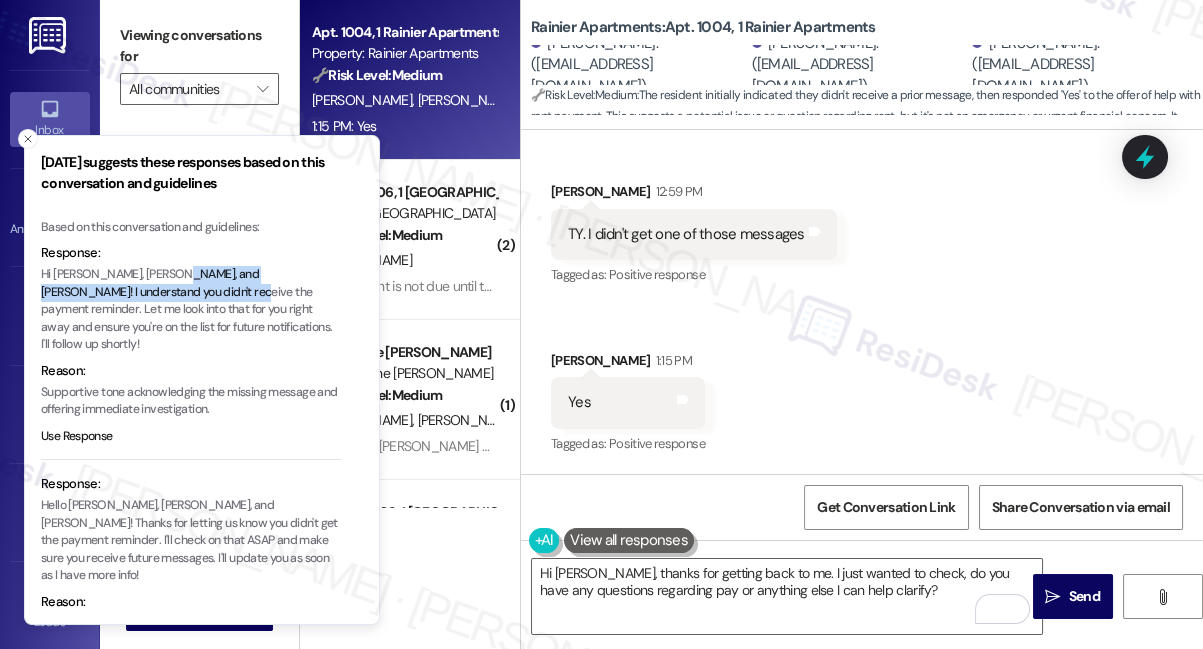 drag, startPoint x: 168, startPoint y: 272, endPoint x: 160, endPoint y: 291, distance: 20.615528 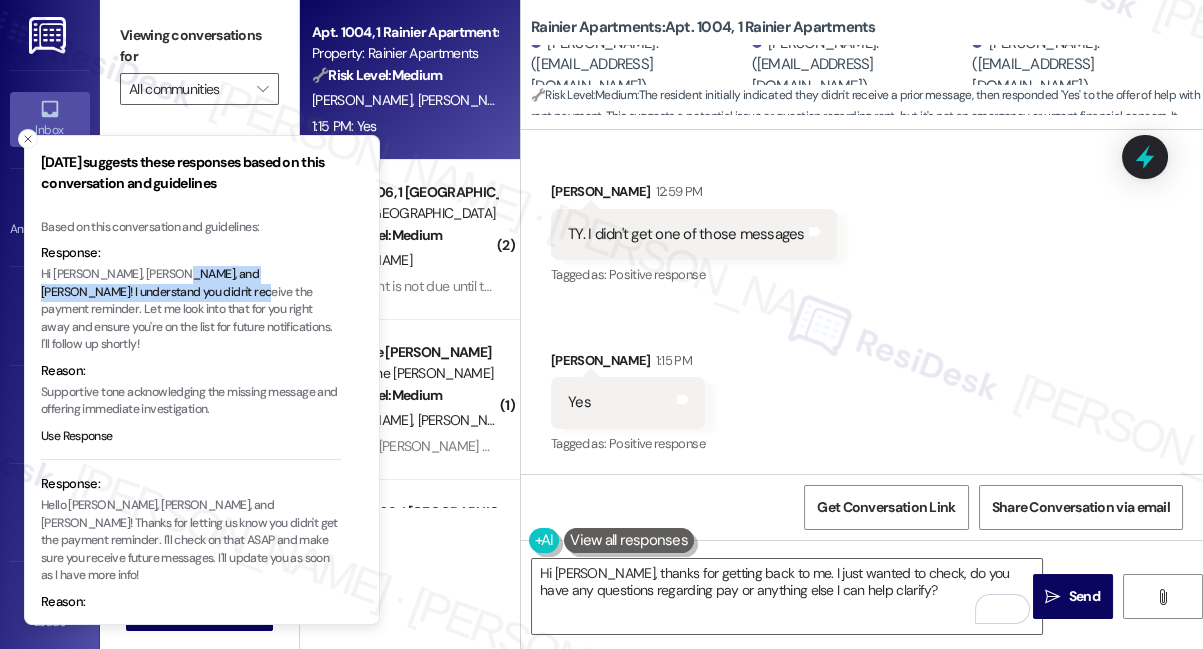 copy on "I understand you didn't receive the payment reminder." 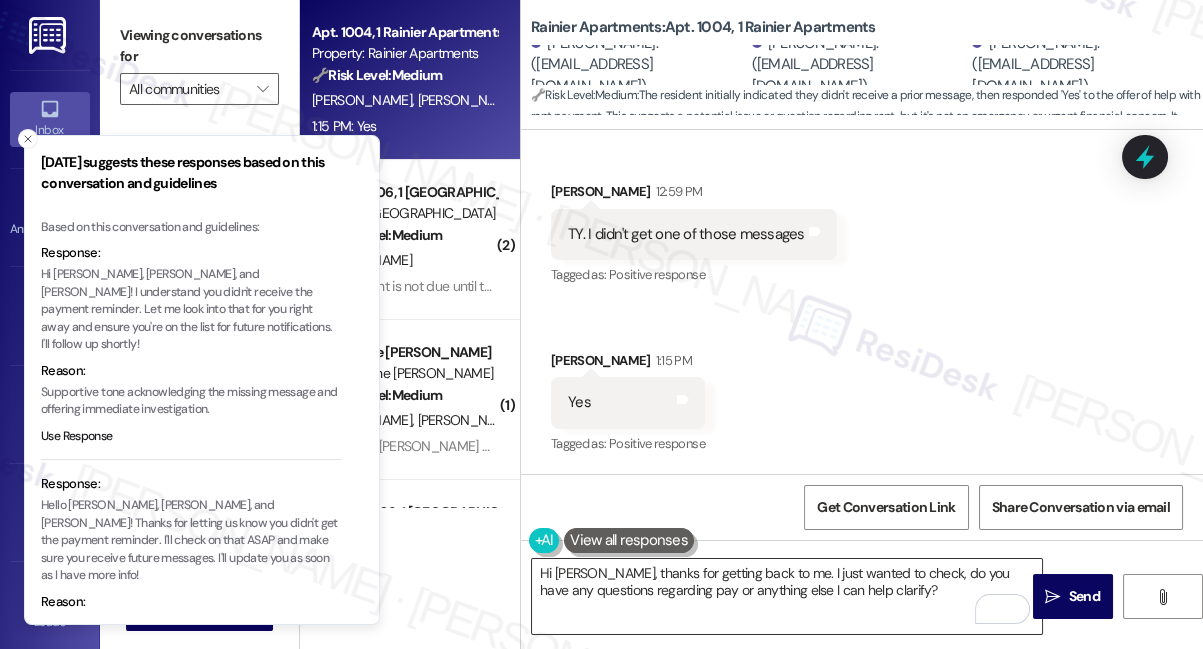 click on "Hi Dennis, thanks for getting back to me. I just wanted to check, do you have any questions regarding pay or anything else I can help clarify?" at bounding box center [787, 596] 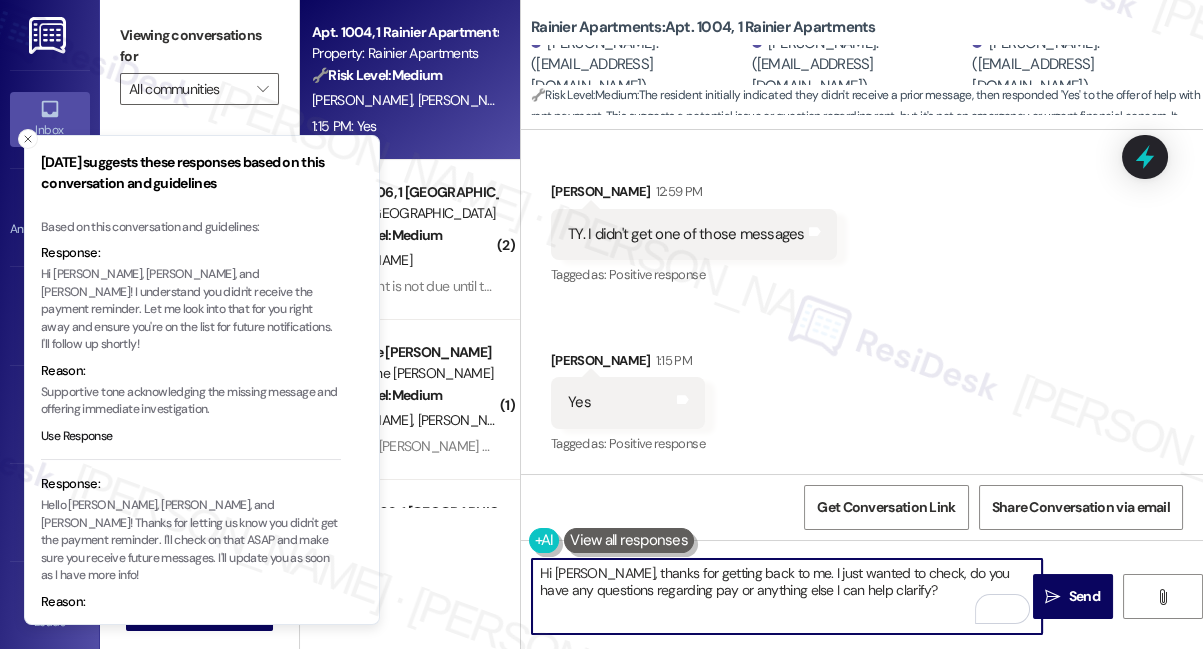 click on "Hi Dennis, thanks for getting back to me. I just wanted to check, do you have any questions regarding pay or anything else I can help clarify?" at bounding box center (787, 596) 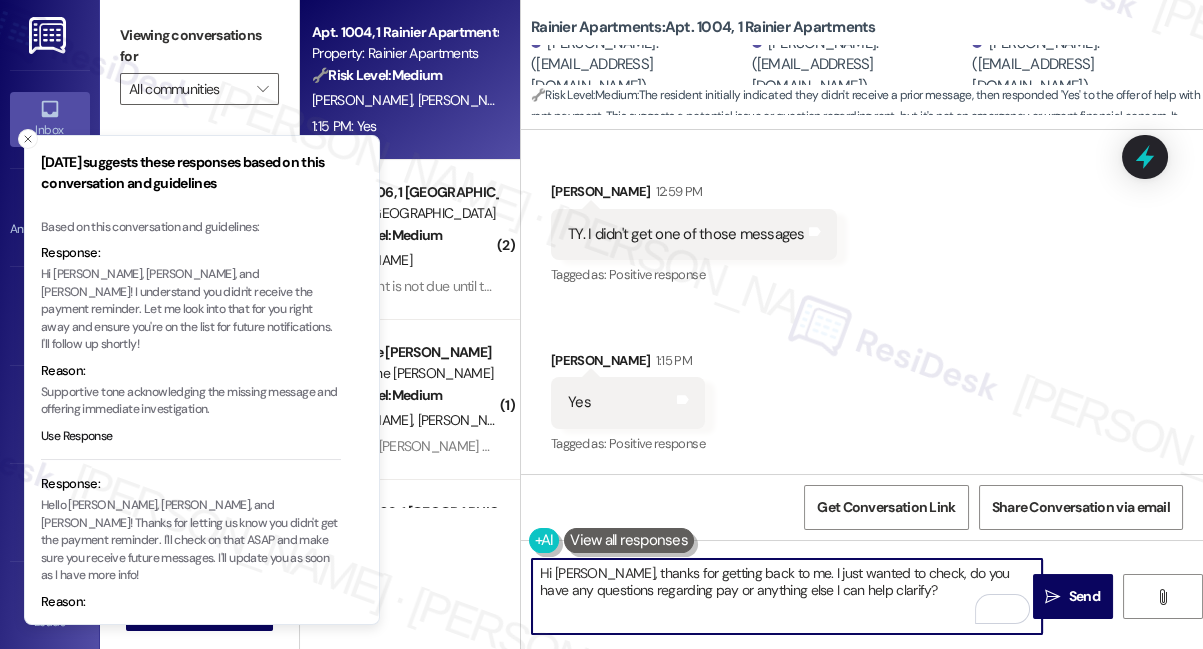 click on "Hi Dennis, thanks for getting back to me. I just wanted to check, do you have any questions regarding pay or anything else I can help clarify?" at bounding box center (787, 596) 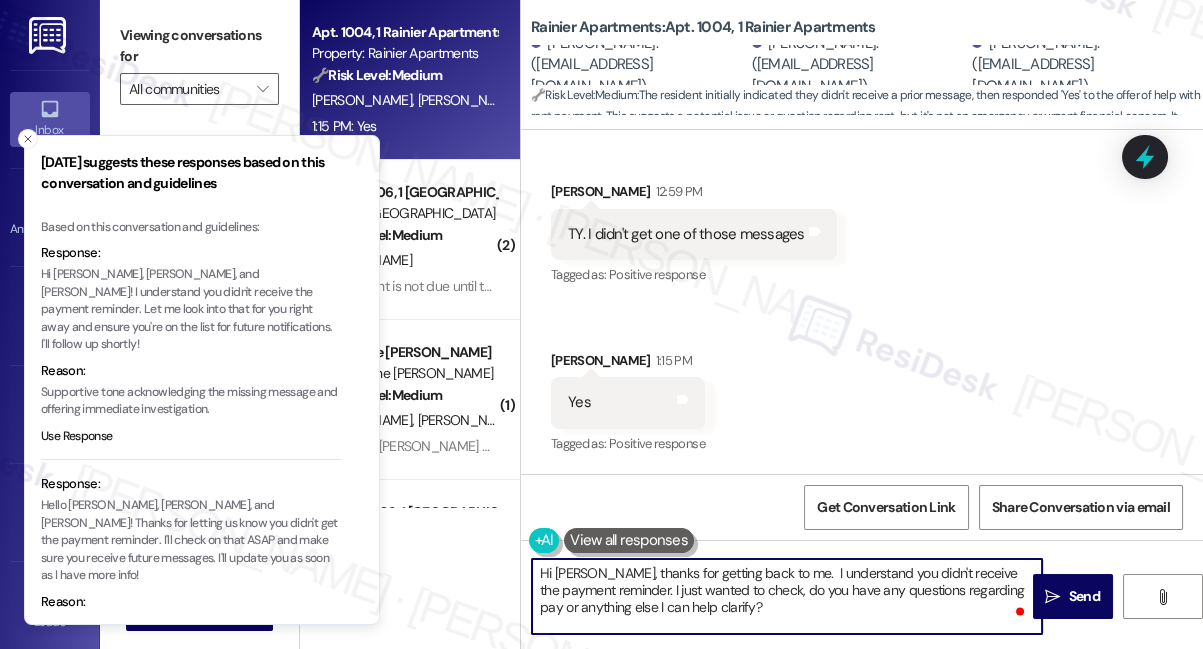 click on "Hi Dennis, thanks for getting back to me.  I understand you didn't receive the payment reminder. I just wanted to check, do you have any questions regarding pay or anything else I can help clarify?" at bounding box center [787, 596] 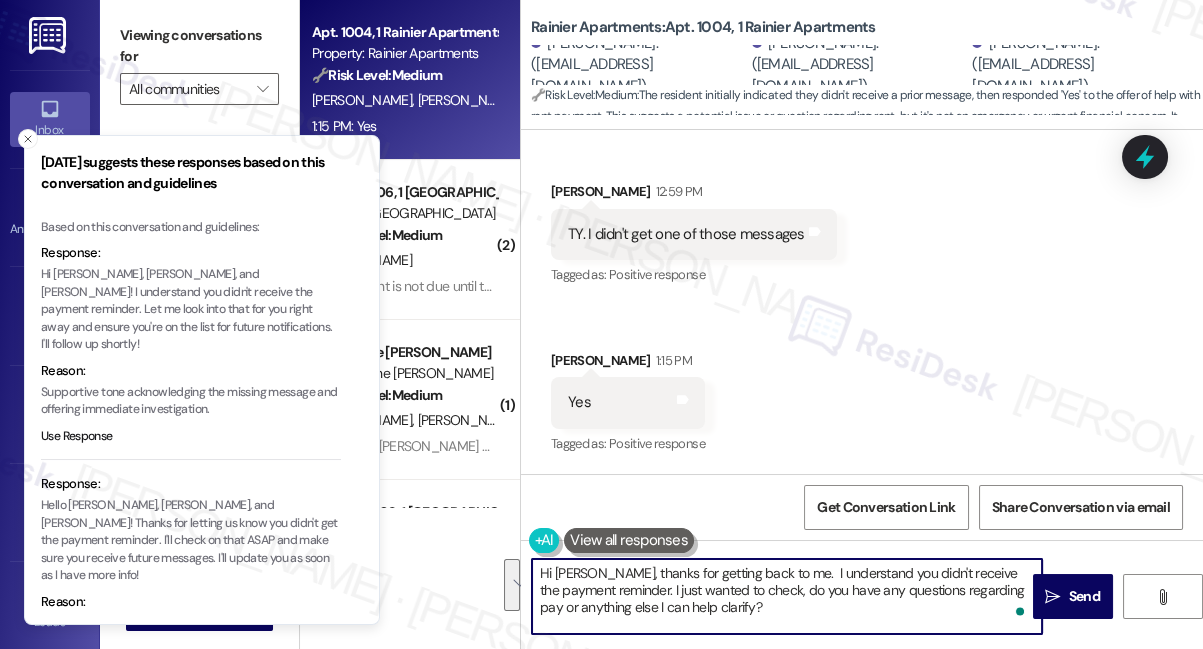 click on "Hi Dennis, thanks for getting back to me.  I understand you didn't receive the payment reminder. I just wanted to check, do you have any questions regarding pay or anything else I can help clarify?" at bounding box center [787, 596] 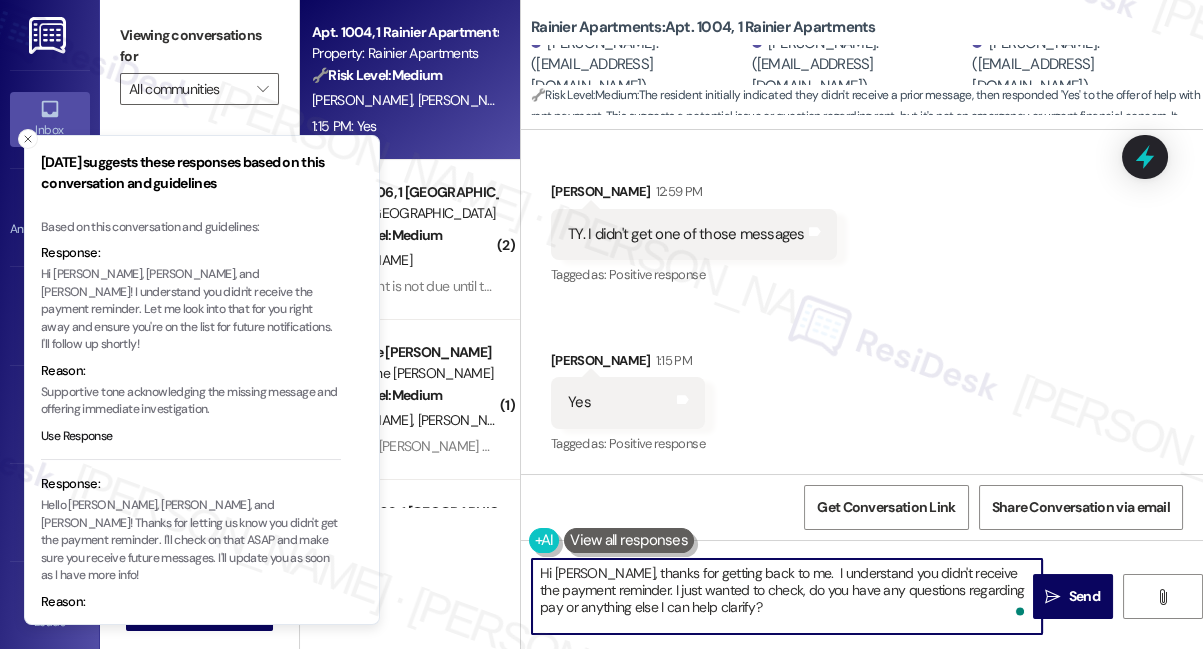 click on "Hi Dennis, thanks for getting back to me.  I understand you didn't receive the payment reminder. I just wanted to check, do you have any questions regarding pay or anything else I can help clarify?" at bounding box center (787, 596) 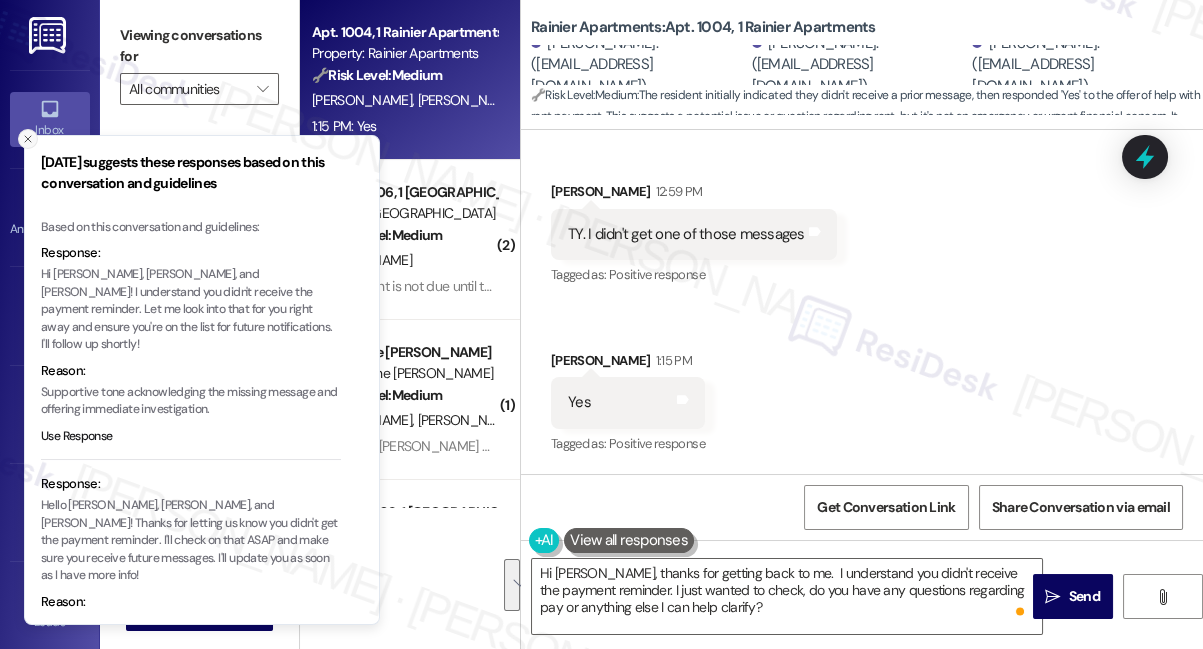 click at bounding box center [28, 139] 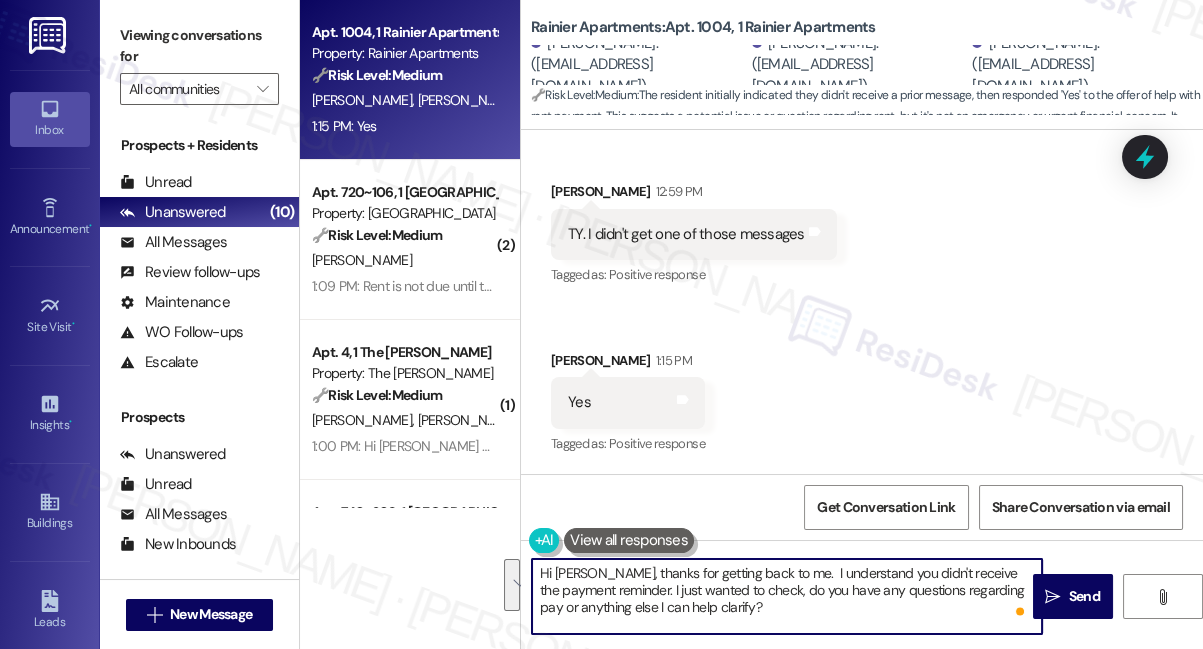 click on "Hi Dennis, thanks for getting back to me.  I understand you didn't receive the payment reminder. I just wanted to check, do you have any questions regarding pay or anything else I can help clarify?" at bounding box center [787, 596] 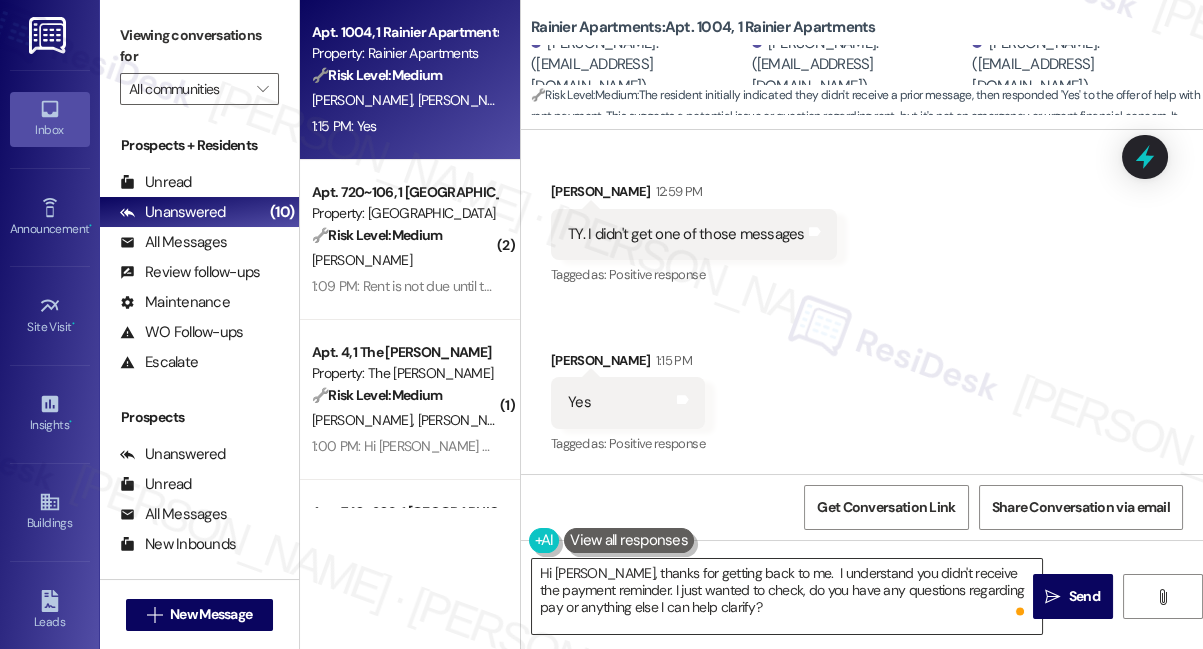 drag, startPoint x: 1059, startPoint y: 591, endPoint x: 737, endPoint y: 606, distance: 322.34918 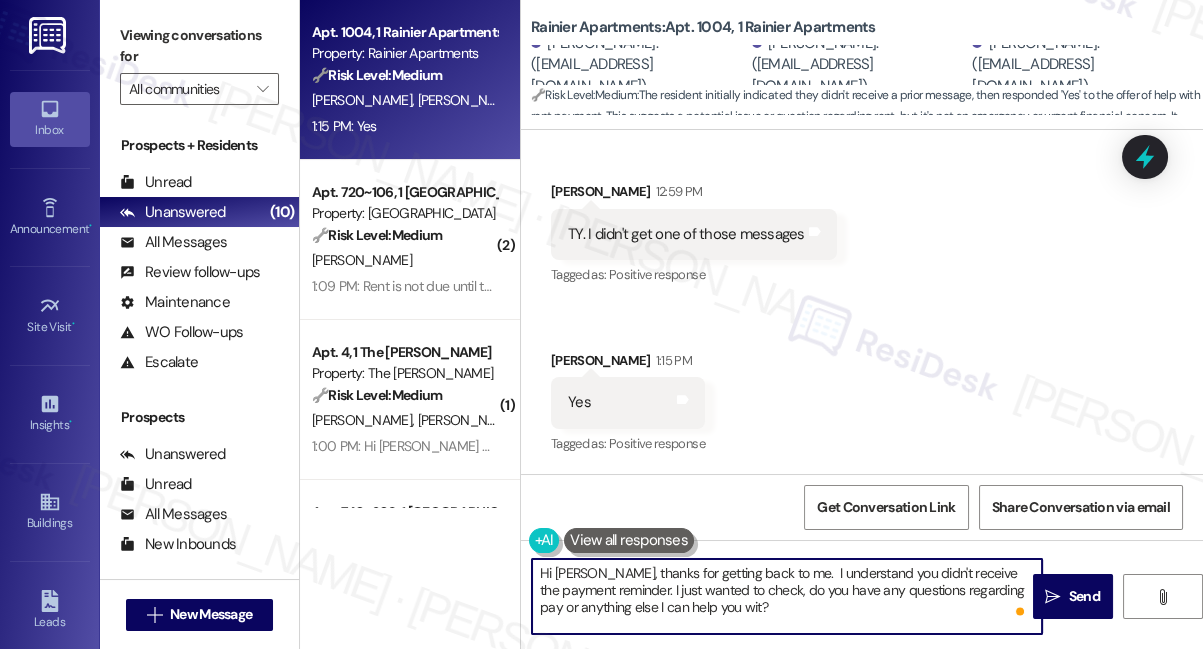 type on "Hi Dennis, thanks for getting back to me.  I understand you didn't receive the payment reminder. I just wanted to check, do you have any questions regarding pay or anything else I can help you with?" 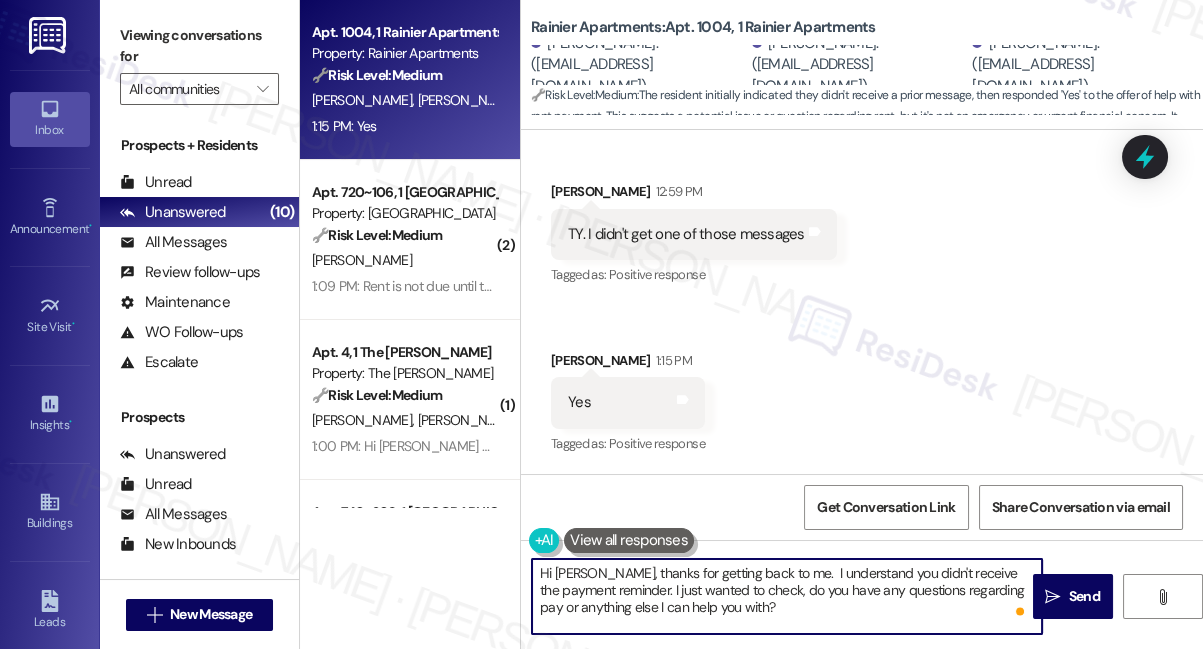 click on "Hi Dennis, thanks for getting back to me.  I understand you didn't receive the payment reminder. I just wanted to check, do you have any questions regarding pay or anything else I can help you with?" at bounding box center (787, 596) 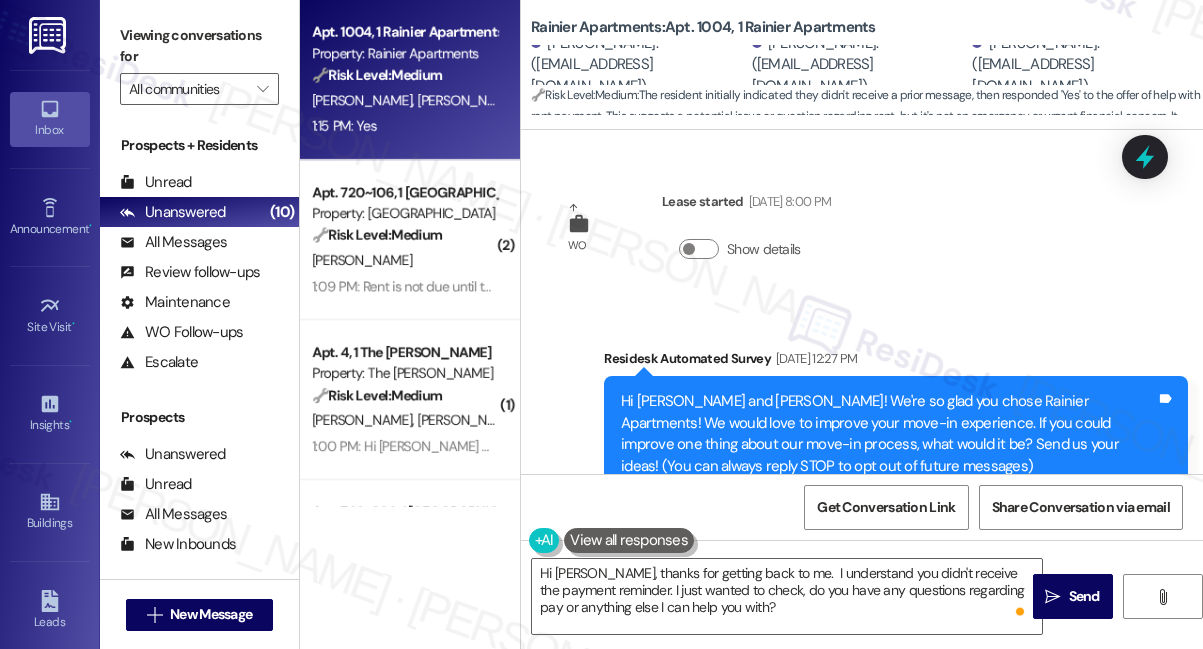 scroll, scrollTop: 0, scrollLeft: 0, axis: both 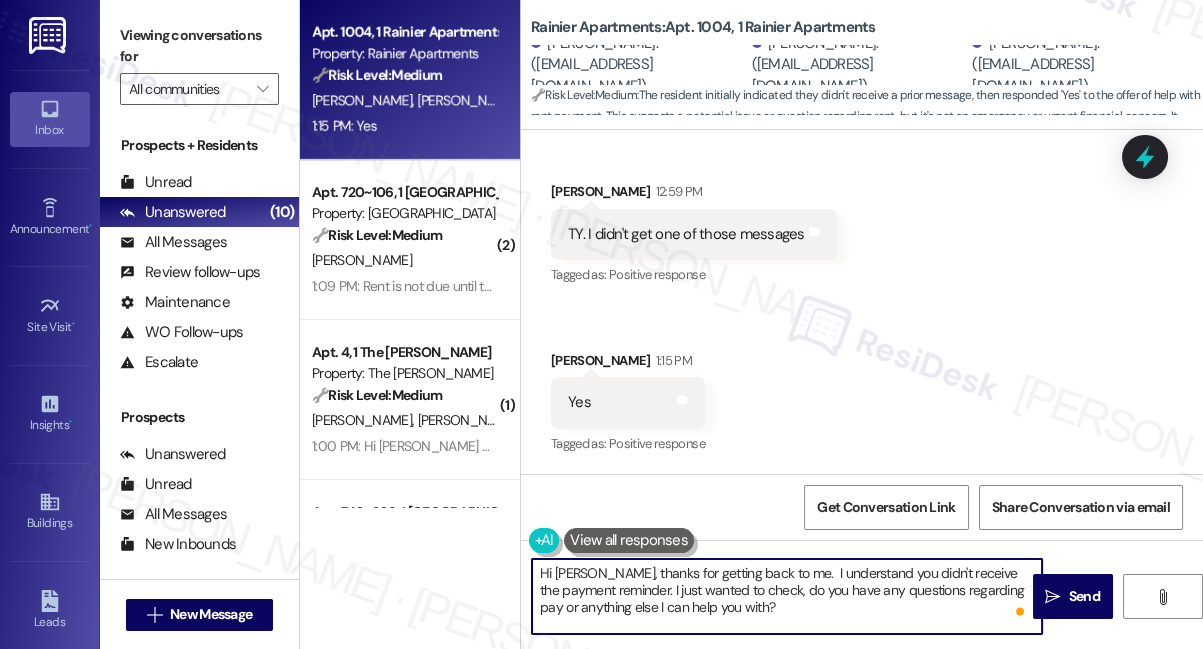 click on "Hi Dennis, thanks for getting back to me.  I understand you didn't receive the payment reminder. I just wanted to check, do you have any questions regarding pay or anything else I can help you with?" at bounding box center [787, 596] 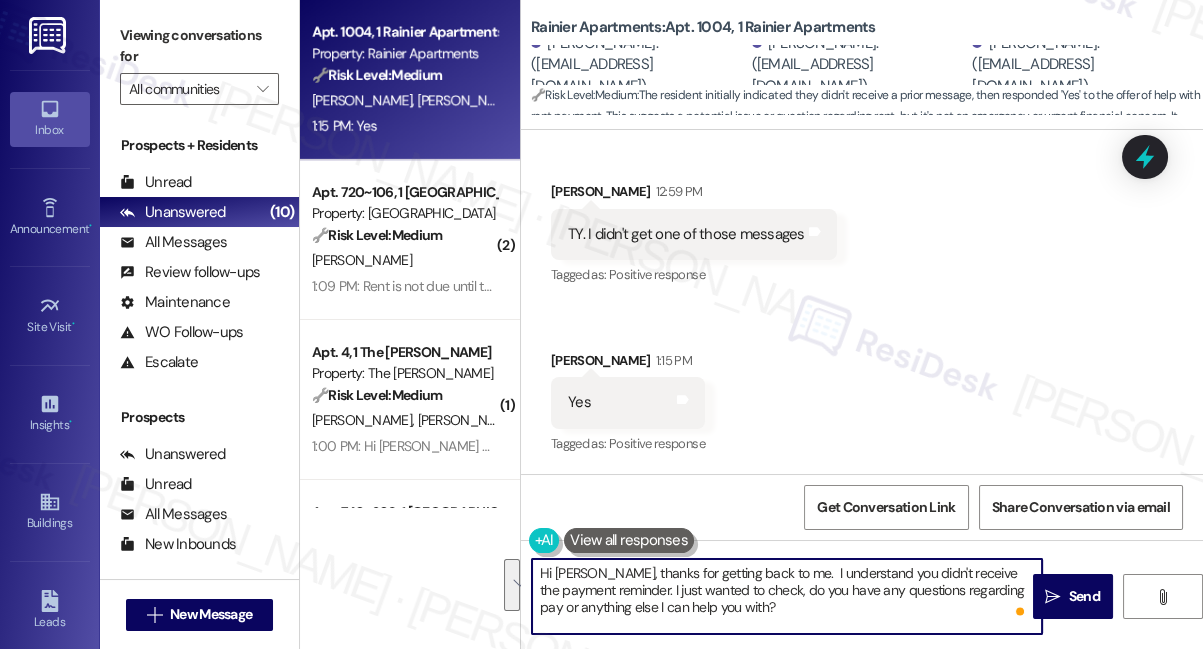click on "Hi Dennis, thanks for getting back to me.  I understand you didn't receive the payment reminder. I just wanted to check, do you have any questions regarding pay or anything else I can help you with?" at bounding box center (787, 596) 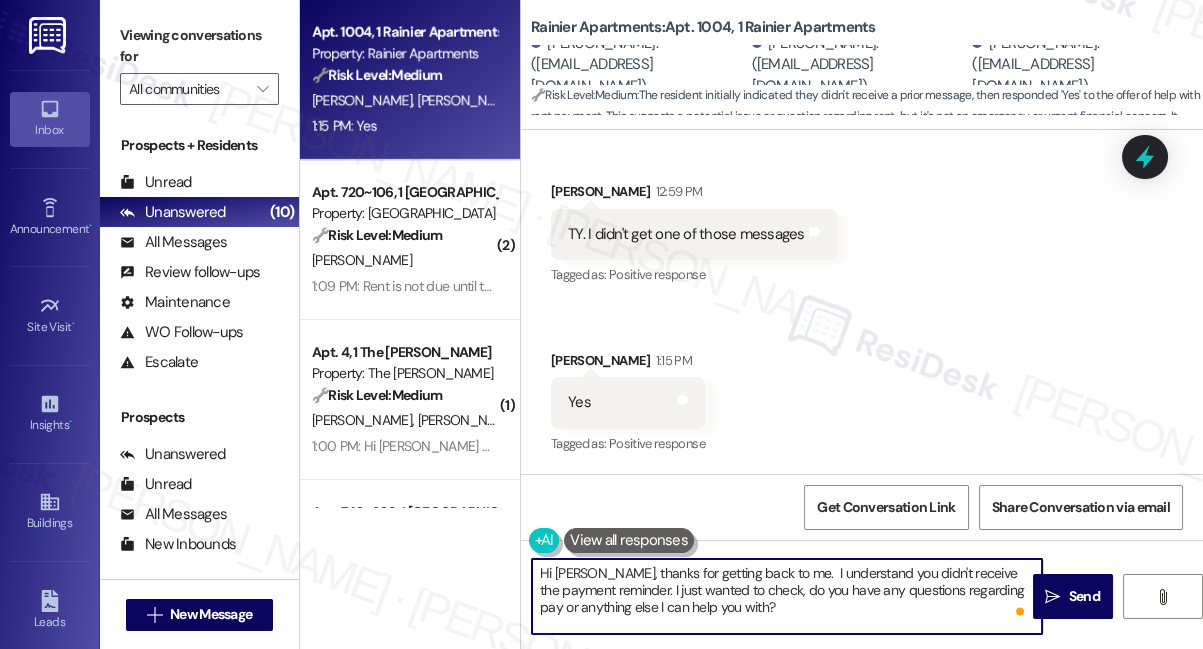 click on "Hi Dennis, thanks for getting back to me.  I understand you didn't receive the payment reminder. I just wanted to check, do you have any questions regarding pay or anything else I can help you with?" at bounding box center (787, 596) 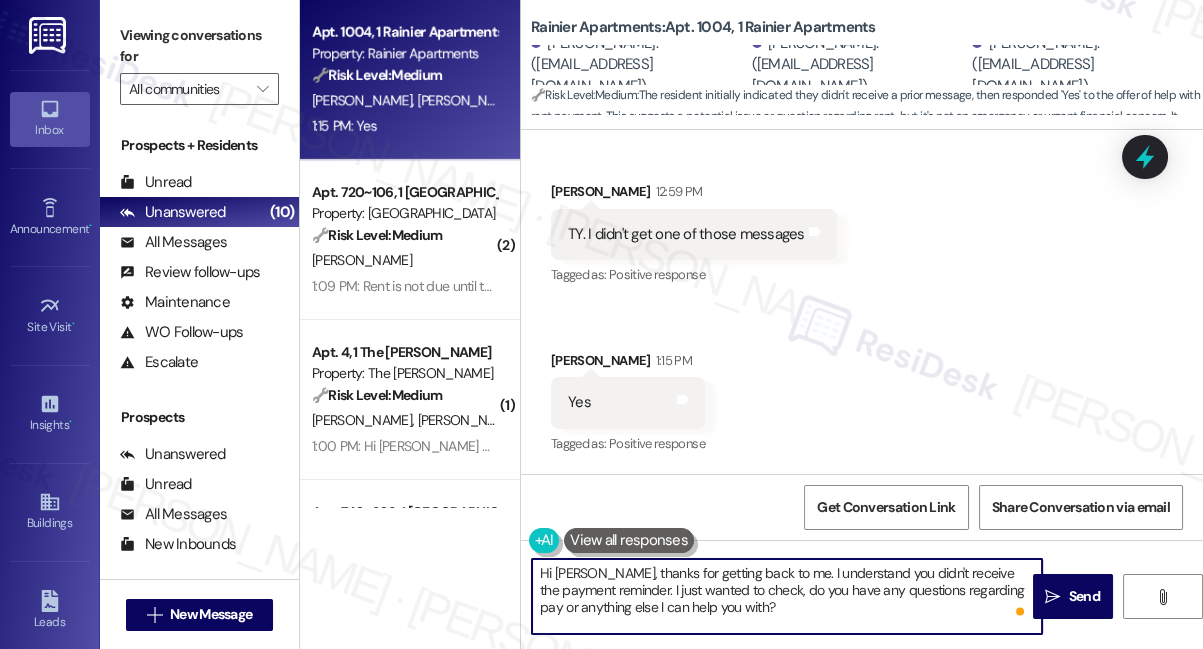 click on "Hi Dennis, thanks for getting back to me. I understand you didn't receive the payment reminder. I just wanted to check, do you have any questions regarding pay or anything else I can help you with?" at bounding box center (787, 596) 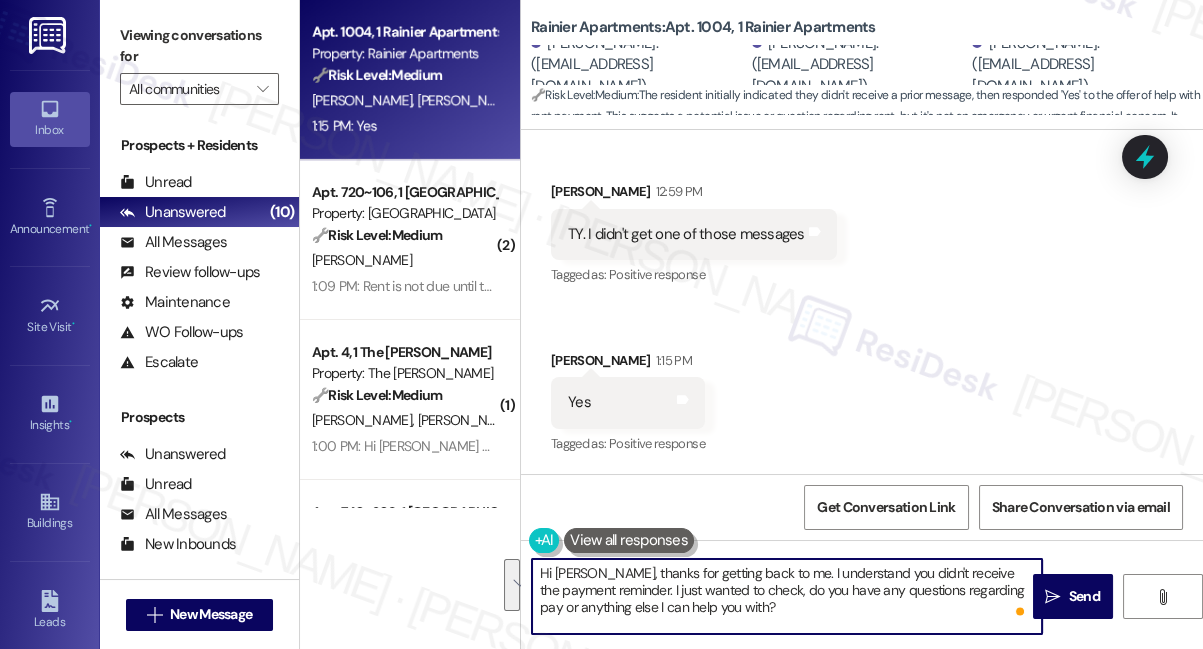 click on "Hi Dennis, thanks for getting back to me. I understand you didn't receive the payment reminder. I just wanted to check, do you have any questions regarding pay or anything else I can help you with?" at bounding box center [787, 596] 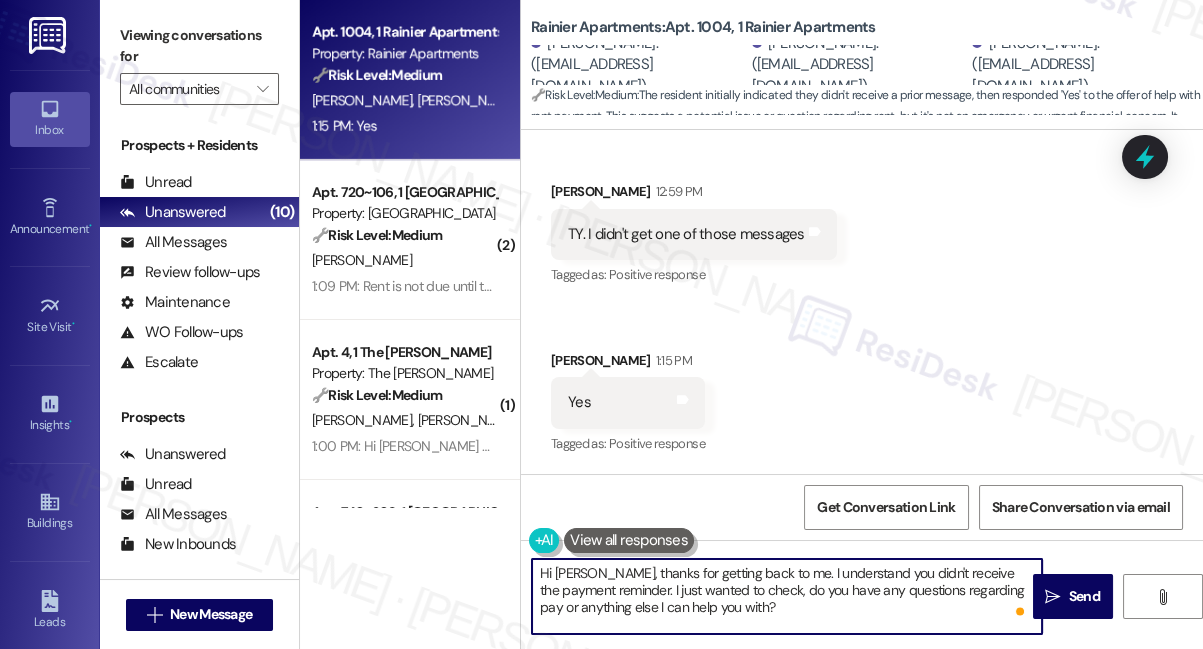 click on "Hi Dennis, thanks for getting back to me. I understand you didn't receive the payment reminder. I just wanted to check, do you have any questions regarding pay or anything else I can help you with?" at bounding box center [787, 596] 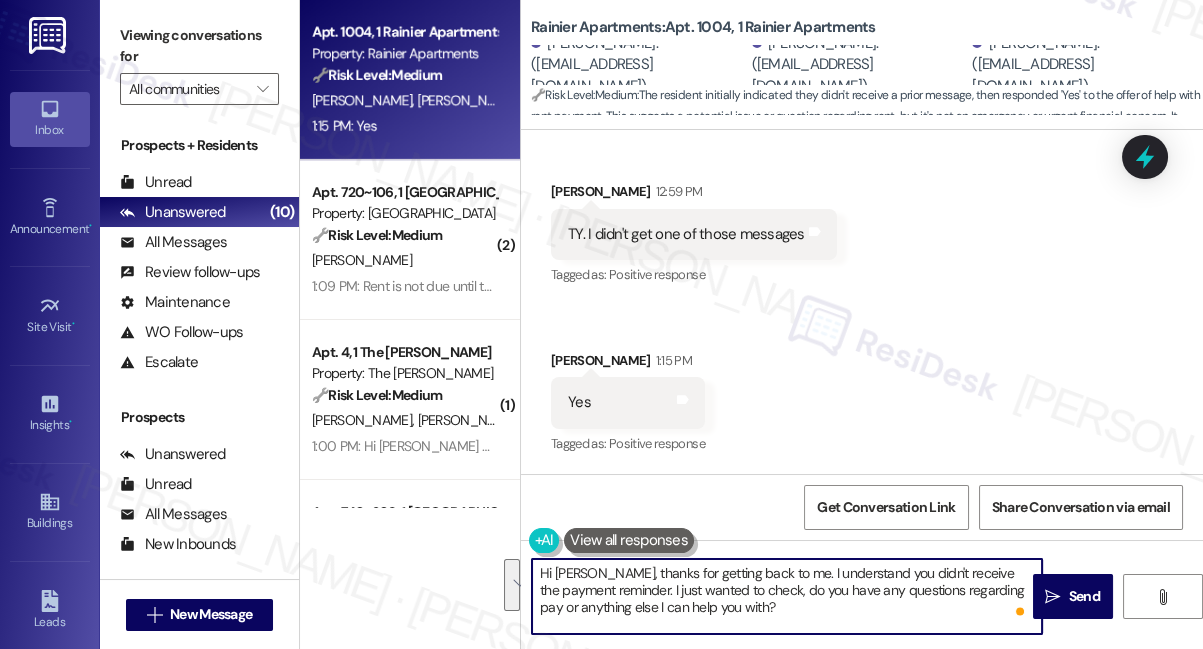 click on "Hi Dennis, thanks for getting back to me. I understand you didn't receive the payment reminder. I just wanted to check, do you have any questions regarding pay or anything else I can help you with?" at bounding box center [787, 596] 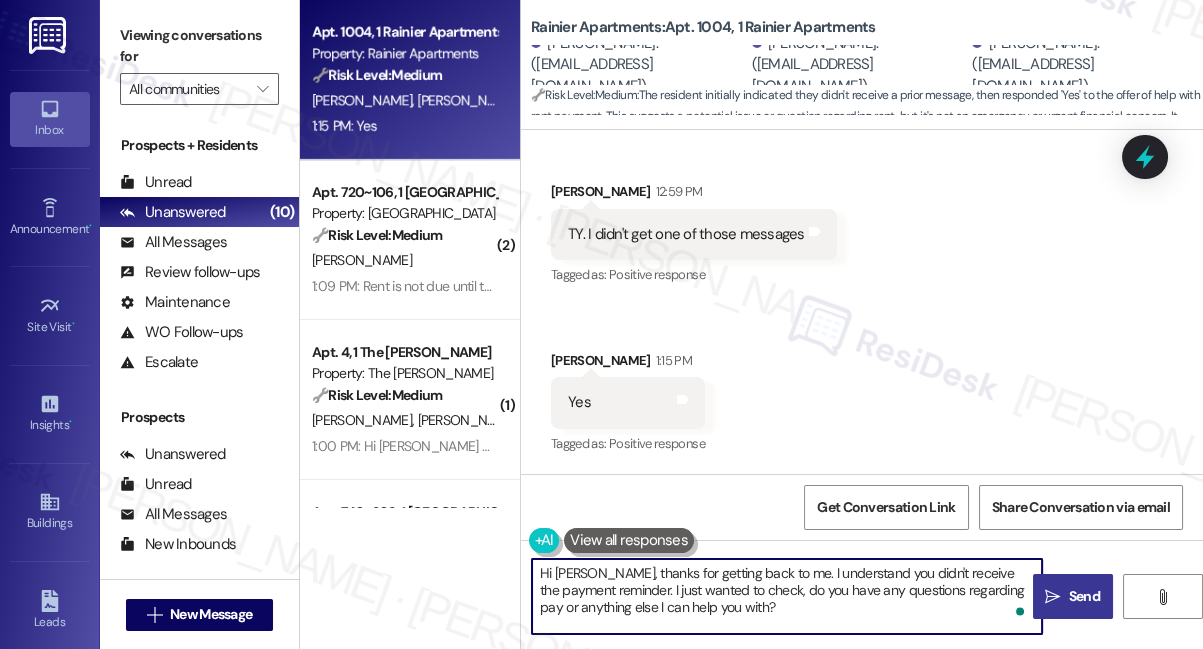 type on "Hi Dennis, thanks for getting back to me. I understand you didn't receive the payment reminder. I just wanted to check, do you have any questions regarding pay or anything else I can help you with?" 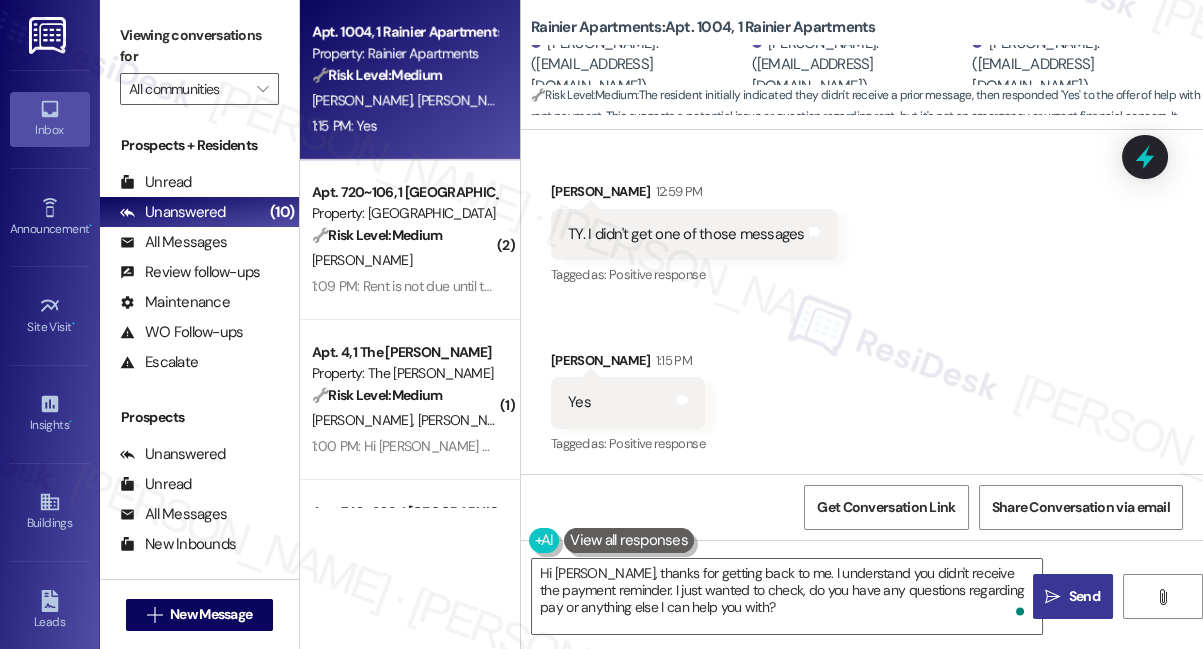 click on "Send" at bounding box center [1084, 596] 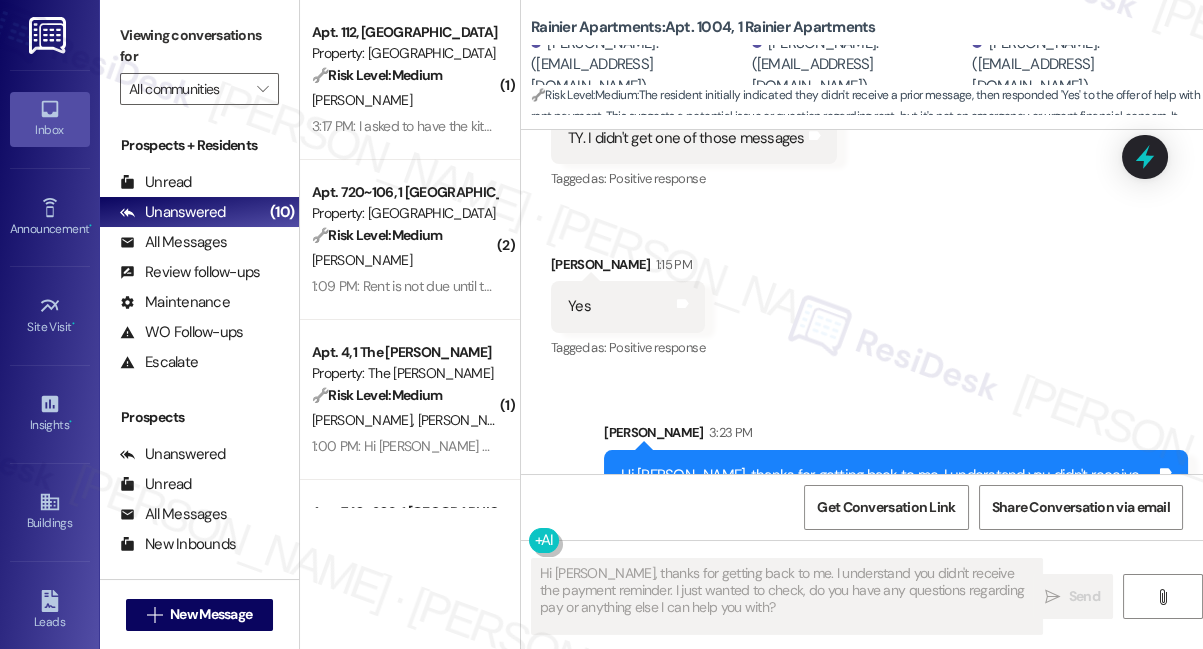 scroll, scrollTop: 1368, scrollLeft: 0, axis: vertical 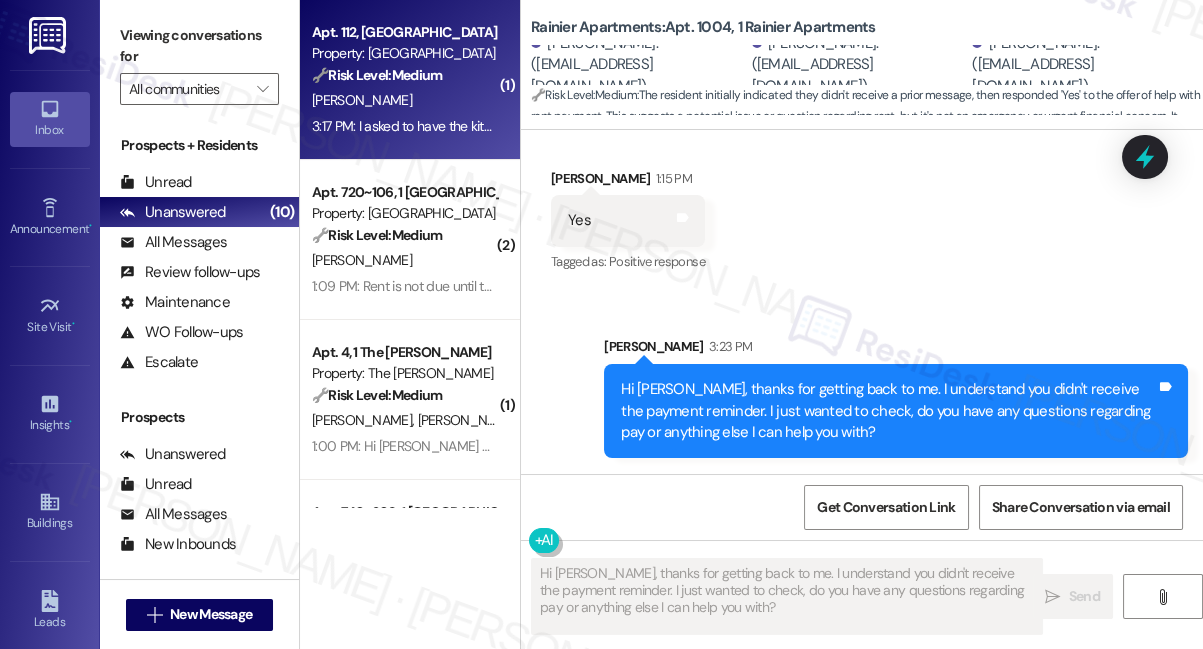 click on "J. Reeves" at bounding box center (404, 100) 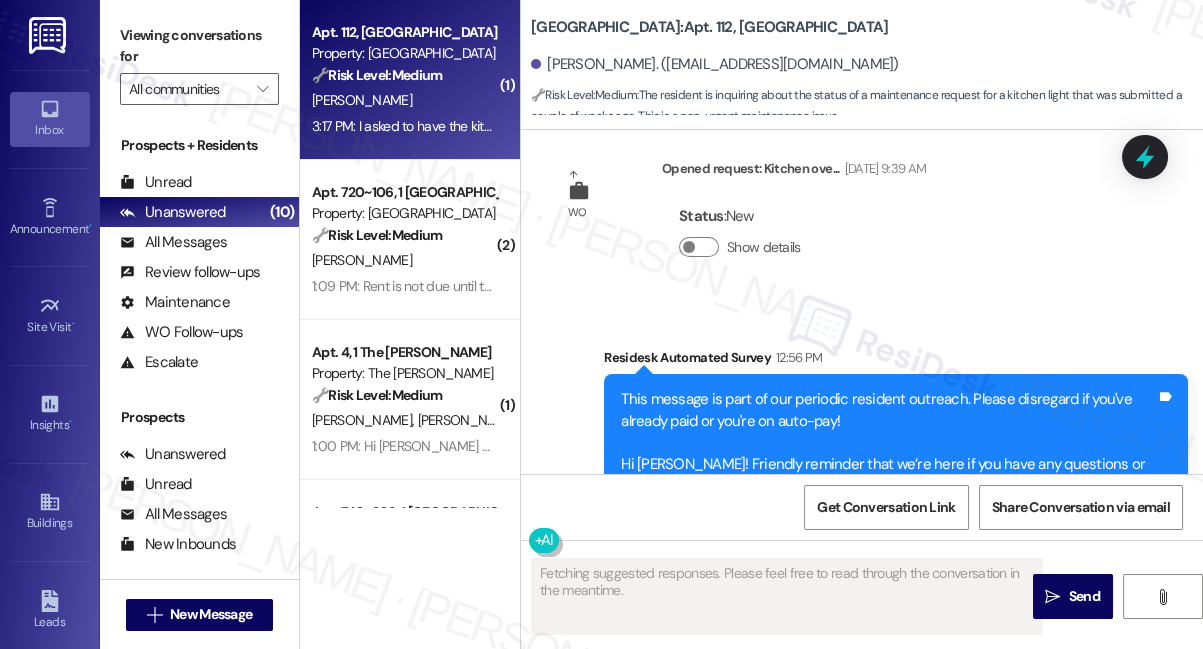 scroll, scrollTop: 6237, scrollLeft: 0, axis: vertical 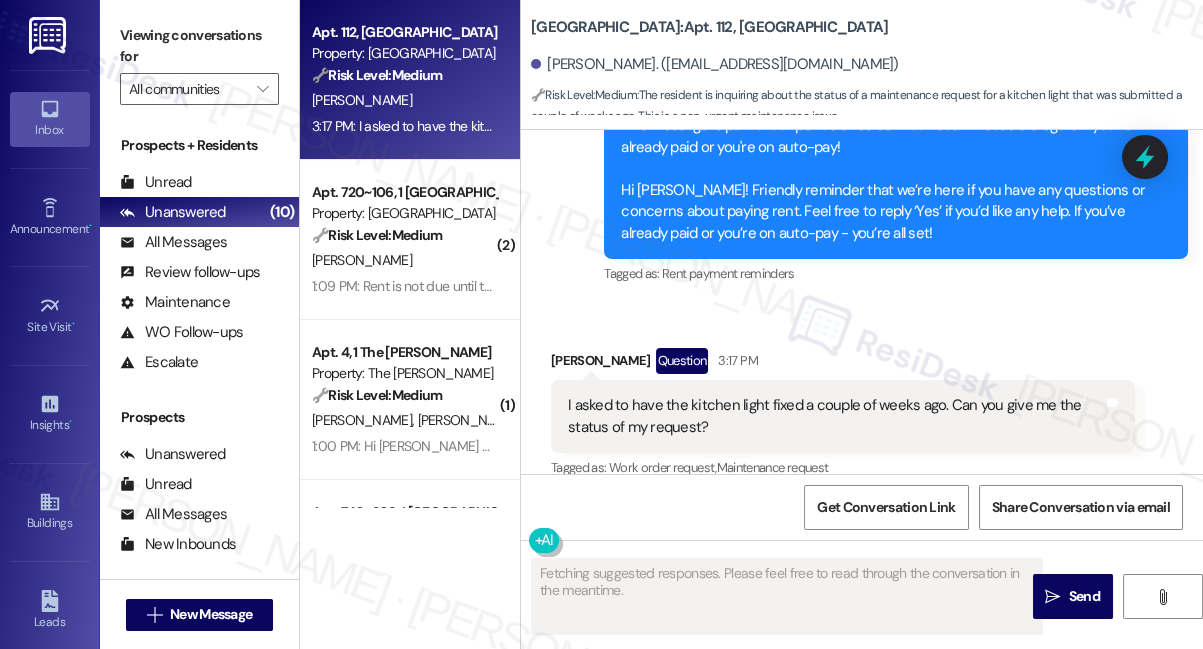 click on "I asked to have the kitchen light fixed a couple of weeks ago. Can you give me the status of my request?" at bounding box center [835, 416] 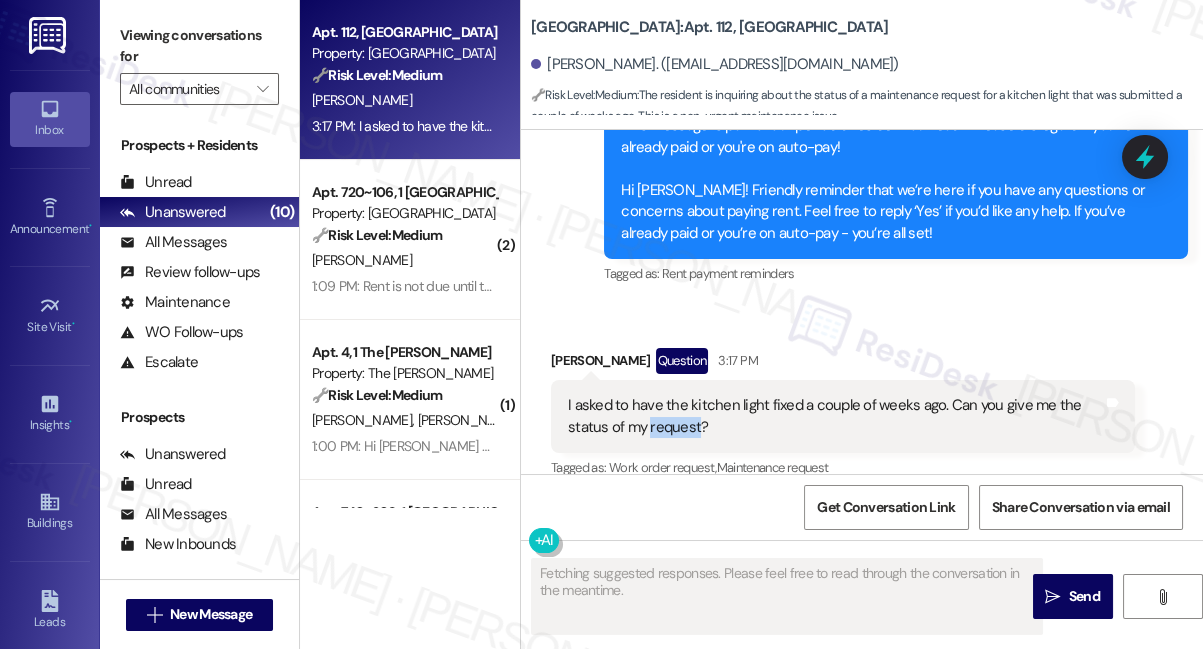 click on "I asked to have the kitchen light fixed a couple of weeks ago. Can you give me the status of my request?" at bounding box center (835, 416) 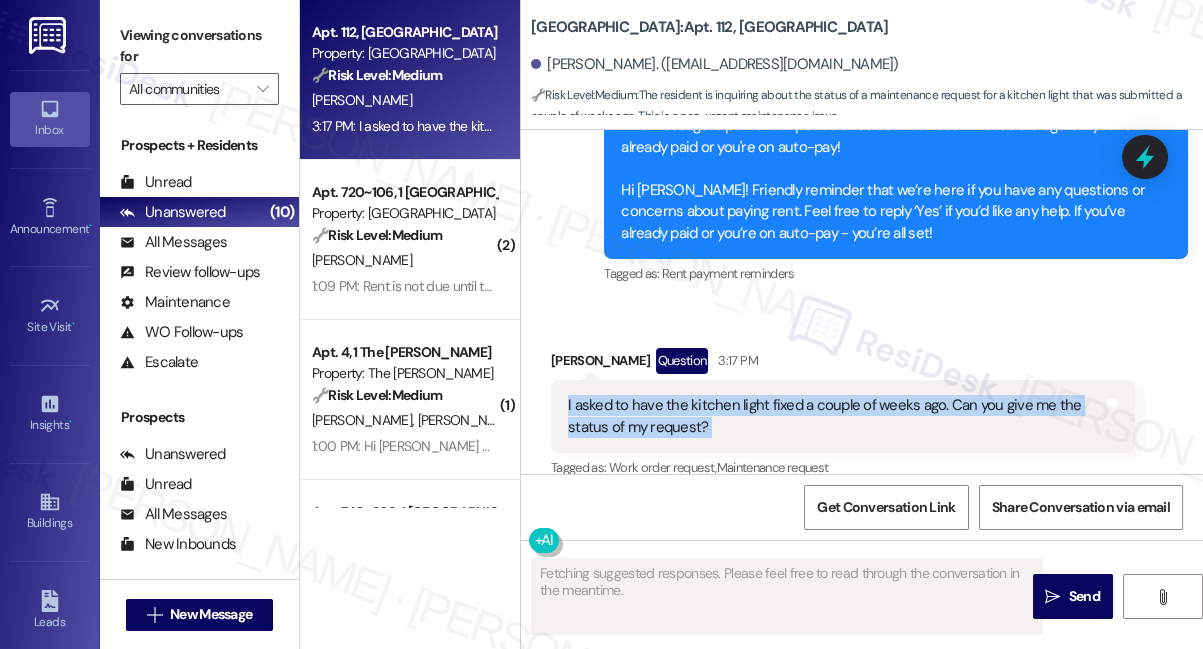 click on "I asked to have the kitchen light fixed a couple of weeks ago. Can you give me the status of my request?" at bounding box center (835, 416) 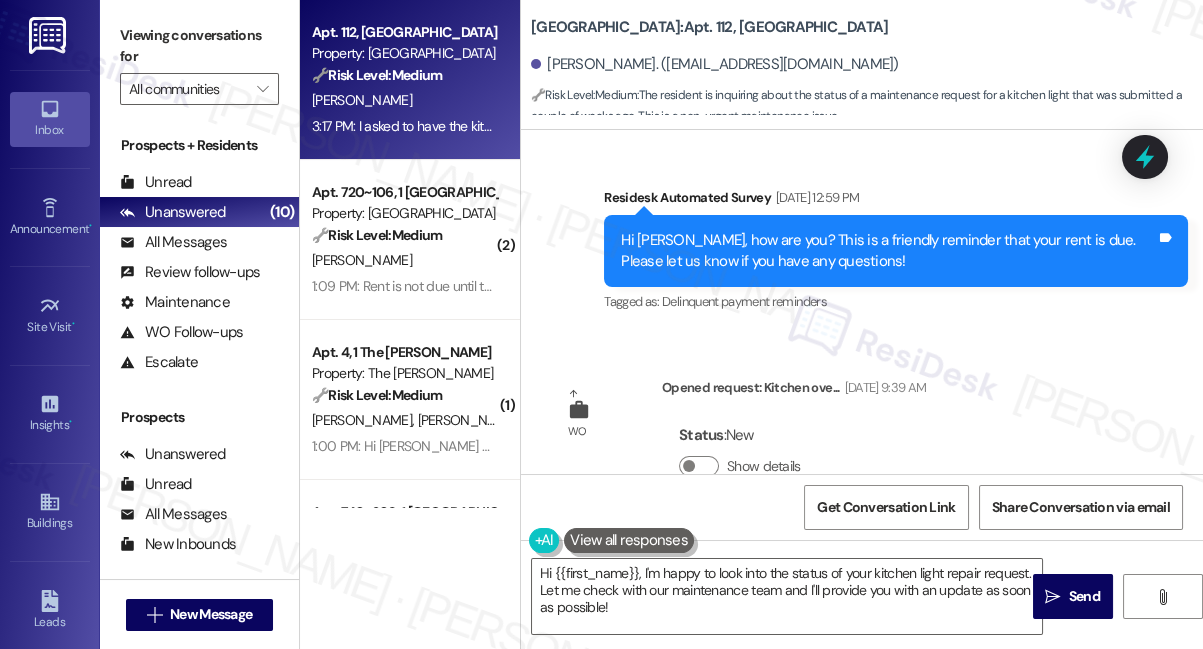 scroll, scrollTop: 5965, scrollLeft: 0, axis: vertical 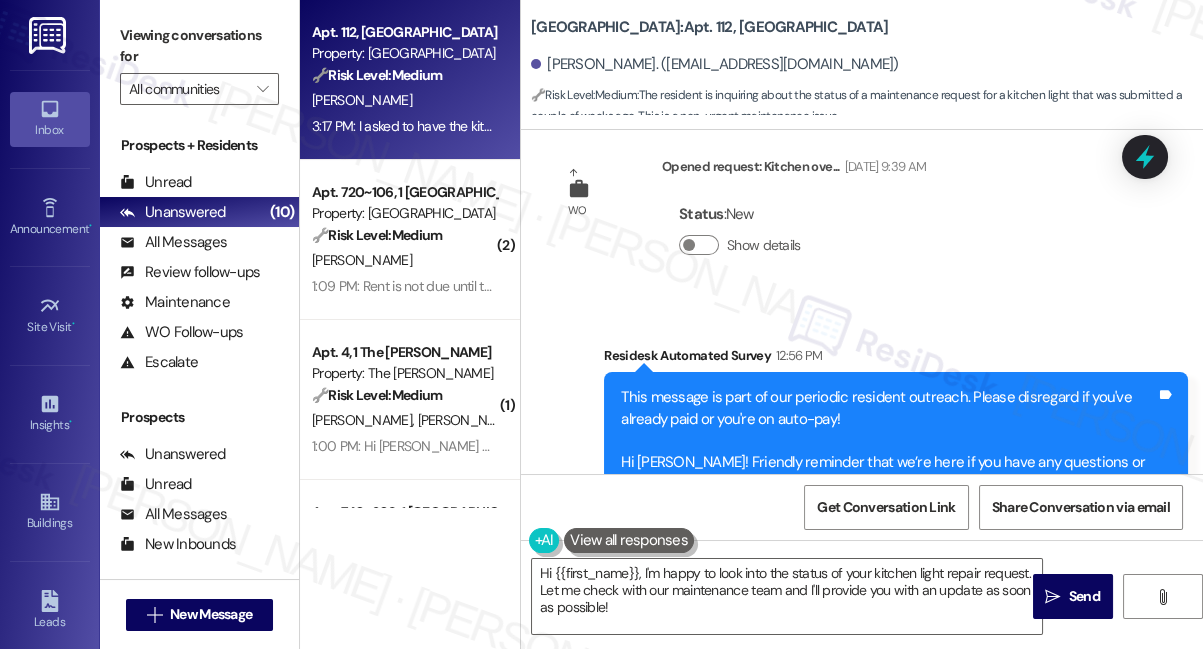drag, startPoint x: 568, startPoint y: 22, endPoint x: 660, endPoint y: 23, distance: 92.00543 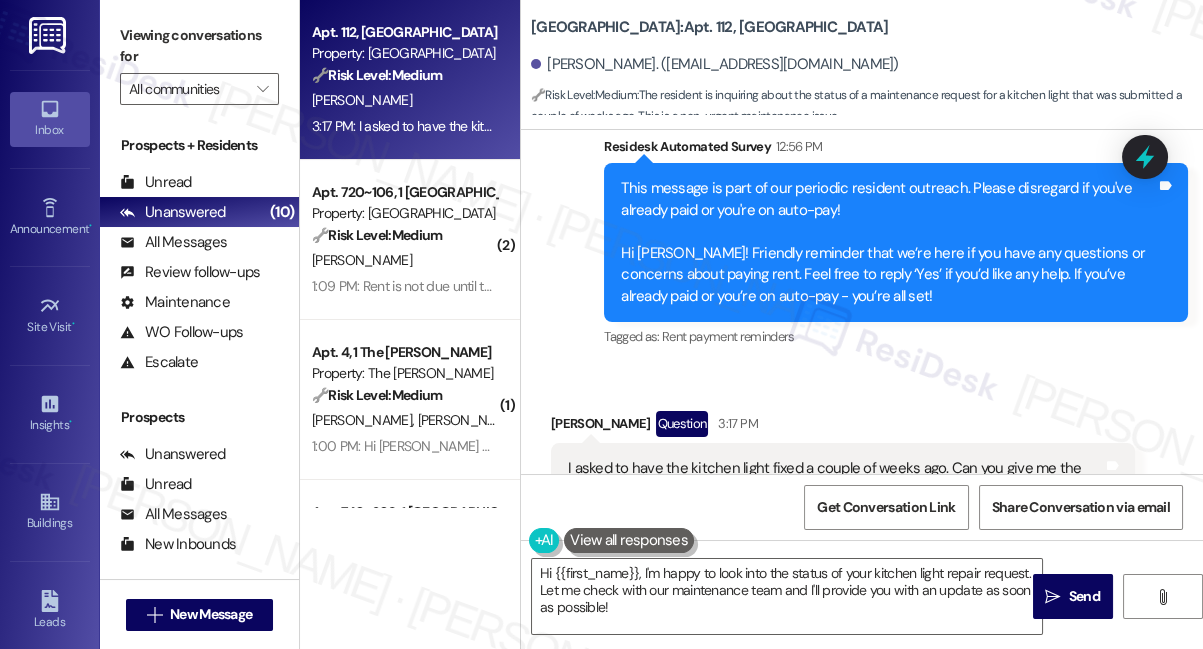 scroll, scrollTop: 6238, scrollLeft: 0, axis: vertical 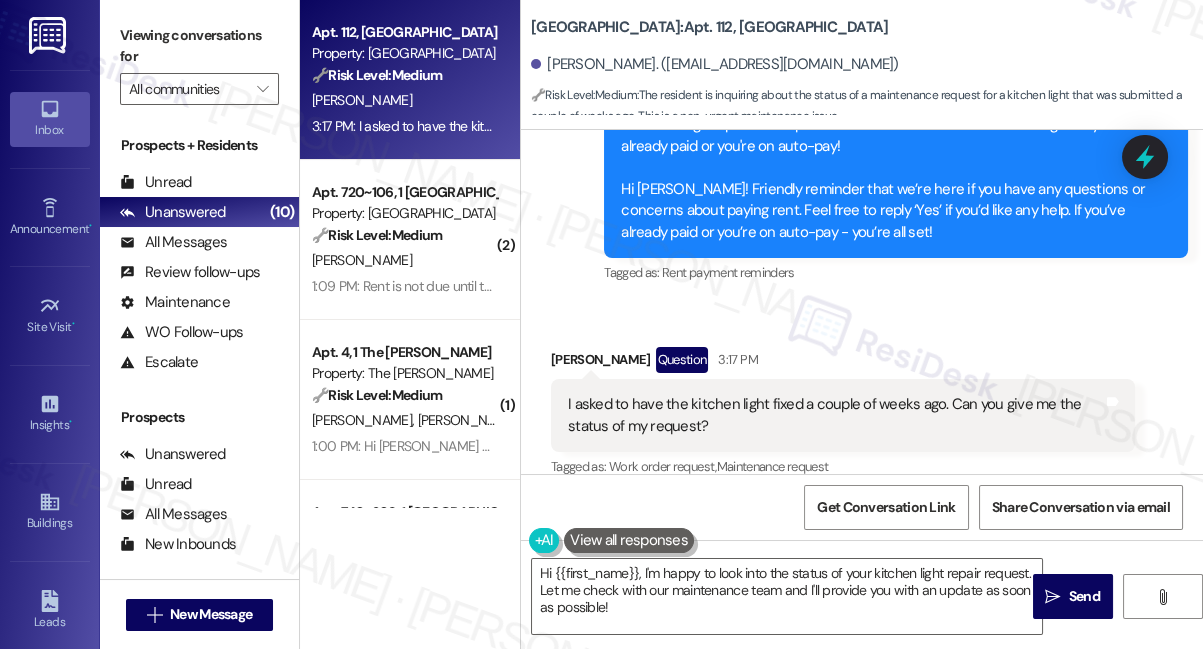click on "I asked to have the kitchen light fixed a couple of weeks ago. Can you give me the status of my request?" at bounding box center (835, 415) 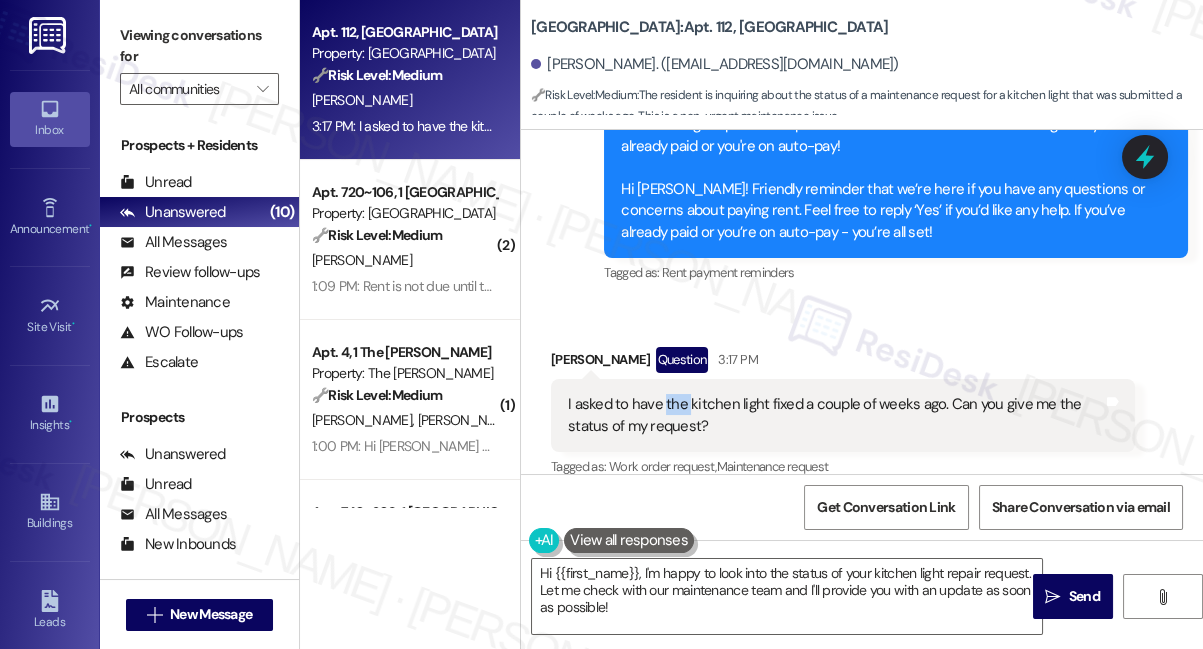 click on "I asked to have the kitchen light fixed a couple of weeks ago. Can you give me the status of my request?" at bounding box center (835, 415) 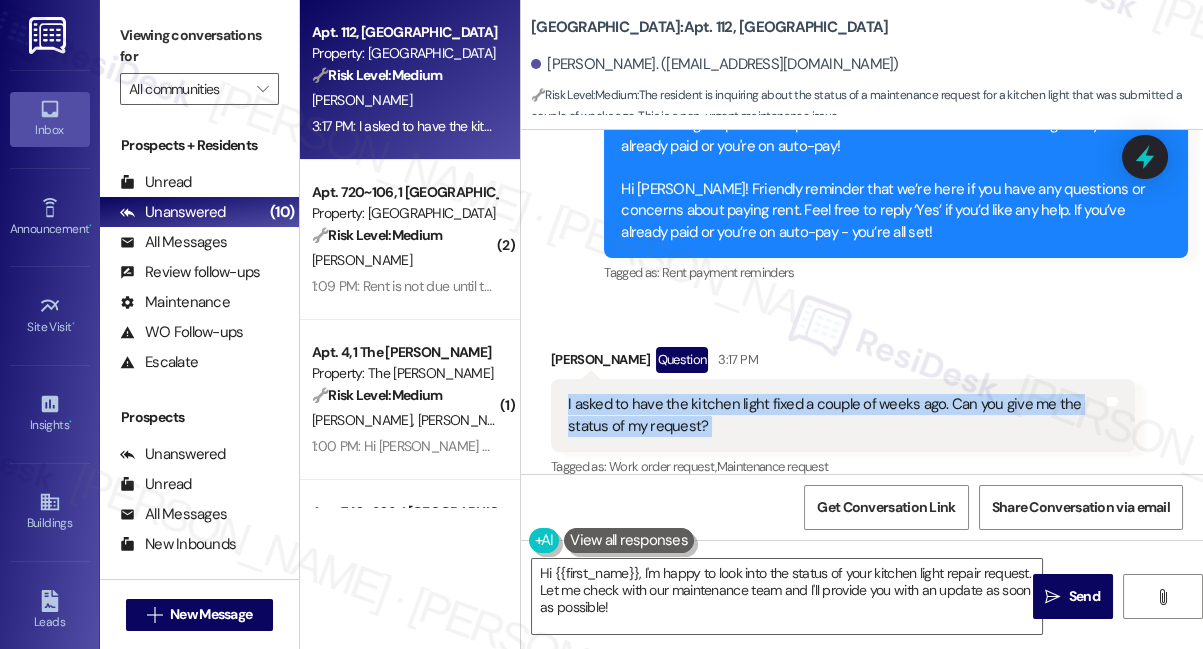 click on "I asked to have the kitchen light fixed a couple of weeks ago. Can you give me the status of my request?" at bounding box center (835, 415) 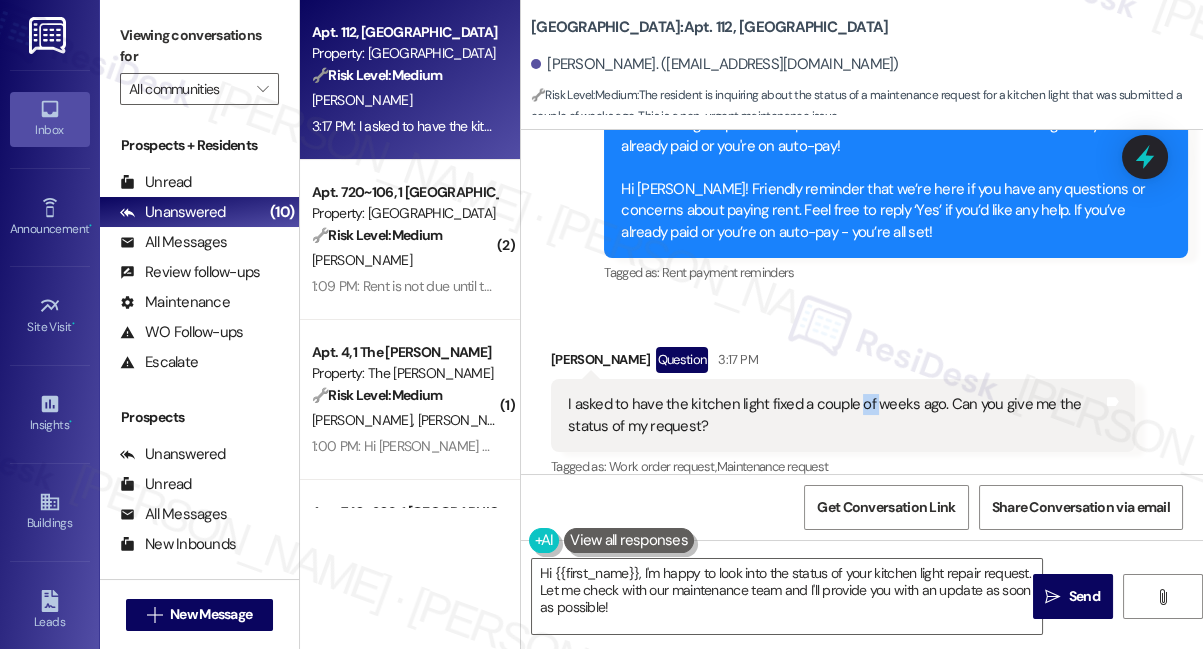 click on "I asked to have the kitchen light fixed a couple of weeks ago. Can you give me the status of my request?" at bounding box center [835, 415] 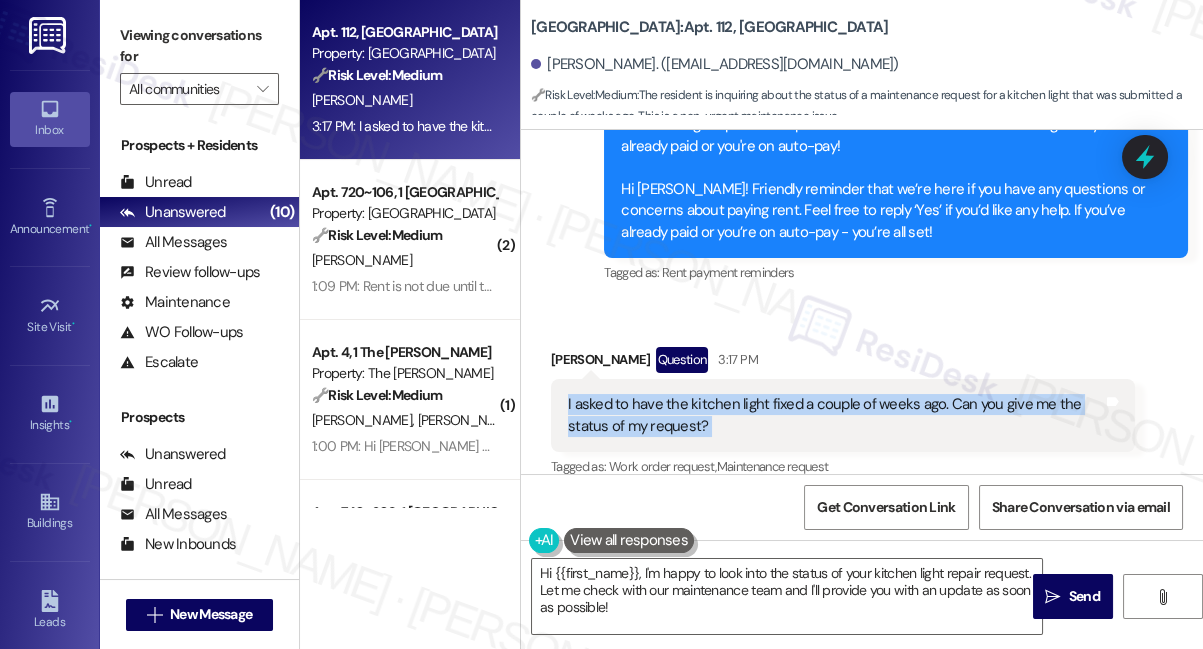 click on "I asked to have the kitchen light fixed a couple of weeks ago. Can you give me the status of my request?" at bounding box center (835, 415) 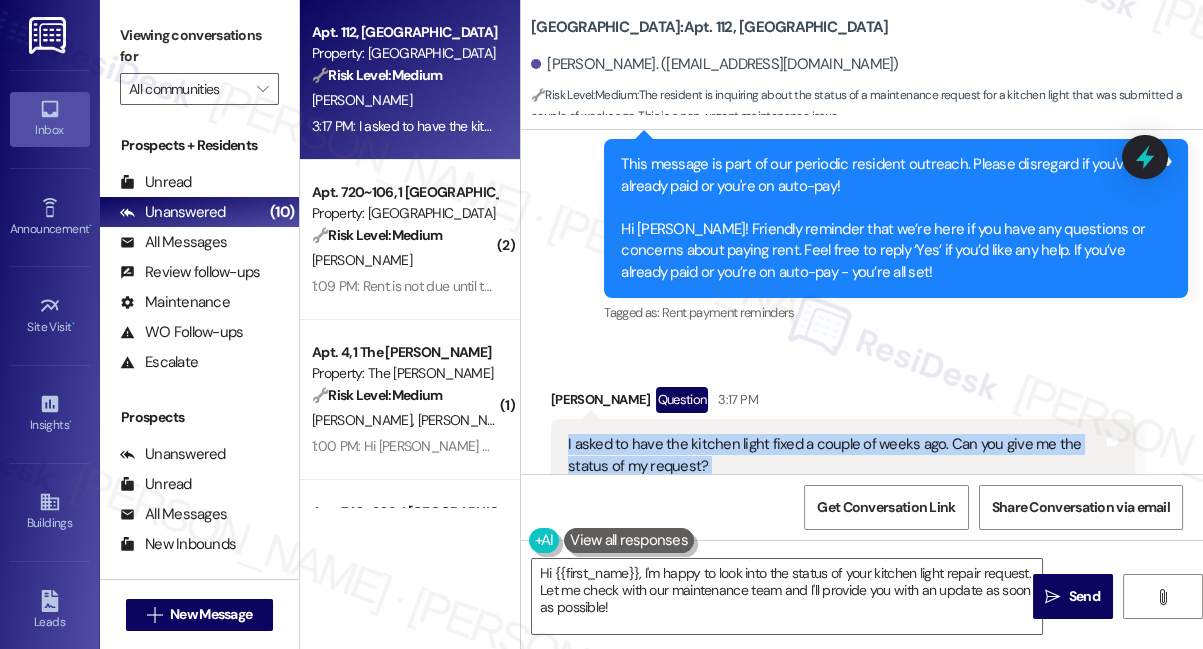 scroll, scrollTop: 6238, scrollLeft: 0, axis: vertical 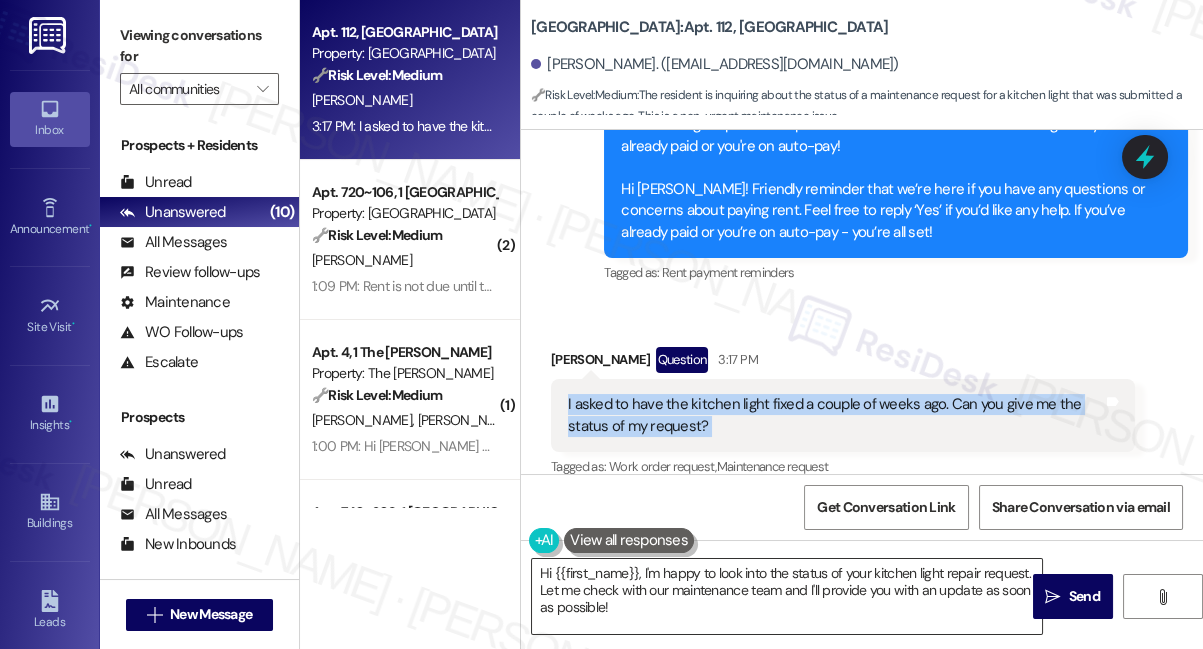 click on "Hi {{first_name}}, I'm happy to look into the status of your kitchen light repair request. Let me check with our maintenance team and I'll provide you with an update as soon as possible!" at bounding box center (787, 596) 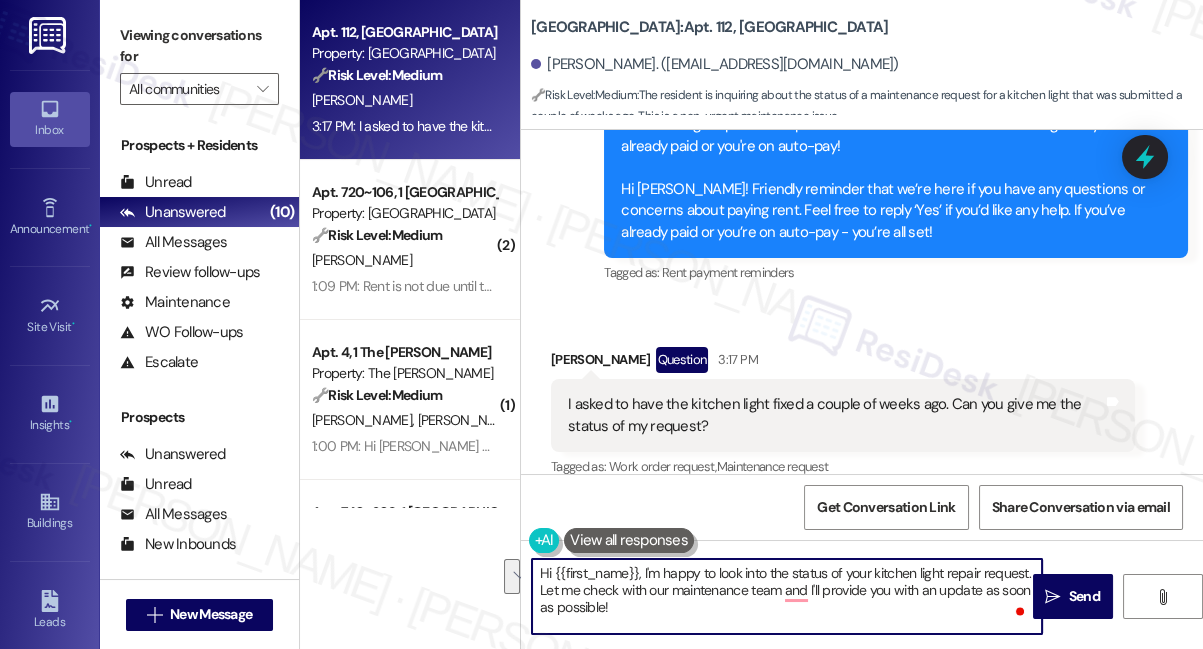 drag, startPoint x: 653, startPoint y: 612, endPoint x: 542, endPoint y: 589, distance: 113.35784 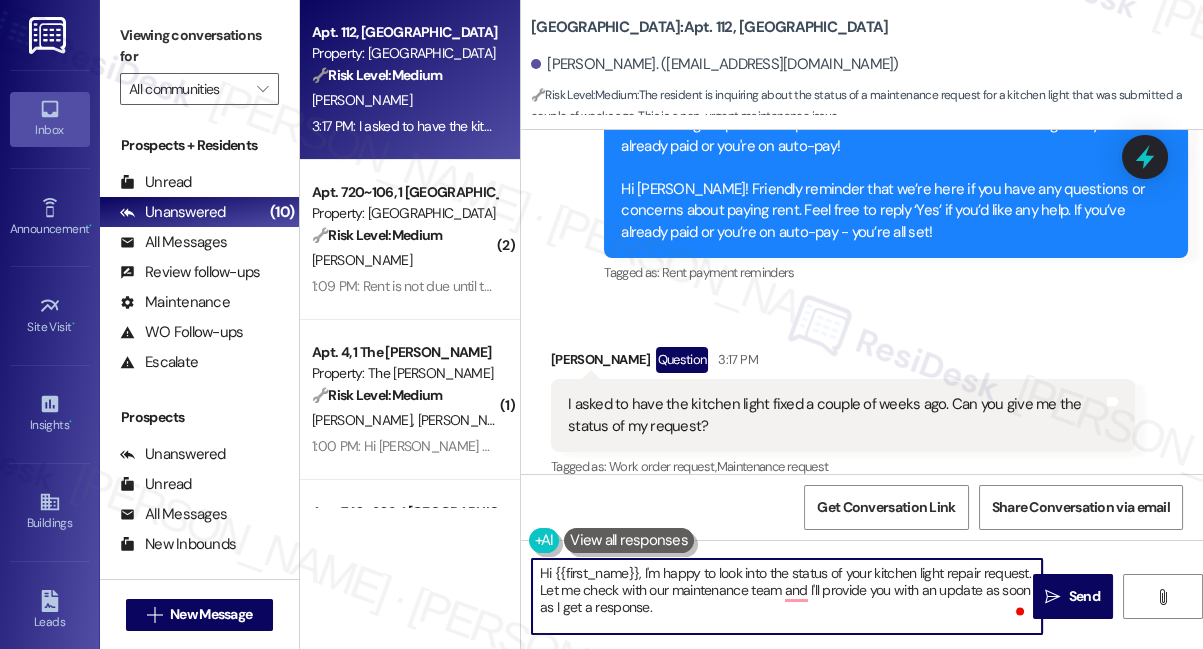 type on "Hi {{first_name}}, I'm happy to look into the status of your kitchen light repair request. Let me check with our maintenance team and I'll provide you with an update as soon as I get a response." 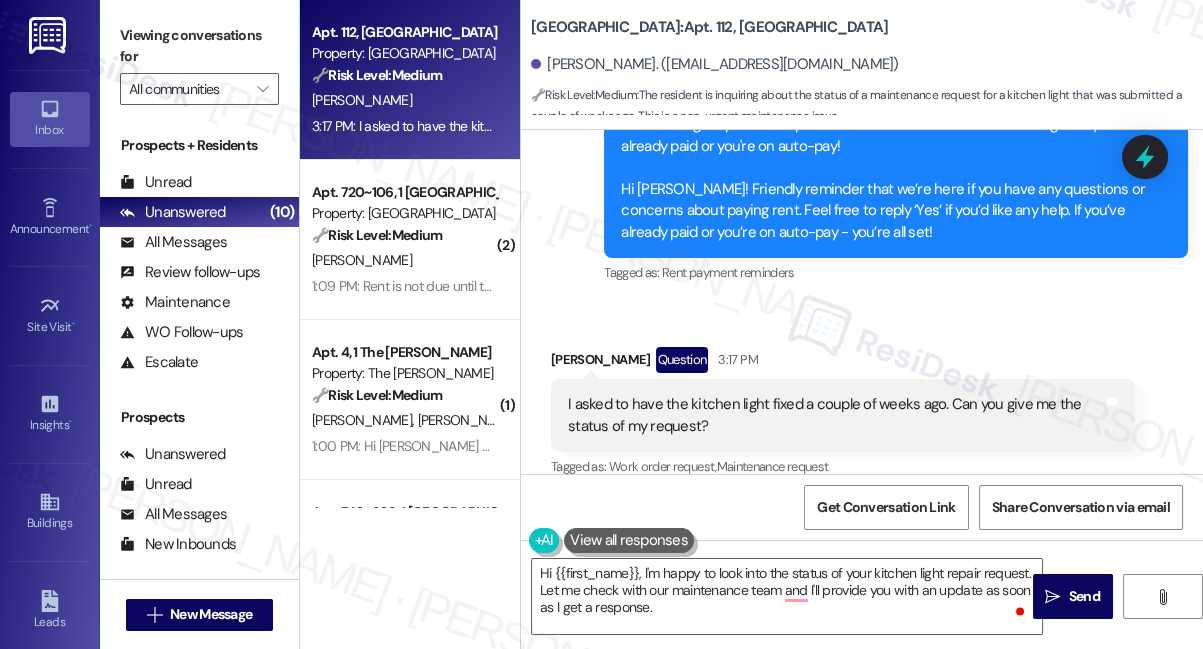 click on "I asked to have the kitchen light fixed a couple of weeks ago. Can you give me the status of my request?" at bounding box center (835, 415) 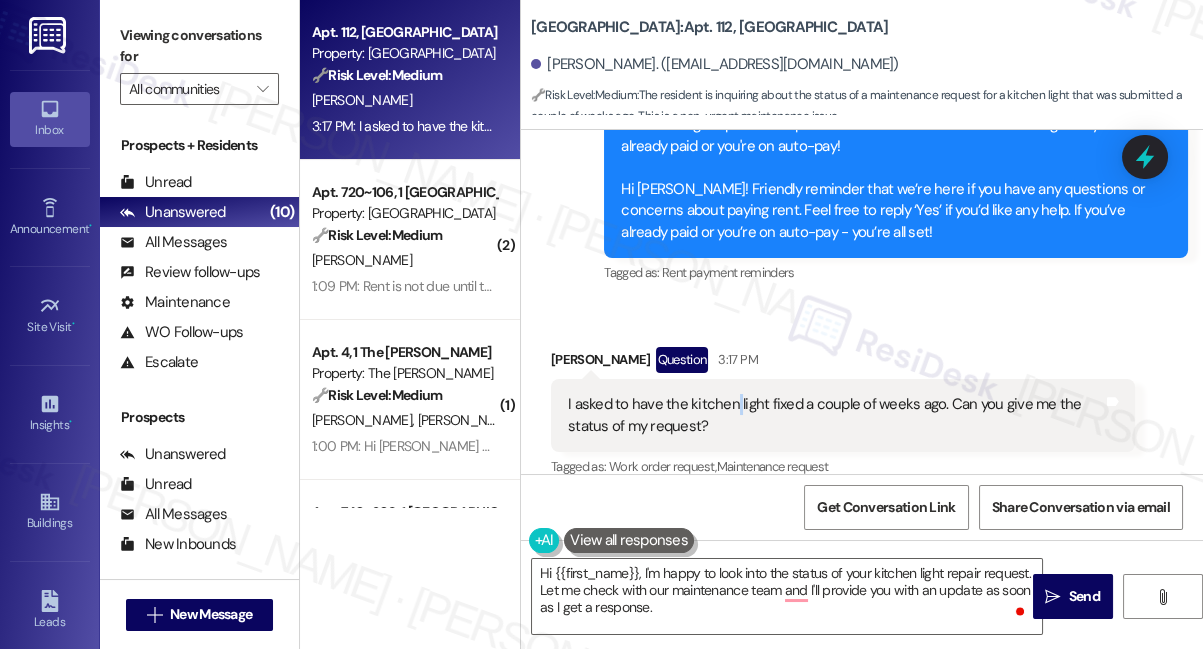 click on "I asked to have the kitchen light fixed a couple of weeks ago. Can you give me the status of my request? Tags and notes" at bounding box center (843, 415) 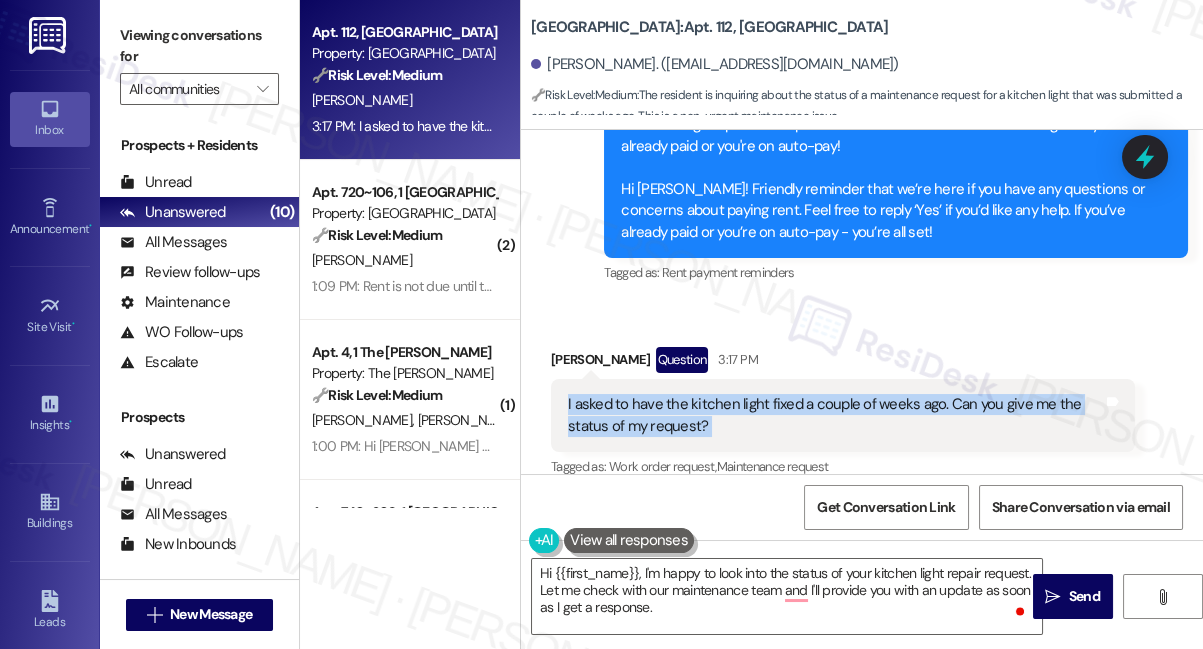 click on "I asked to have the kitchen light fixed a couple of weeks ago. Can you give me the status of my request? Tags and notes" at bounding box center [843, 415] 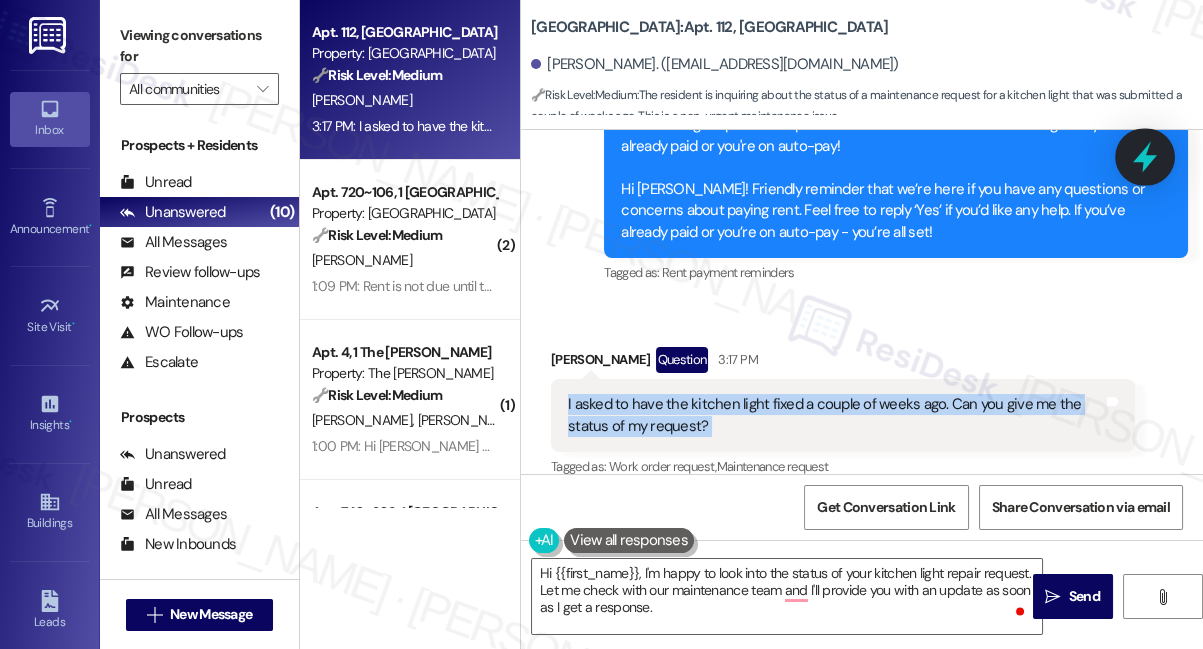 click 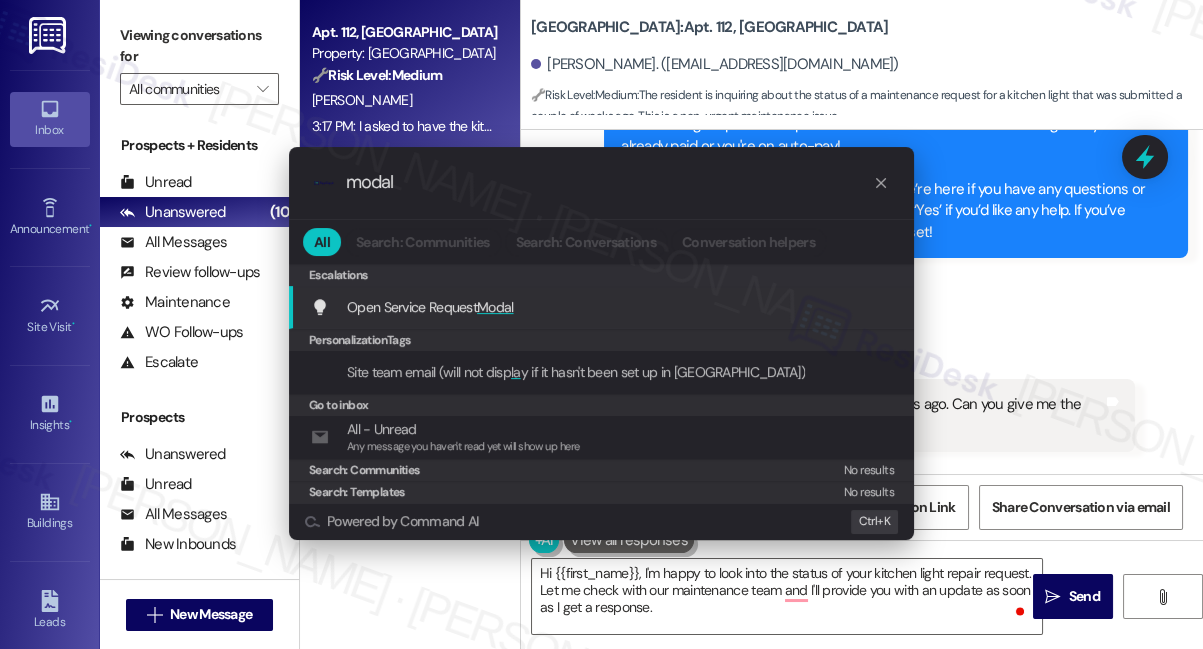 type on "modal" 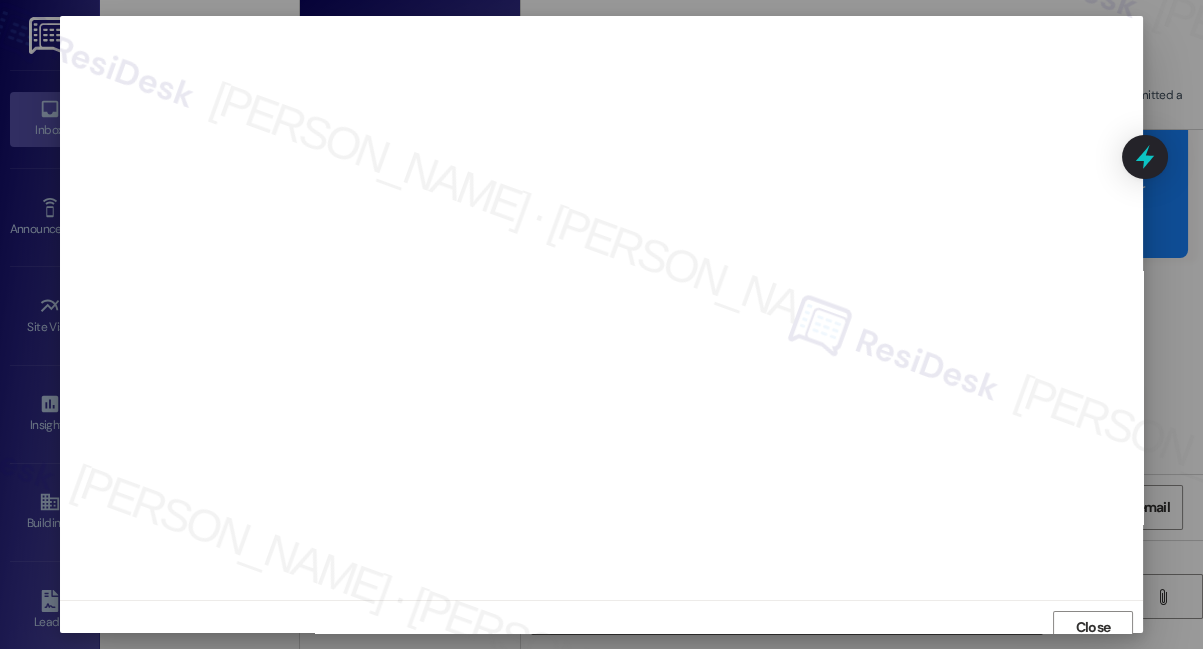 scroll, scrollTop: 10, scrollLeft: 0, axis: vertical 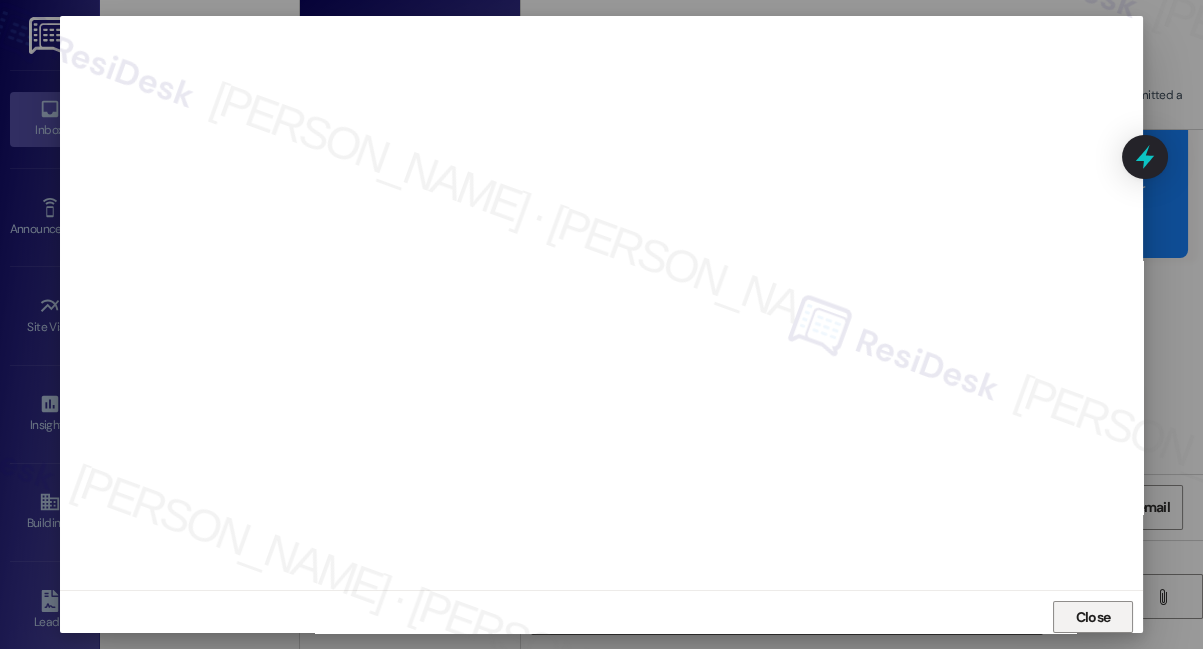 click on "Close" at bounding box center (1093, 617) 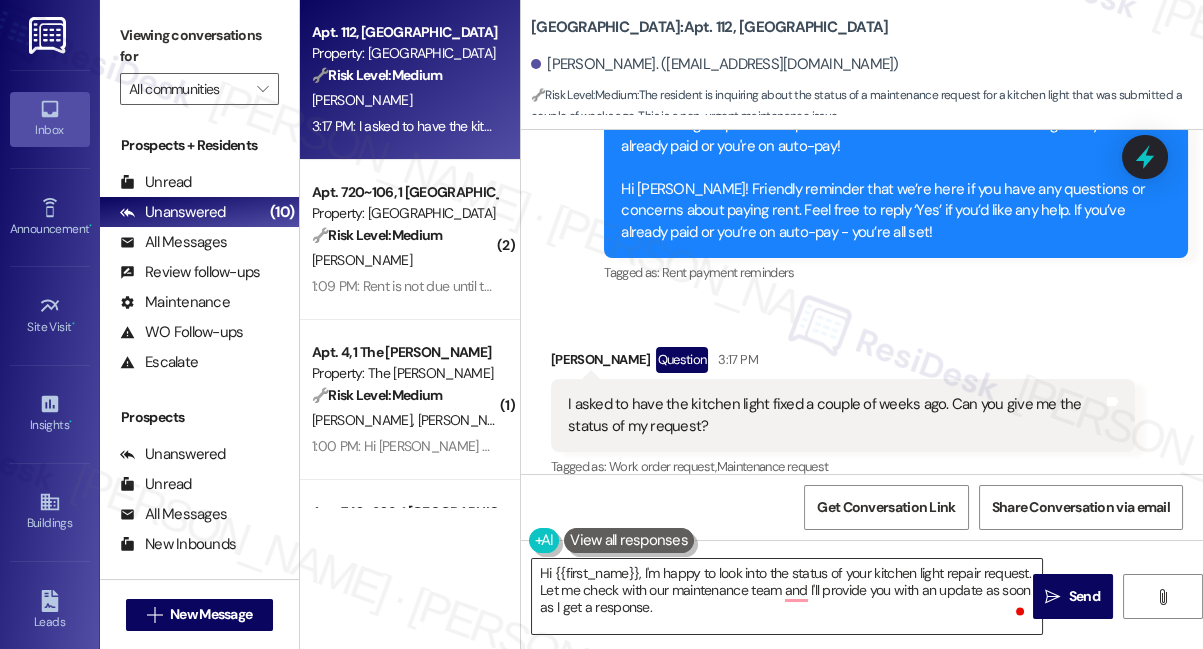 click on "Hi {{first_name}}, I'm happy to look into the status of your kitchen light repair request. Let me check with our maintenance team and I'll provide you with an update as soon as I get a response." at bounding box center [787, 596] 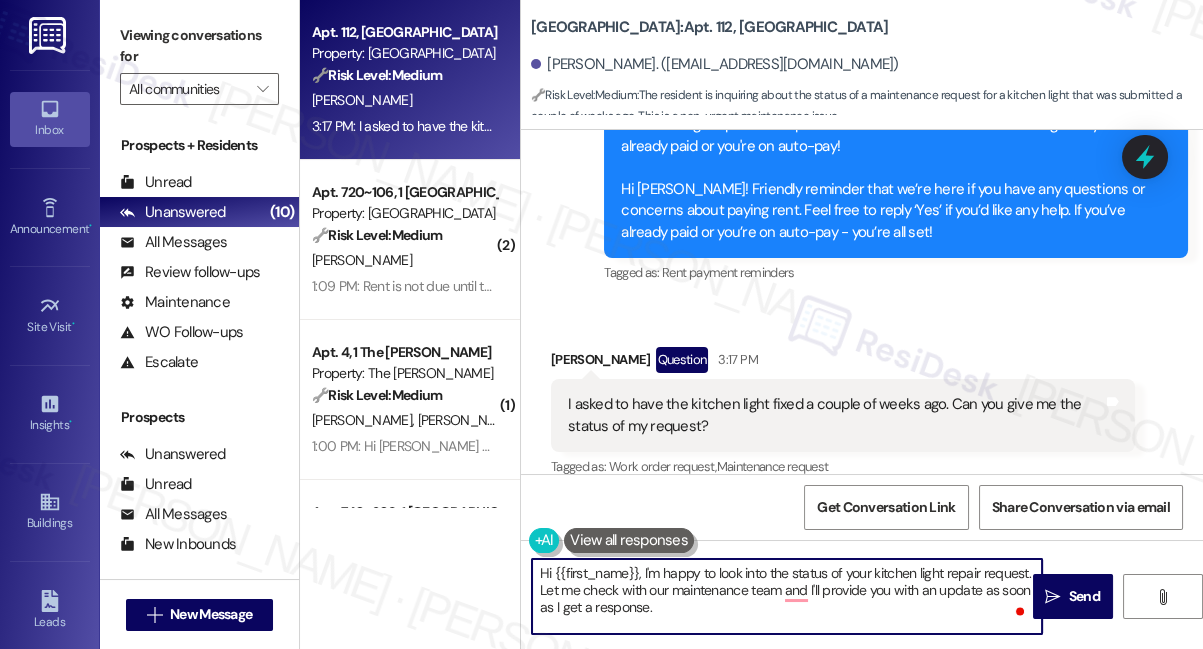 click on "Hi {{first_name}}, I'm happy to look into the status of your kitchen light repair request. Let me check with our maintenance team and I'll provide you with an update as soon as I get a response." at bounding box center (787, 596) 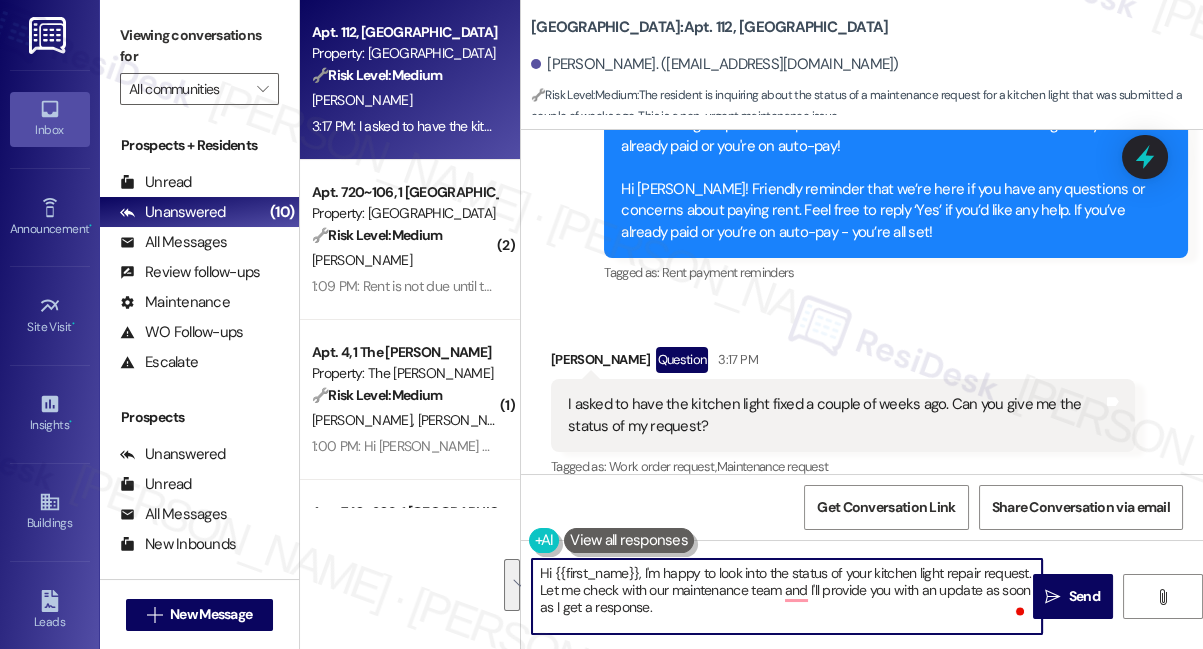 click on "Hi {{first_name}}, I'm happy to look into the status of your kitchen light repair request. Let me check with our maintenance team and I'll provide you with an update as soon as I get a response." at bounding box center (787, 596) 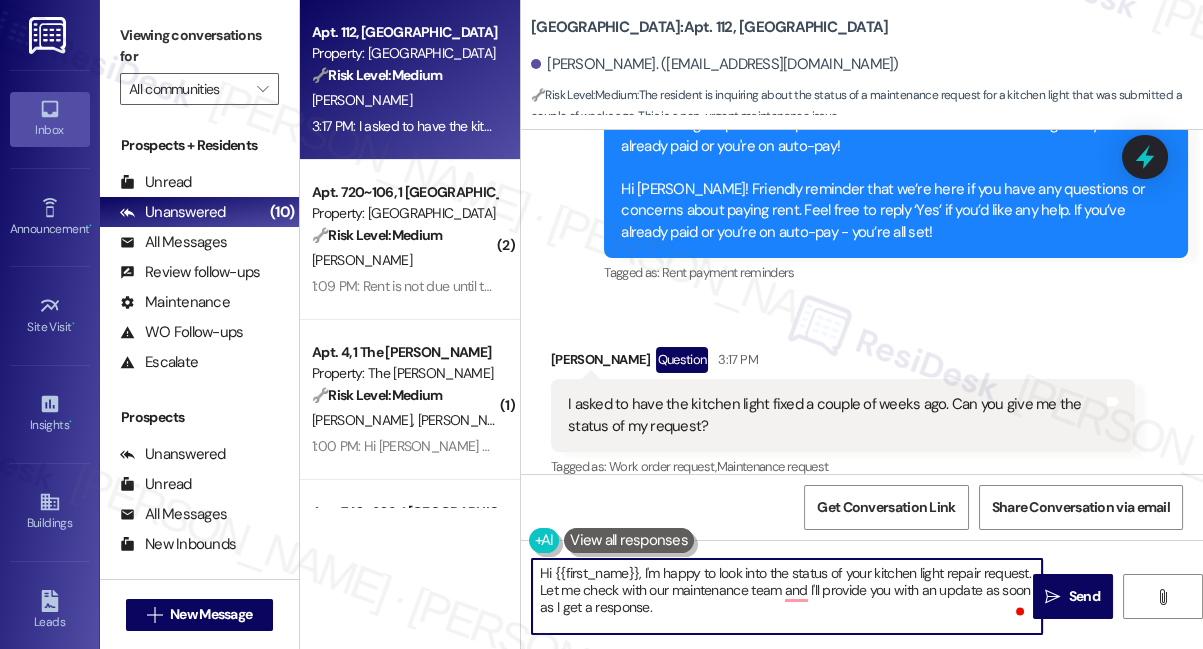 click on "Hi {{first_name}}, I'm happy to look into the status of your kitchen light repair request. Let me check with our maintenance team and I'll provide you with an update as soon as I get a response." at bounding box center (787, 596) 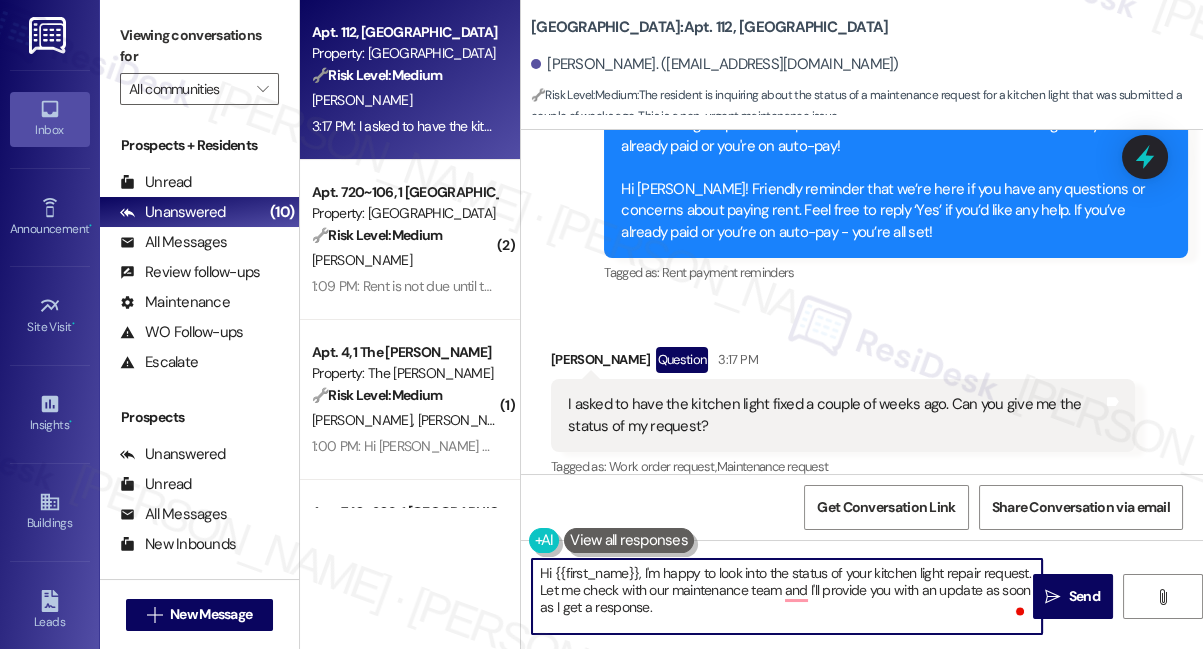 click on "Hi {{first_name}}, I'm happy to look into the status of your kitchen light repair request. Let me check with our maintenance team and I'll provide you with an update as soon as I get a response." at bounding box center [787, 596] 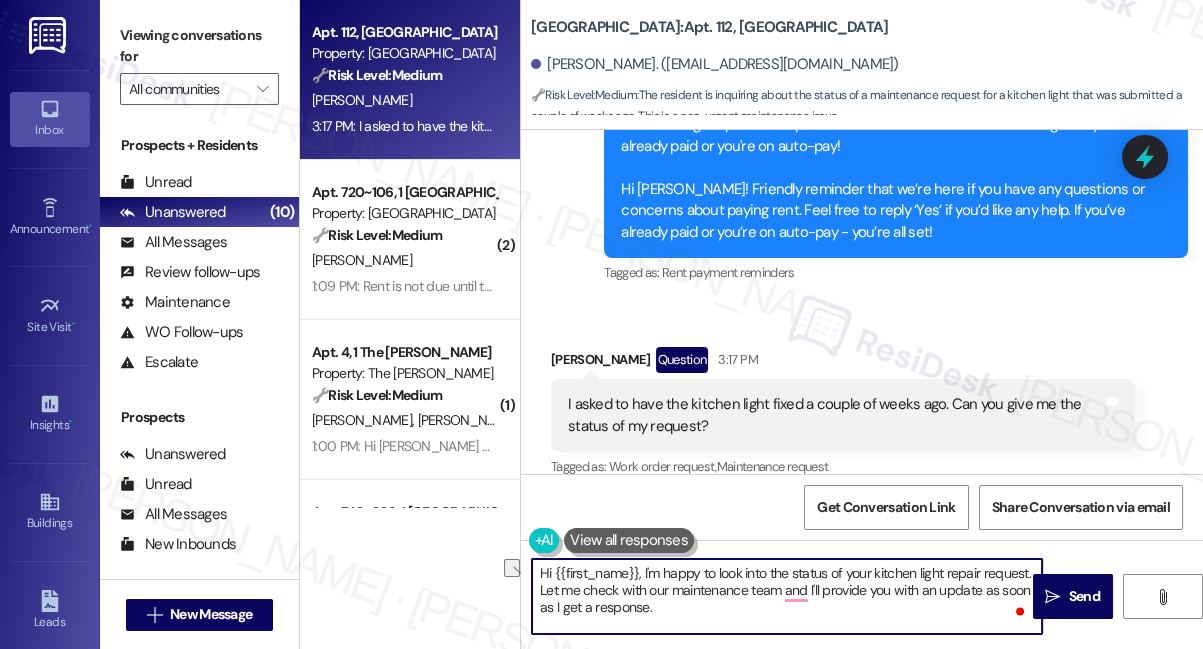 drag, startPoint x: 581, startPoint y: 591, endPoint x: 644, endPoint y: 587, distance: 63.126858 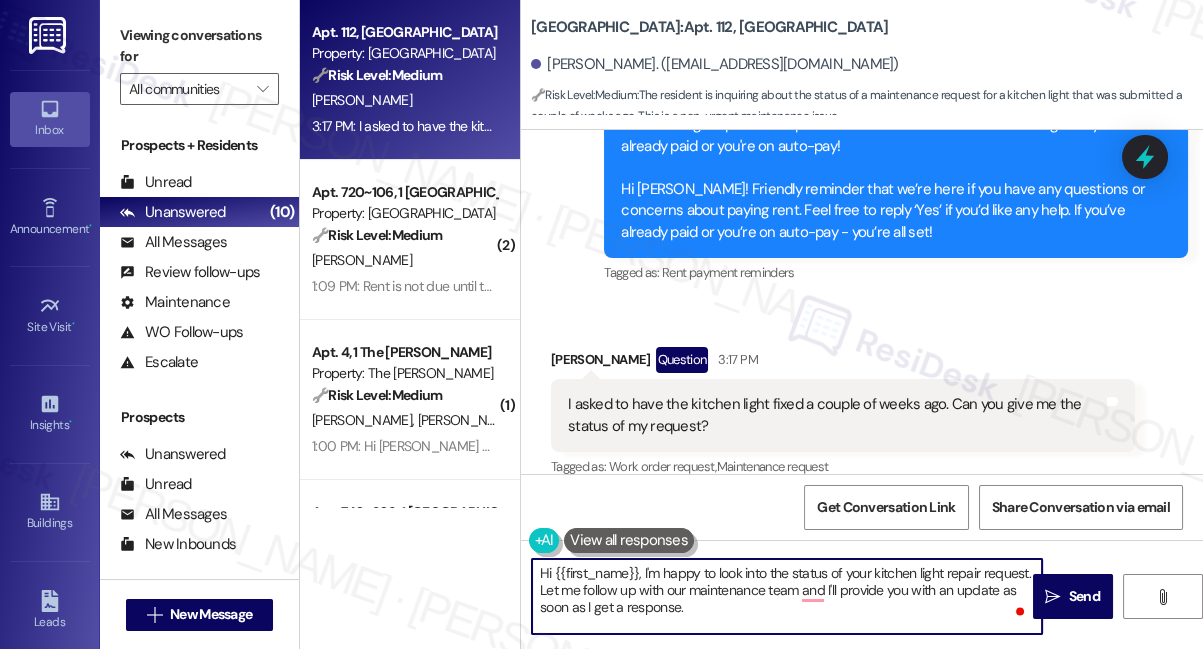 click on "Hi {{first_name}}, I'm happy to look into the status of your kitchen light repair request. Let me follow up with our maintenance team and I'll provide you with an update as soon as I get a response." at bounding box center [787, 596] 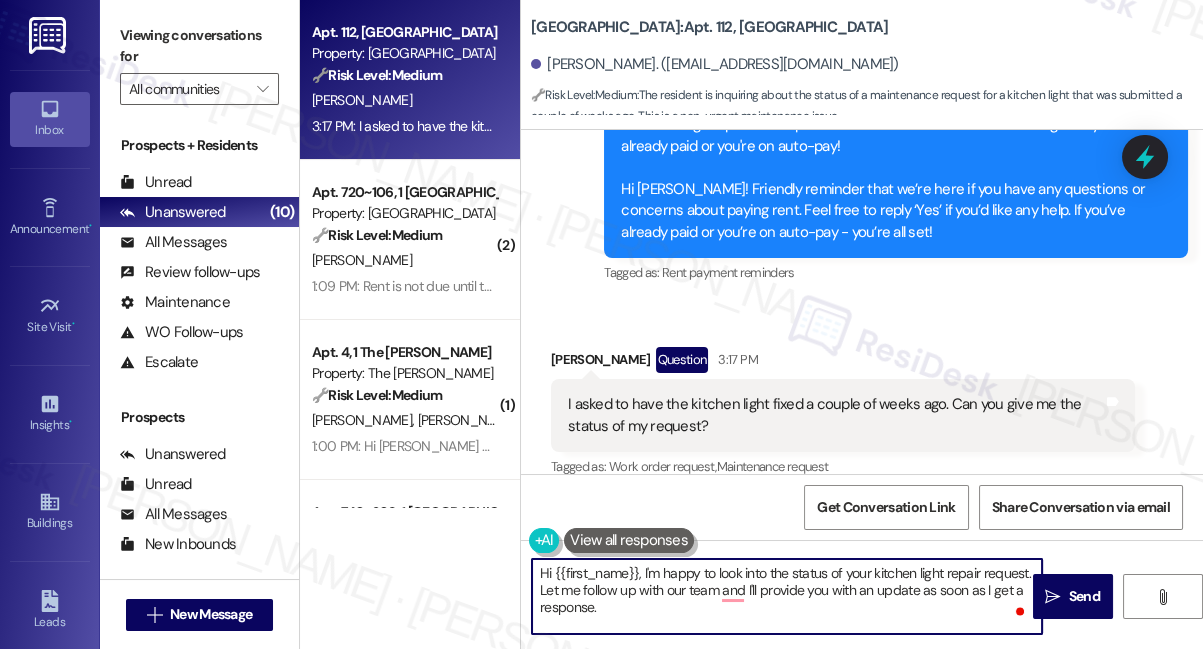 click on "Hi {{first_name}}, I'm happy to look into the status of your kitchen light repair request. Let me follow up with our team and I'll provide you with an update as soon as I get a response." at bounding box center (787, 596) 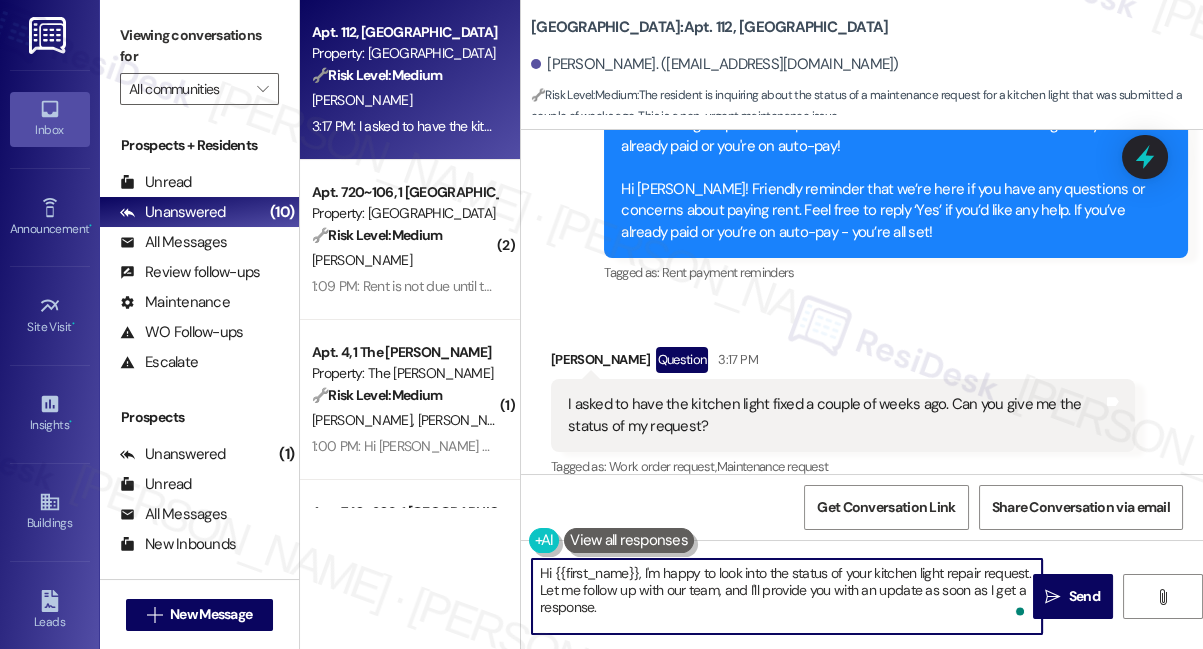 click on "Hi {{first_name}}, I'm happy to look into the status of your kitchen light repair request. Let me follow up with our team, and I'll provide you with an update as soon as I get a response." at bounding box center [787, 596] 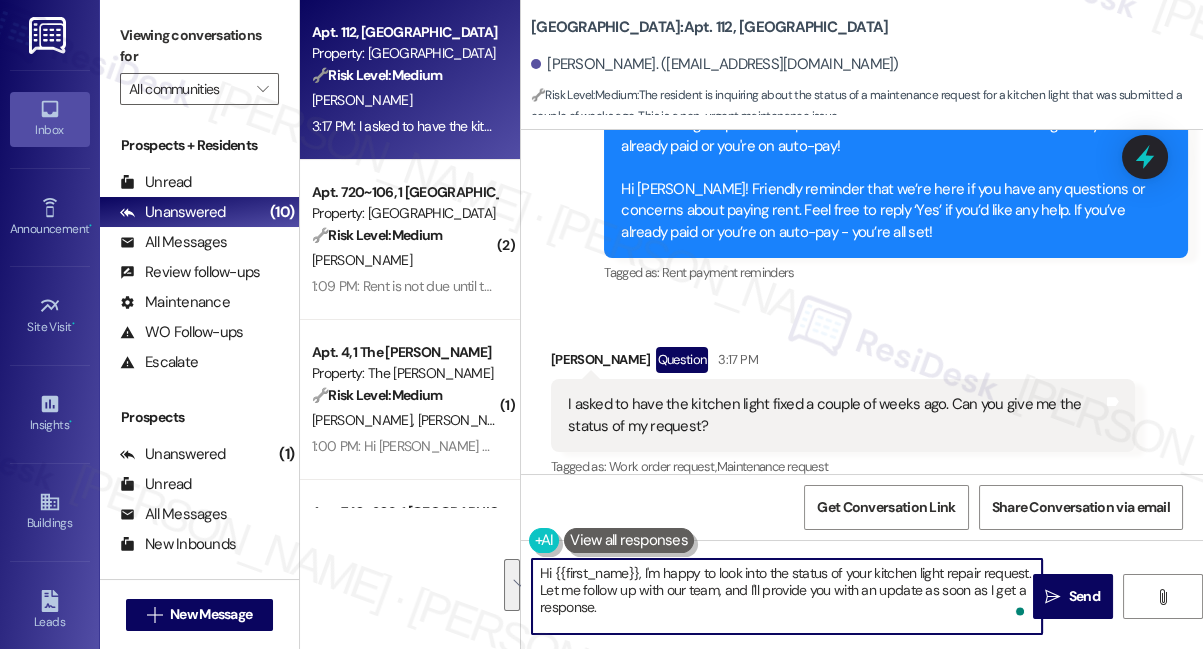 click on "Hi {{first_name}}, I'm happy to look into the status of your kitchen light repair request. Let me follow up with our team, and I'll provide you with an update as soon as I get a response." at bounding box center [787, 596] 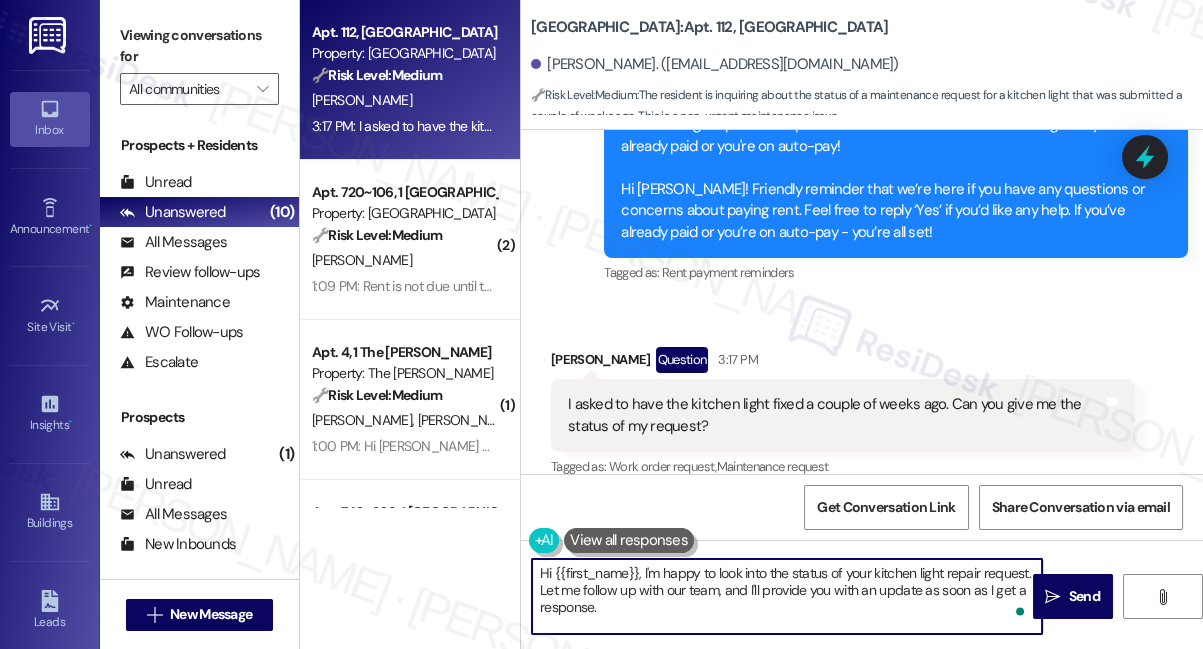 click on "Hi {{first_name}}, I'm happy to look into the status of your kitchen light repair request. Let me follow up with our team, and I'll provide you with an update as soon as I get a response." at bounding box center (787, 596) 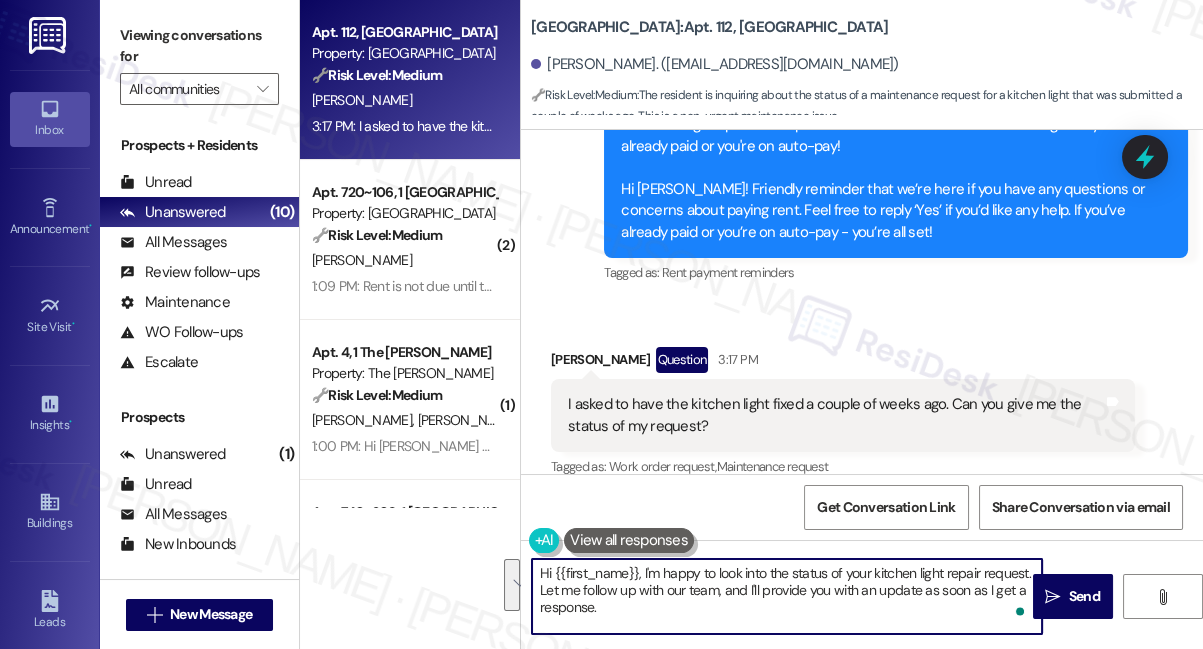 click on "Hi {{first_name}}, I'm happy to look into the status of your kitchen light repair request. Let me follow up with our team, and I'll provide you with an update as soon as I get a response." at bounding box center [787, 596] 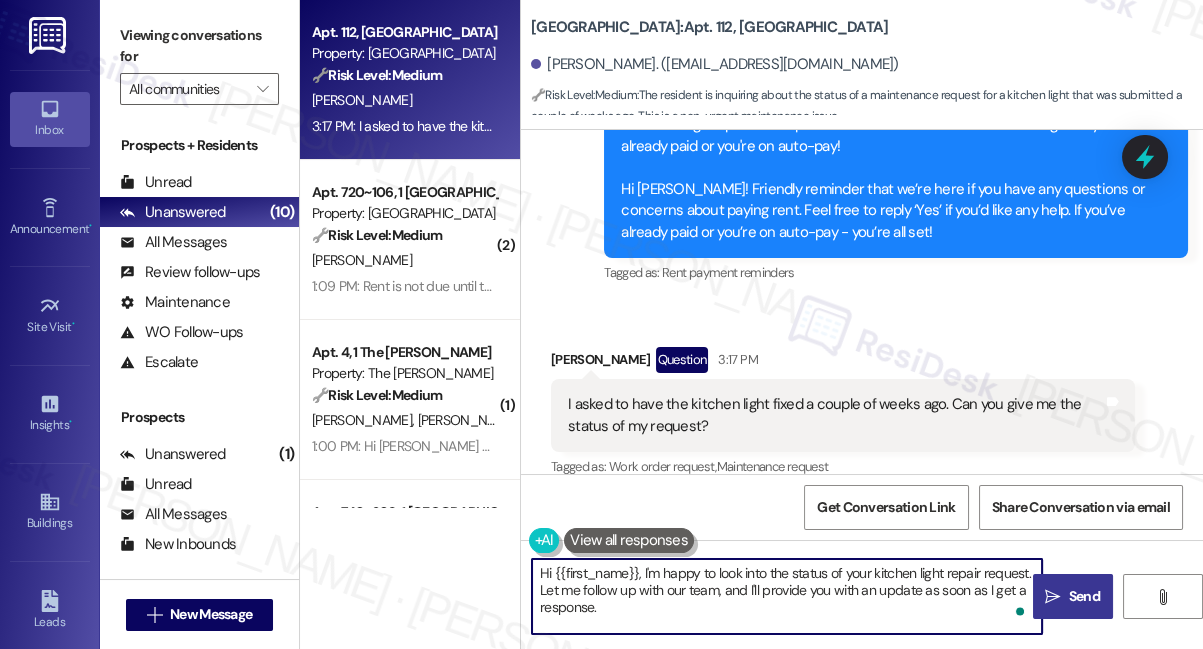 type on "Hi {{first_name}}, I'm happy to look into the status of your kitchen light repair request. Let me follow up with our team, and I'll provide you with an update as soon as I get a response." 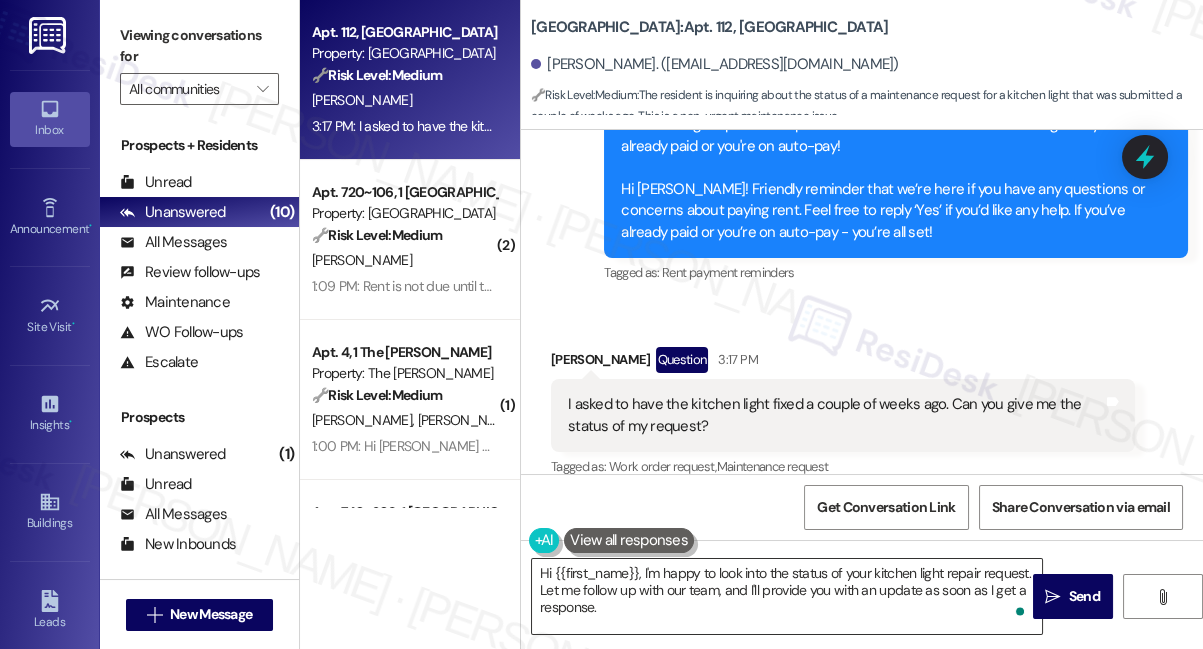 click on "Hi {{first_name}}, I'm happy to look into the status of your kitchen light repair request. Let me follow up with our team, and I'll provide you with an update as soon as I get a response." at bounding box center [787, 596] 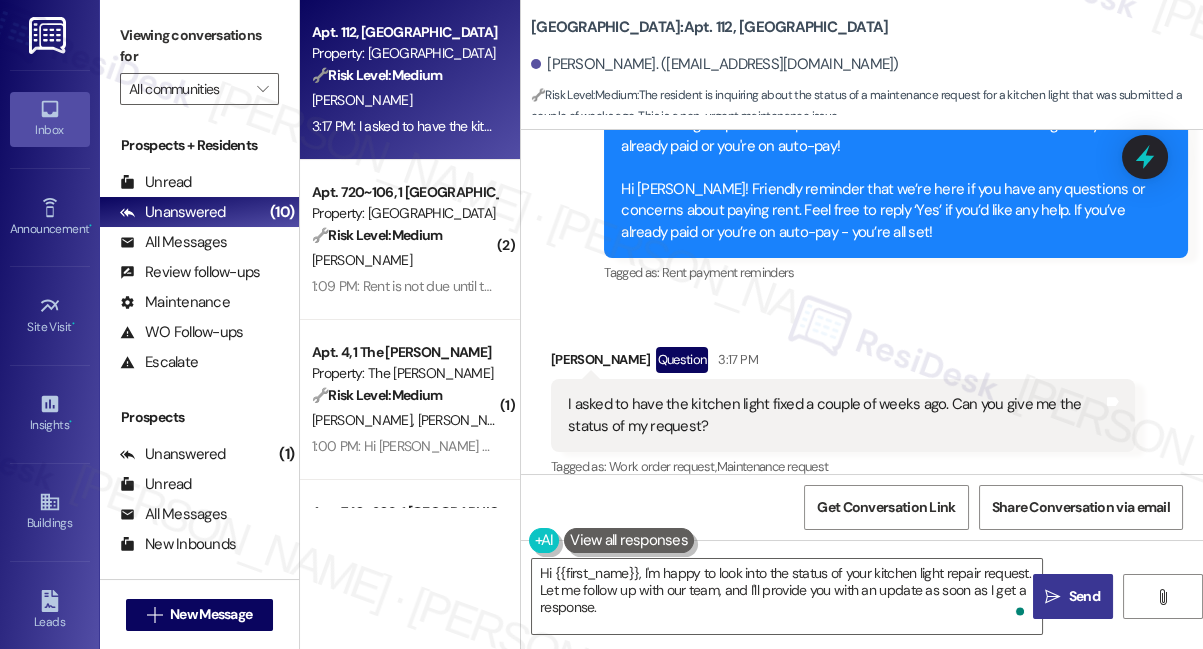 click on "" at bounding box center [1052, 597] 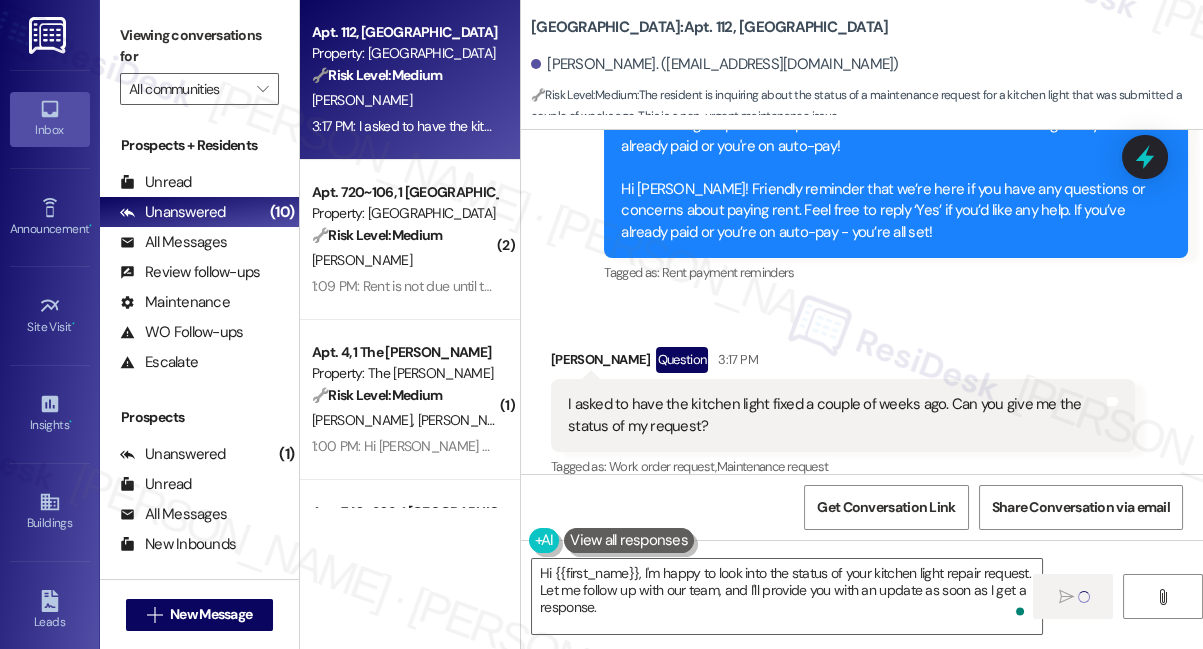 type 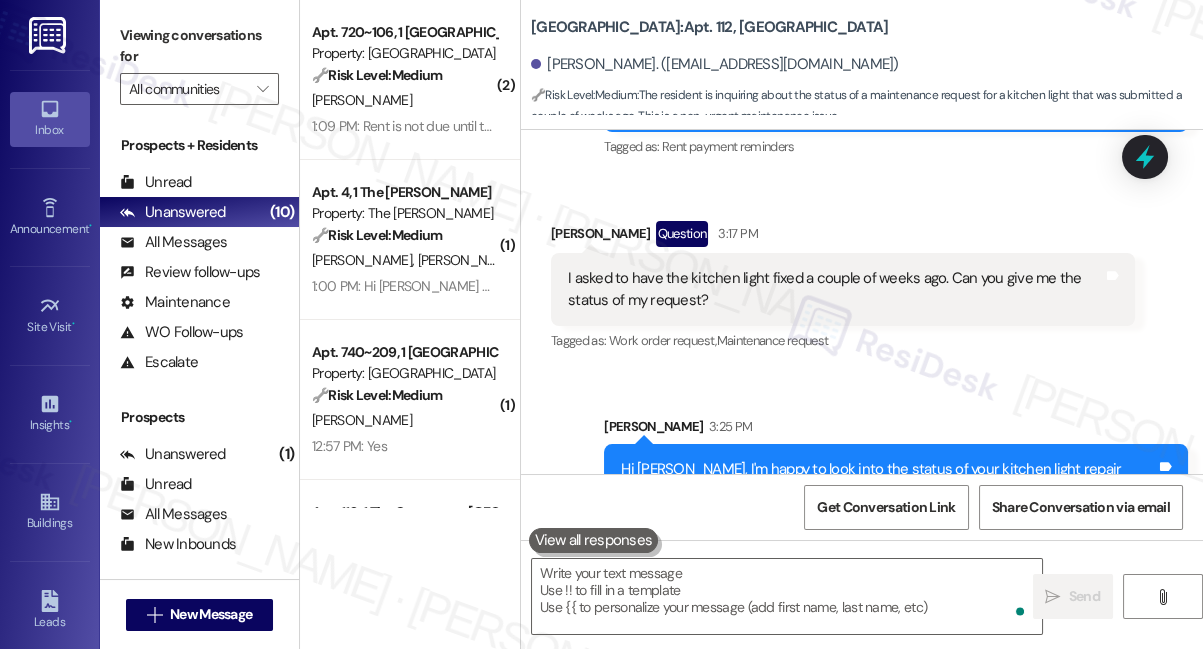 scroll, scrollTop: 6420, scrollLeft: 0, axis: vertical 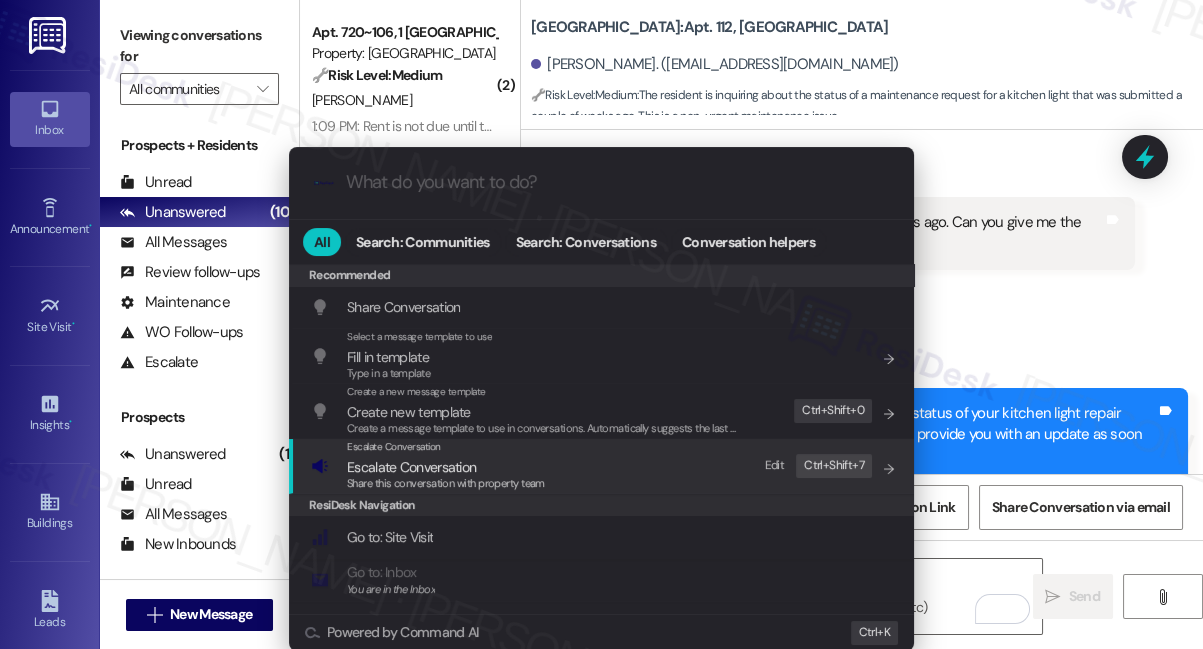 click on "Escalate Conversation Escalate Conversation Share this conversation with property team Edit Ctrl+ Shift+ 7" at bounding box center [603, 466] 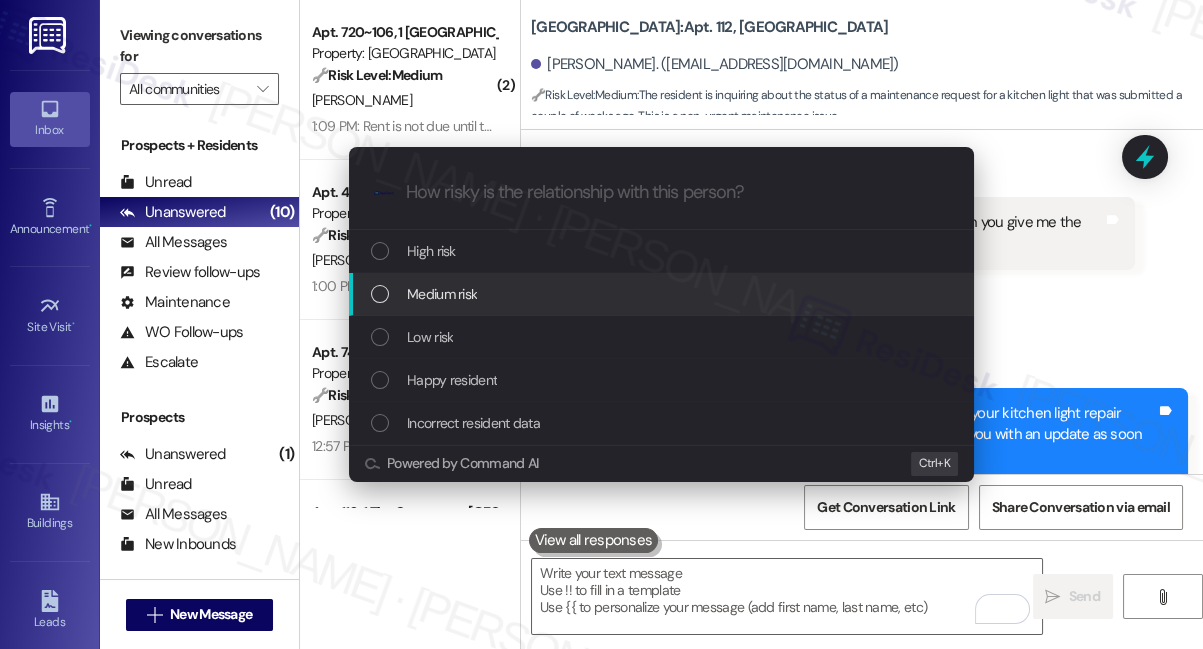 click on "Medium risk" at bounding box center [661, 294] 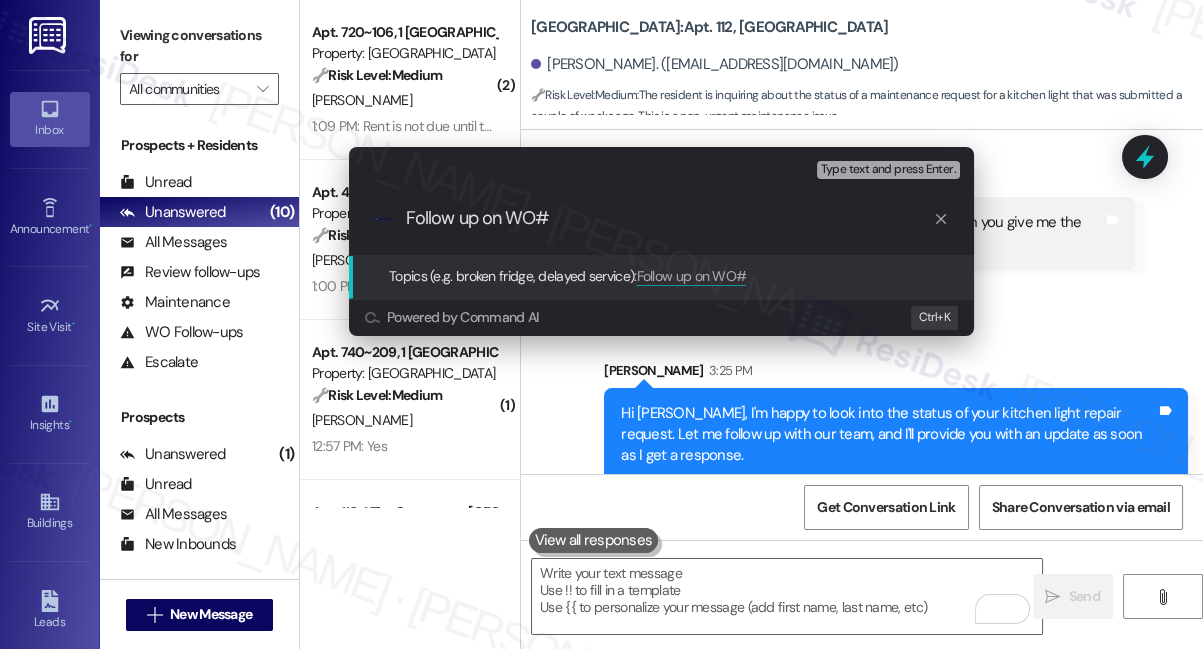 paste on "8463344" 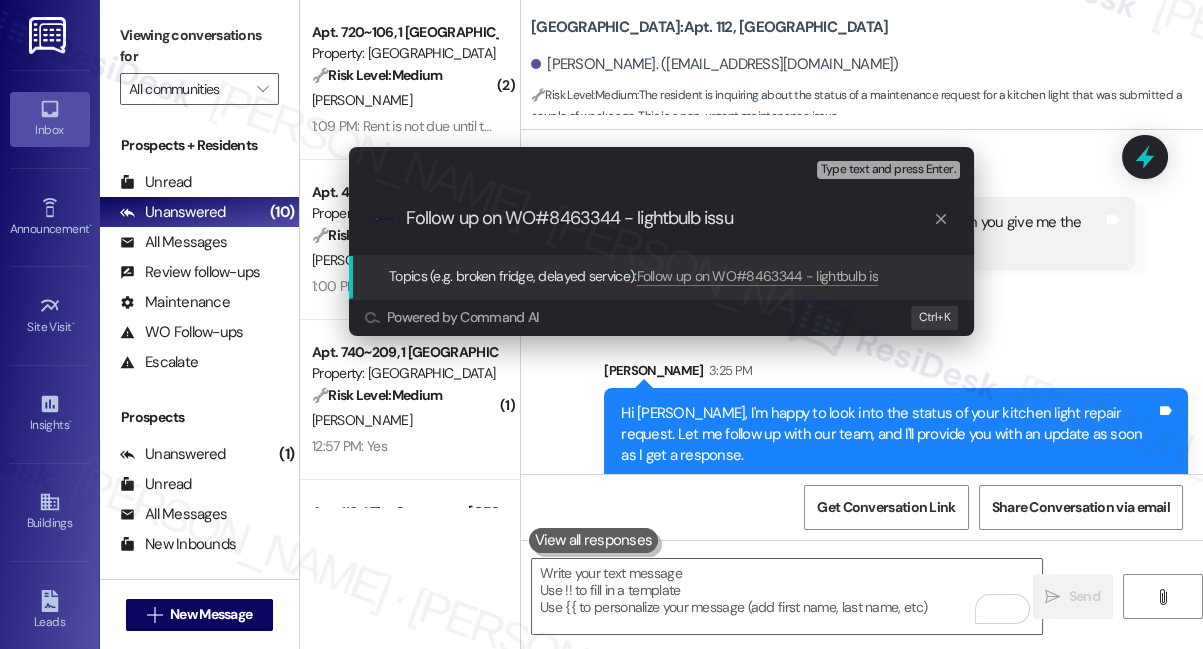 type on "Follow up on WO#8463344 - lightbulb issue" 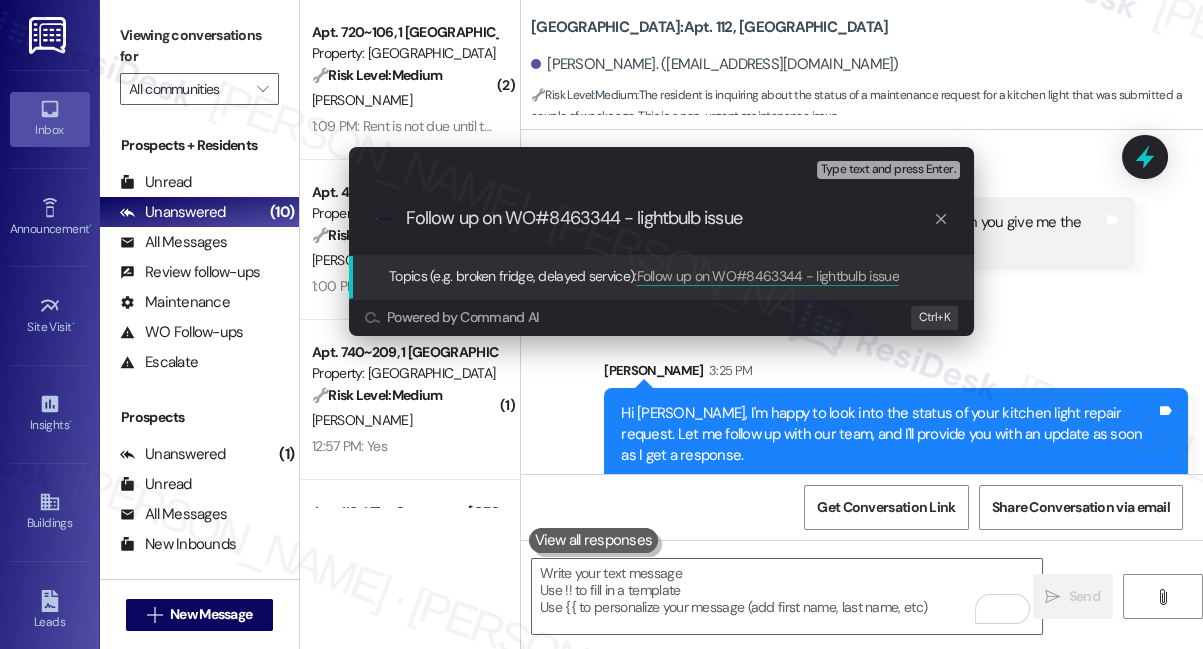 type 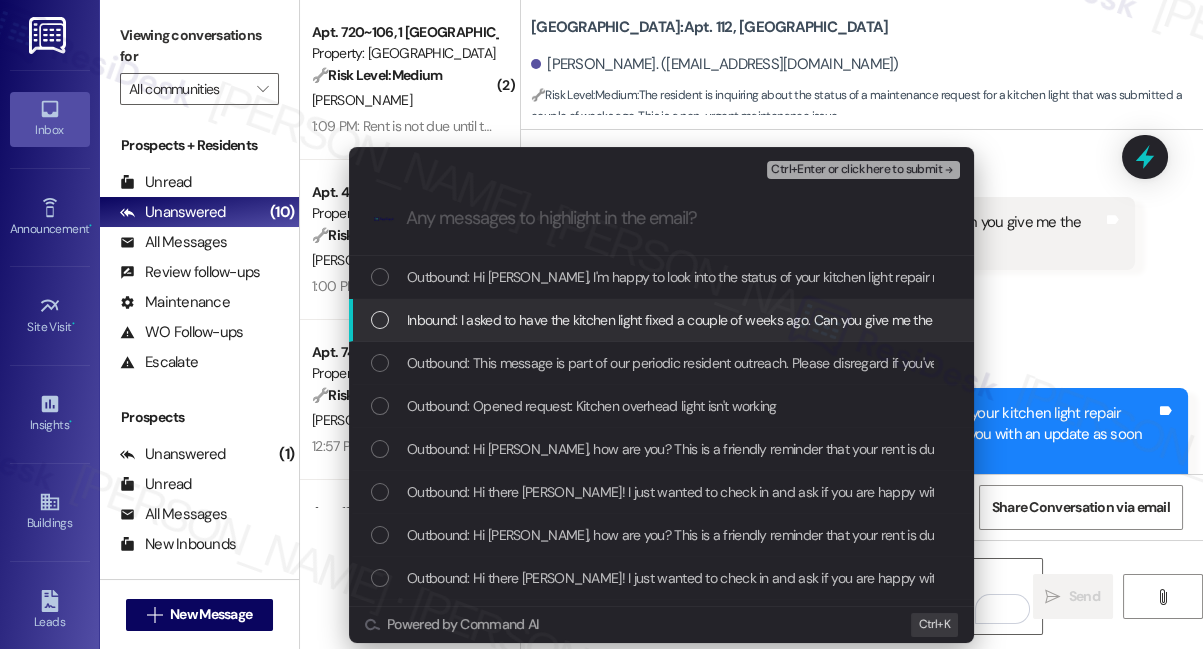 click on "Inbound: I asked to have the kitchen light fixed a couple of weeks ago. Can you give me the status of my request?" at bounding box center (735, 320) 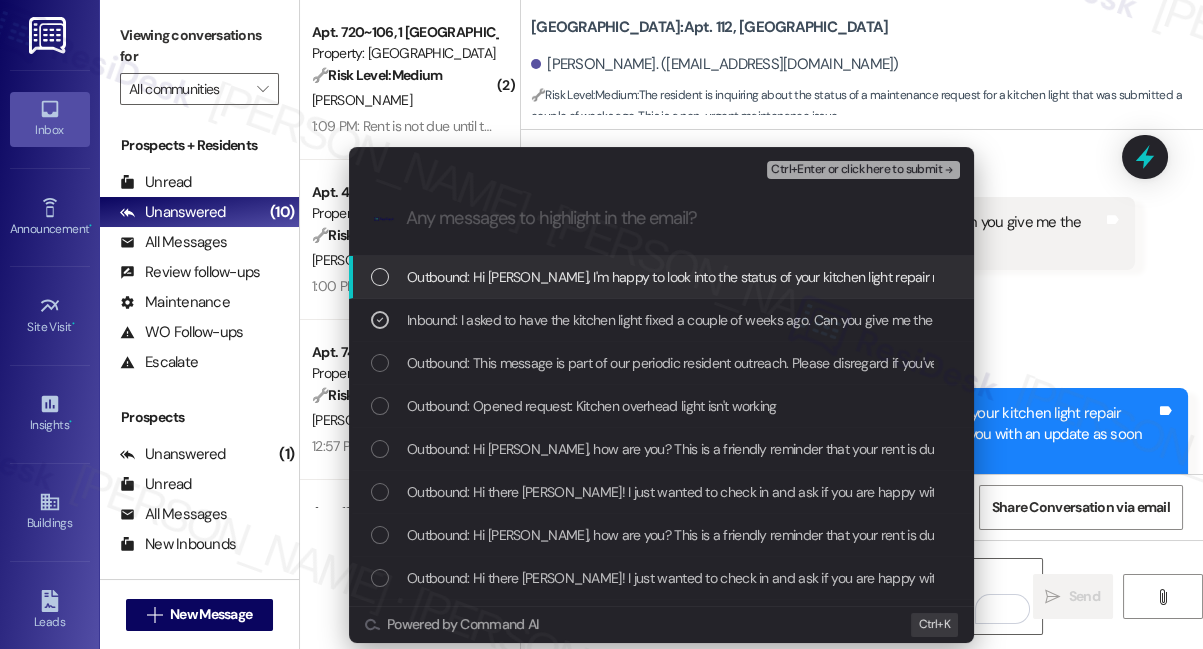 click on "Ctrl+Enter or click here to submit" at bounding box center [856, 170] 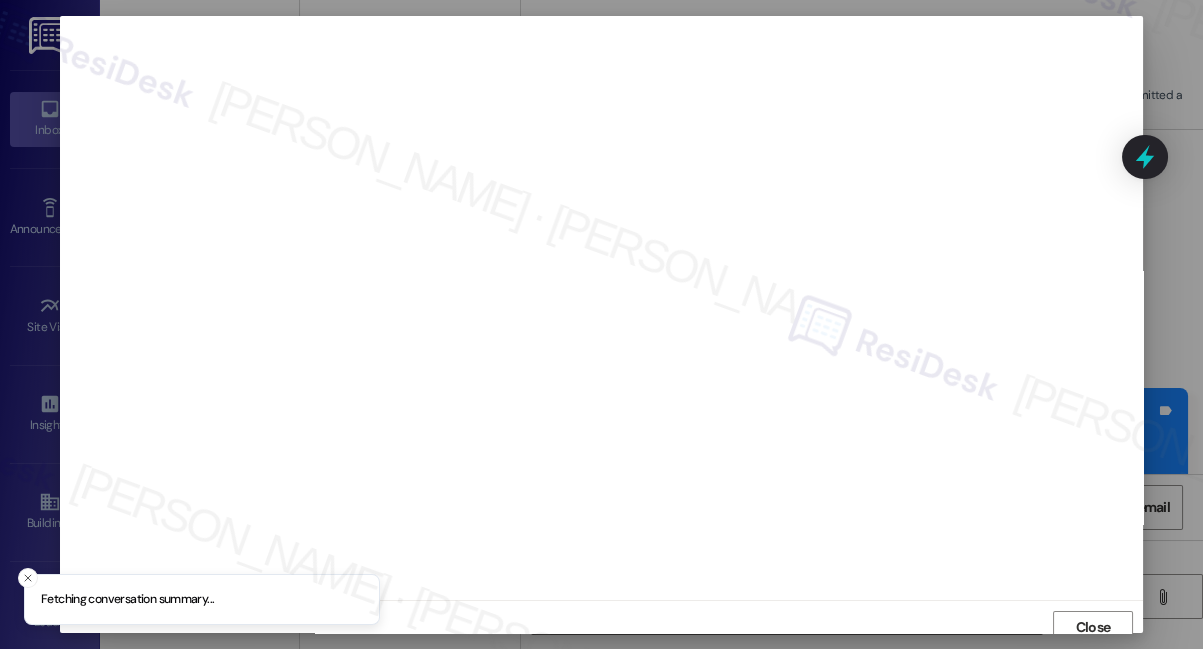 scroll, scrollTop: 10, scrollLeft: 0, axis: vertical 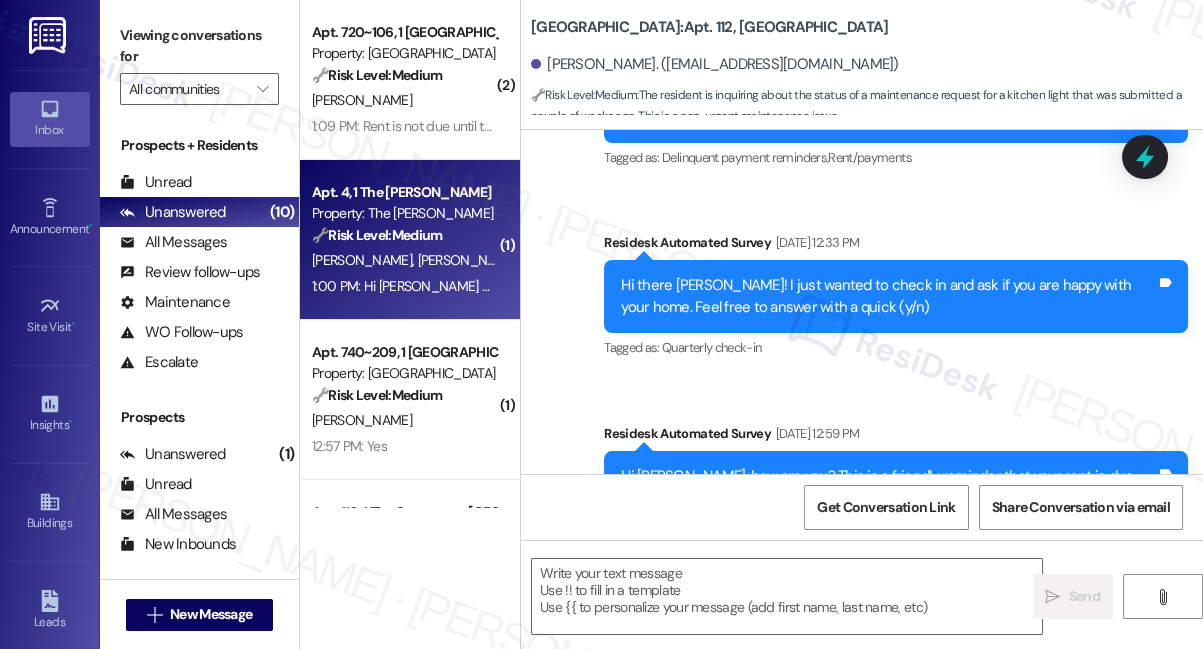 type on "Fetching suggested responses. Please feel free to read through the conversation in the meantime." 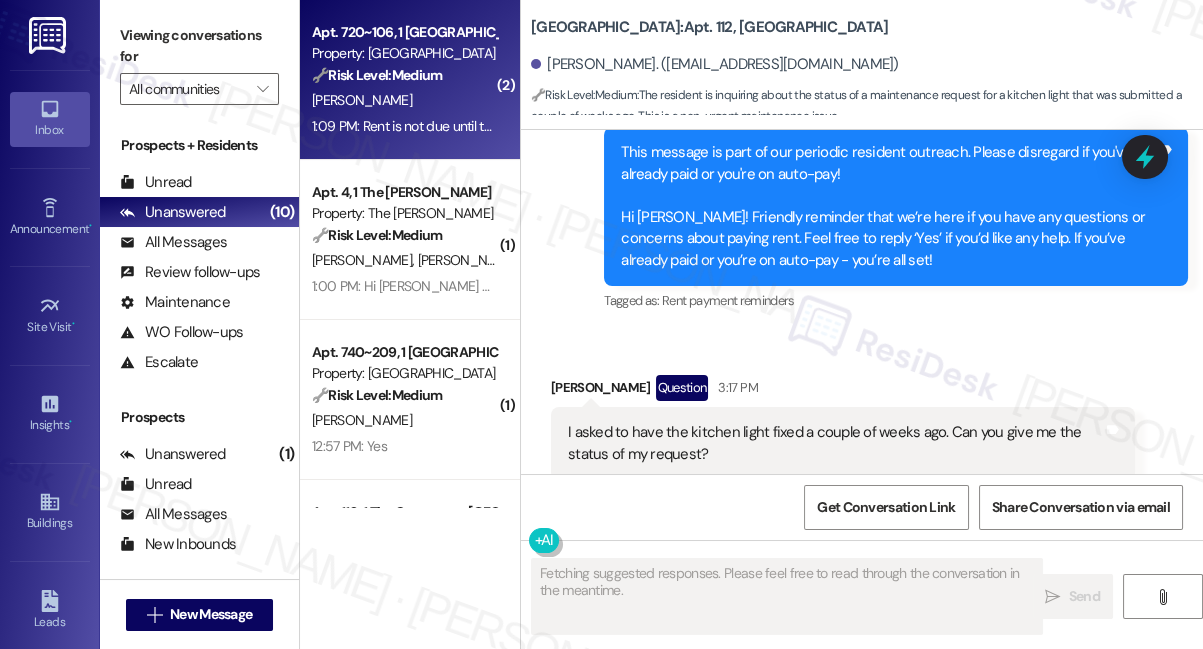 scroll, scrollTop: 6237, scrollLeft: 0, axis: vertical 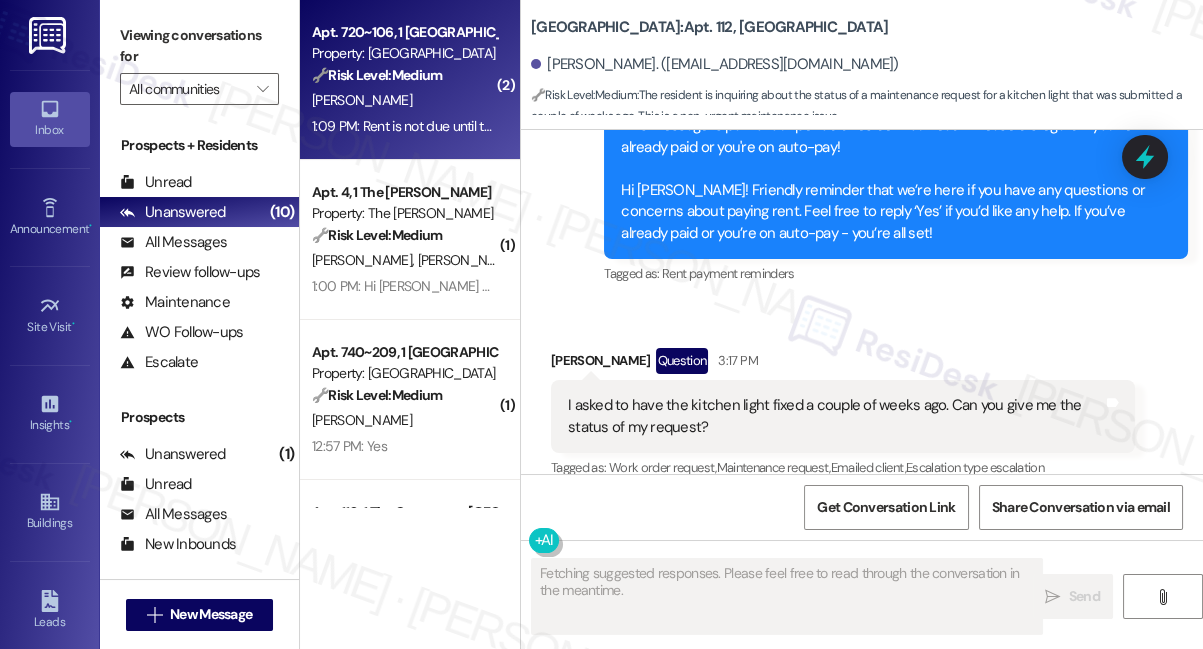 click on "[PERSON_NAME]" at bounding box center (404, 100) 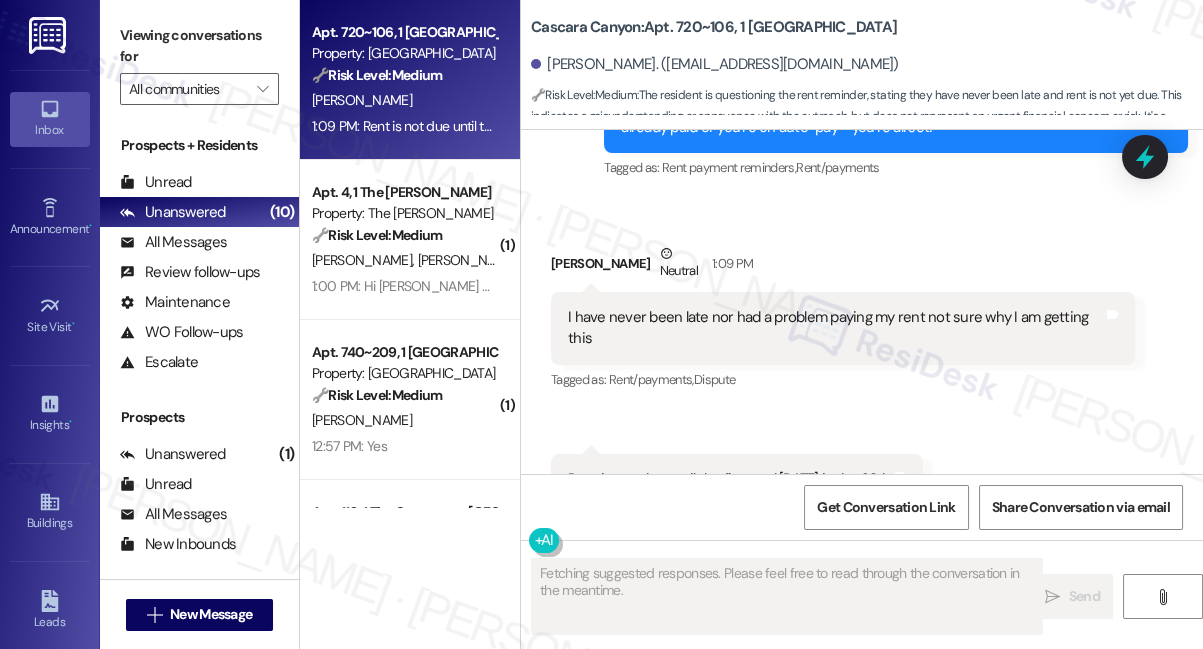 scroll, scrollTop: 9900, scrollLeft: 0, axis: vertical 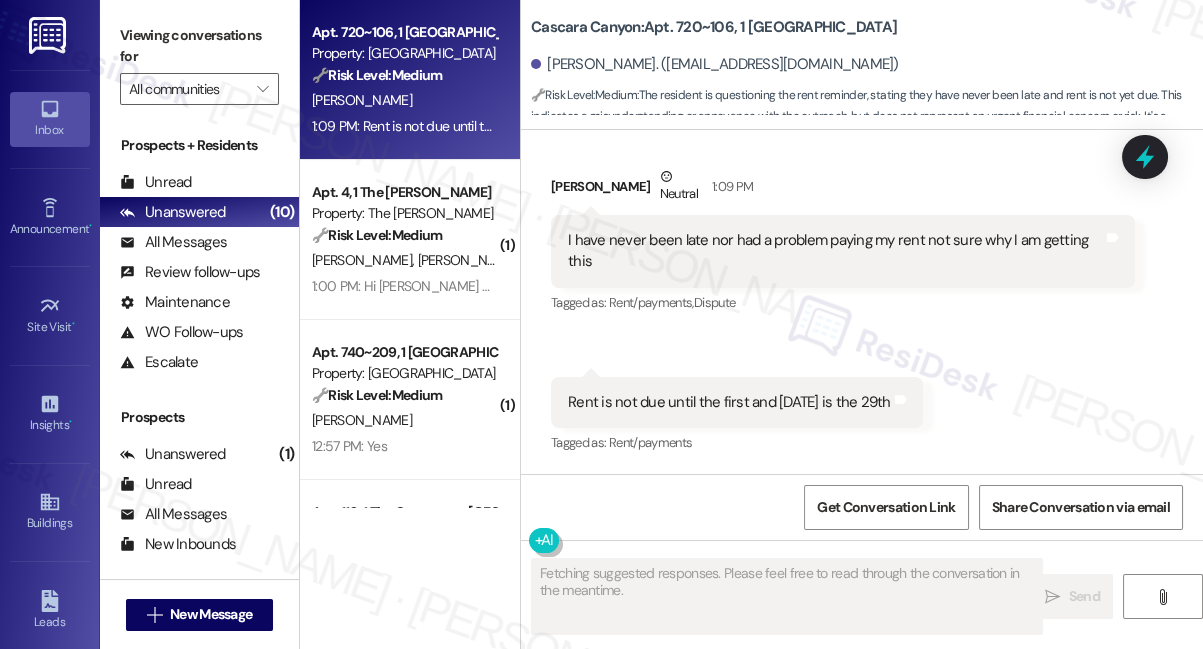 click on "I have never been late nor had a problem paying my rent not sure why I am getting this" at bounding box center (835, 251) 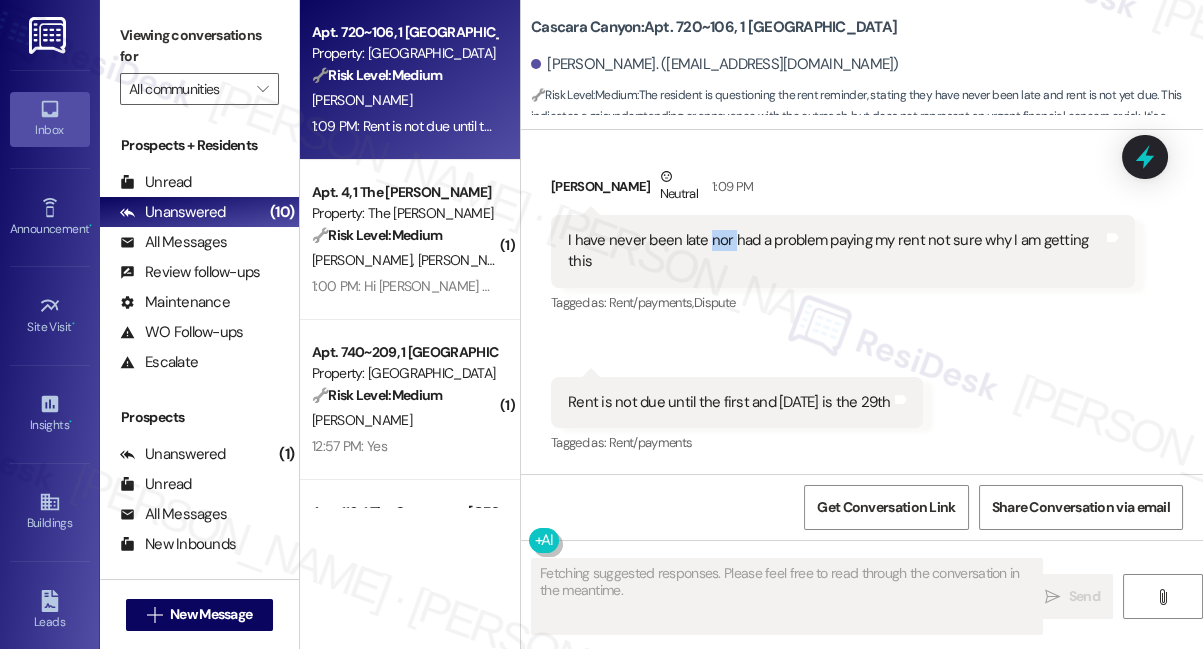 click on "I have never been late nor had a problem paying my rent not sure why I am getting this" at bounding box center (835, 251) 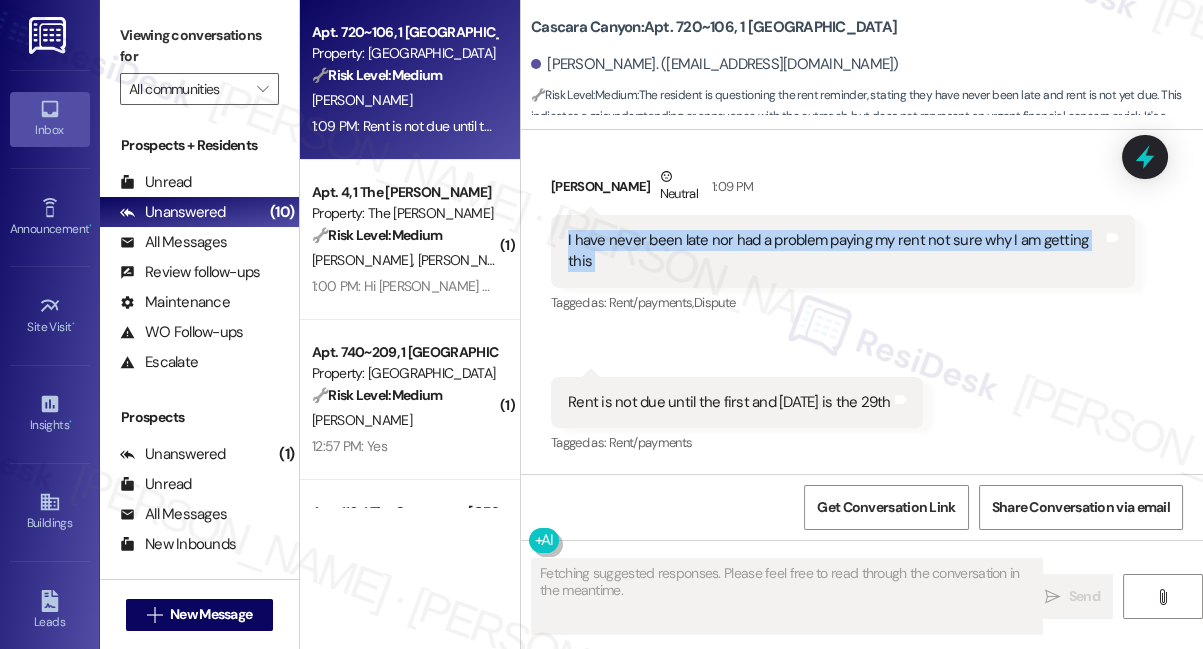 click on "I have never been late nor had a problem paying my rent not sure why I am getting this" at bounding box center (835, 251) 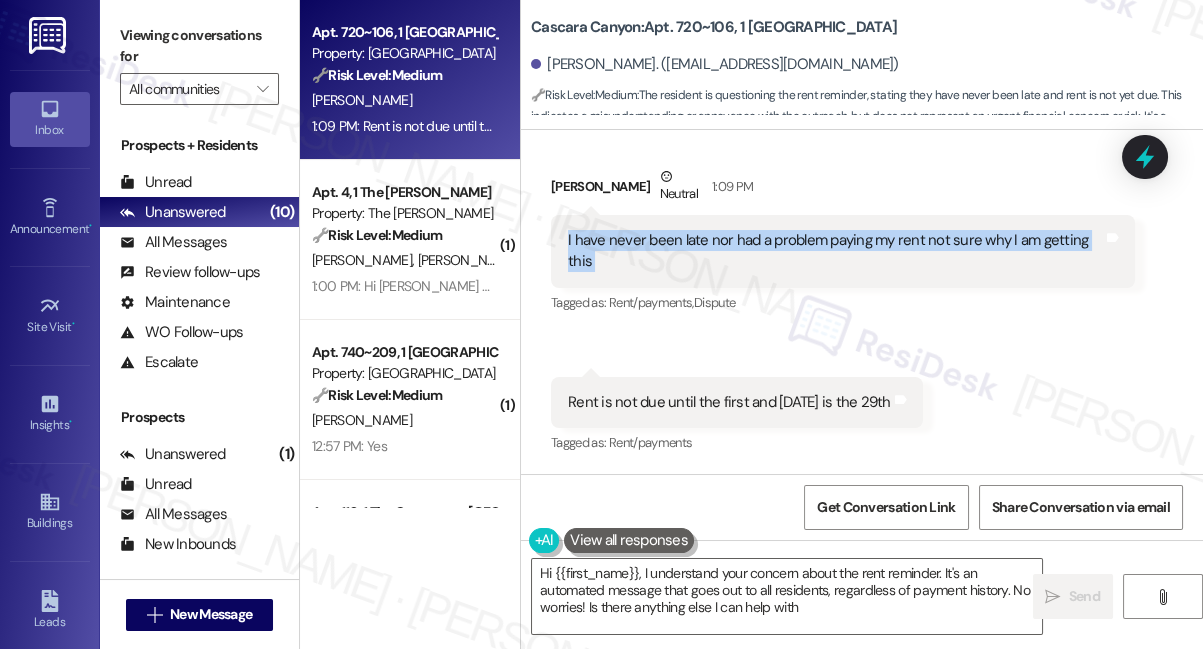 type on "Hi {{first_name}}, I understand your concern about the rent reminder. It's an automated message that goes out to all residents, regardless of payment history. No worries! Is there anything else I can help with?" 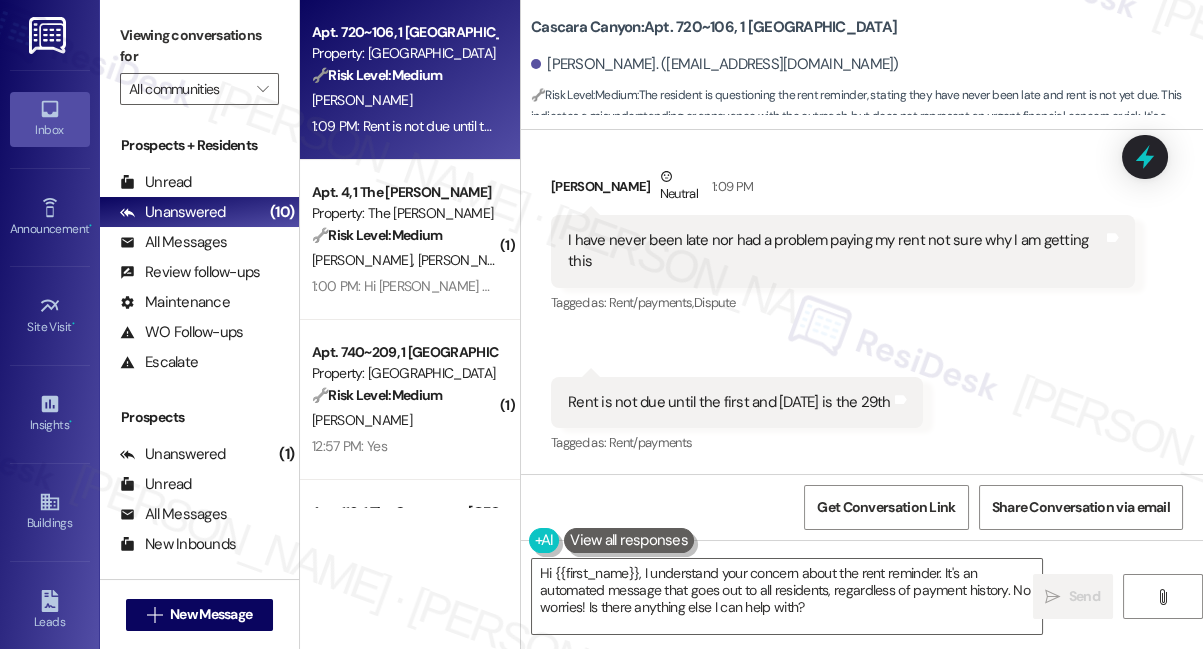 click on "Rent is not due until the first and today is the 29th" at bounding box center (729, 402) 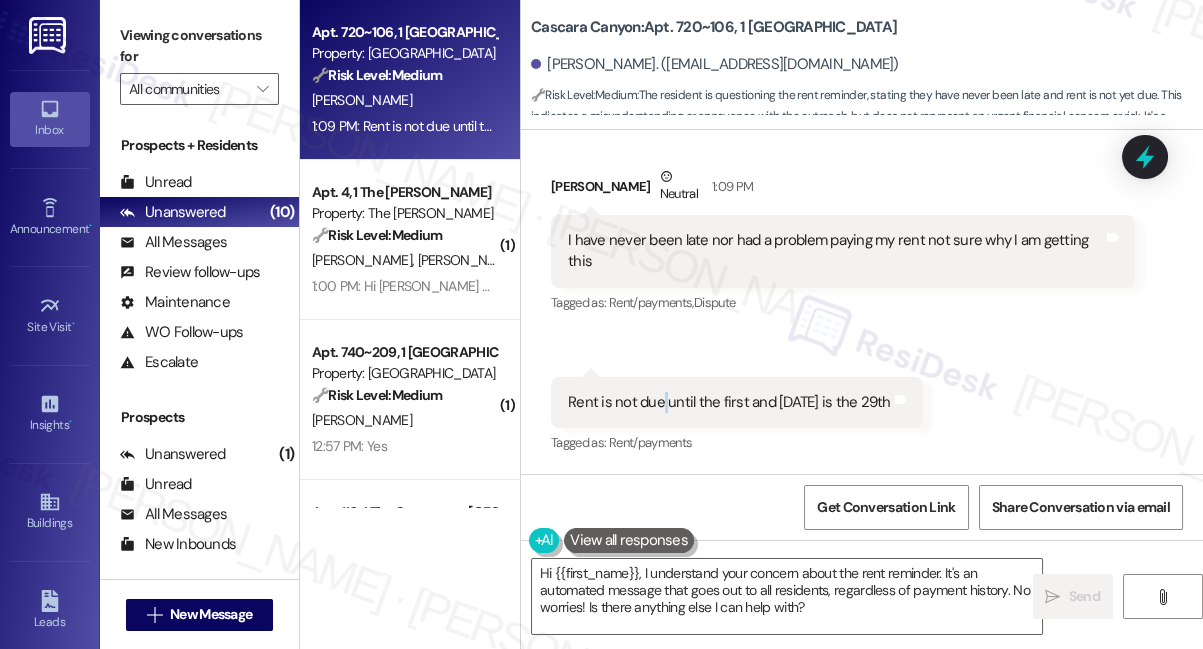 click on "Rent is not due until the first and today is the 29th" at bounding box center (729, 402) 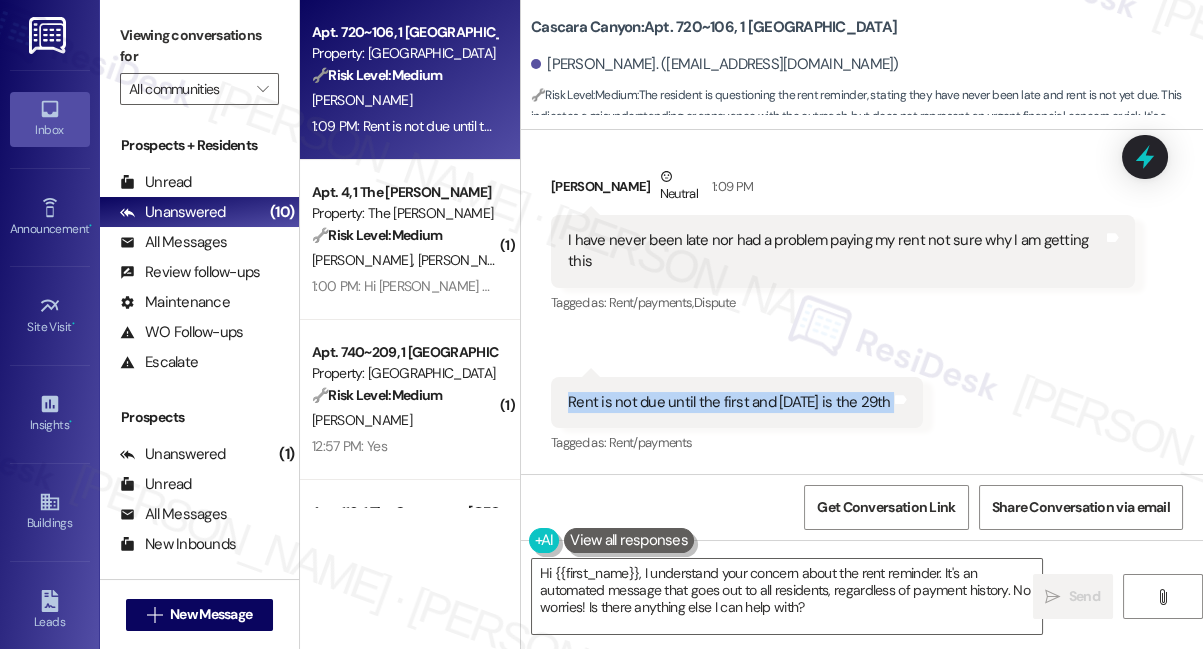 click on "Rent is not due until the first and today is the 29th" at bounding box center [729, 402] 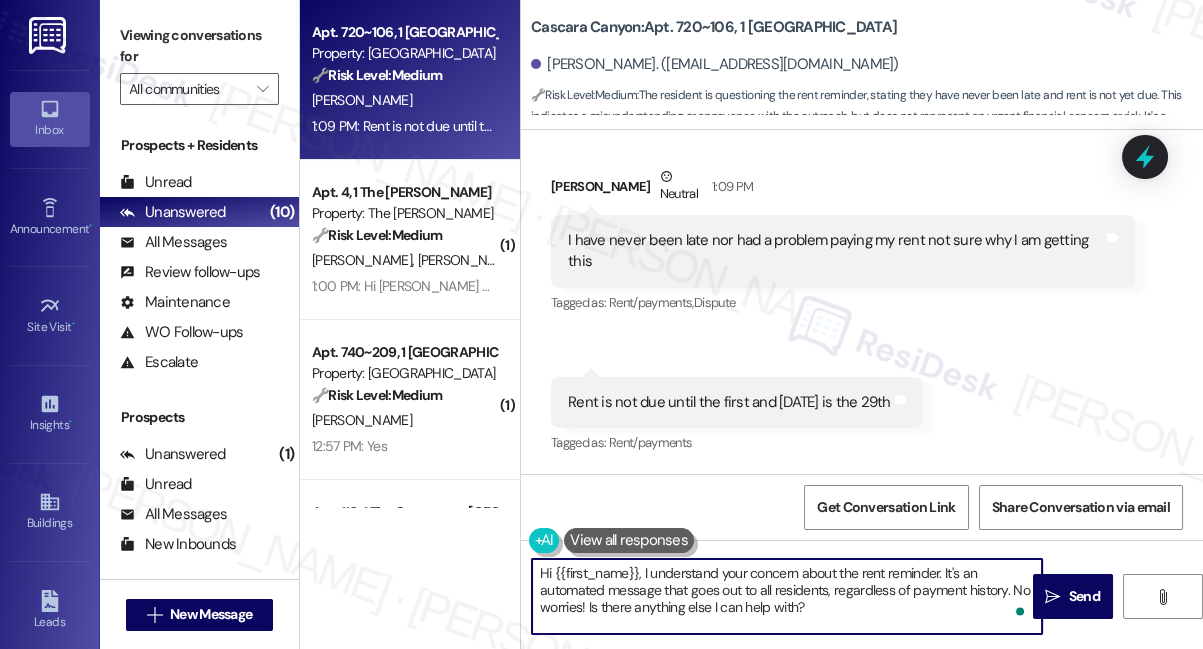 drag, startPoint x: 777, startPoint y: 590, endPoint x: 907, endPoint y: 596, distance: 130.13838 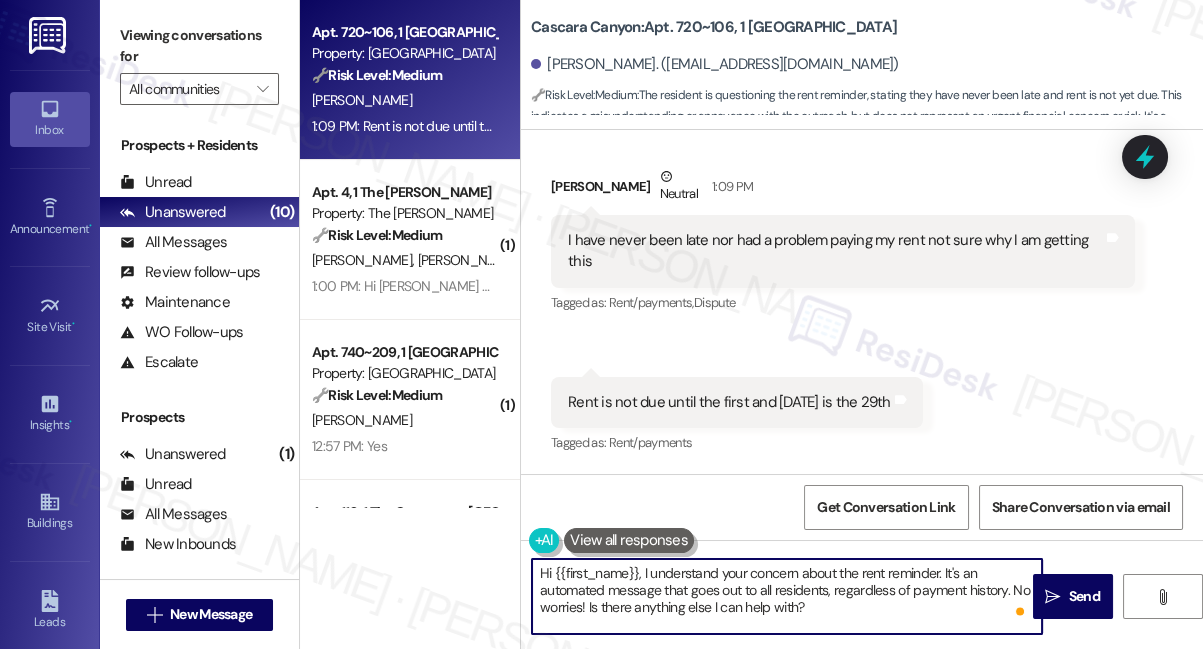 drag, startPoint x: 650, startPoint y: 606, endPoint x: 675, endPoint y: 604, distance: 25.079872 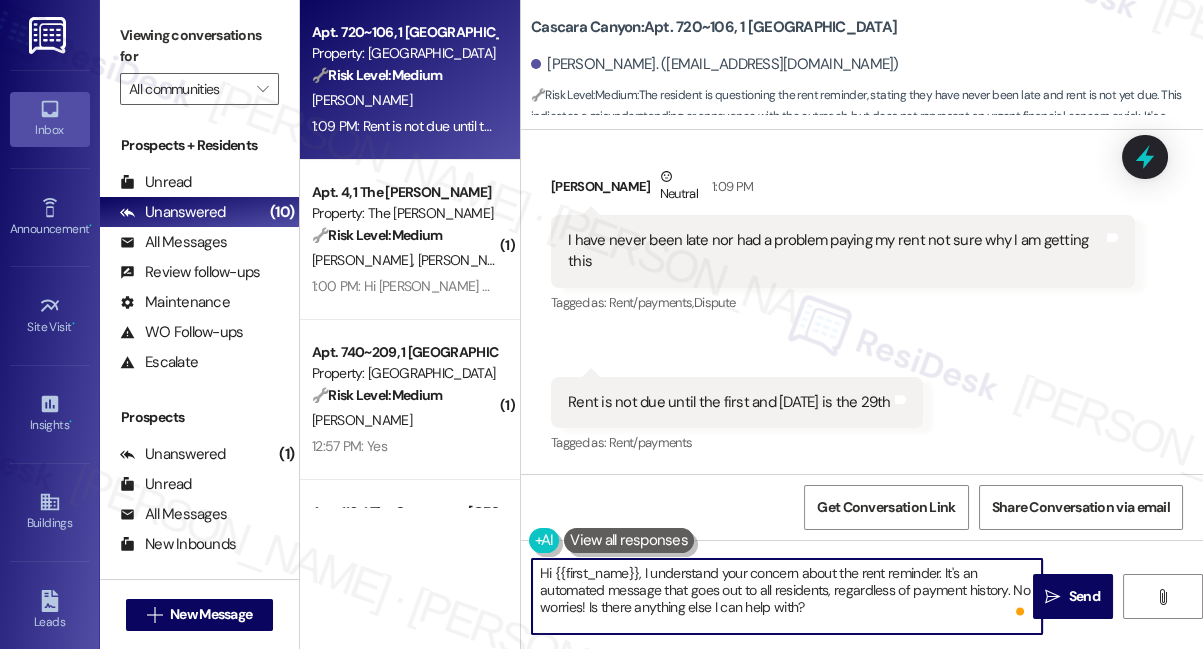 drag, startPoint x: 888, startPoint y: 608, endPoint x: 736, endPoint y: 607, distance: 152.0033 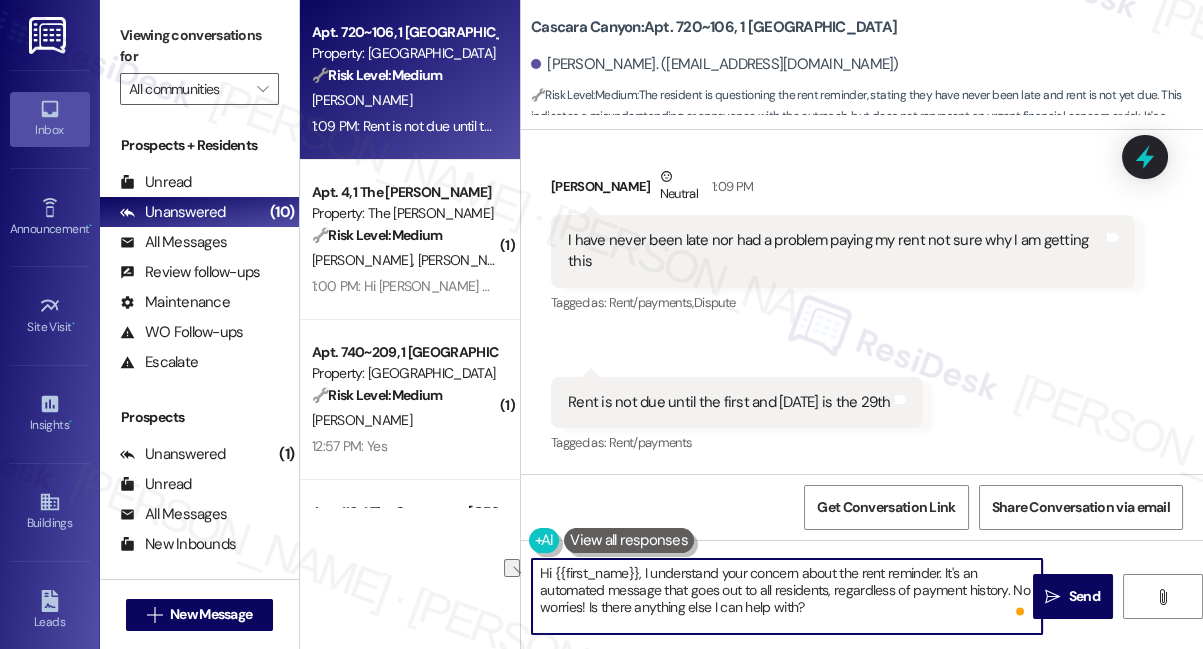 click on "Hi {{first_name}}, I understand your concern about the rent reminder. It's an automated message that goes out to all residents, regardless of payment history. No worries! Is there anything else I can help with?" at bounding box center (787, 596) 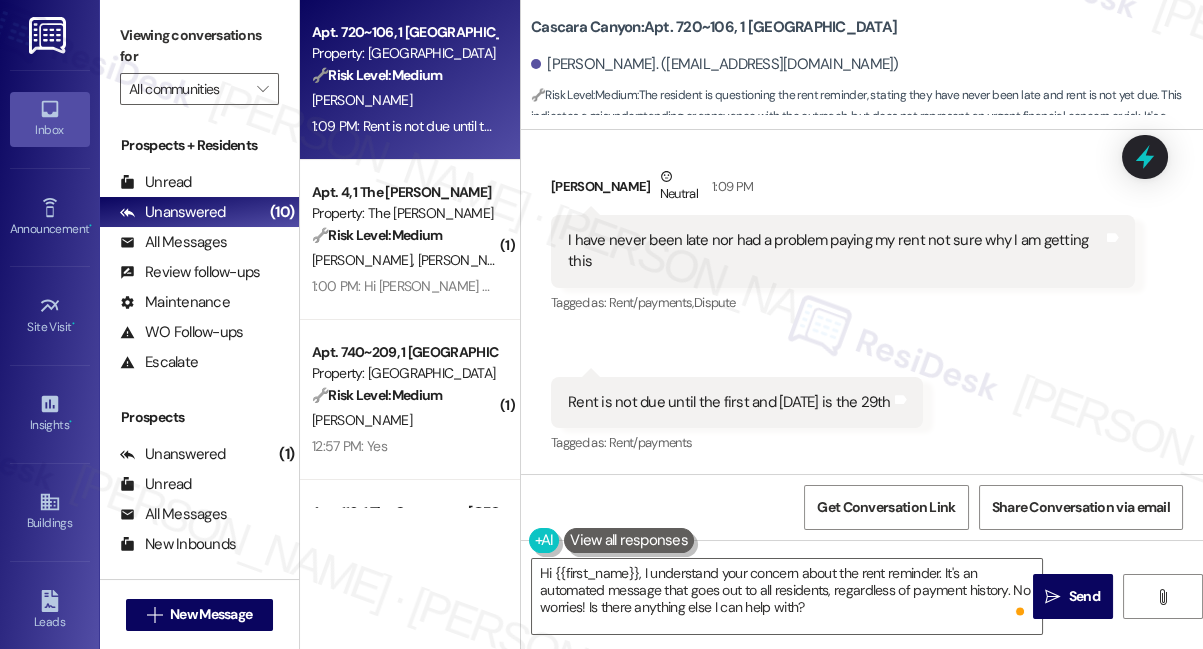 click on "Nalani Carmichael   Neutral 1:09 PM" at bounding box center (843, 190) 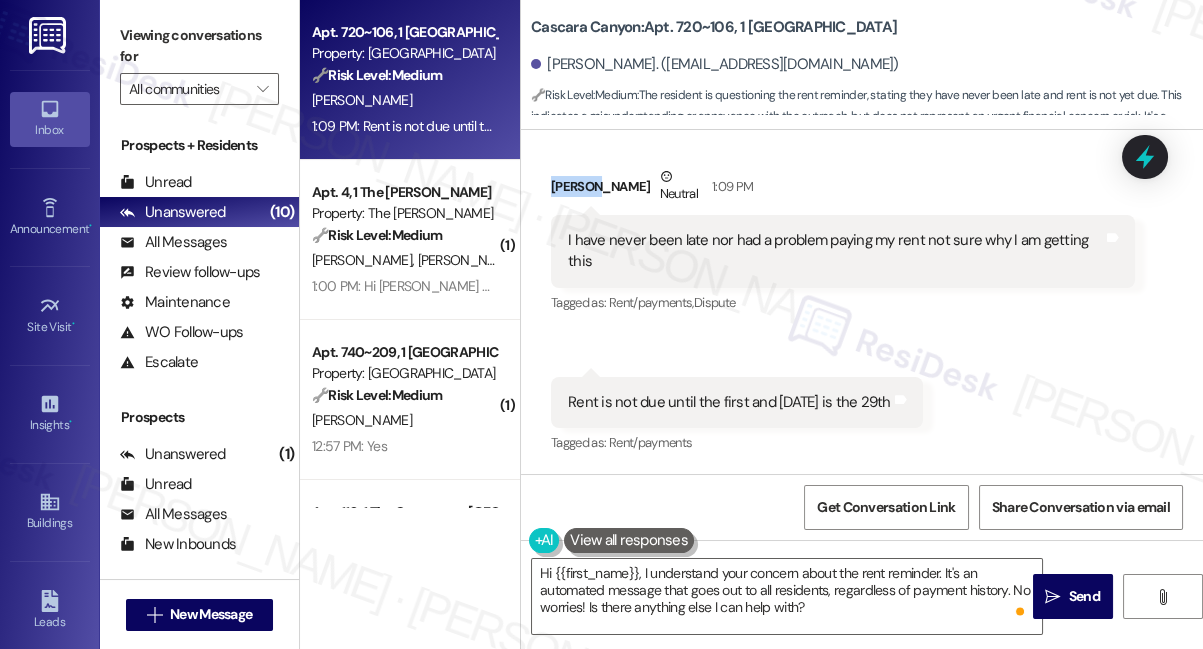 click on "Nalani Carmichael   Neutral 1:09 PM" at bounding box center [843, 190] 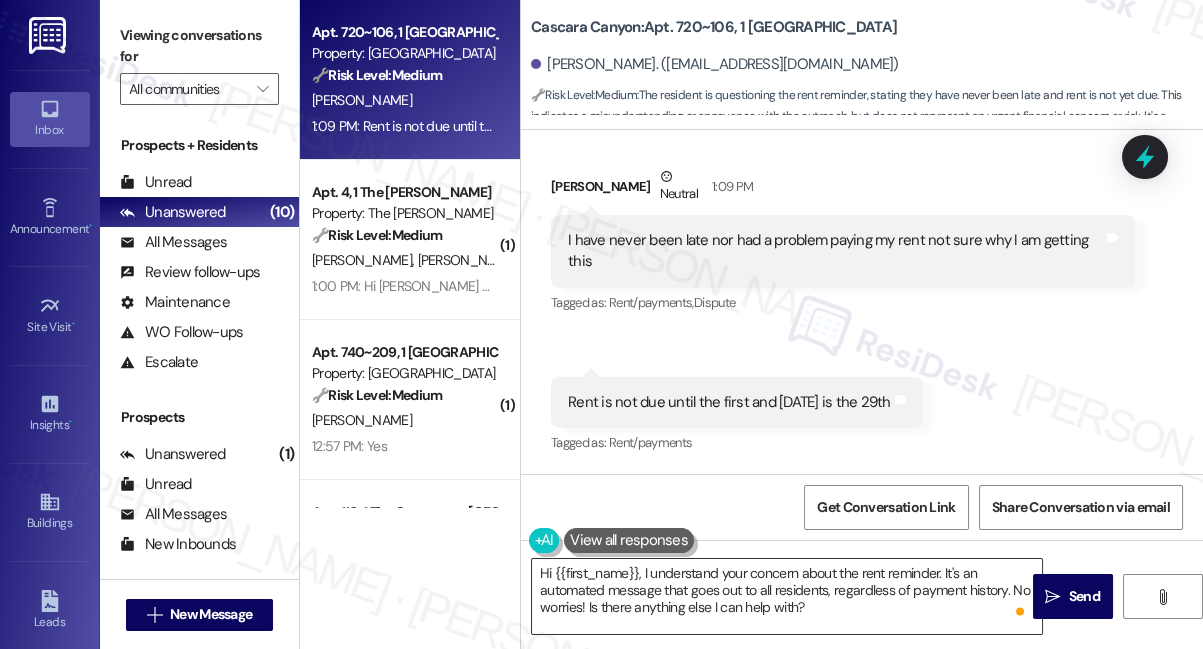 click on "Hi {{first_name}}, I understand your concern about the rent reminder. It's an automated message that goes out to all residents, regardless of payment history. No worries! Is there anything else I can help with?" at bounding box center [787, 596] 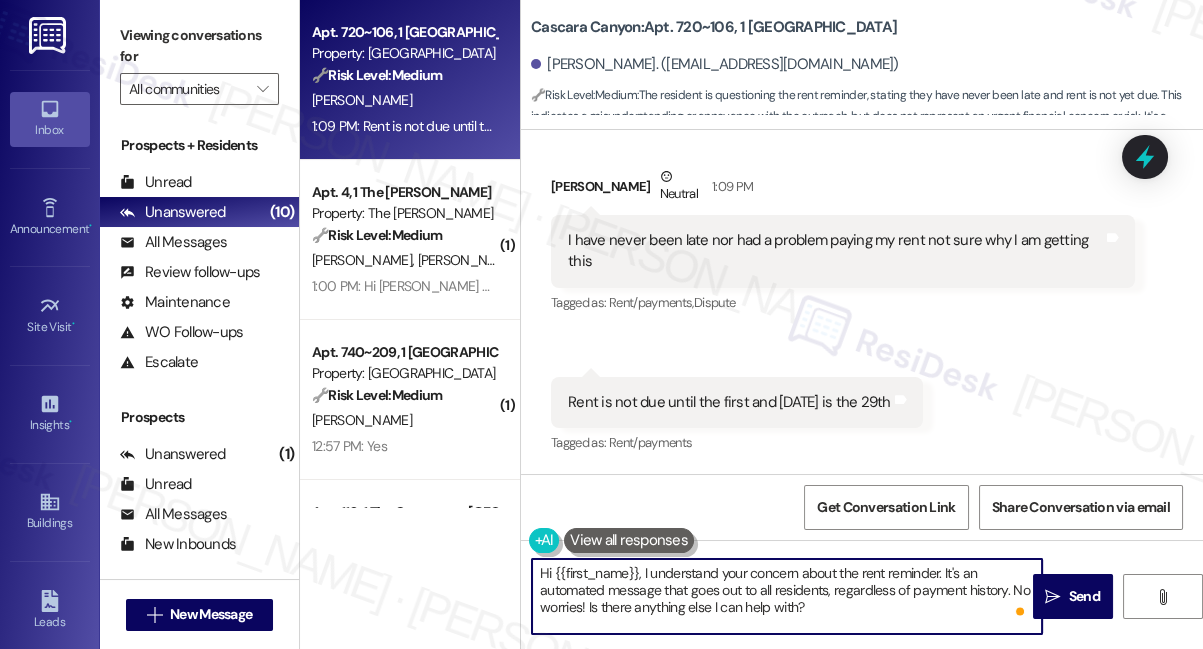 click on "Hi {{first_name}}, I understand your concern about the rent reminder. It's an automated message that goes out to all residents, regardless of payment history. No worries! Is there anything else I can help with?" at bounding box center [787, 596] 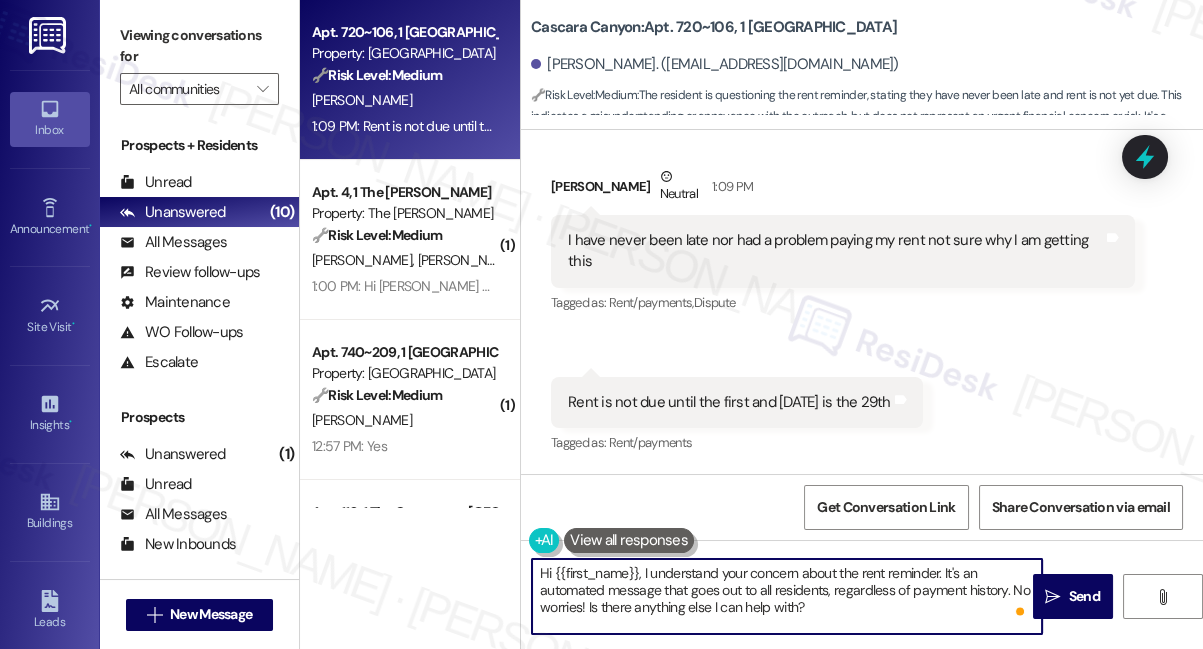 click on "Hi {{first_name}}, I understand your concern about the rent reminder. It's an automated message that goes out to all residents, regardless of payment history. No worries! Is there anything else I can help with?" at bounding box center (787, 596) 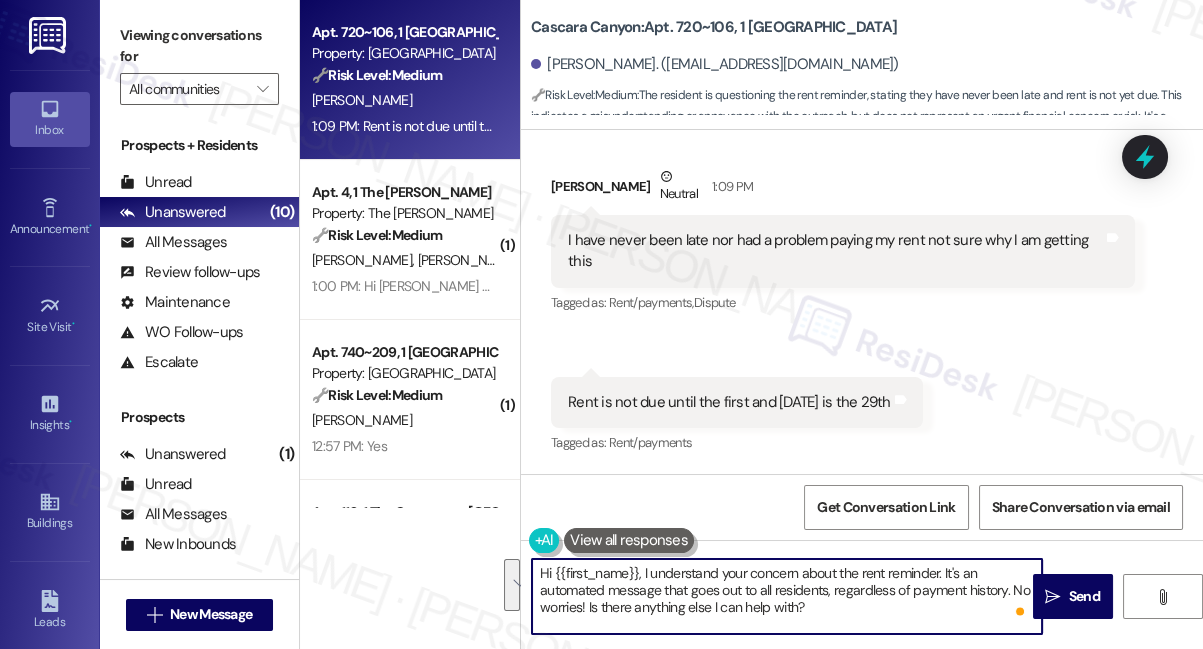 click on "Hi {{first_name}}, I understand your concern about the rent reminder. It's an automated message that goes out to all residents, regardless of payment history. No worries! Is there anything else I can help with?" at bounding box center [787, 596] 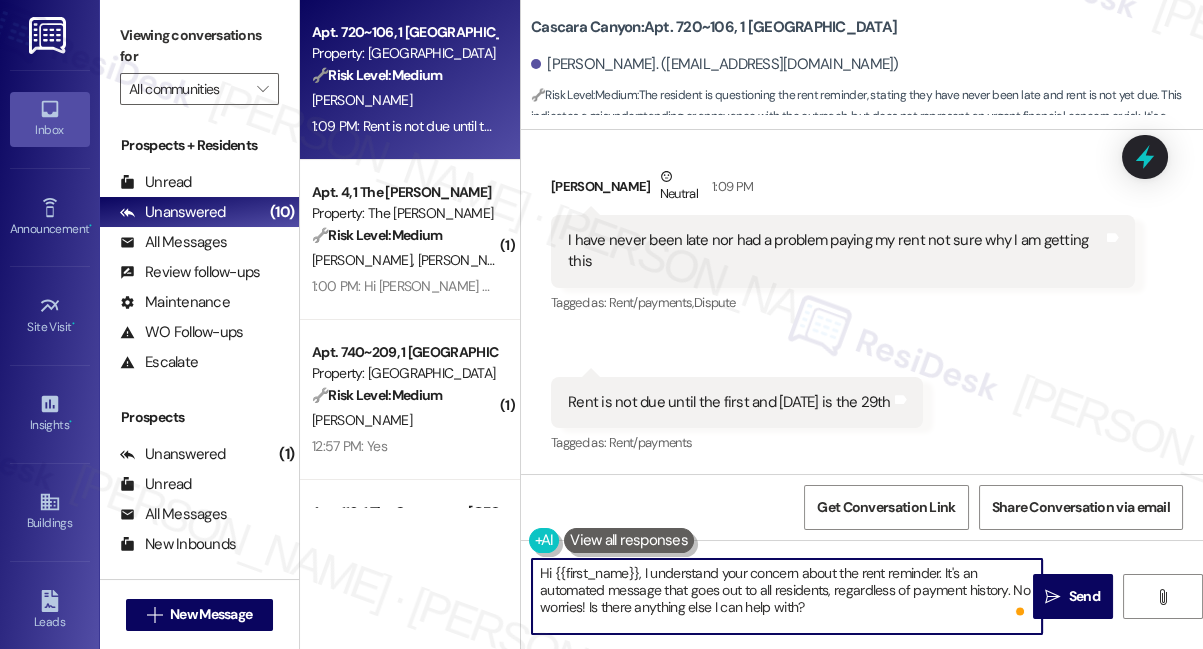 click on "Hi {{first_name}}, I understand your concern about the rent reminder. It's an automated message that goes out to all residents, regardless of payment history. No worries! Is there anything else I can help with?" at bounding box center [787, 596] 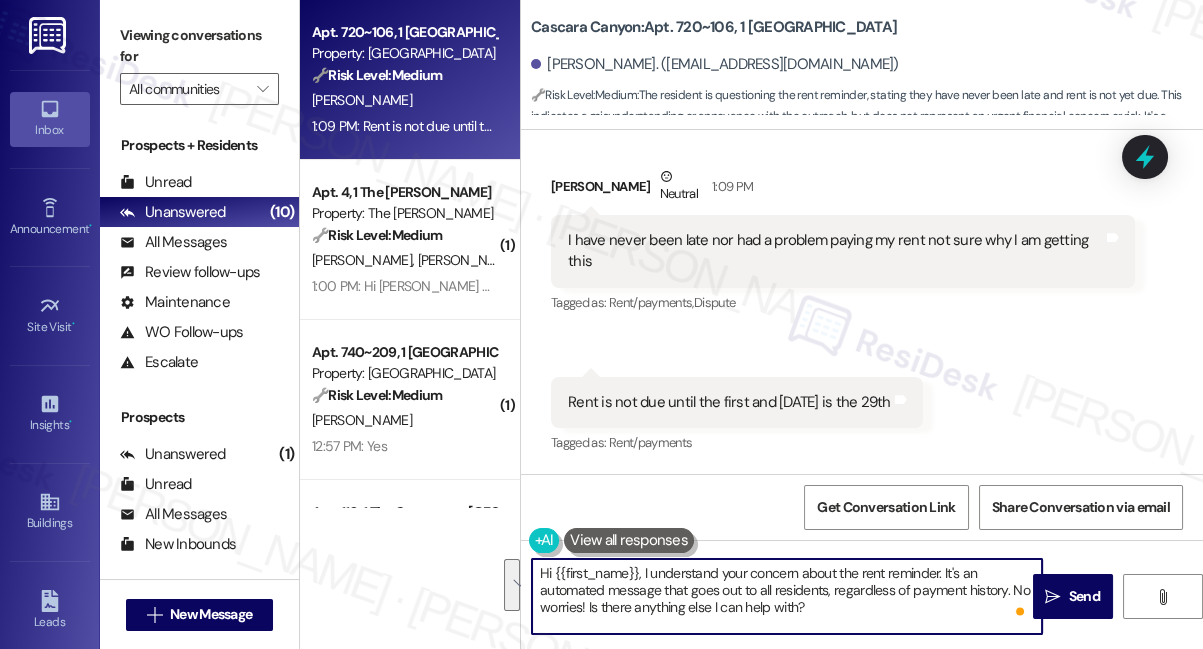 click on "Hi {{first_name}}, I understand your concern about the rent reminder. It's an automated message that goes out to all residents, regardless of payment history. No worries! Is there anything else I can help with?" at bounding box center [787, 596] 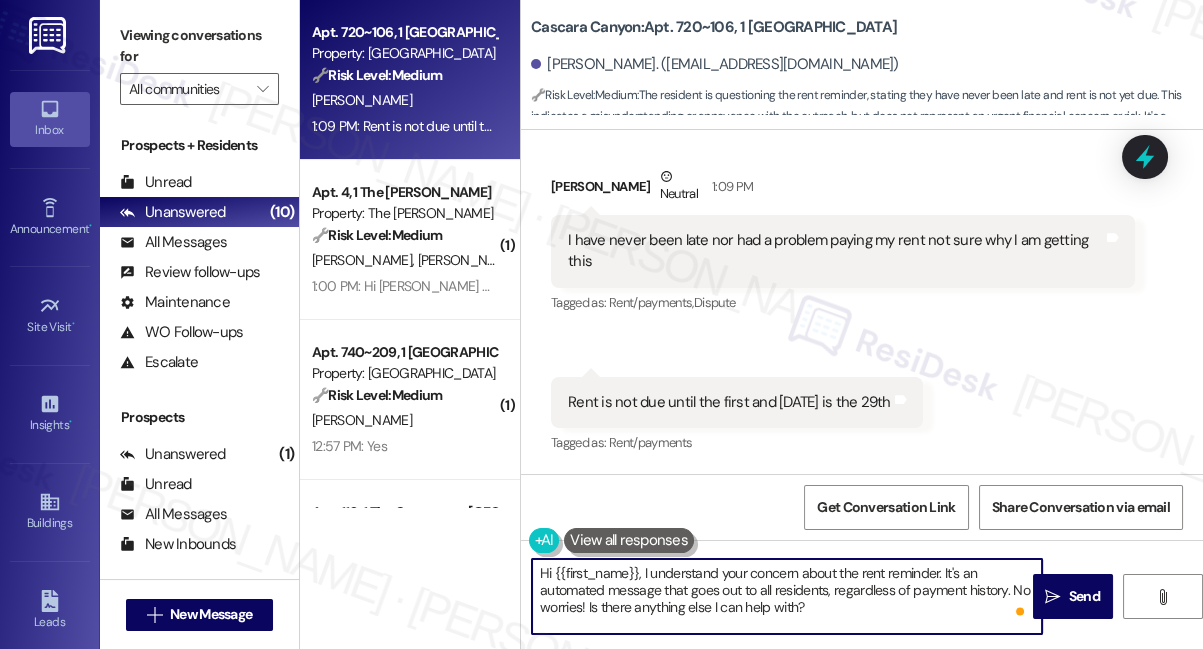click on "Hi {{first_name}}, I understand your concern about the rent reminder. It's an automated message that goes out to all residents, regardless of payment history. No worries! Is there anything else I can help with?" at bounding box center (787, 596) 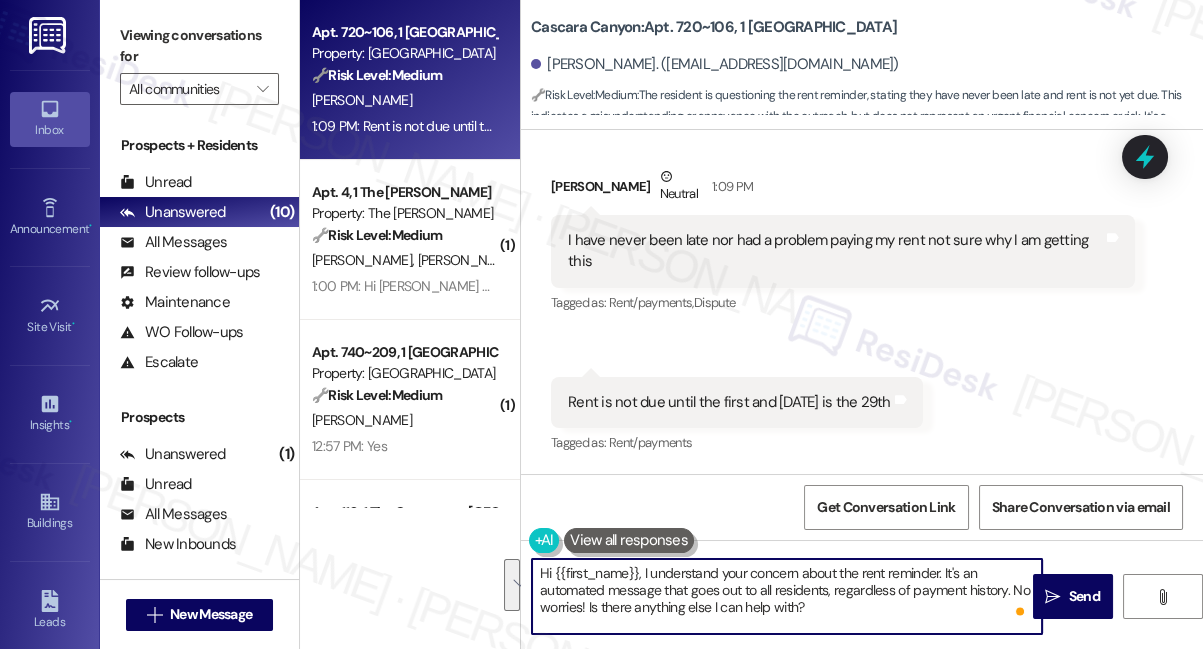 click on "Hi {{first_name}}, I understand your concern about the rent reminder. It's an automated message that goes out to all residents, regardless of payment history. No worries! Is there anything else I can help with?" at bounding box center [787, 596] 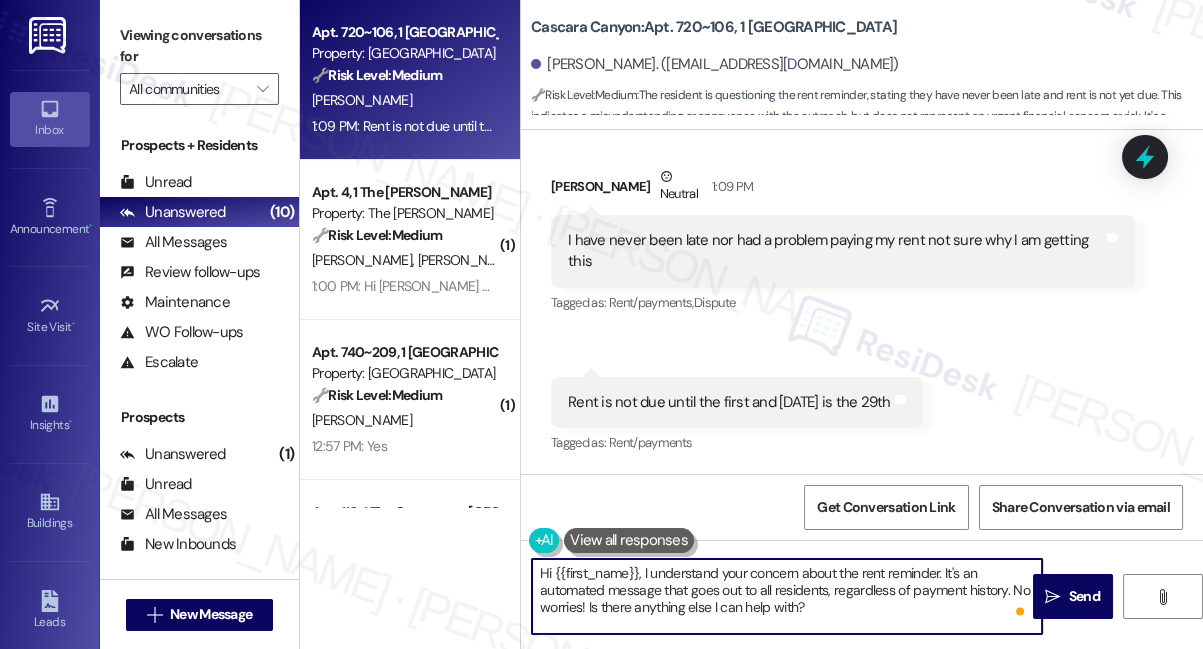 click on "Hi {{first_name}}, I understand your concern about the rent reminder. It's an automated message that goes out to all residents, regardless of payment history. No worries! Is there anything else I can help with?" at bounding box center [787, 596] 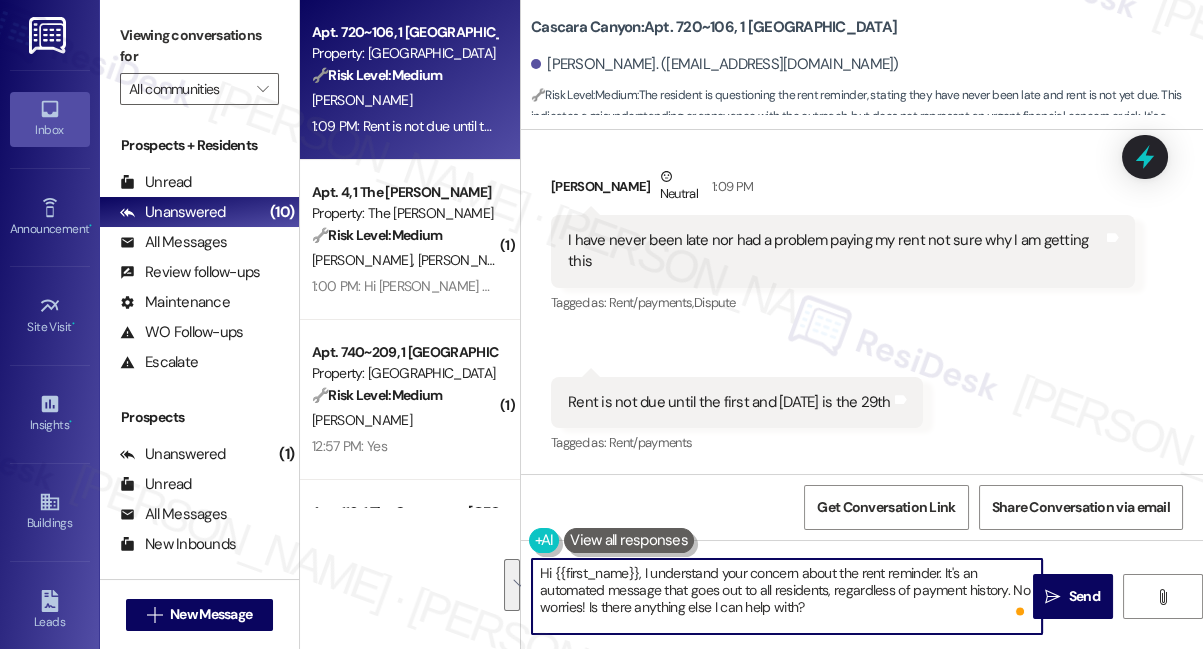click on "Hi {{first_name}}, I understand your concern about the rent reminder. It's an automated message that goes out to all residents, regardless of payment history. No worries! Is there anything else I can help with?" at bounding box center [787, 596] 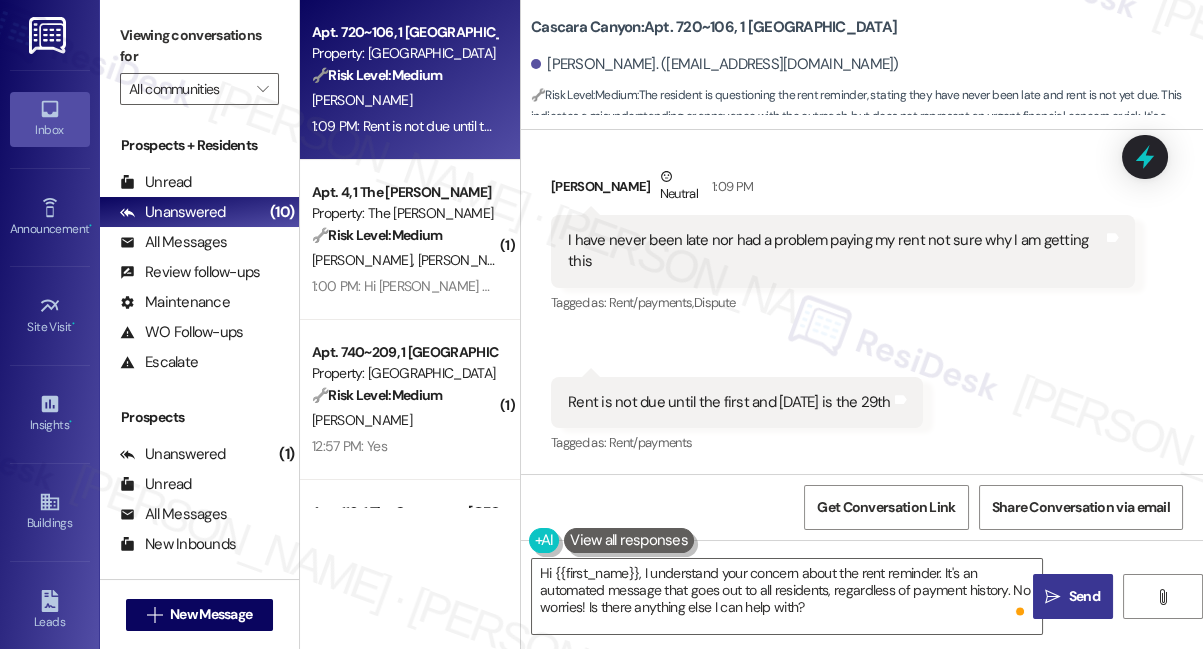click on "Send" at bounding box center [1084, 596] 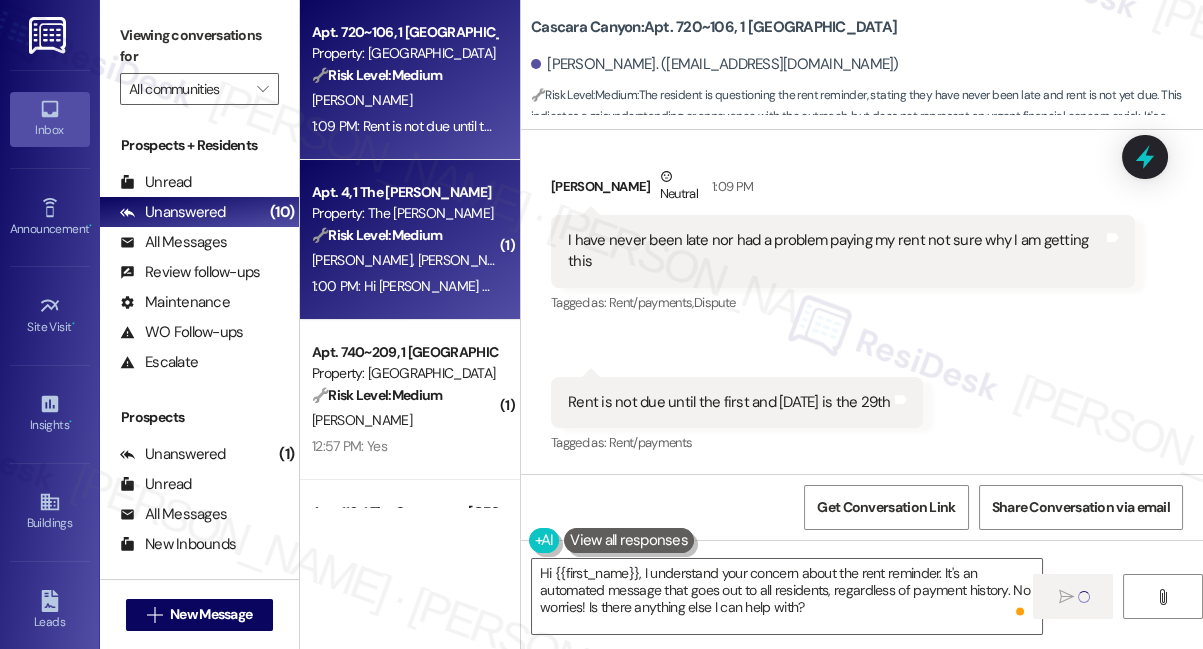 type 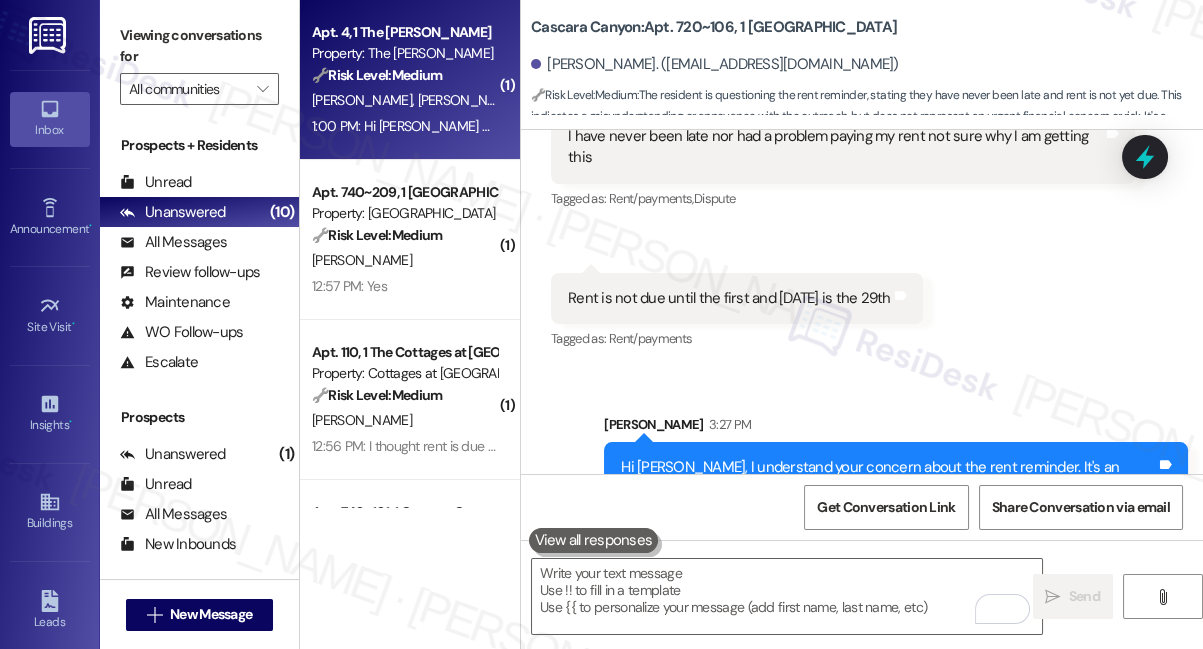 scroll, scrollTop: 10082, scrollLeft: 0, axis: vertical 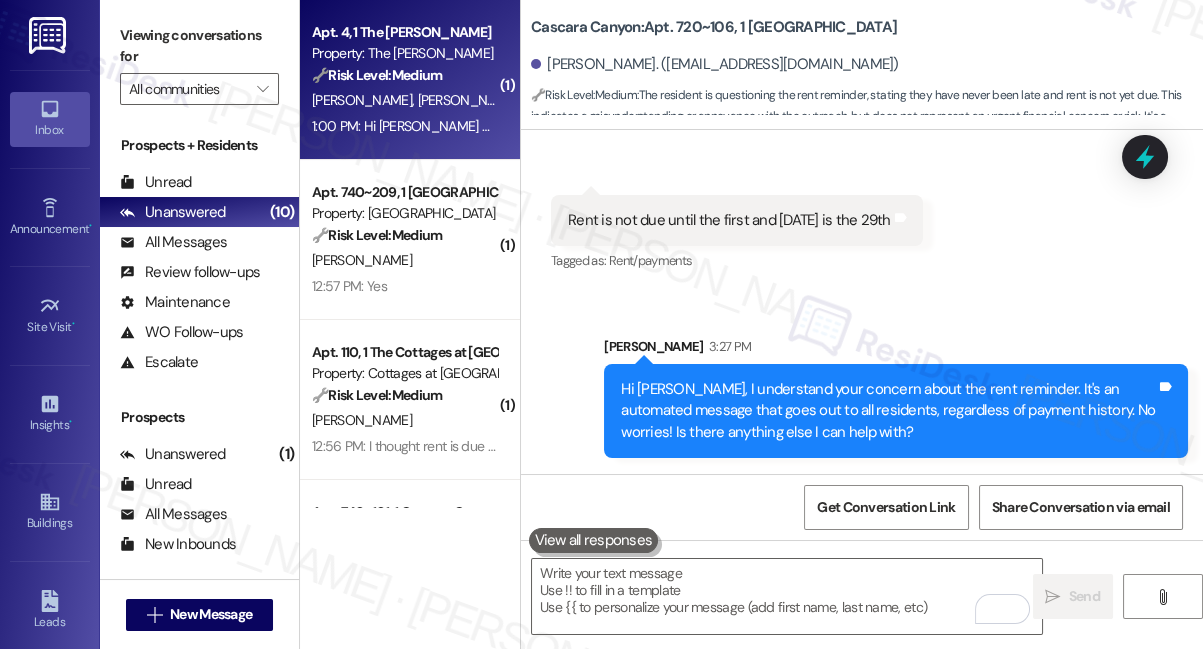 click on "[PERSON_NAME]" at bounding box center (365, 100) 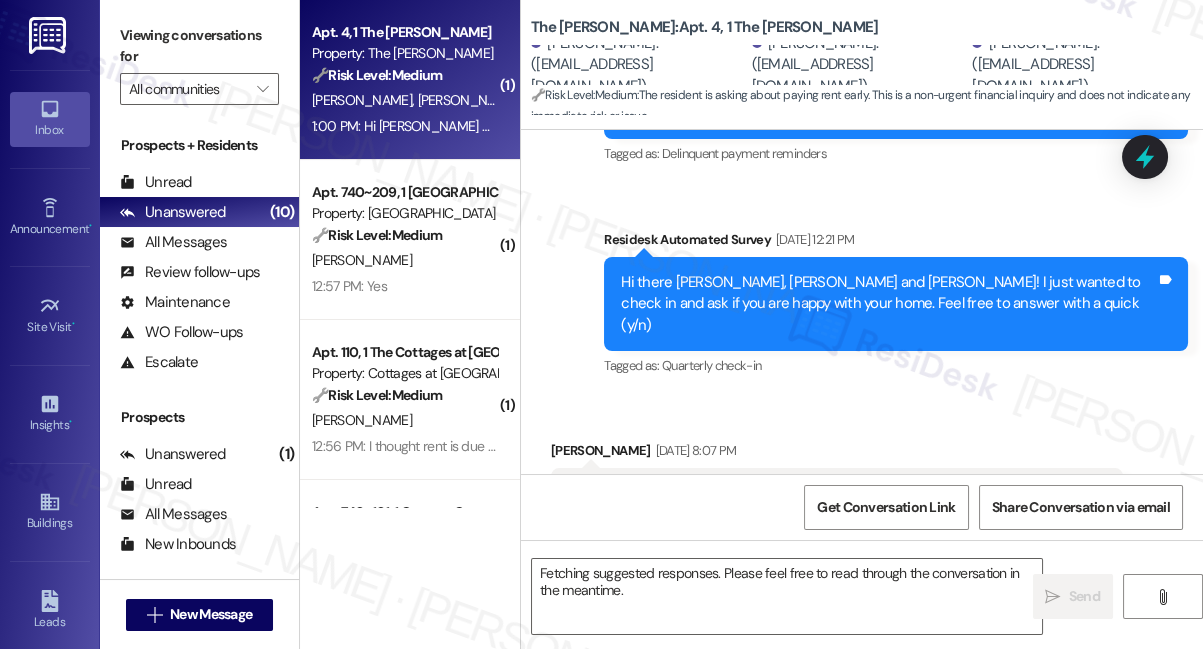 scroll, scrollTop: 13171, scrollLeft: 0, axis: vertical 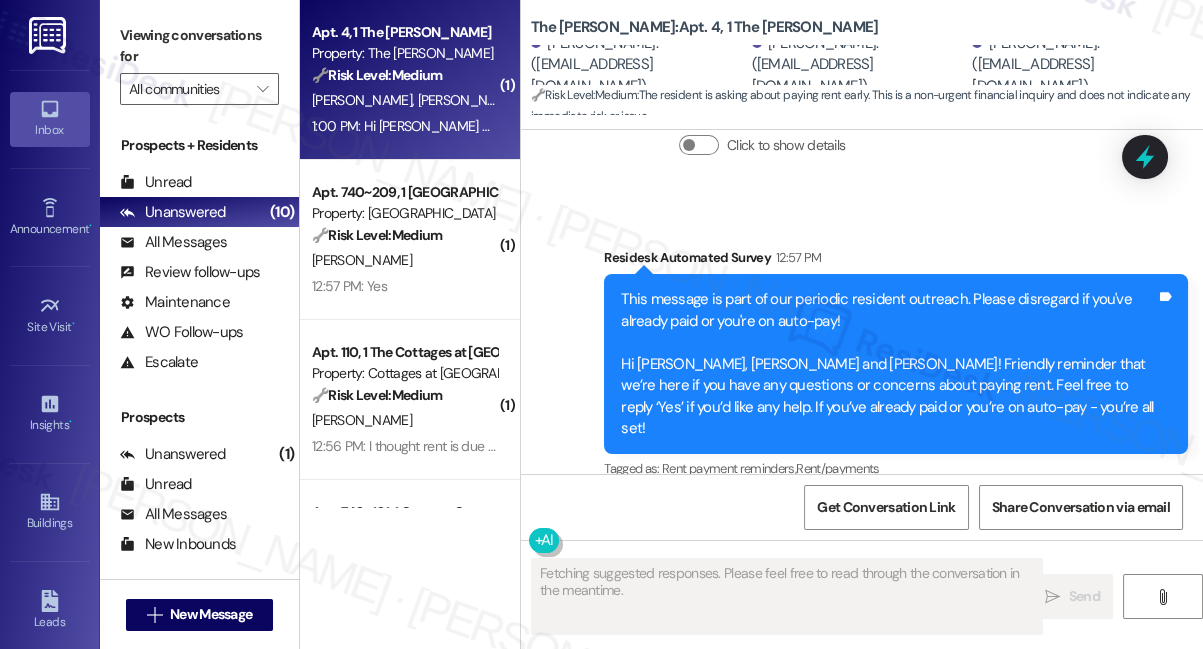 click on "Hi sarah how's ur summer going? How can we pay rent early? What are the steps we have to take" at bounding box center (835, 629) 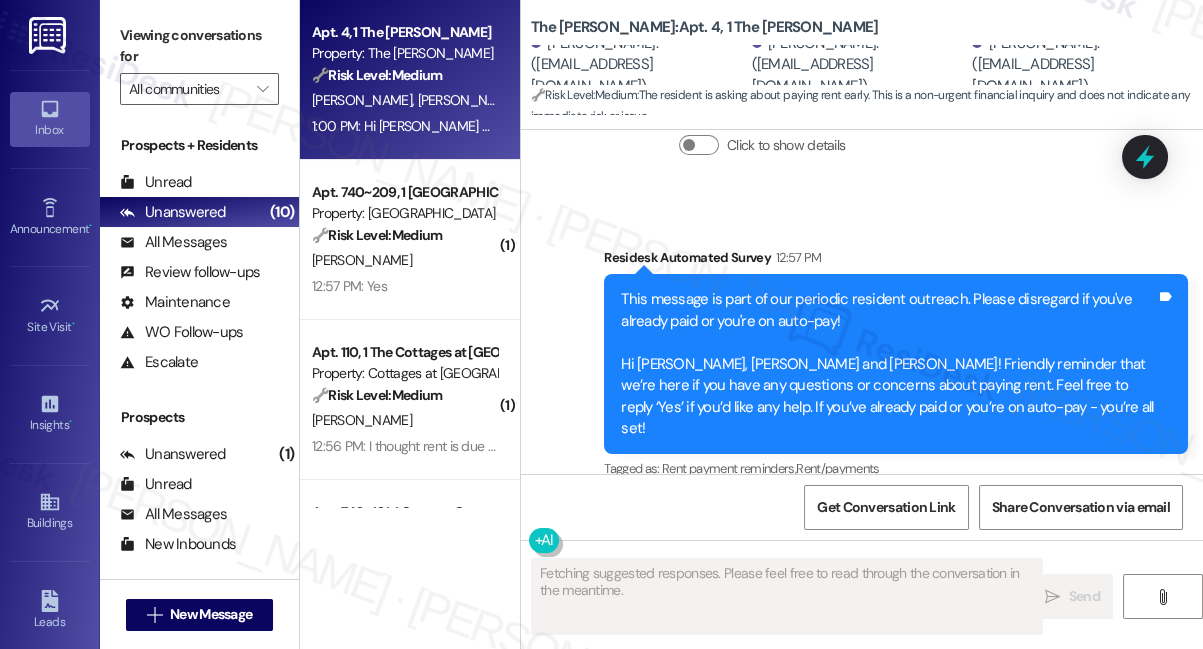click on "Hi sarah how's ur summer going? How can we pay rent early? What are the steps we have to take" at bounding box center [835, 629] 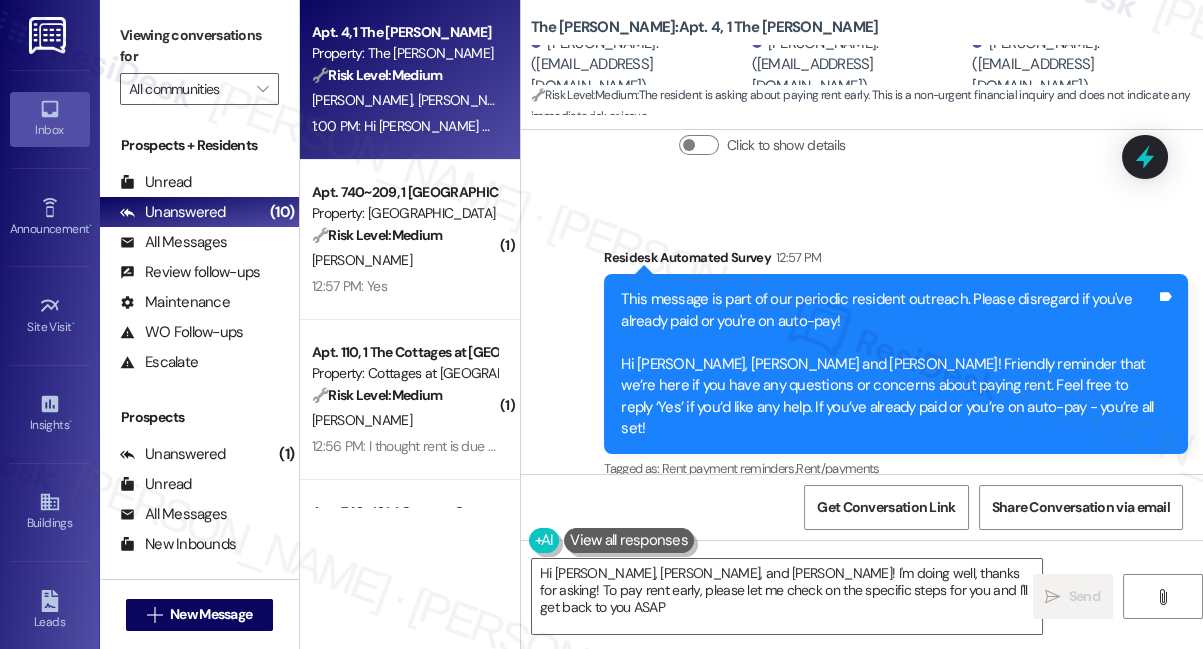 type on "Hi Tabitha, Sadie, and Jala! I'm doing well, thanks for asking! To pay rent early, please let me check on the specific steps for you and I'll get back to you ASAP!" 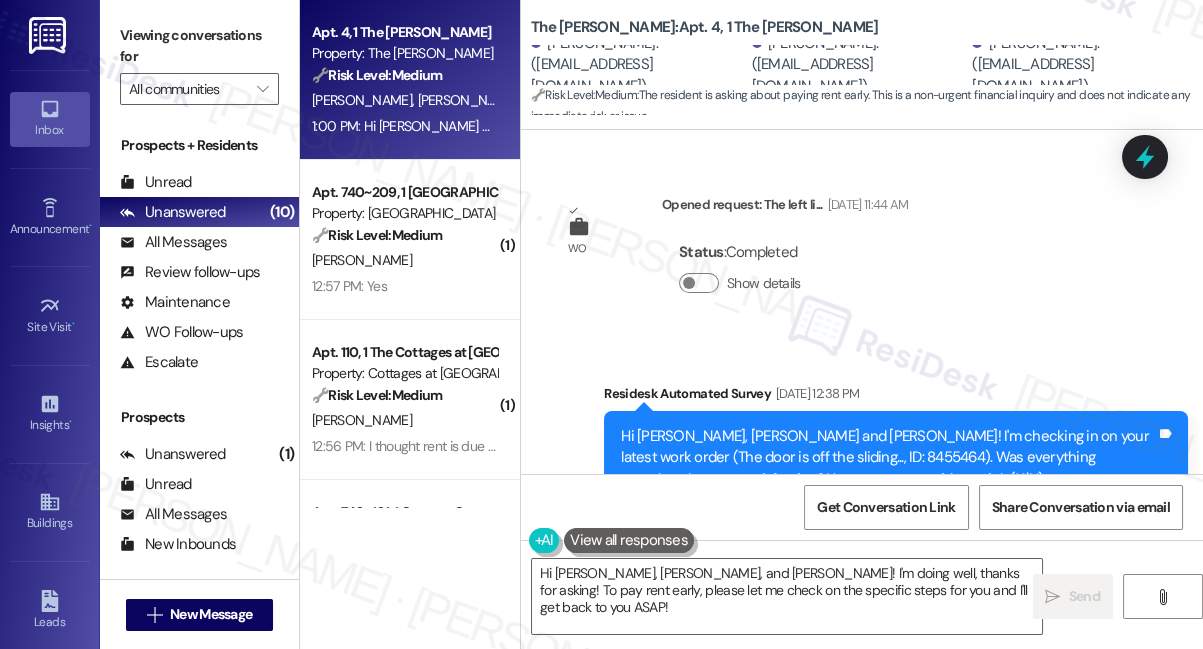 scroll, scrollTop: 13171, scrollLeft: 0, axis: vertical 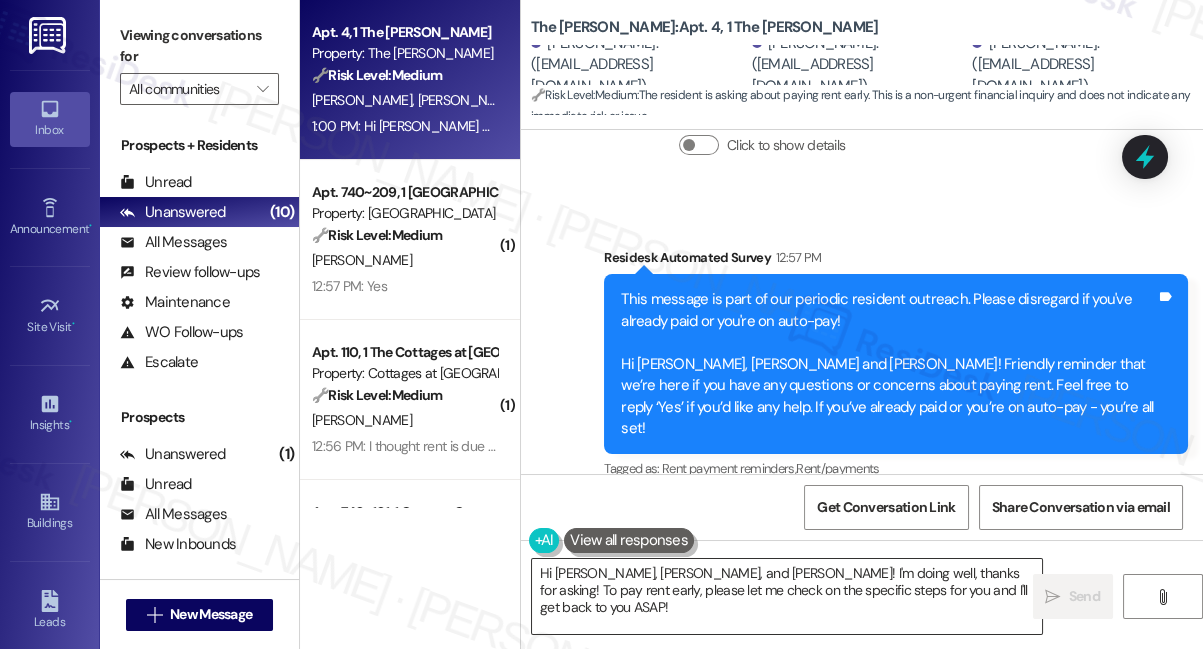 click on "Hi Tabitha, Sadie, and Jala! I'm doing well, thanks for asking! To pay rent early, please let me check on the specific steps for you and I'll get back to you ASAP!" at bounding box center (787, 596) 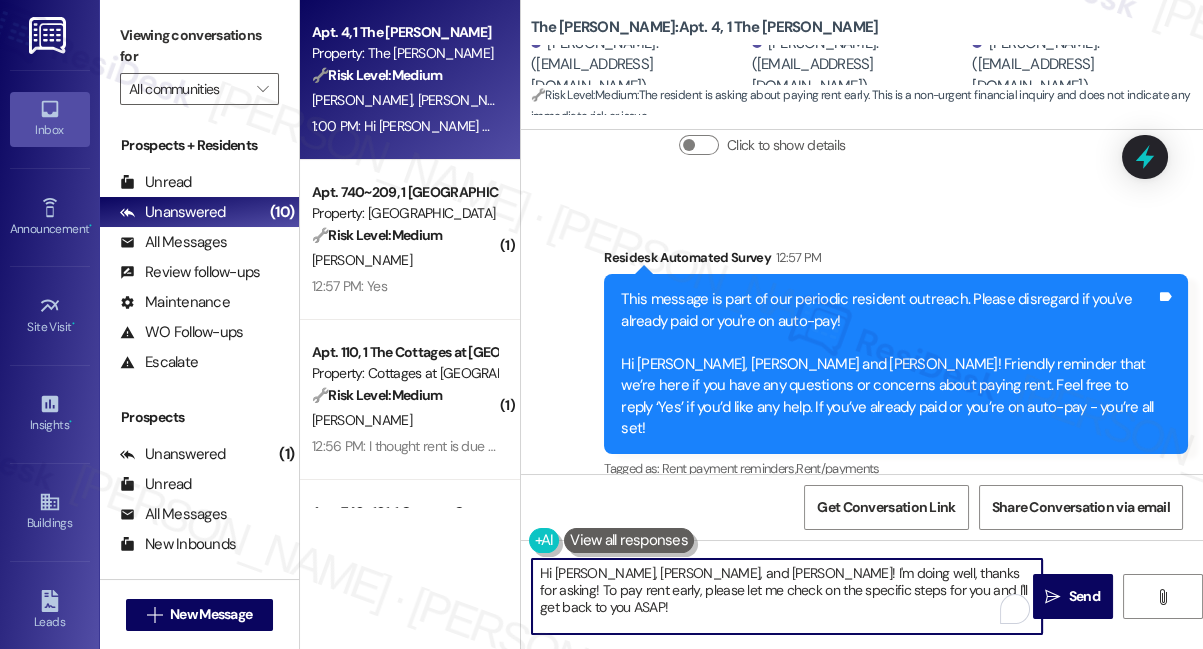 click on "Hi Tabitha, Sadie, and Jala! I'm doing well, thanks for asking! To pay rent early, please let me check on the specific steps for you and I'll get back to you ASAP!" at bounding box center [787, 596] 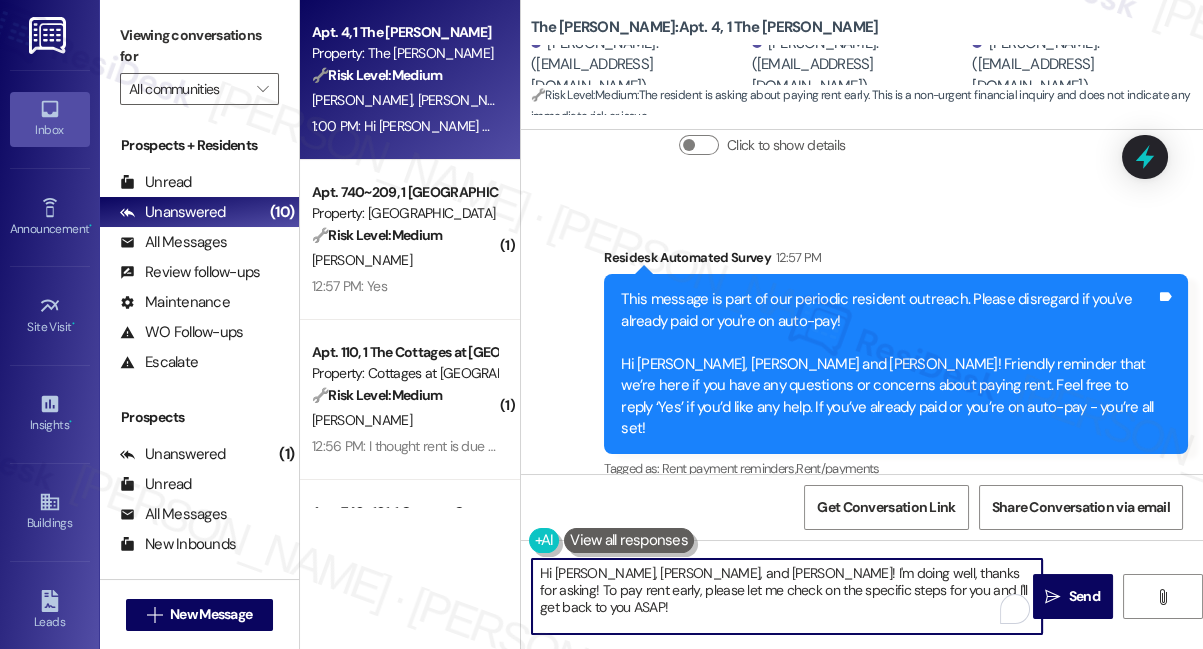 click on "Hi Tabitha, Sadie, and Jala! I'm doing well, thanks for asking! To pay rent early, please let me check on the specific steps for you and I'll get back to you ASAP!" at bounding box center (787, 596) 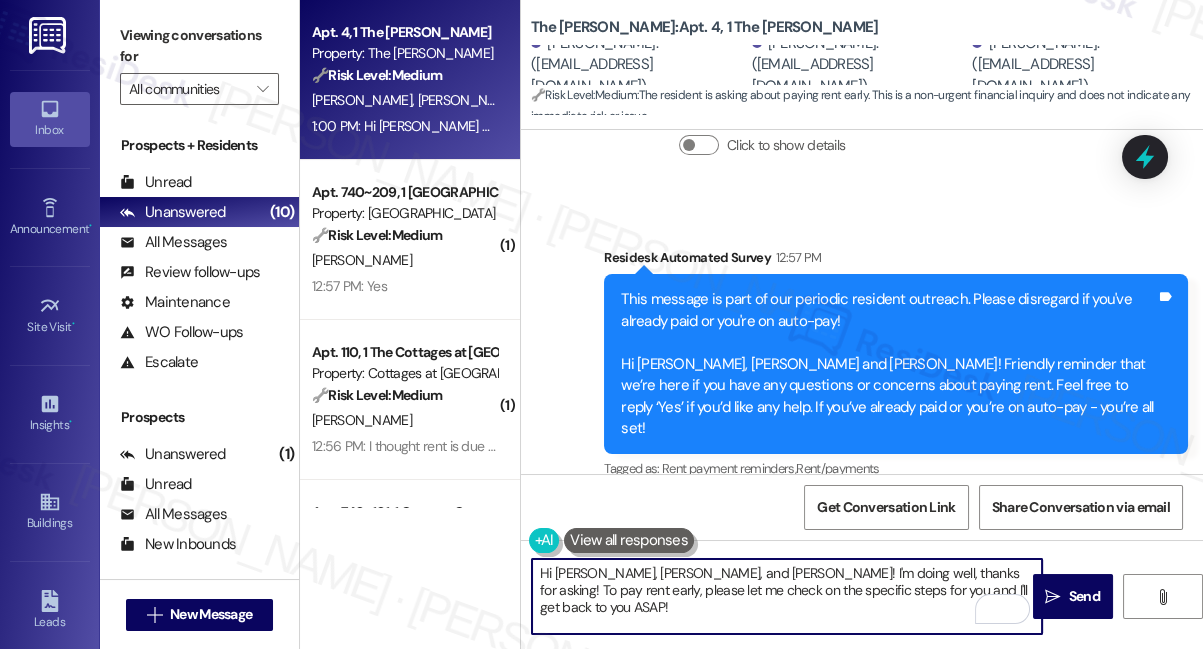 click on "Hi sarah how's ur summer going? How can we pay rent early? What are the steps we have to take" at bounding box center [835, 629] 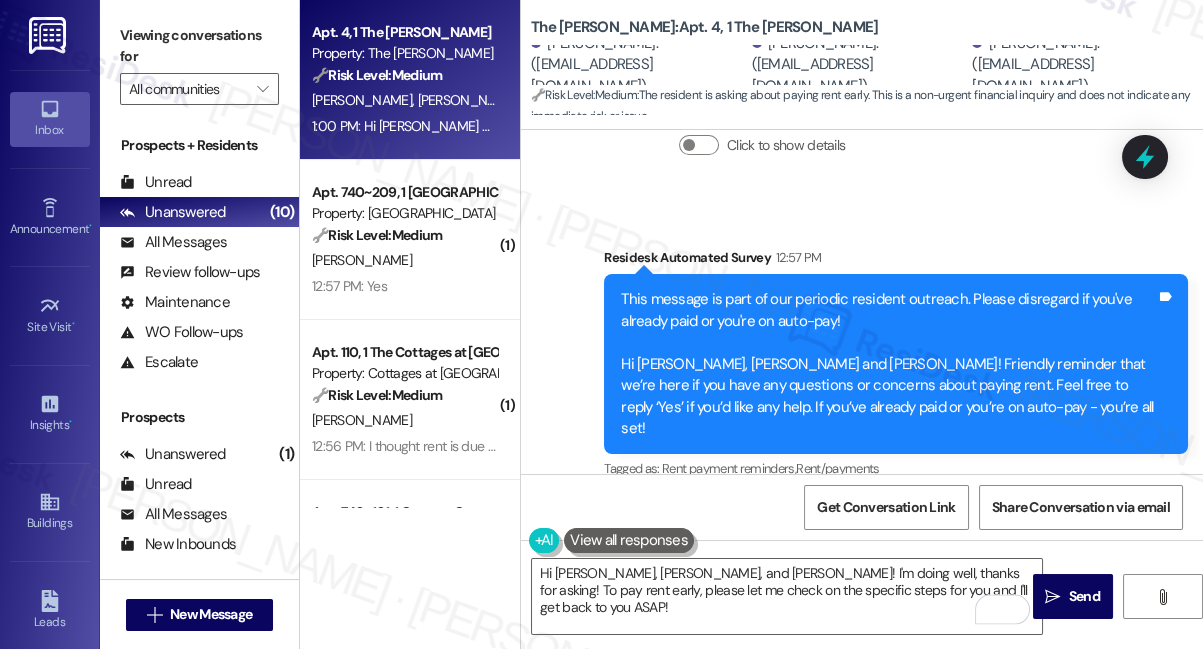 click on "Hi sarah how's ur summer going? How can we pay rent early? What are the steps we have to take" at bounding box center [835, 629] 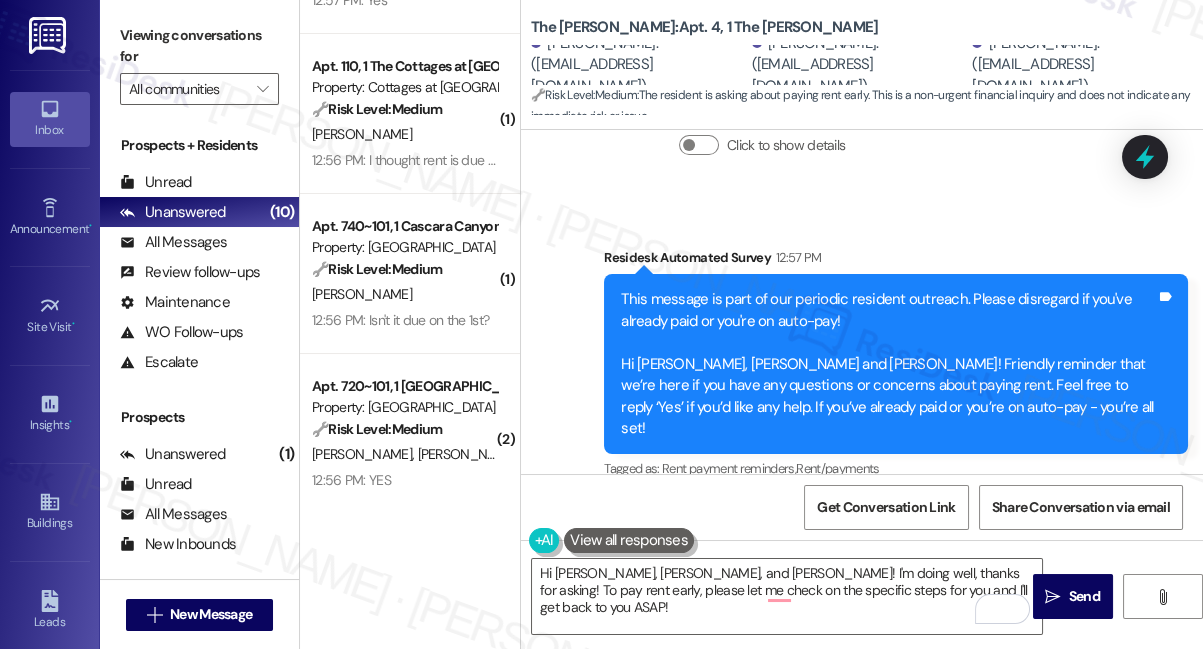 scroll, scrollTop: 0, scrollLeft: 0, axis: both 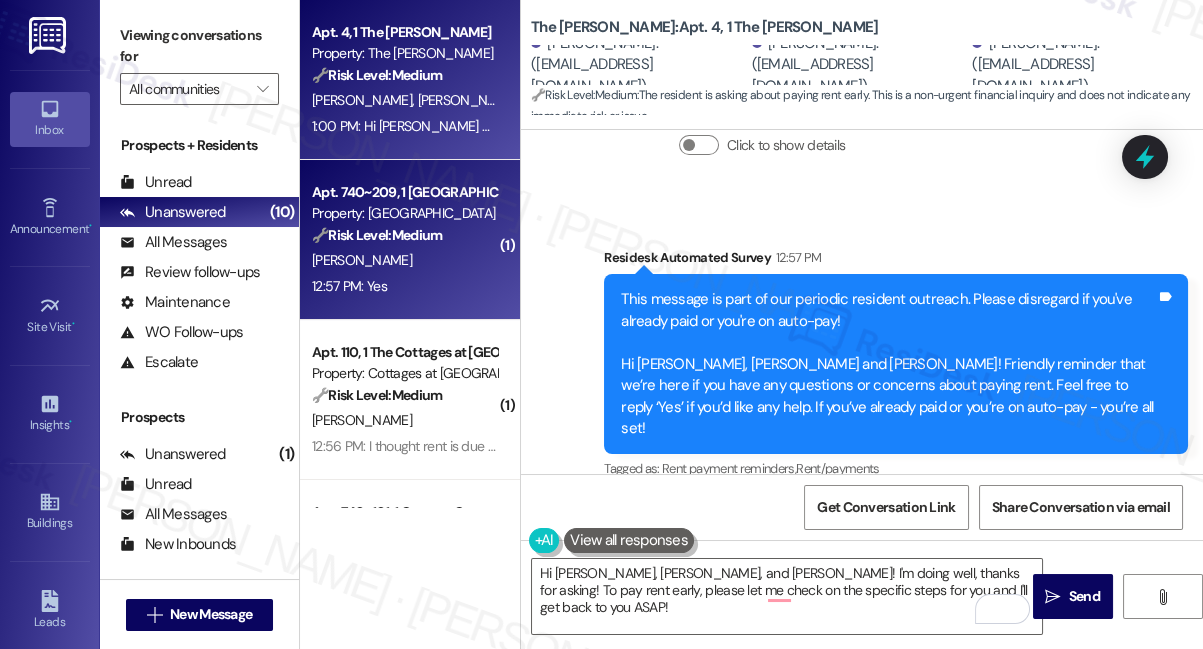 click on "[PERSON_NAME]" at bounding box center (404, 260) 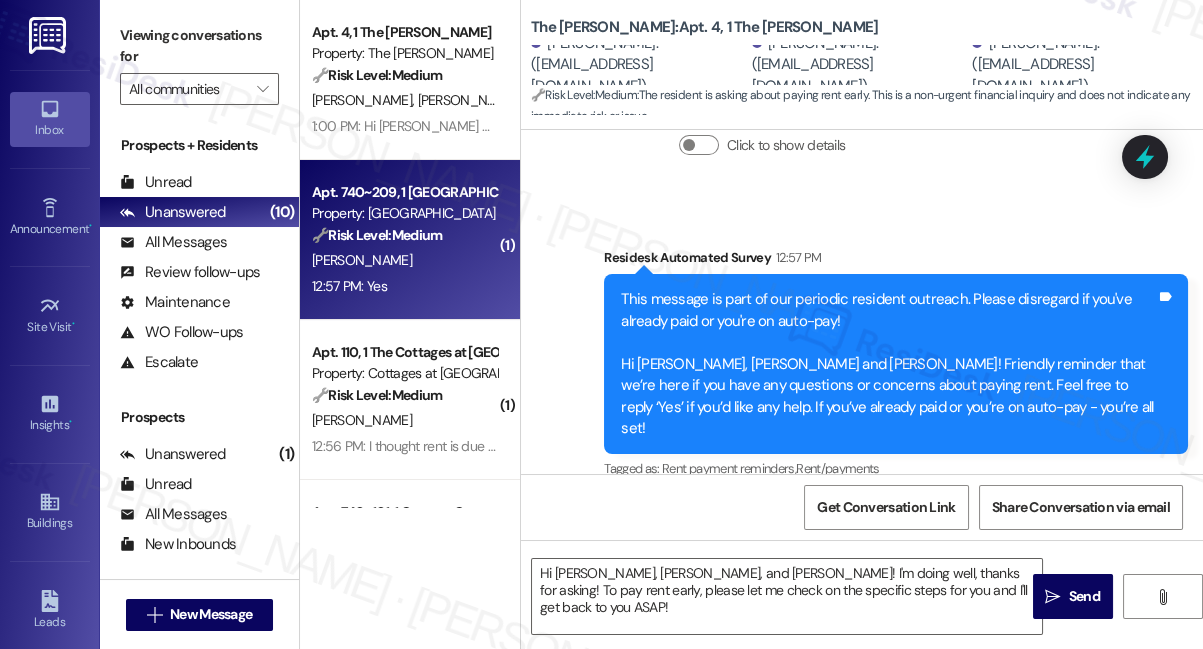 type on "Fetching suggested responses. Please feel free to read through the conversation in the meantime." 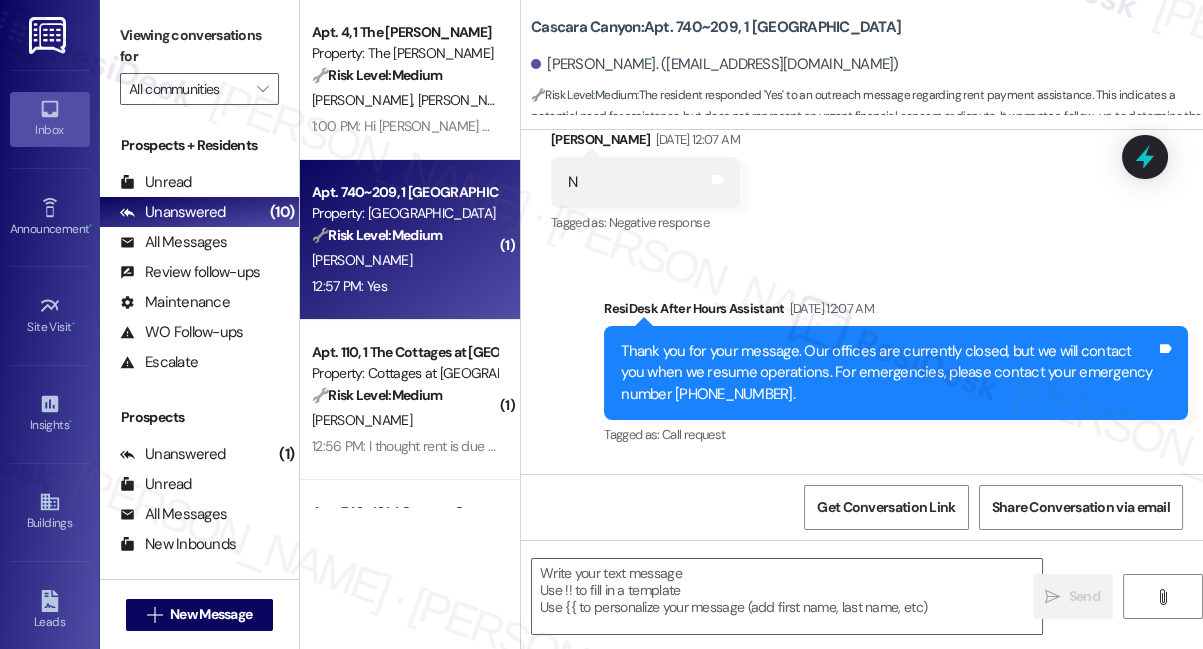 scroll, scrollTop: 7298, scrollLeft: 0, axis: vertical 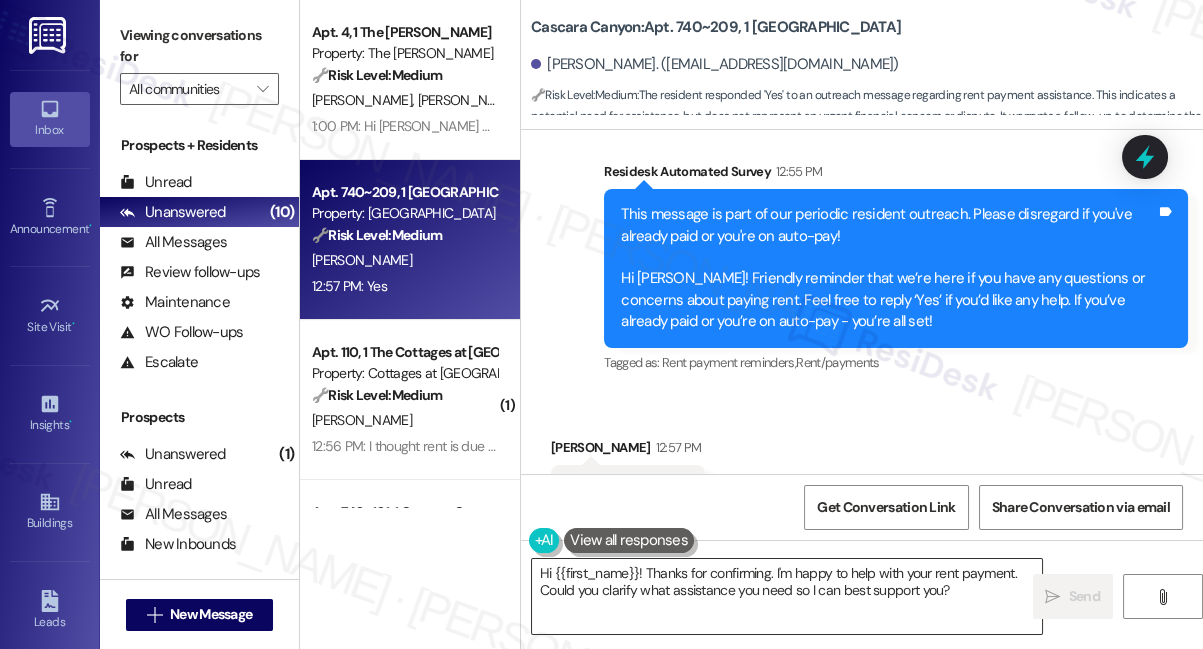 click on "Hi {{first_name}}! Thanks for confirming. I'm happy to help with your rent payment. Could you clarify what assistance you need so I can best support you?" at bounding box center (787, 596) 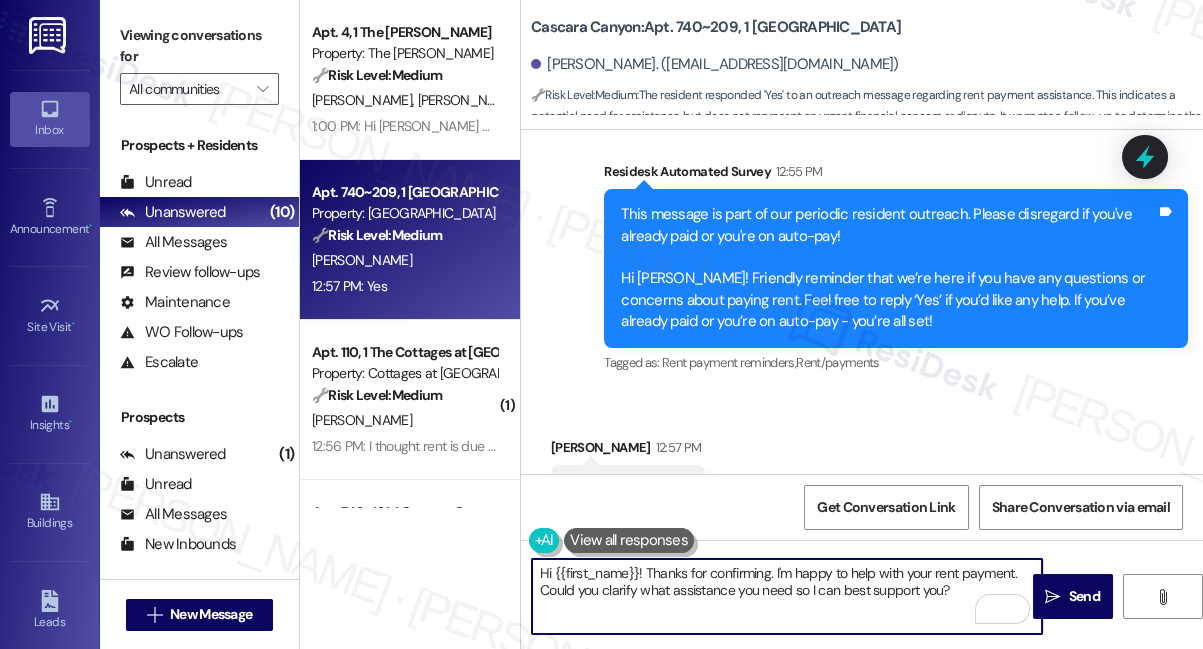 click on "Hi {{first_name}}! Thanks for confirming. I'm happy to help with your rent payment. Could you clarify what assistance you need so I can best support you?" at bounding box center (787, 596) 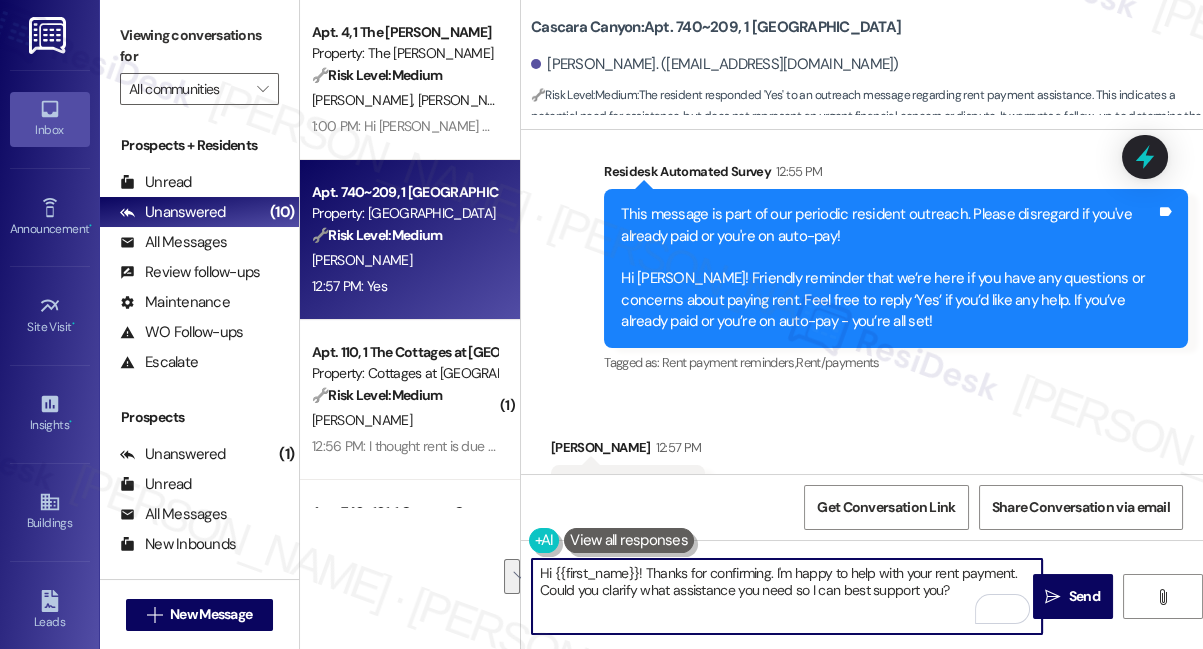 click on "Hi {{first_name}}! Thanks for confirming. I'm happy to help with your rent payment. Could you clarify what assistance you need so I can best support you?" at bounding box center [787, 596] 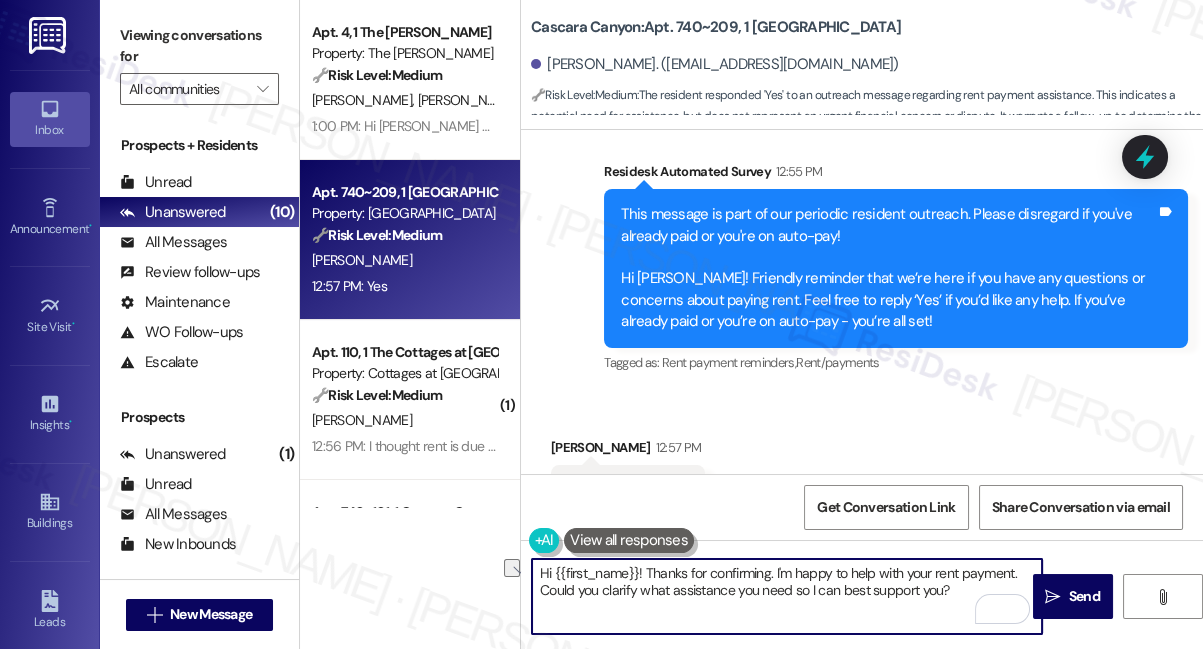 drag, startPoint x: 791, startPoint y: 589, endPoint x: 938, endPoint y: 584, distance: 147.085 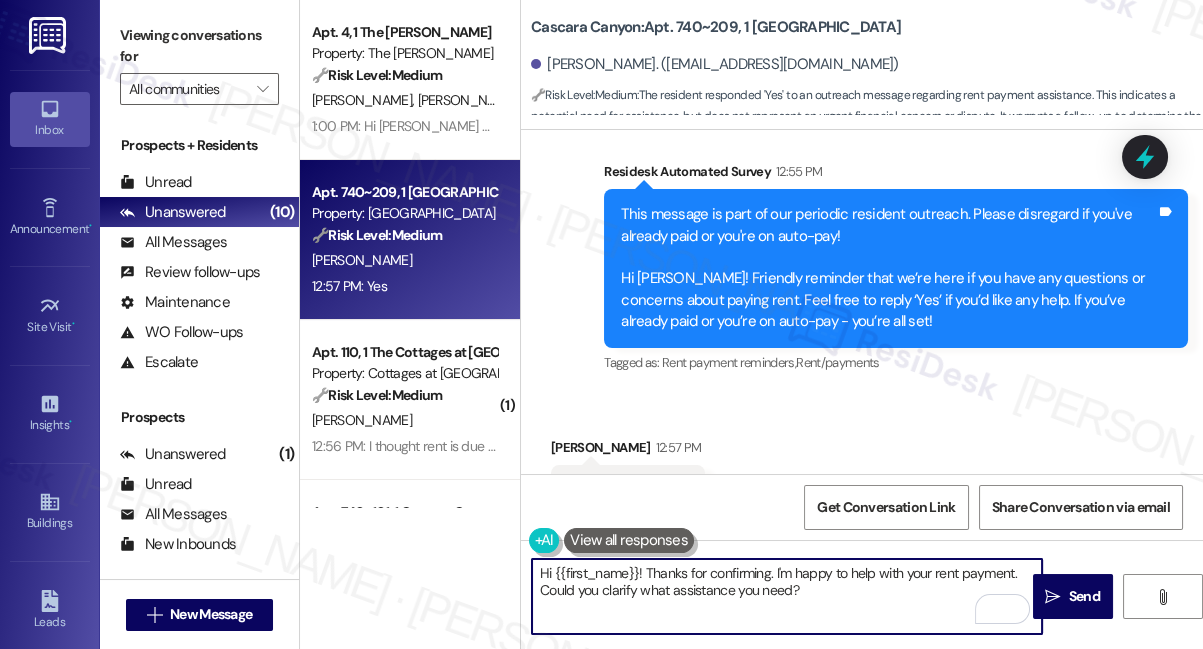 type on "Hi {{first_name}}! Thanks for confirming. I'm happy to help with your rent payment. Could you clarify what assistance you need so I can best support you?" 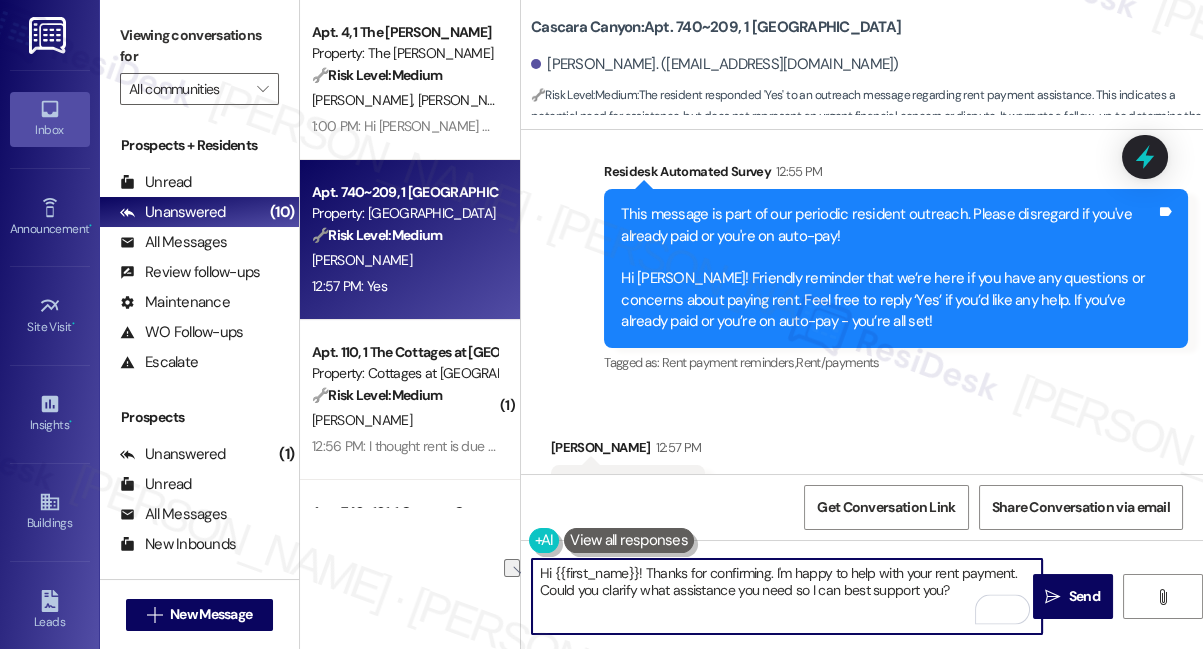 click on "Hi {{first_name}}! Thanks for confirming. I'm happy to help with your rent payment. Could you clarify what assistance you need so I can best support you?" at bounding box center [787, 596] 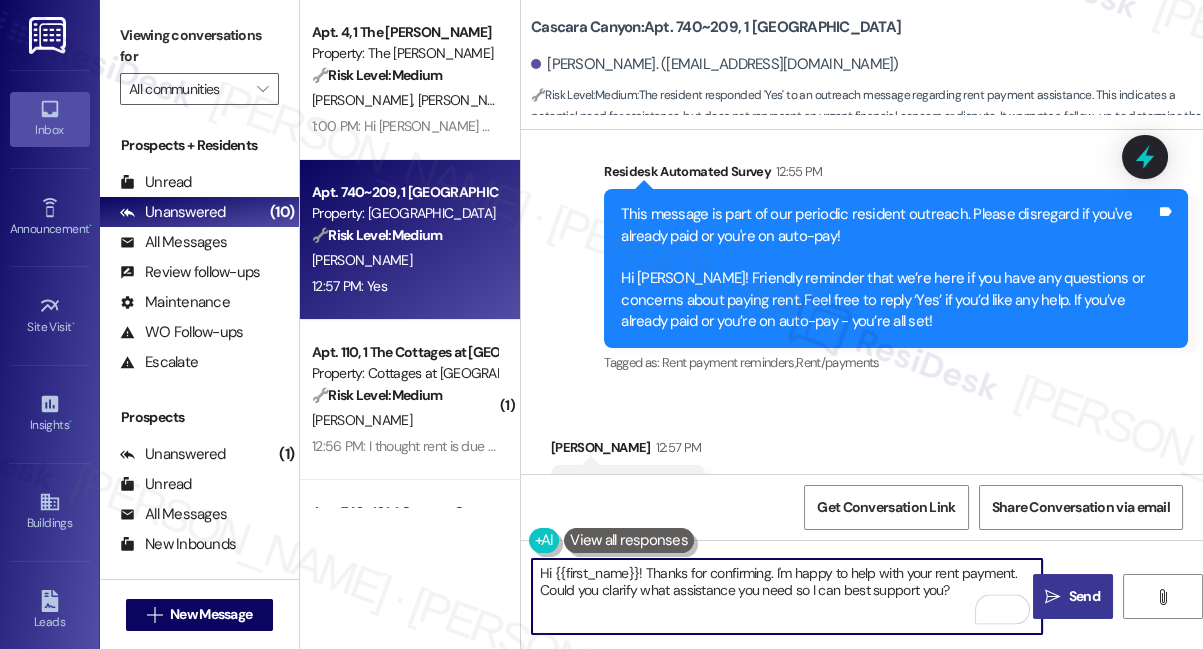 click on "Send" at bounding box center (1084, 596) 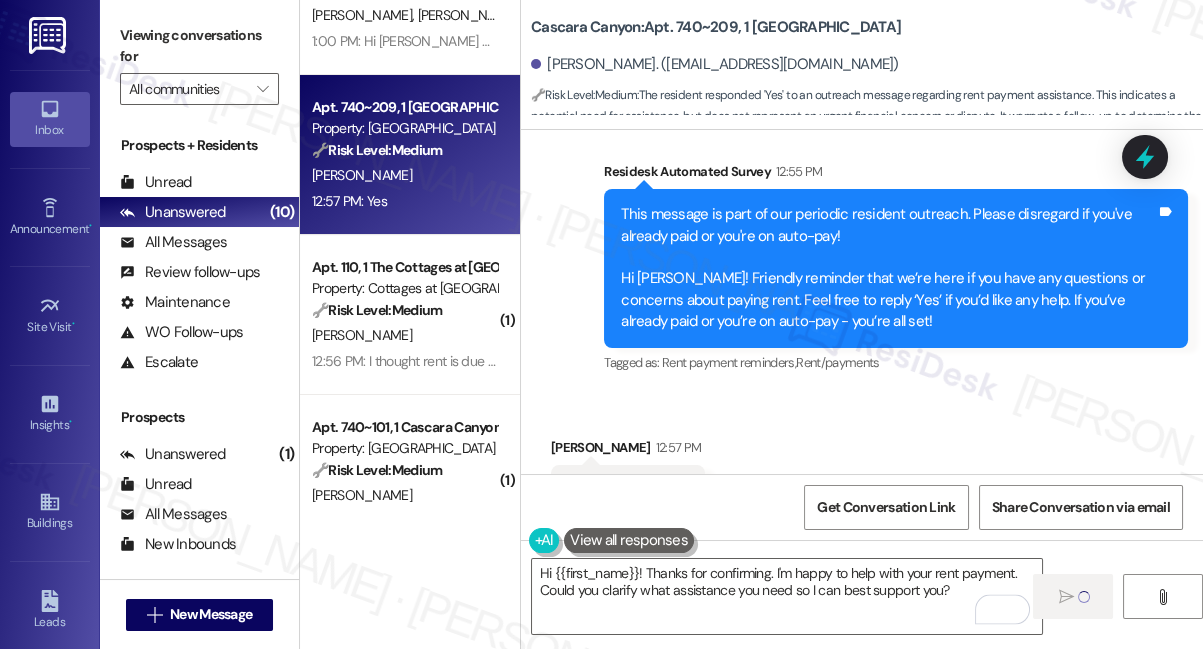scroll, scrollTop: 181, scrollLeft: 0, axis: vertical 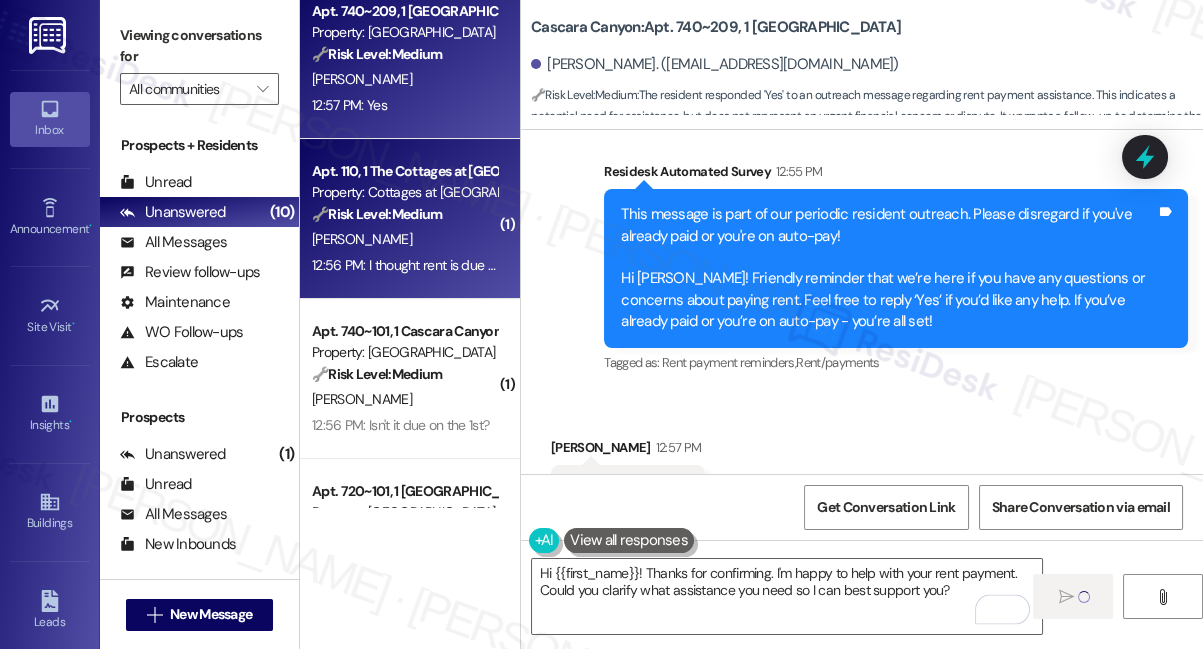 click on "[PERSON_NAME]" at bounding box center [404, 239] 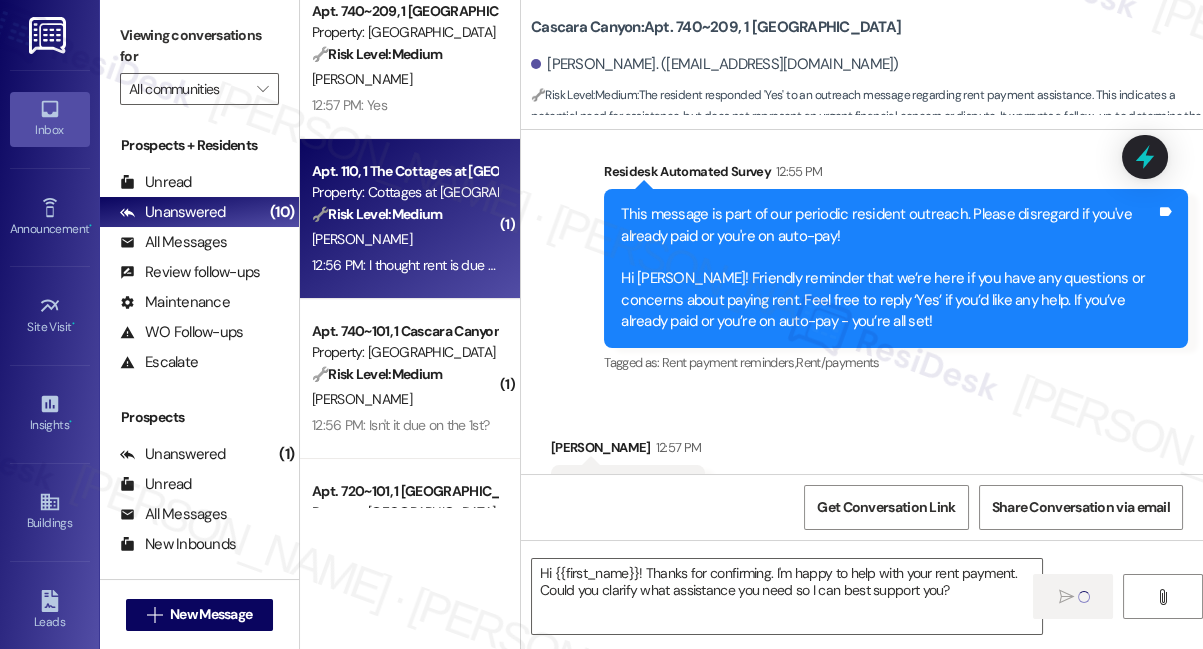 type on "Fetching suggested responses. Please feel free to read through the conversation in the meantime." 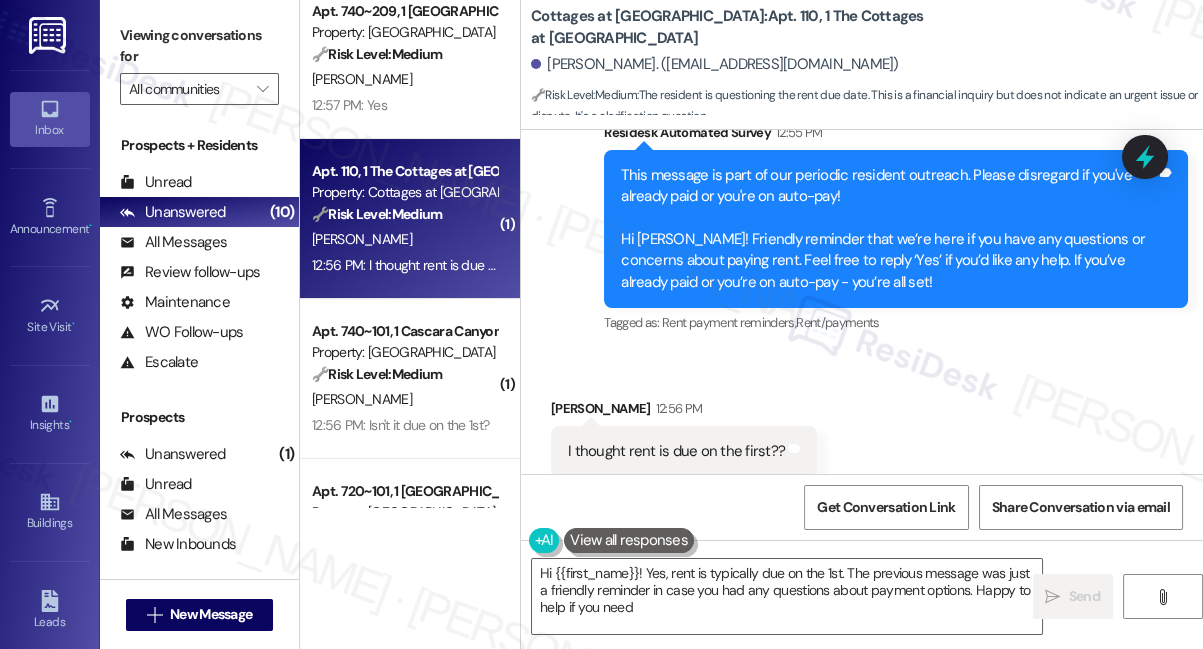 scroll, scrollTop: 4776, scrollLeft: 0, axis: vertical 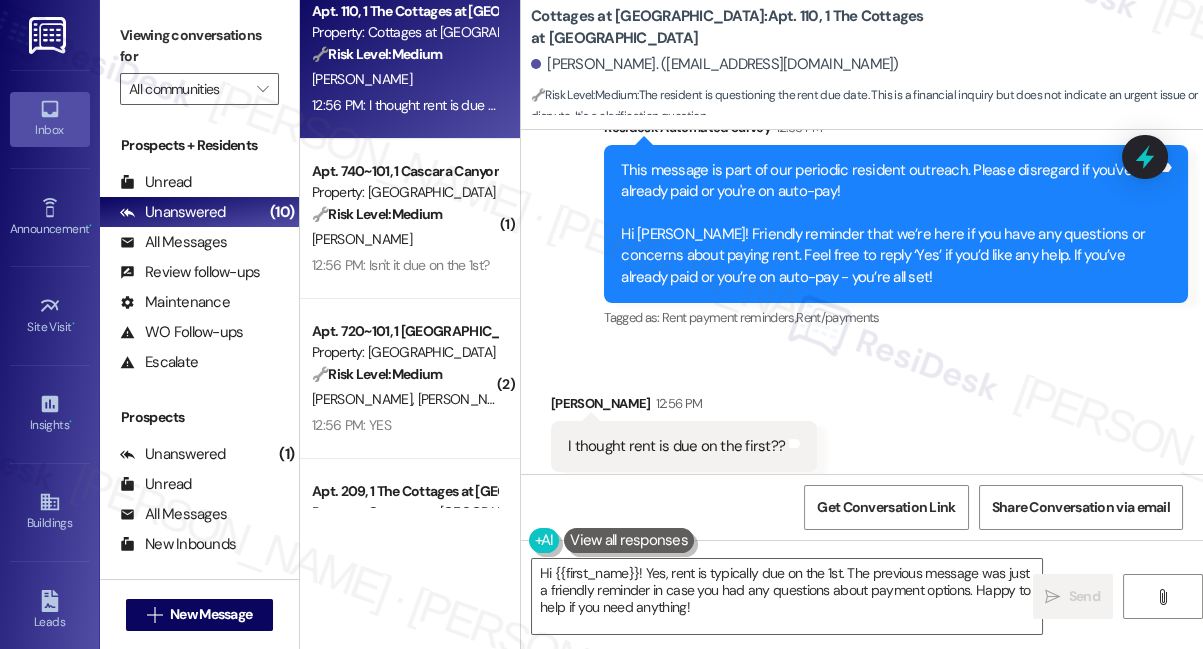 click on "I thought rent is due on the first?? Tags and notes" at bounding box center [684, 446] 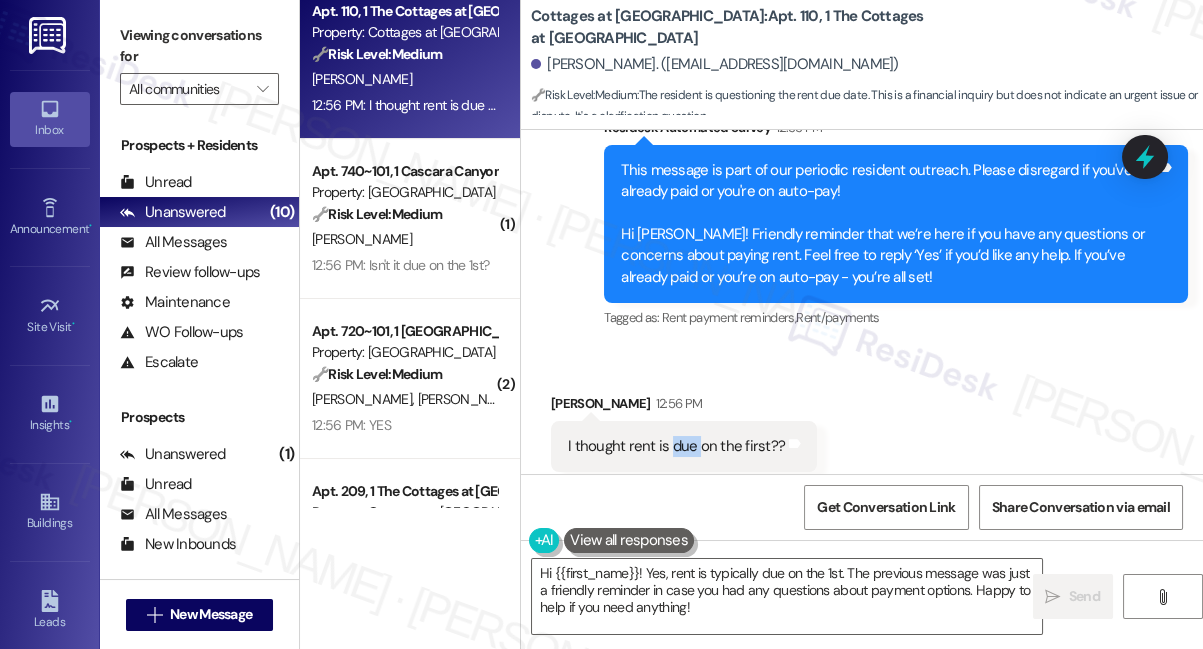 click on "I thought rent is due on the first?? Tags and notes" at bounding box center [684, 446] 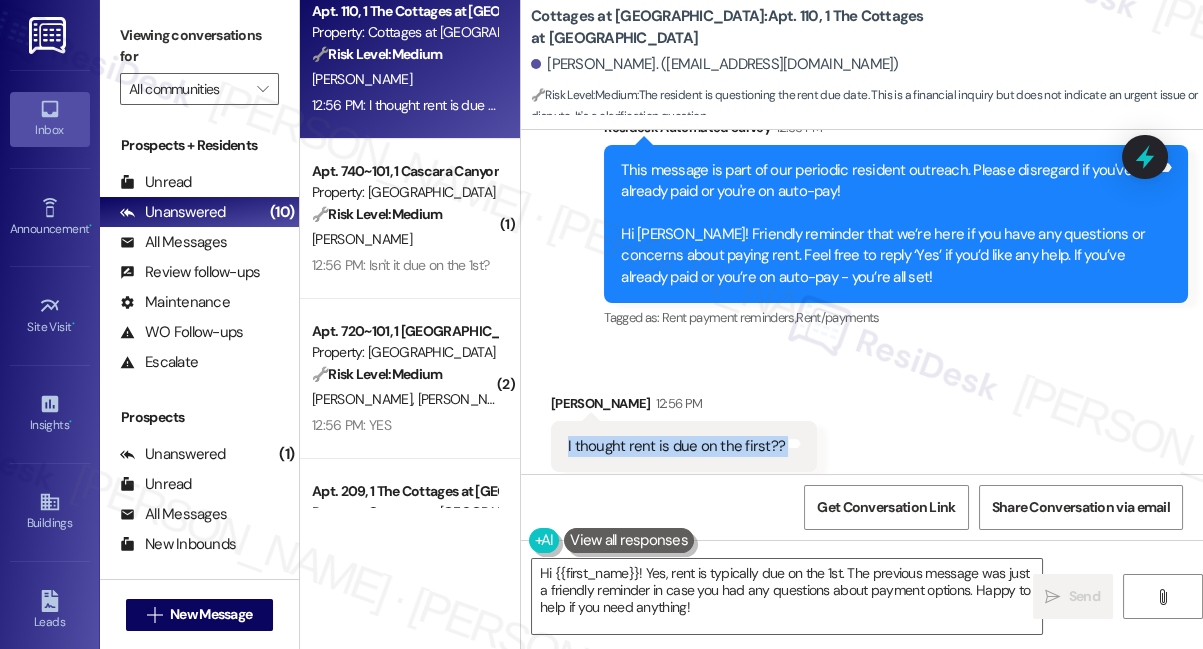 click on "I thought rent is due on the first?? Tags and notes" at bounding box center [684, 446] 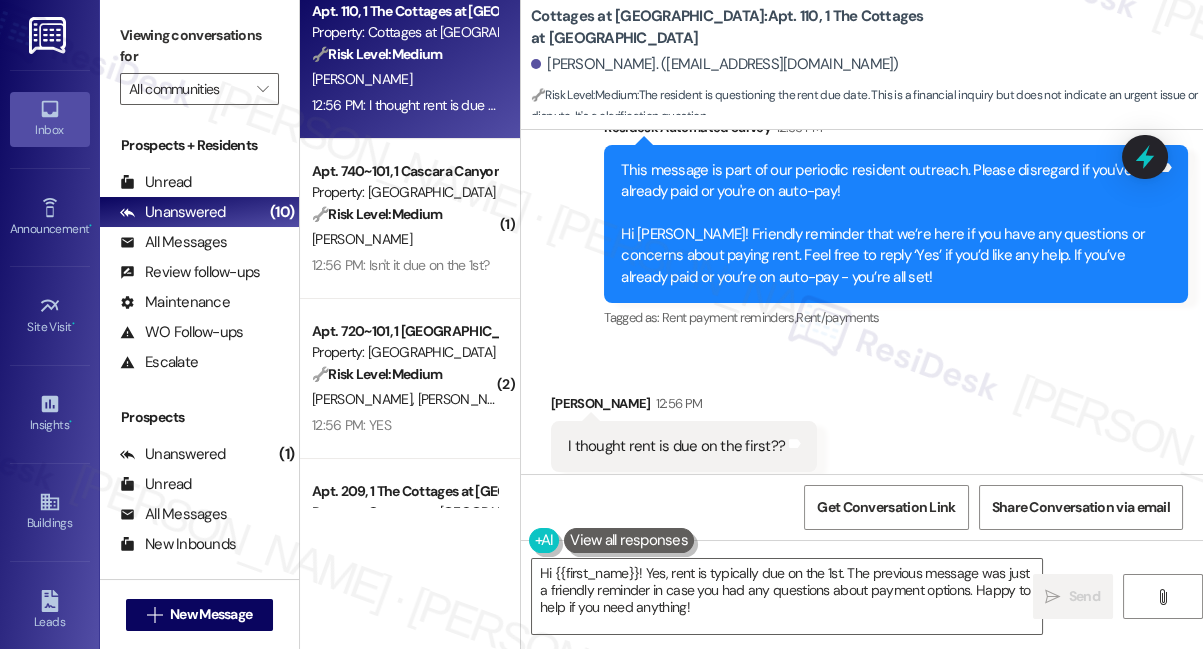 click on "Received via SMS Sergio Caldera 12:56 PM I thought rent is due on the first?? Tags and notes Tagged as:   Rent/payments Click to highlight conversations about Rent/payments" at bounding box center (862, 432) 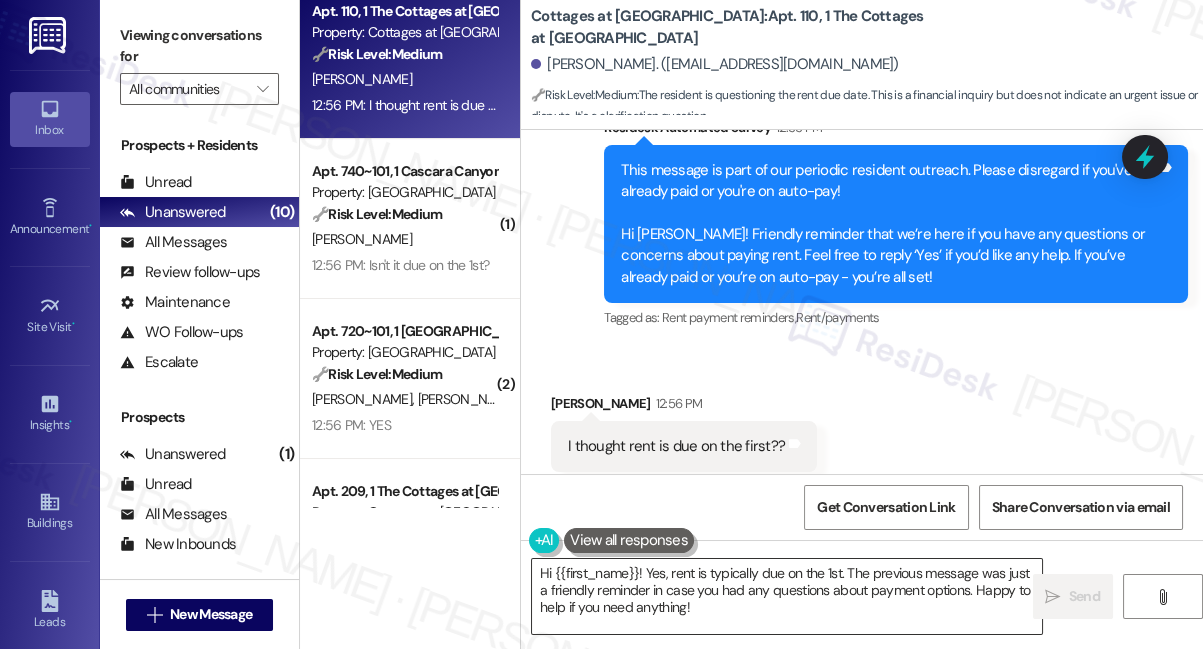 click on "Hi {{first_name}}! Yes, rent is typically due on the 1st. The previous message was just a friendly reminder in case you had any questions about payment options. Happy to help if you need anything!" at bounding box center [787, 596] 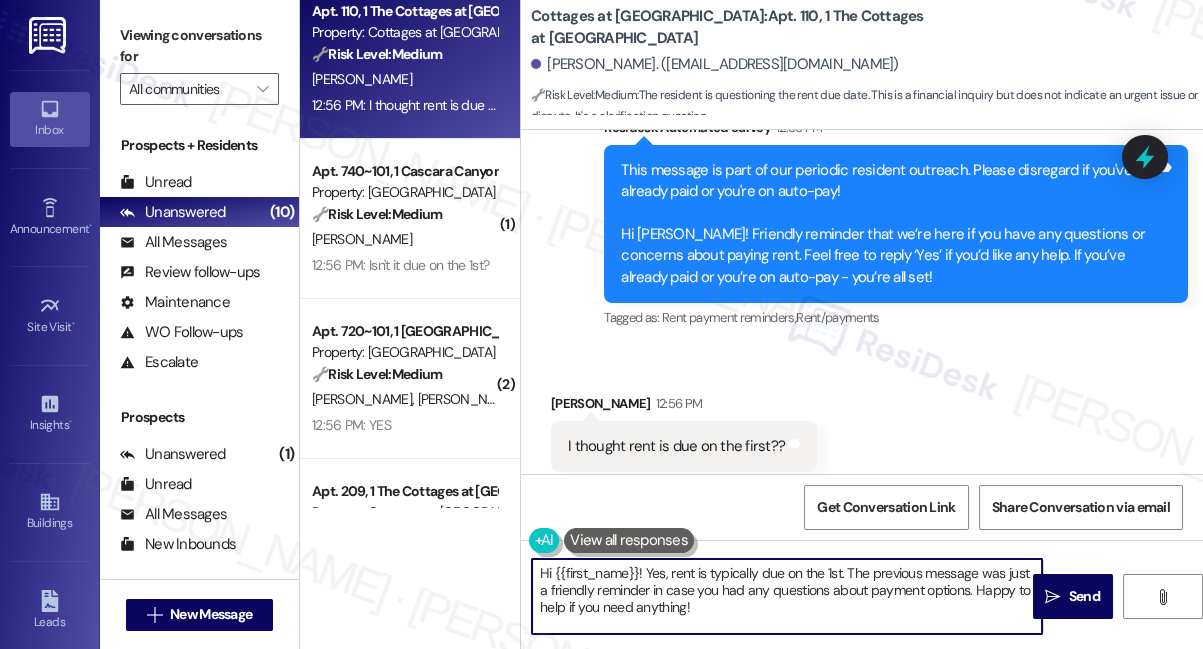 click on "Hi {{first_name}}! Yes, rent is typically due on the 1st. The previous message was just a friendly reminder in case you had any questions about payment options. Happy to help if you need anything!" at bounding box center [787, 596] 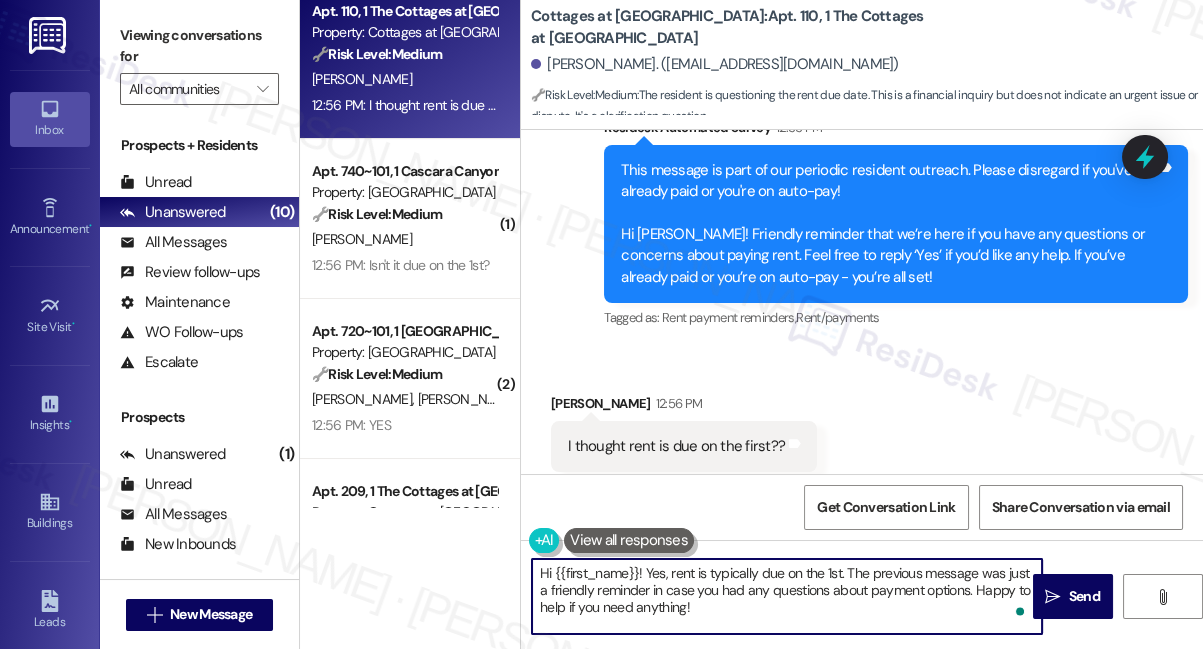 click on "Hi {{first_name}}! Yes, rent is typically due on the 1st. The previous message was just a friendly reminder in case you had any questions about payment options. Happy to help if you need anything!" at bounding box center [787, 596] 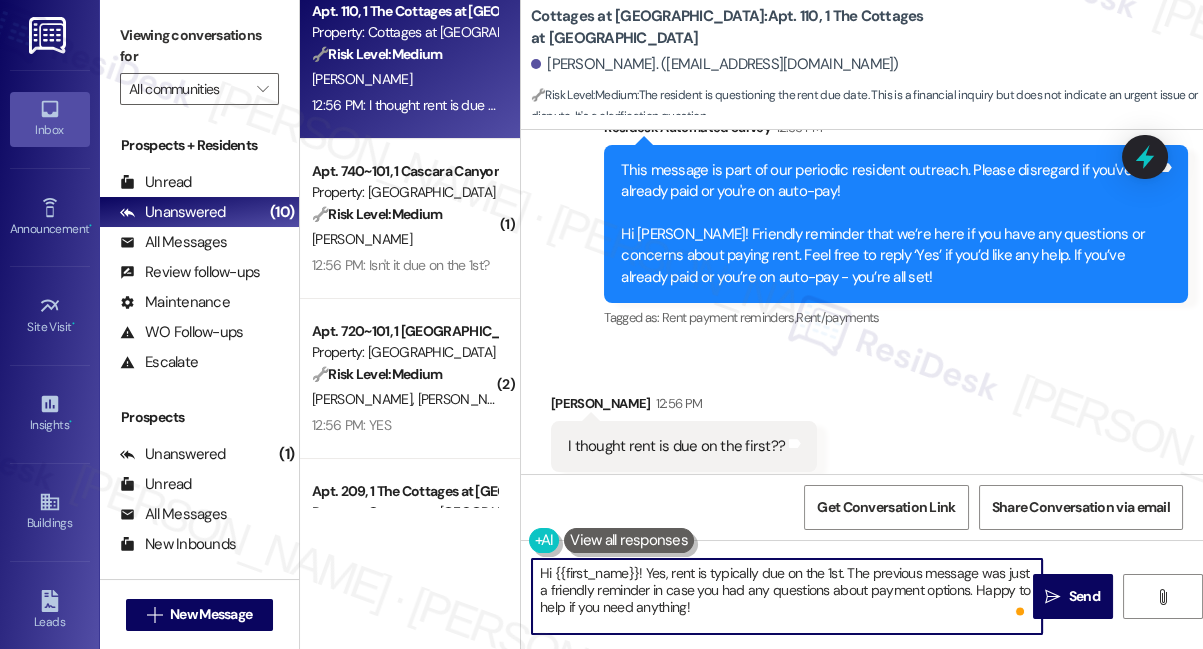 click on "Hi {{first_name}}! Yes, rent is typically due on the 1st. The previous message was just a friendly reminder in case you had any questions about payment options. Happy to help if you need anything!" at bounding box center (787, 596) 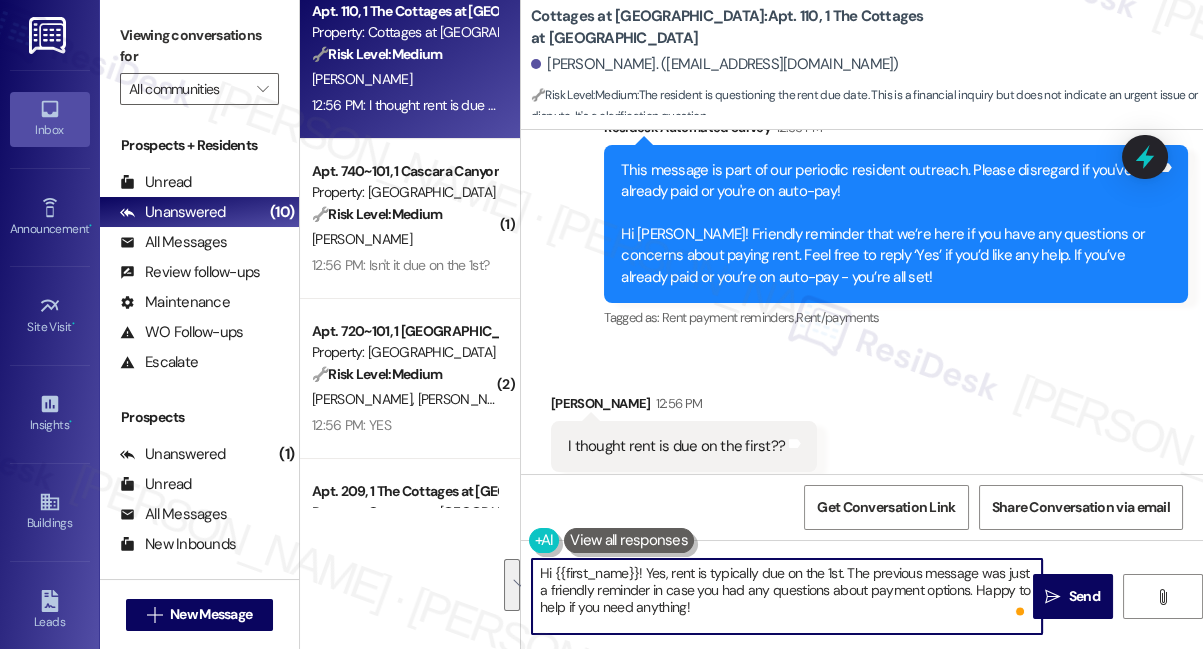 click on "Hi {{first_name}}! Yes, rent is typically due on the 1st. The previous message was just a friendly reminder in case you had any questions about payment options. Happy to help if you need anything!" at bounding box center (787, 596) 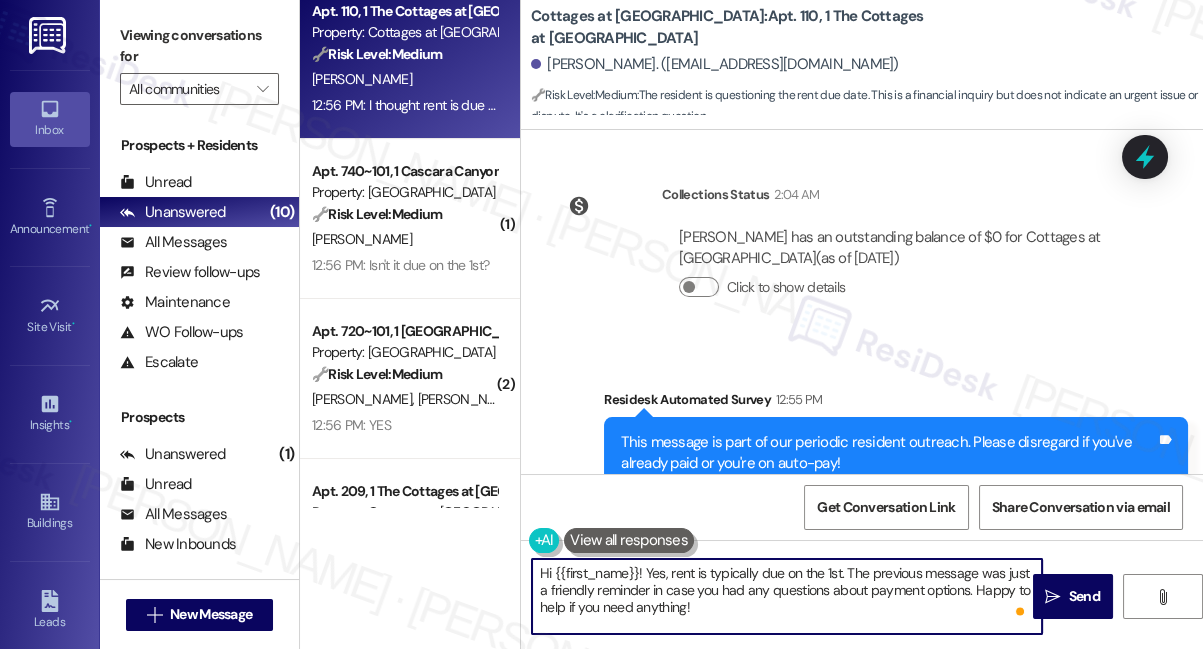 scroll, scrollTop: 4777, scrollLeft: 0, axis: vertical 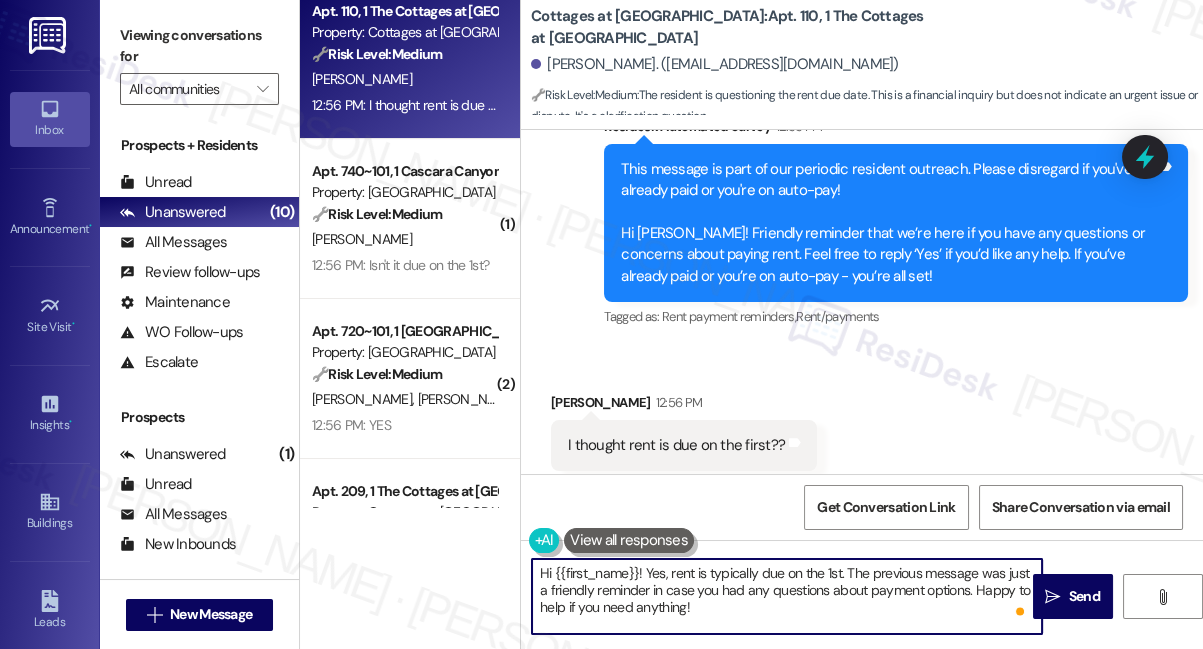 click on "Hi {{first_name}}! Yes, rent is typically due on the 1st. The previous message was just a friendly reminder in case you had any questions about payment options. Happy to help if you need anything!" at bounding box center [787, 596] 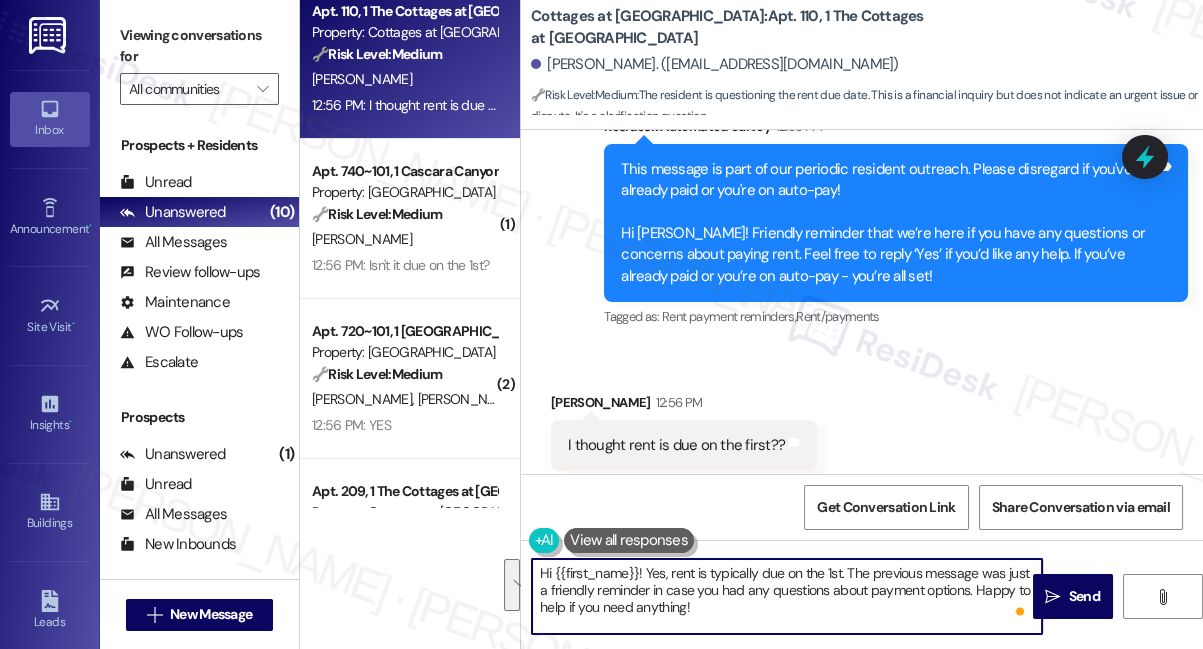 click on "Hi {{first_name}}! Yes, rent is typically due on the 1st. The previous message was just a friendly reminder in case you had any questions about payment options. Happy to help if you need anything!" at bounding box center [787, 596] 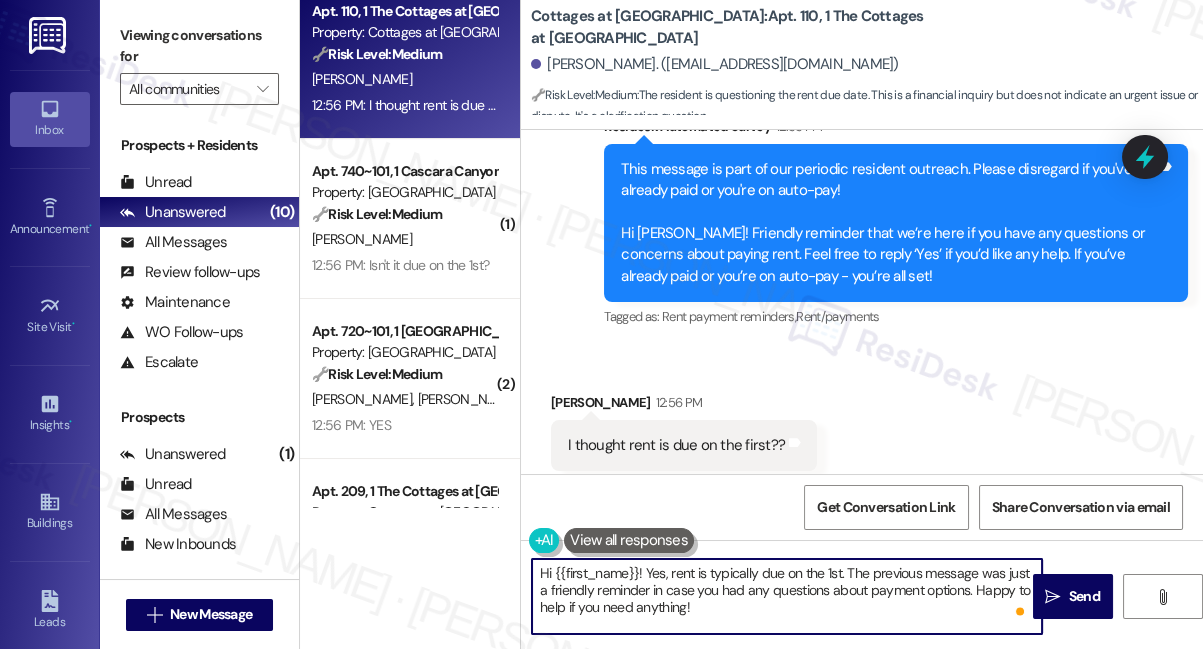 click on "Hi {{first_name}}! Yes, rent is typically due on the 1st. The previous message was just a friendly reminder in case you had any questions about payment options. Happy to help if you need anything!" at bounding box center [787, 596] 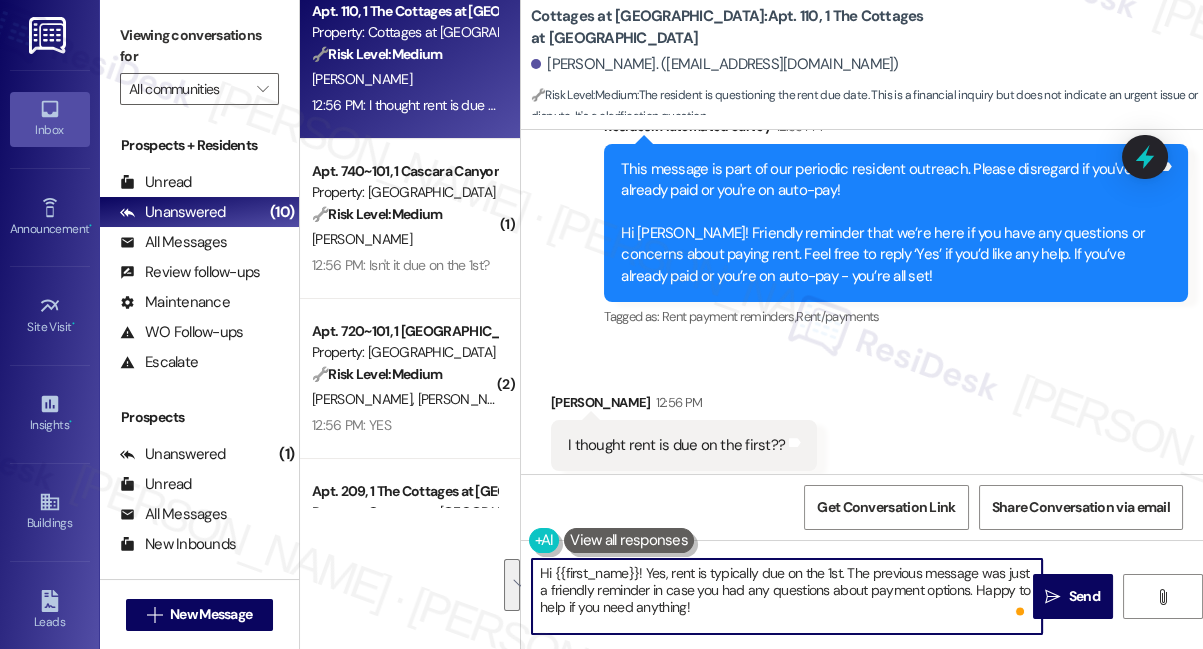 click on "Hi {{first_name}}! Yes, rent is typically due on the 1st. The previous message was just a friendly reminder in case you had any questions about payment options. Happy to help if you need anything!" at bounding box center [787, 596] 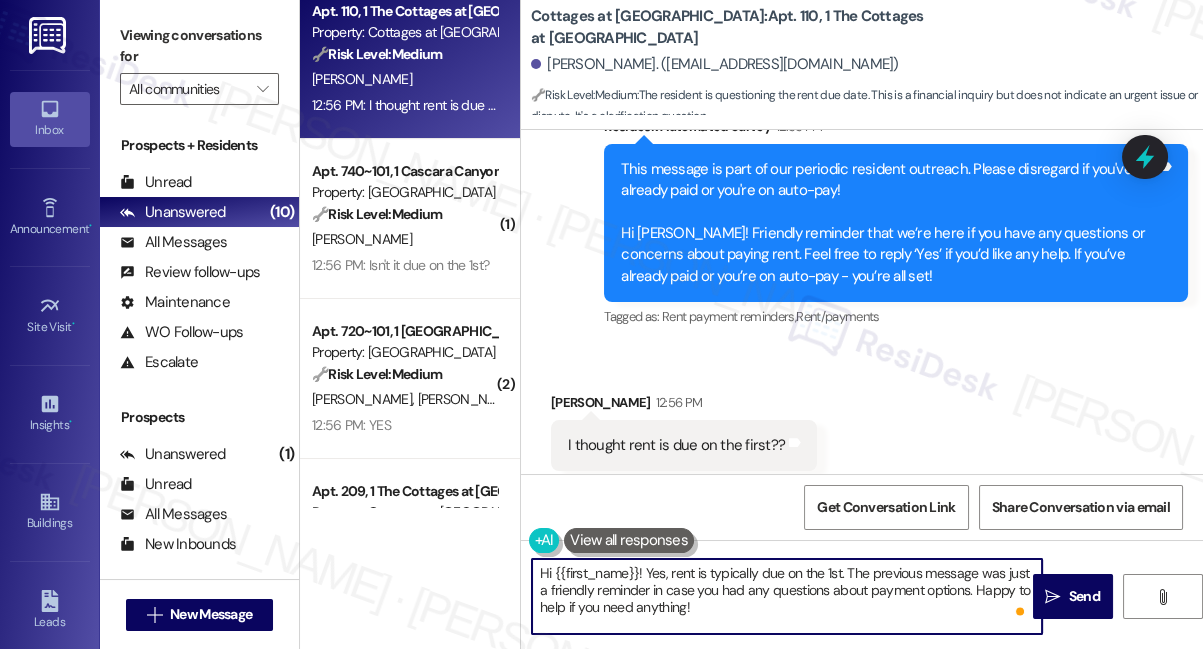 click on "Hi {{first_name}}! Yes, rent is typically due on the 1st. The previous message was just a friendly reminder in case you had any questions about payment options. Happy to help if you need anything!" at bounding box center (787, 596) 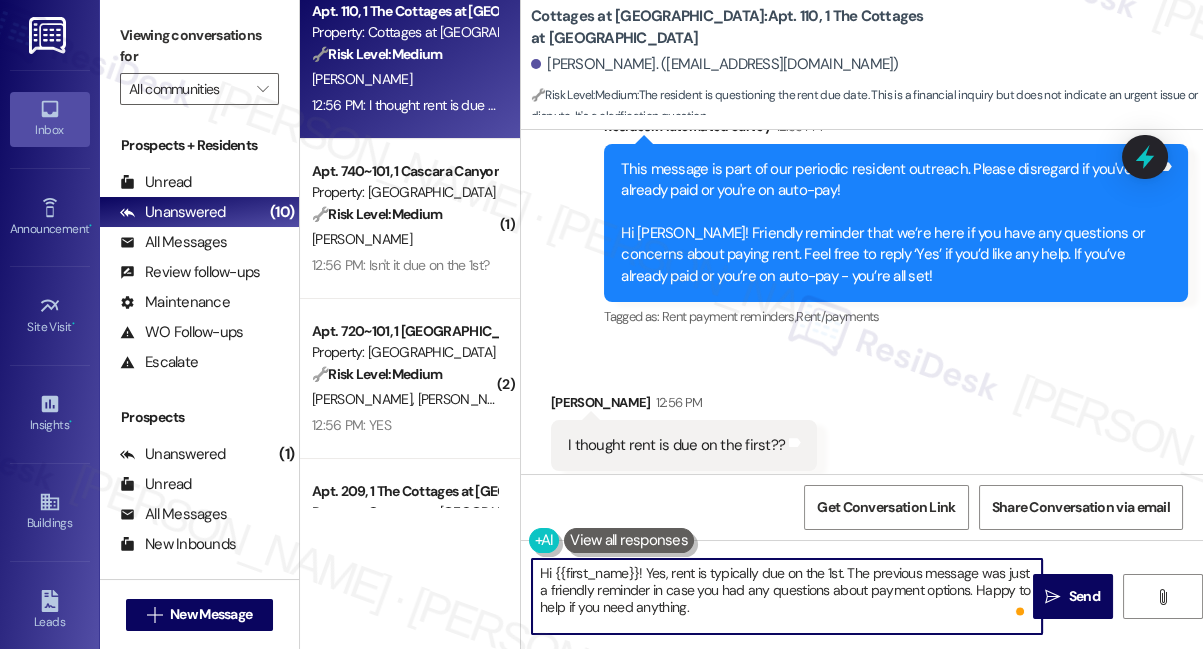 type on "Hi {{first_name}}! Yes, rent is typically due on the 1st. The previous message was just a friendly reminder in case you had any questions about payment options. Happy to help if you need anything." 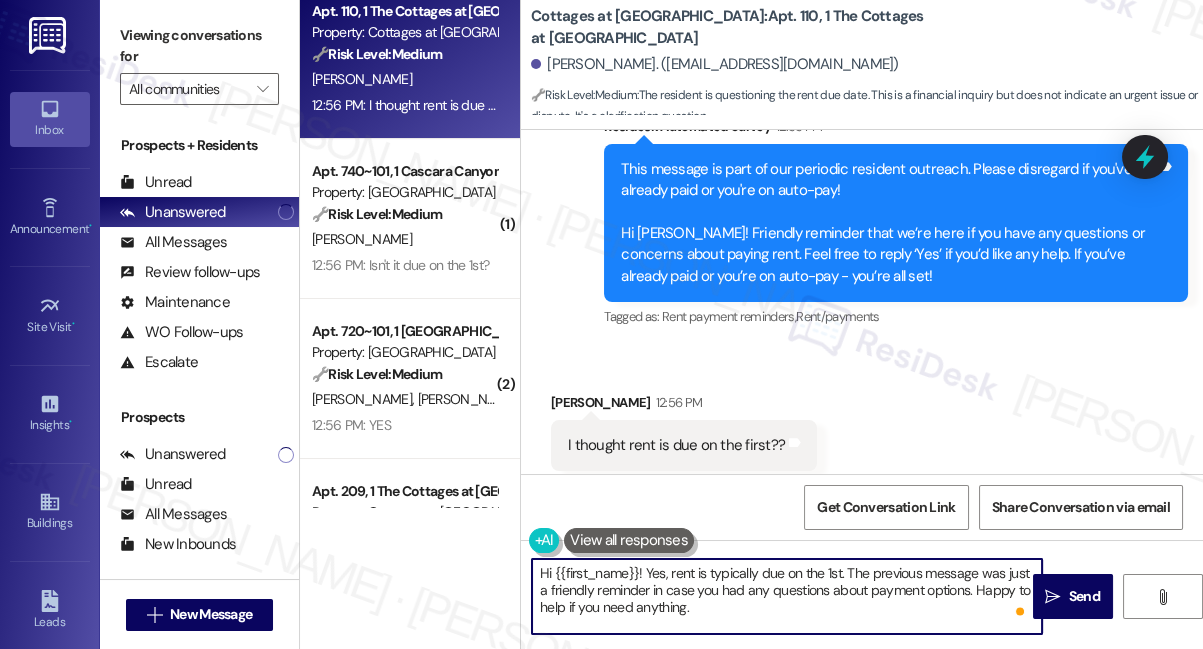click on "Hi {{first_name}}! Yes, rent is typically due on the 1st. The previous message was just a friendly reminder in case you had any questions about payment options. Happy to help if you need anything." at bounding box center (787, 596) 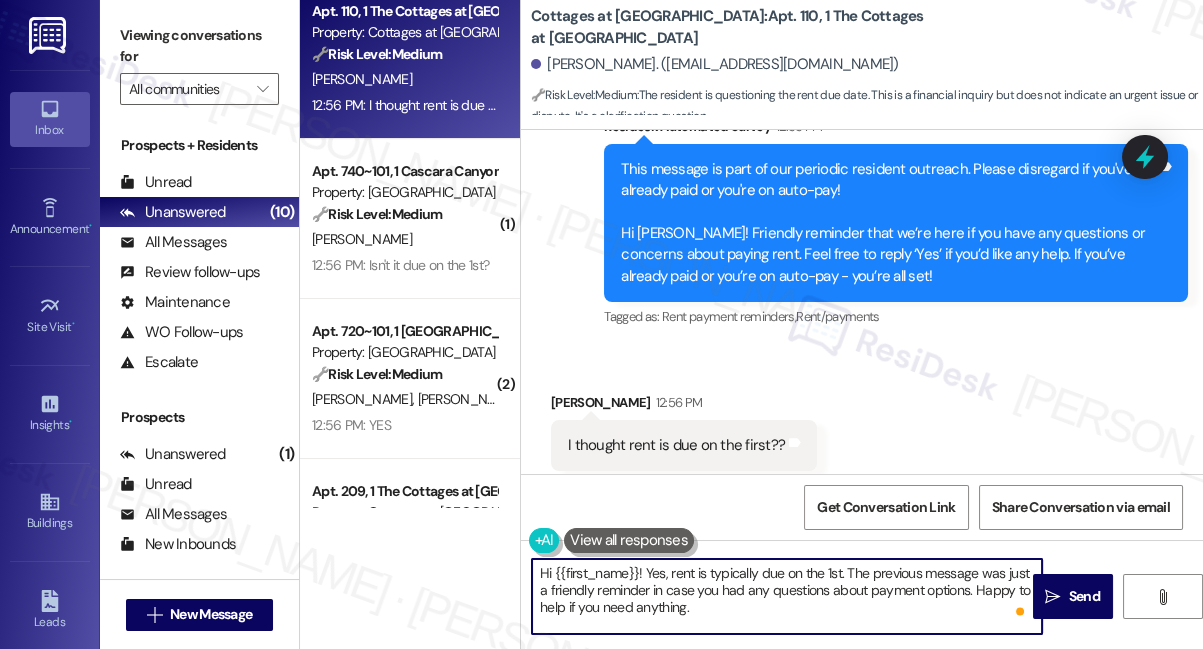 click on "Hi {{first_name}}! Yes, rent is typically due on the 1st. The previous message was just a friendly reminder in case you had any questions about payment options. Happy to help if you need anything." at bounding box center [787, 596] 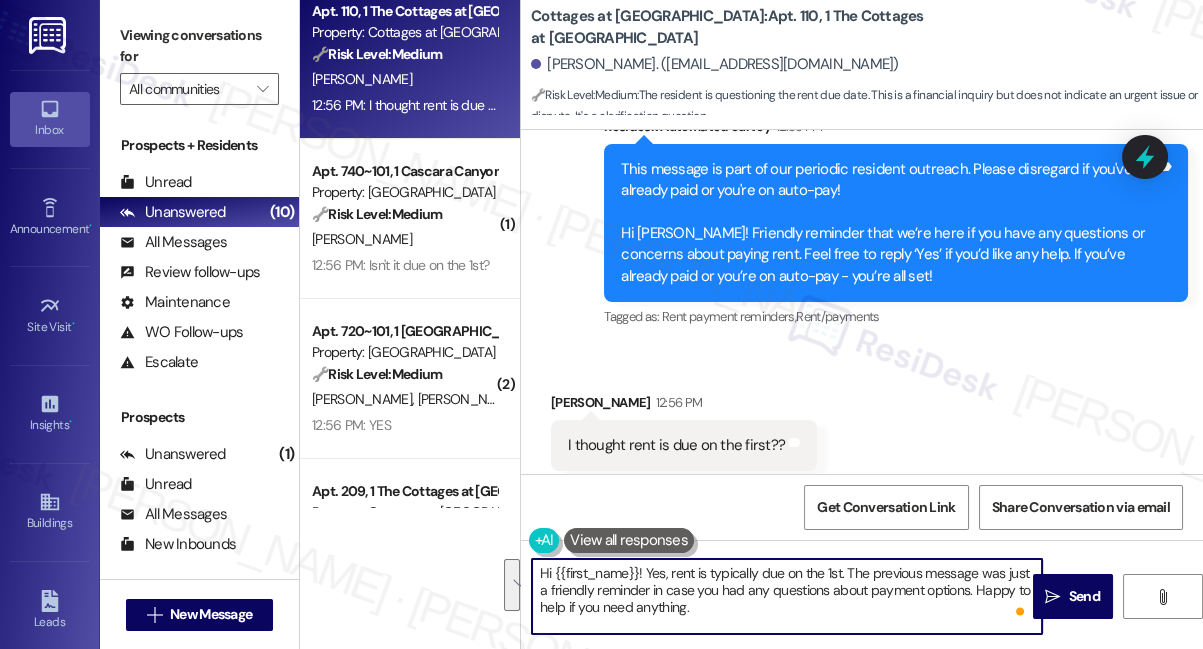 click on "Hi {{first_name}}! Yes, rent is typically due on the 1st. The previous message was just a friendly reminder in case you had any questions about payment options. Happy to help if you need anything." at bounding box center (787, 596) 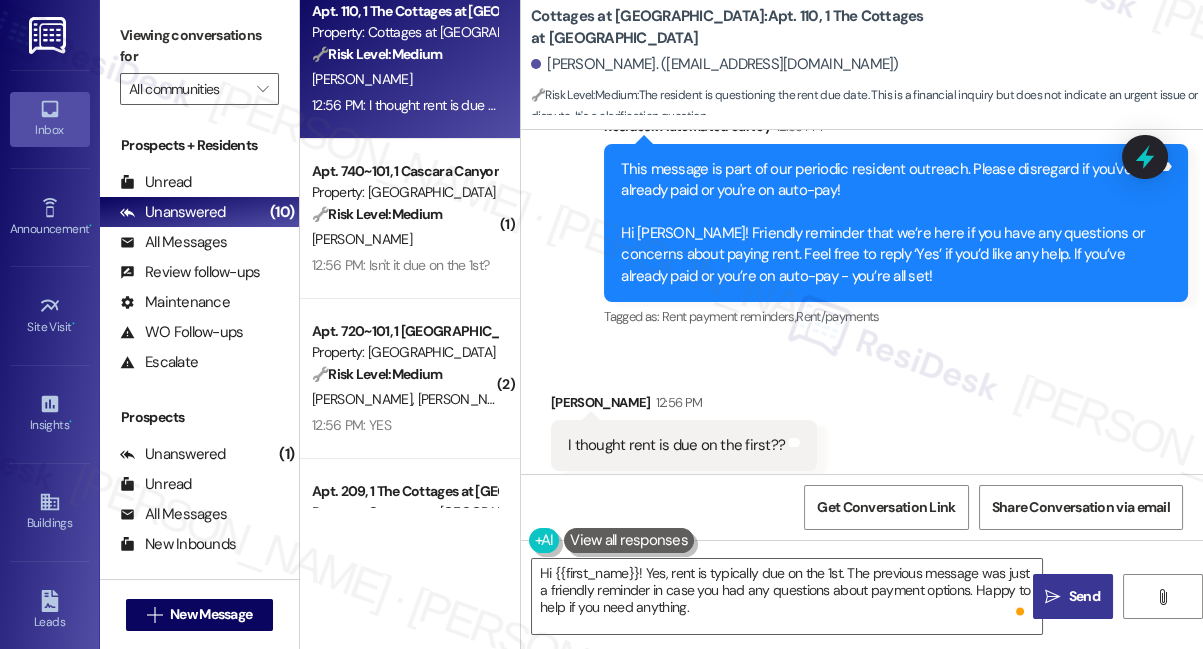 click on "Send" at bounding box center [1084, 596] 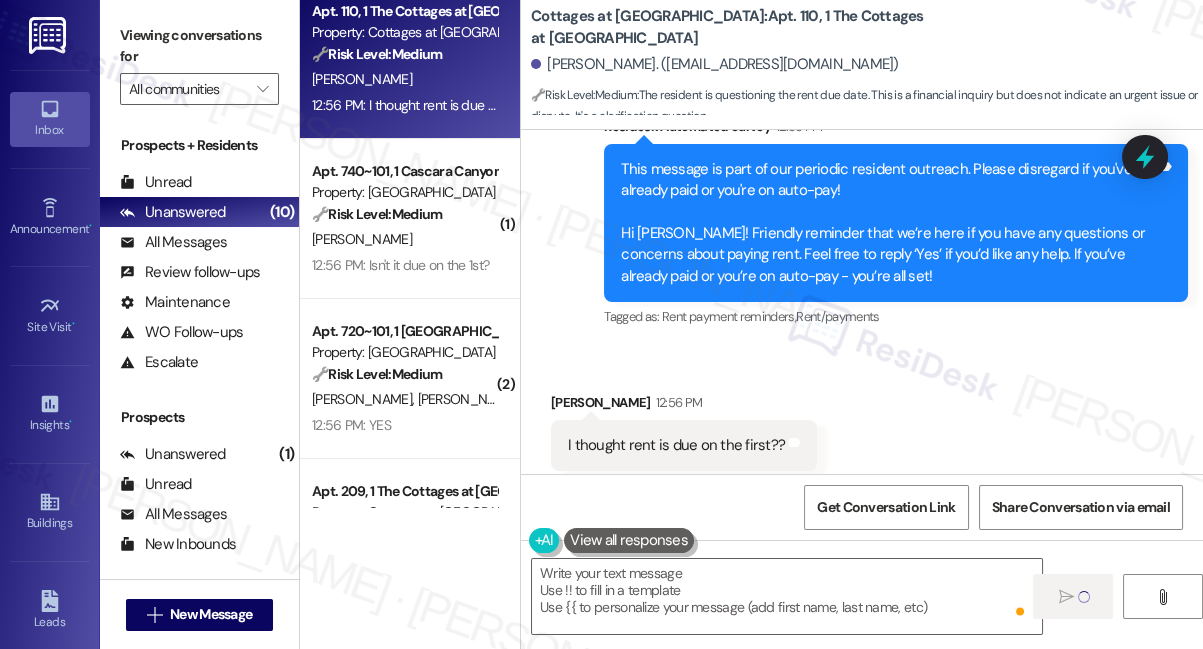 type on "Fetching suggested responses. Please feel free to read through the conversation in the meantime." 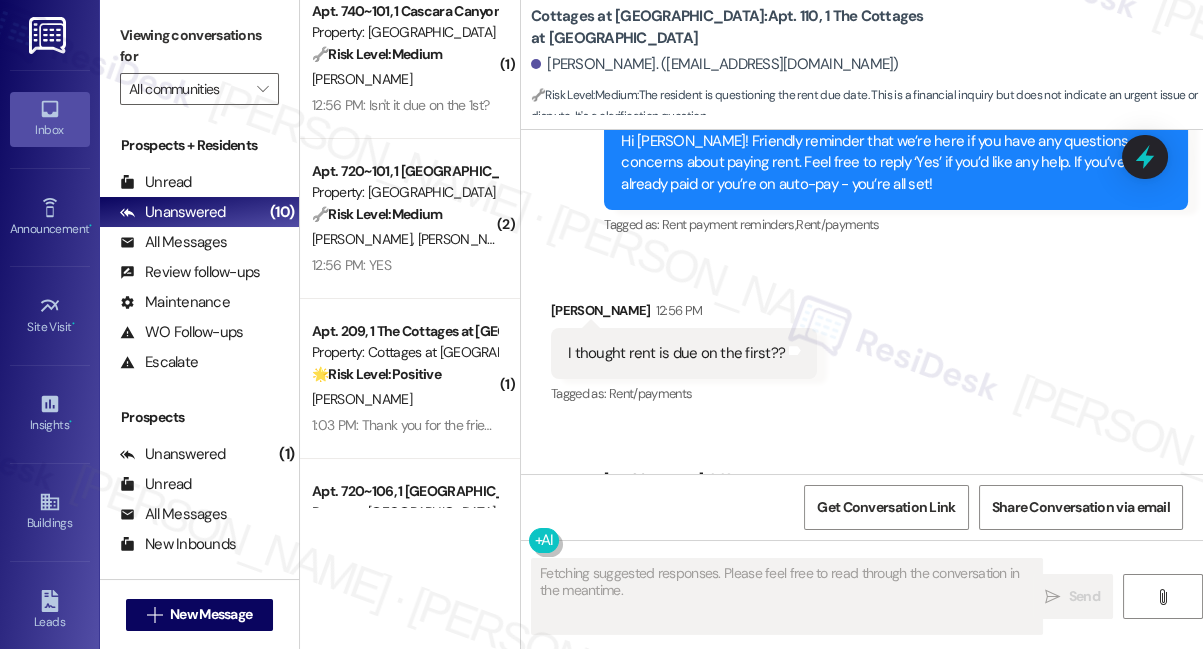 scroll, scrollTop: 4959, scrollLeft: 0, axis: vertical 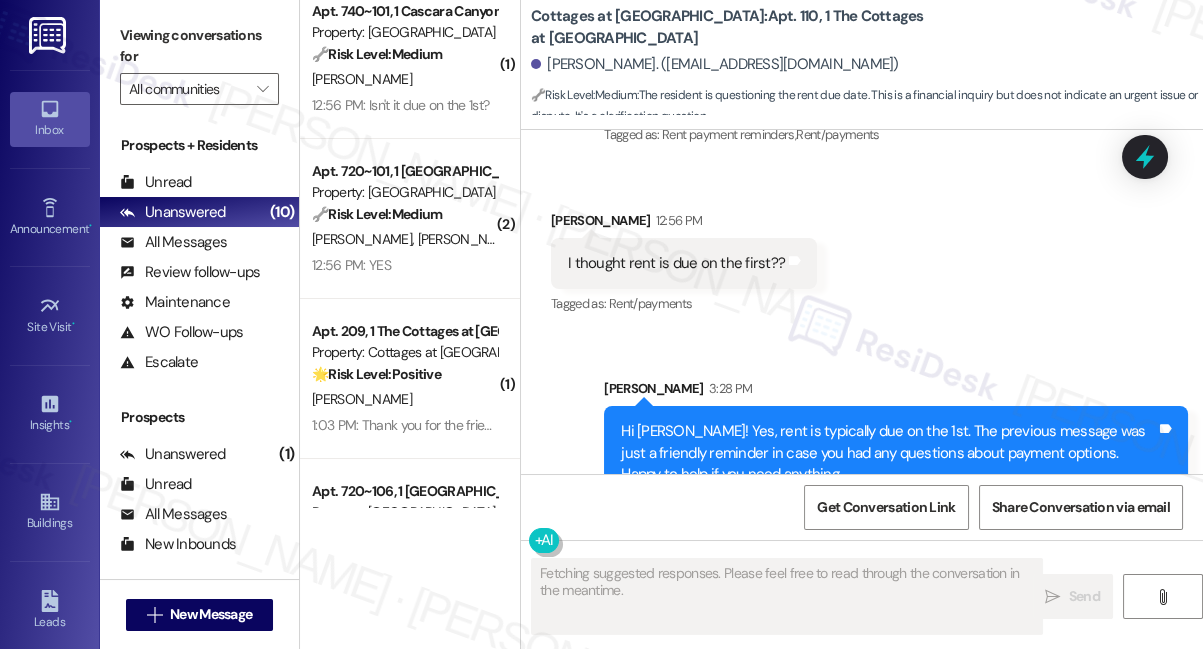 type 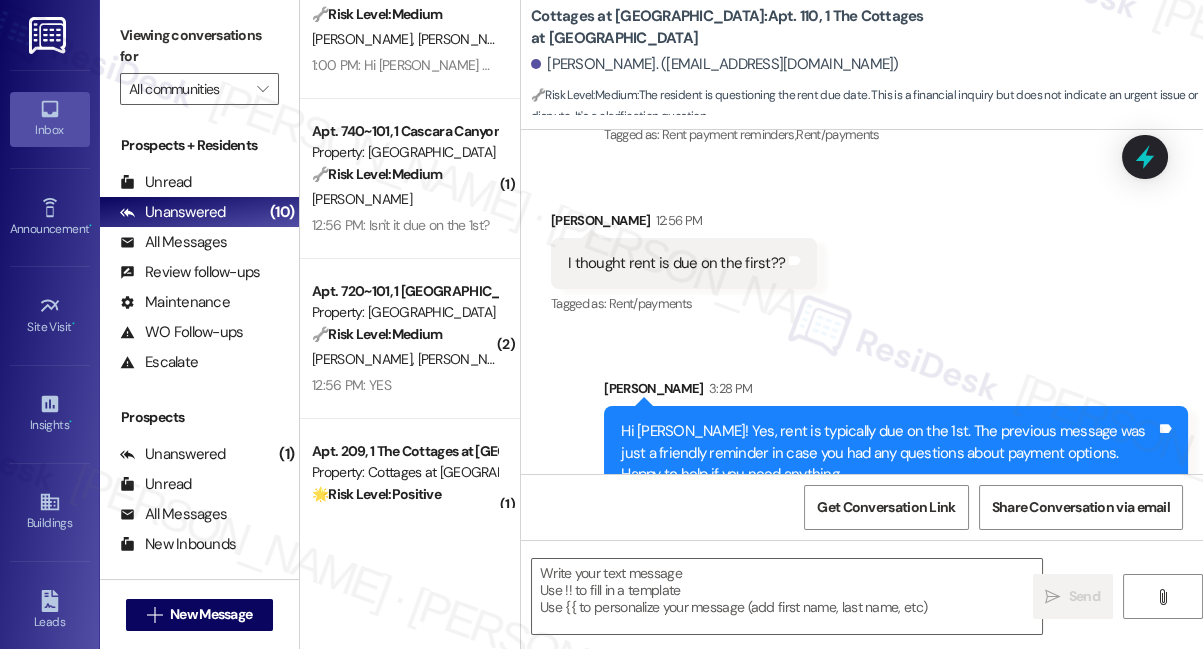 scroll, scrollTop: 0, scrollLeft: 0, axis: both 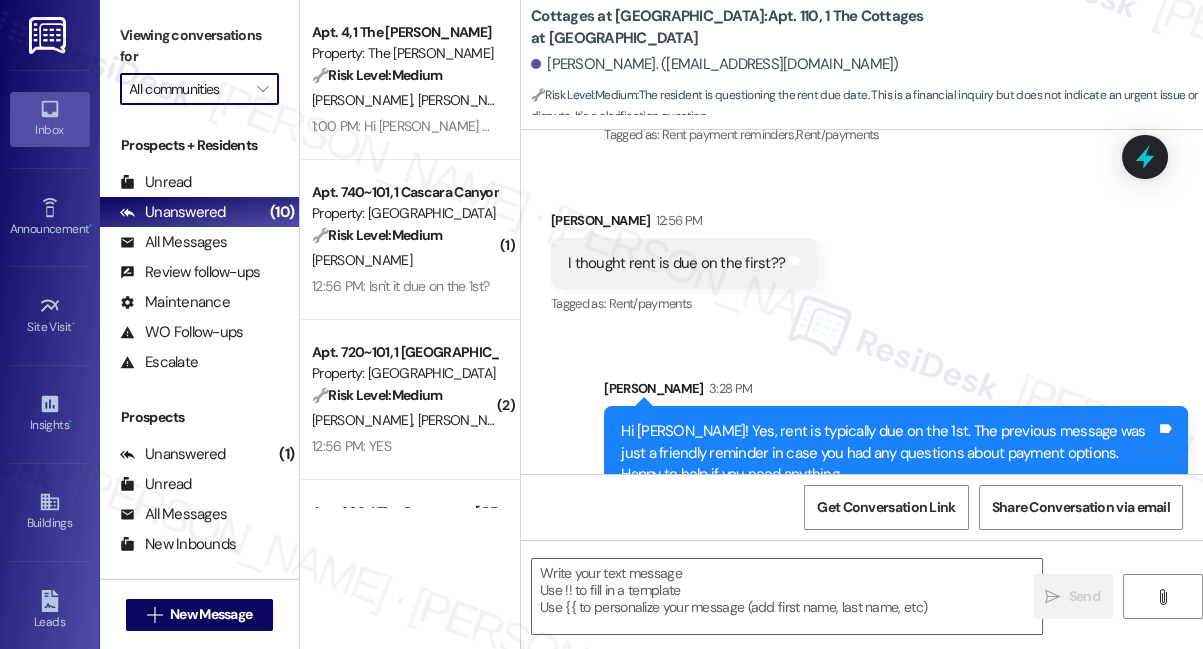 click on "All communities" at bounding box center [188, 89] 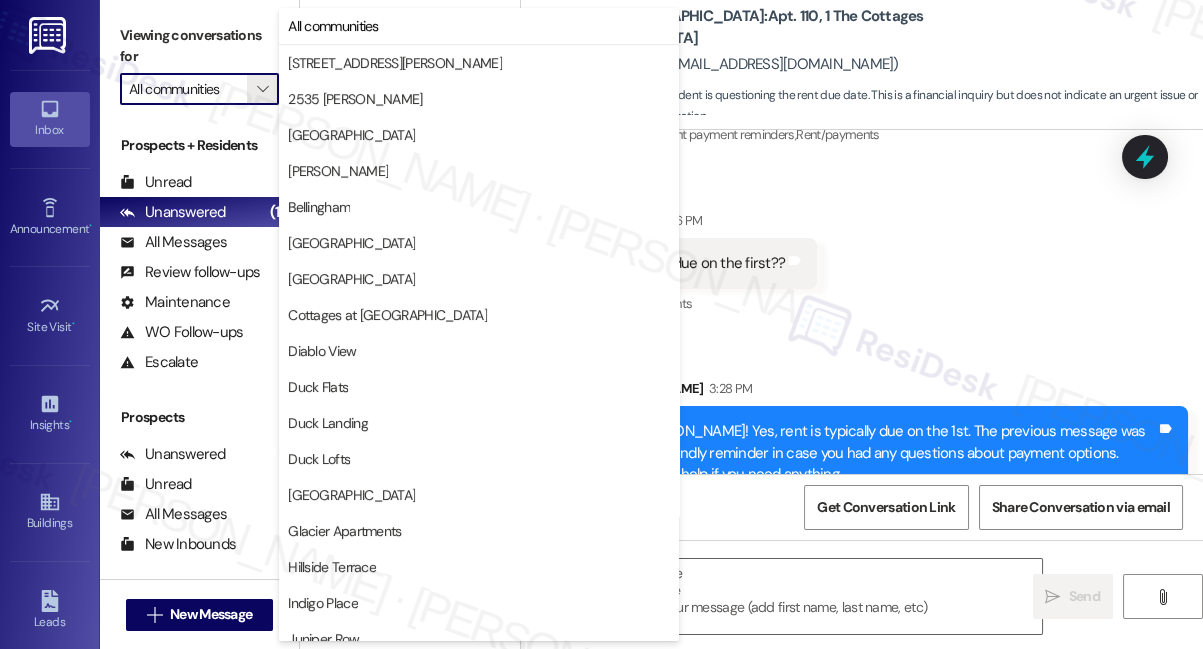 click on "Sergio Caldera. (caldera2020@gmail.com)" at bounding box center [867, 65] 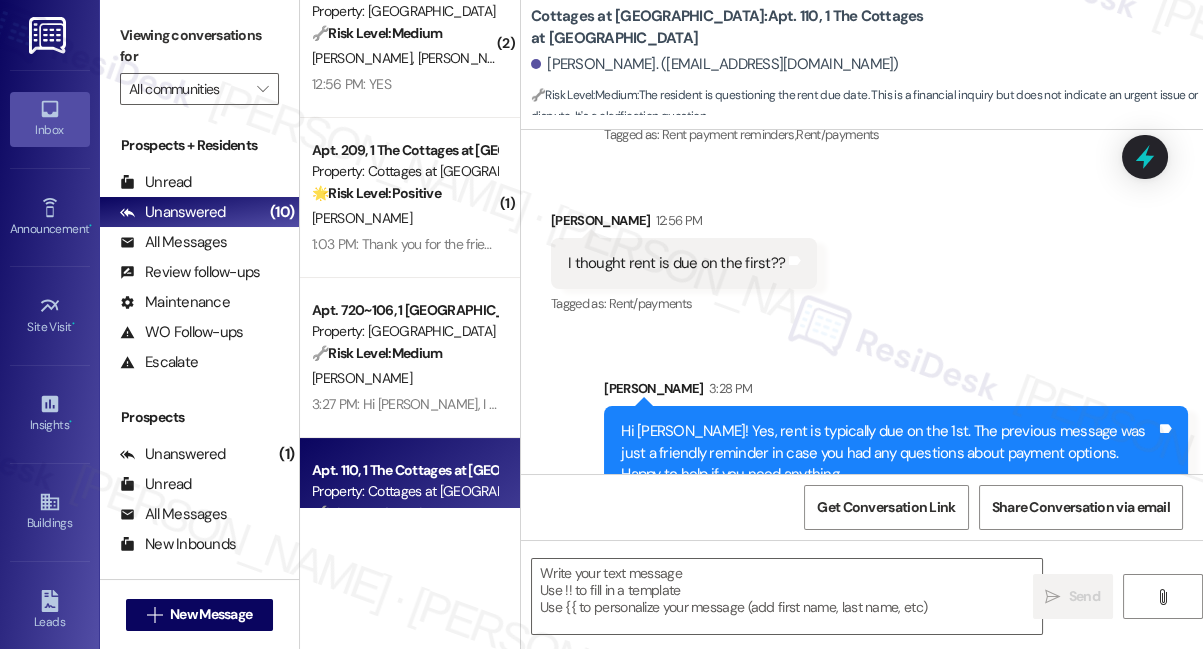 scroll, scrollTop: 363, scrollLeft: 0, axis: vertical 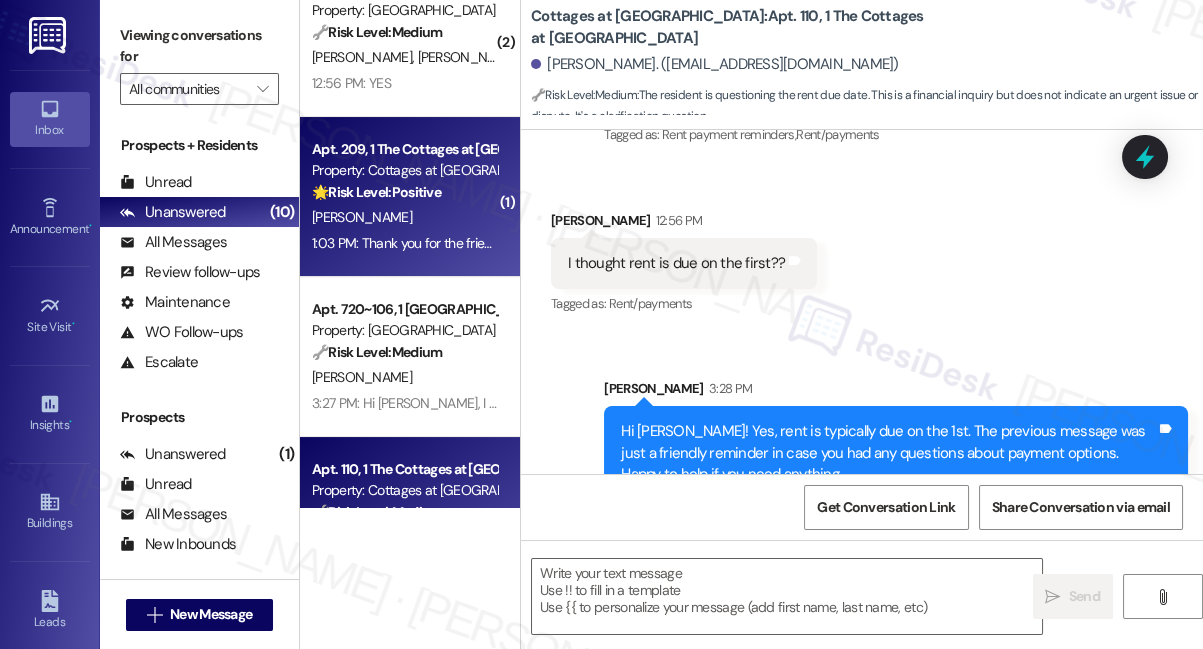 click on "1:03 PM: Thank you for the friendly reminder  1:03 PM: Thank you for the friendly reminder" at bounding box center [438, 243] 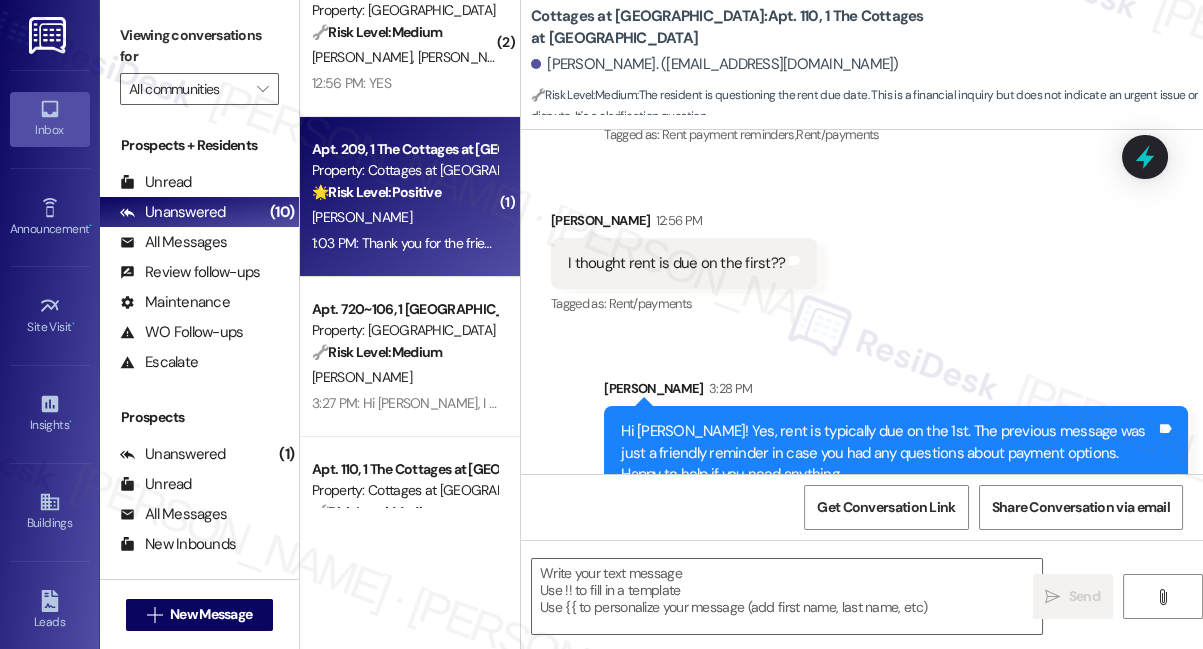 type on "Fetching suggested responses. Please feel free to read through the conversation in the meantime." 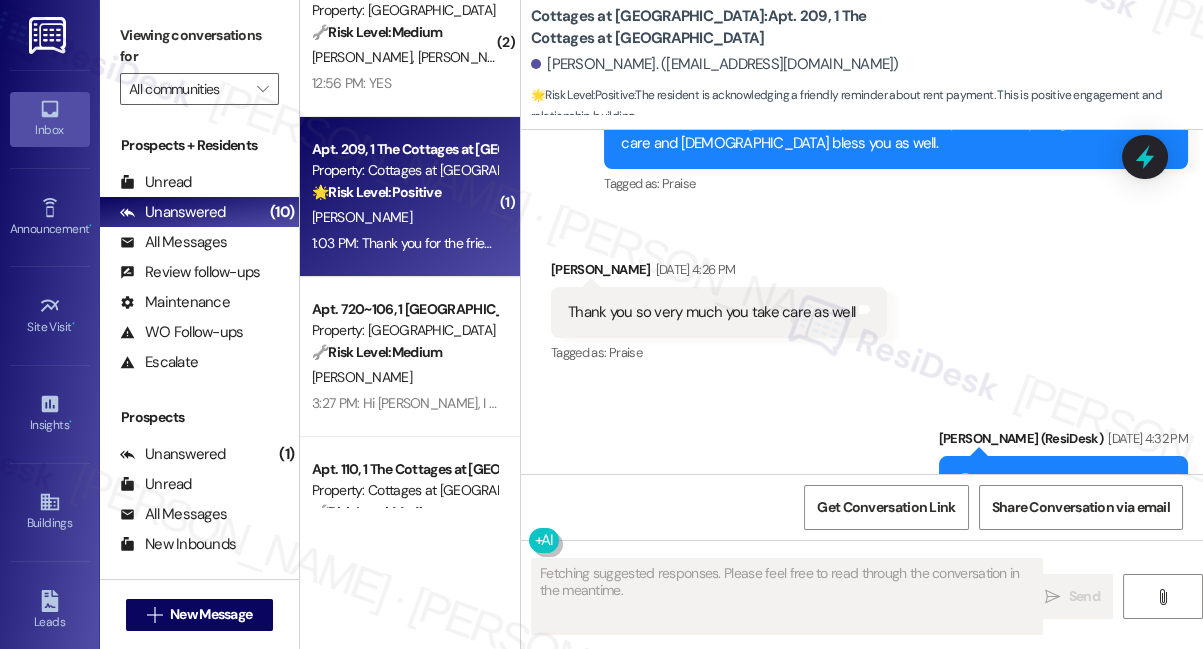 scroll, scrollTop: 30978, scrollLeft: 0, axis: vertical 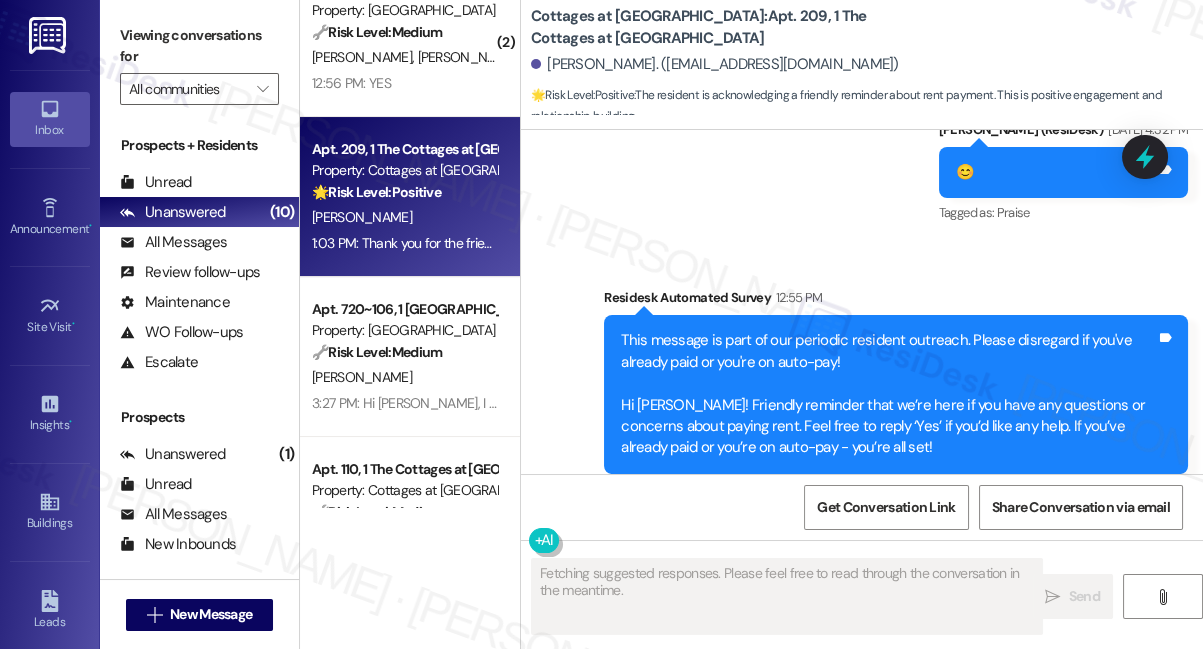 click on "Thank you for the friendly reminder" at bounding box center [679, 616] 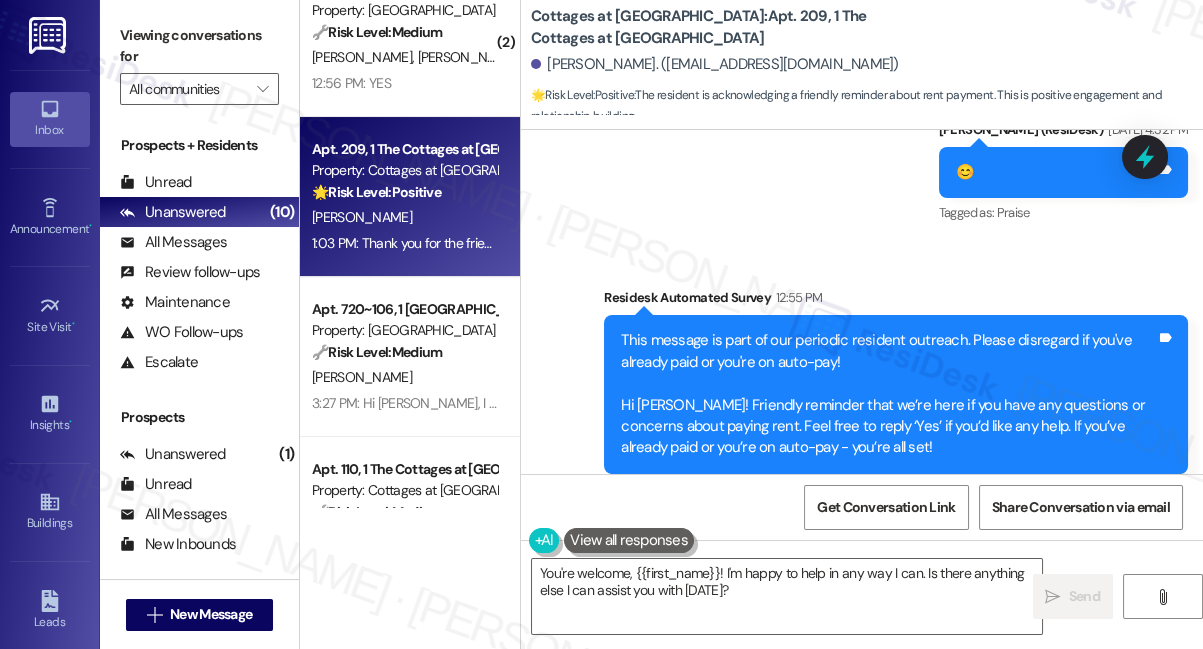 click on "Cora Deike 1:03 PM" at bounding box center (687, 577) 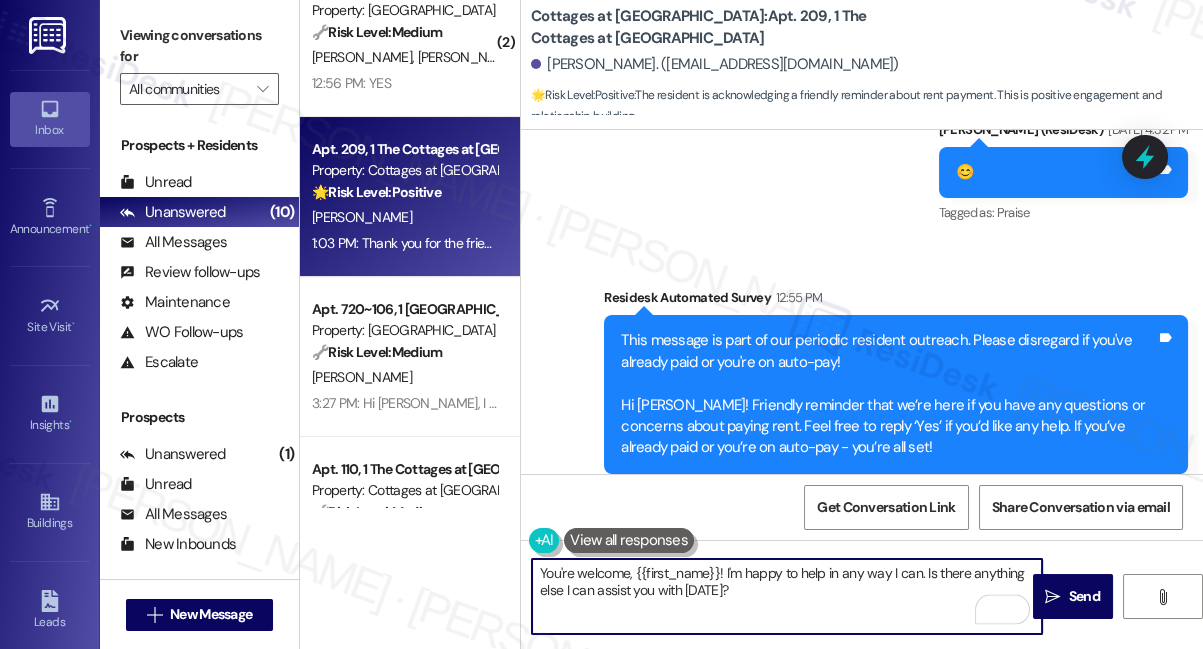 drag, startPoint x: 792, startPoint y: 598, endPoint x: 729, endPoint y: 571, distance: 68.54196 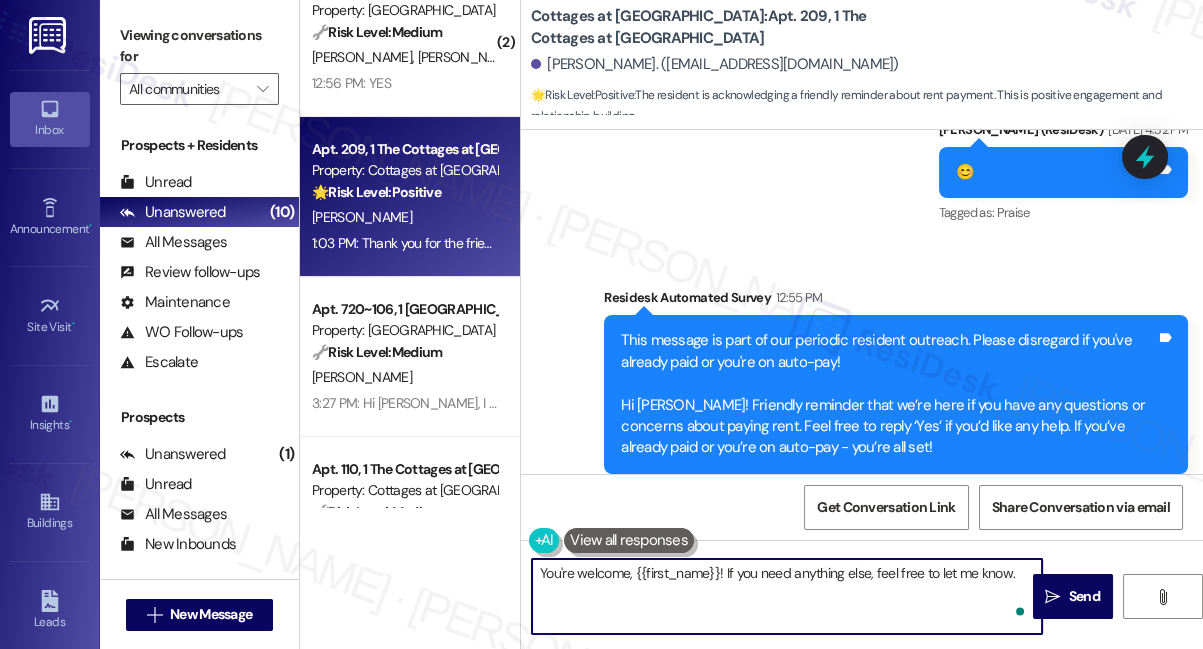 type on "You're welcome, {{first_name}}! If you need anything else, feel free to let me know." 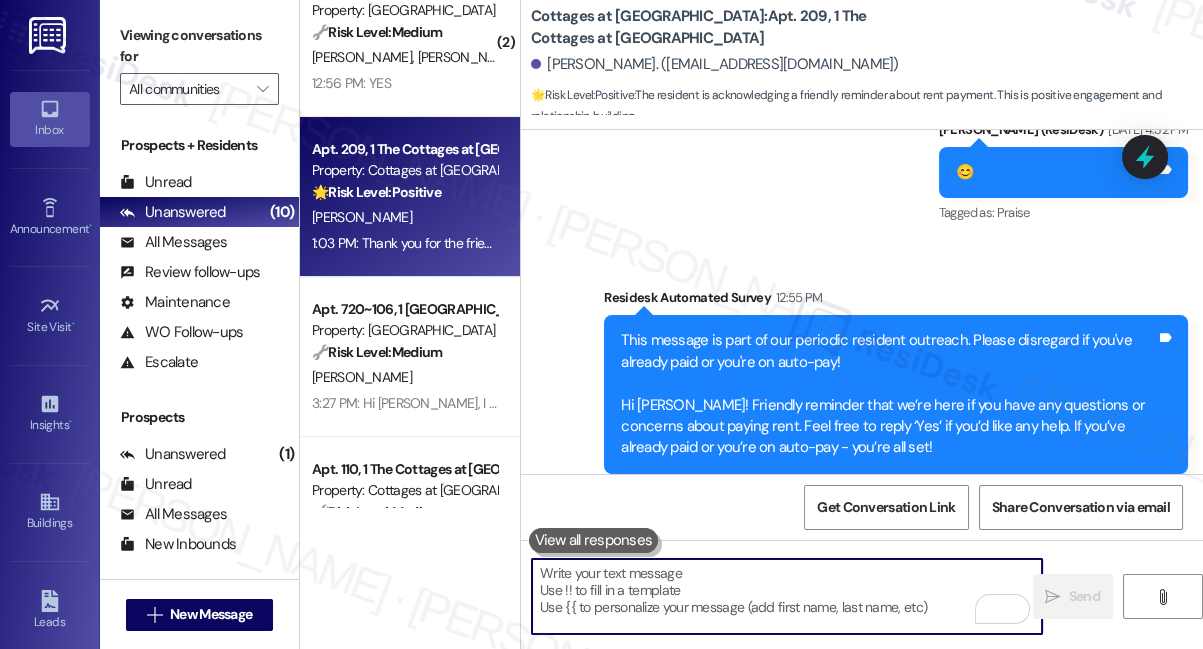 scroll, scrollTop: 30979, scrollLeft: 0, axis: vertical 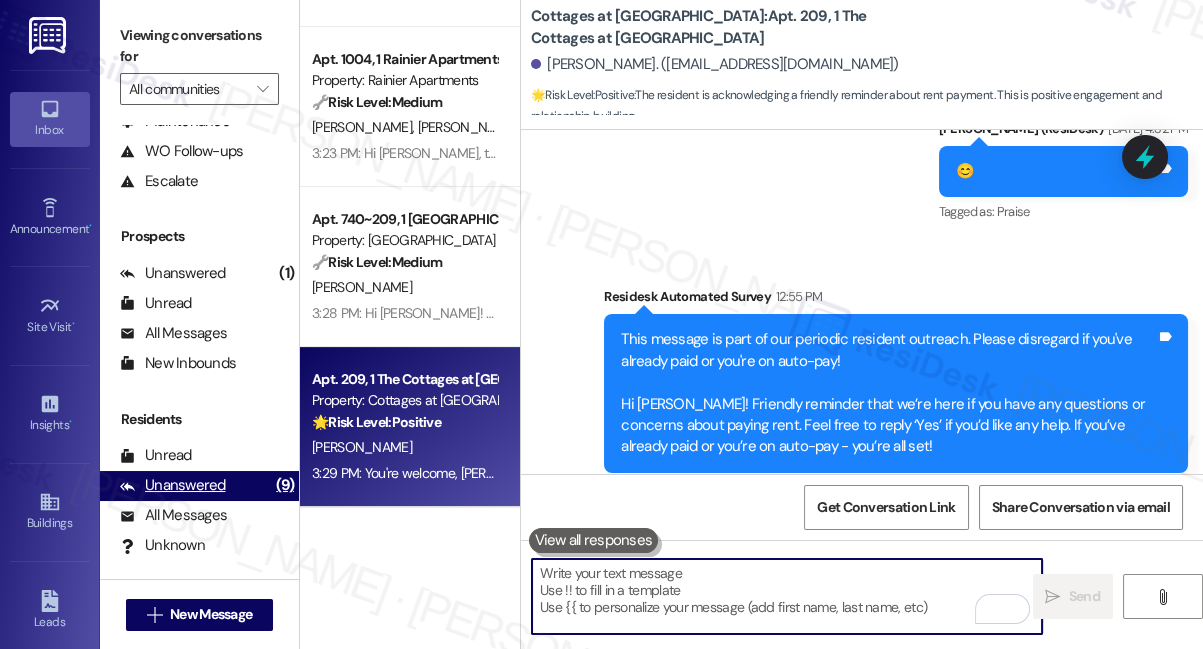 type 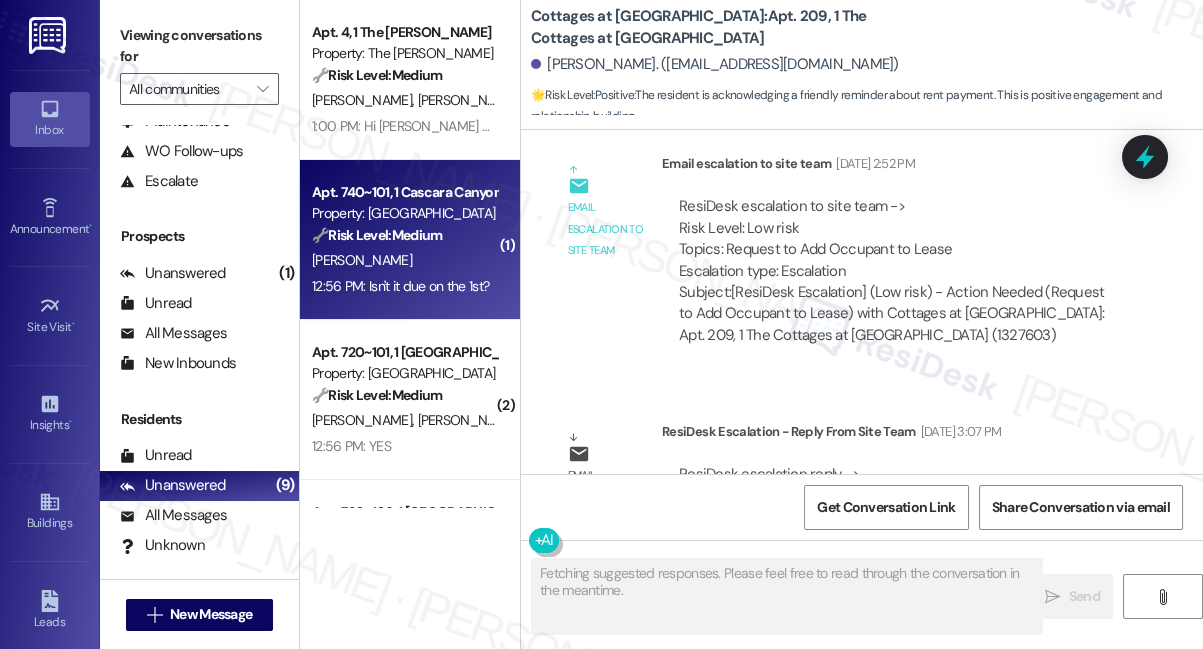 scroll, scrollTop: 30978, scrollLeft: 0, axis: vertical 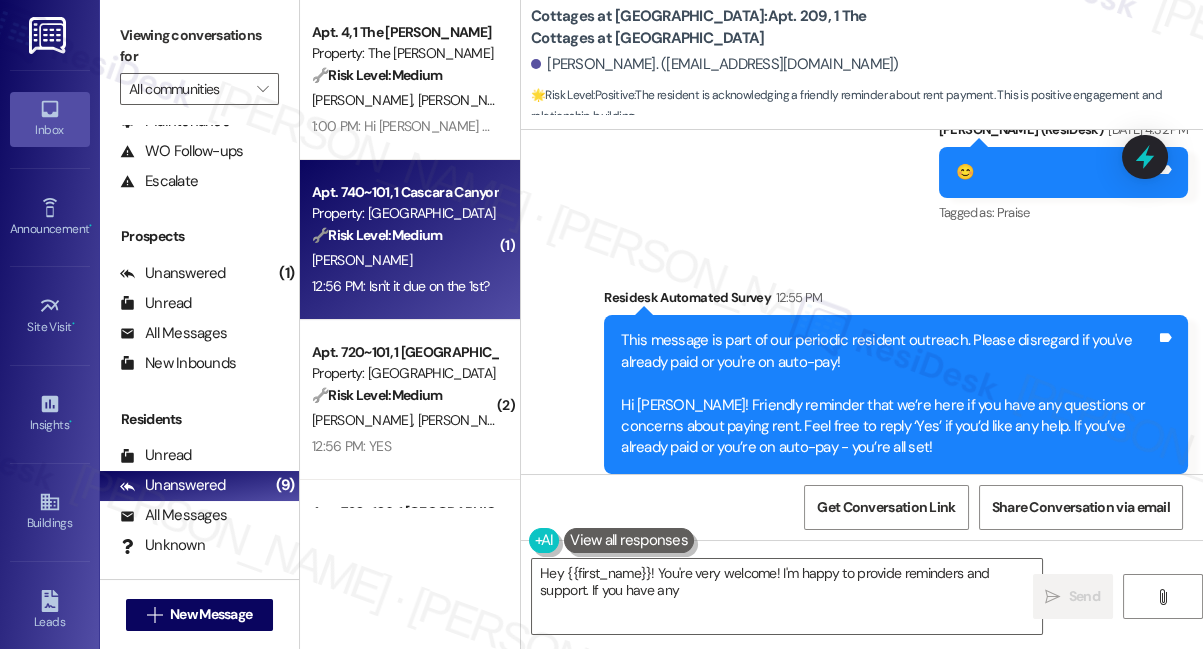 type on "Hey {{first_name}}! You're very welcome! I'm happy to provide reminders and support. If you have any" 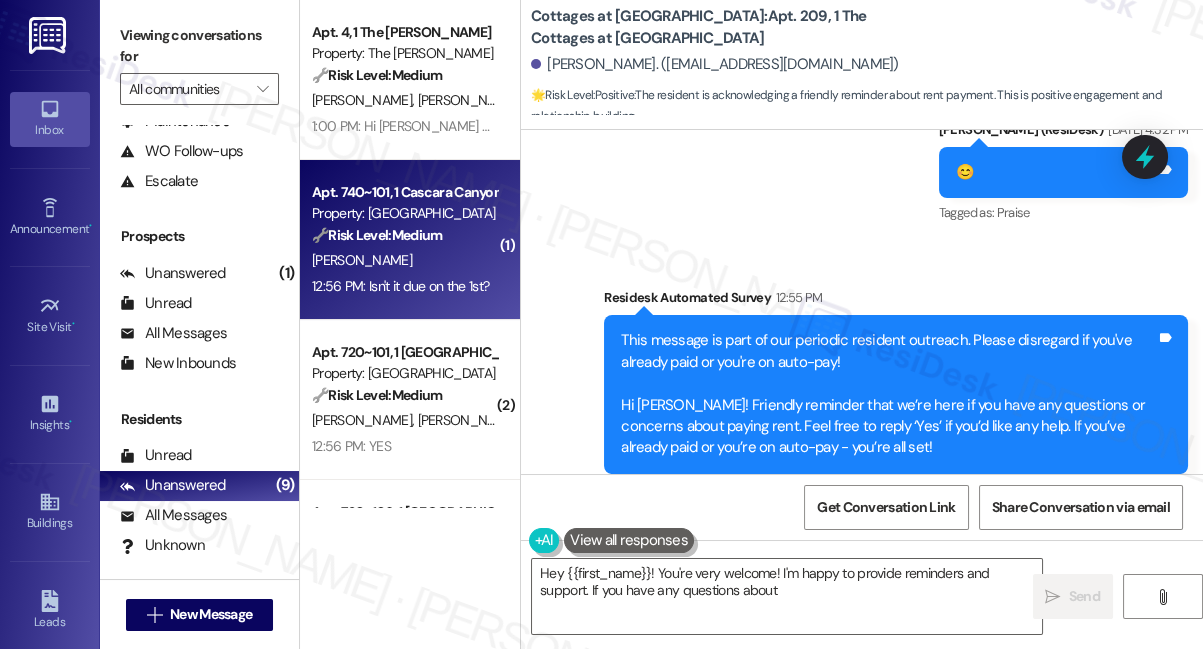 click on "[PERSON_NAME]" at bounding box center (404, 260) 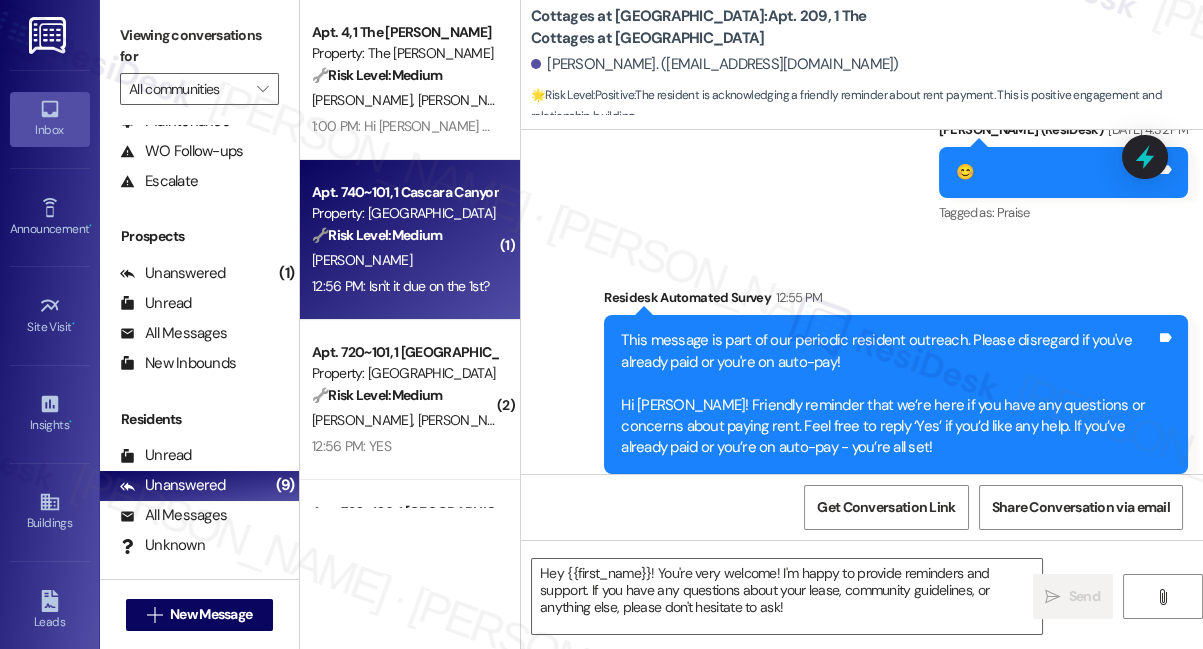 type on "Fetching suggested responses. Please feel free to read through the conversation in the meantime." 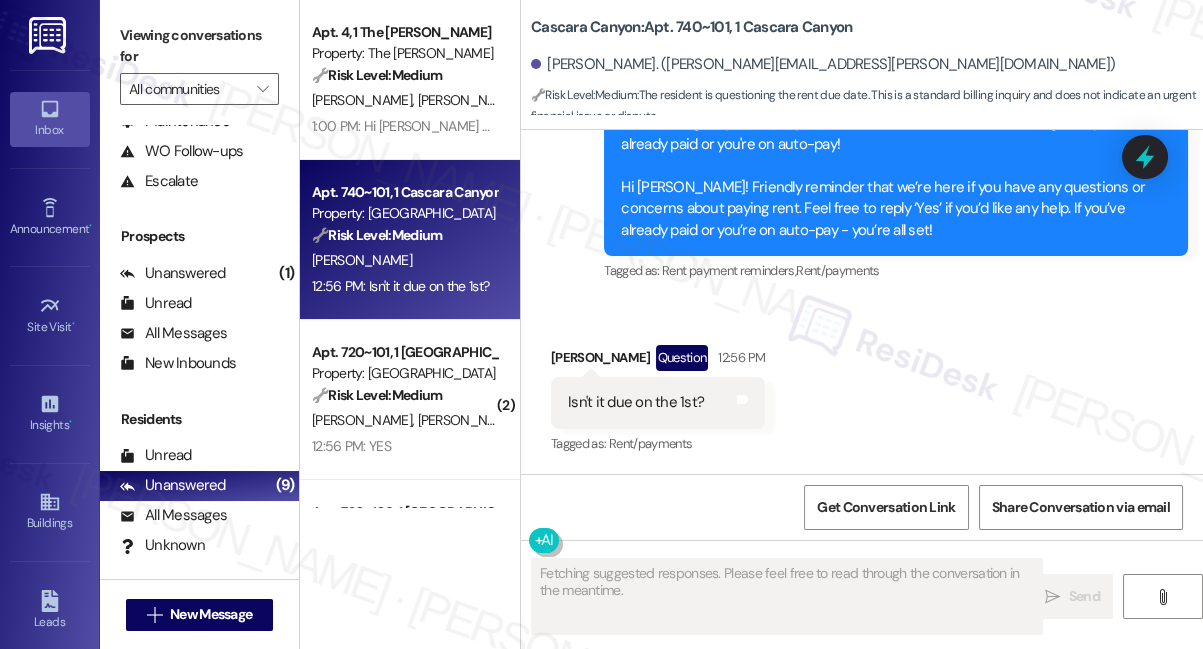 scroll, scrollTop: 7051, scrollLeft: 0, axis: vertical 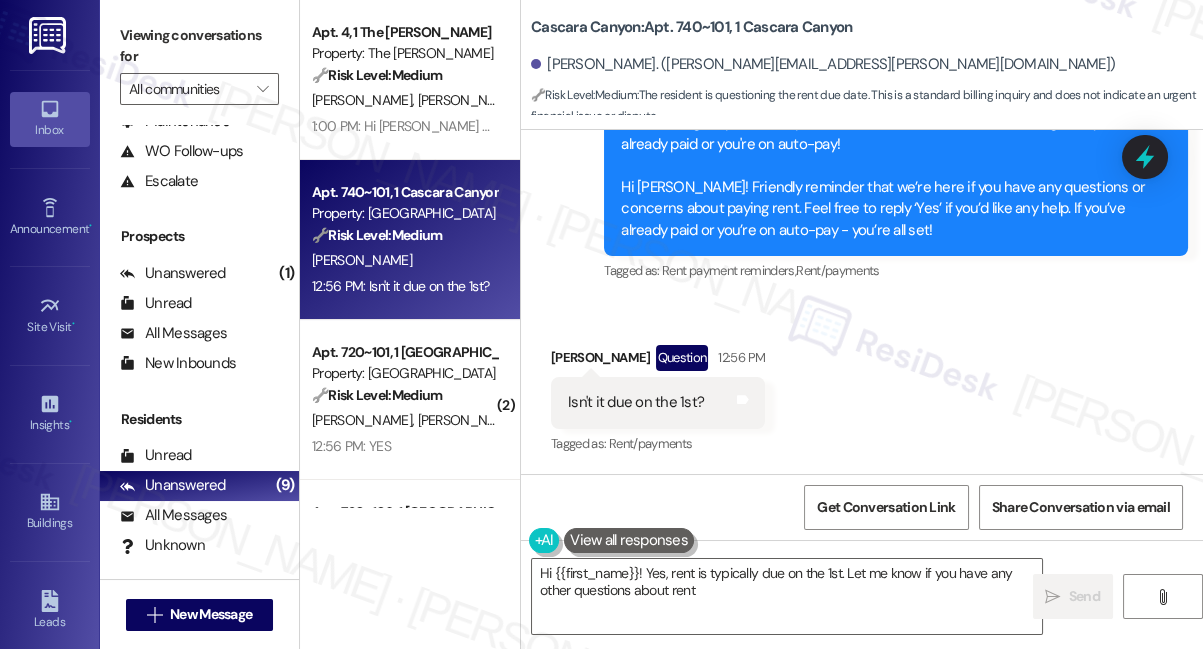 type on "Hi {{first_name}}! Yes, rent is typically due on the 1st. Let me know if you have any other questions about rent!" 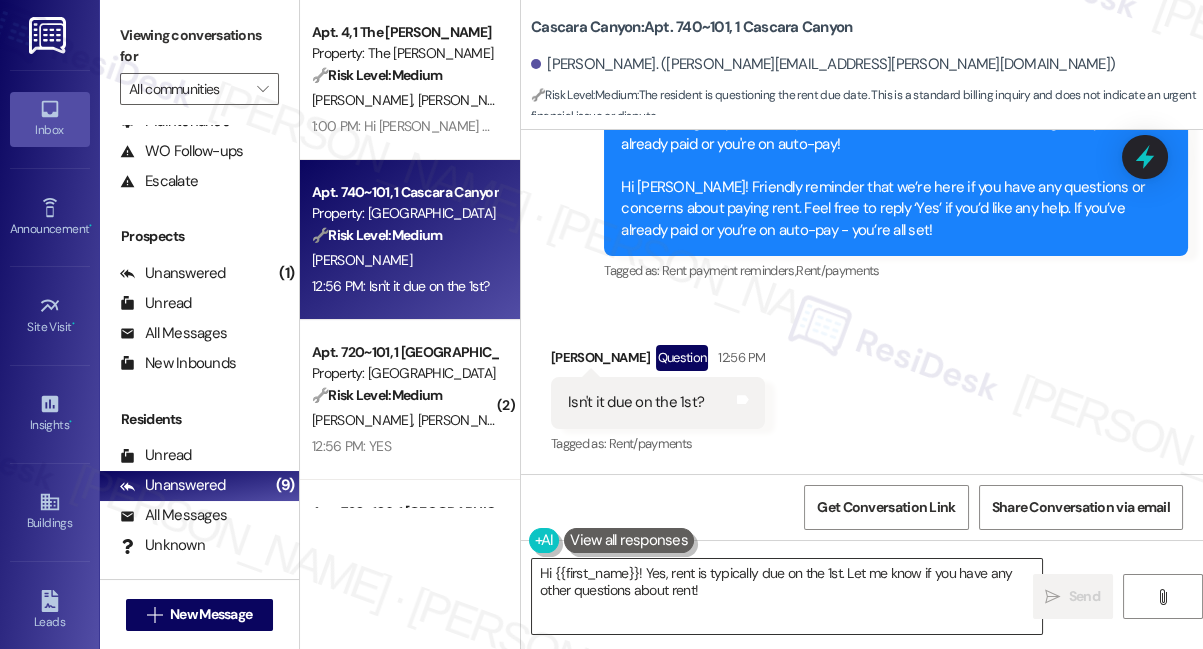 click on "Hi {{first_name}}! Yes, rent is typically due on the 1st. Let me know if you have any other questions about rent!" at bounding box center (787, 596) 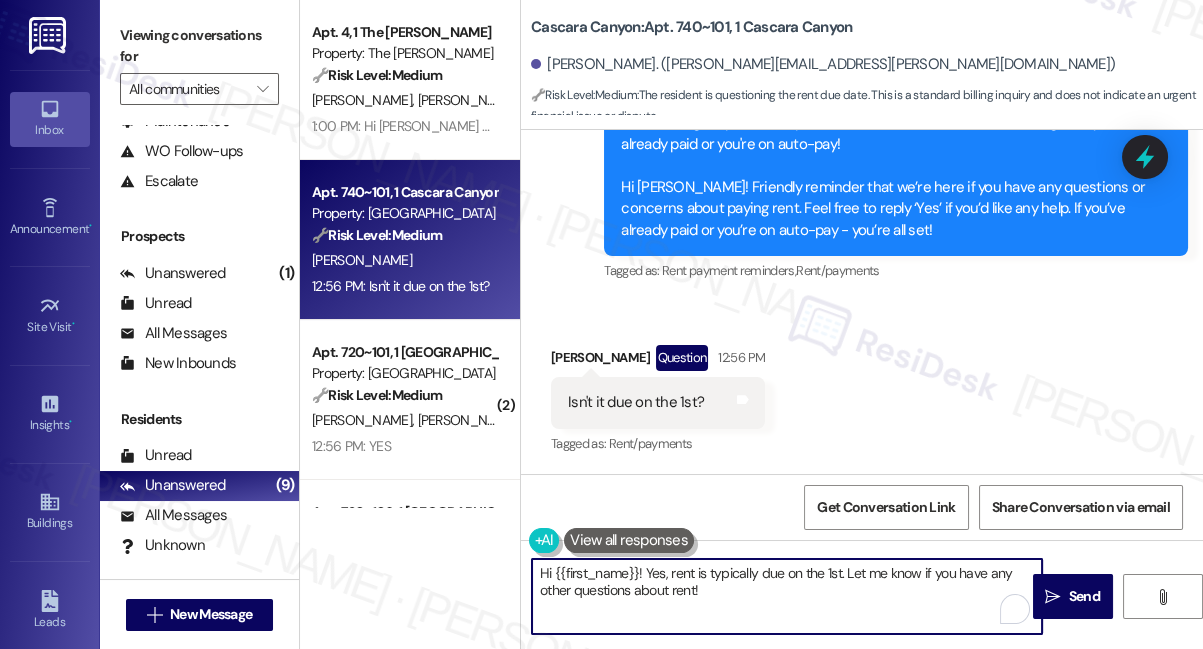 click on "Hi {{first_name}}! Yes, rent is typically due on the 1st. Let me know if you have any other questions about rent!" at bounding box center [787, 596] 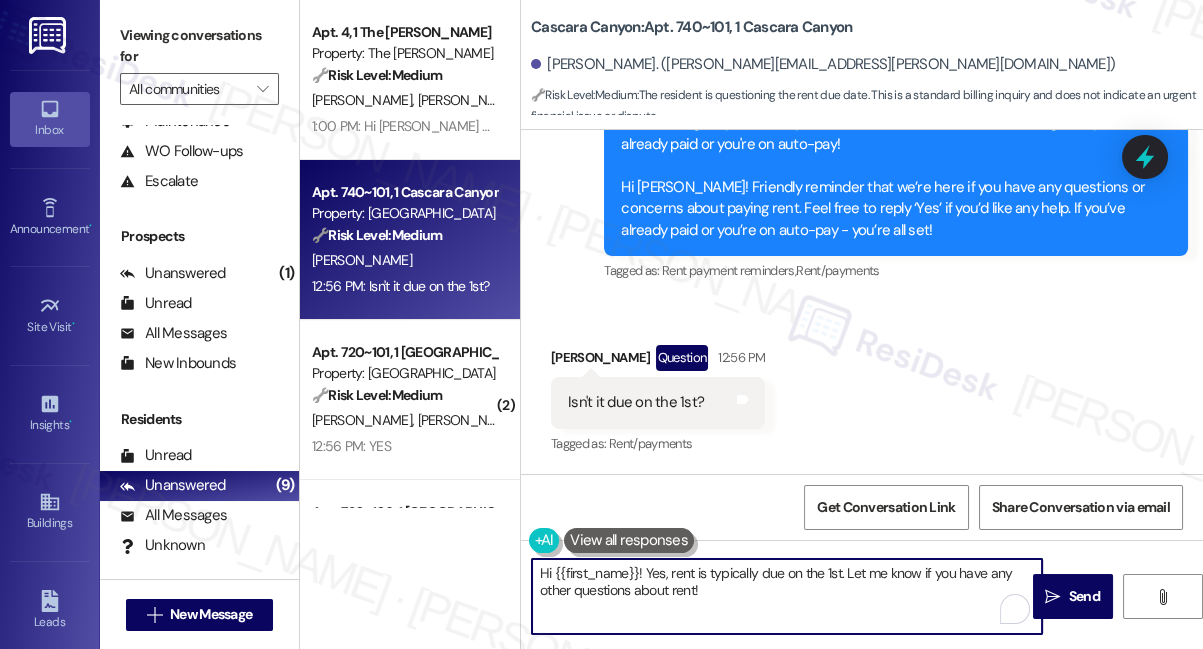click on "Hi {{first_name}}! Yes, rent is typically due on the 1st. Let me know if you have any other questions about rent!" at bounding box center [787, 596] 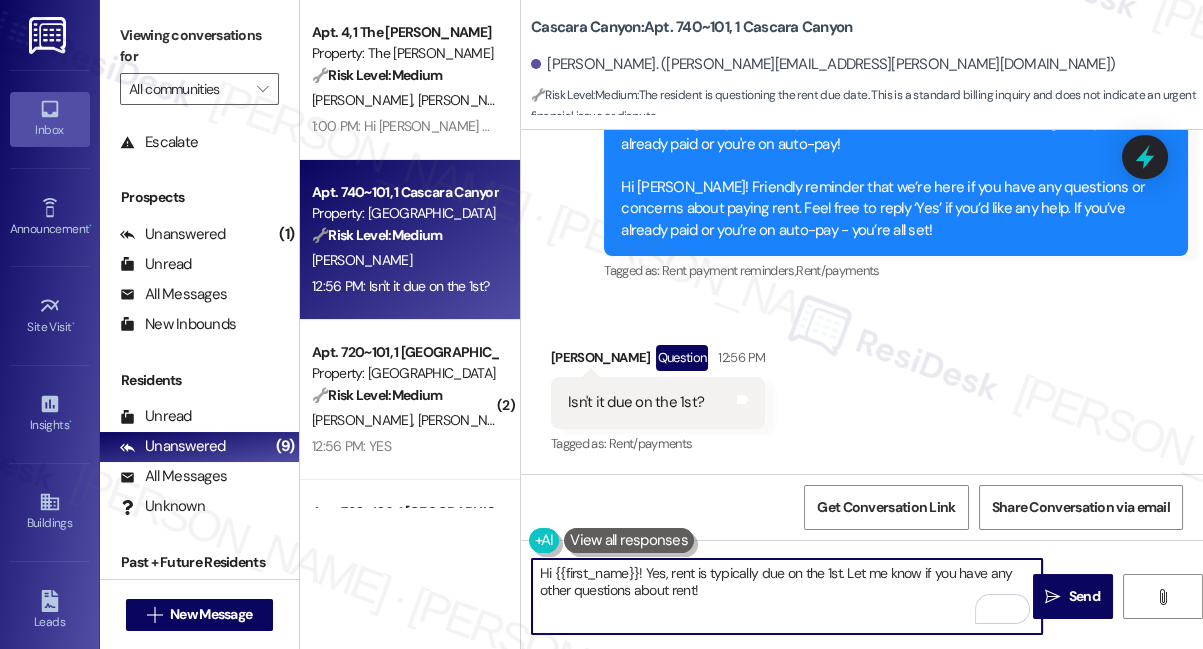 scroll, scrollTop: 250, scrollLeft: 0, axis: vertical 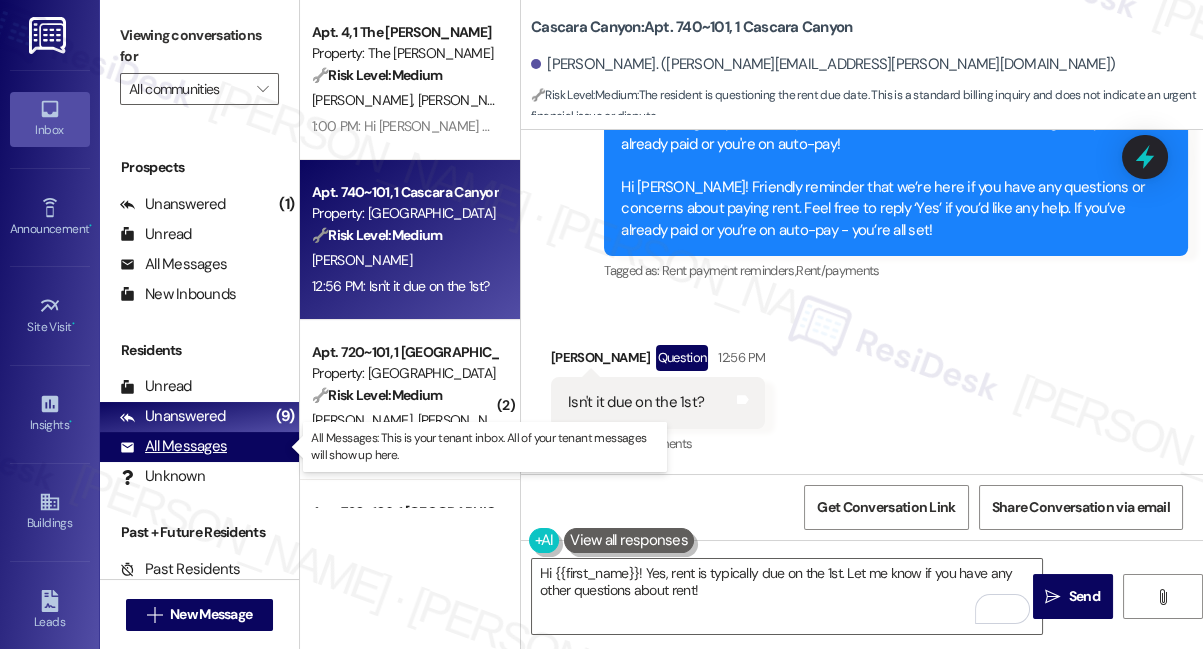 click on "All Messages (undefined)" at bounding box center (199, 447) 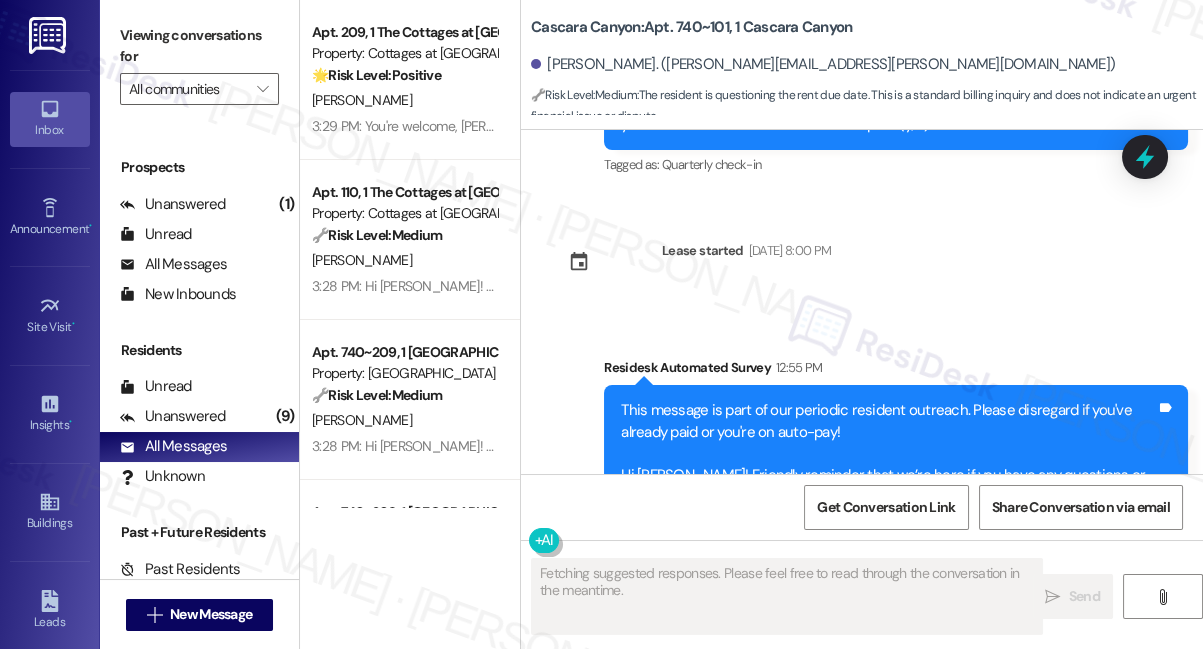 scroll, scrollTop: 7050, scrollLeft: 0, axis: vertical 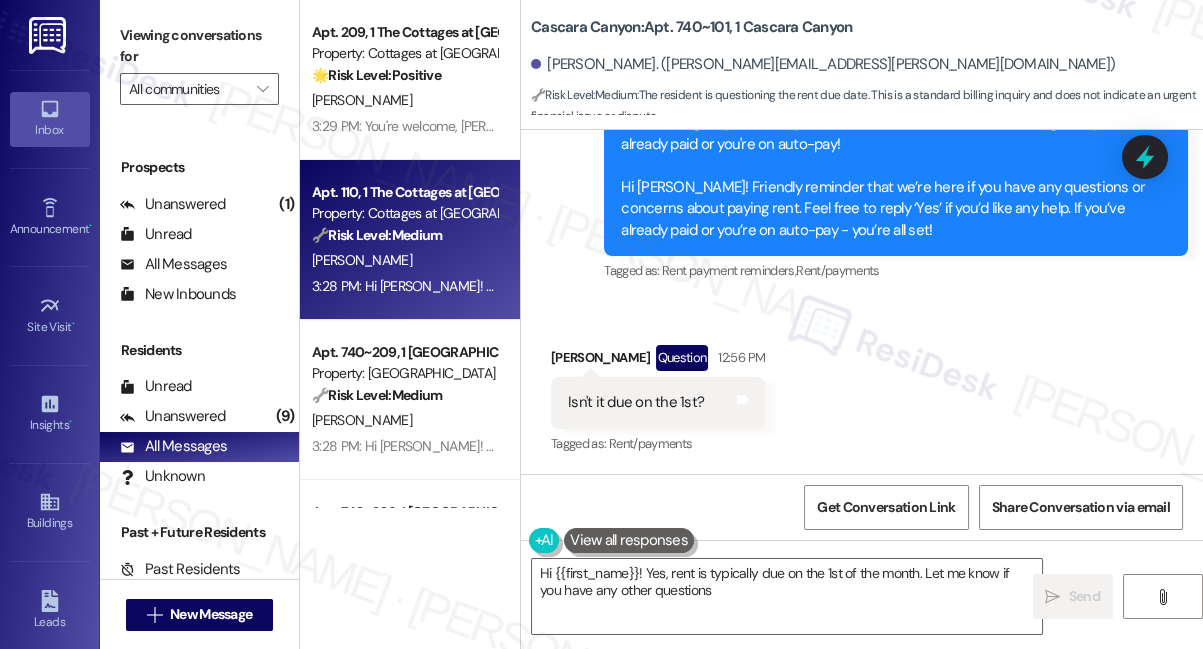 type on "Hi {{first_name}}! Yes, rent is typically due on the 1st of the month. Let me know if you have any other questions!" 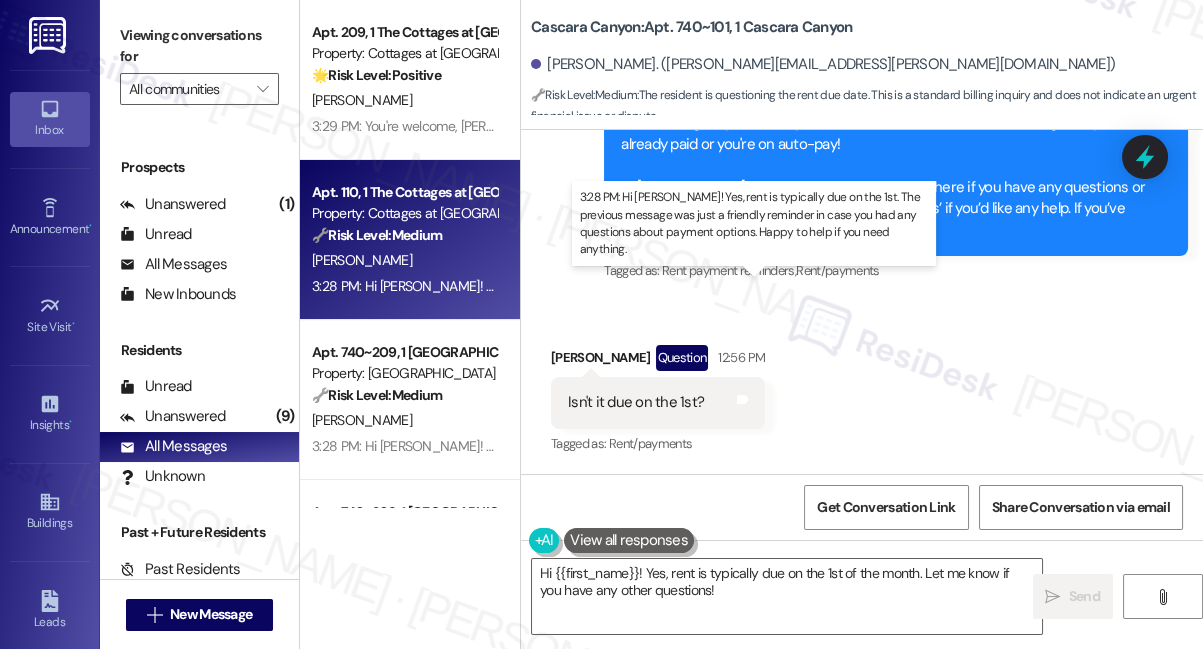 click on "3:28 PM: Hi Sergio! Yes, rent is typically due on the 1st. The previous message was just a friendly reminder in case you had any questions about payment options. Happy to help if you need anything. 3:28 PM: Hi Sergio! Yes, rent is typically due on the 1st. The previous message was just a friendly reminder in case you had any questions about payment options. Happy to help if you need anything." at bounding box center (913, 286) 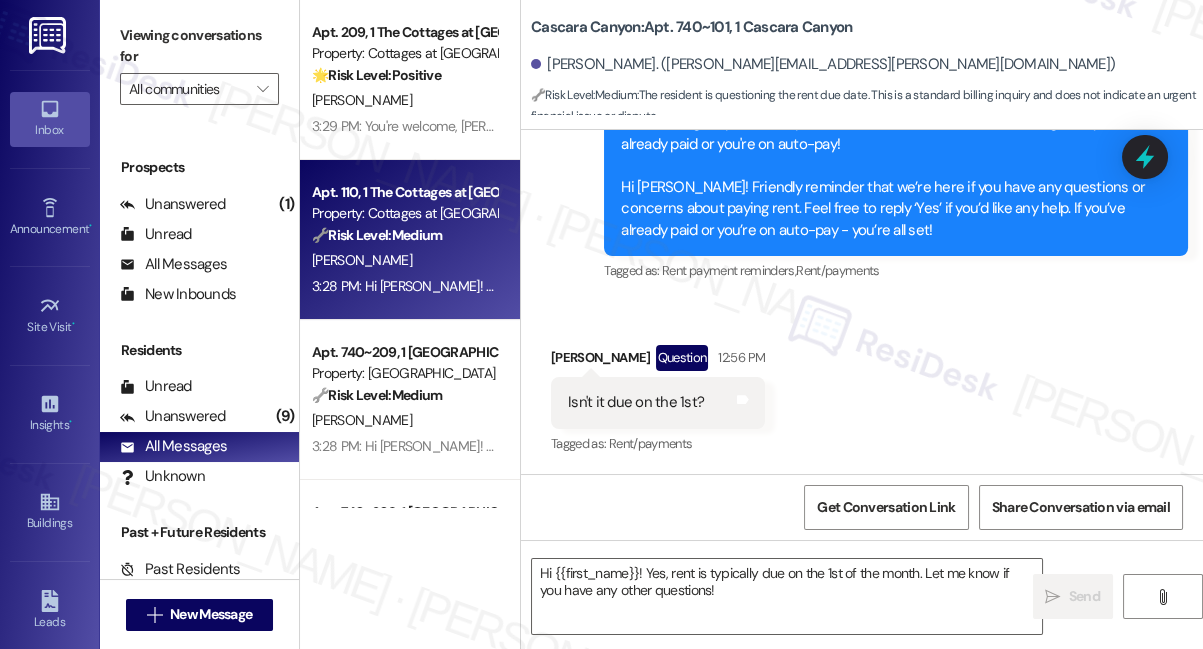 type on "Fetching suggested responses. Please feel free to read through the conversation in the meantime." 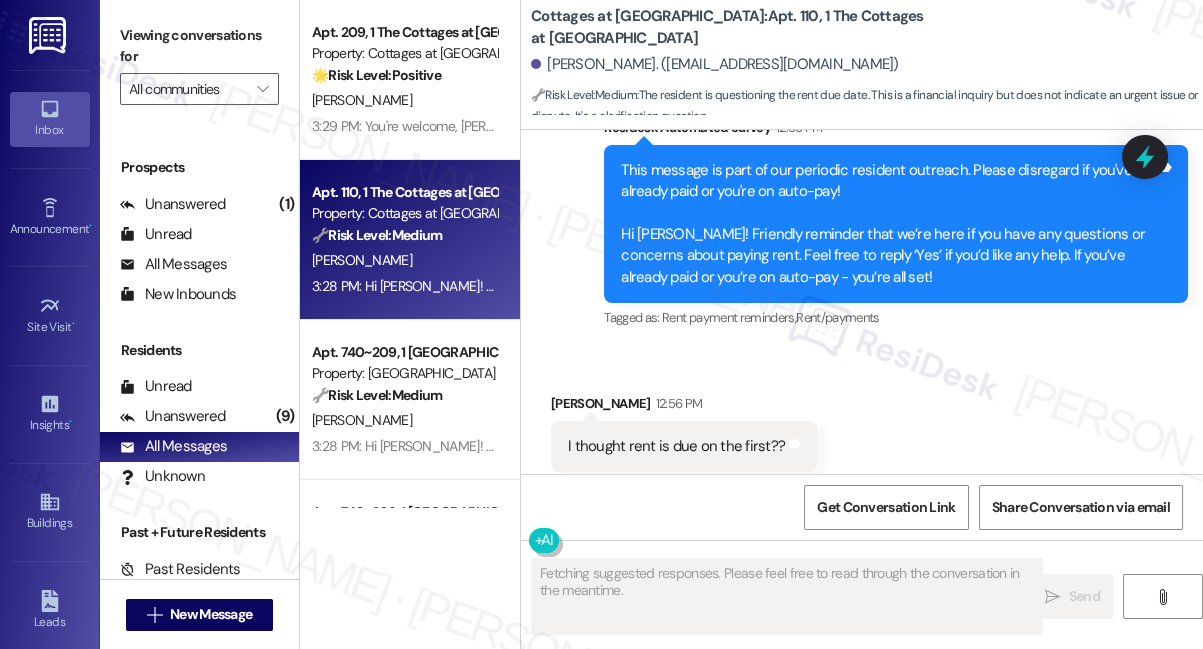 type 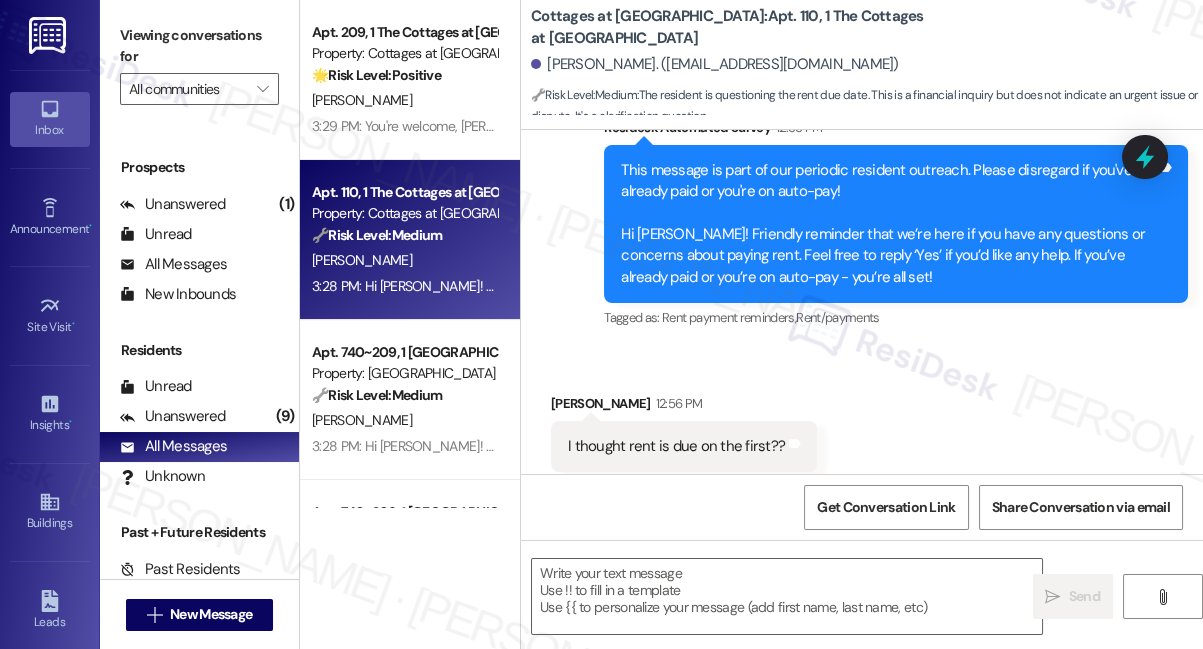 scroll, scrollTop: 4807, scrollLeft: 0, axis: vertical 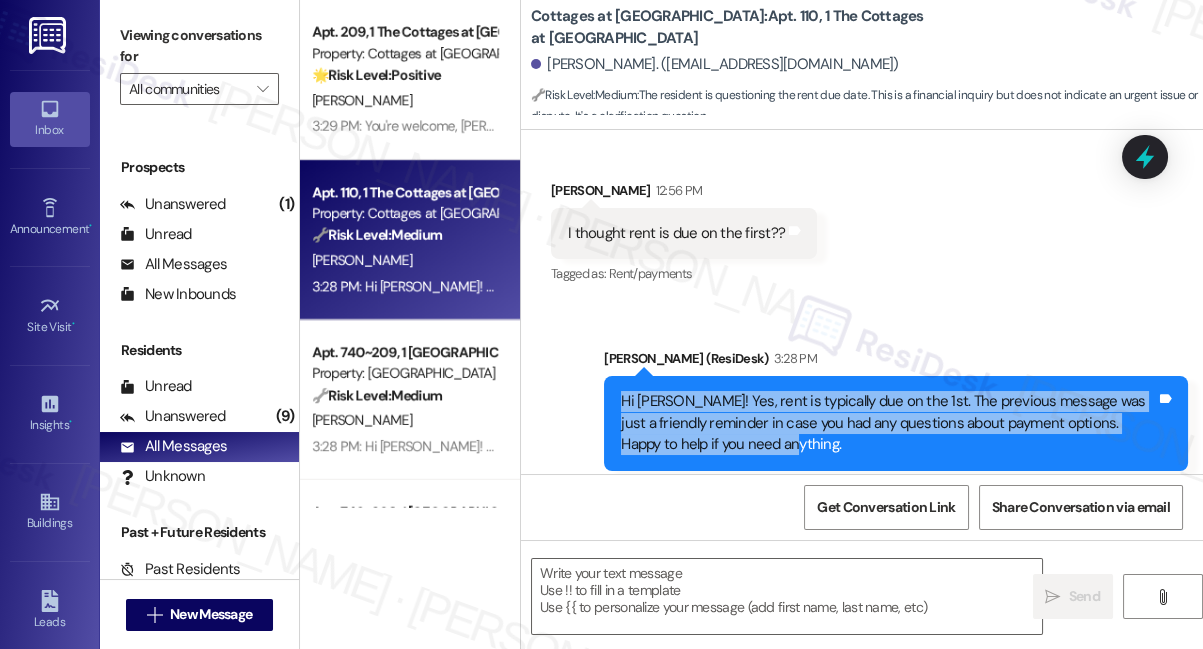 drag, startPoint x: 850, startPoint y: 405, endPoint x: 618, endPoint y: 368, distance: 234.9319 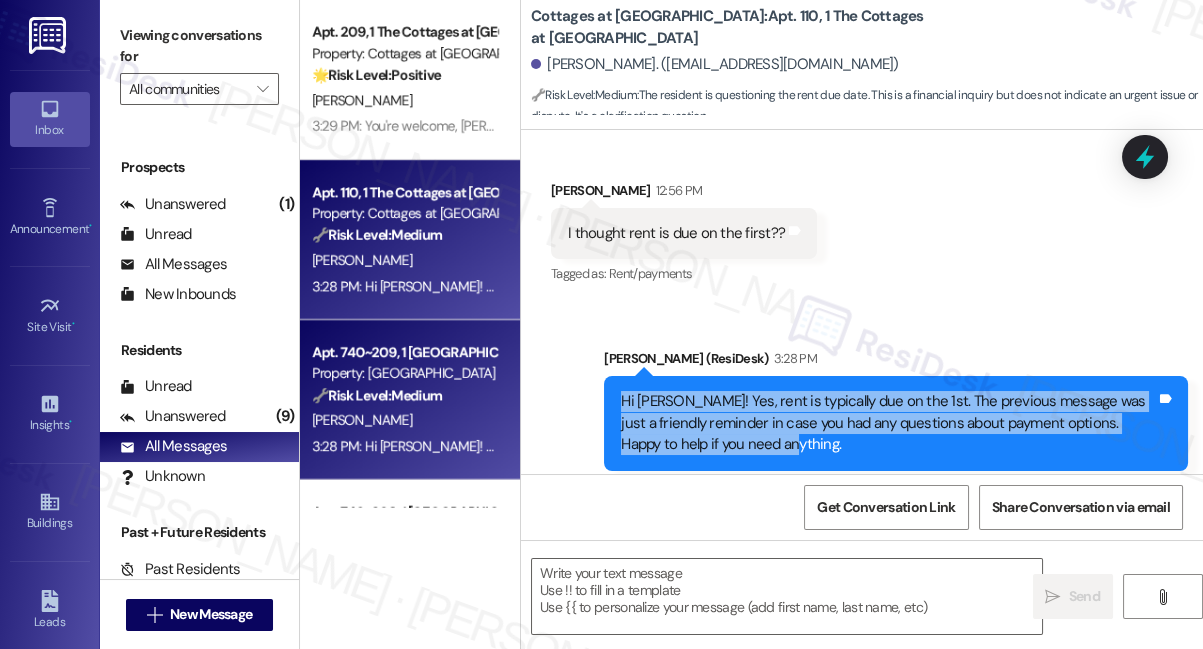 copy on "Hi Sergio! Yes, rent is typically due on the 1st. The previous message was just a friendly reminder in case you had any questions about payment options. Happy to help if you need anything." 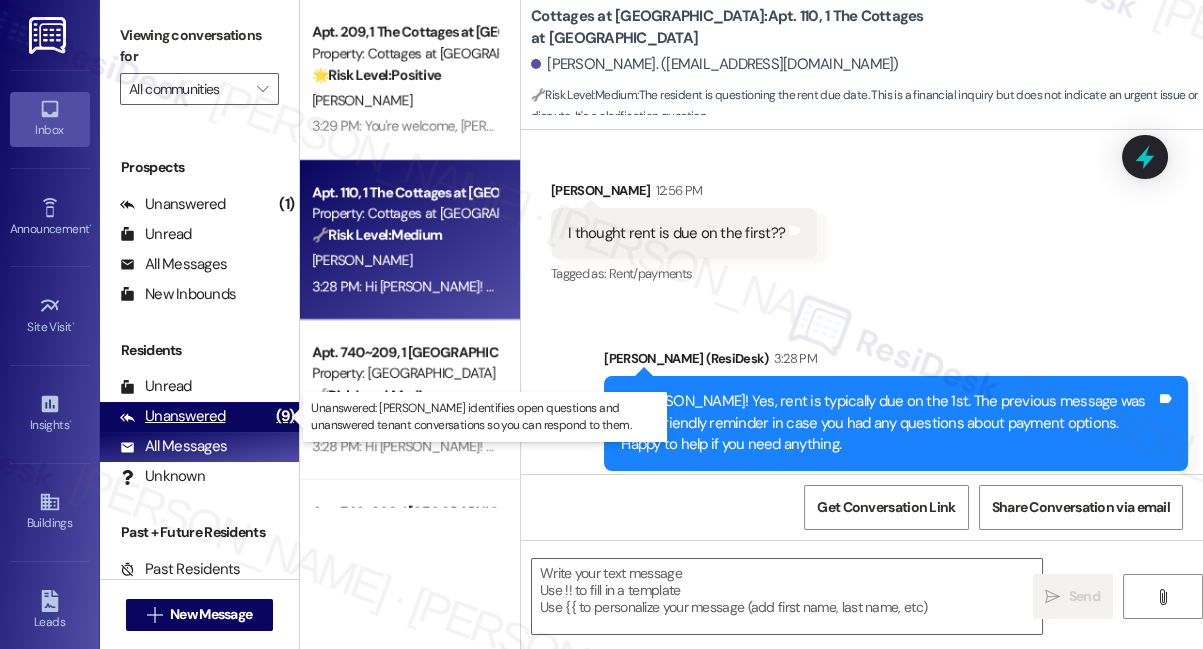 click on "Unanswered (9)" at bounding box center (199, 417) 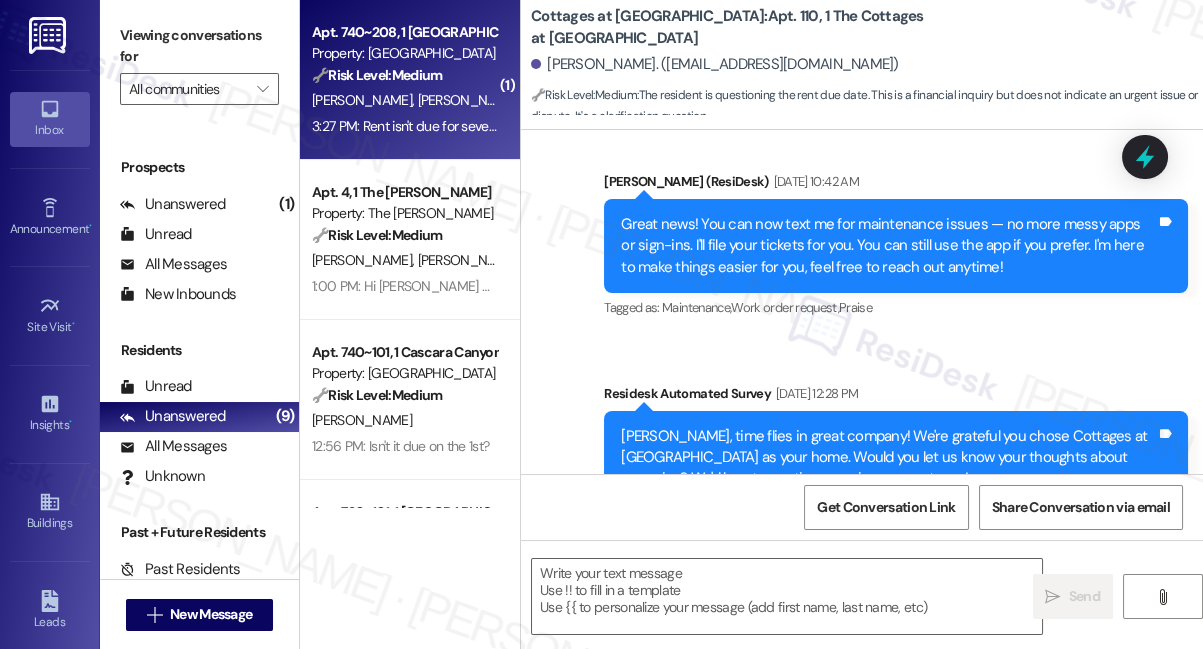 type on "Fetching suggested responses. Please feel free to read through the conversation in the meantime." 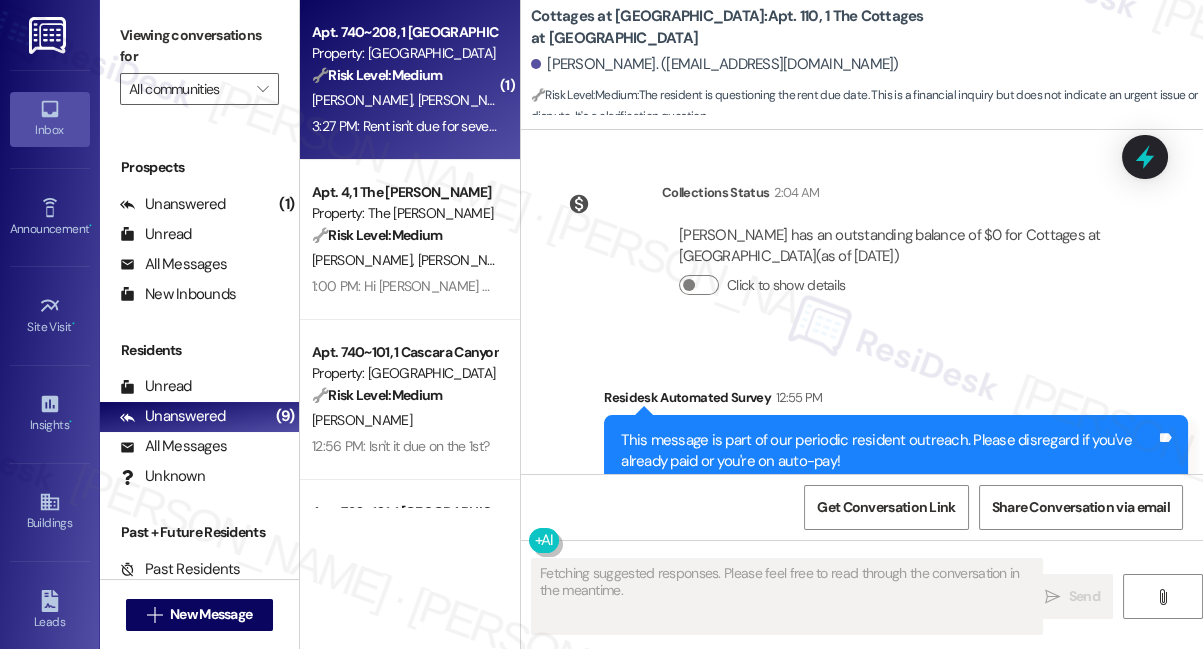 scroll, scrollTop: 4776, scrollLeft: 0, axis: vertical 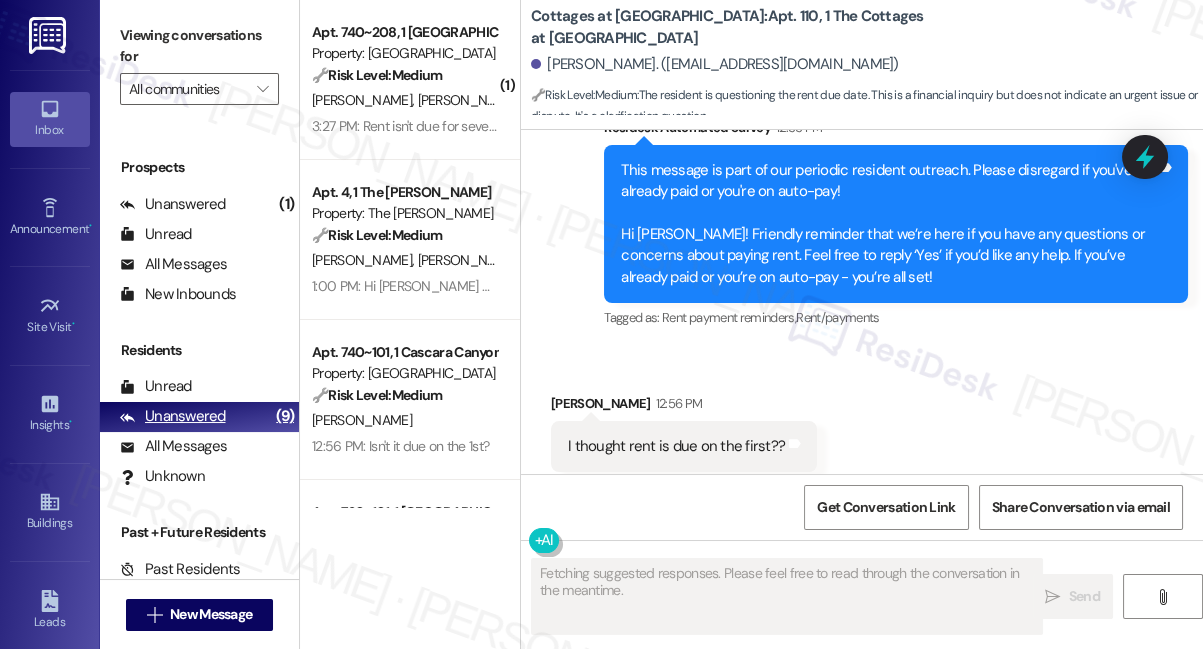 type 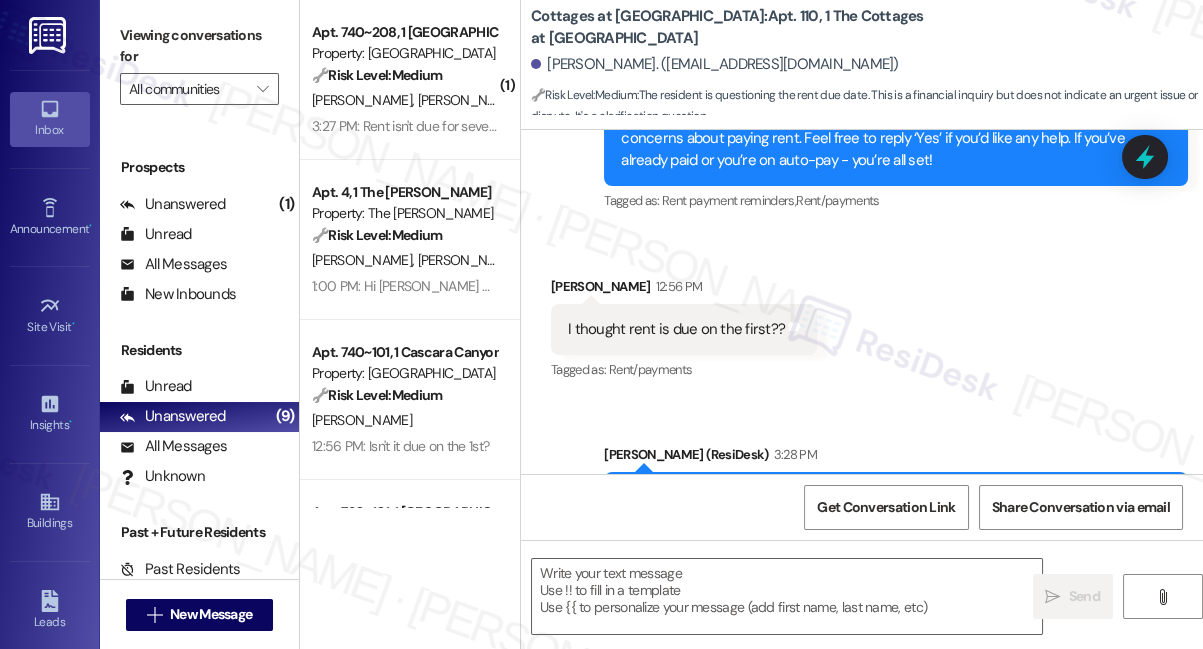 scroll, scrollTop: 4989, scrollLeft: 0, axis: vertical 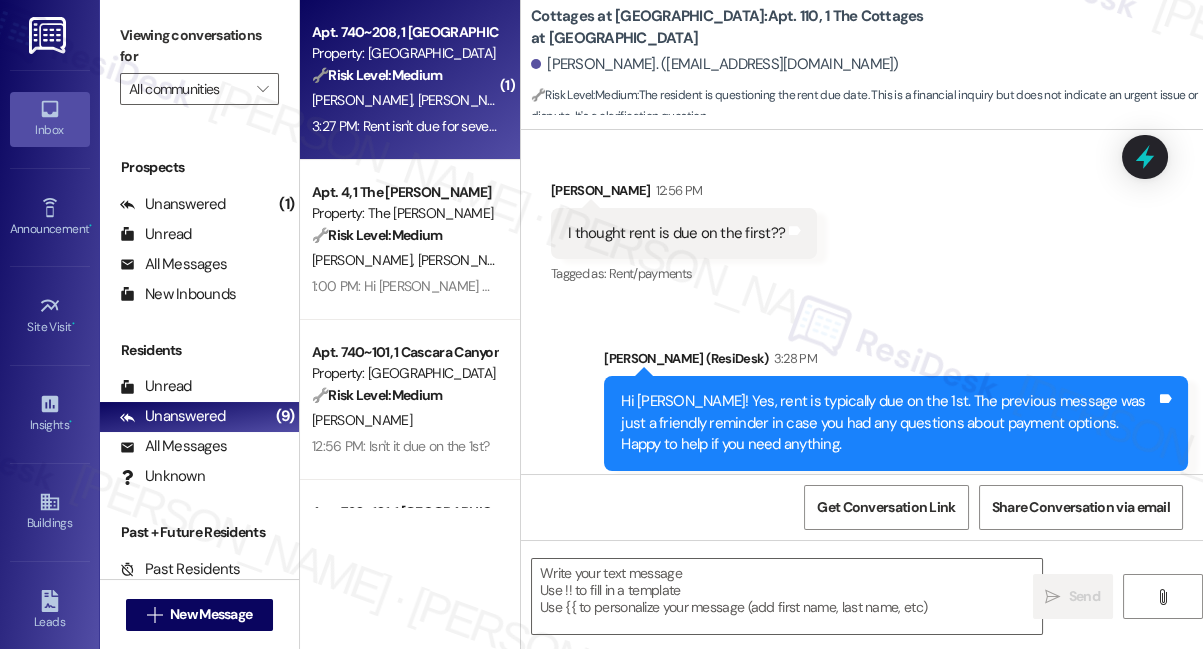 click on "3:27 PM: Rent isn't due for several more days 3:27 PM: Rent isn't due for several more days" at bounding box center (440, 126) 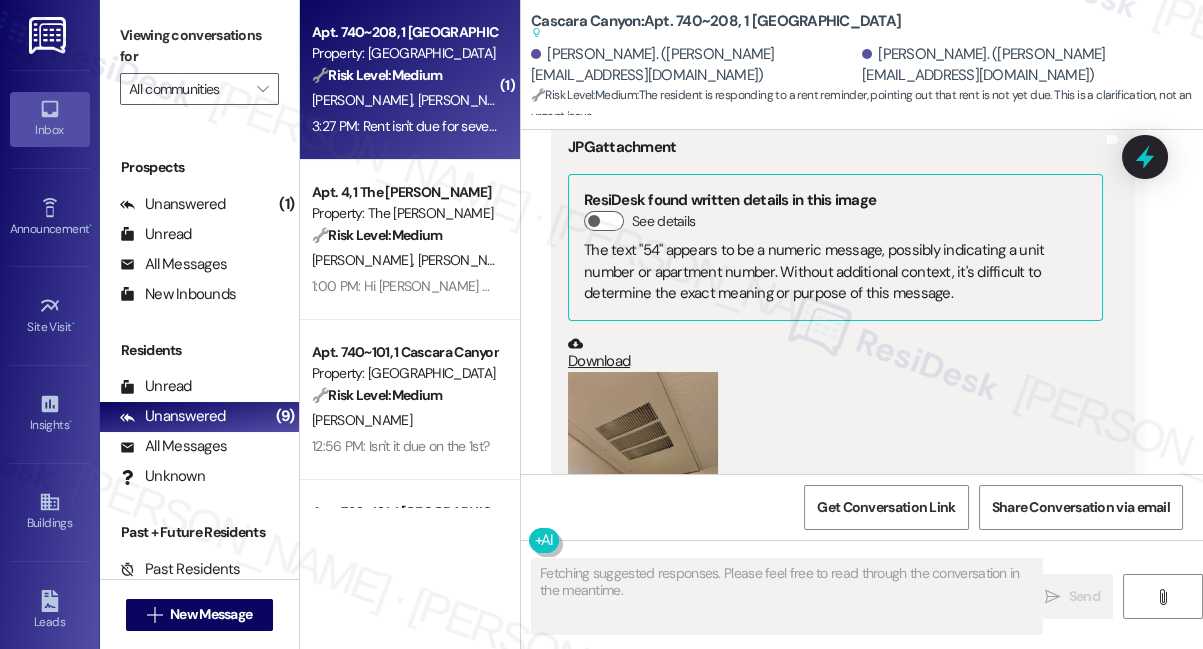 scroll, scrollTop: 20091, scrollLeft: 0, axis: vertical 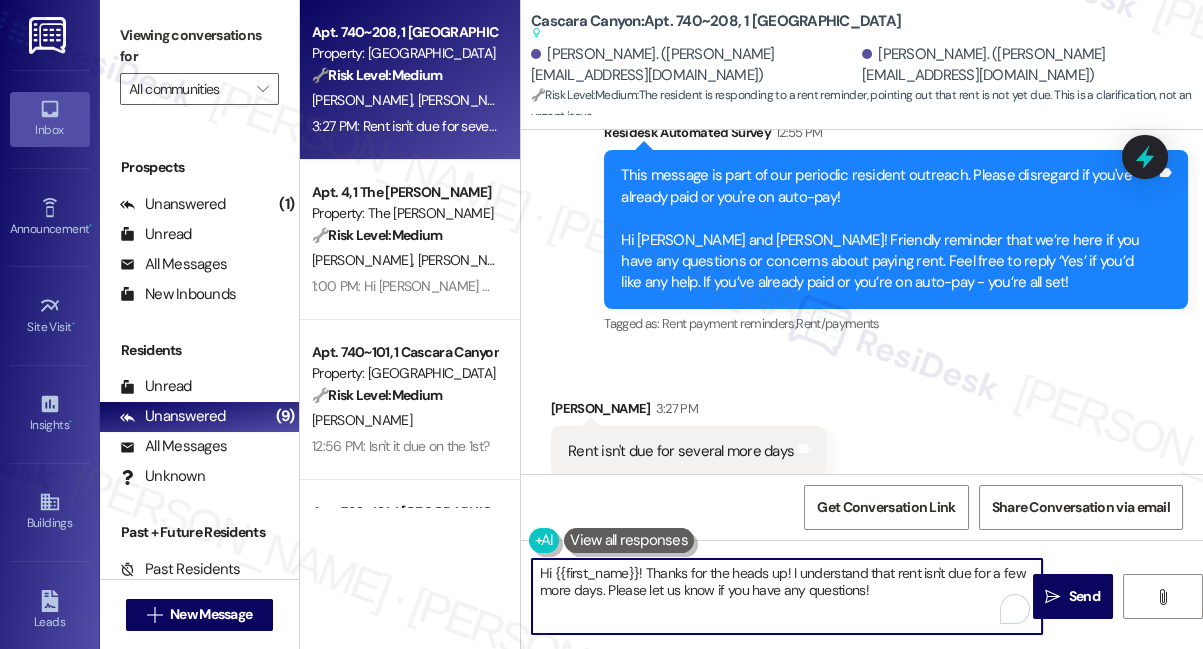 click on "Hi {{first_name}}! Thanks for the heads up! I understand that rent isn't due for a few more days. Please let us know if you have any questions!" at bounding box center (787, 596) 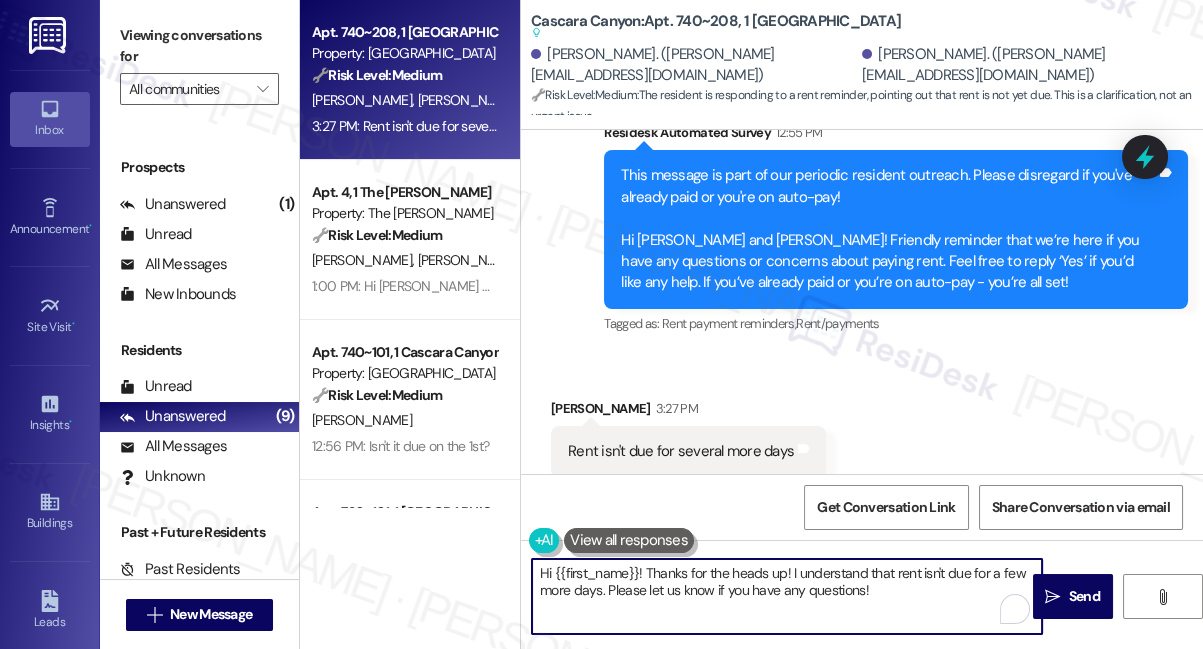 click on "Hi {{first_name}}! Thanks for the heads up! I understand that rent isn't due for a few more days. Please let us know if you have any questions!" at bounding box center (787, 596) 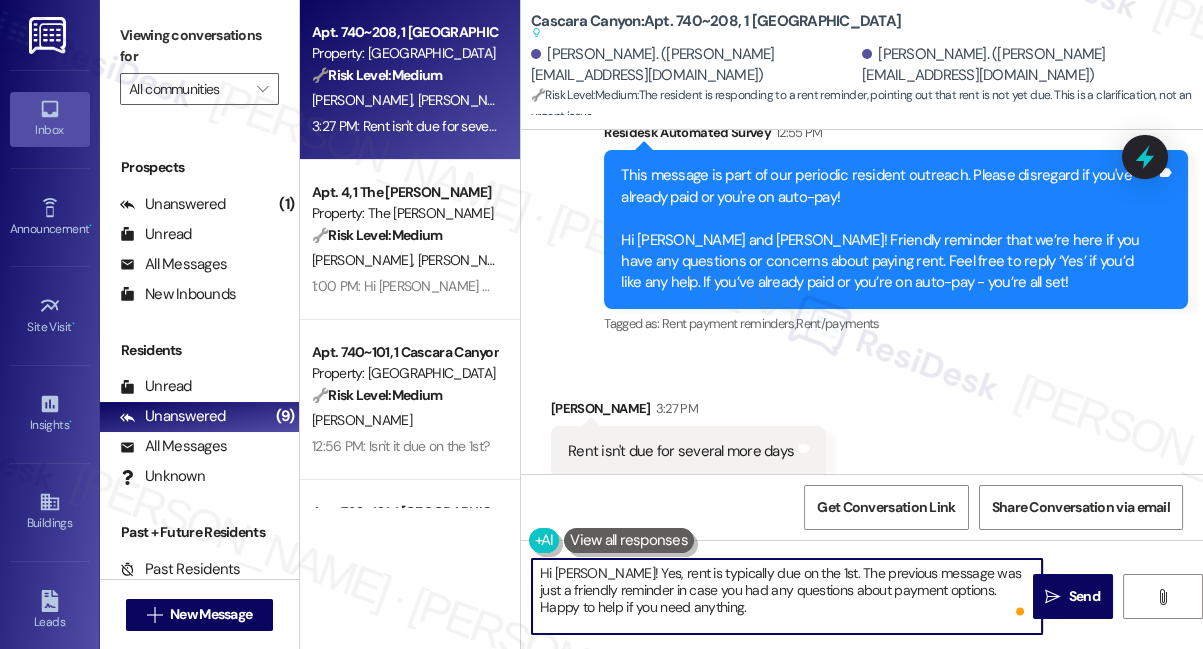 click on "Michael Weinberger 3:27 PM" at bounding box center (688, 412) 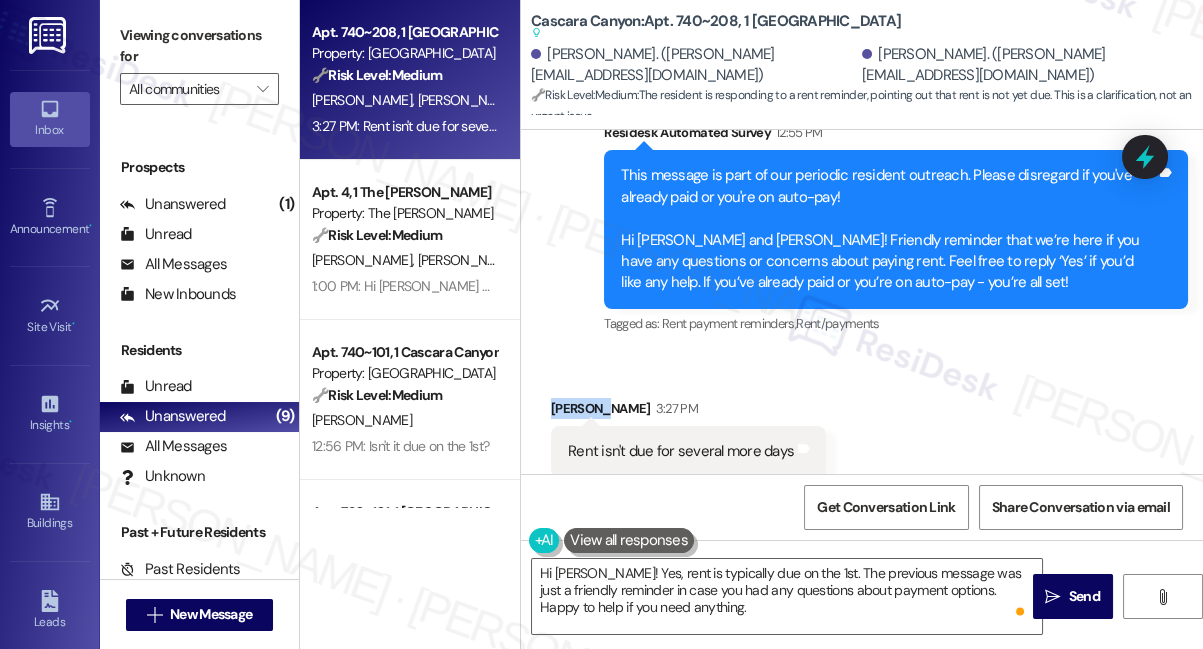 click on "Michael Weinberger 3:27 PM" at bounding box center (688, 412) 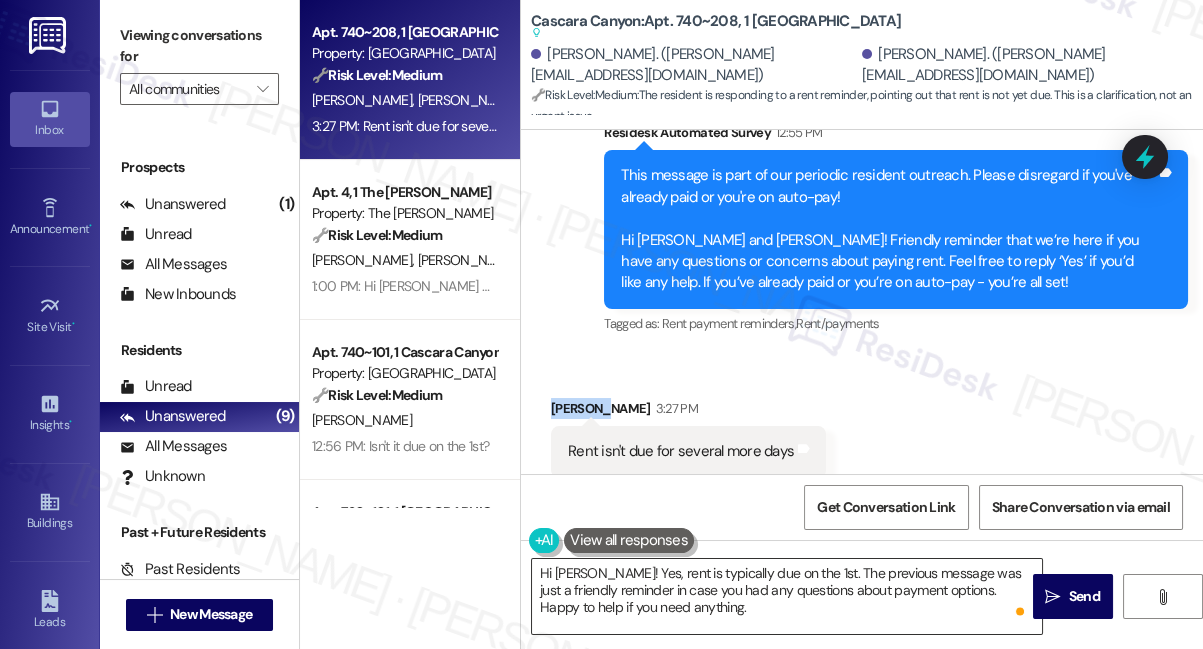 copy on "Michael" 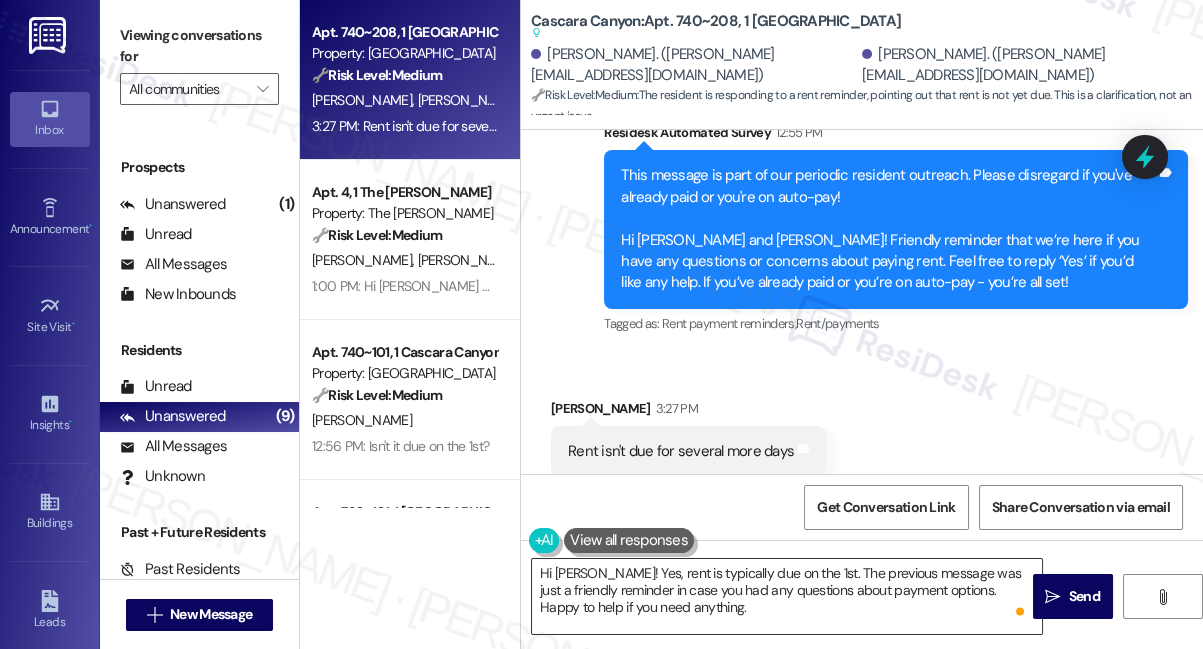 click on "Hi Sergio! Yes, rent is typically due on the 1st. The previous message was just a friendly reminder in case you had any questions about payment options. Happy to help if you need anything." at bounding box center [787, 596] 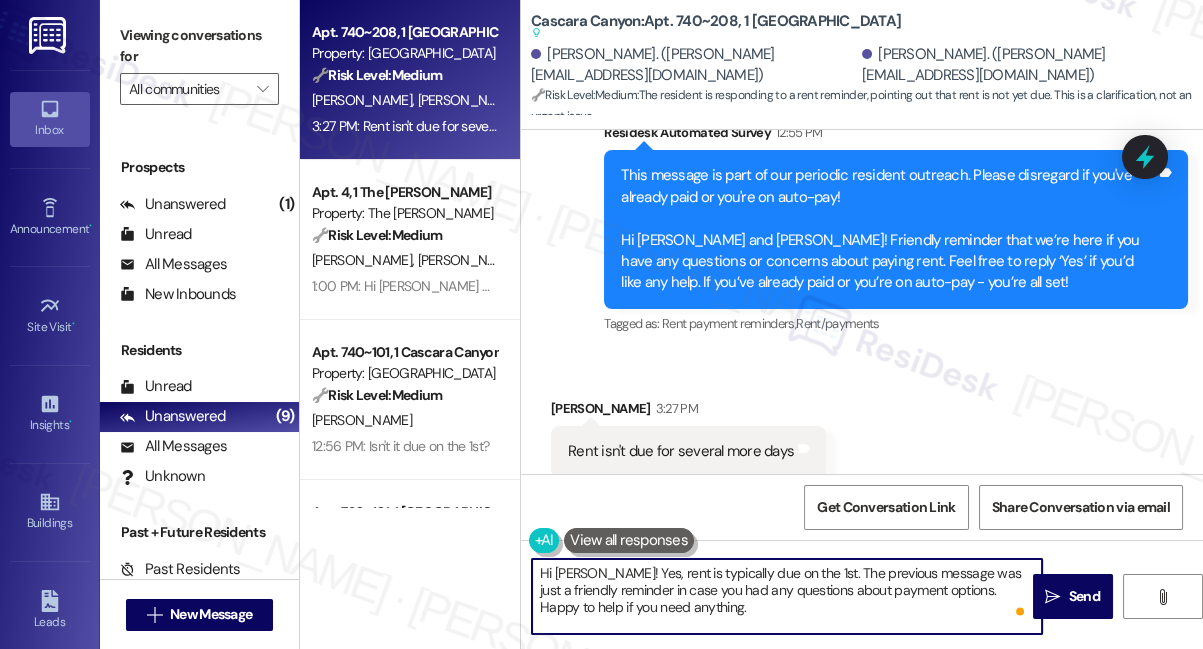 click on "Hi Sergio! Yes, rent is typically due on the 1st. The previous message was just a friendly reminder in case you had any questions about payment options. Happy to help if you need anything." at bounding box center [787, 596] 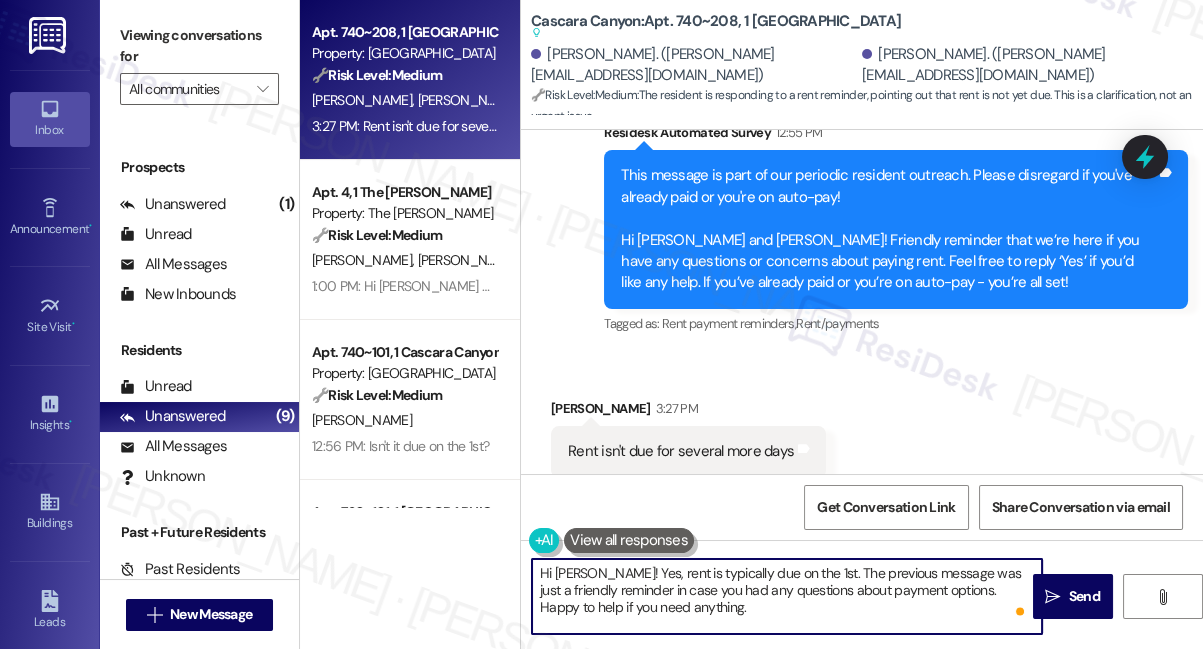 click on "Hi Michael! Yes, rent is typically due on the 1st. The previous message was just a friendly reminder in case you had any questions about payment options. Happy to help if you need anything." at bounding box center (787, 596) 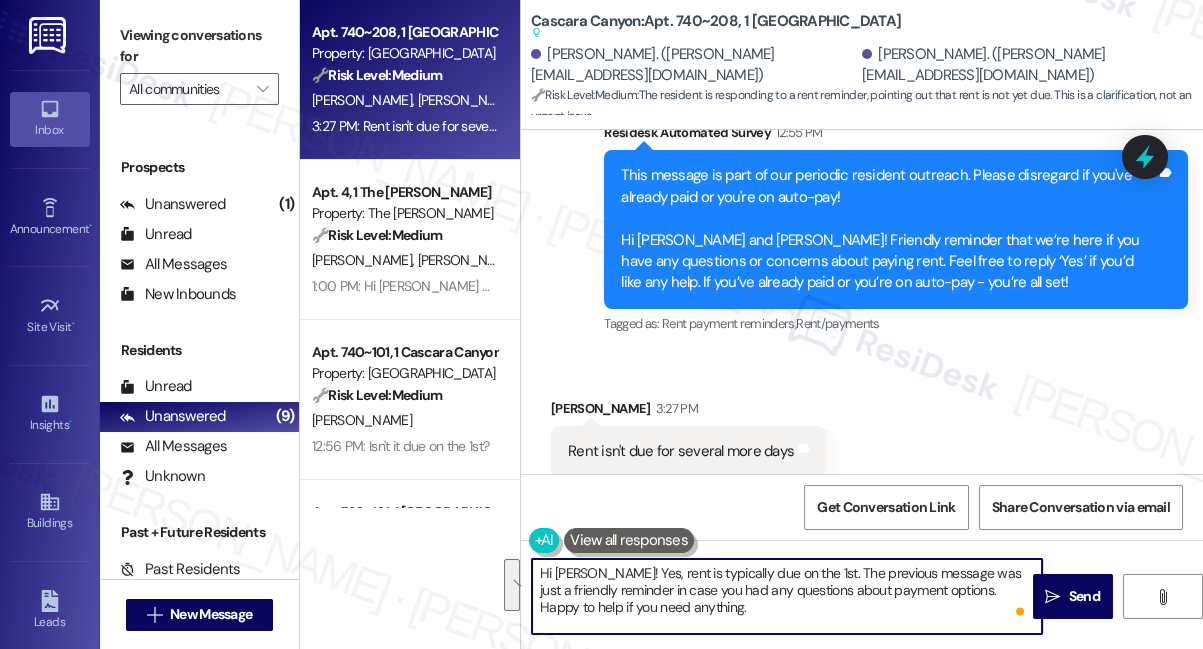click on "Hi Michael! Yes, rent is typically due on the 1st. The previous message was just a friendly reminder in case you had any questions about payment options. Happy to help if you need anything." at bounding box center (787, 596) 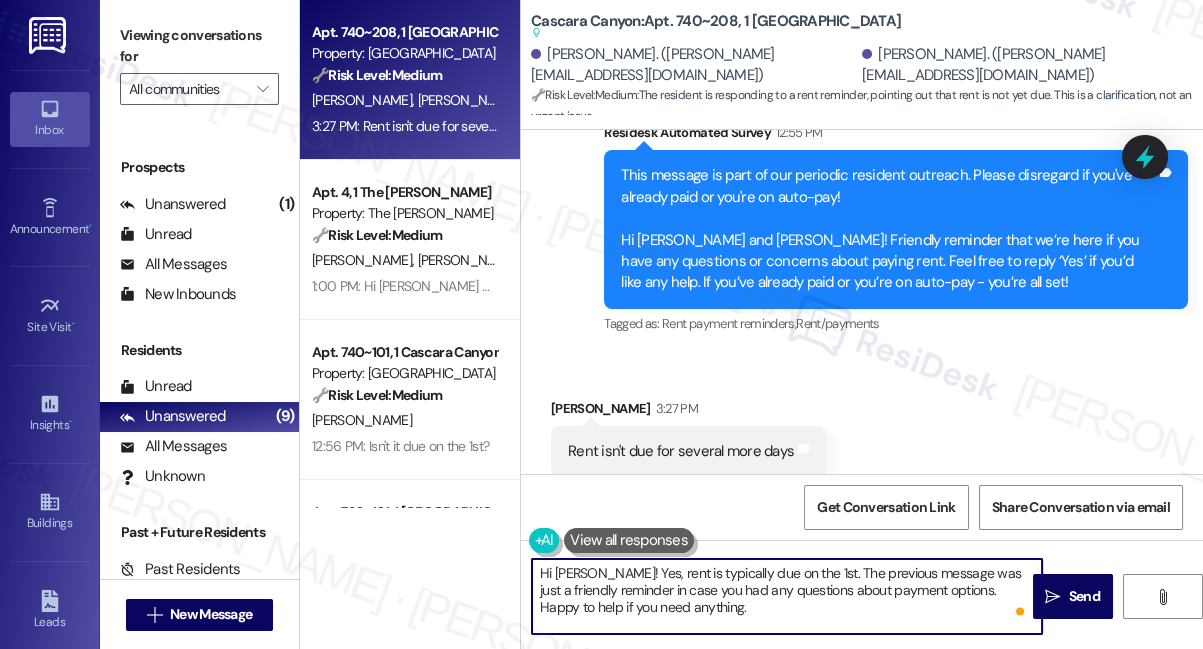 click on "Hi Michael! Yes, rent is typically due on the 1st. The previous message was just a friendly reminder in case you had any questions about payment options. Happy to help if you need anything." at bounding box center (787, 596) 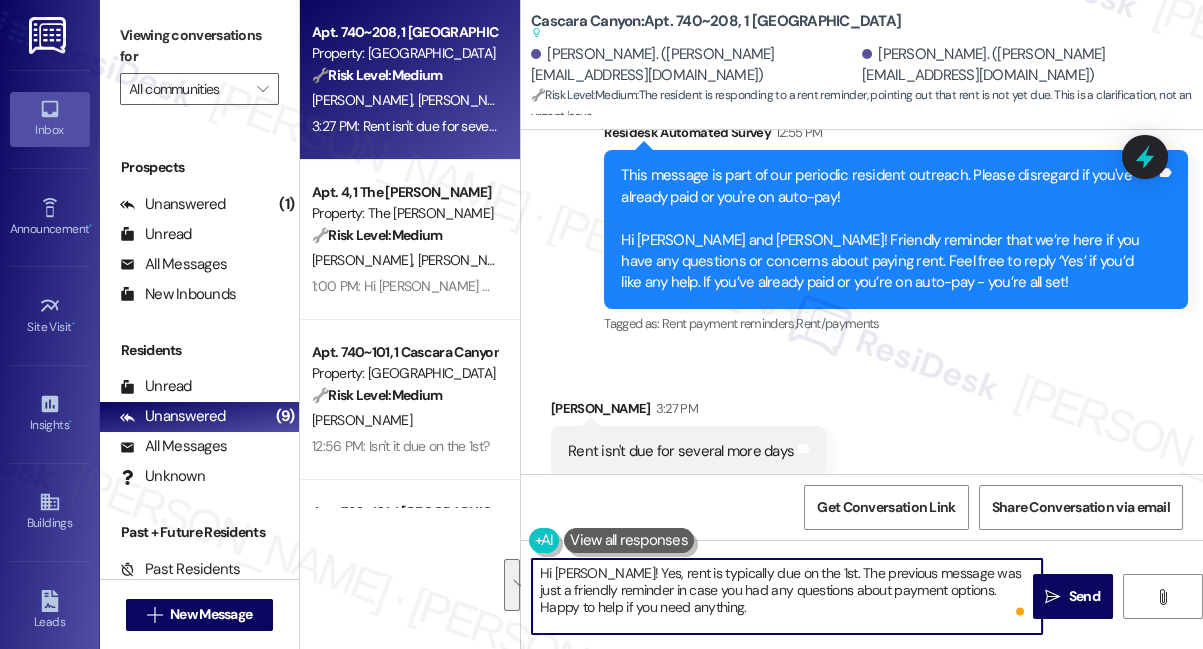 type on "Hi Michael! Yes, rent is typically due on the 1st. The previous message was just a friendly reminder in case you had any questions about payment options. Happy to help if you need anything." 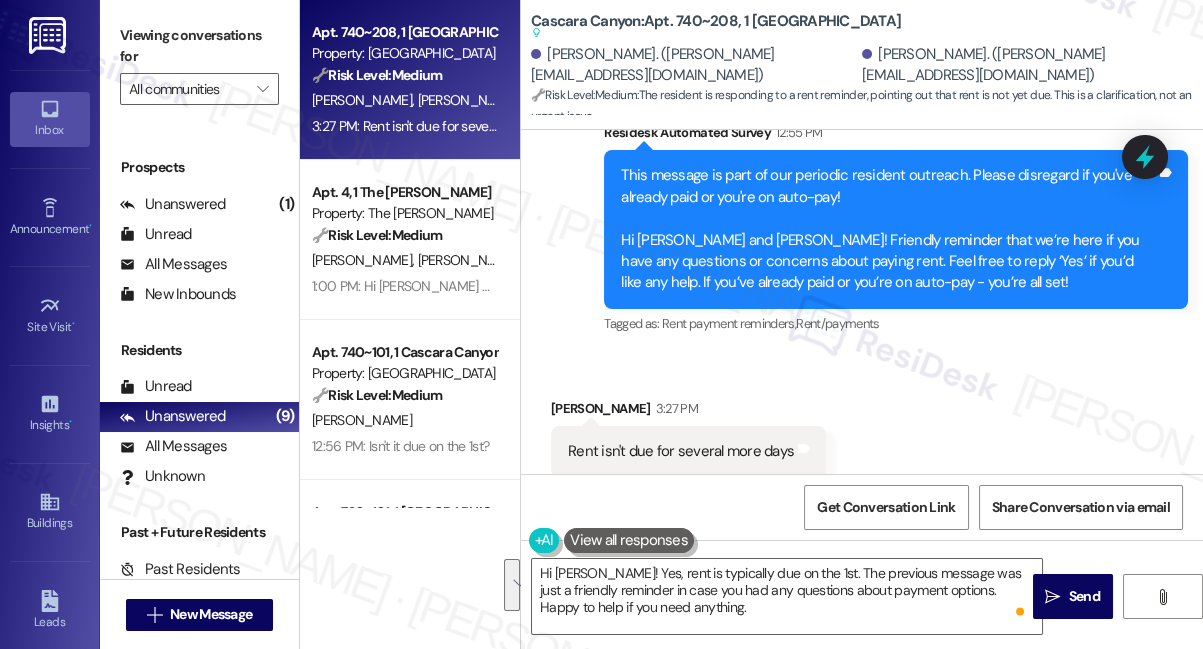click on "Prospects + Residents Unread (0) Unread: Any message you haven't read yet will show up here Unanswered (10) Unanswered: ResiDesk identifies open questions and unanswered conversations so you can respond to them. All Messages (undefined) All Messages: This is your inbox. All of your tenant messages will show up here. Review follow-ups (undefined) Review follow-ups: ResiDesk identifies open review candidates and conversations so you can respond to them. Maintenance (undefined) Maintenance: ResiDesk identifies conversations around maintenance or work orders from the last 14 days so you can respond to them. WO Follow-ups (undefined) WO Follow-ups: ResiDesk identifies follow-ups around maintenance or work orders from the last 7 days so you can respond to them. Escalate (undefined) Escalate: ResiDesk identifies conversations that need to be escalated to the site team from the last 5 days so you can respond to them. Prospects Unanswered (1) Unread (0) All Messages (undefined) New Inbounds (0) Residents Unread (0)" at bounding box center (199, 384) 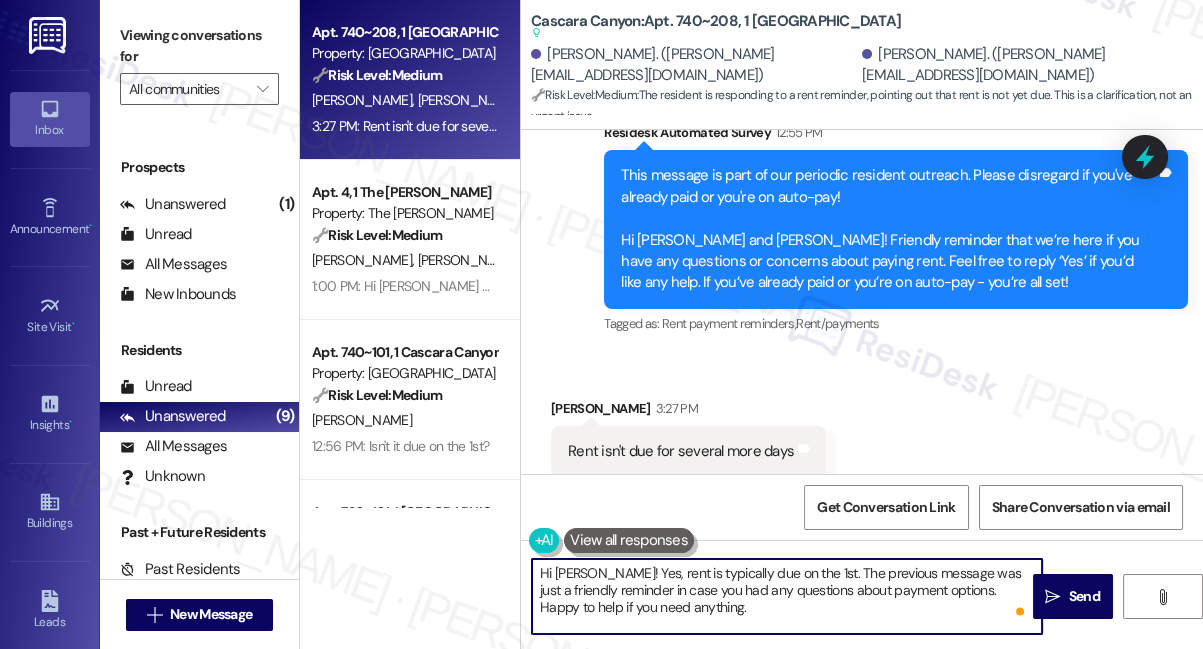 click on "Hi Michael! Yes, rent is typically due on the 1st. The previous message was just a friendly reminder in case you had any questions about payment options. Happy to help if you need anything." at bounding box center [787, 596] 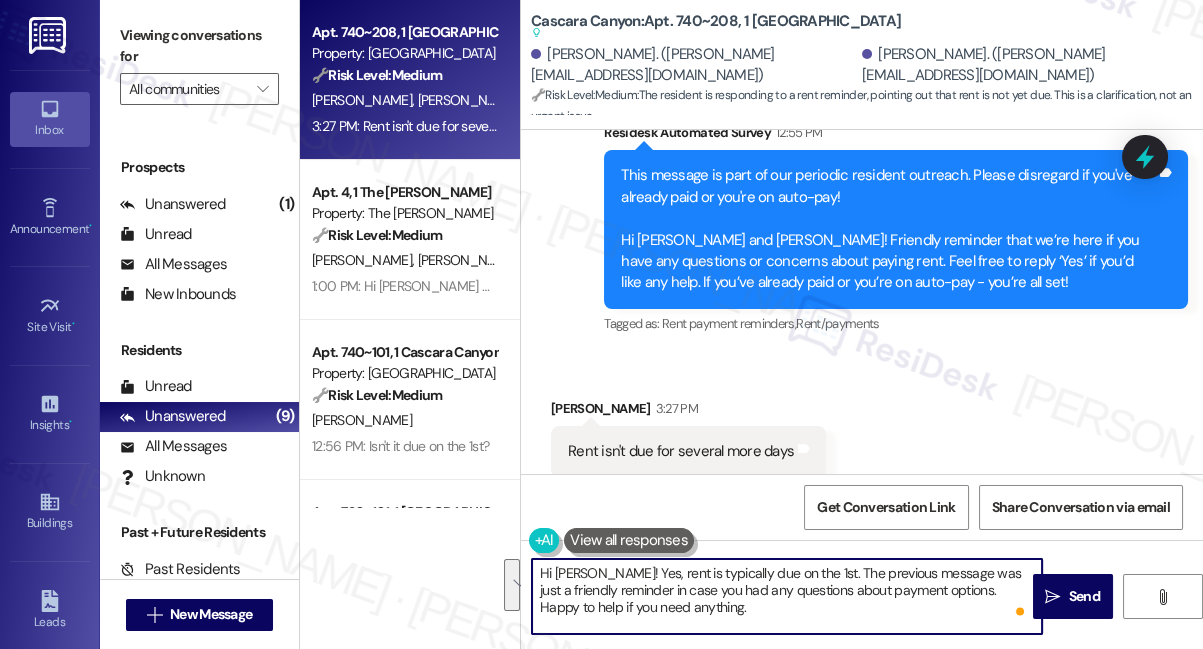 click on "Hi Michael! Yes, rent is typically due on the 1st. The previous message was just a friendly reminder in case you had any questions about payment options. Happy to help if you need anything." at bounding box center [787, 596] 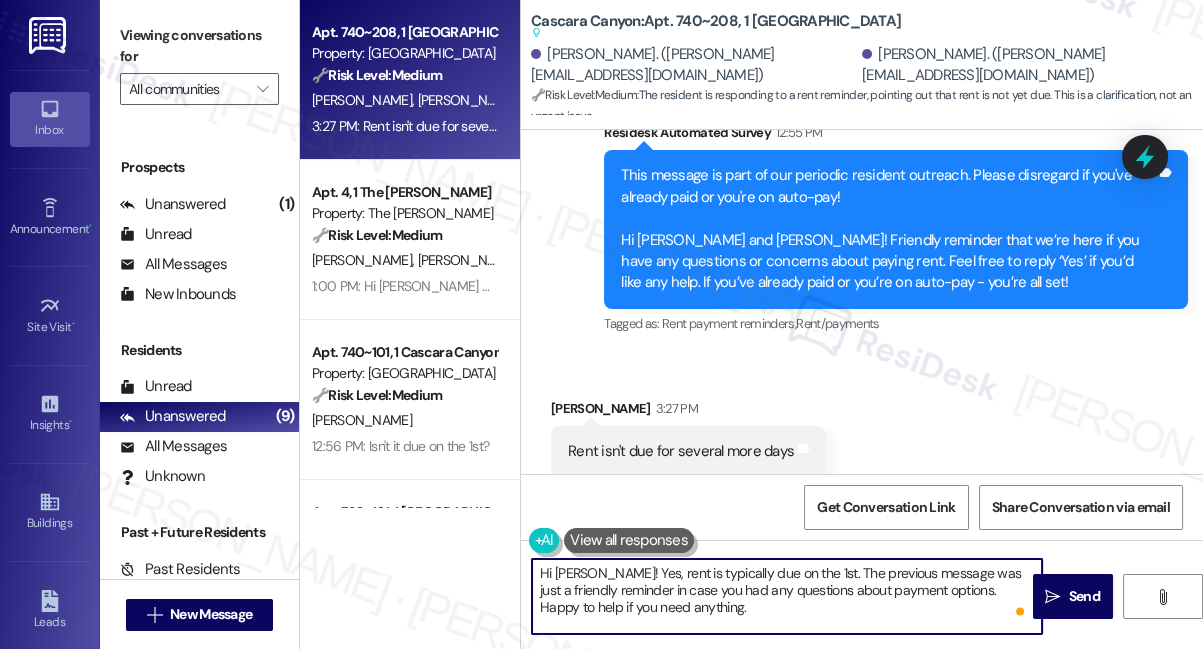 click on "Hi Michael! Yes, rent is typically due on the 1st. The previous message was just a friendly reminder in case you had any questions about payment options. Happy to help if you need anything." at bounding box center [787, 596] 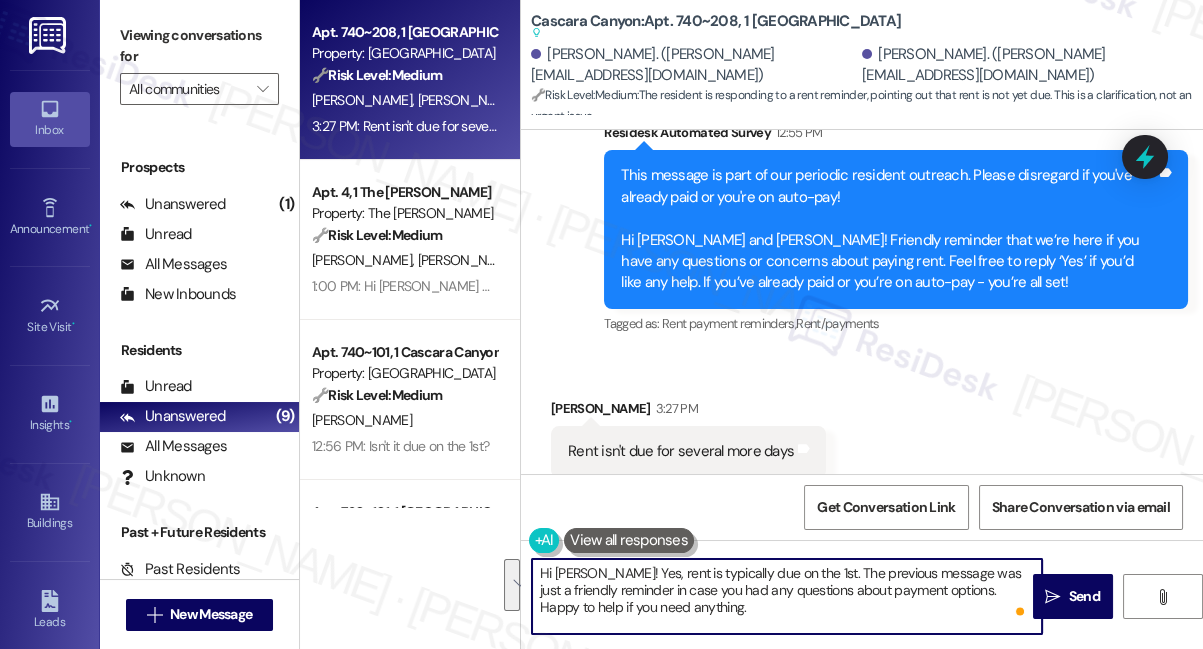 click on "Hi Michael! Yes, rent is typically due on the 1st. The previous message was just a friendly reminder in case you had any questions about payment options. Happy to help if you need anything." at bounding box center [787, 596] 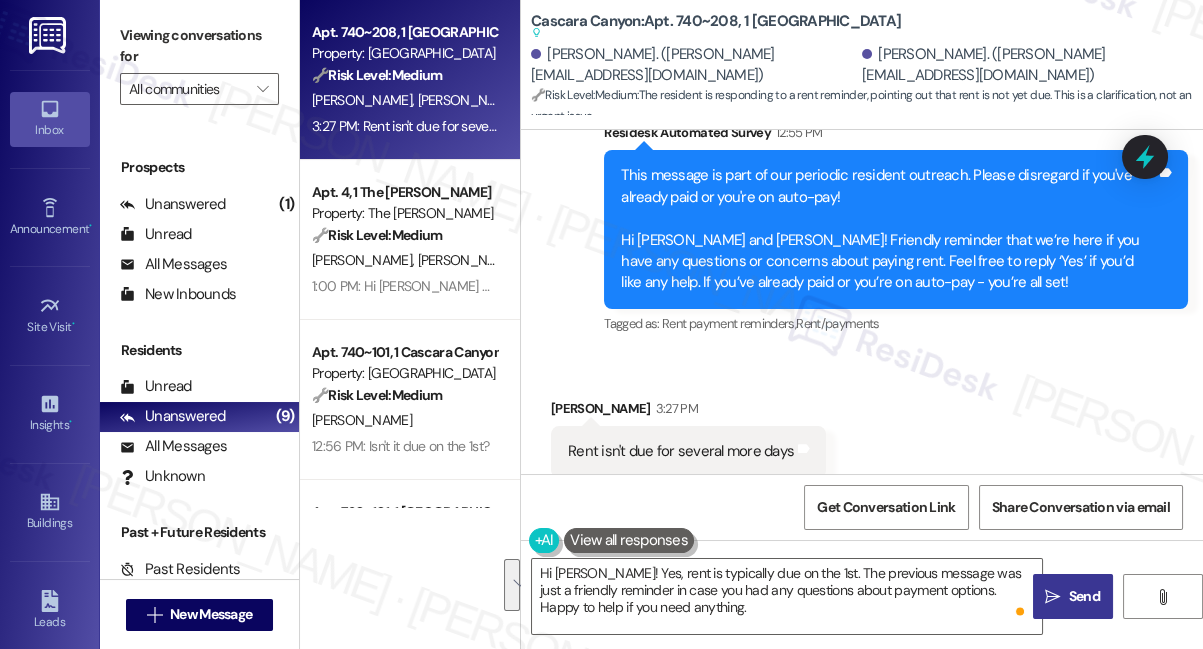 click on " Send" at bounding box center [1073, 596] 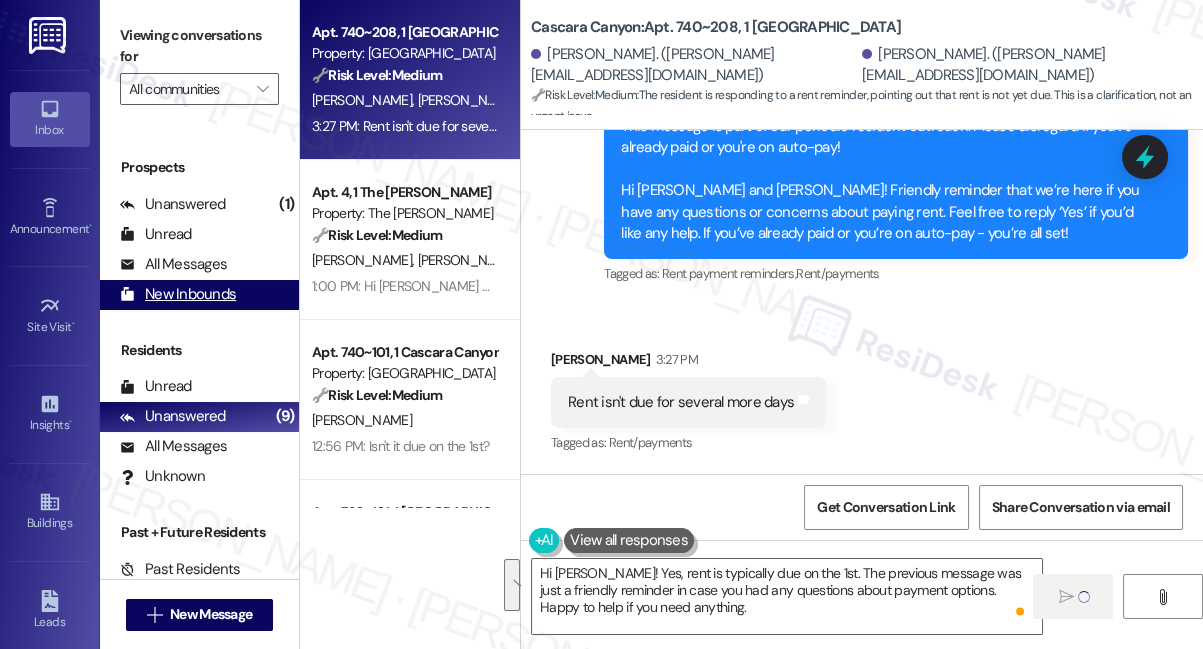 type 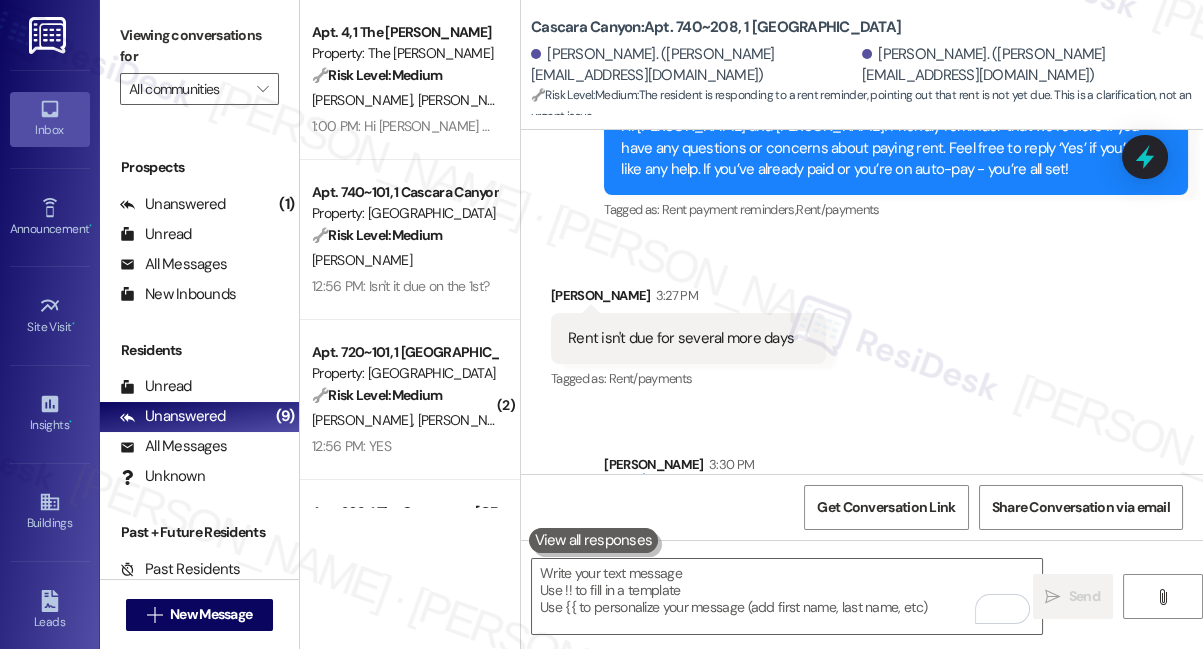scroll, scrollTop: 20215, scrollLeft: 0, axis: vertical 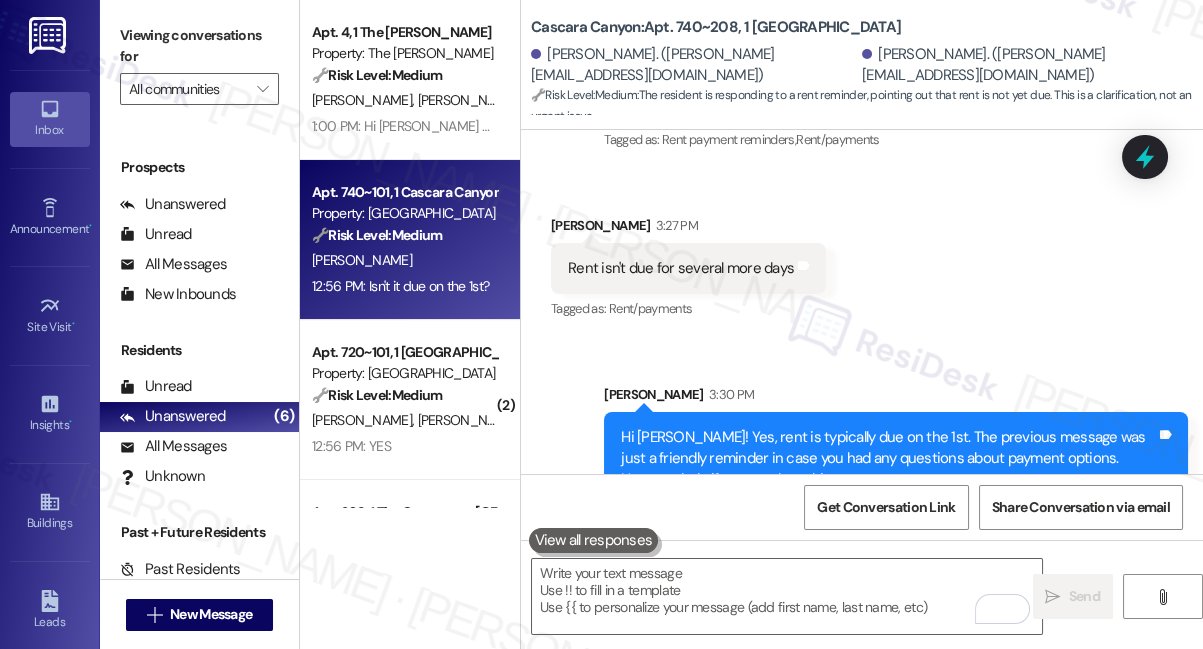 click on "[PERSON_NAME]" at bounding box center [404, 260] 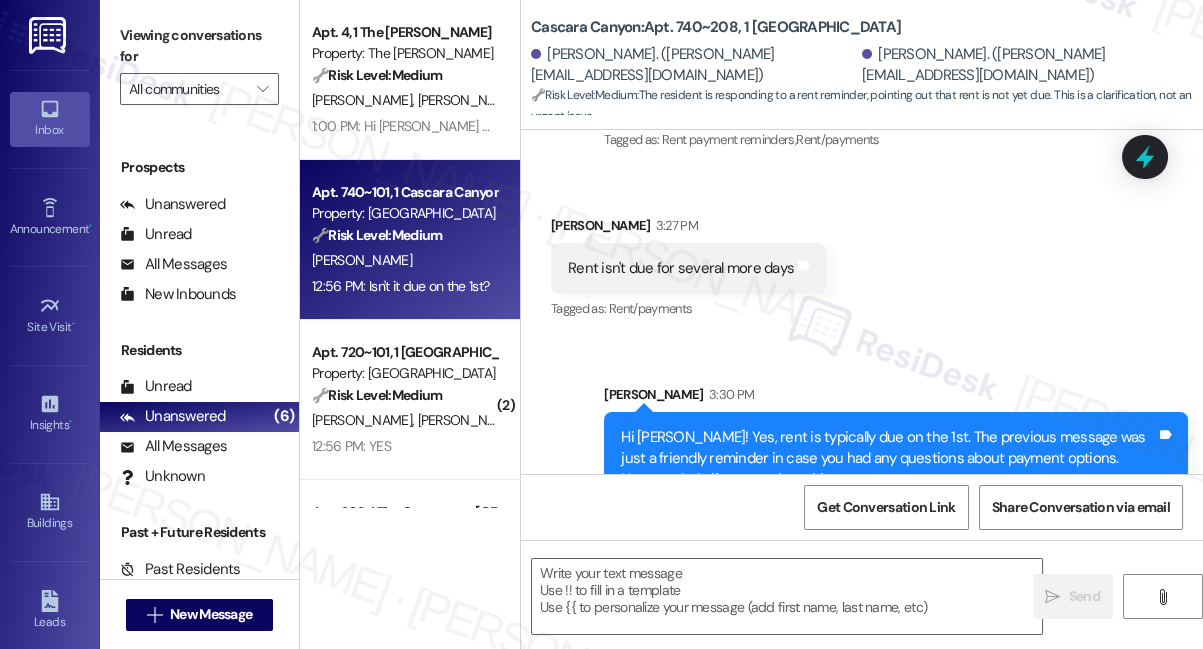 type on "Fetching suggested responses. Please feel free to read through the conversation in the meantime." 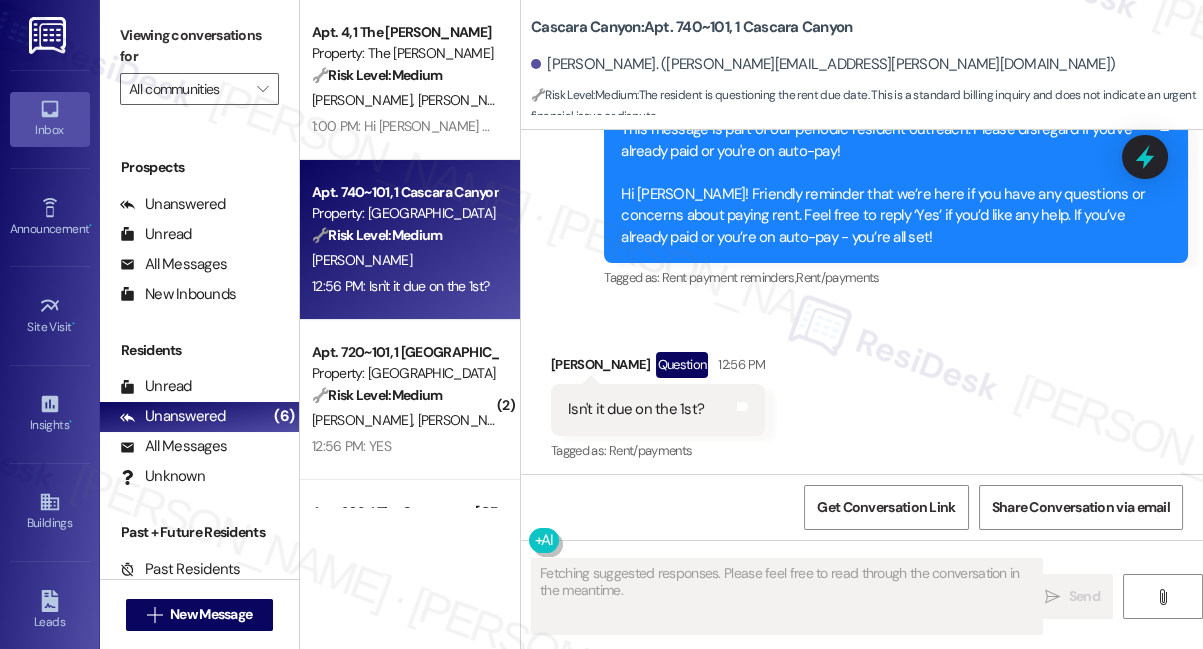 scroll, scrollTop: 7050, scrollLeft: 0, axis: vertical 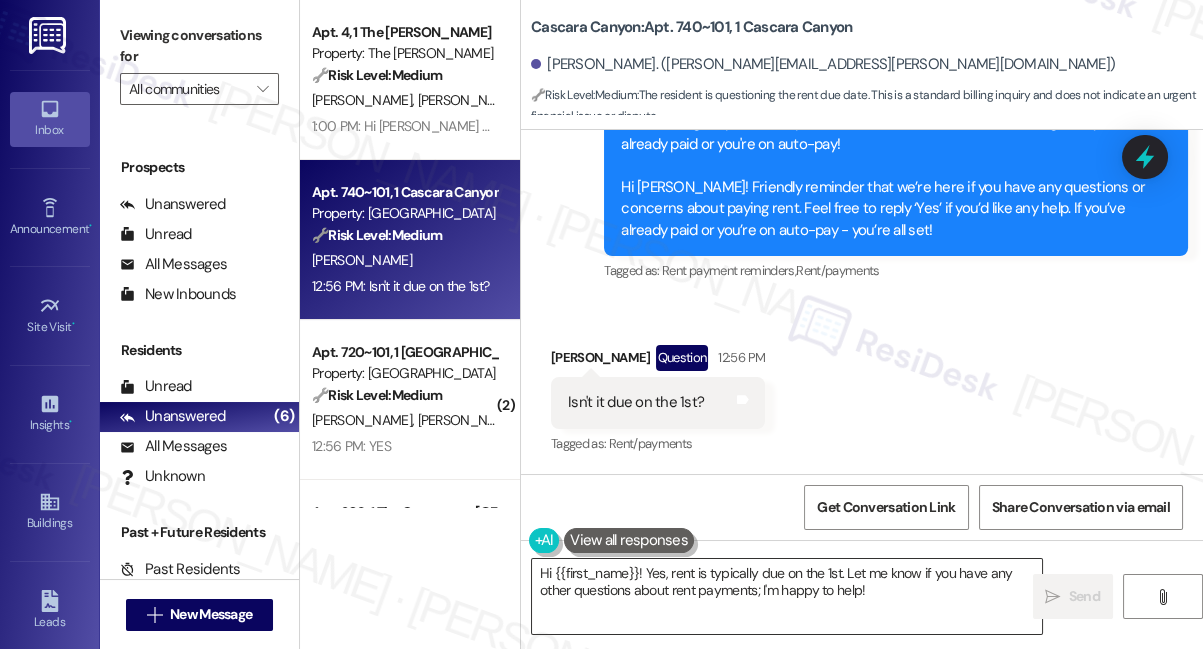 click on "Hi {{first_name}}! Yes, rent is typically due on the 1st. Let me know if you have any other questions about rent payments; I'm happy to help!" at bounding box center [787, 596] 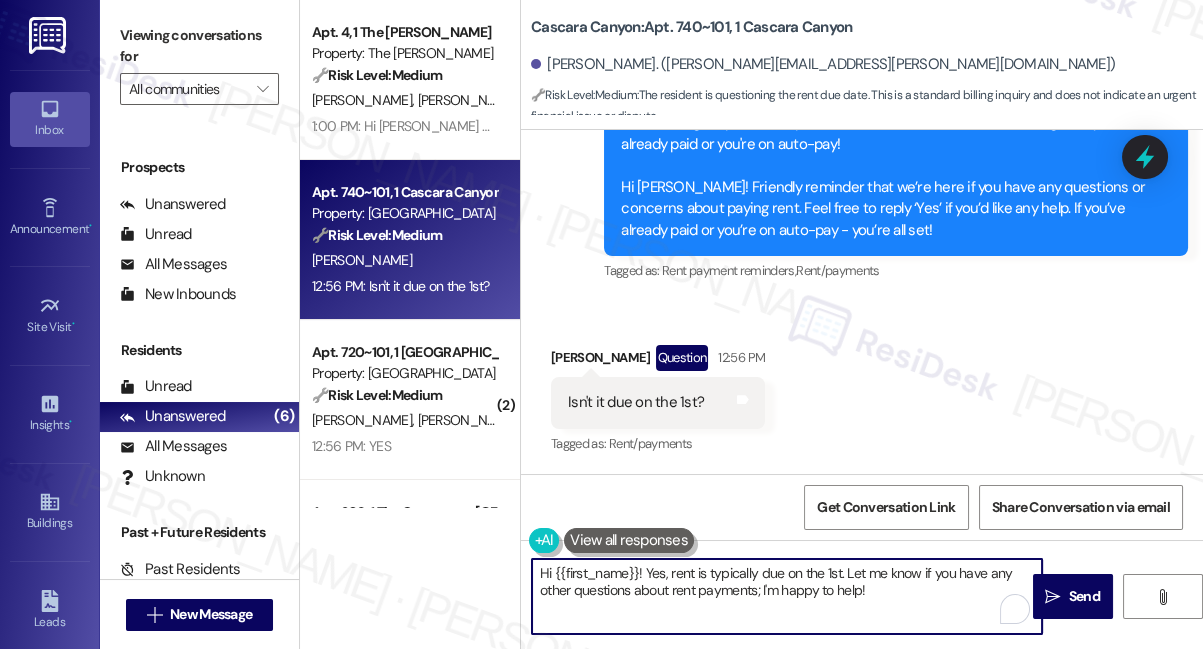 click on "Hi {{first_name}}! Yes, rent is typically due on the 1st. Let me know if you have any other questions about rent payments; I'm happy to help!" at bounding box center (787, 596) 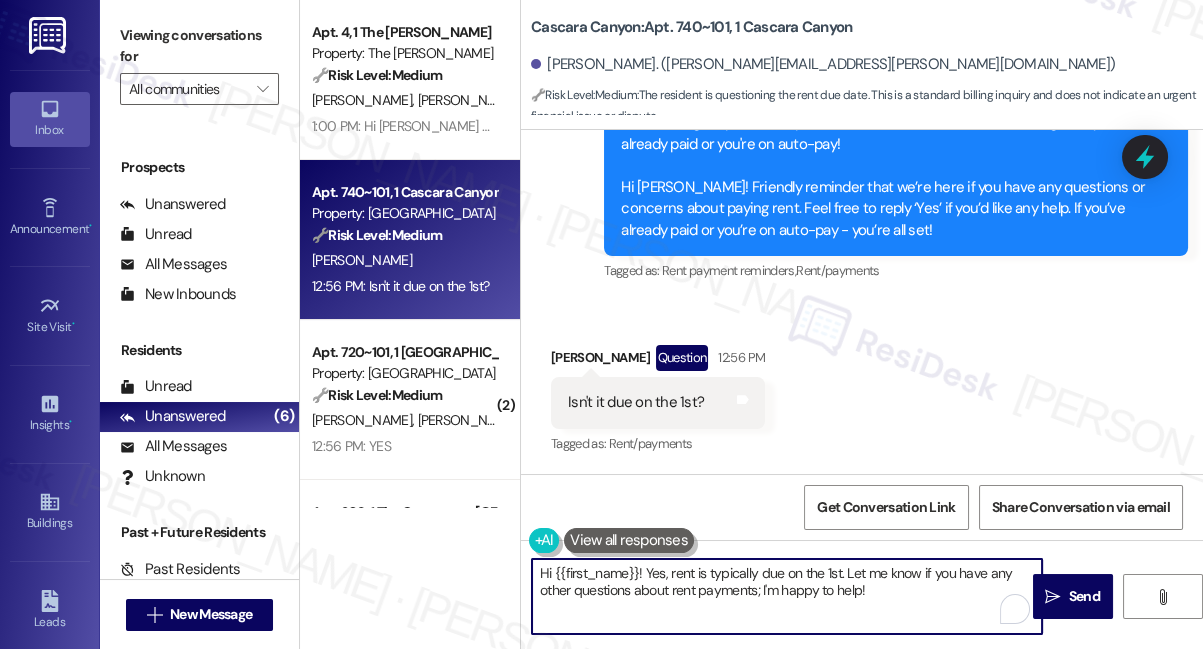paste on "Michael! Yes, rent is typically due on the 1st. The previous message was just a friendly reminder in case you had any questions about payment options. Happy to help if you need anything." 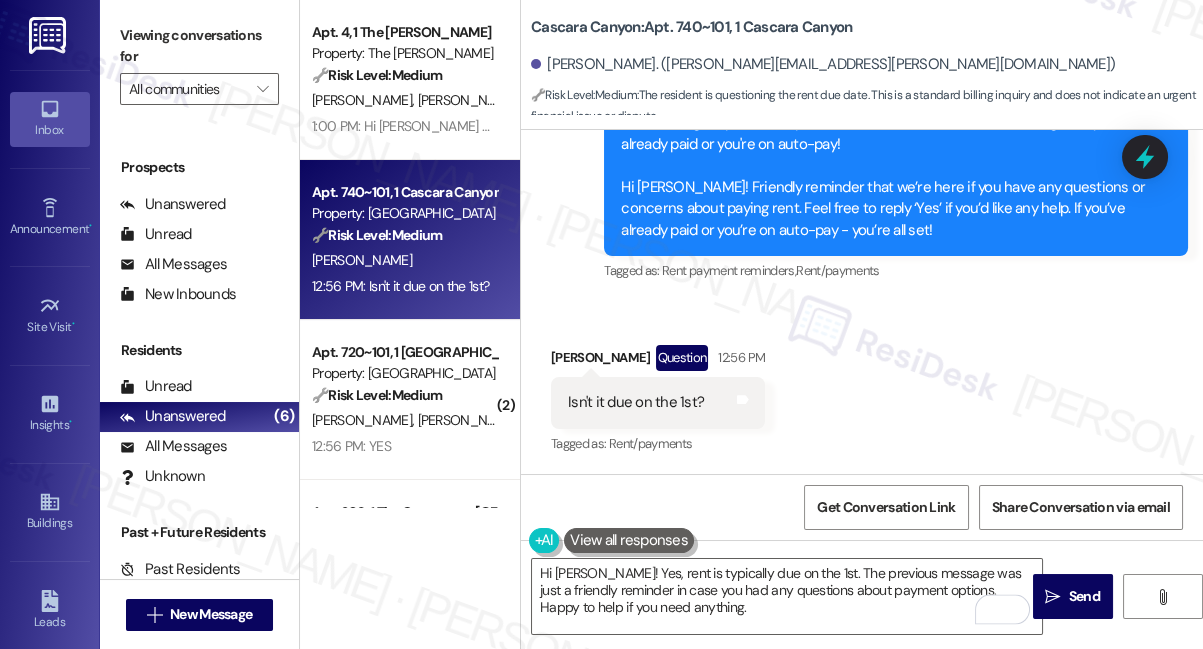click on "Alicia Arrua Question 12:56 PM" at bounding box center [658, 361] 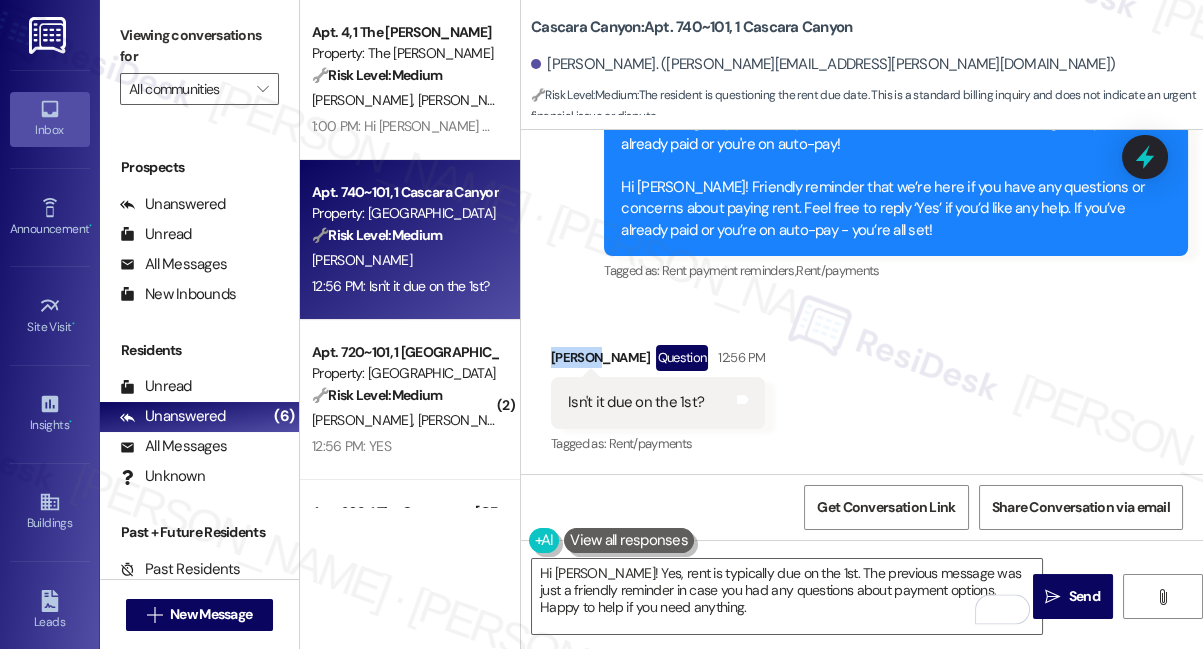 click on "Alicia Arrua Question 12:56 PM" at bounding box center [658, 361] 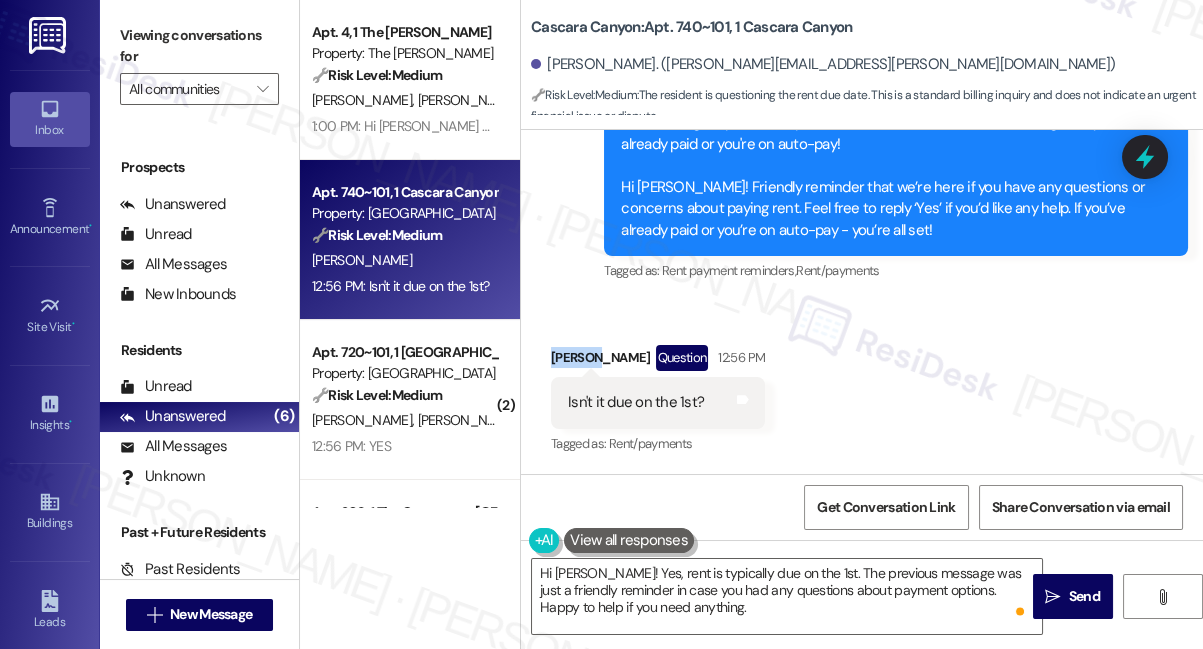 copy on "Alicia" 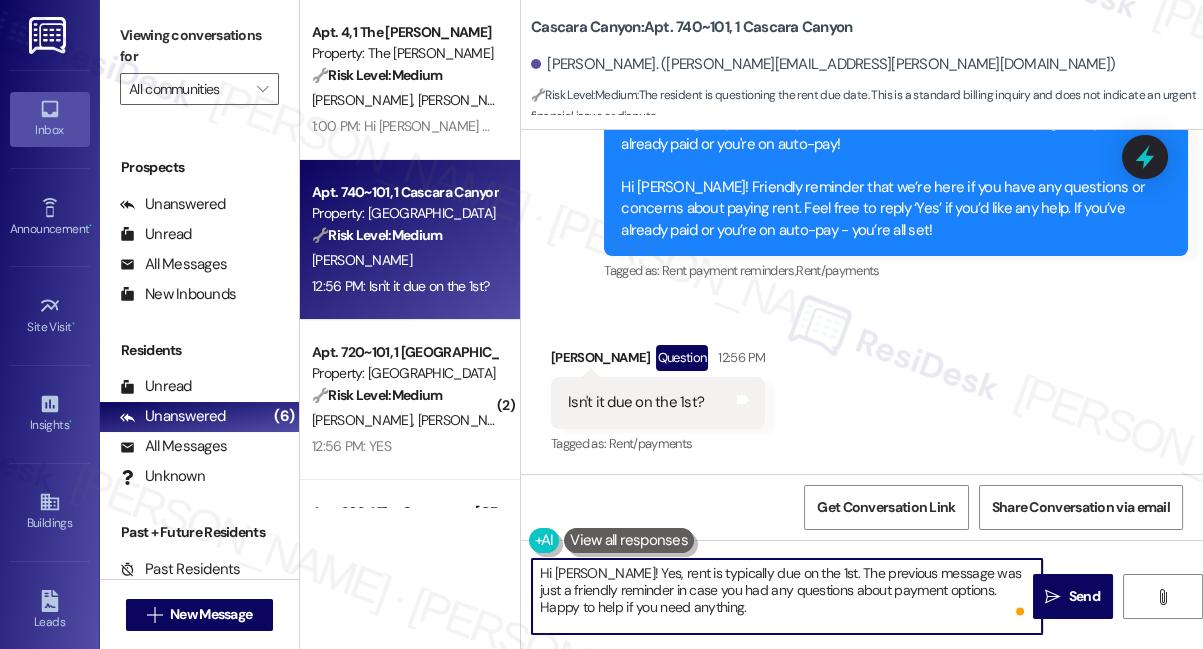click on "Hi Michael! Yes, rent is typically due on the 1st. The previous message was just a friendly reminder in case you had any questions about payment options. Happy to help if you need anything." at bounding box center (787, 596) 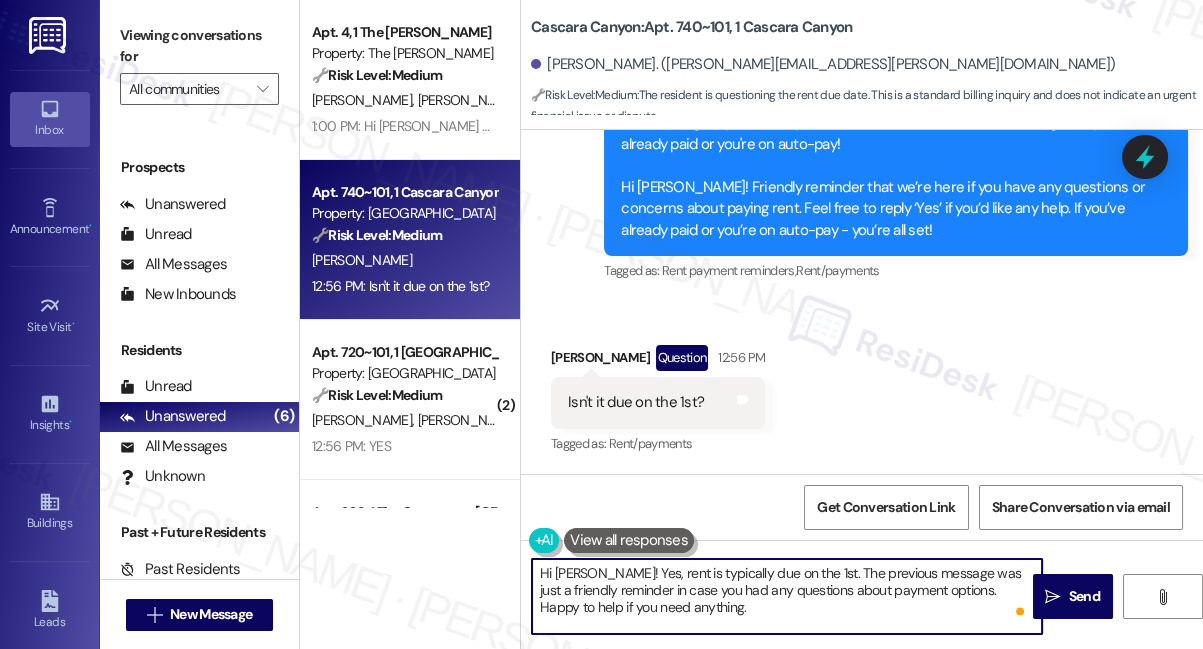click on "Hi Alicia! Yes, rent is typically due on the 1st. The previous message was just a friendly reminder in case you had any questions about payment options. Happy to help if you need anything." at bounding box center [787, 596] 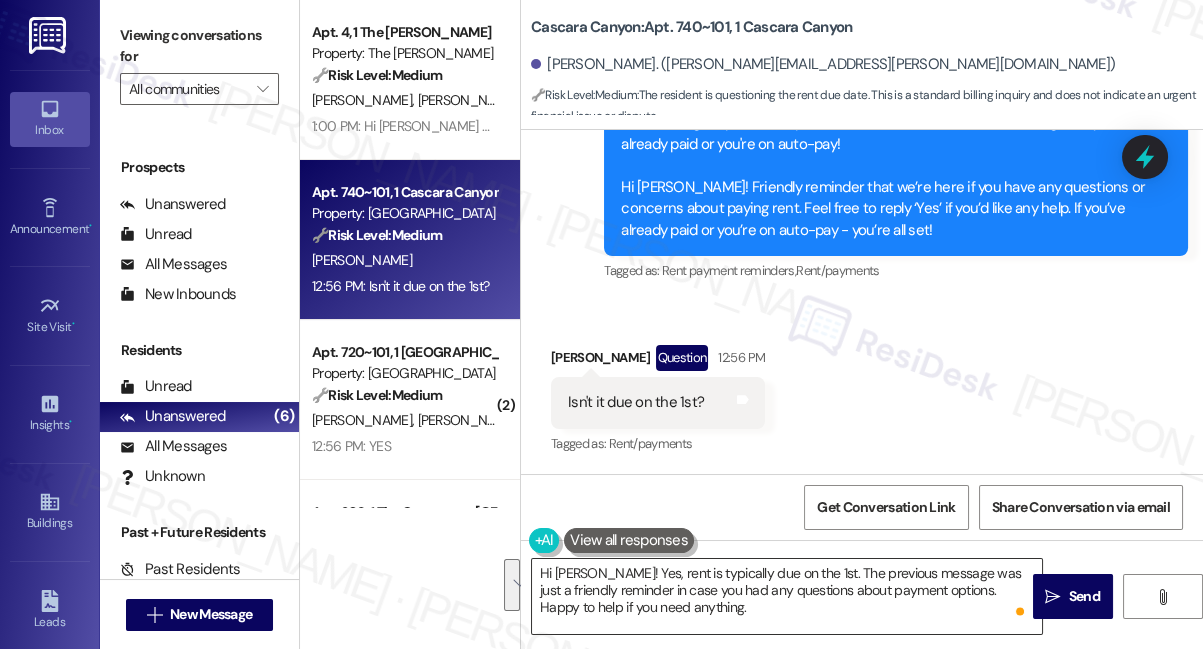 drag, startPoint x: 1064, startPoint y: 584, endPoint x: 911, endPoint y: 590, distance: 153.1176 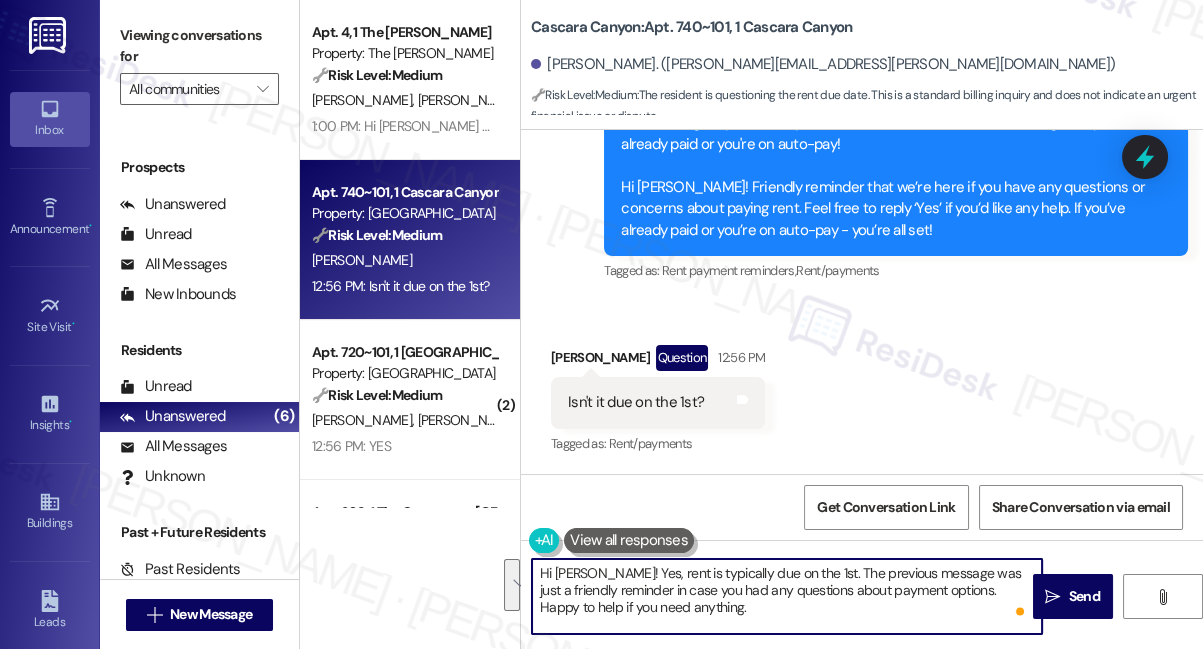 click on "Hi Alicia! Yes, rent is typically due on the 1st. The previous message was just a friendly reminder in case you had any questions about payment options. Happy to help if you need anything." at bounding box center [787, 596] 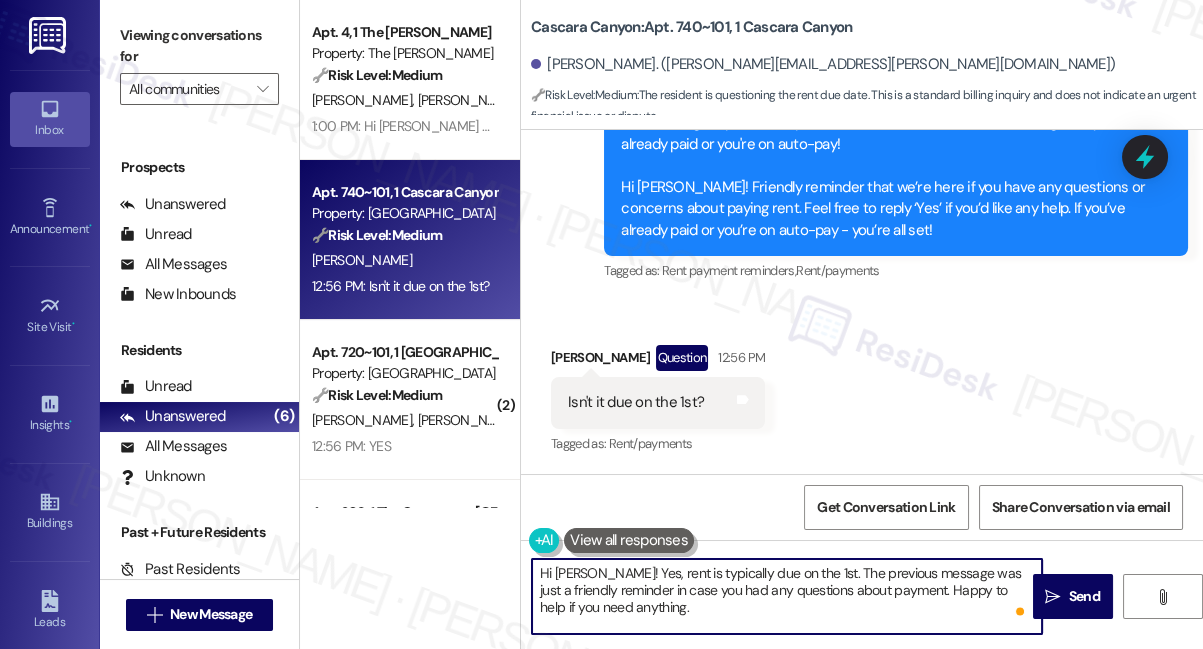 type on "Hi Alicia! Yes, rent is typically due on the 1st. The previous message was just a friendly reminder in case you had any questions about payment. Happy to help if you need anything." 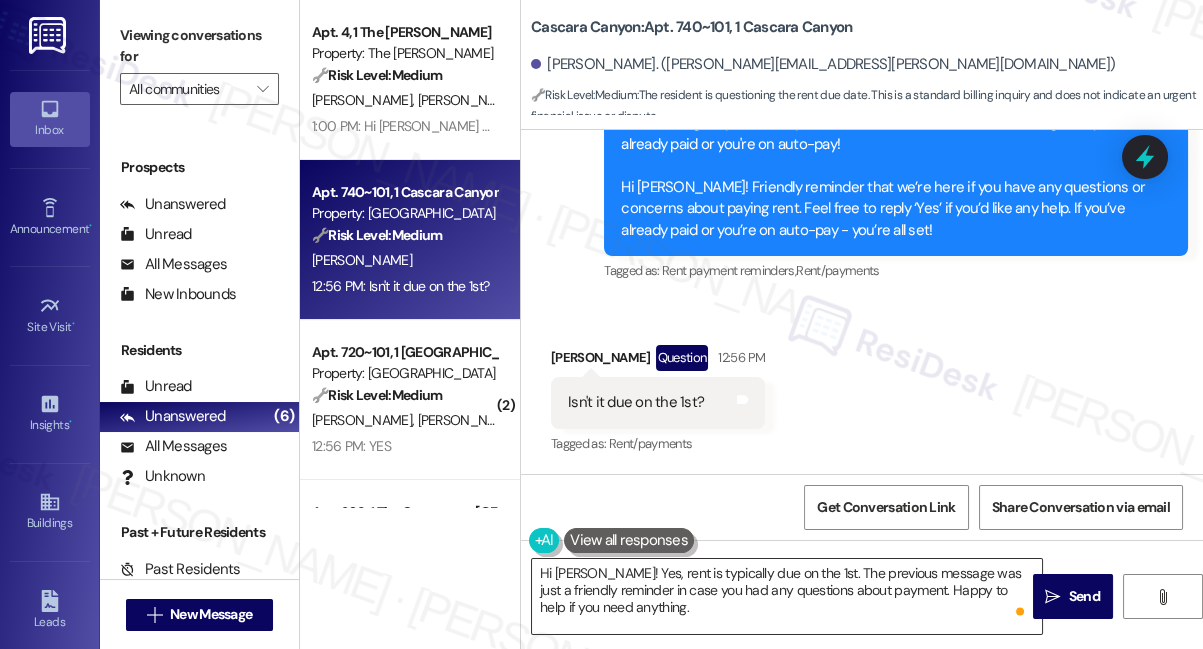 drag, startPoint x: 1029, startPoint y: 603, endPoint x: 913, endPoint y: 600, distance: 116.03879 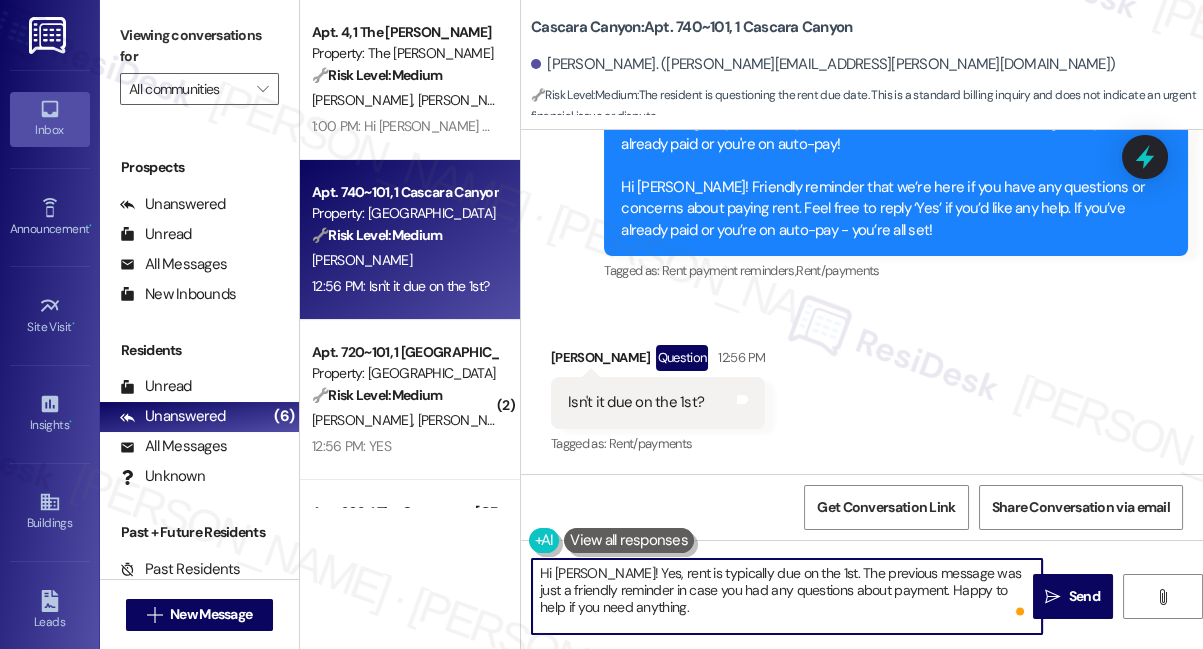 click on "Hi Alicia! Yes, rent is typically due on the 1st. The previous message was just a friendly reminder in case you had any questions about payment. Happy to help if you need anything." at bounding box center [787, 596] 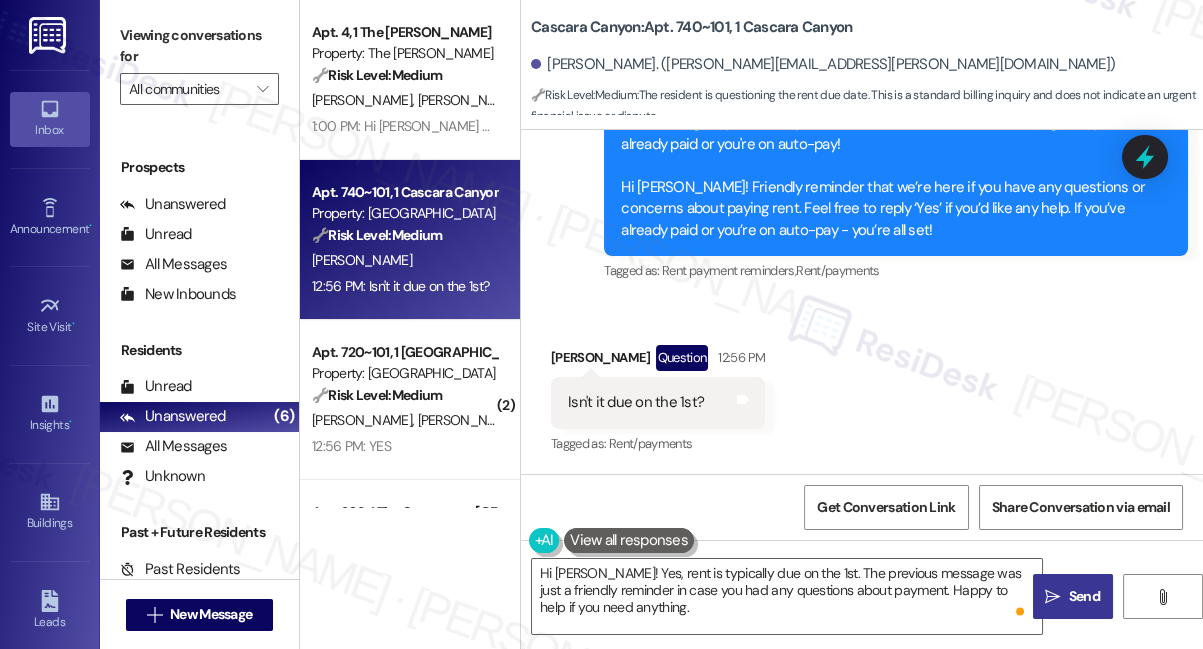 click on "" at bounding box center [1052, 597] 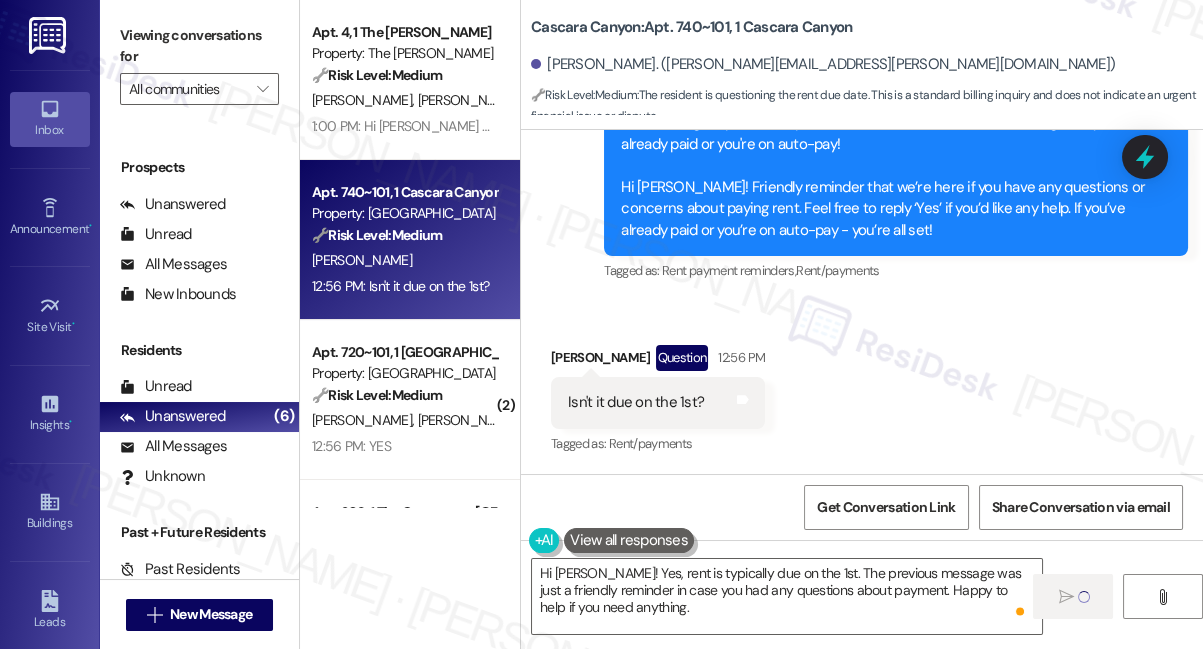 type 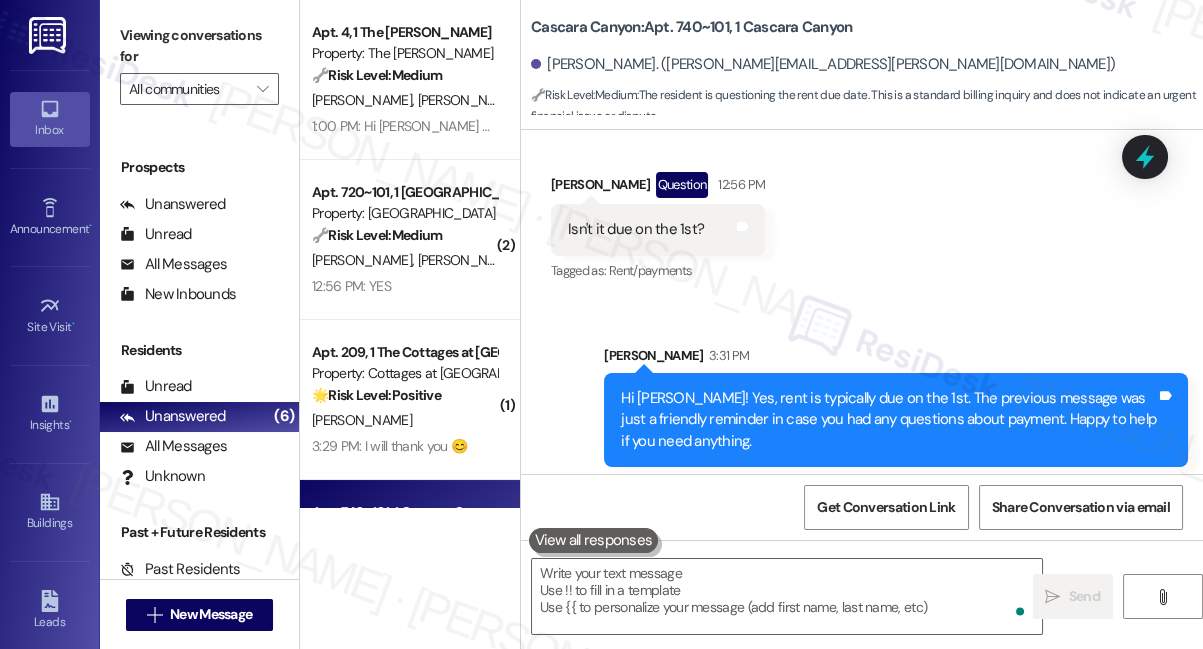 scroll, scrollTop: 7234, scrollLeft: 0, axis: vertical 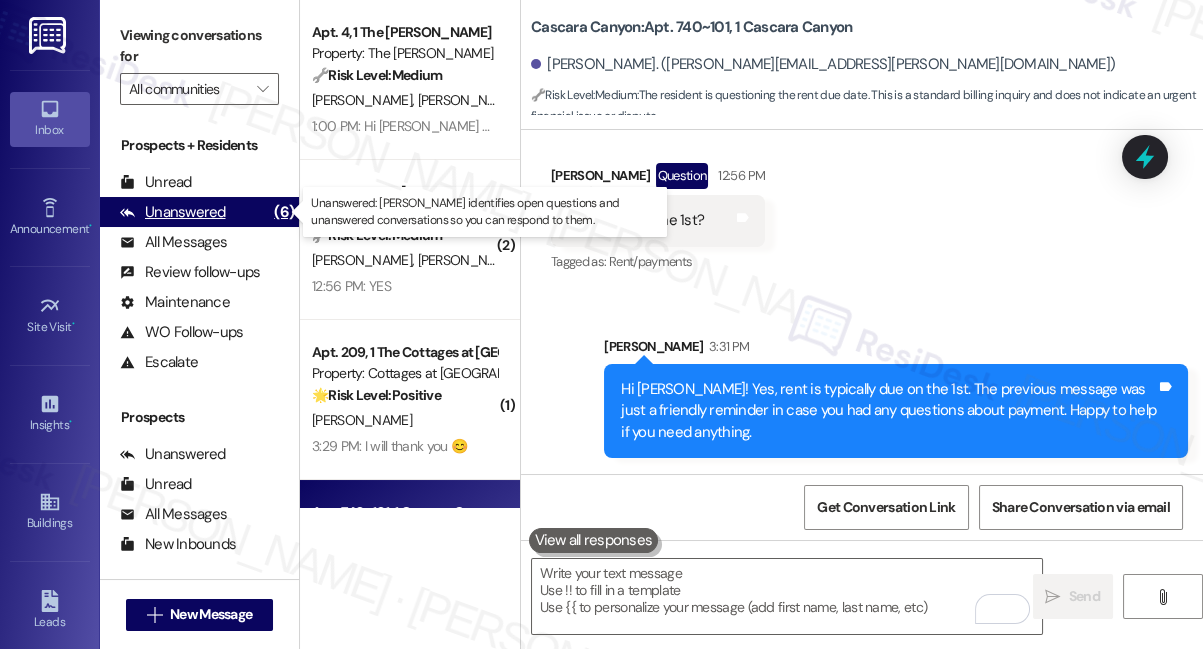 click on "Unanswered (6)" at bounding box center [199, 212] 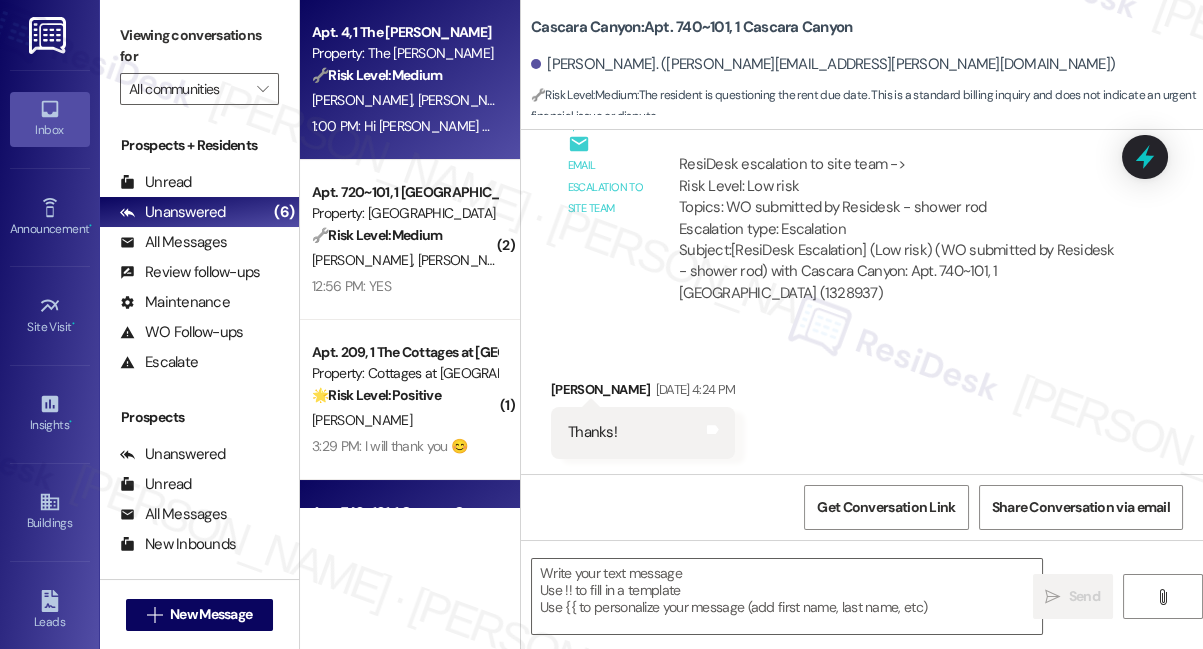 type on "Fetching suggested responses. Please feel free to read through the conversation in the meantime." 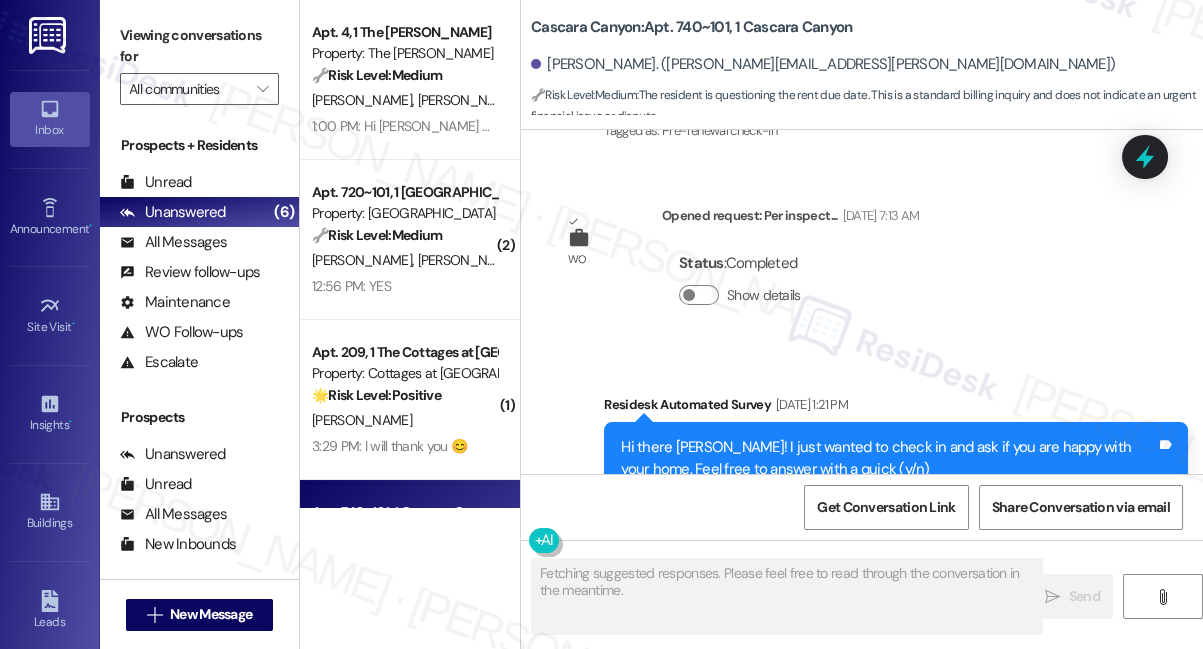 scroll, scrollTop: 7050, scrollLeft: 0, axis: vertical 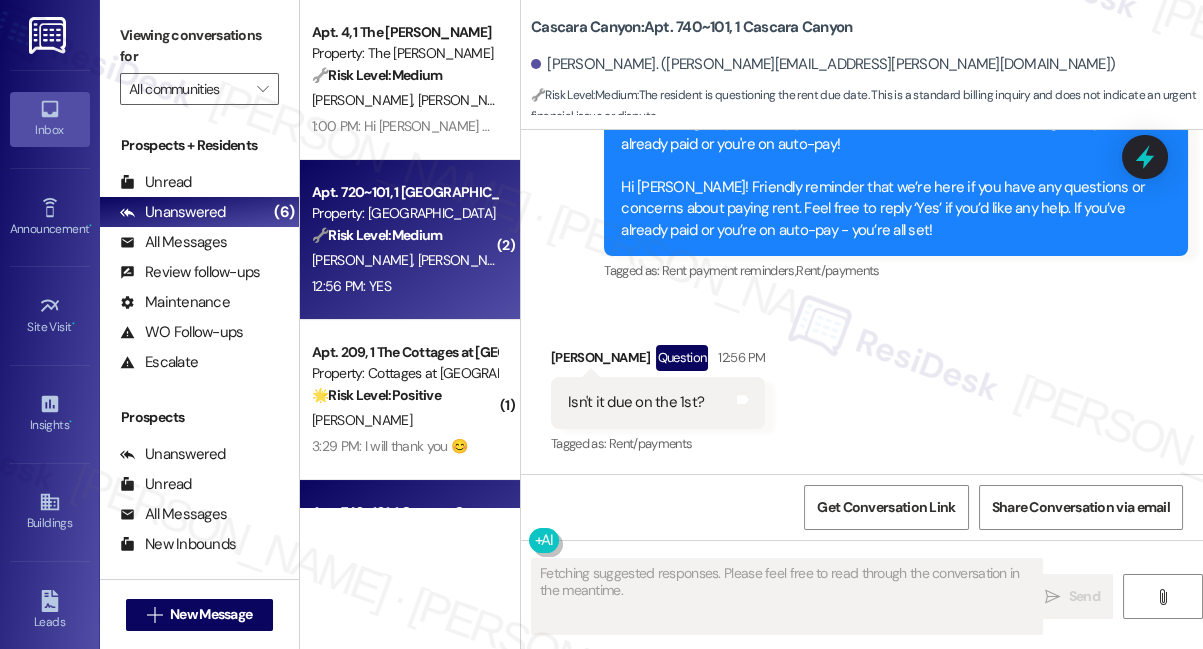 type 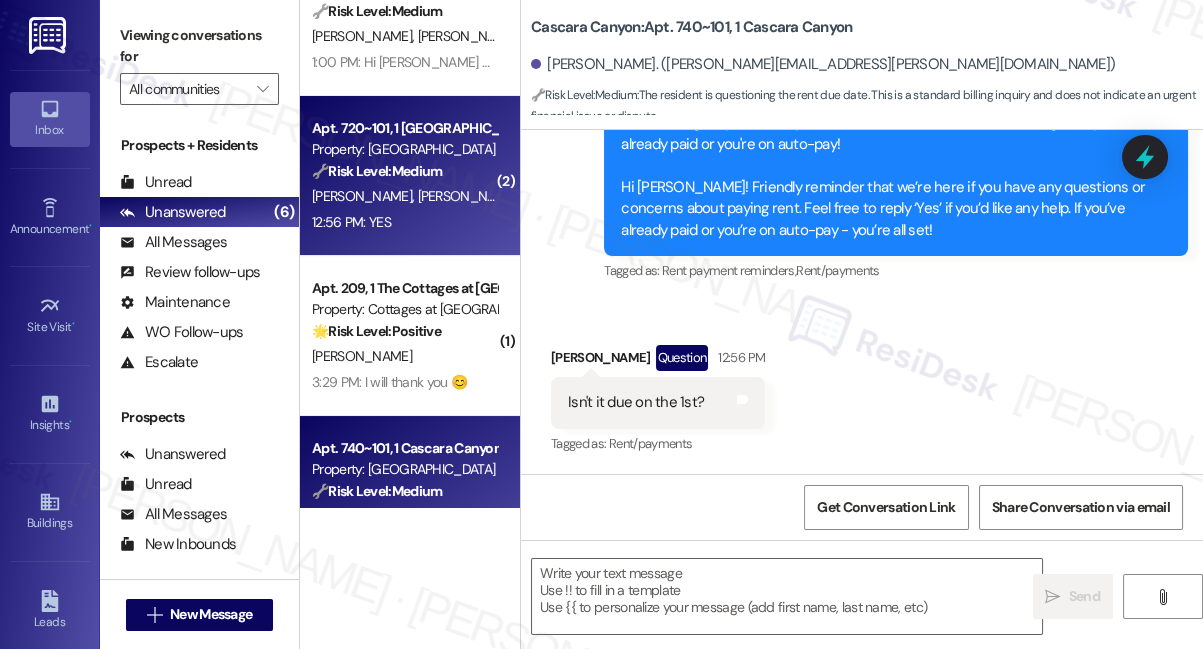 scroll, scrollTop: 0, scrollLeft: 0, axis: both 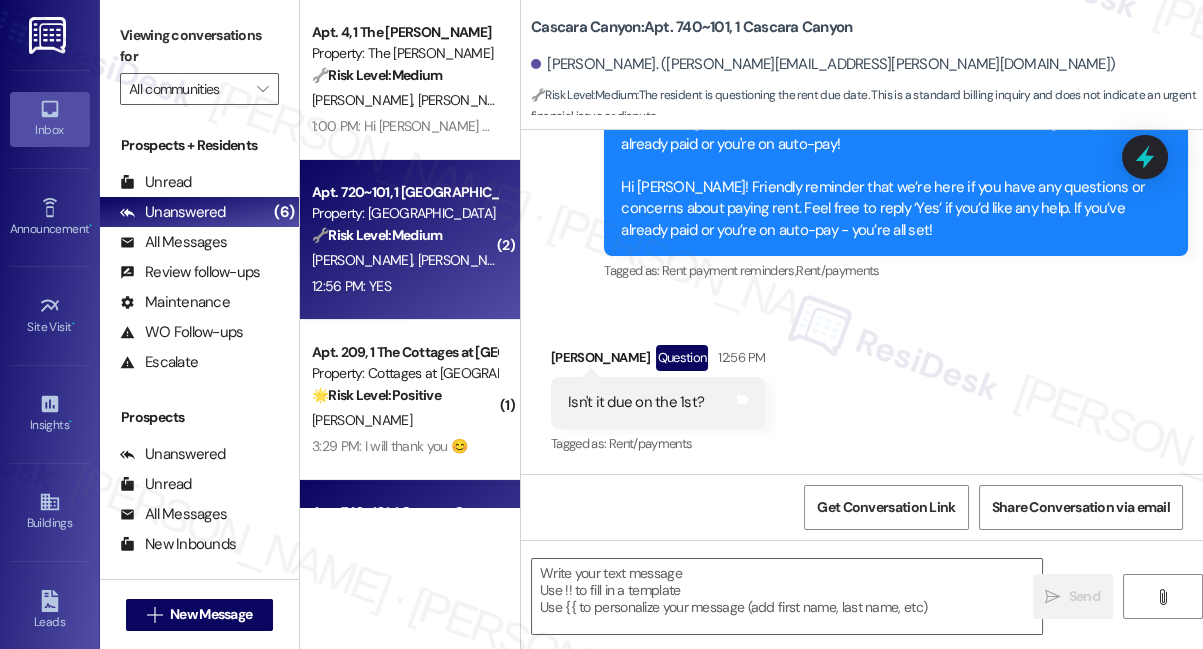 click on "12:56 PM: YES 12:56 PM: YES" at bounding box center (404, 286) 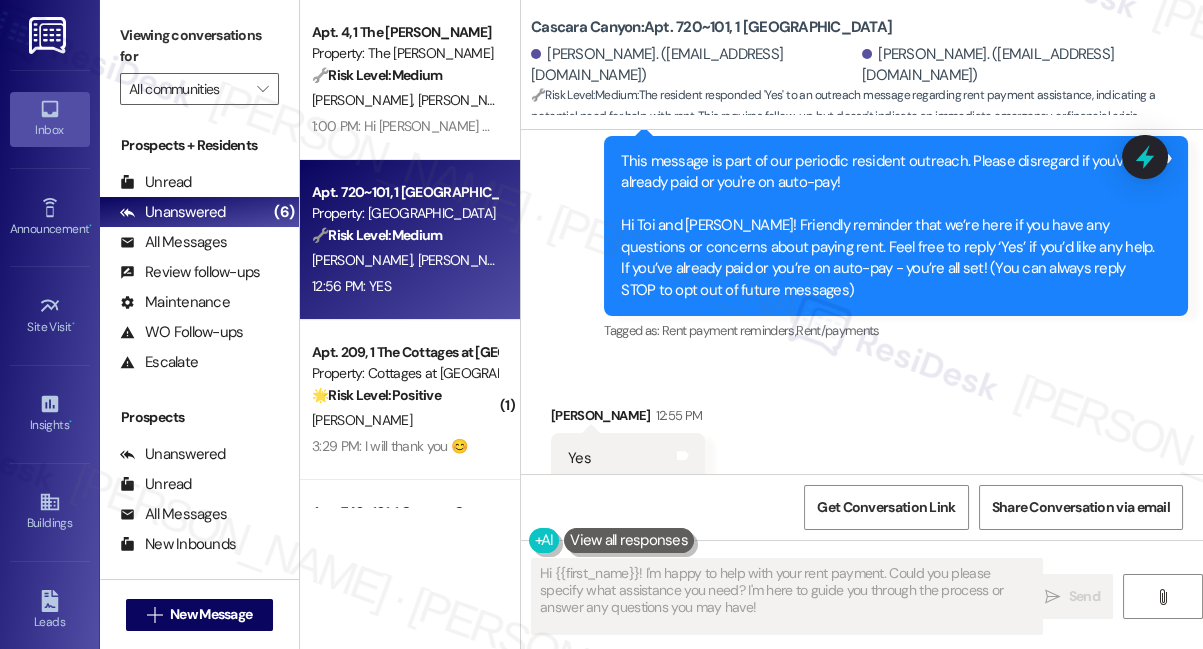 scroll, scrollTop: 626, scrollLeft: 0, axis: vertical 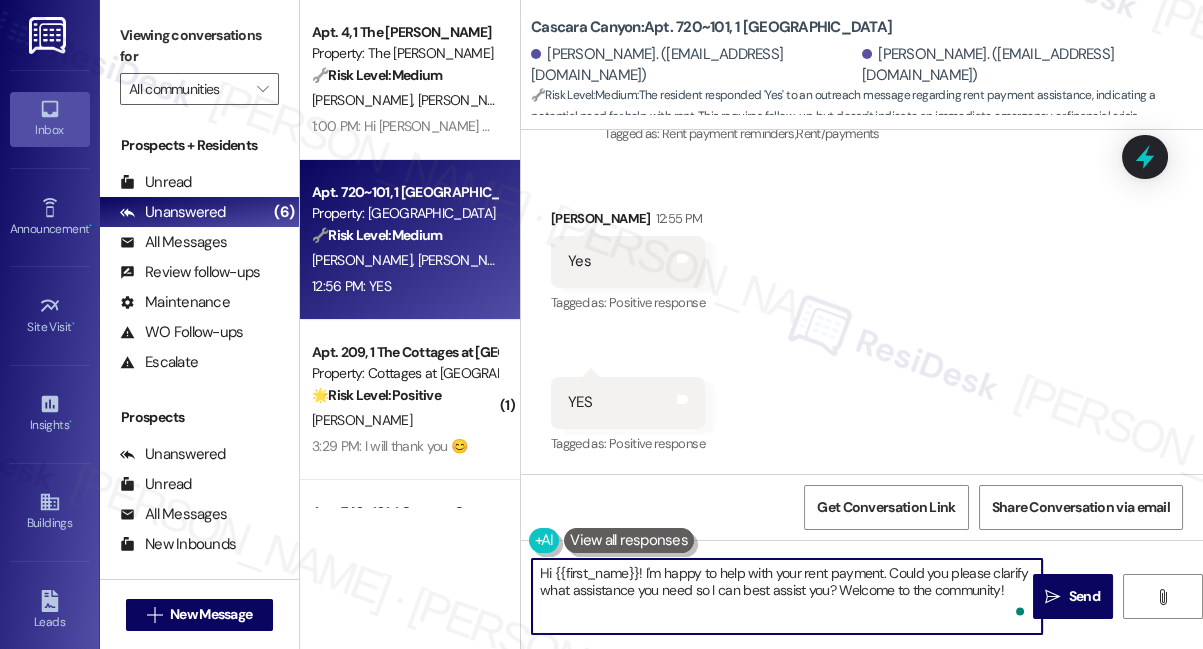 drag, startPoint x: 1016, startPoint y: 594, endPoint x: 840, endPoint y: 589, distance: 176.07101 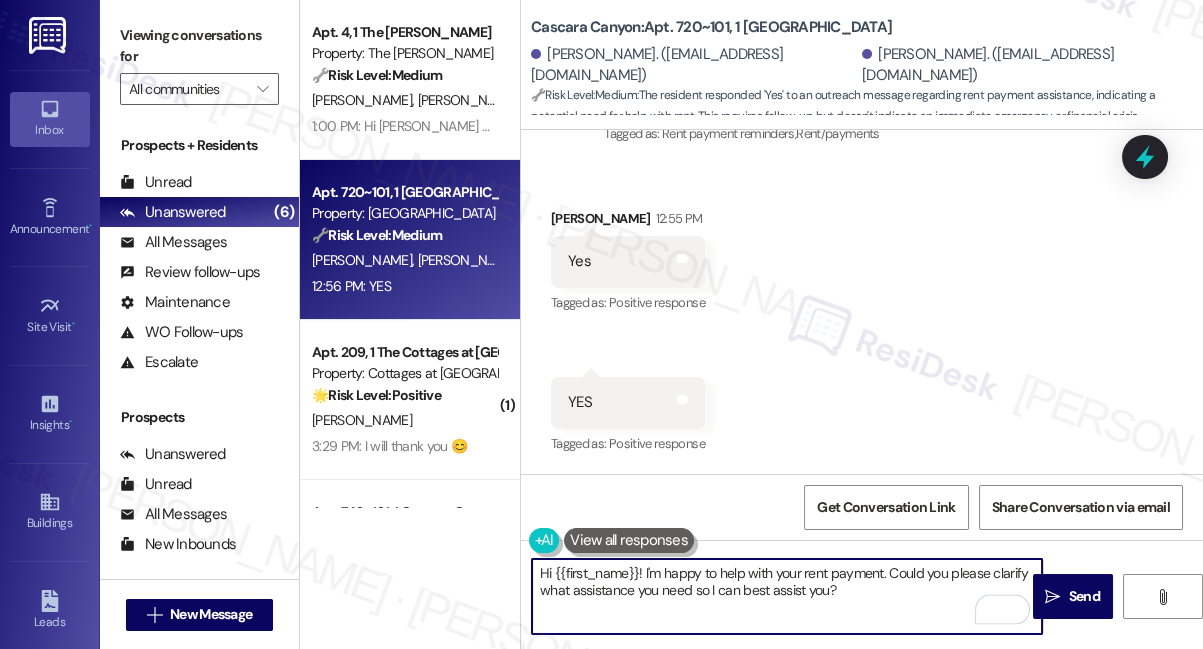 click on "Toni Grandberry 12:55 PM" at bounding box center (628, 222) 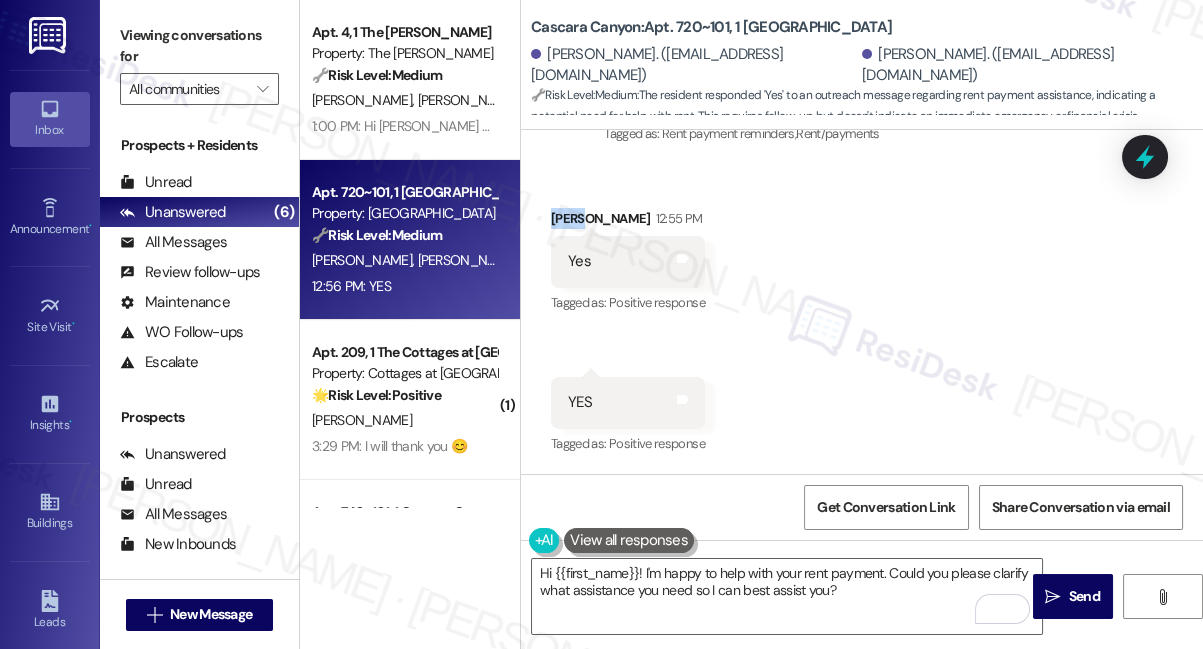click on "Toni Grandberry 12:55 PM" at bounding box center [628, 222] 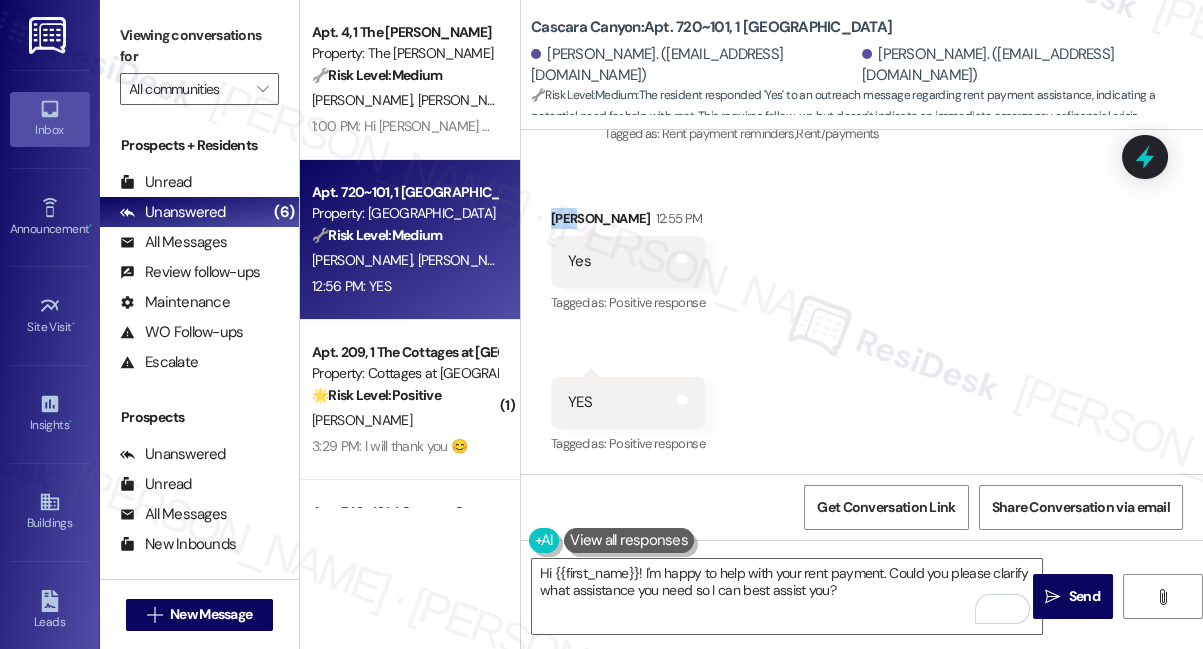 copy on "Toni" 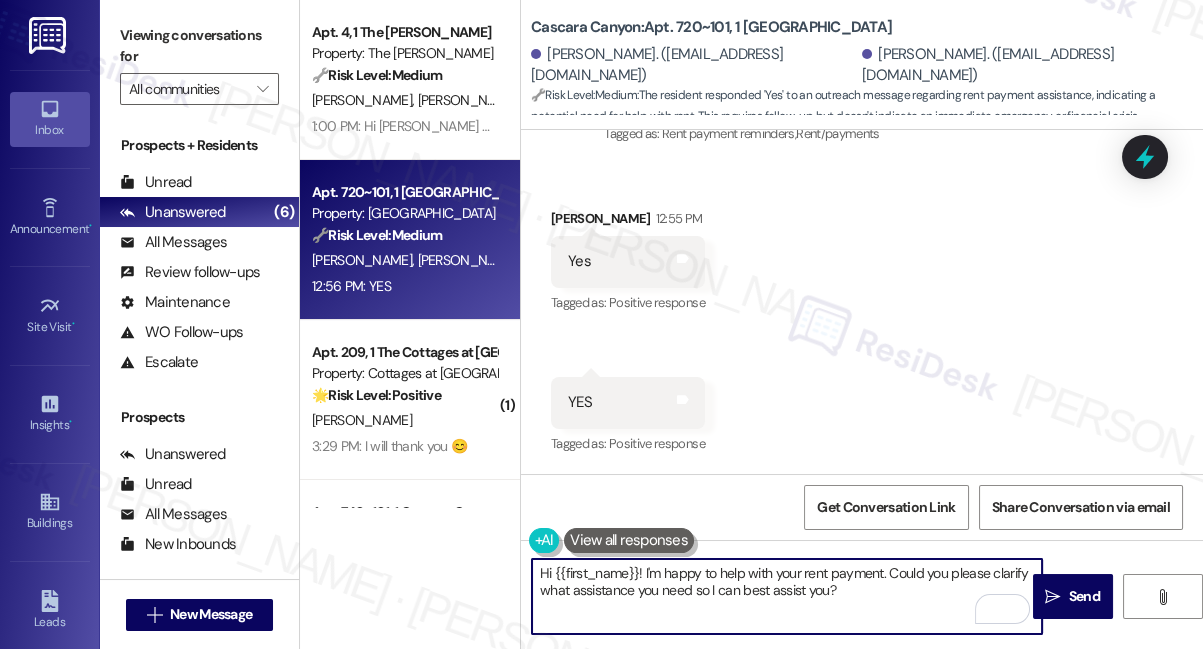 drag, startPoint x: 555, startPoint y: 569, endPoint x: 638, endPoint y: 565, distance: 83.09633 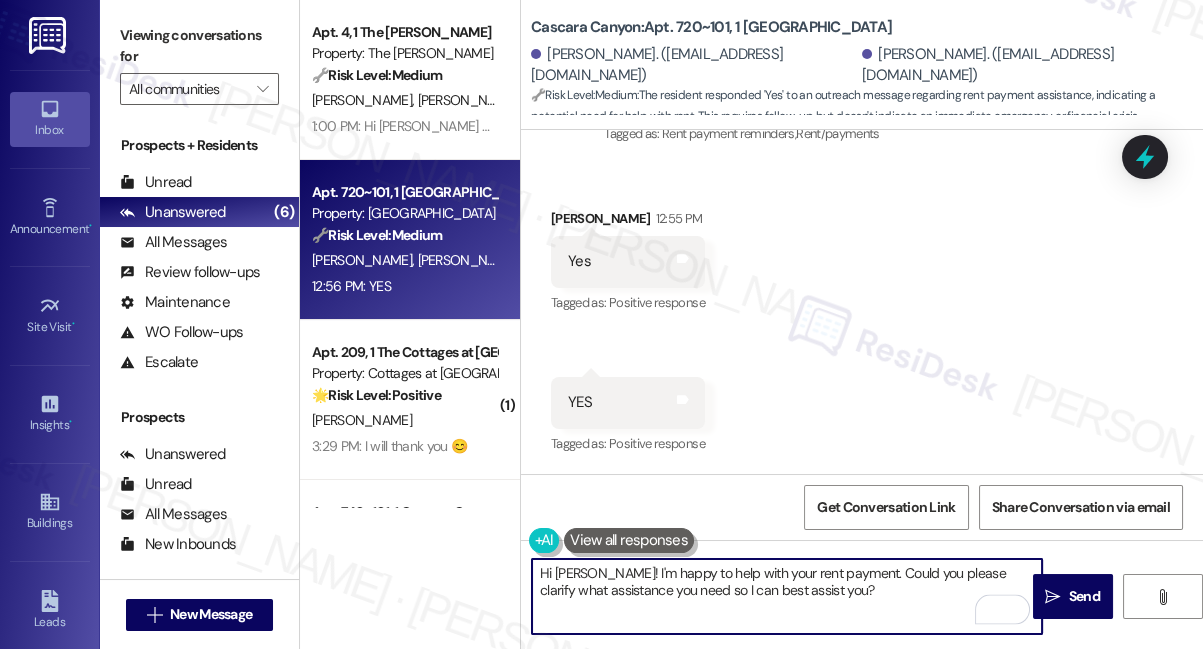 click on "Hi Toni! I'm happy to help with your rent payment. Could you please clarify what assistance you need so I can best assist you?" at bounding box center (787, 596) 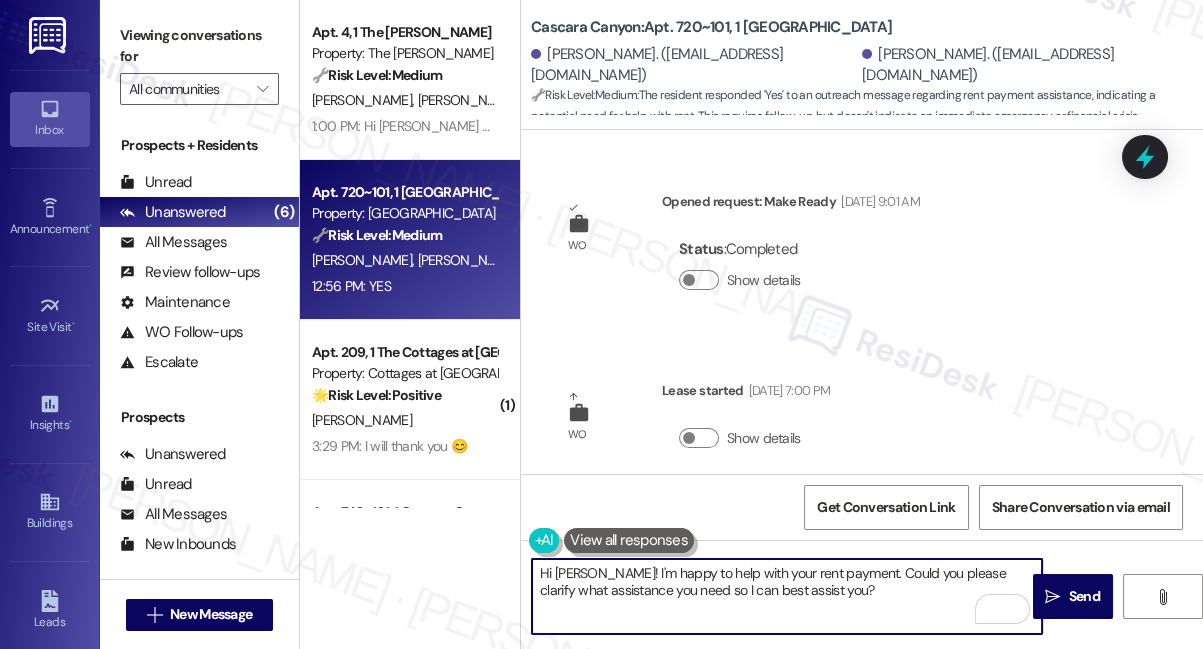 scroll, scrollTop: 545, scrollLeft: 0, axis: vertical 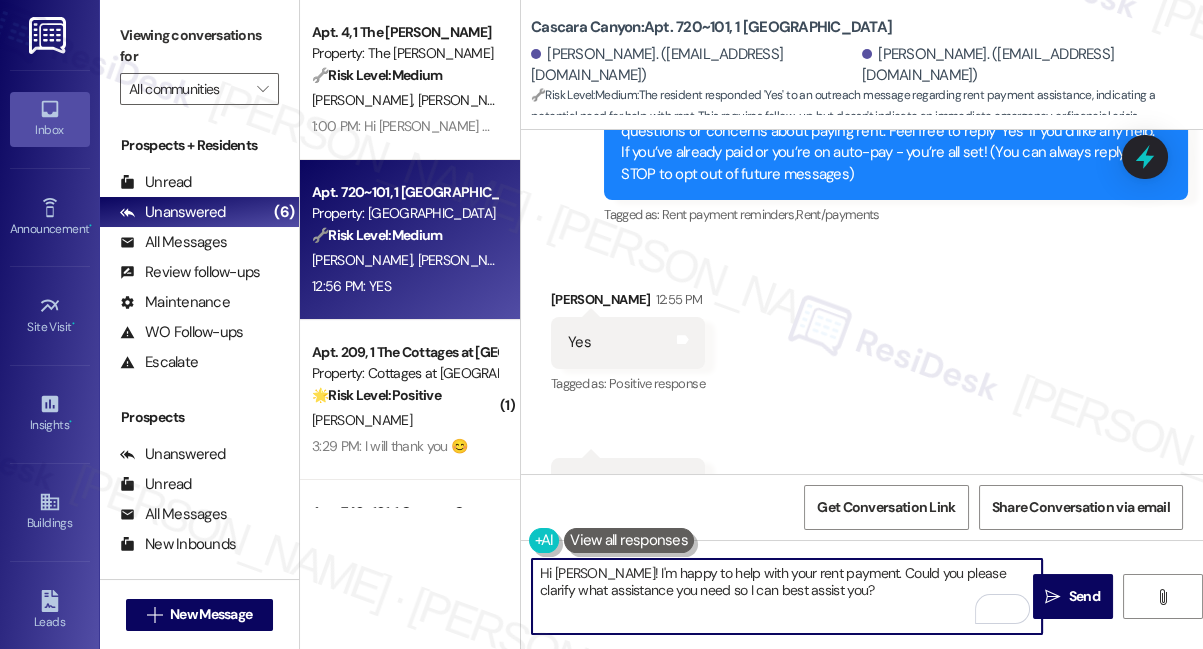 click on "Hi Toni! I'm happy to help with your rent payment. Could you please clarify what assistance you need so I can best assist you?" at bounding box center [787, 596] 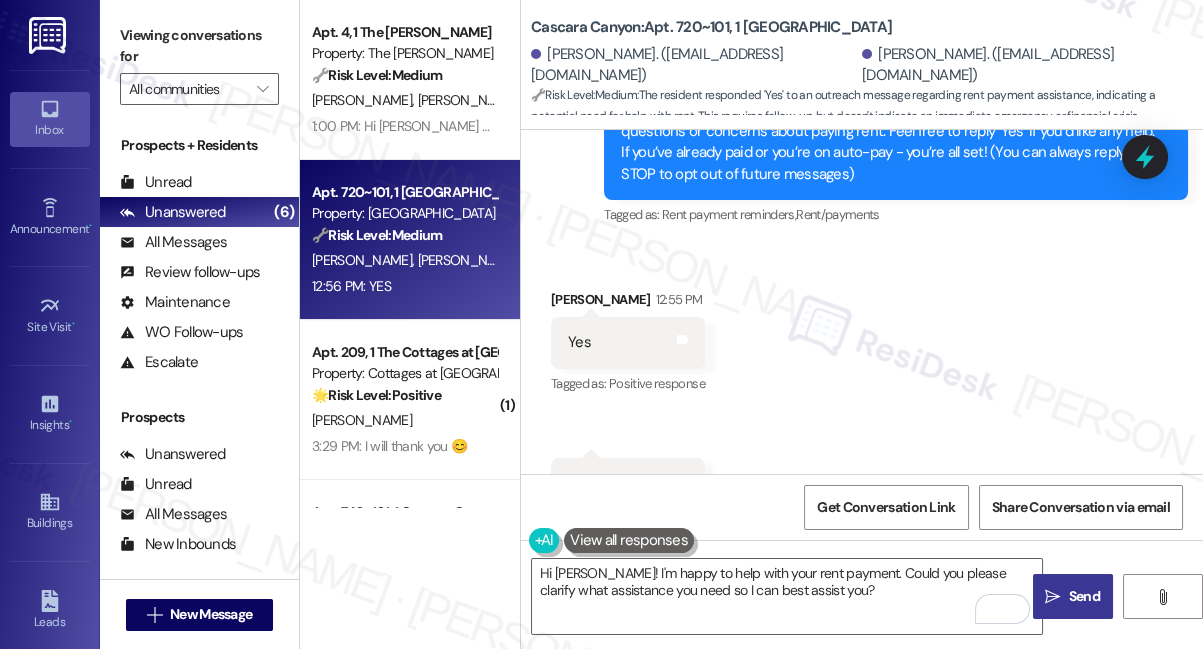 click on "Send" at bounding box center [1084, 596] 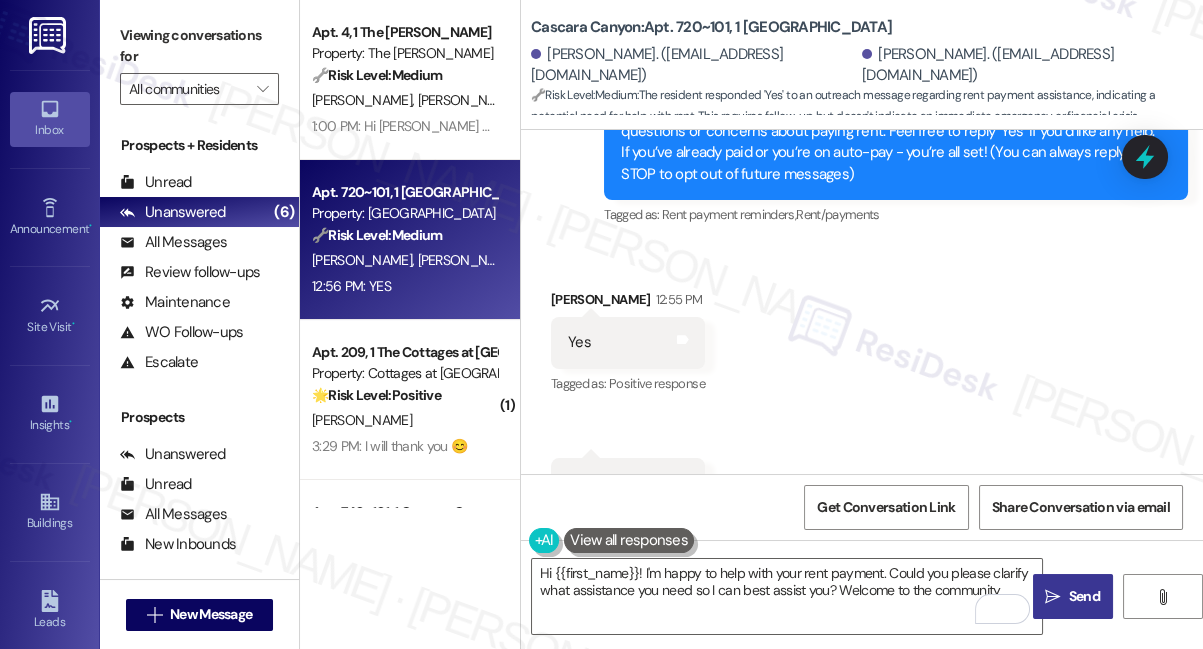 type on "Hi {{first_name}}! I'm happy to help with your rent payment. Could you please clarify what assistance you need so I can best assist you? Welcome to the community!" 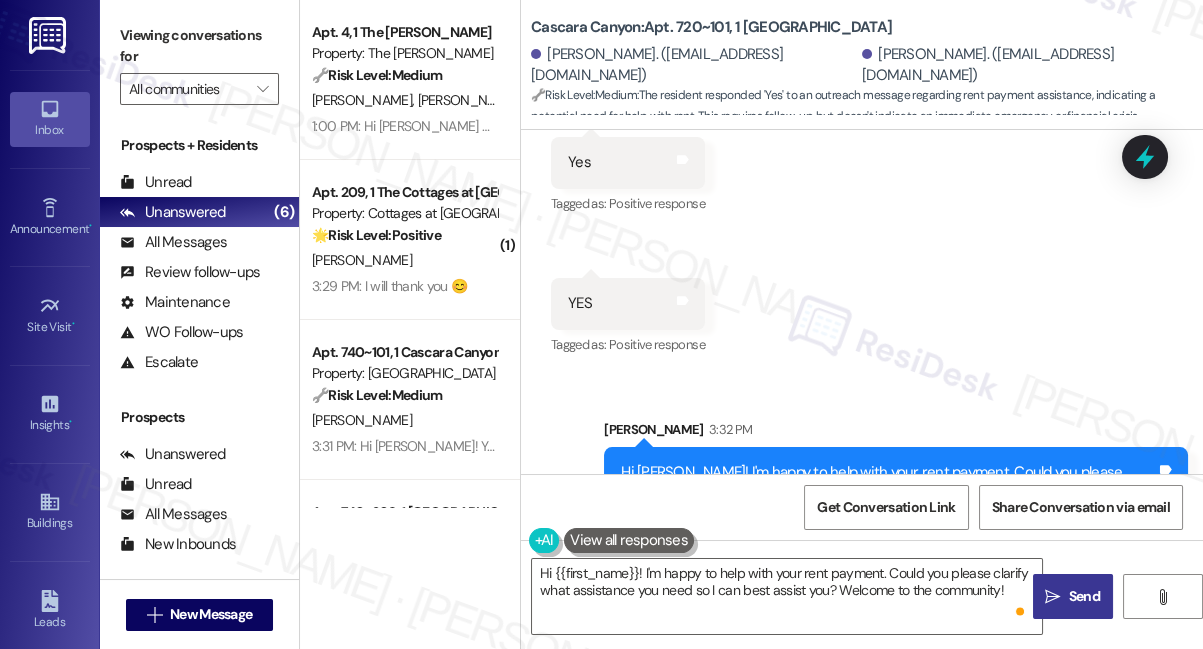 scroll, scrollTop: 786, scrollLeft: 0, axis: vertical 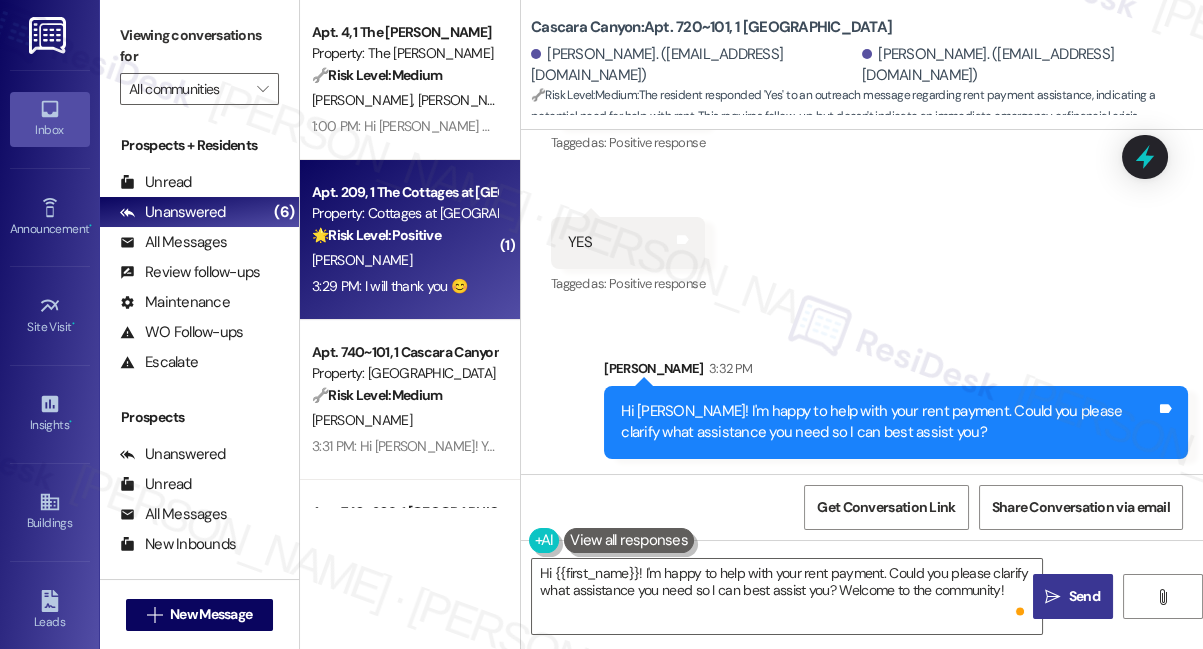 click on "[PERSON_NAME]" at bounding box center [404, 260] 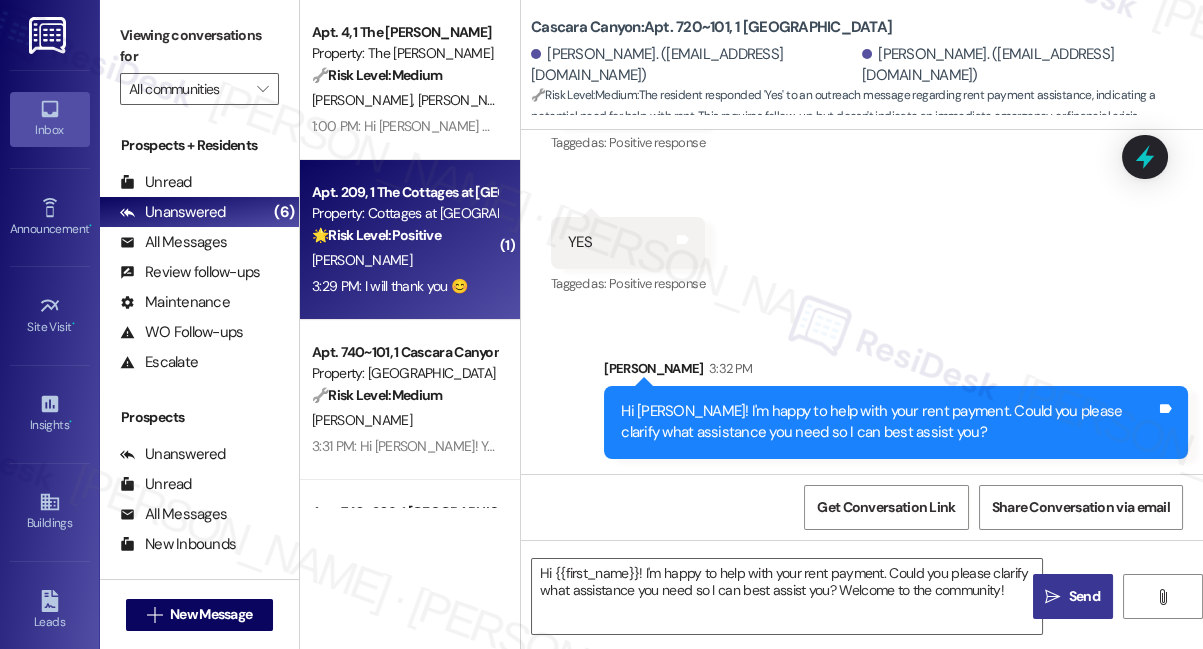 type on "Fetching suggested responses. Please feel free to read through the conversation in the meantime." 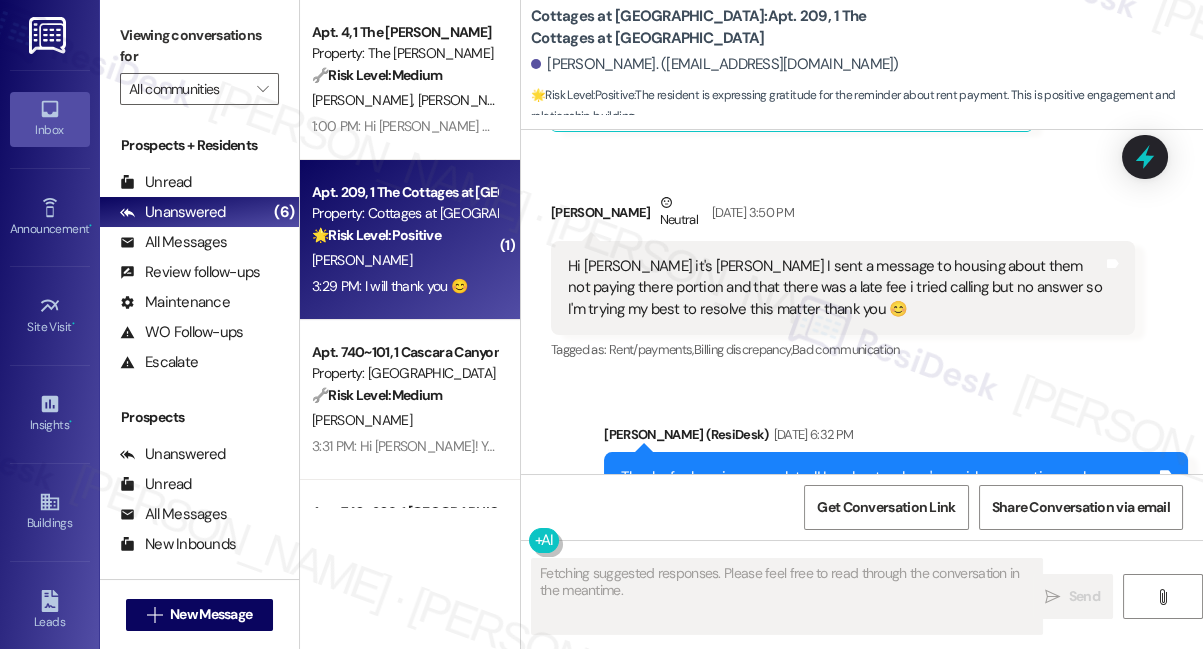 scroll, scrollTop: 31315, scrollLeft: 0, axis: vertical 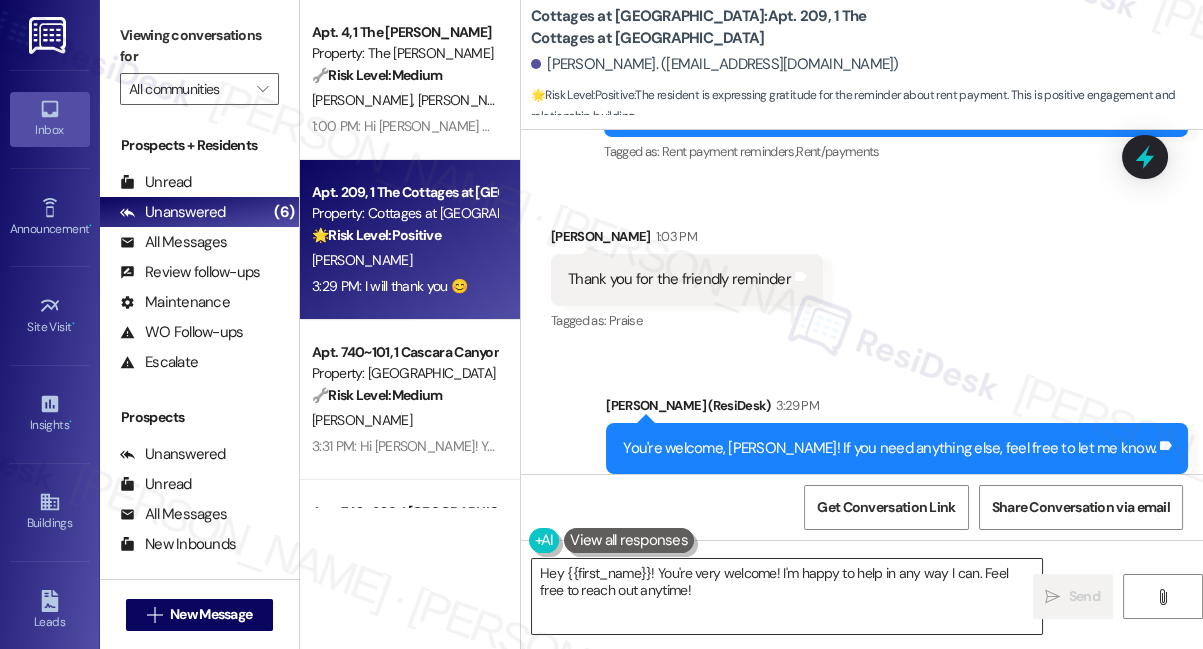 click on "Hey {{first_name}}! You're very welcome! I'm happy to help in any way I can. Feel free to reach out anytime!" at bounding box center (787, 596) 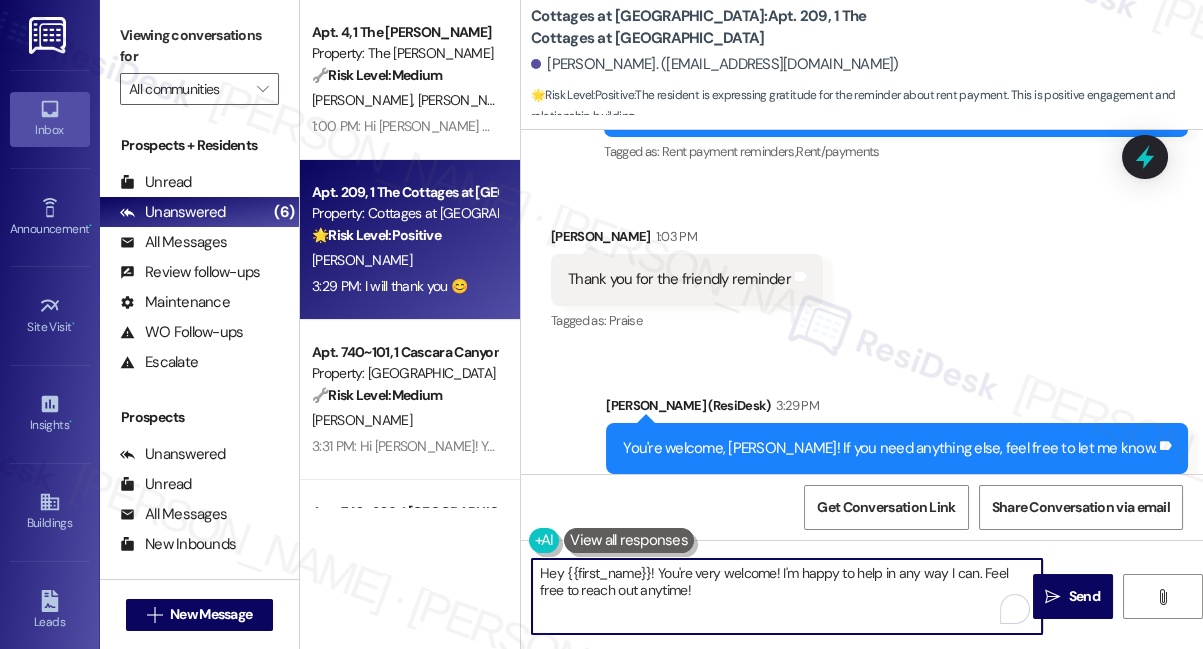 click on "Hey {{first_name}}! You're very welcome! I'm happy to help in any way I can. Feel free to reach out anytime!" at bounding box center [787, 596] 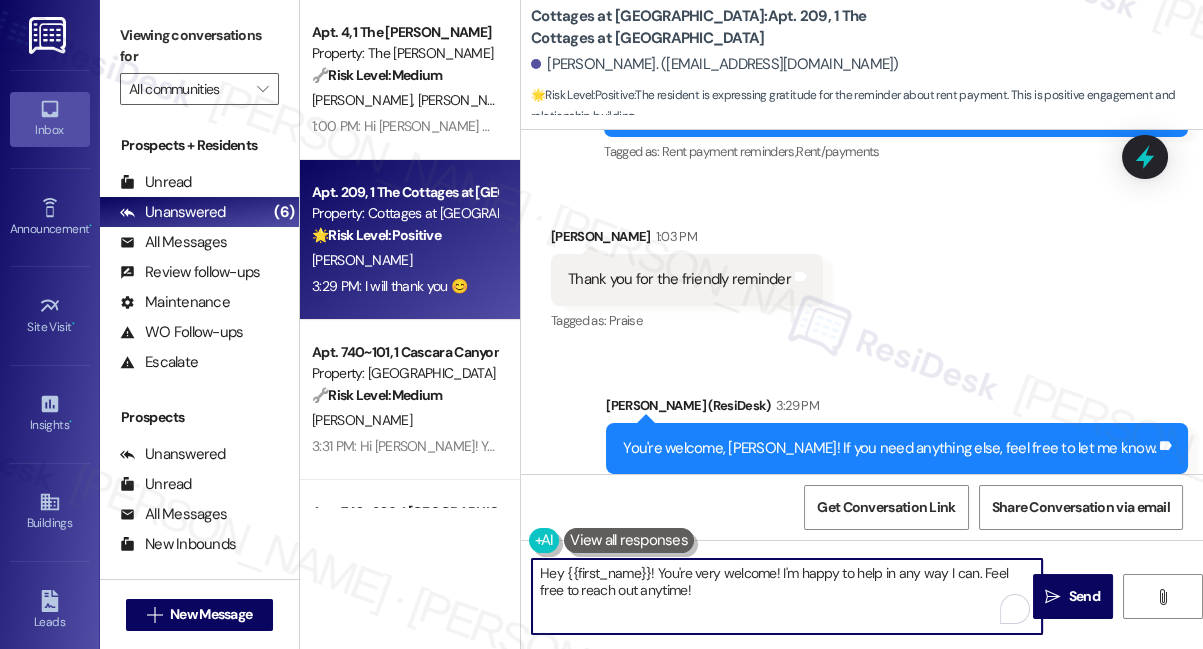 click on "Hey {{first_name}}! You're very welcome! I'm happy to help in any way I can. Feel free to reach out anytime!" at bounding box center (787, 596) 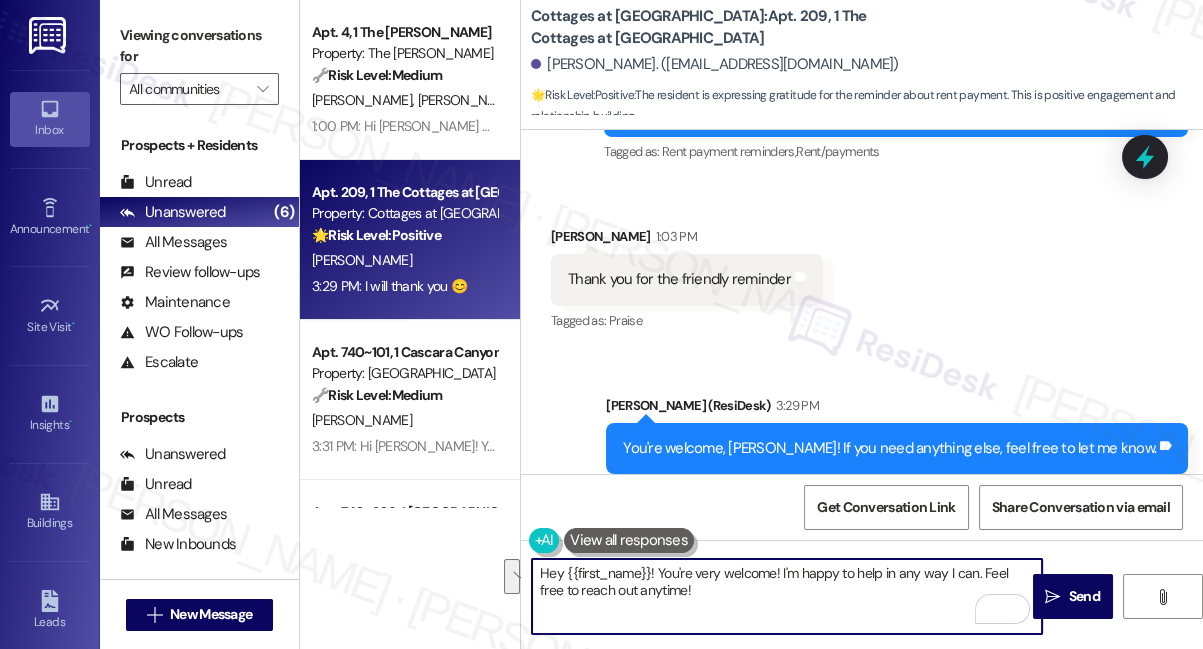 click on "Hey {{first_name}}! You're very welcome! I'm happy to help in any way I can. Feel free to reach out anytime!" at bounding box center (787, 596) 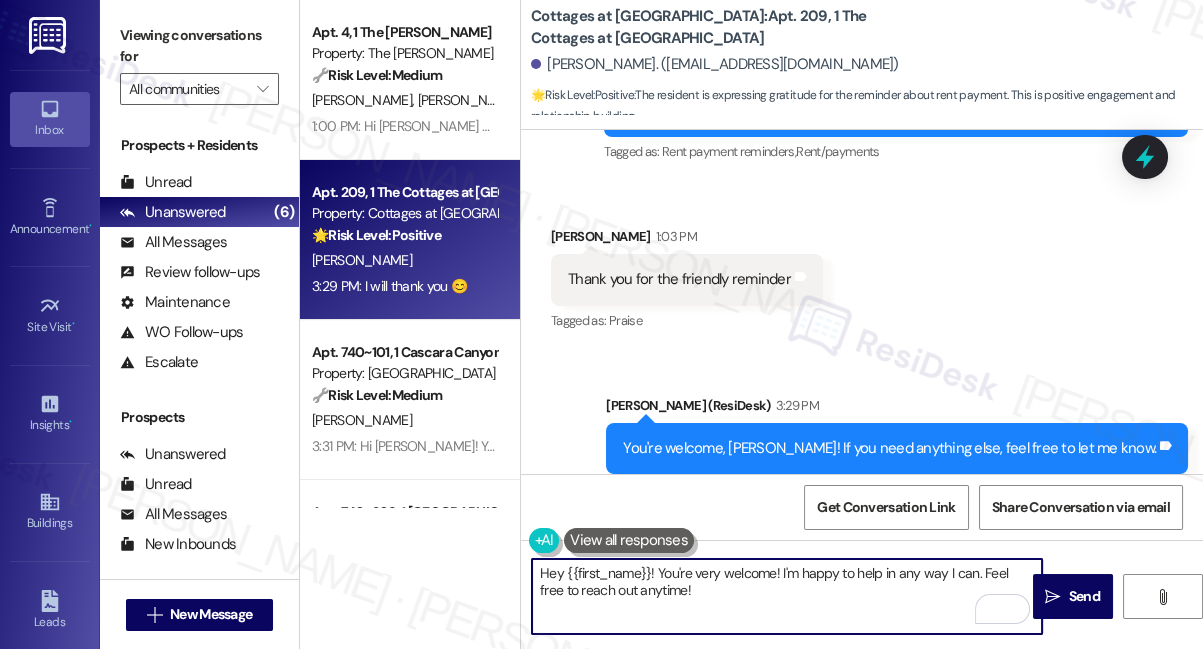 drag, startPoint x: 656, startPoint y: 573, endPoint x: 525, endPoint y: 566, distance: 131.18689 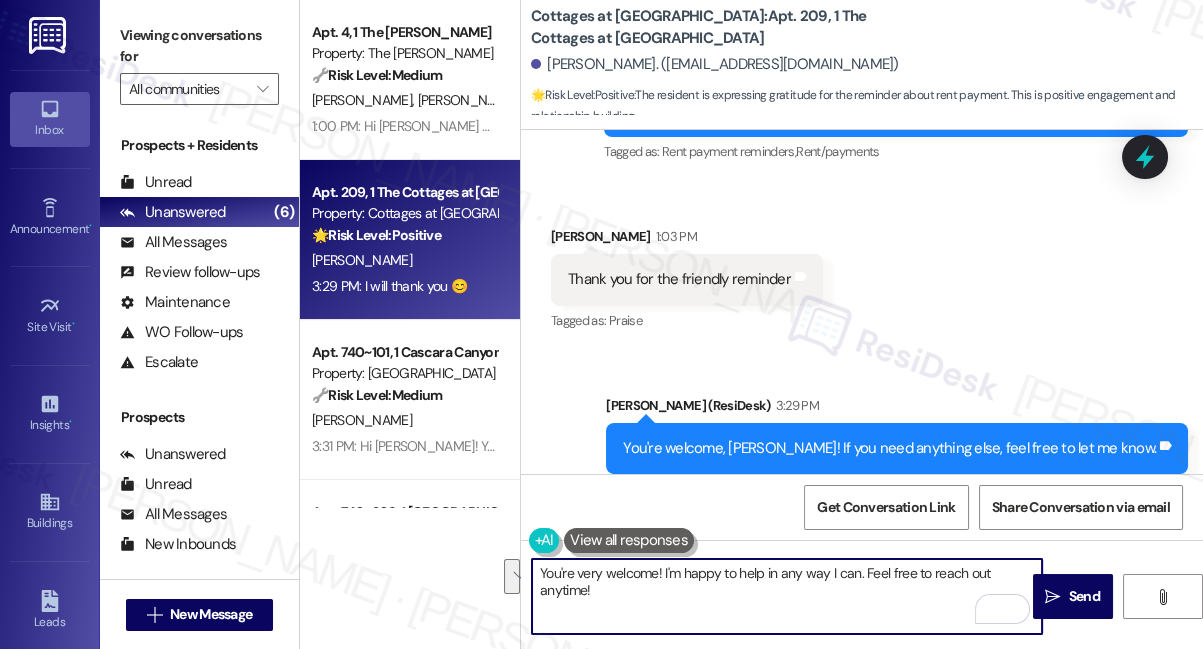 drag, startPoint x: 615, startPoint y: 607, endPoint x: 665, endPoint y: 568, distance: 63.411354 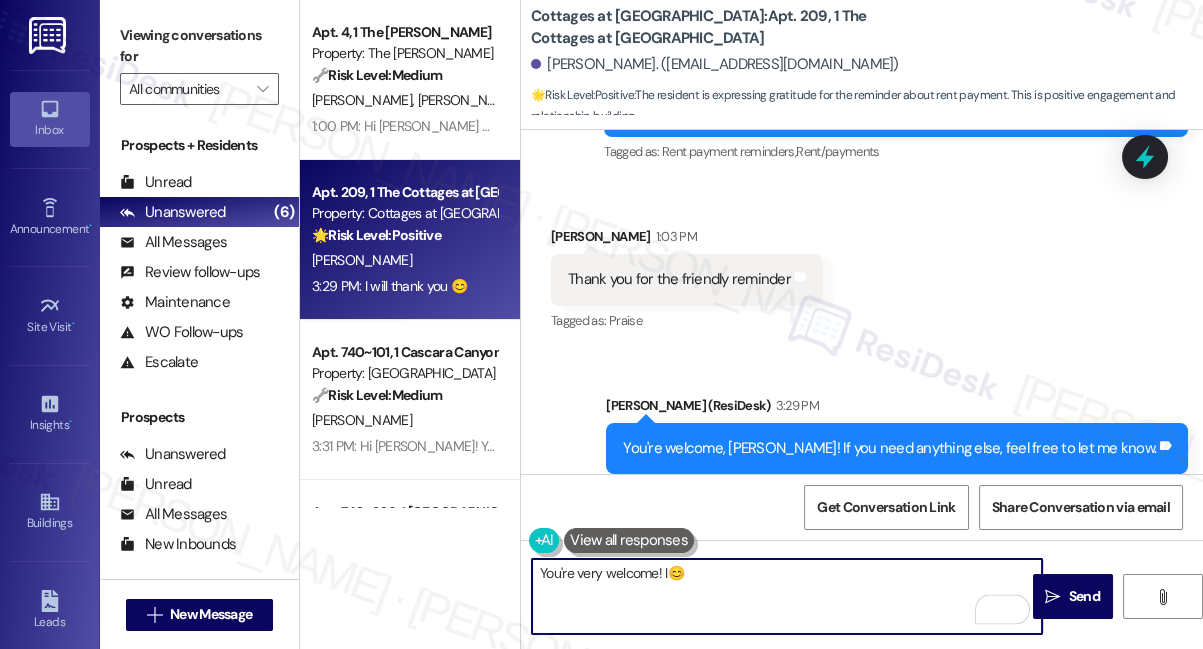 click on "You're very welcome! I😊" at bounding box center (787, 596) 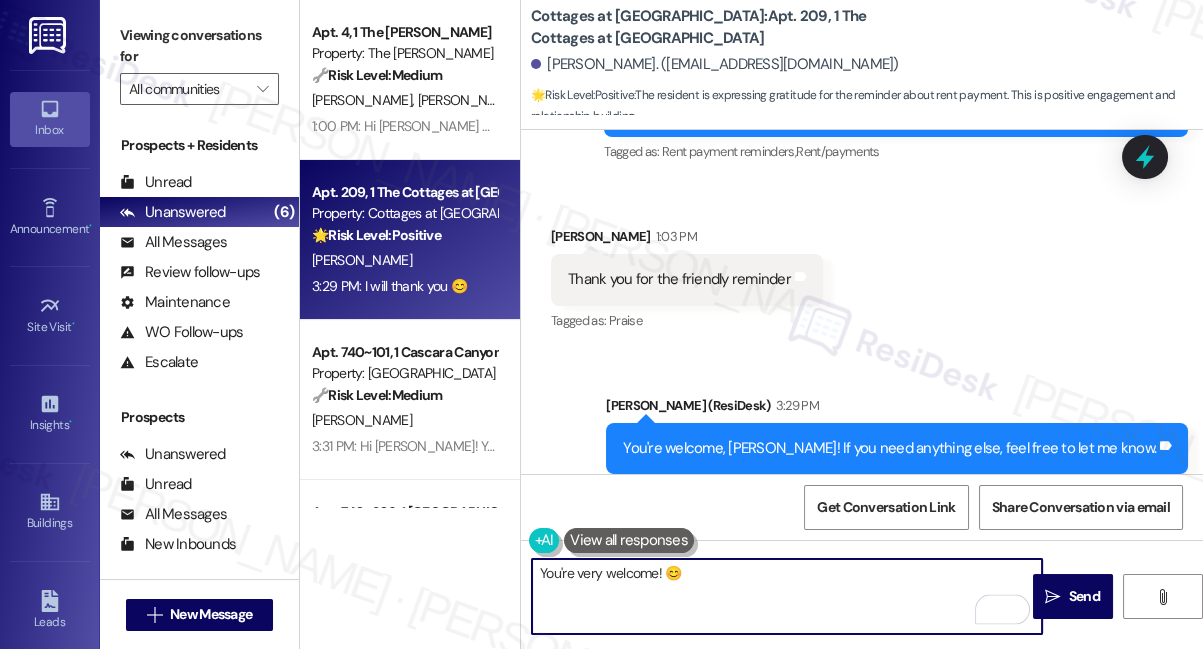 click on "You're very welcome! 😊" at bounding box center [787, 596] 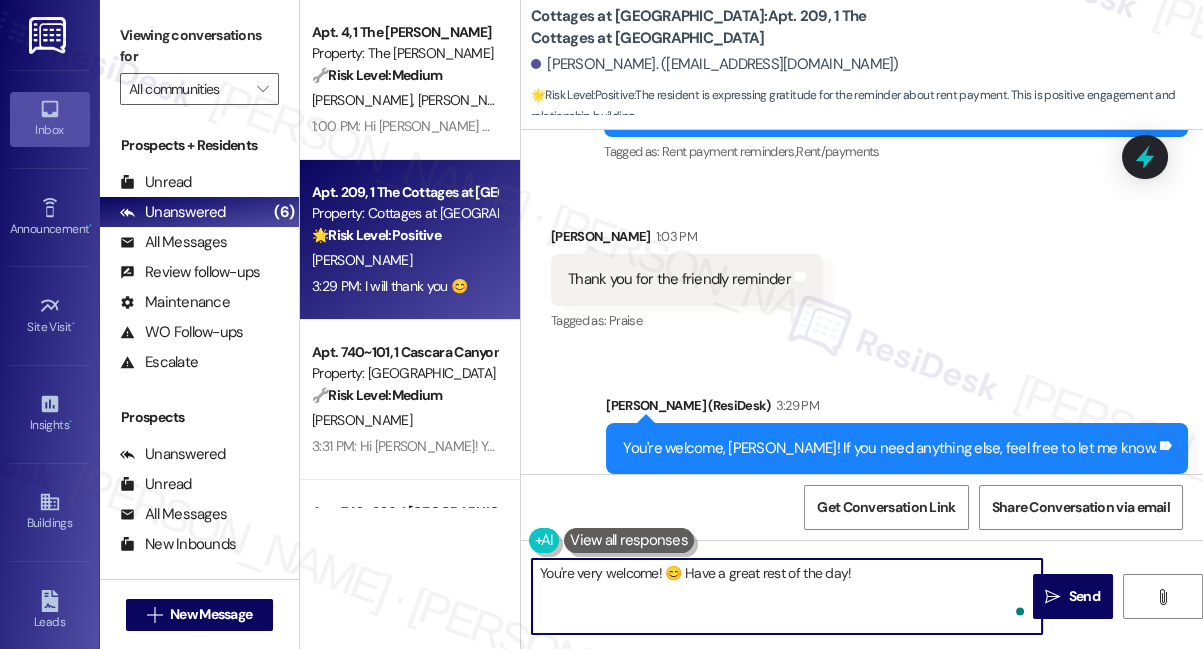 type on "You're very welcome! 😊 Have a great rest of the day!" 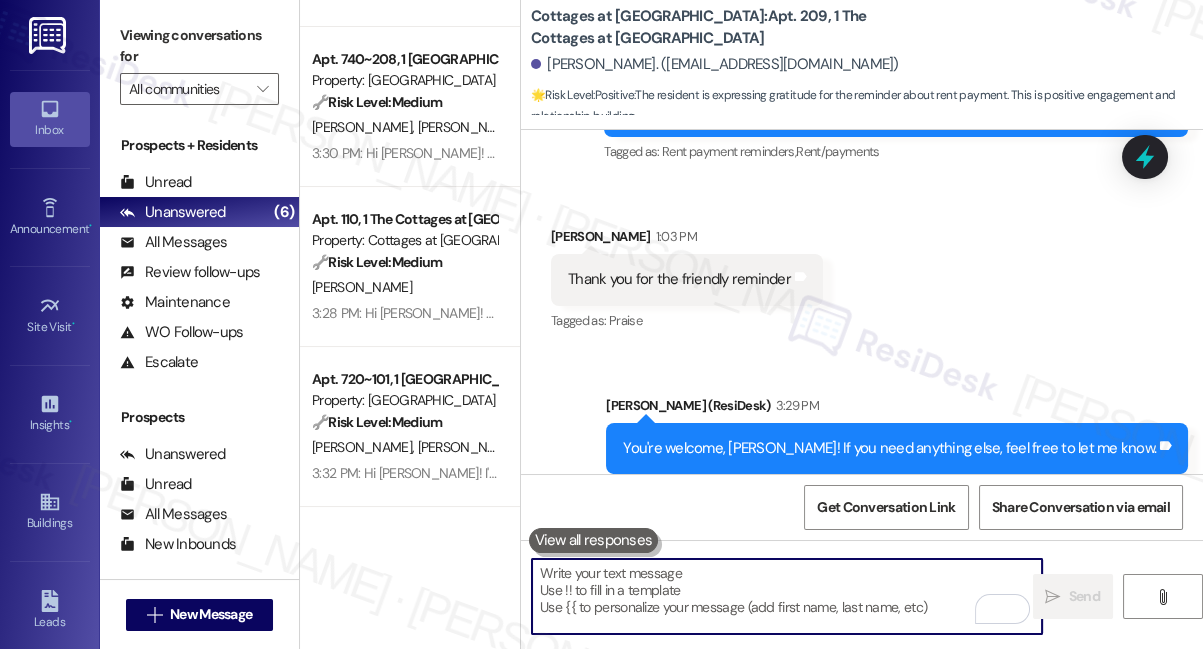 scroll, scrollTop: 0, scrollLeft: 0, axis: both 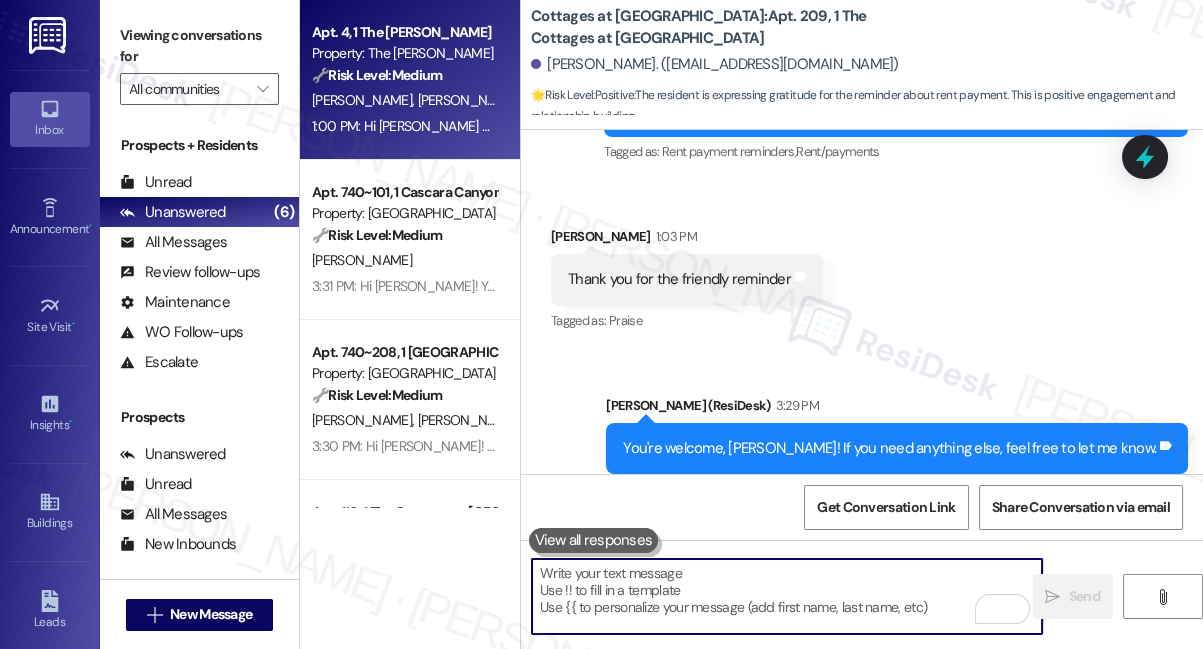 type 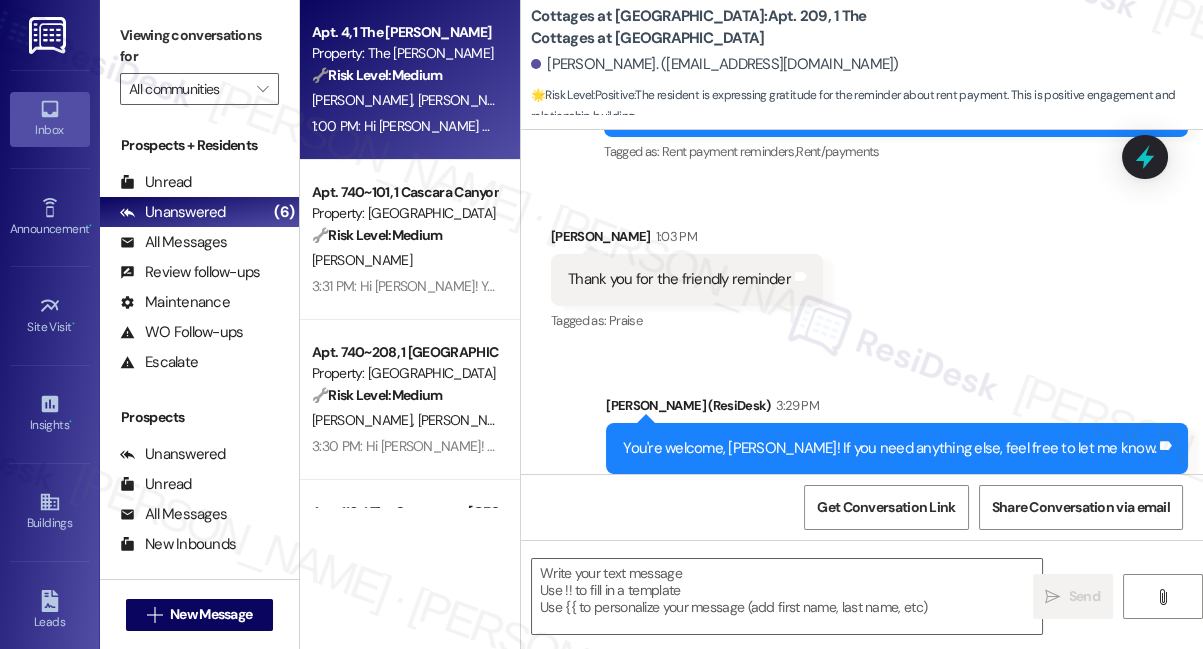 type on "Fetching suggested responses. Please feel free to read through the conversation in the meantime." 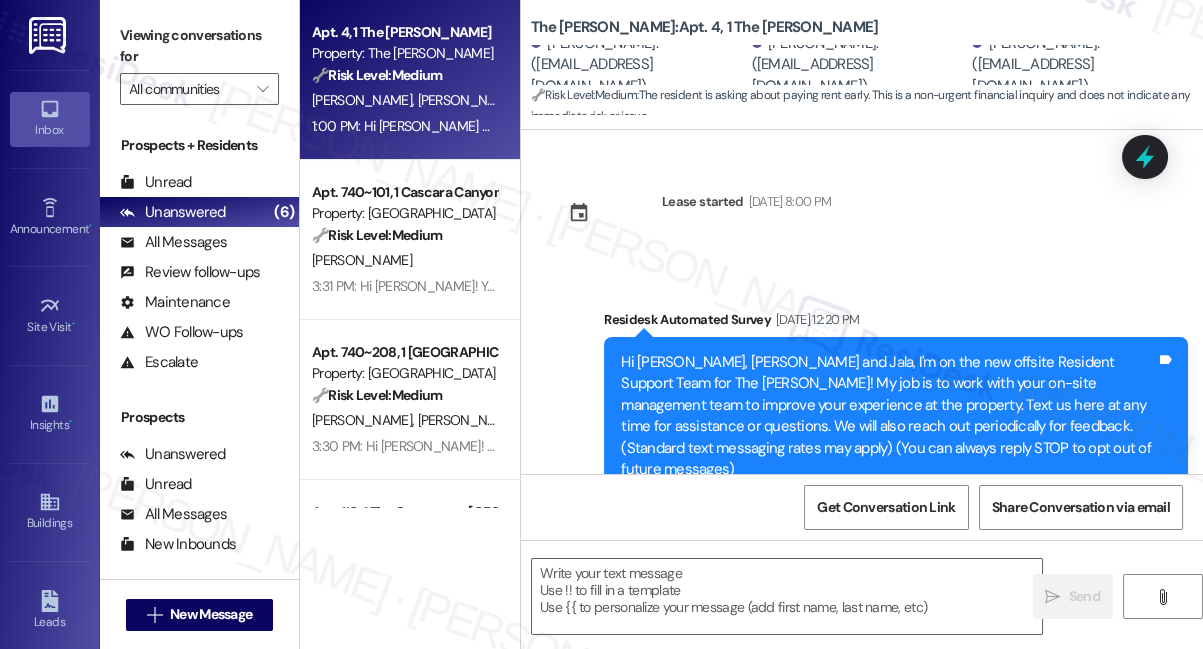 scroll, scrollTop: 13171, scrollLeft: 0, axis: vertical 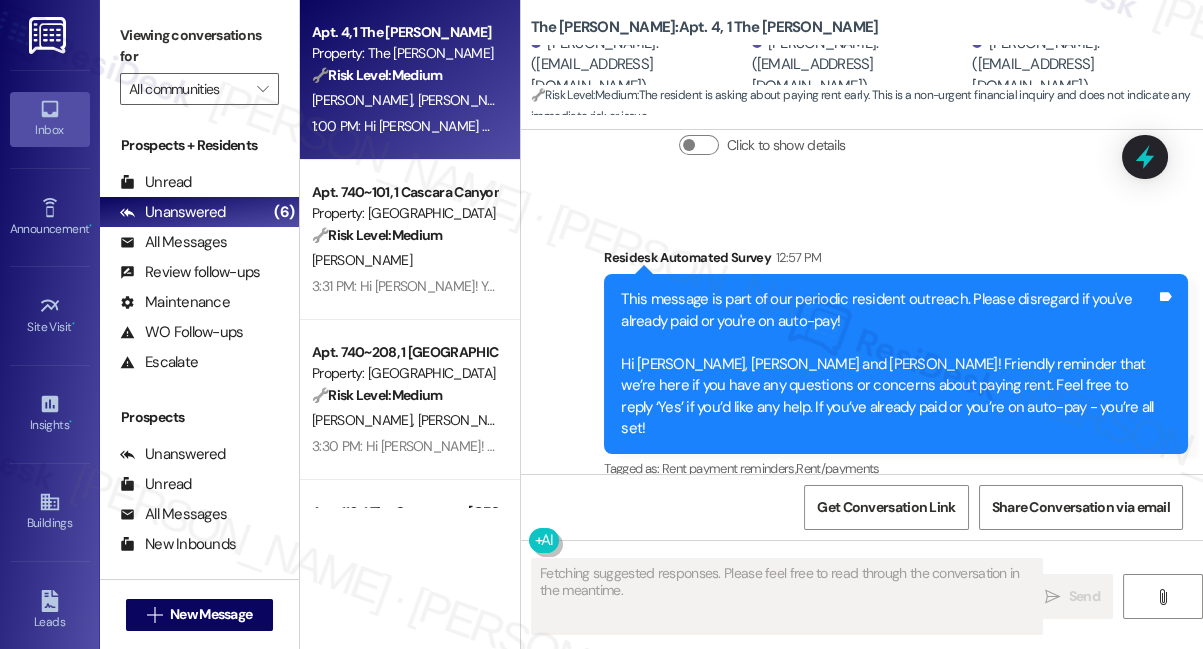 click on "The Calvin:  Apt. 4, 1 The Calvin" at bounding box center [704, 27] 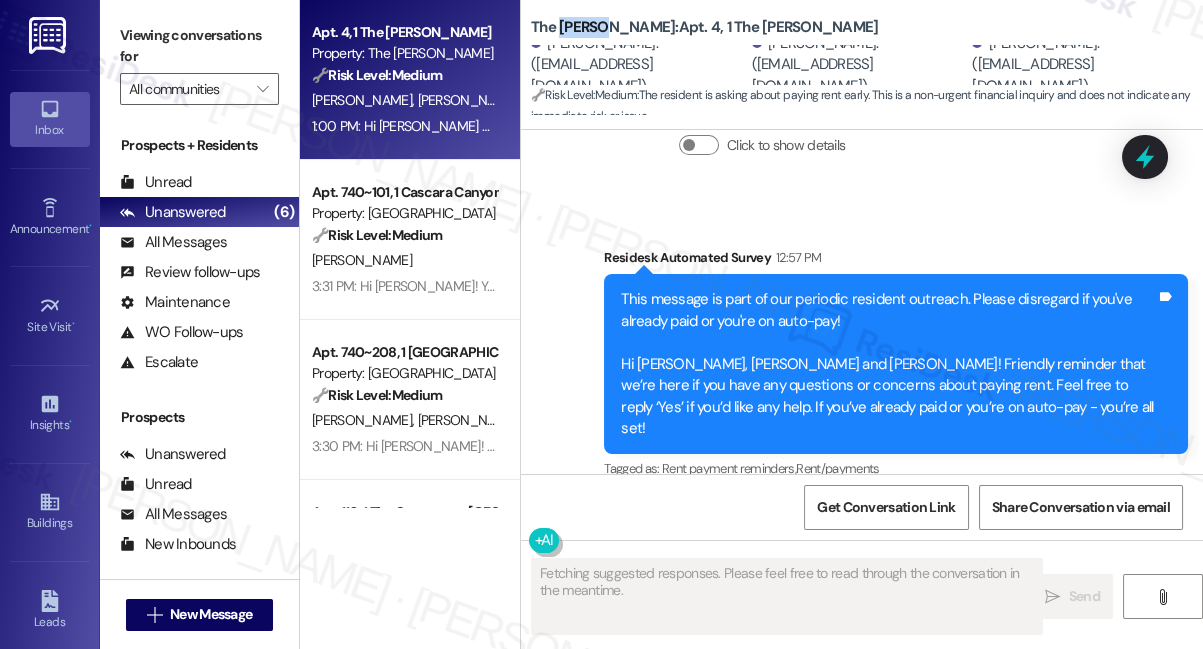 click on "The Calvin:  Apt. 4, 1 The Calvin" at bounding box center (704, 27) 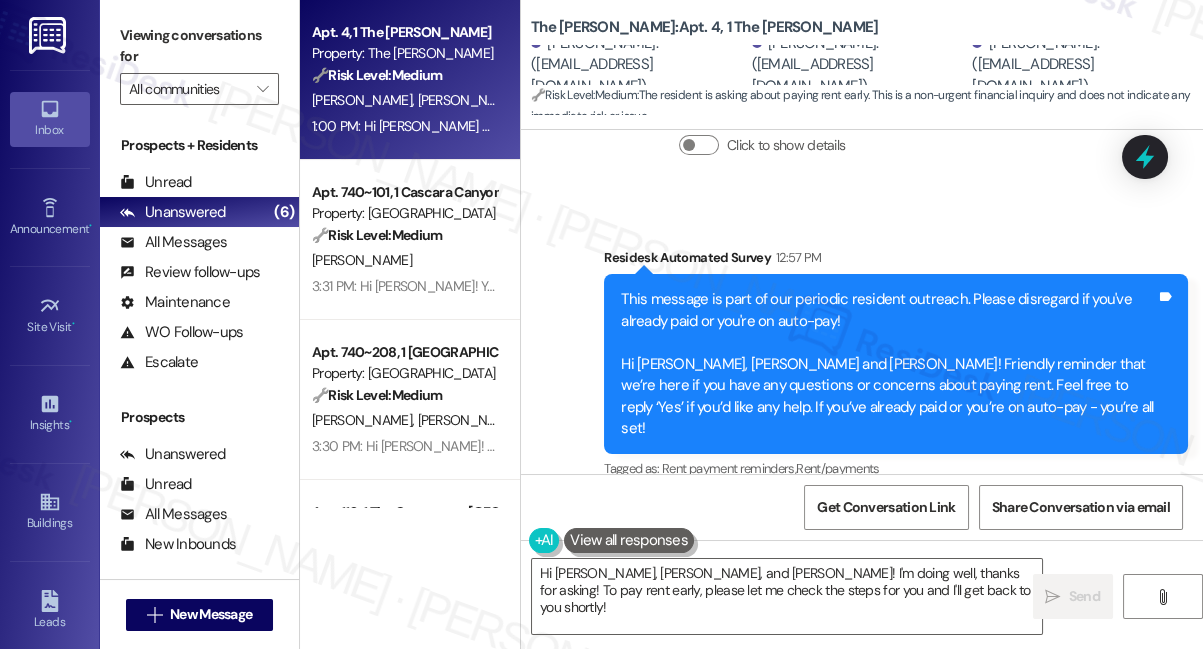 click on "Viewing conversations for" at bounding box center [199, 46] 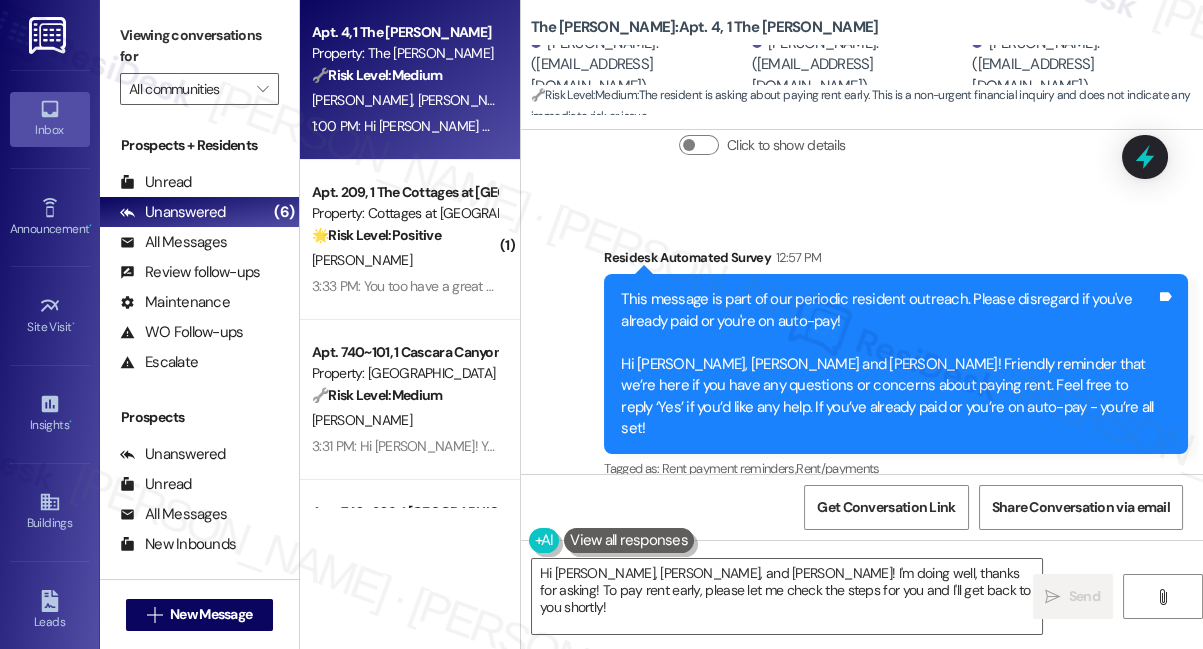 click on "Hi sarah how's ur summer going? How can we pay rent early? What are the steps we have to take" at bounding box center (835, 629) 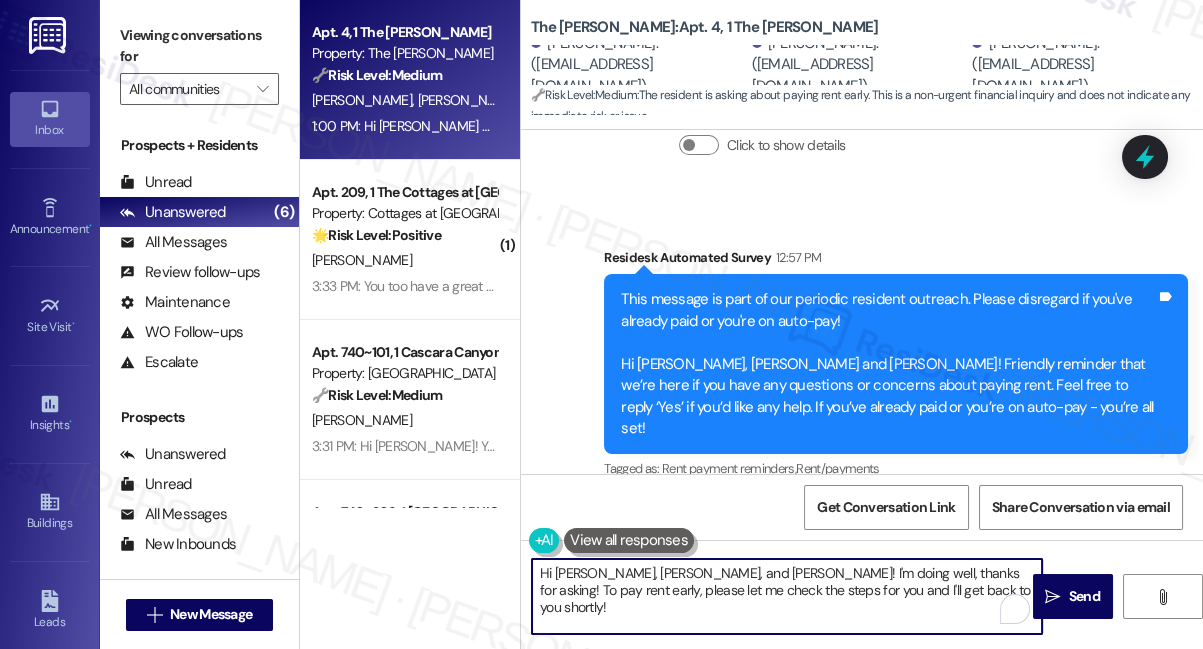 drag, startPoint x: 664, startPoint y: 568, endPoint x: 556, endPoint y: 559, distance: 108.37435 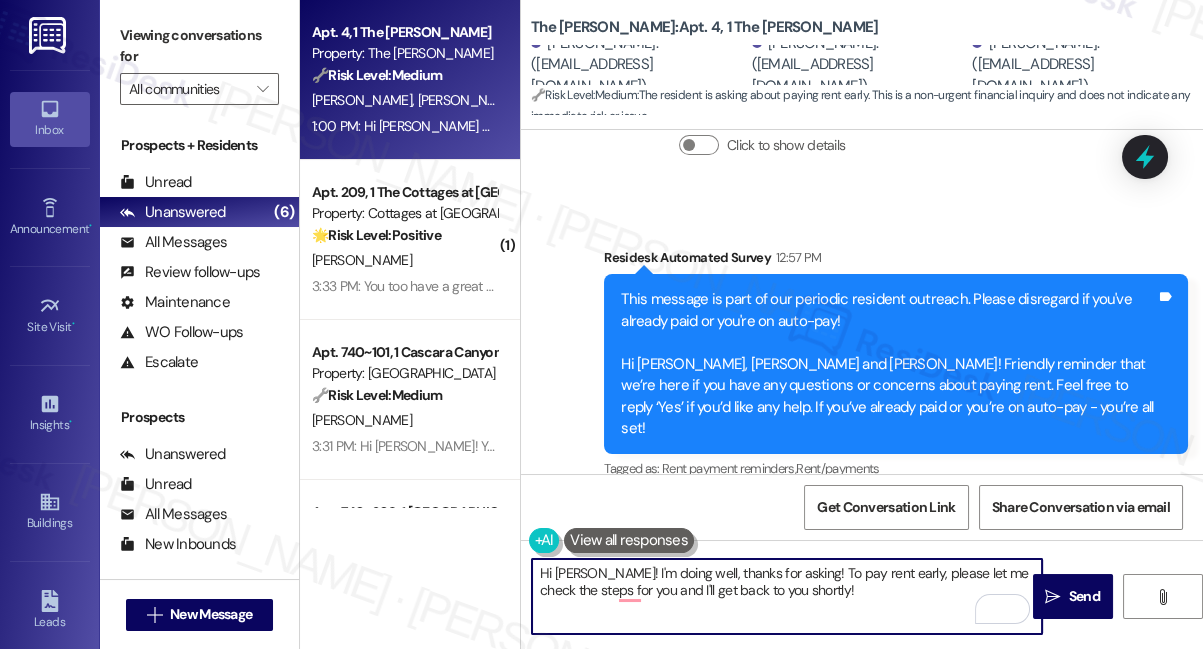 click on "Hi Jala! I'm doing well, thanks for asking! To pay rent early, please let me check the steps for you and I'll get back to you shortly!" at bounding box center (787, 596) 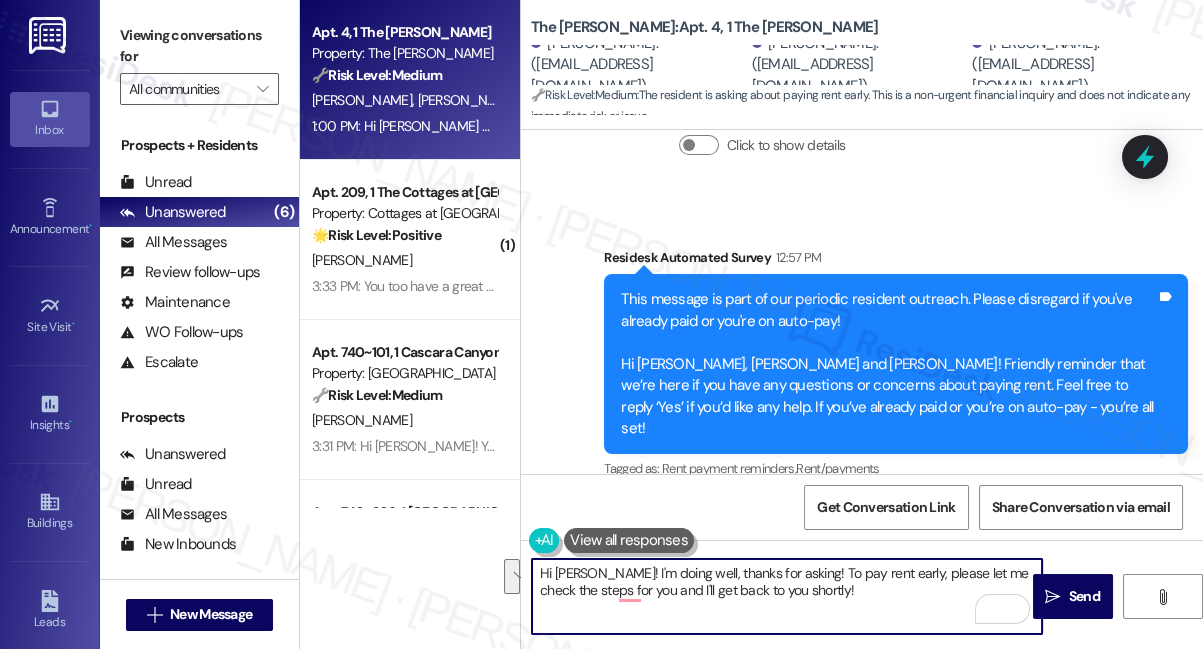 click on "Hi Jala! I'm doing well, thanks for asking! To pay rent early, please let me check the steps for you and I'll get back to you shortly!" at bounding box center (787, 596) 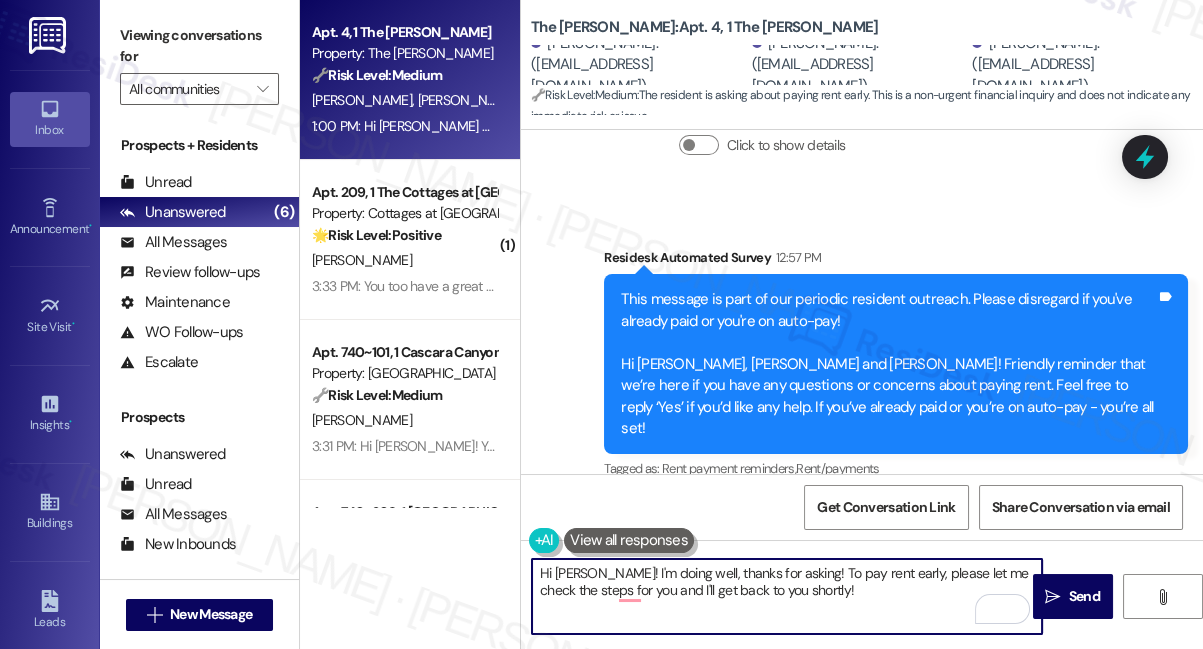click on "Hi Jala! I'm doing well, thanks for asking! To pay rent early, please let me check the steps for you and I'll get back to you shortly!" at bounding box center [787, 596] 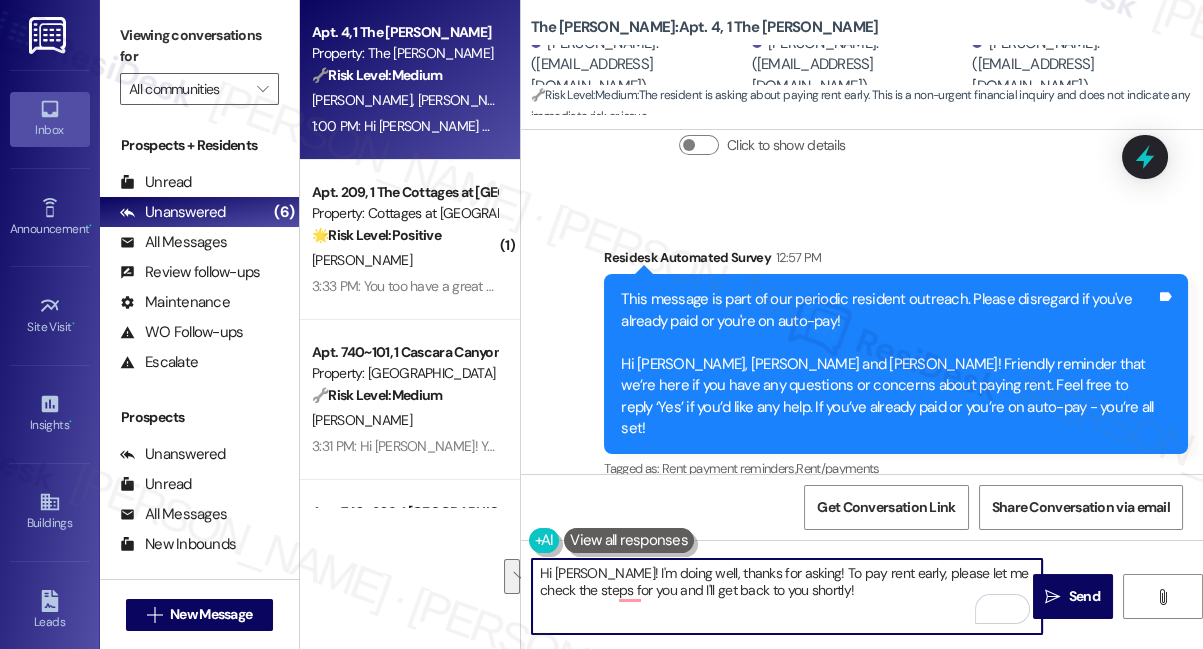 click on "Hi Jala! I'm doing well, thanks for asking! To pay rent early, please let me check the steps for you and I'll get back to you shortly!" at bounding box center (787, 596) 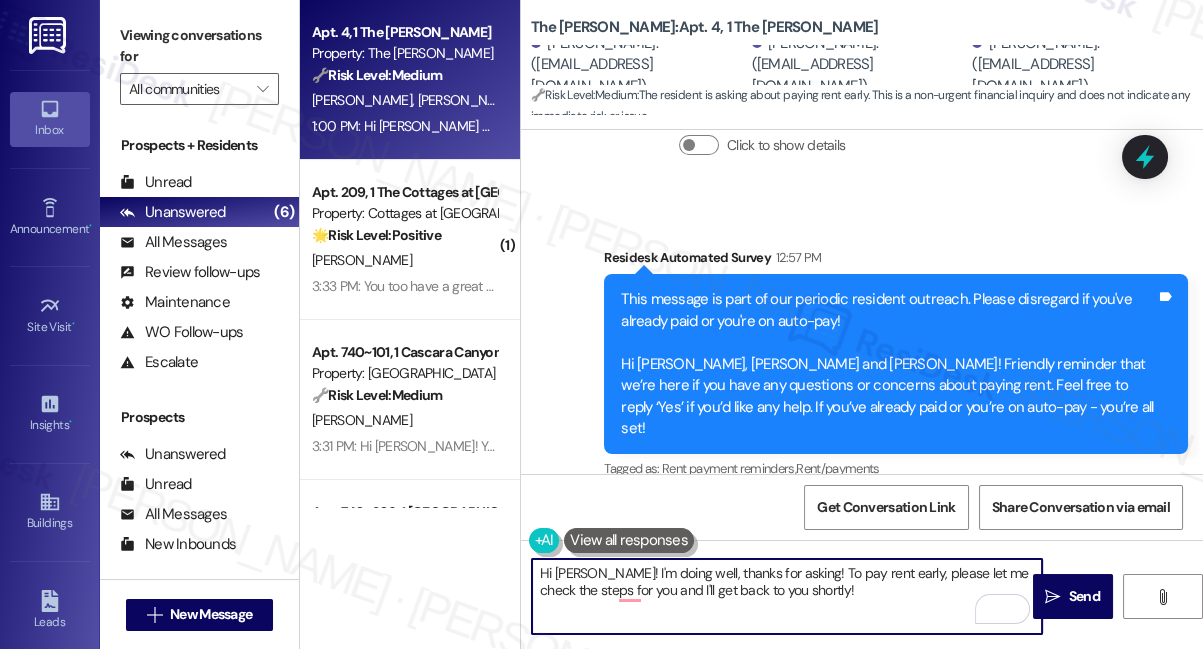 type on "Hi Jala! I'm doing well, thanks for asking! To pay rent early, please let me check the steps for you and I'll get back to you shortly!" 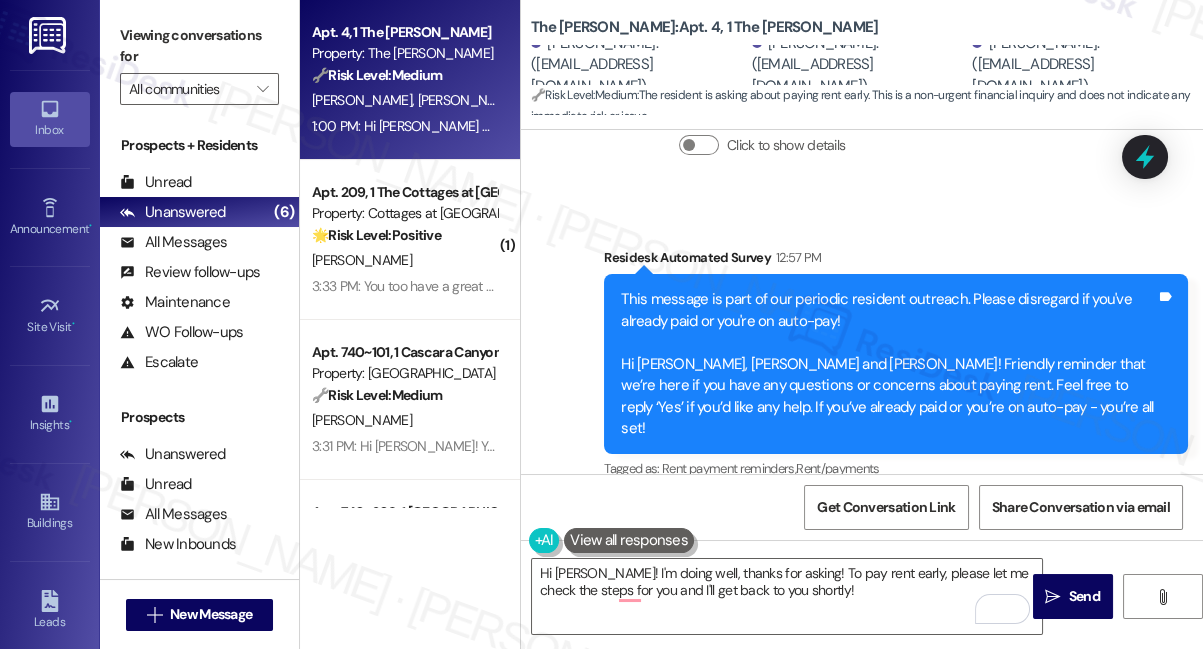 click on "The Calvin:  Apt. 4, 1 The Calvin" at bounding box center (704, 27) 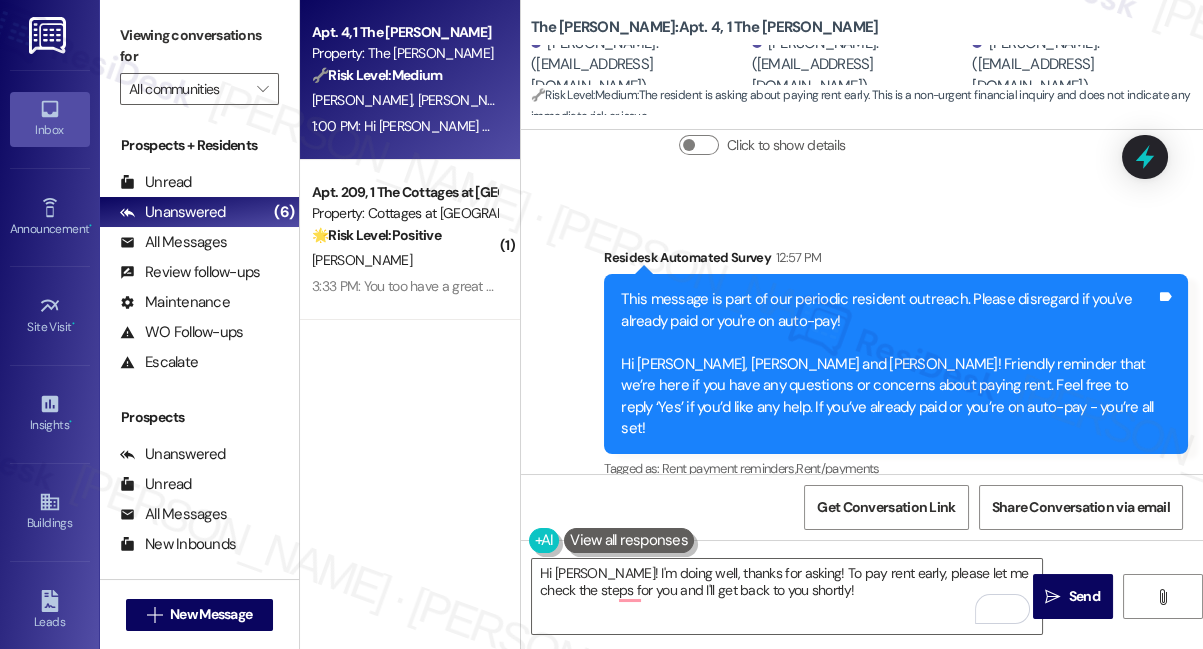 click on "Hi sarah how's ur summer going? How can we pay rent early? What are the steps we have to take" at bounding box center [835, 629] 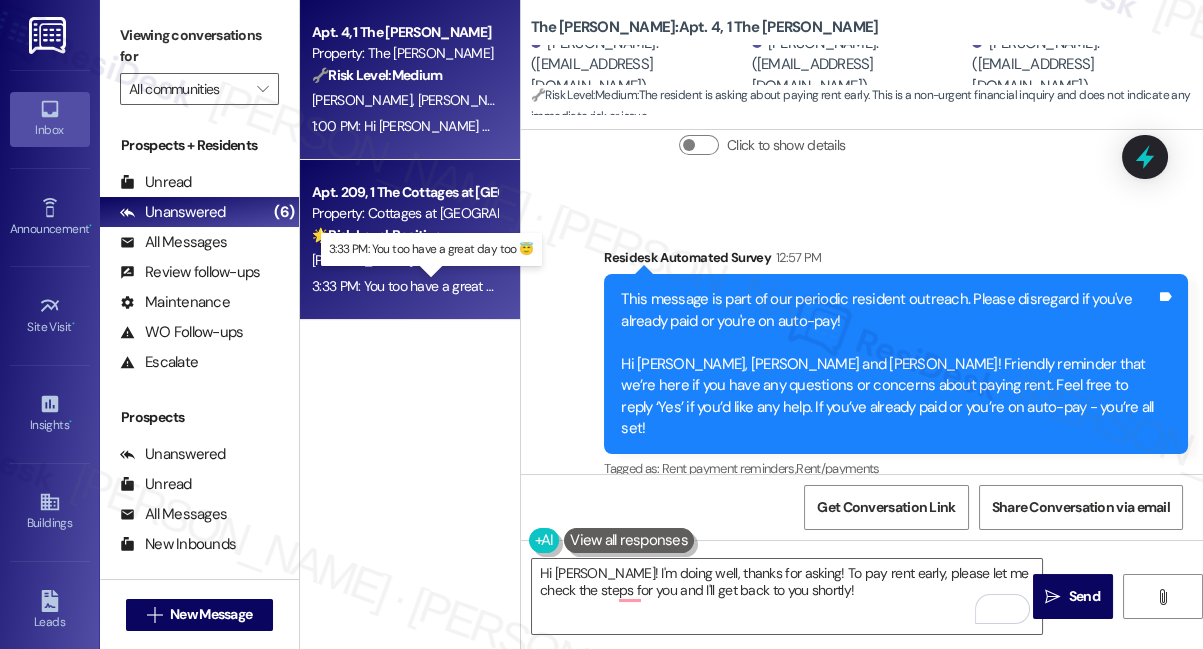 click on "3:33 PM: You too have a great day too 😇 3:33 PM: You too have a great day too 😇" at bounding box center [431, 286] 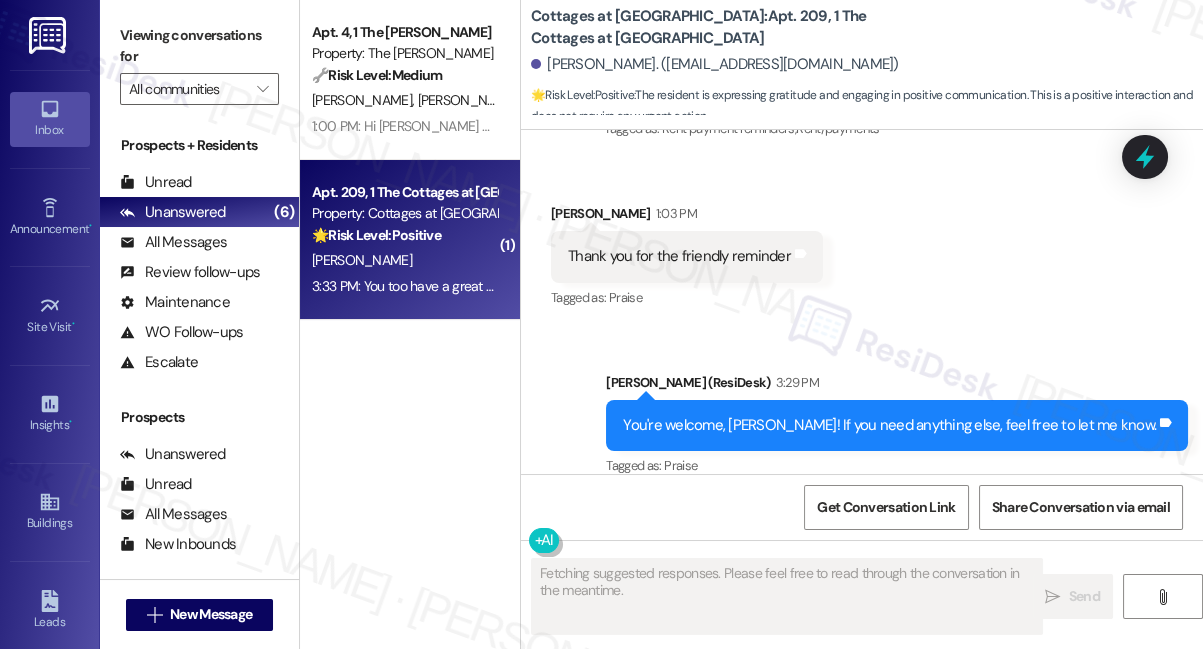 scroll, scrollTop: 31653, scrollLeft: 0, axis: vertical 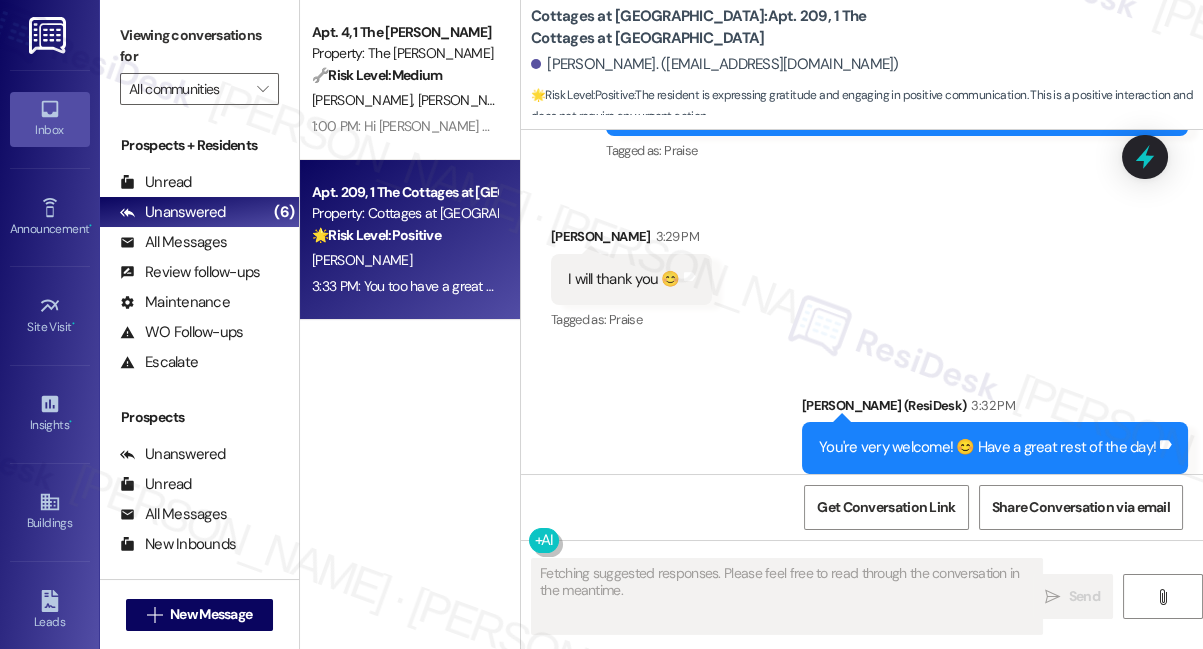 click on "You're very welcome! 😊 Have a great rest of the day!" at bounding box center [987, 447] 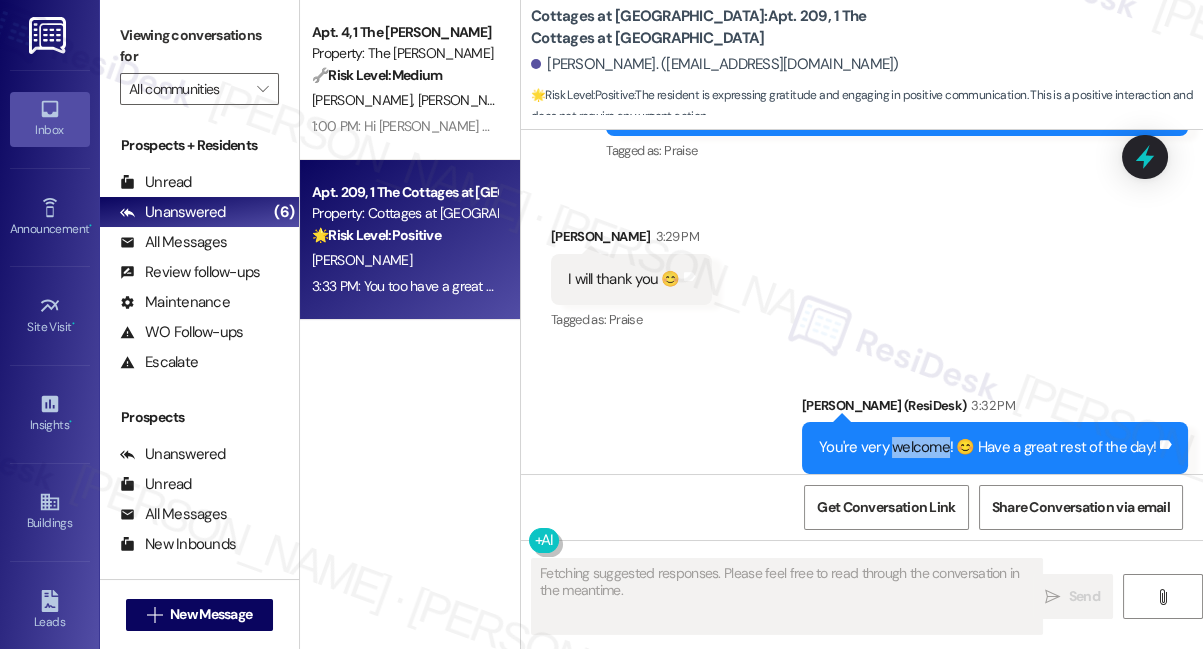click on "You're very welcome! 😊 Have a great rest of the day!" at bounding box center [987, 447] 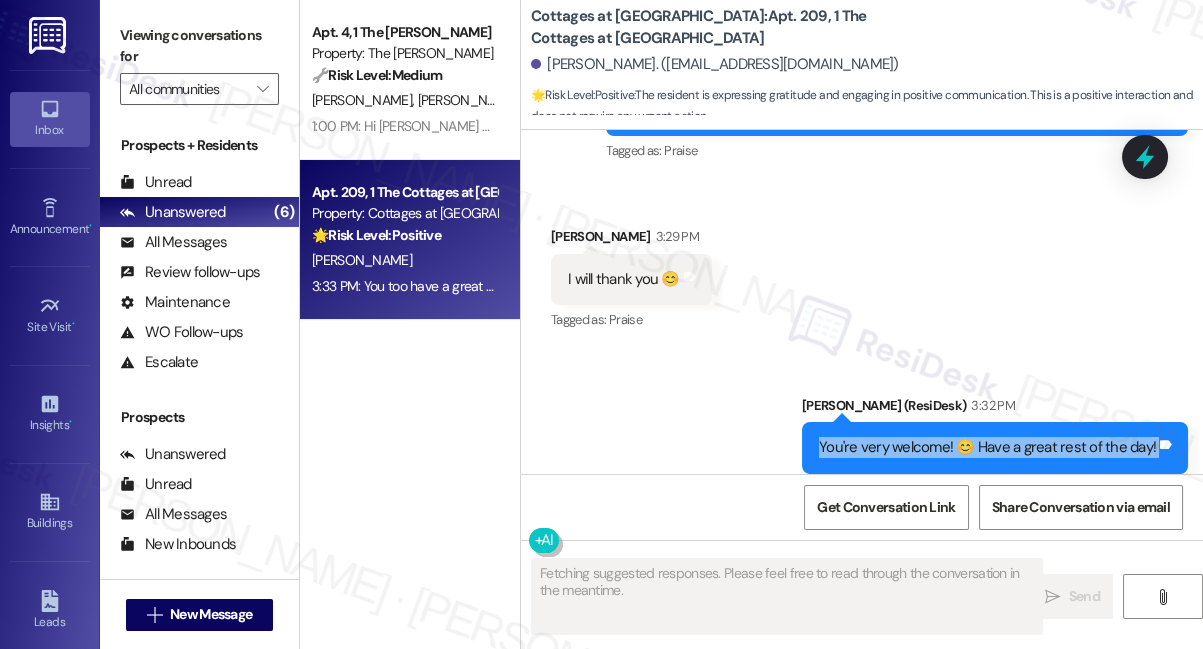 click on "You're very welcome! 😊 Have a great rest of the day!" at bounding box center (987, 447) 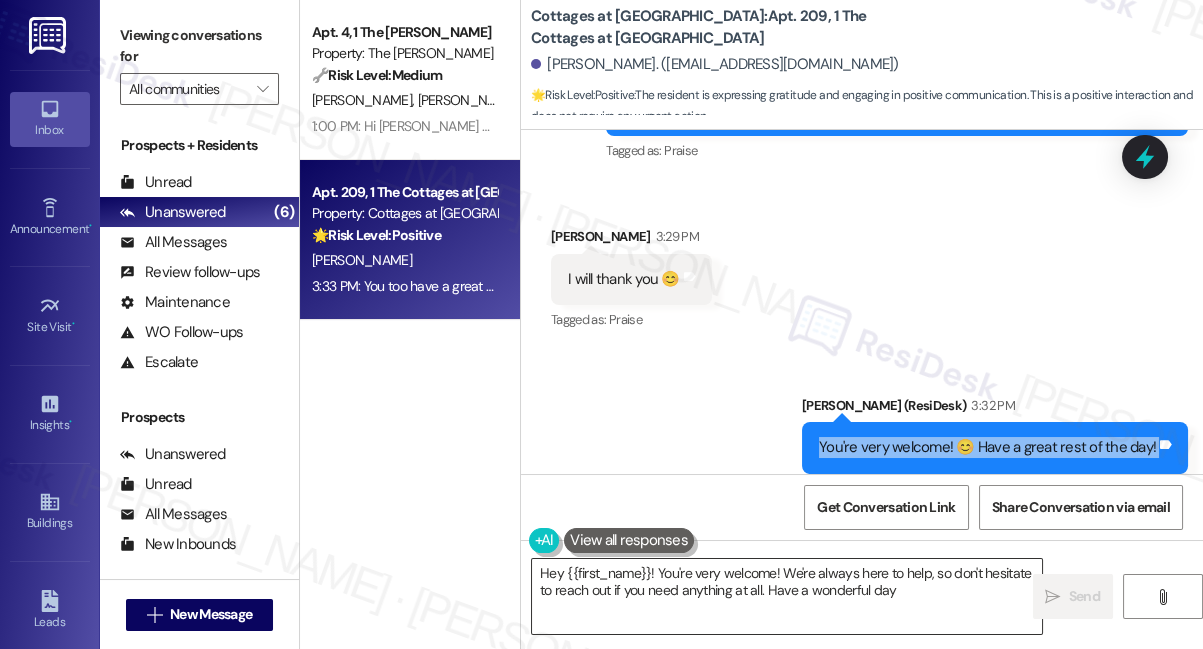 type on "Hey {{first_name}}! You're very welcome! We're always here to help, so don't hesitate to reach out if you need anything at all. Have a wonderful day!" 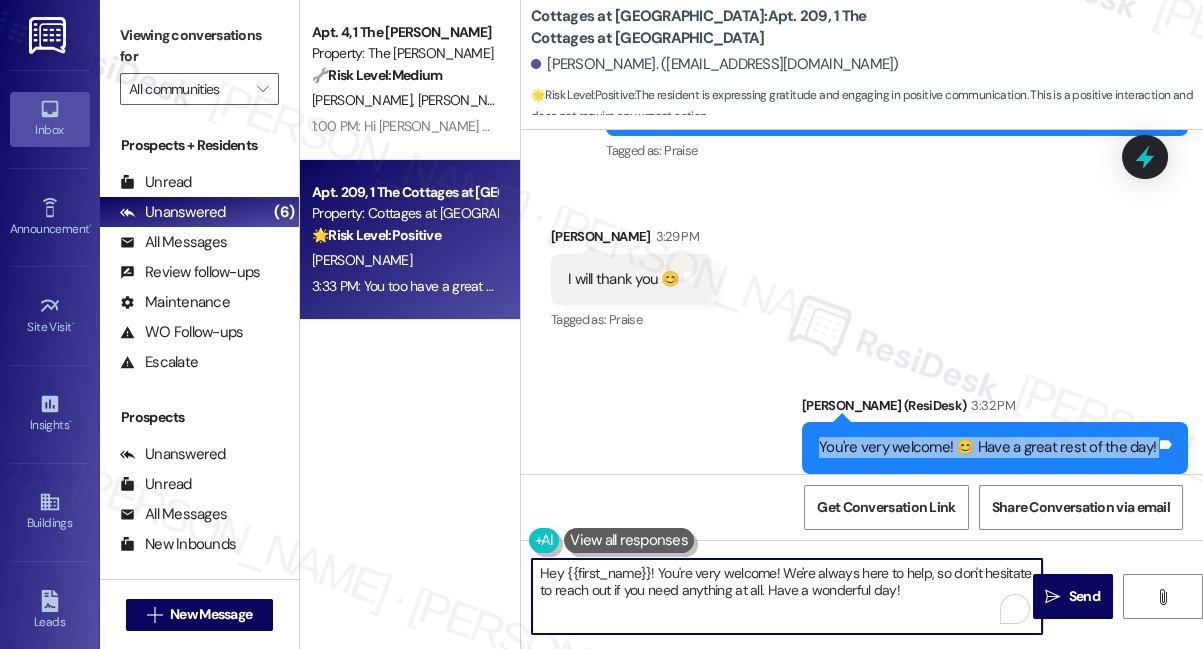 click on "Hey {{first_name}}! You're very welcome! We're always here to help, so don't hesitate to reach out if you need anything at all. Have a wonderful day!" at bounding box center [787, 596] 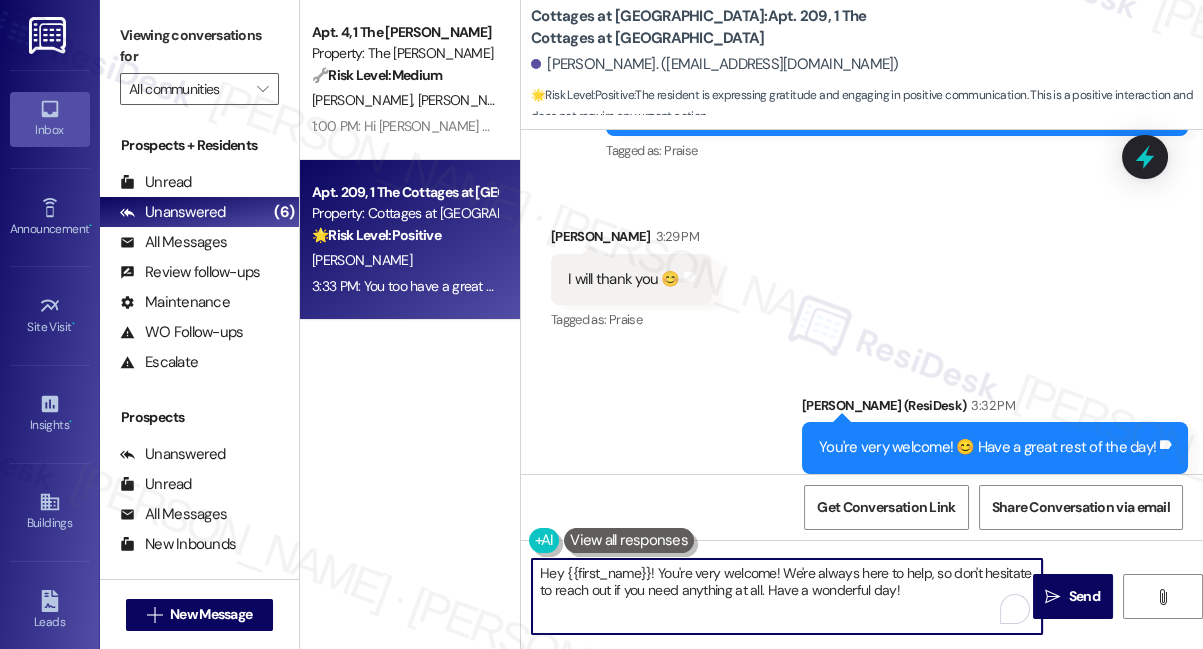 click on "Hey {{first_name}}! You're very welcome! We're always here to help, so don't hesitate to reach out if you need anything at all. Have a wonderful day!" at bounding box center [787, 596] 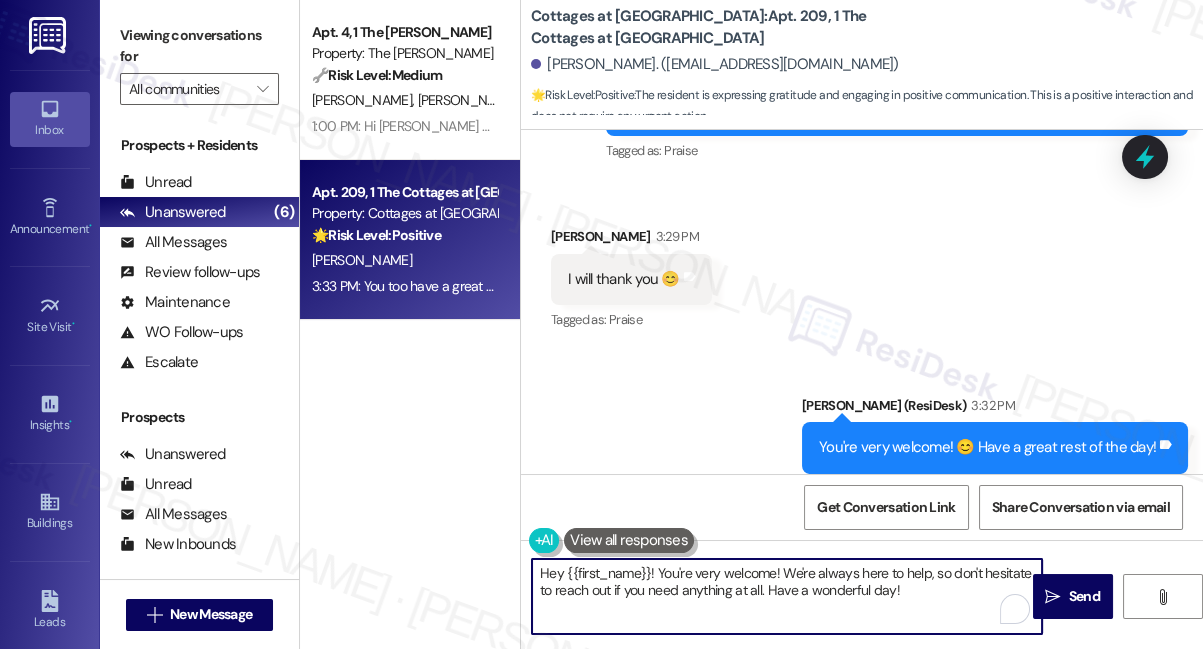 click on "Hey {{first_name}}! You're very welcome! We're always here to help, so don't hesitate to reach out if you need anything at all. Have a wonderful day!" at bounding box center [787, 596] 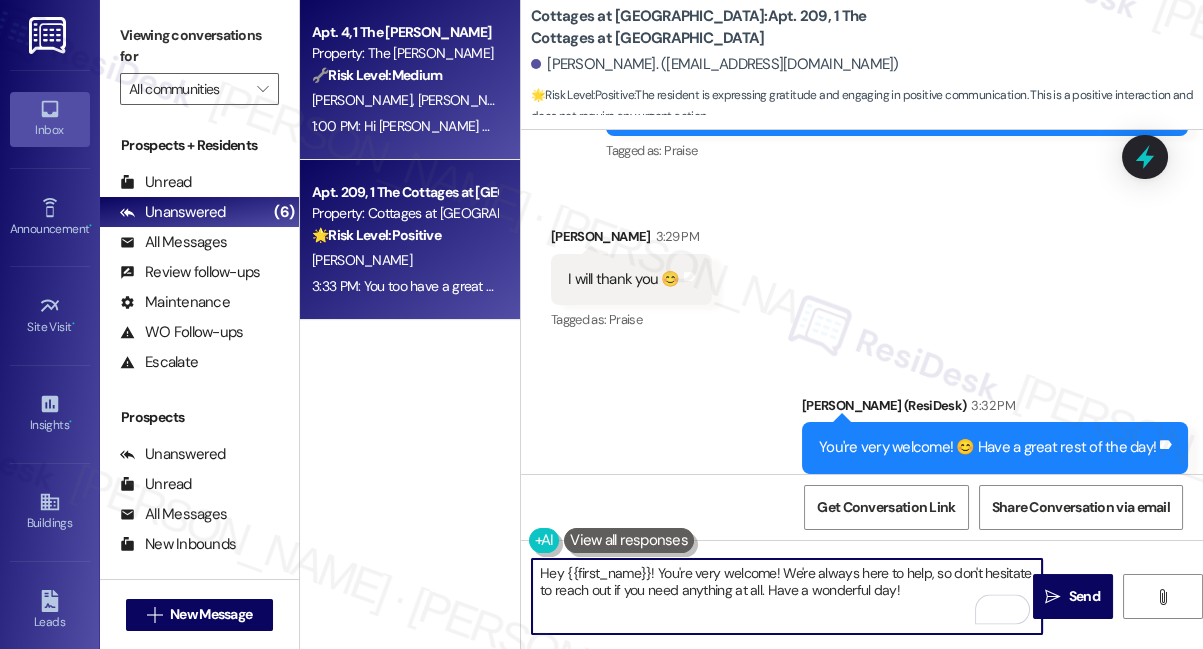 click on "1:00 PM: Hi sarah how's ur summer going? How can we pay rent early? What are the steps we have to take  1:00 PM: Hi sarah how's ur summer going? How can we pay rent early? What are the steps we have to take" at bounding box center [655, 126] 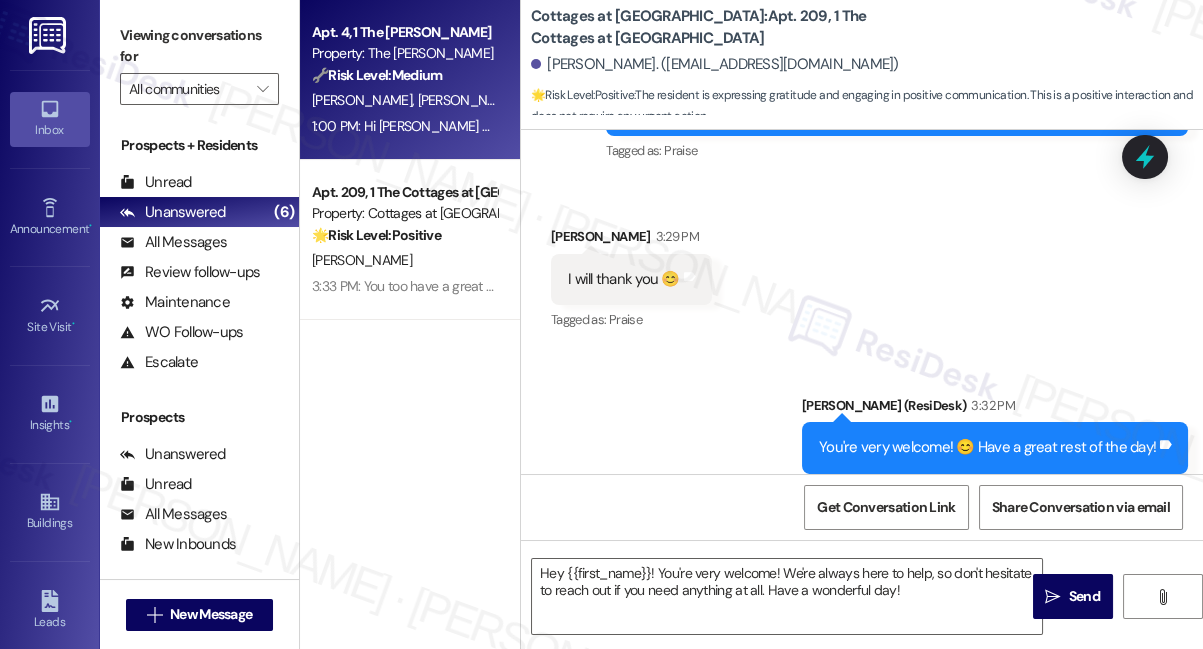 type on "Fetching suggested responses. Please feel free to read through the conversation in the meantime." 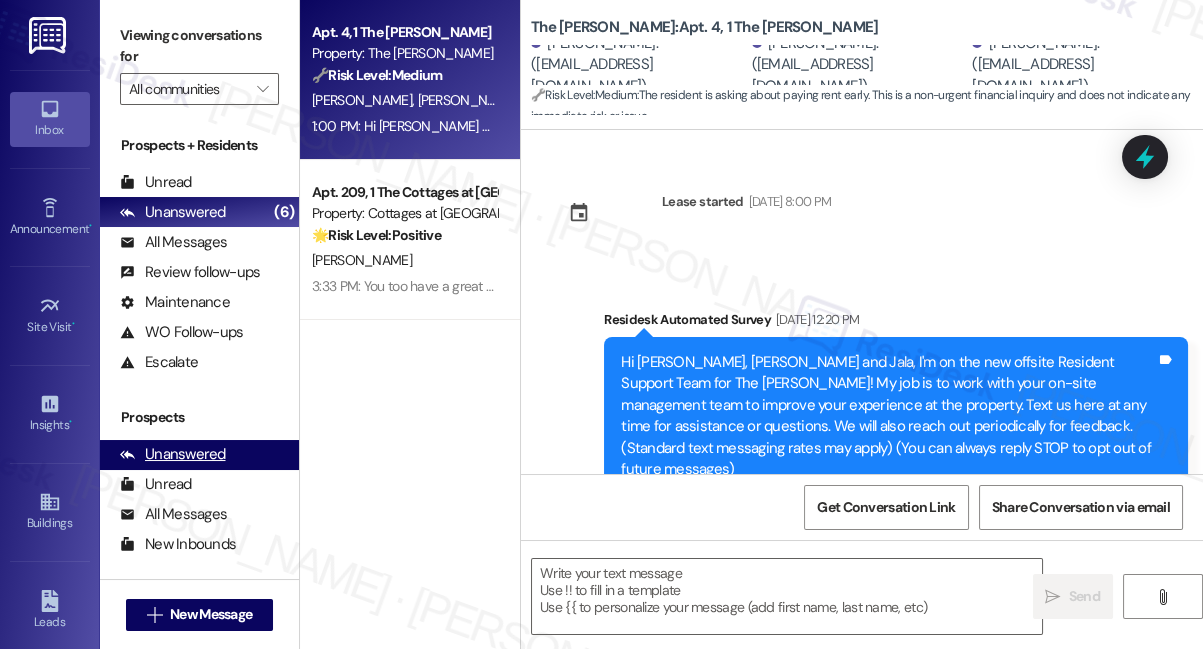 scroll, scrollTop: 13171, scrollLeft: 0, axis: vertical 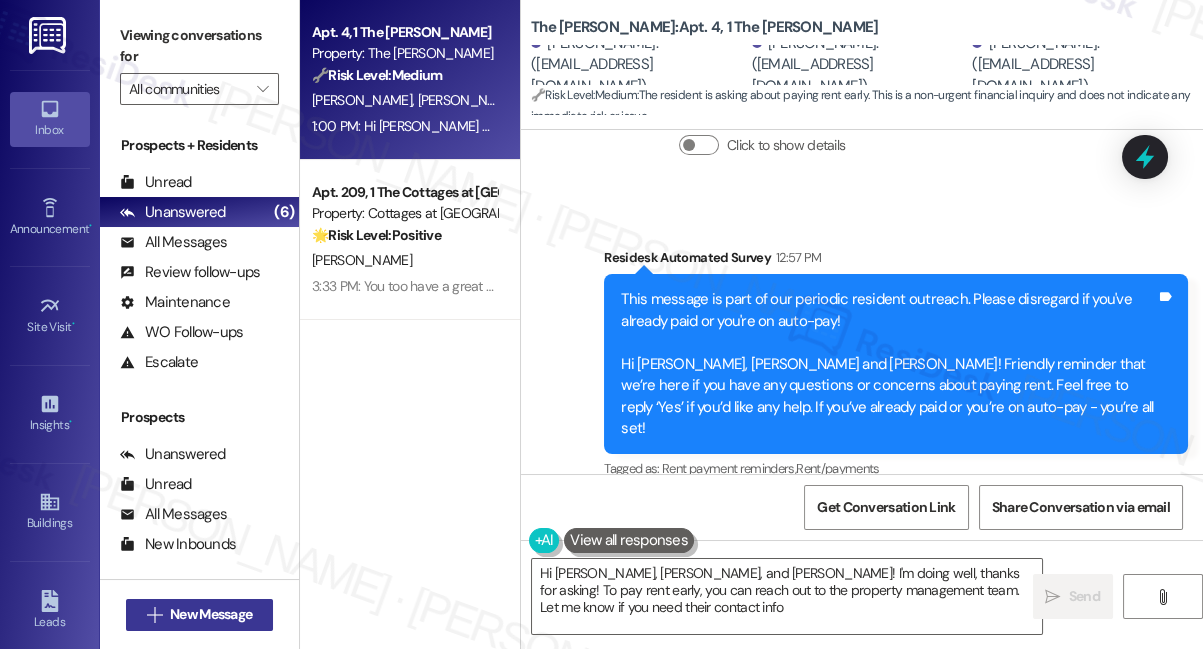 type on "Hi Tabitha, Sadie, and Jala! I'm doing well, thanks for asking! To pay rent early, you can reach out to the property management team. Let me know if you need their contact info!" 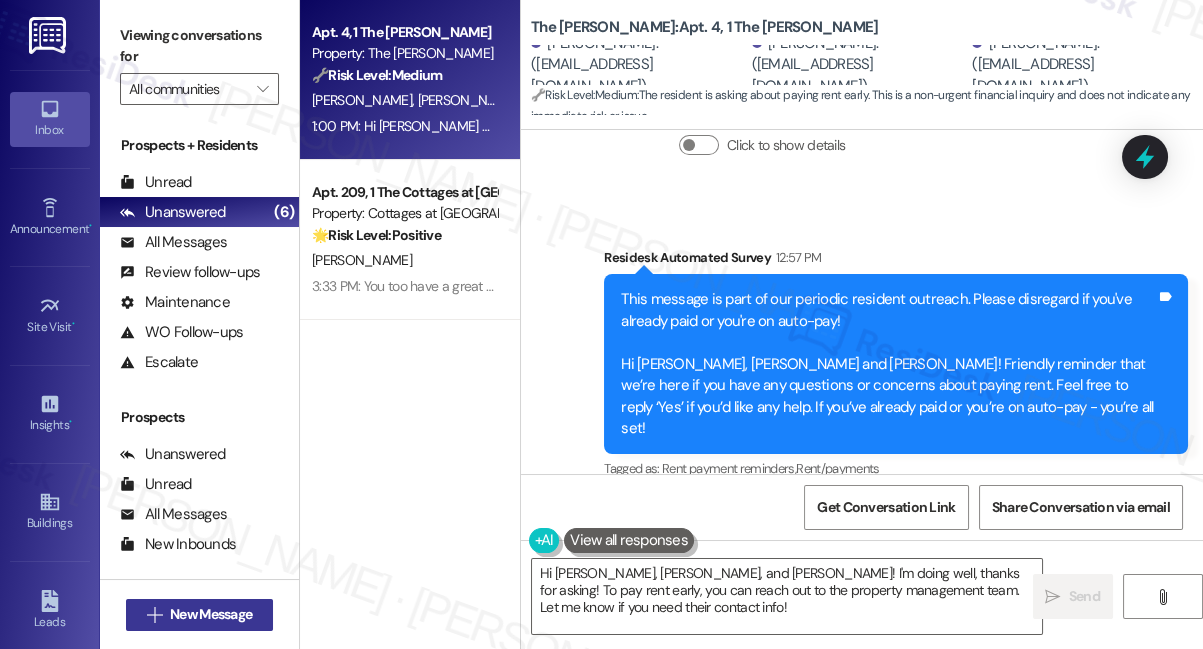 click on "New Message" at bounding box center [211, 614] 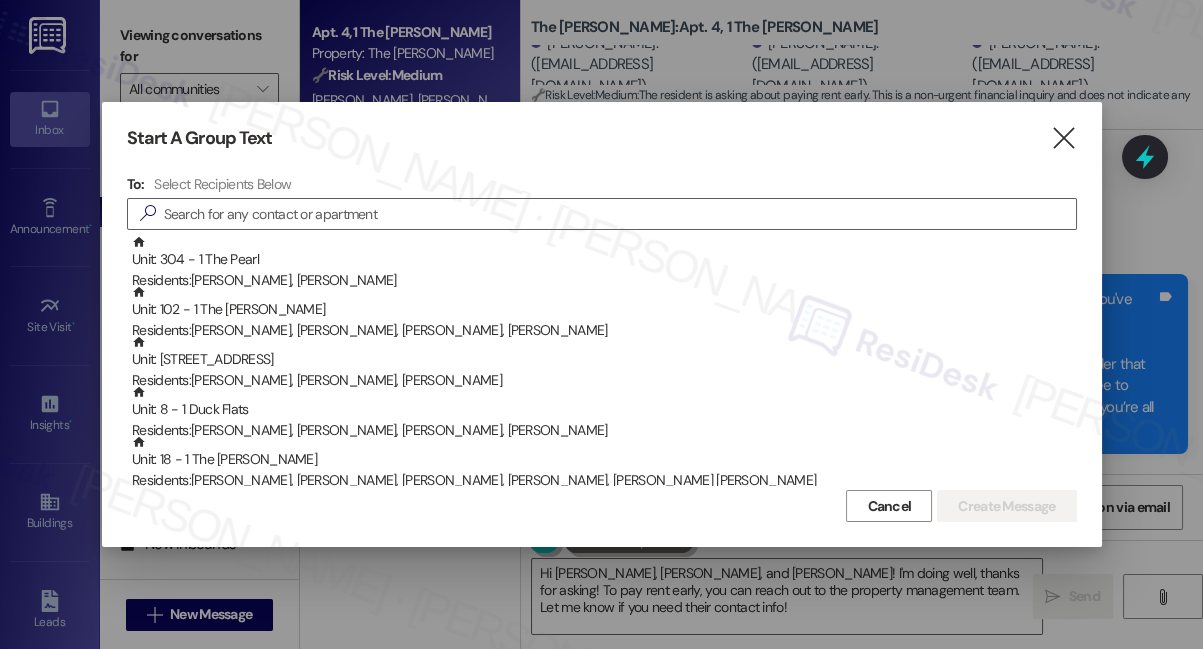 drag, startPoint x: 184, startPoint y: 152, endPoint x: 187, endPoint y: 186, distance: 34.132095 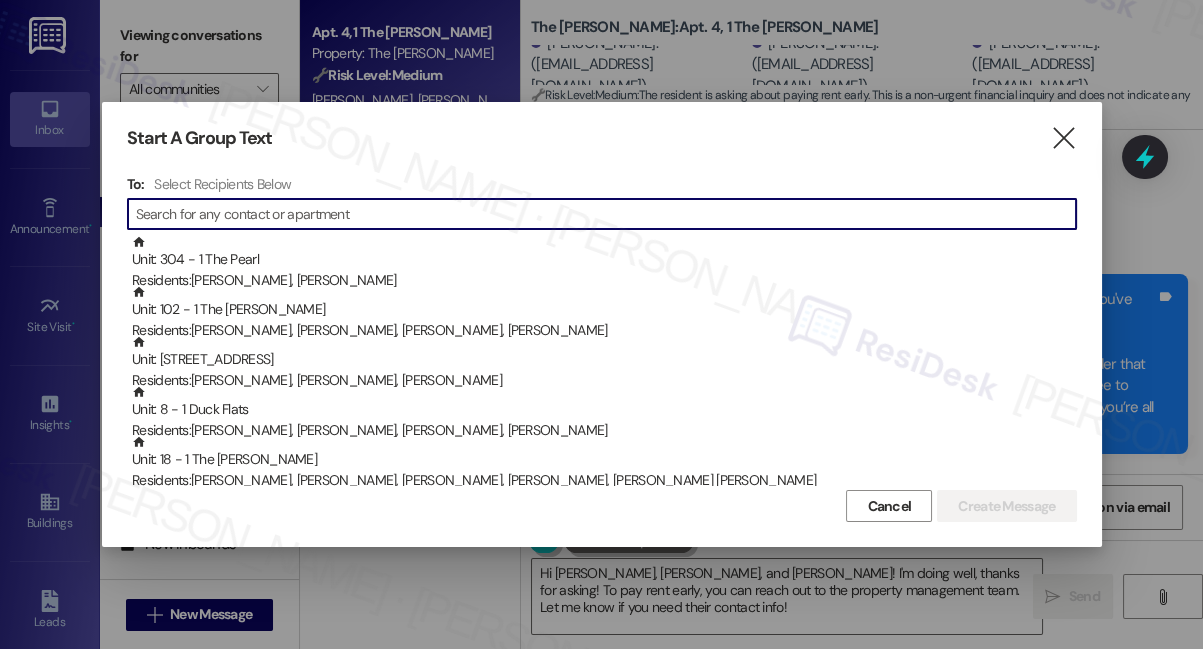 click at bounding box center [606, 214] 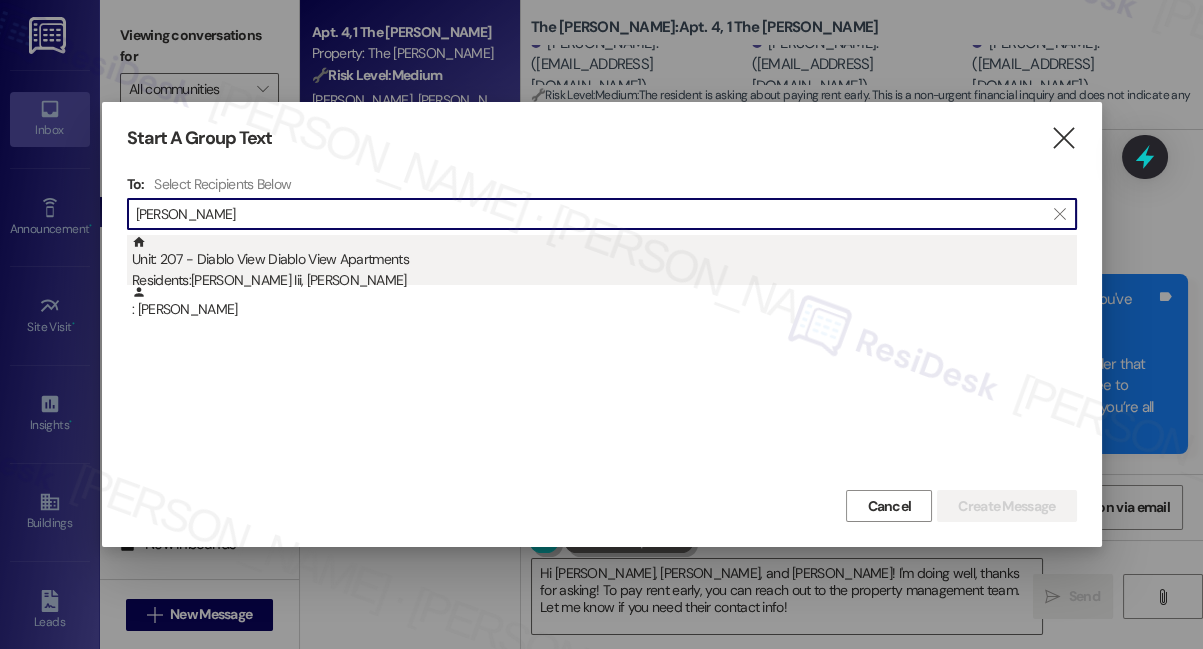 type on "[PERSON_NAME]" 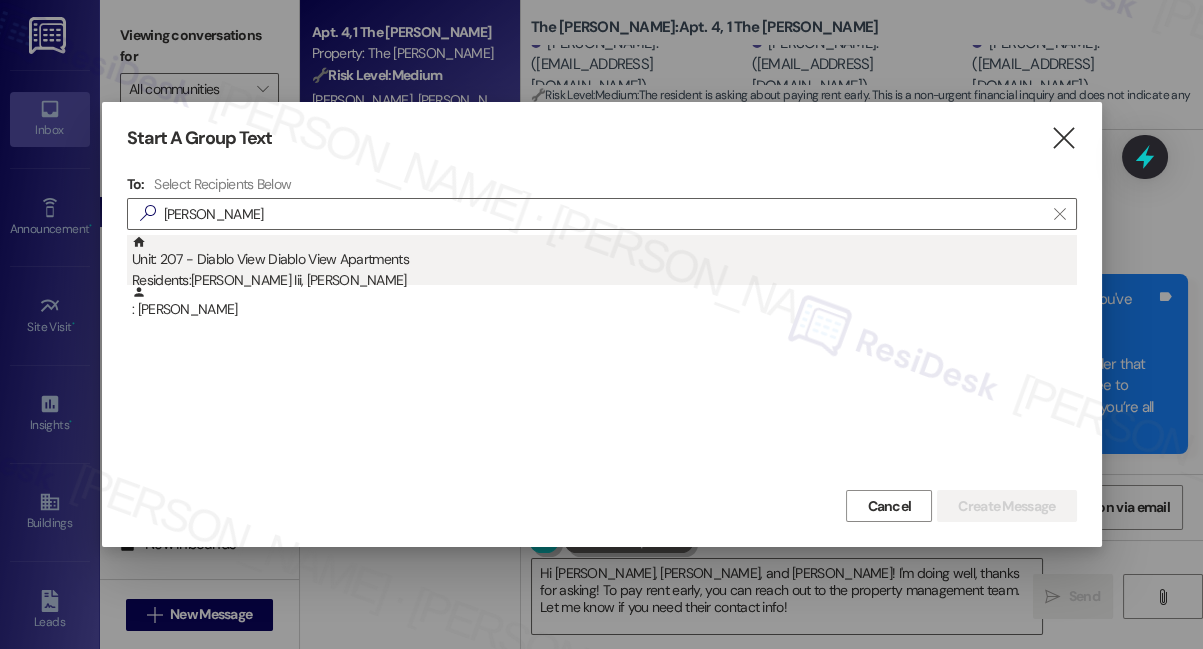 click on "Residents:  Marcus Robinson Iii, Luraciana Wilkerson" at bounding box center (604, 280) 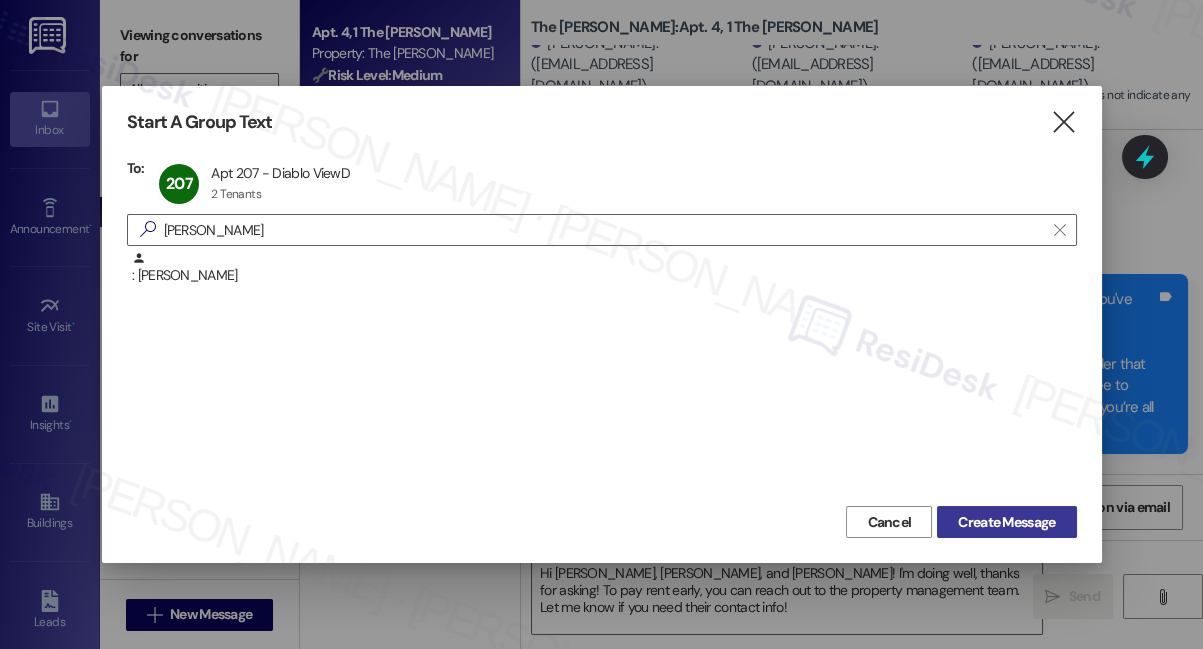 click on "Create Message" at bounding box center [1006, 522] 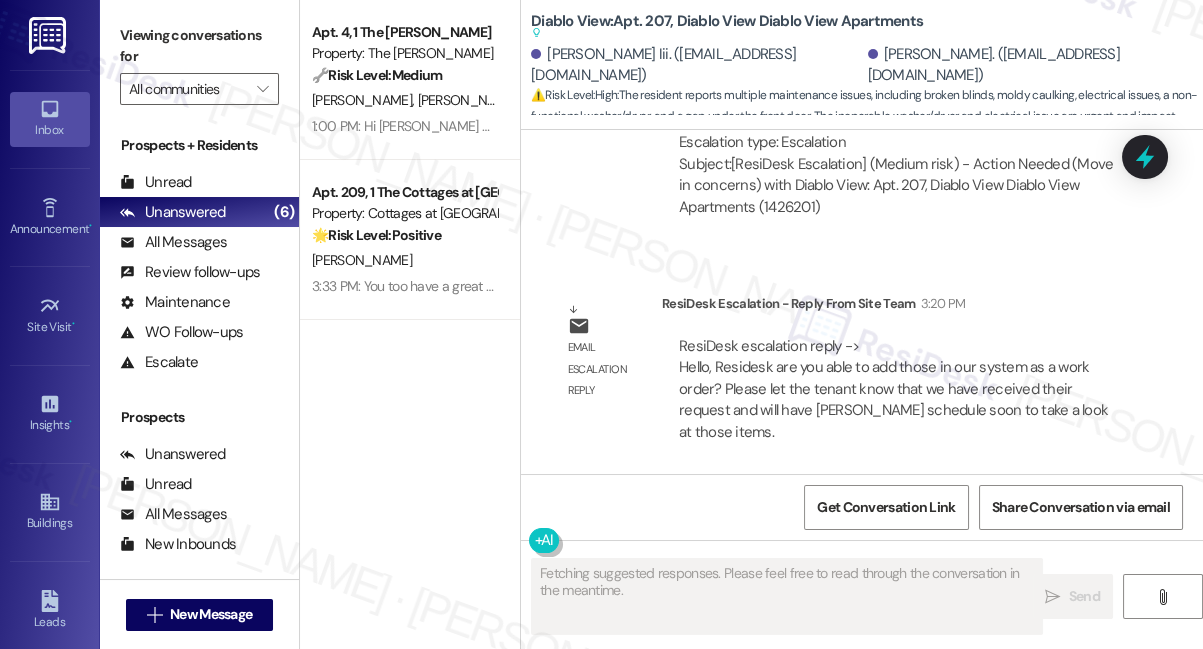 scroll, scrollTop: 1946, scrollLeft: 0, axis: vertical 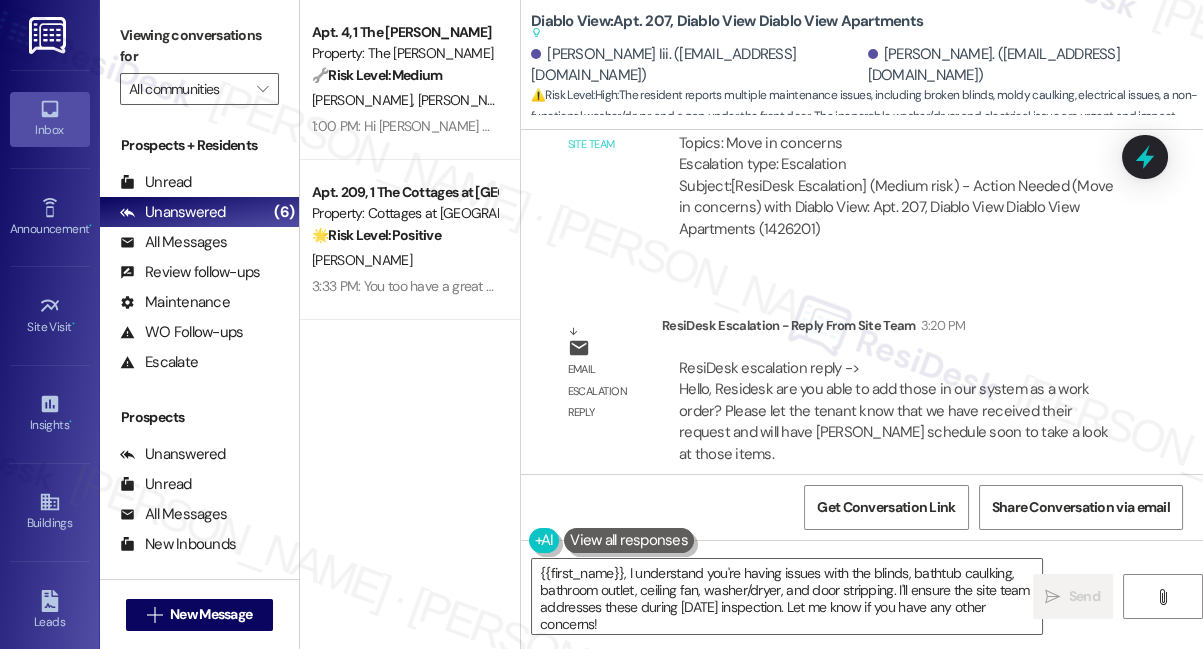 click on "Viewing conversations for" at bounding box center (199, 46) 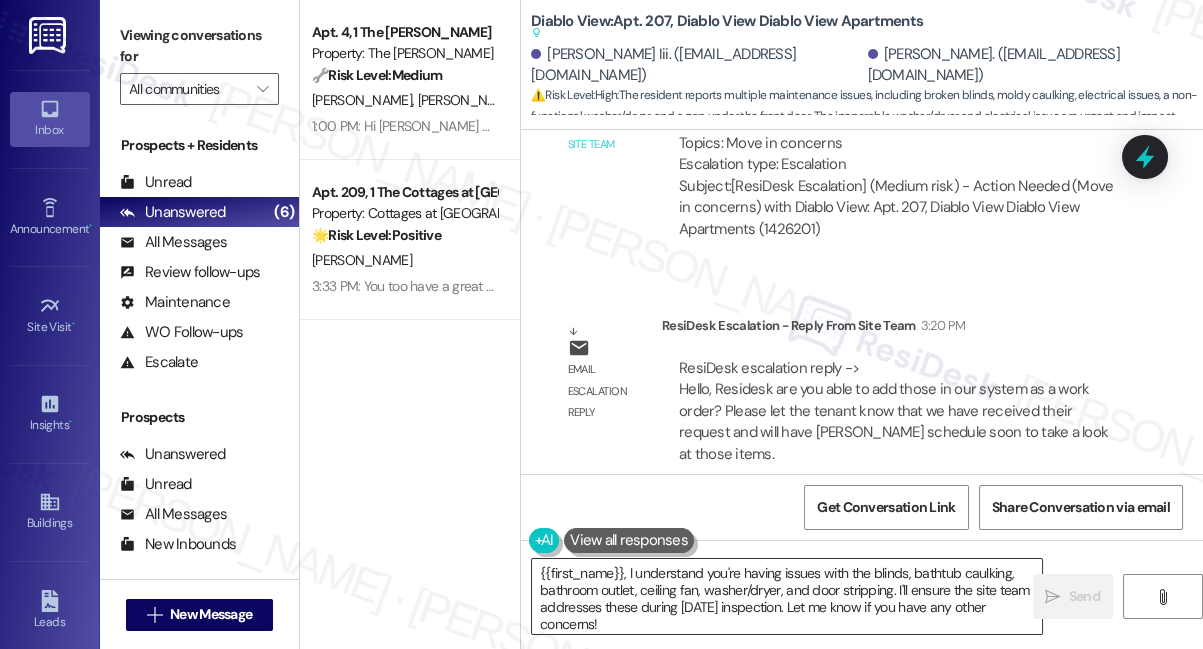 click on "{{first_name}}, I understand you're having issues with the blinds, bathtub caulking, bathroom outlet, ceiling fan, washer/dryer, and door stripping. I'll ensure the site team addresses these during tomorrow's inspection. Let me know if you have any other concerns!" at bounding box center [787, 596] 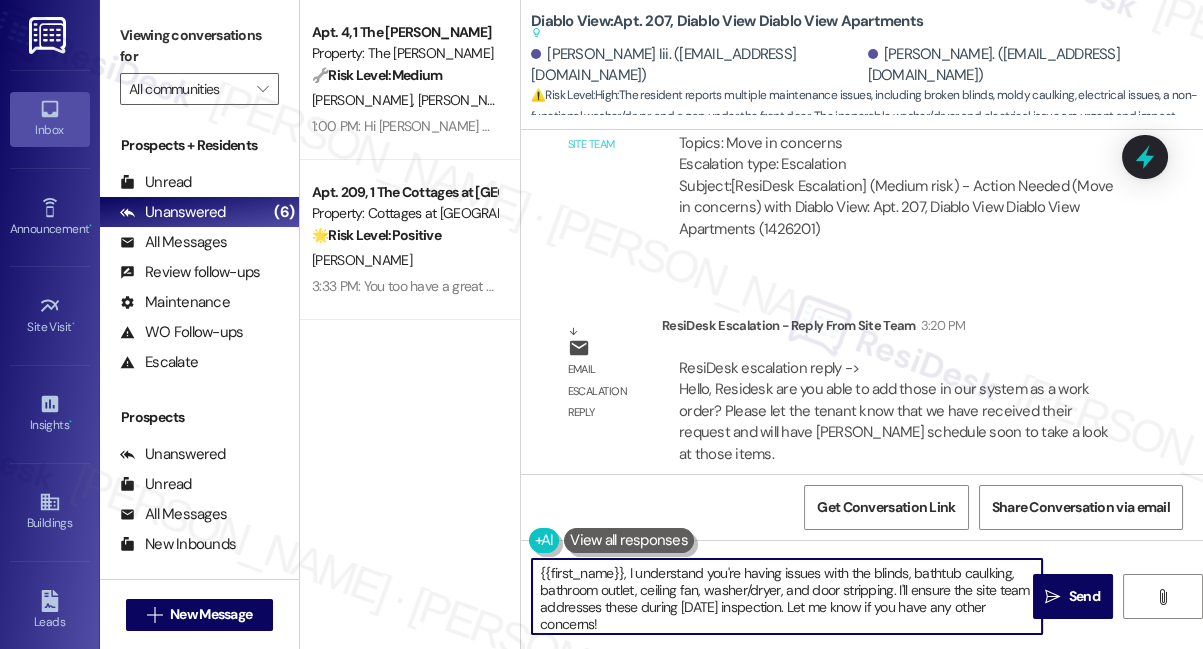 click on "{{first_name}}, I understand you're having issues with the blinds, bathtub caulking, bathroom outlet, ceiling fan, washer/dryer, and door stripping. I'll ensure the site team addresses these during tomorrow's inspection. Let me know if you have any other concerns!" at bounding box center [787, 596] 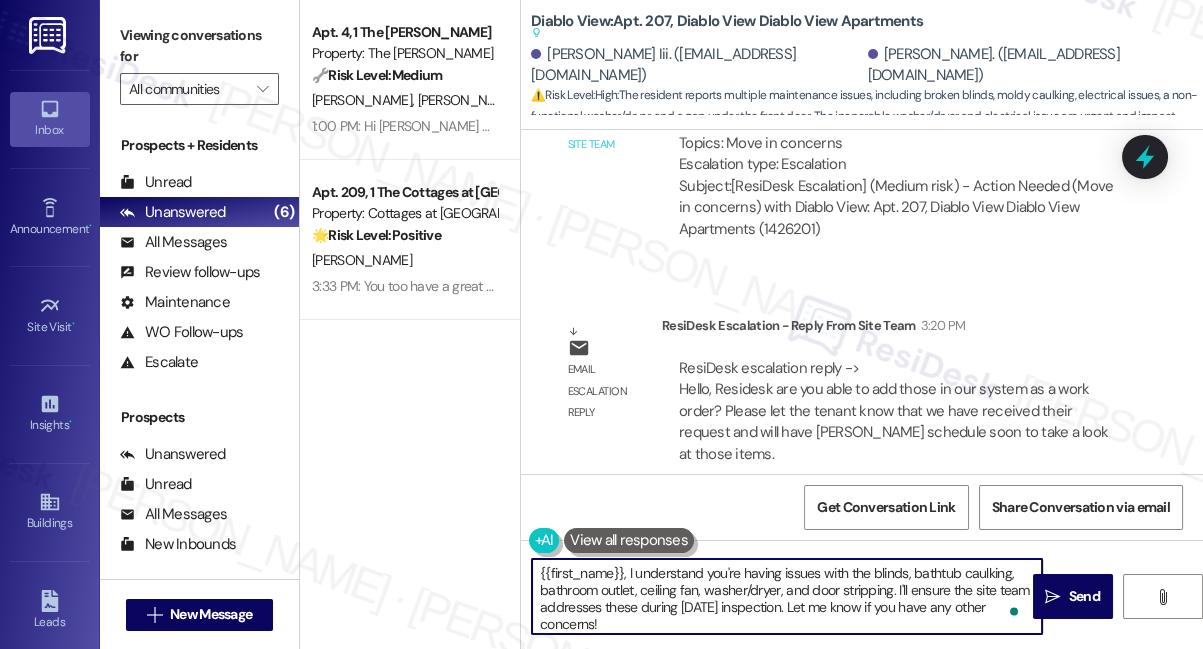 click on "{{first_name}}, I understand you're having issues with the blinds, bathtub caulking, bathroom outlet, ceiling fan, washer/dryer, and door stripping. I'll ensure the site team addresses these during tomorrow's inspection. Let me know if you have any other concerns!" at bounding box center (787, 596) 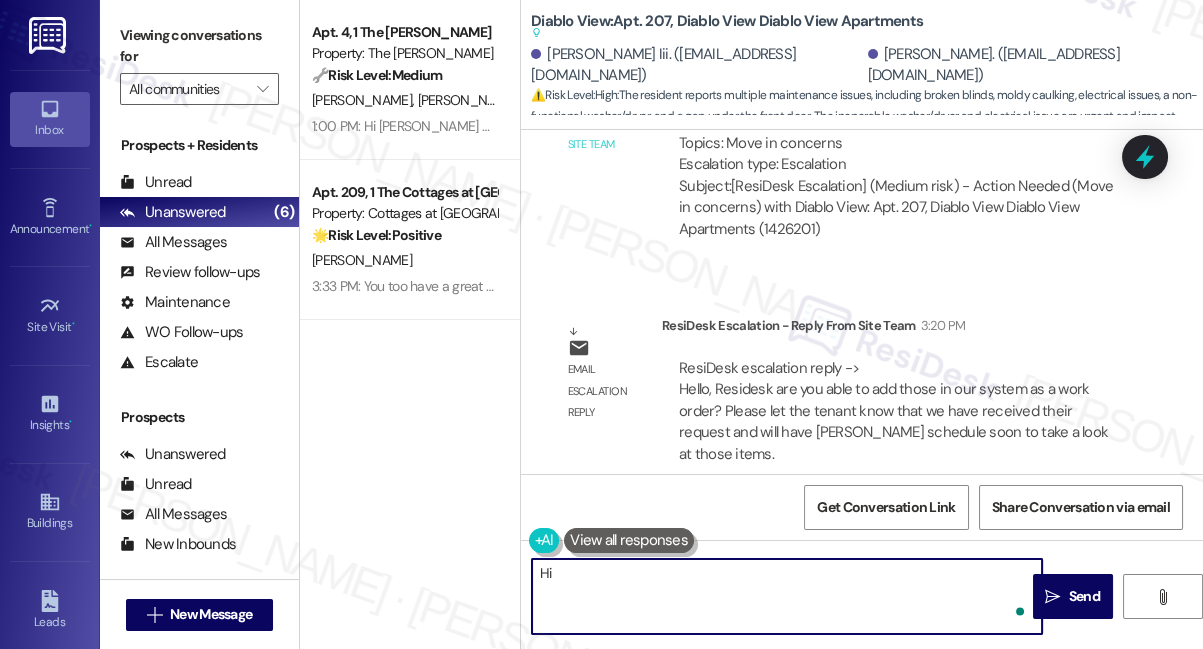 paste on "now that we have received their request and will have Cole schedule soon to take a look at those items." 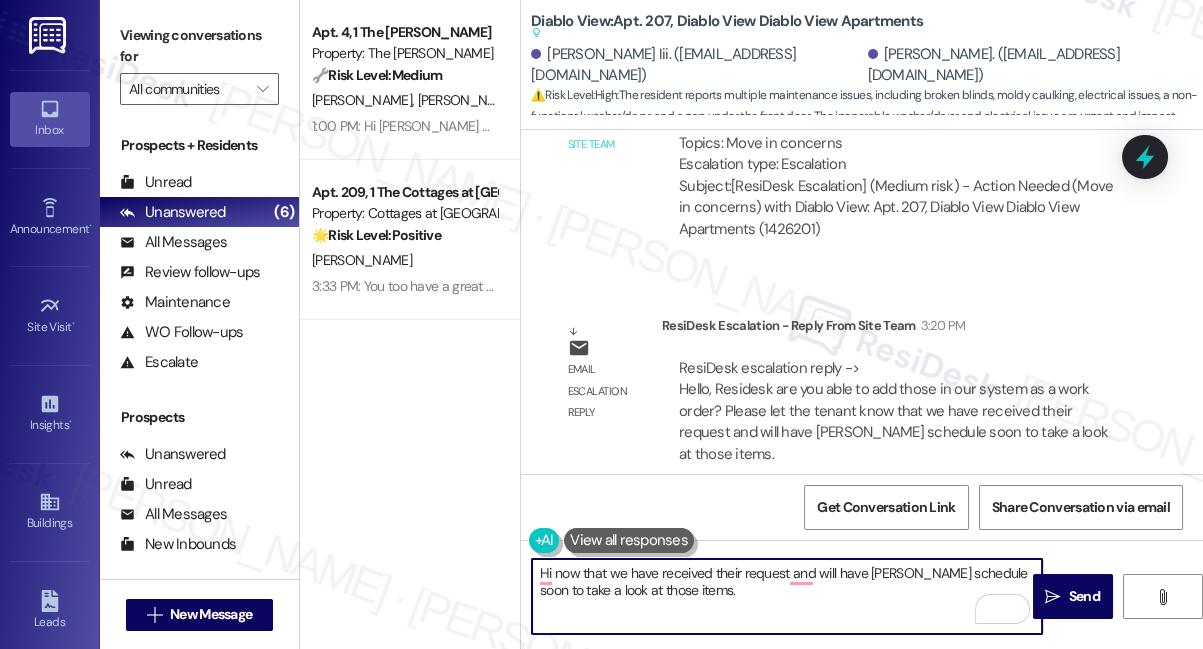 click on "[PERSON_NAME]. ([EMAIL_ADDRESS][DOMAIN_NAME])" at bounding box center [1028, 65] 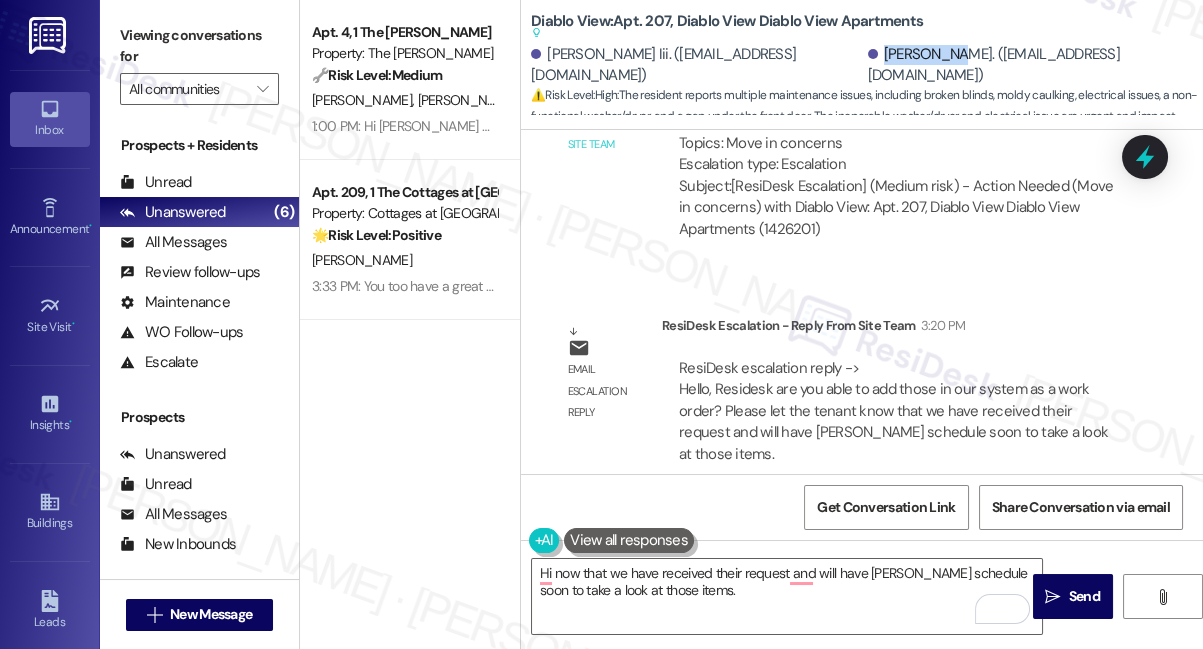 click on "[PERSON_NAME]. ([EMAIL_ADDRESS][DOMAIN_NAME])" at bounding box center [1028, 65] 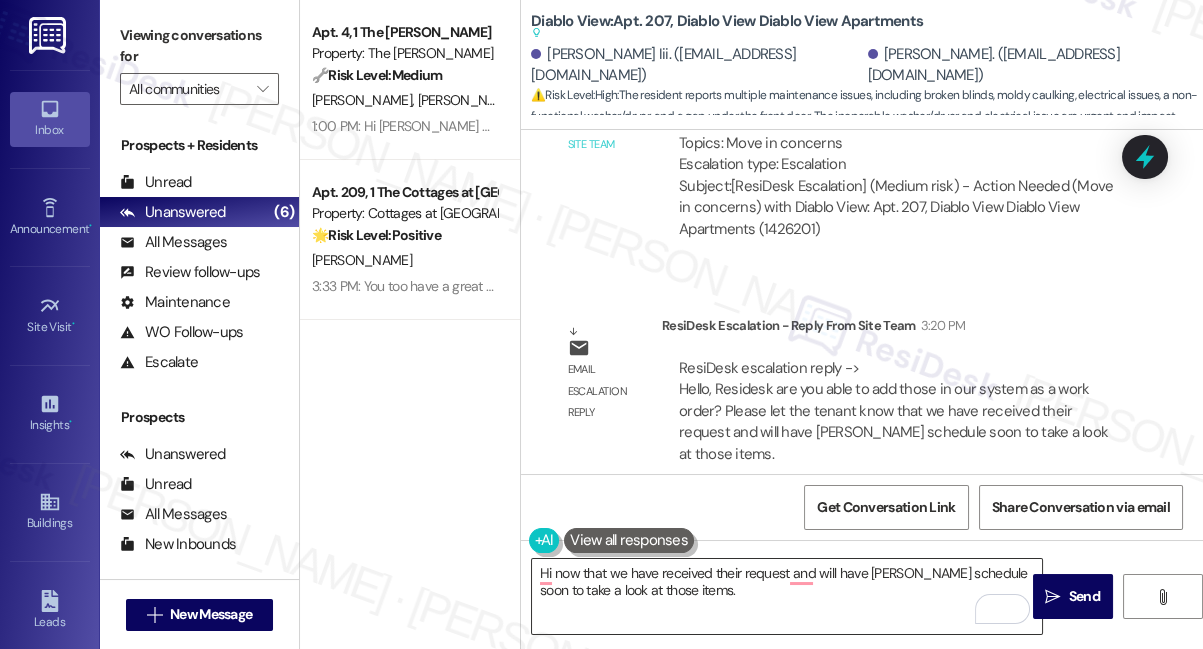 click on "Hi now that we have received their request and will have Cole schedule soon to take a look at those items." at bounding box center (787, 596) 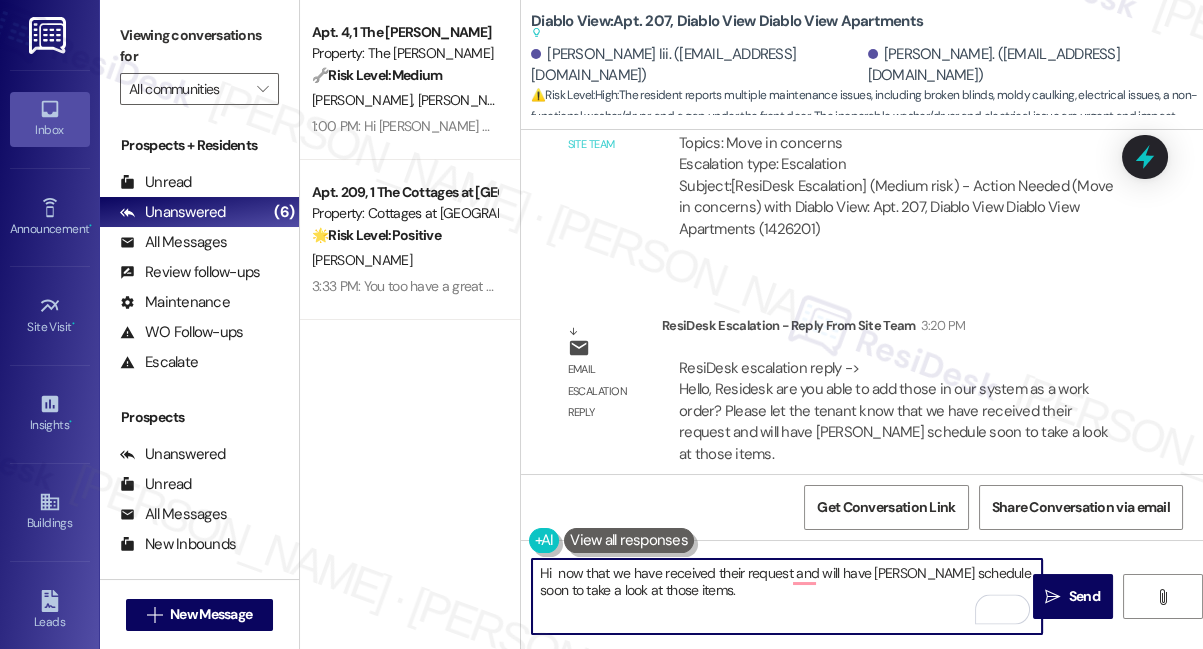 paste on "Luraciana" 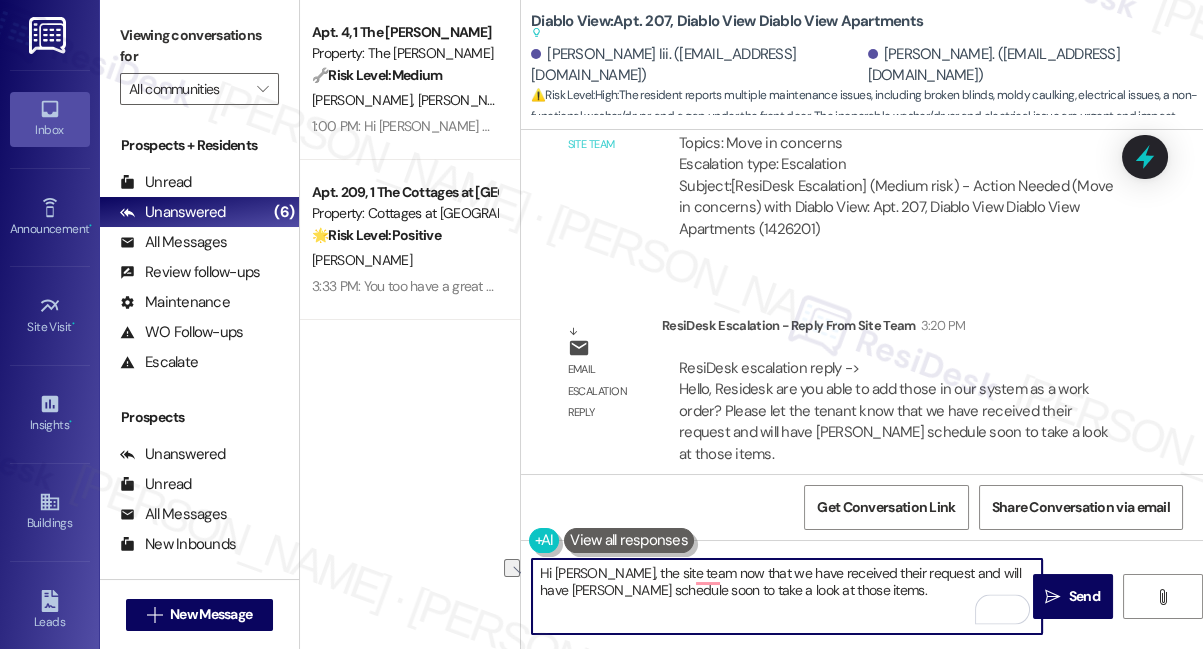drag, startPoint x: 768, startPoint y: 576, endPoint x: 693, endPoint y: 567, distance: 75.53807 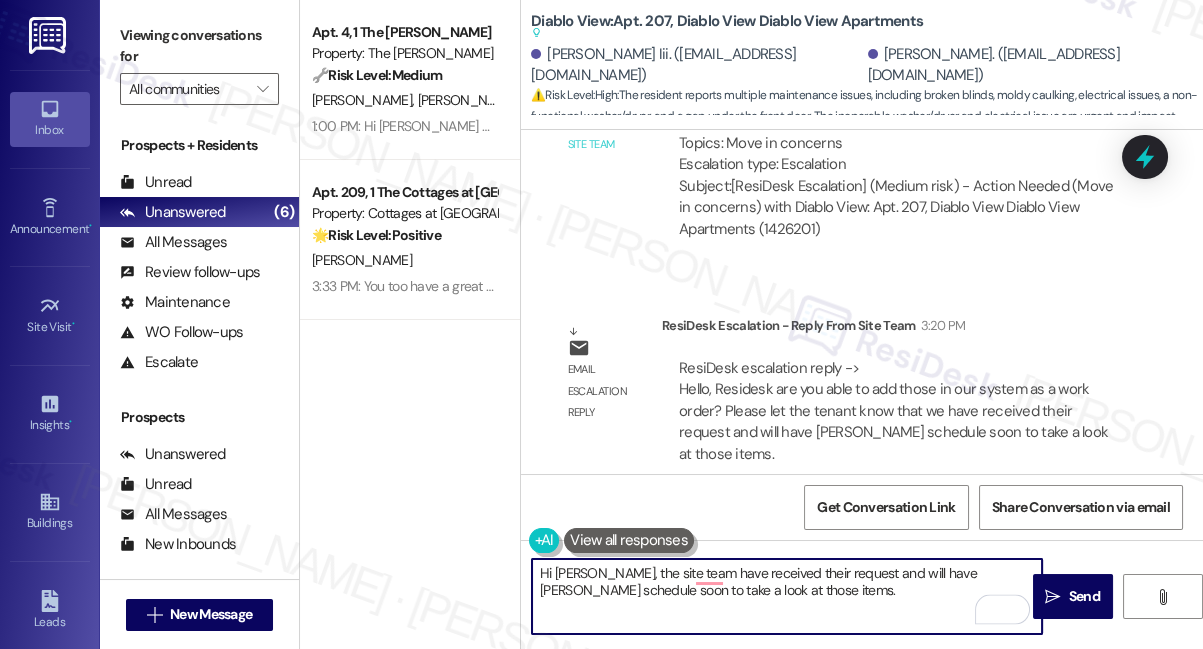 click on "Hi Luraciana, the site team have received their request and will have Cole schedule soon to take a look at those items." at bounding box center [787, 596] 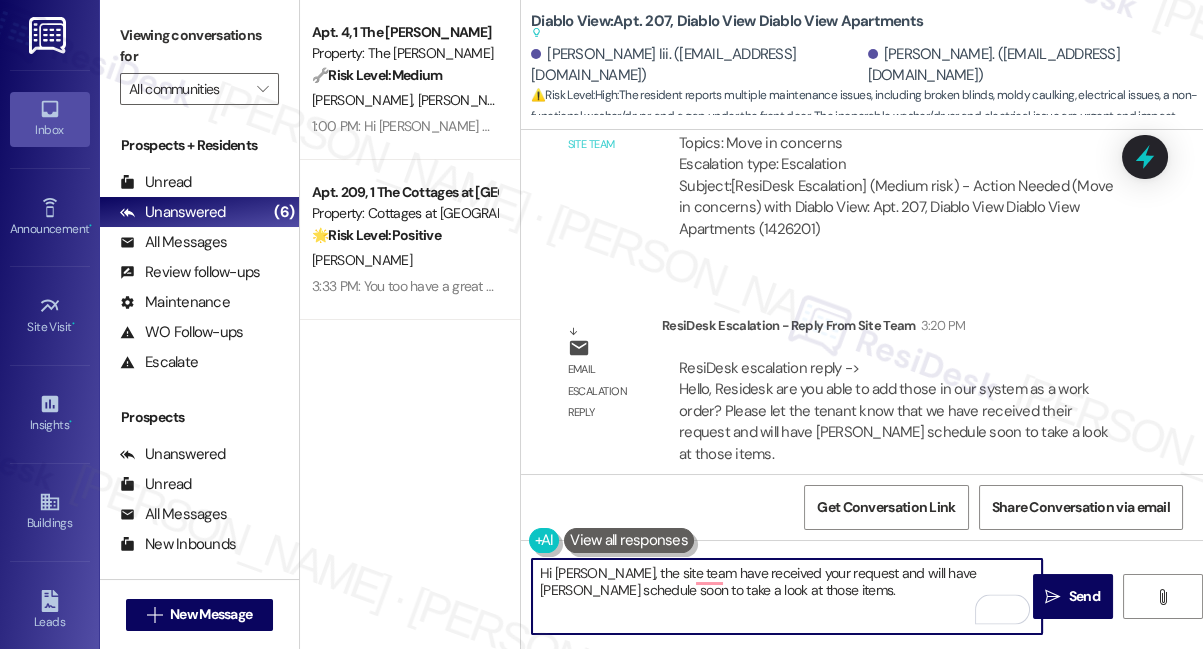 click on "Hi Luraciana, the site team have received your request and will have Cole schedule soon to take a look at those items." at bounding box center [787, 596] 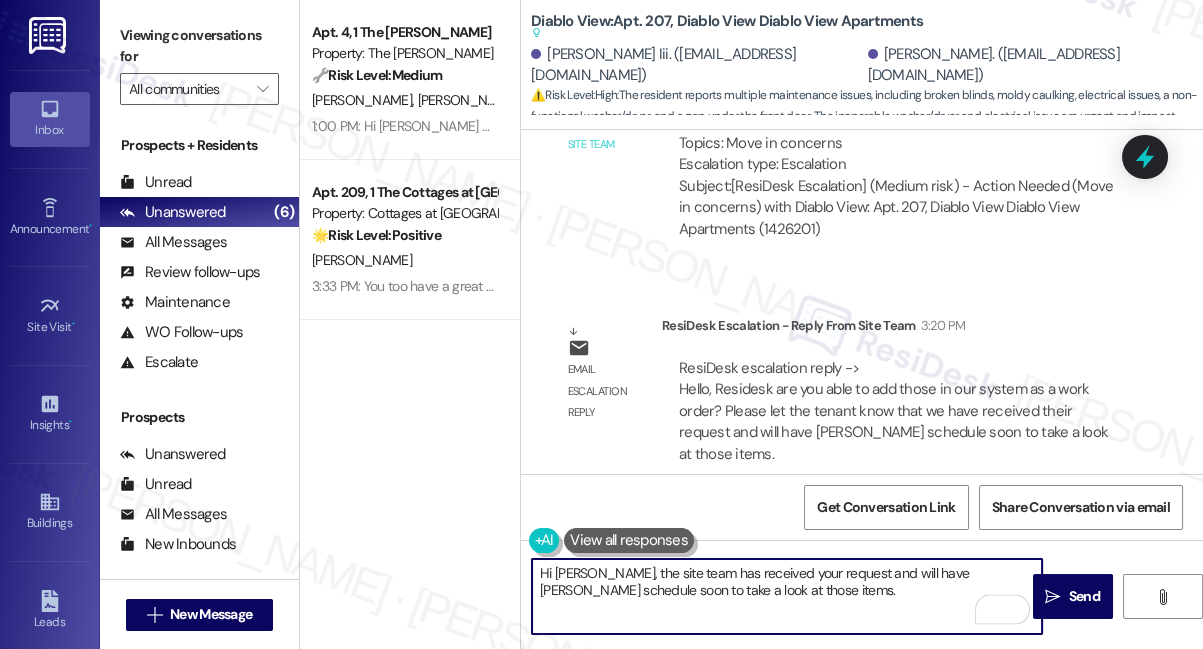 click on "Hi Luraciana, the site team has received your request and will have Cole schedule soon to take a look at those items." at bounding box center [787, 596] 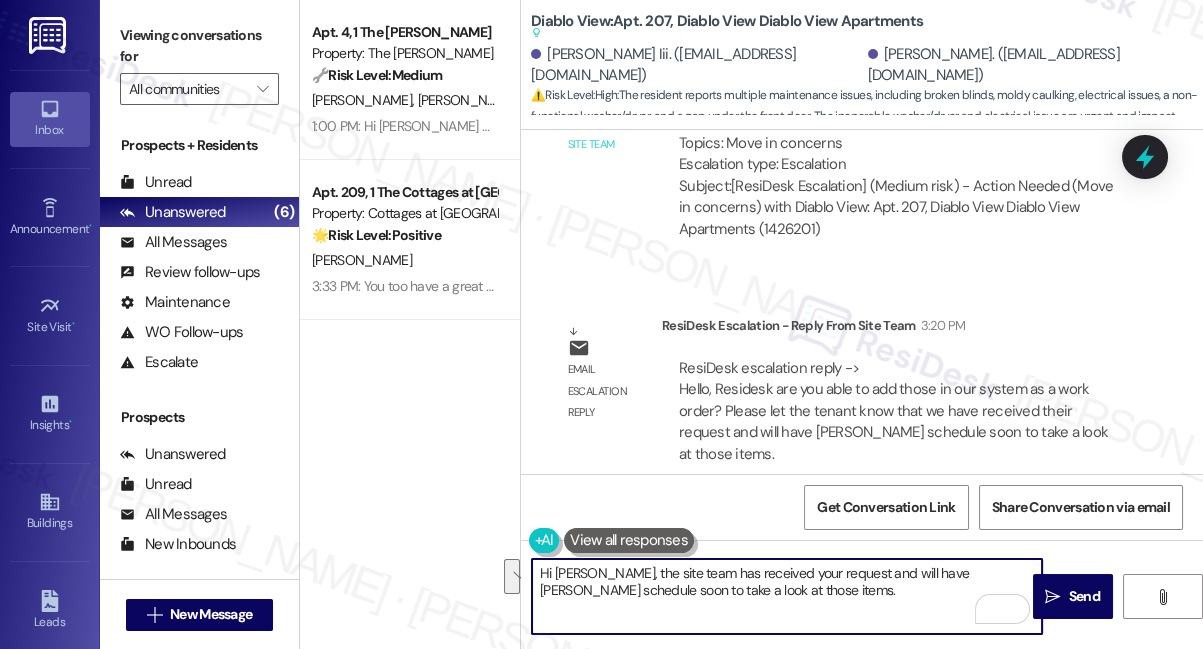 click on "Hi Luraciana, the site team has received your request and will have Cole schedule soon to take a look at those items." at bounding box center [787, 596] 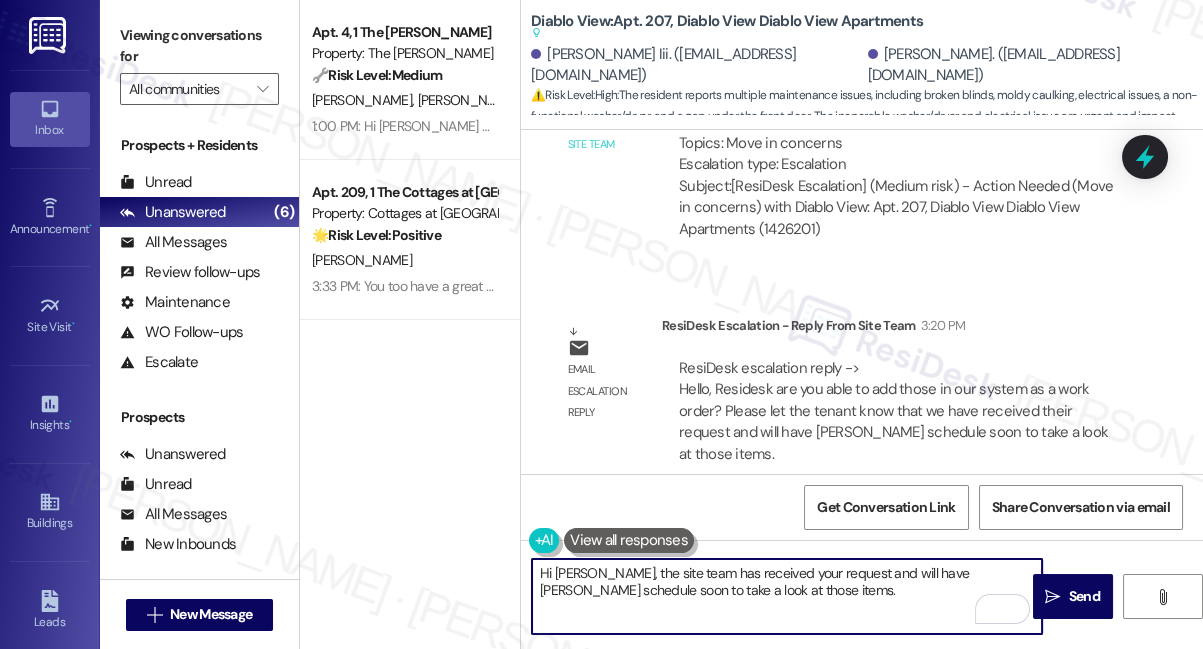 click on "Hi Luraciana, the site team has received your request and will have Cole schedule soon to take a look at those items." at bounding box center [787, 596] 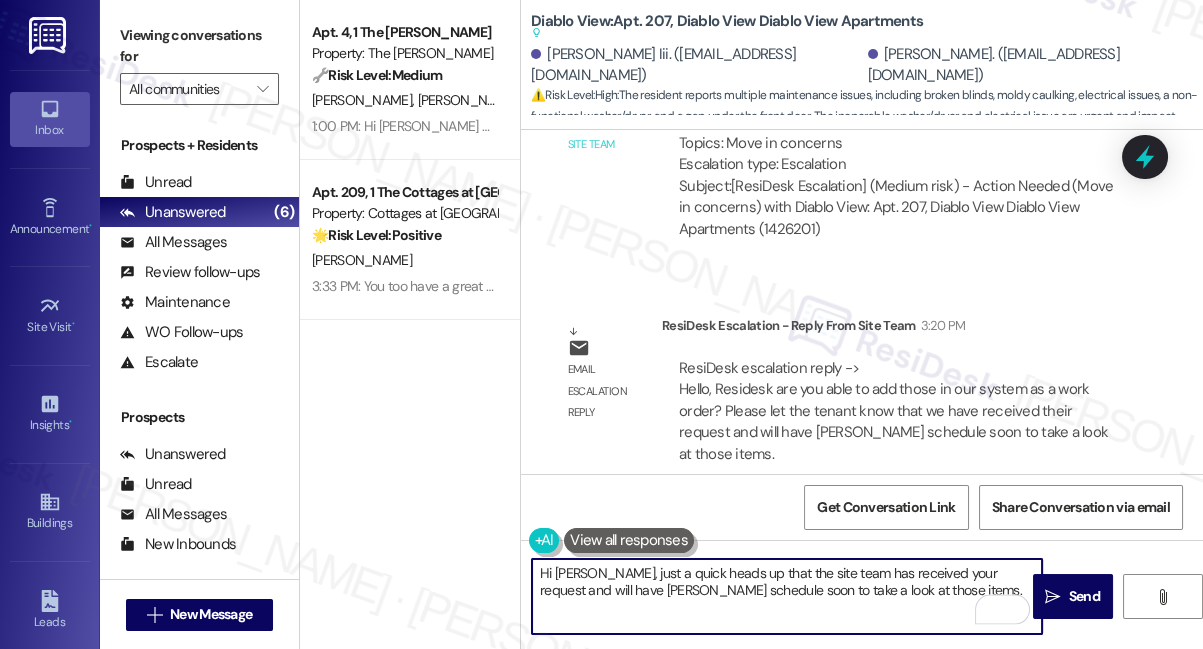 click on "Hi Luraciana, just a quick heads up that the site team has received your request and will have Cole schedule soon to take a look at those items." at bounding box center [787, 596] 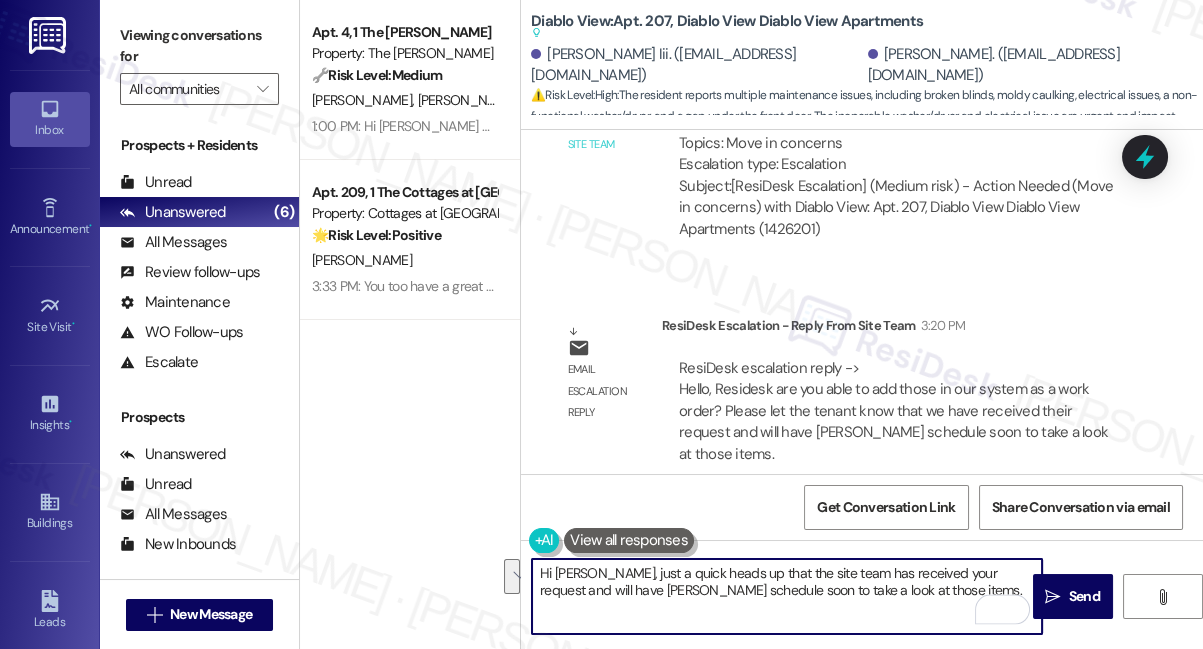 click on "Hi Luraciana, just a quick heads up that the site team has received your request and will have Cole schedule soon to take a look at those items." at bounding box center (787, 596) 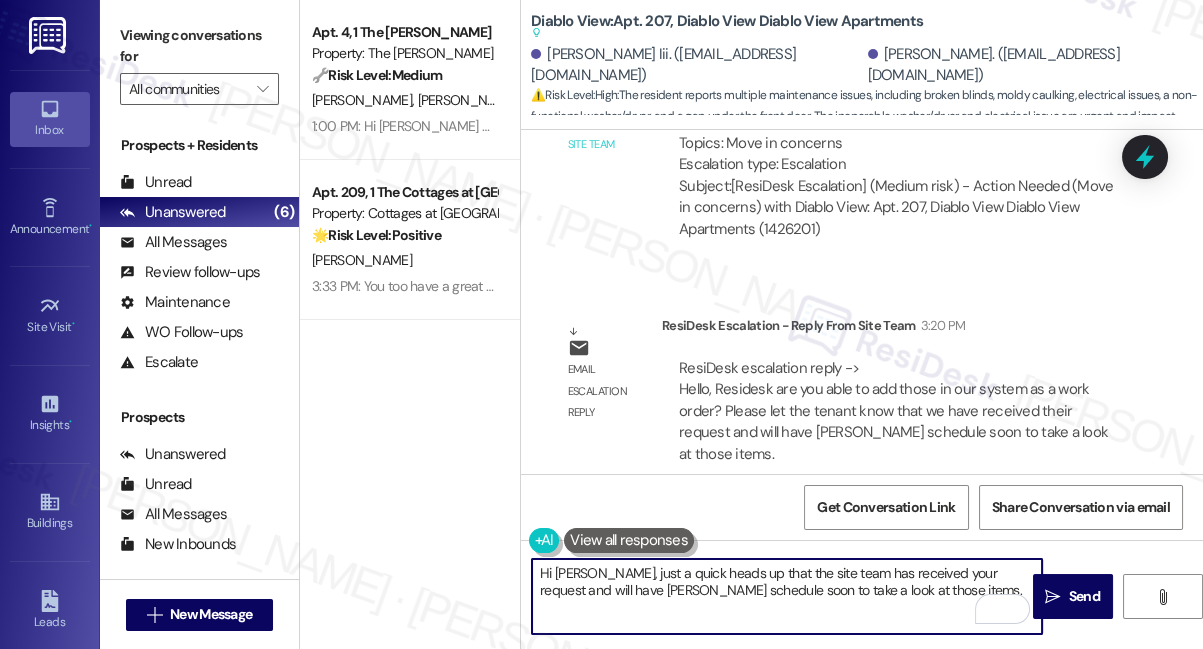 click on "Hi Luraciana, just a quick heads up that the site team has received your request and will have Cole schedule soon to take a look at those items." at bounding box center (787, 596) 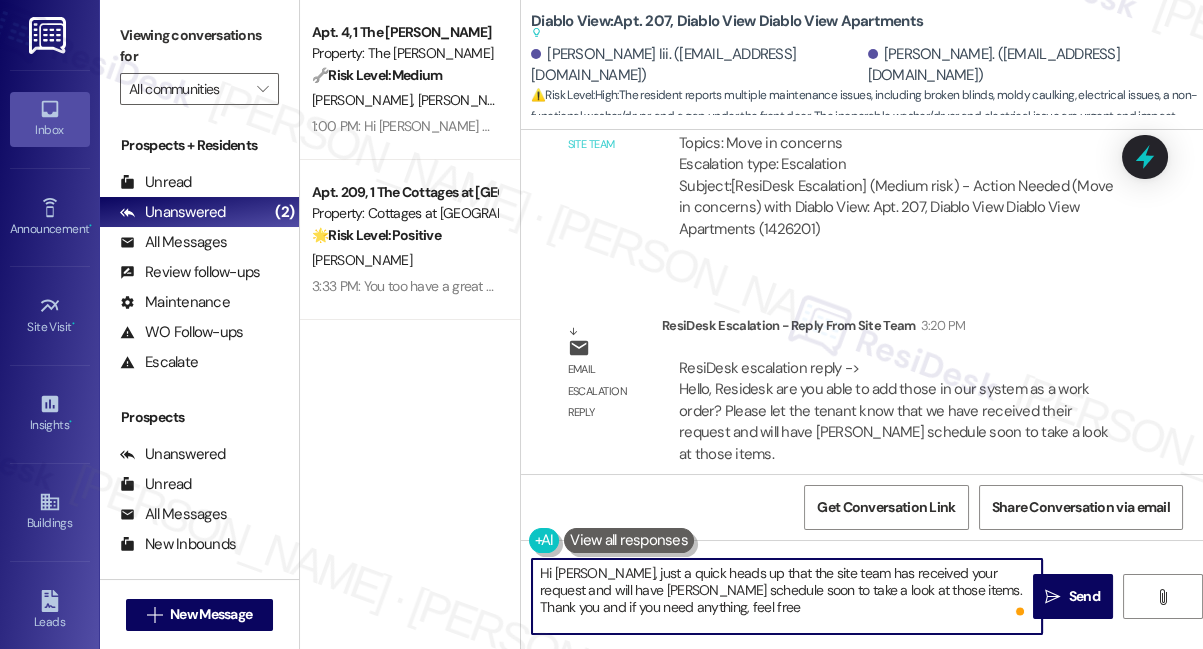 type on "Hi Luraciana, just a quick heads up that the site team has received your request and will have Cole schedule soon to take a look at those items. Thank you and if you need anything, feel free t" 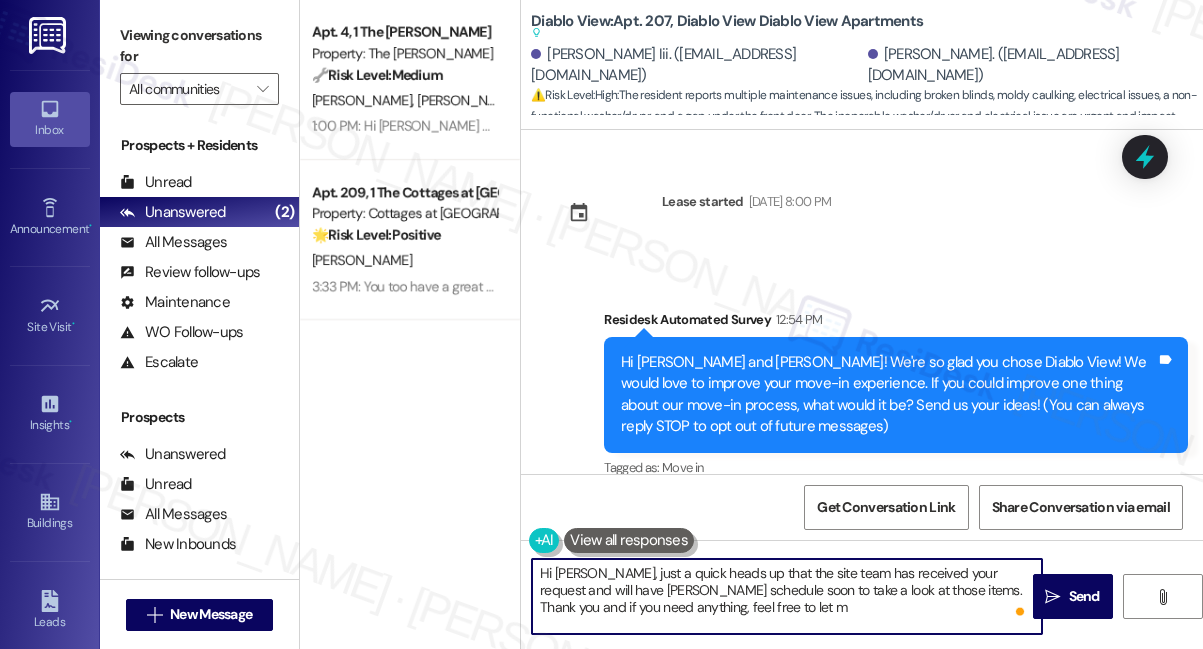 scroll, scrollTop: 0, scrollLeft: 0, axis: both 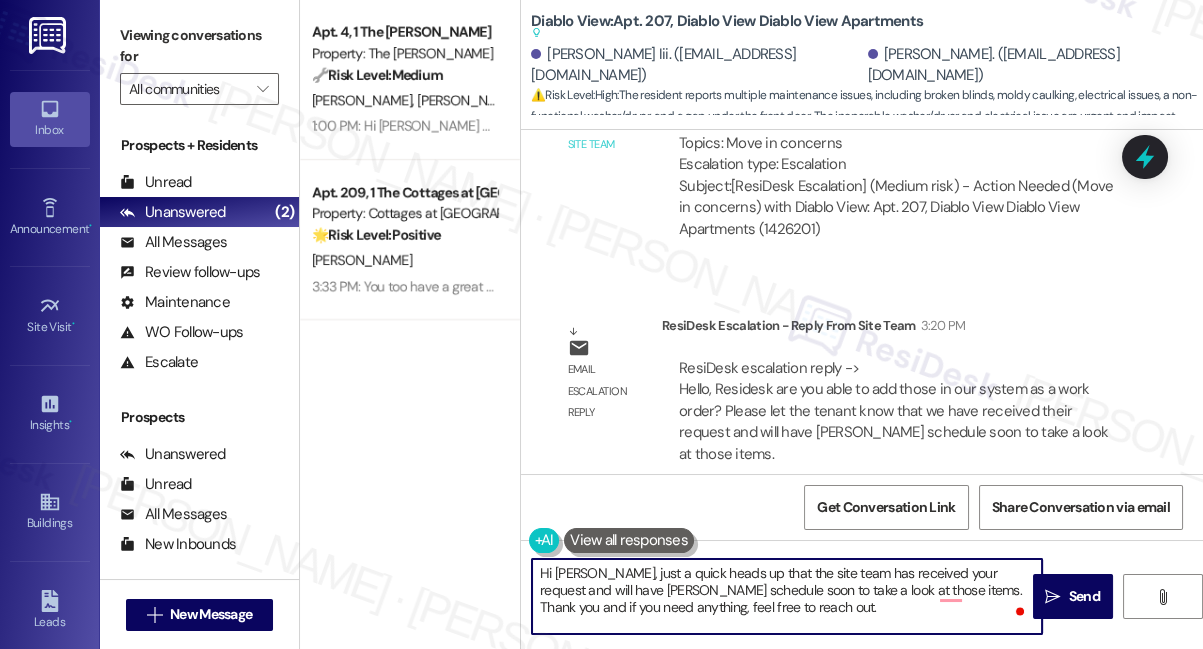 click on "Hi [PERSON_NAME], just a quick heads up that the site team has received your request and will have [PERSON_NAME] schedule soon to take a look at those items. Thank you and if you need anything, feel free to reach out." at bounding box center (787, 596) 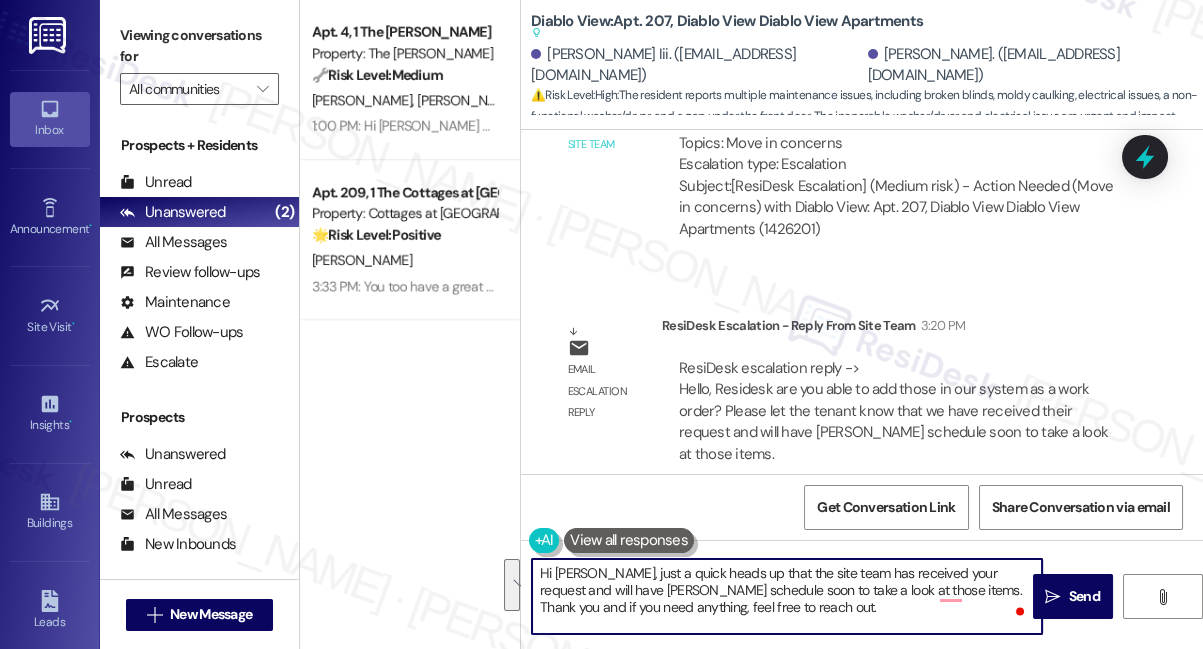 click on "Hi [PERSON_NAME], just a quick heads up that the site team has received your request and will have [PERSON_NAME] schedule soon to take a look at those items. Thank you and if you need anything, feel free to reach out." at bounding box center (787, 596) 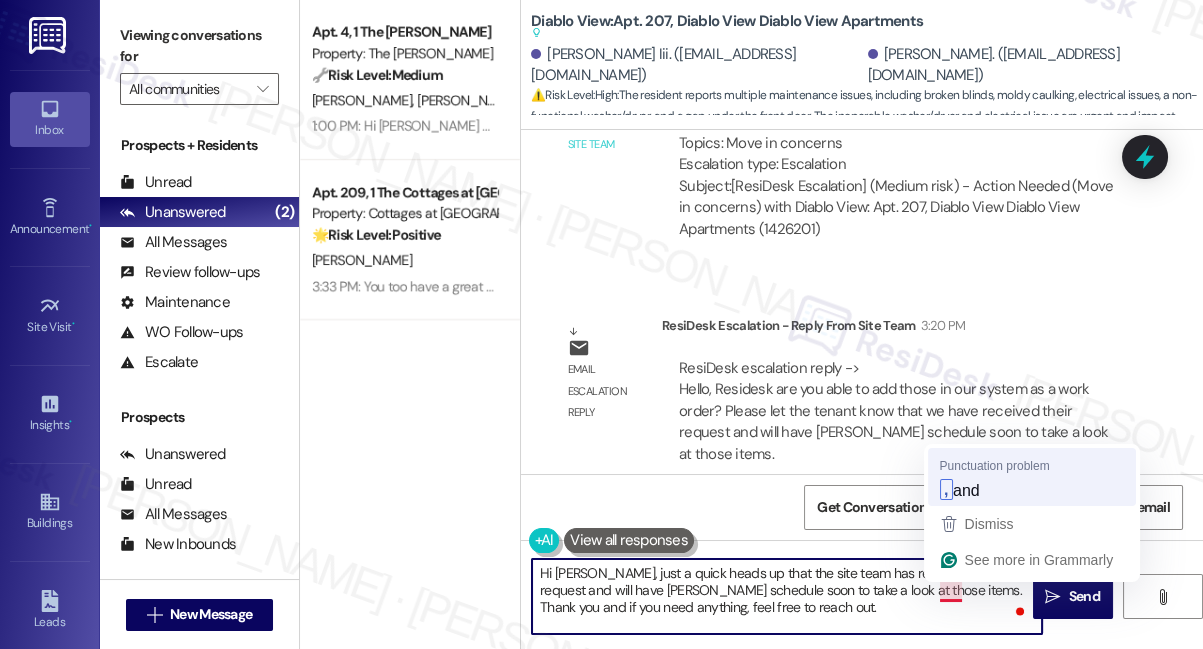 type on "Hi [PERSON_NAME], just a quick heads up that the site team has received your request and will have [PERSON_NAME] schedule soon to take a look at those items. Thank you, and if you need anything, feel free to reach out." 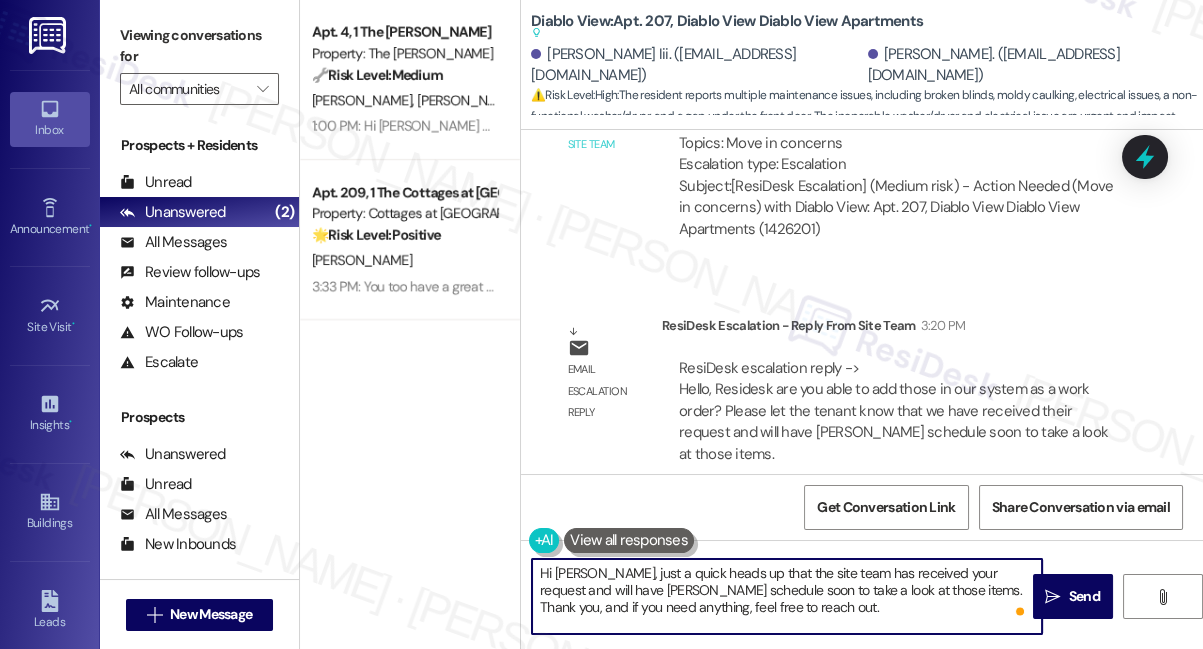 click on "Hi [PERSON_NAME], just a quick heads up that the site team has received your request and will have [PERSON_NAME] schedule soon to take a look at those items. Thank you, and if you need anything, feel free to reach out." at bounding box center [787, 596] 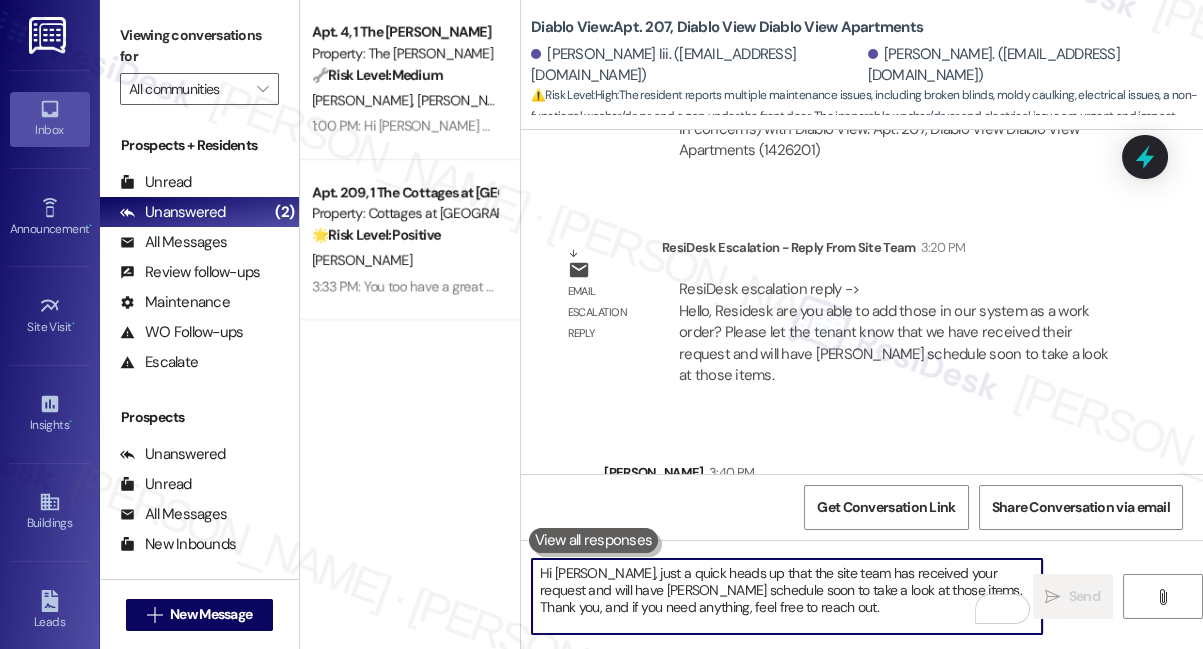 scroll, scrollTop: 1687, scrollLeft: 0, axis: vertical 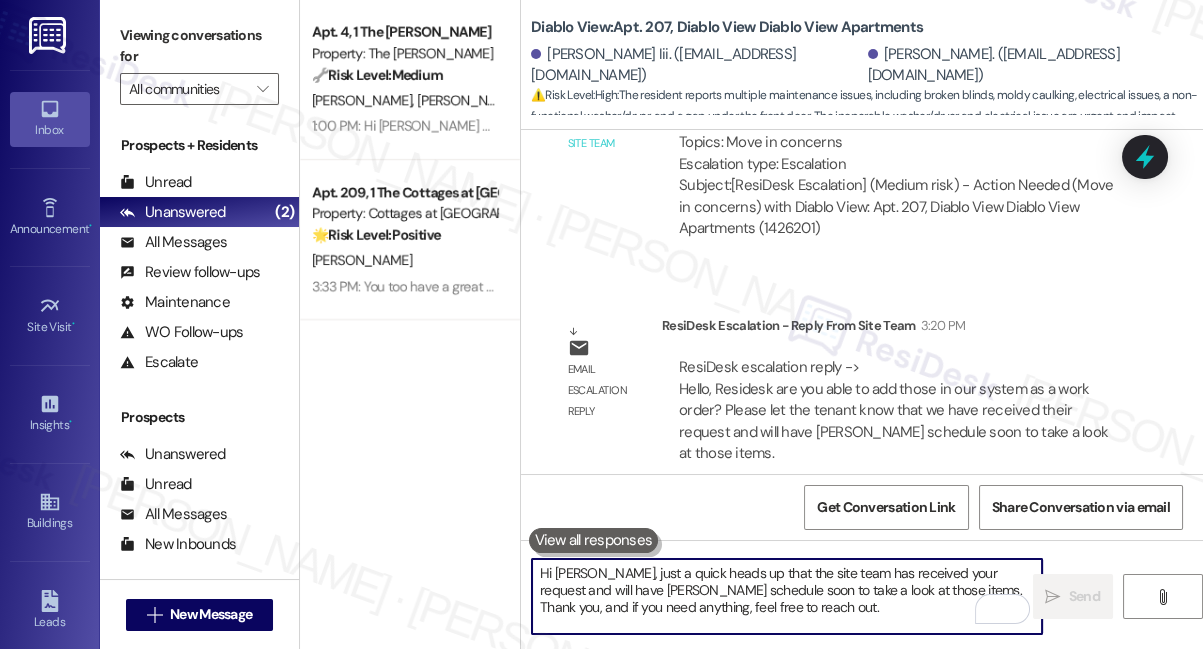 type 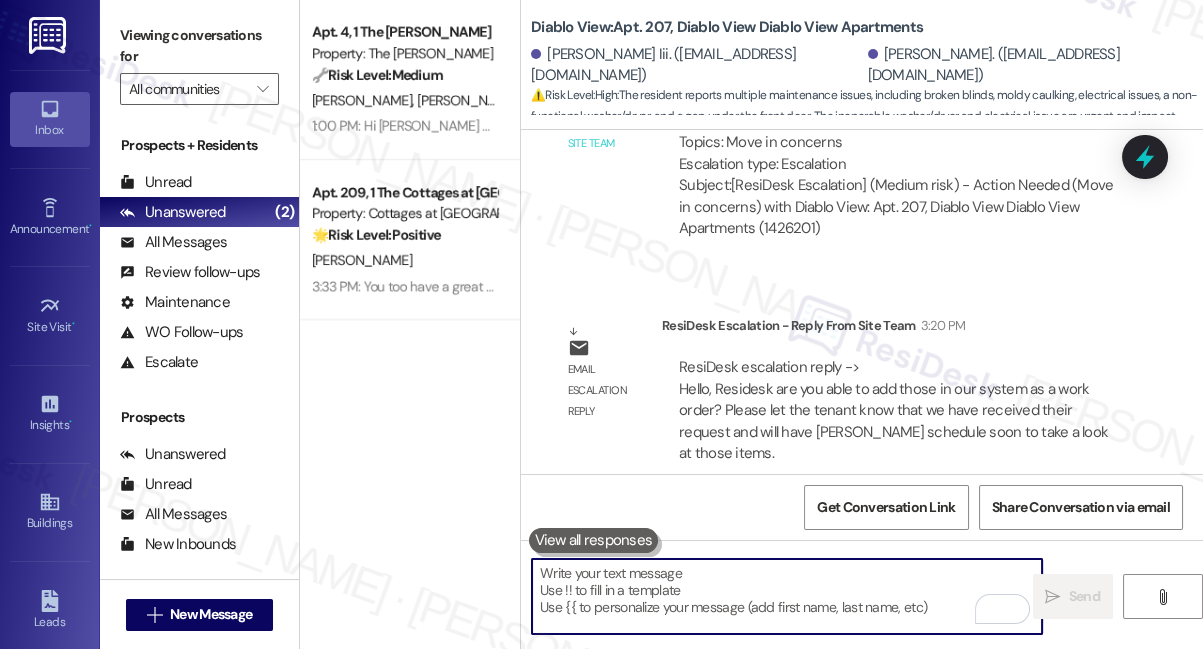 click on "ResiDesk escalation reply ->
Hello, Residesk are you able to add those in our system as a work order? Please let the tenant know that we have received their request and will have [PERSON_NAME] schedule soon to take a look at those items.  ResiDesk escalation reply ->
Hello, Residesk are you able to add those in our system as a work order? Please let the tenant know that we have received their request and will have [PERSON_NAME] schedule soon to take a look at those items." at bounding box center [893, 410] 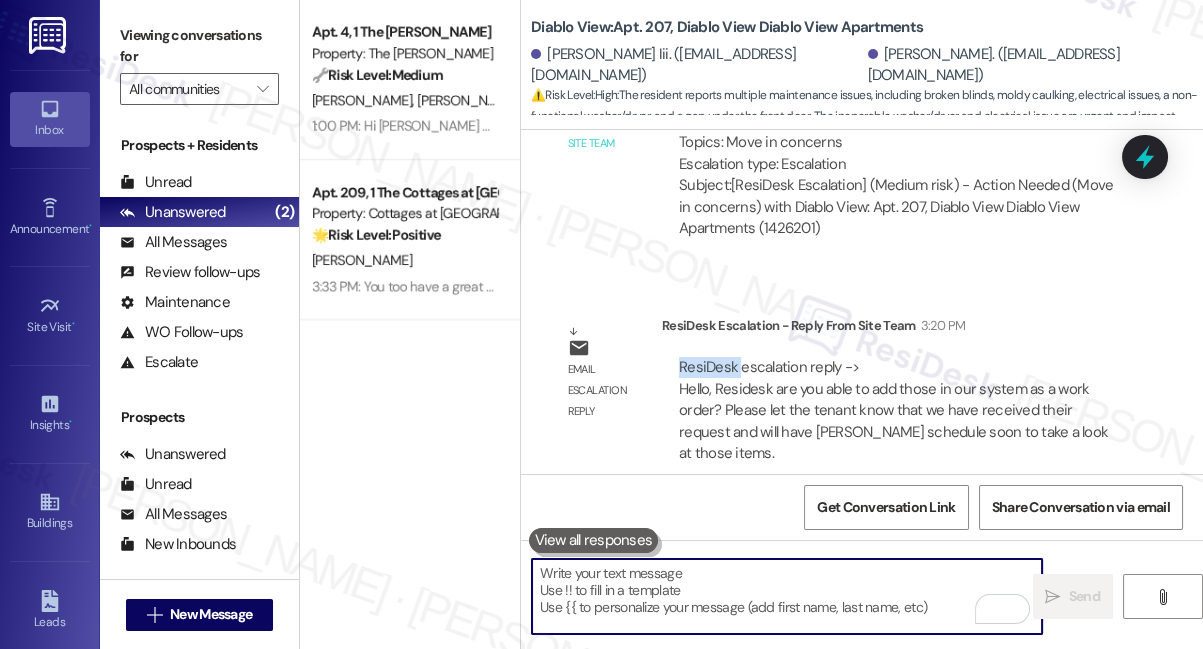 click on "ResiDesk escalation reply ->
Hello, Residesk are you able to add those in our system as a work order? Please let the tenant know that we have received their request and will have [PERSON_NAME] schedule soon to take a look at those items.  ResiDesk escalation reply ->
Hello, Residesk are you able to add those in our system as a work order? Please let the tenant know that we have received their request and will have [PERSON_NAME] schedule soon to take a look at those items." at bounding box center [893, 410] 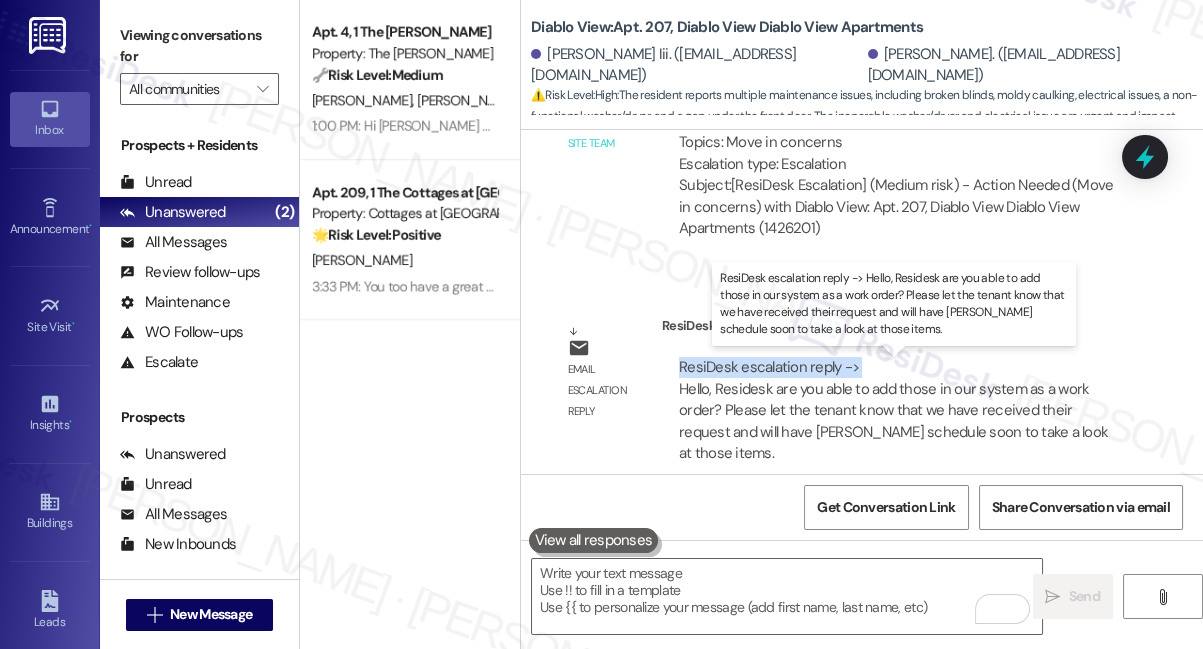 click on "ResiDesk escalation reply ->
Hello, Residesk are you able to add those in our system as a work order? Please let the tenant know that we have received their request and will have [PERSON_NAME] schedule soon to take a look at those items.  ResiDesk escalation reply ->
Hello, Residesk are you able to add those in our system as a work order? Please let the tenant know that we have received their request and will have [PERSON_NAME] schedule soon to take a look at those items." at bounding box center [893, 410] 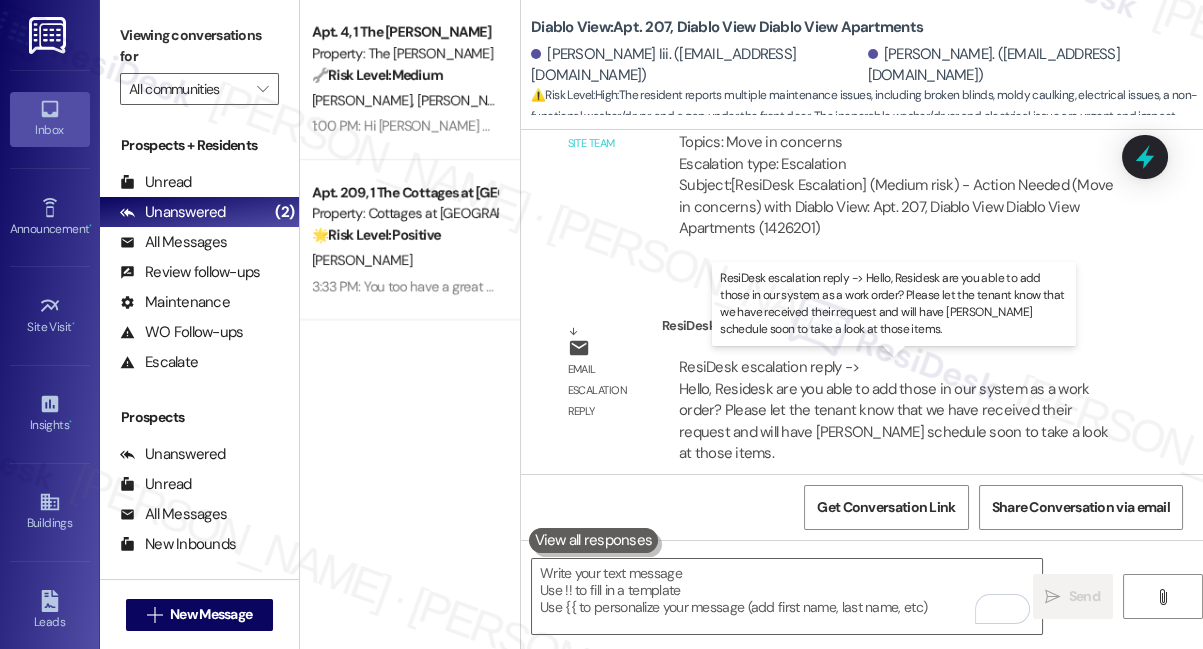 click on "ResiDesk escalation reply ->
Hello, Residesk are you able to add those in our system as a work order? Please let the tenant know that we have received their request and will have [PERSON_NAME] schedule soon to take a look at those items.  ResiDesk escalation reply ->
Hello, Residesk are you able to add those in our system as a work order? Please let the tenant know that we have received their request and will have [PERSON_NAME] schedule soon to take a look at those items." at bounding box center (893, 410) 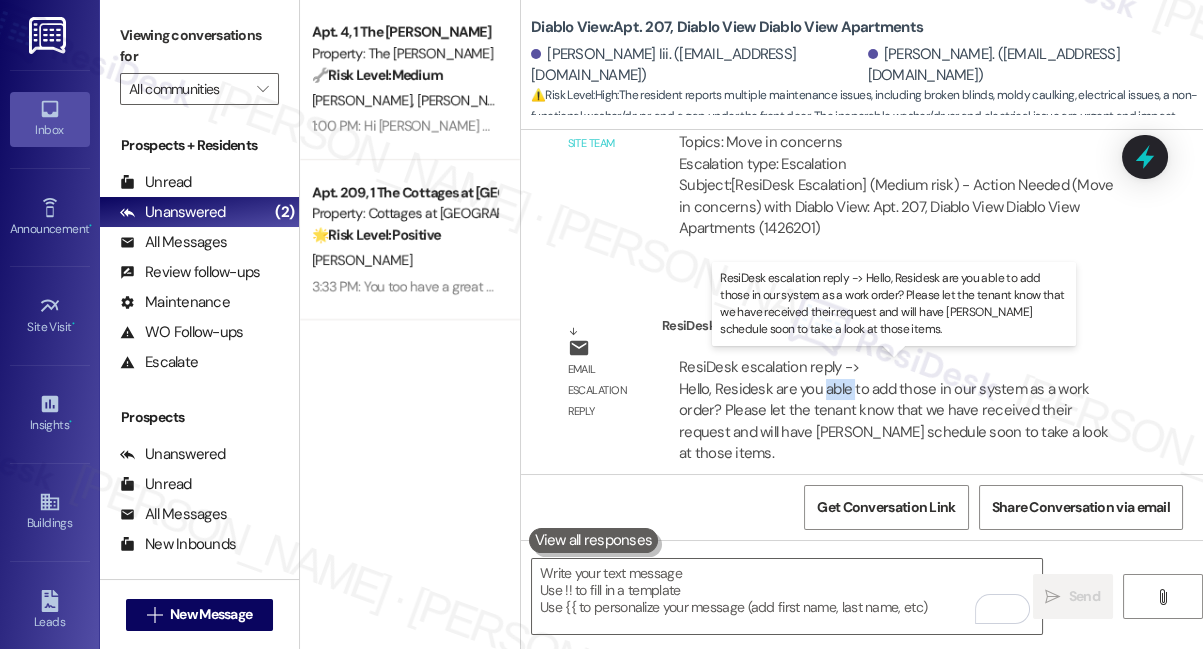 click on "ResiDesk escalation reply ->
Hello, Residesk are you able to add those in our system as a work order? Please let the tenant know that we have received their request and will have [PERSON_NAME] schedule soon to take a look at those items.  ResiDesk escalation reply ->
Hello, Residesk are you able to add those in our system as a work order? Please let the tenant know that we have received their request and will have [PERSON_NAME] schedule soon to take a look at those items." at bounding box center [893, 410] 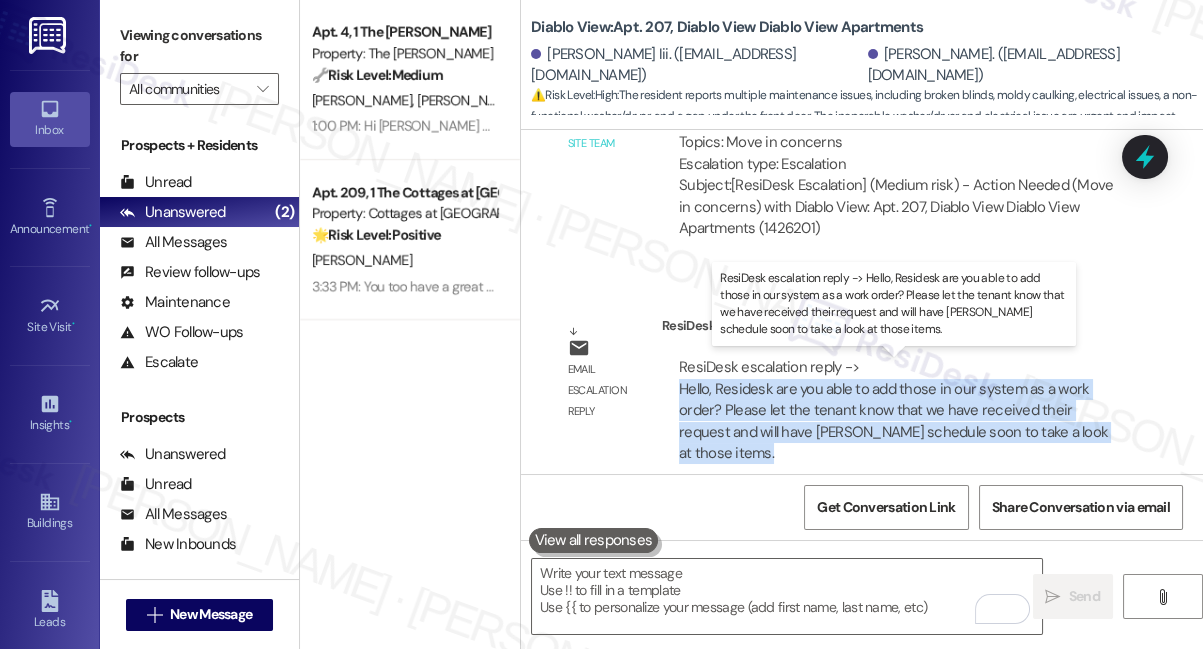 click on "ResiDesk escalation reply ->
Hello, Residesk are you able to add those in our system as a work order? Please let the tenant know that we have received their request and will have [PERSON_NAME] schedule soon to take a look at those items.  ResiDesk escalation reply ->
Hello, Residesk are you able to add those in our system as a work order? Please let the tenant know that we have received their request and will have [PERSON_NAME] schedule soon to take a look at those items." at bounding box center (893, 410) 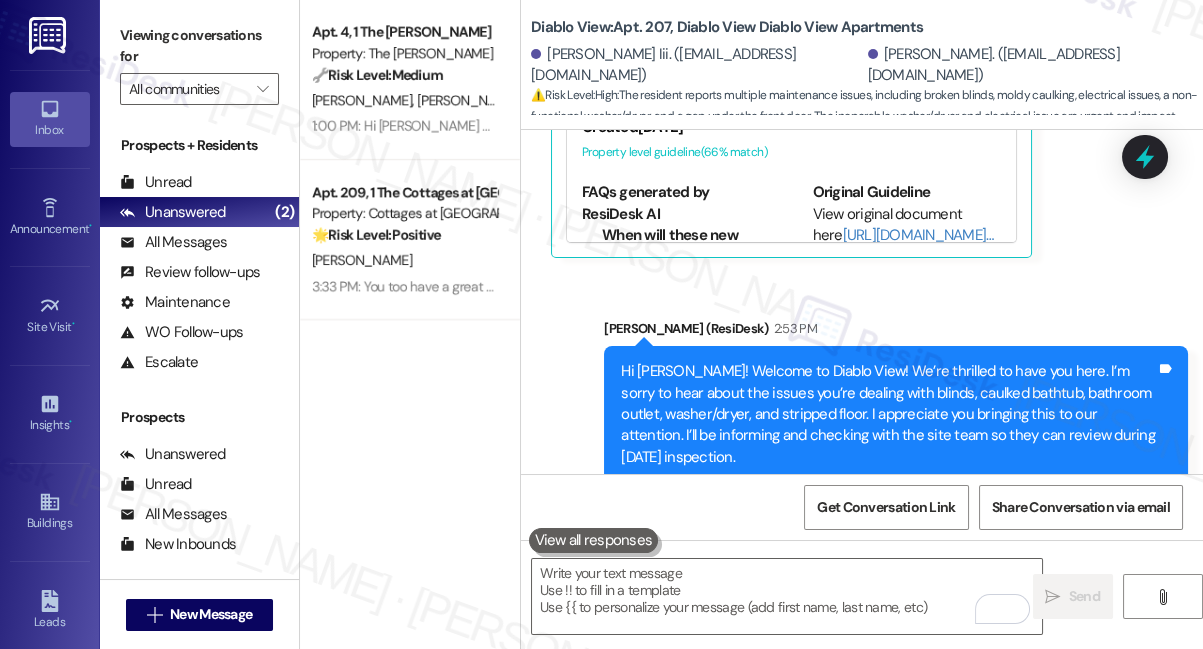 scroll, scrollTop: 1050, scrollLeft: 0, axis: vertical 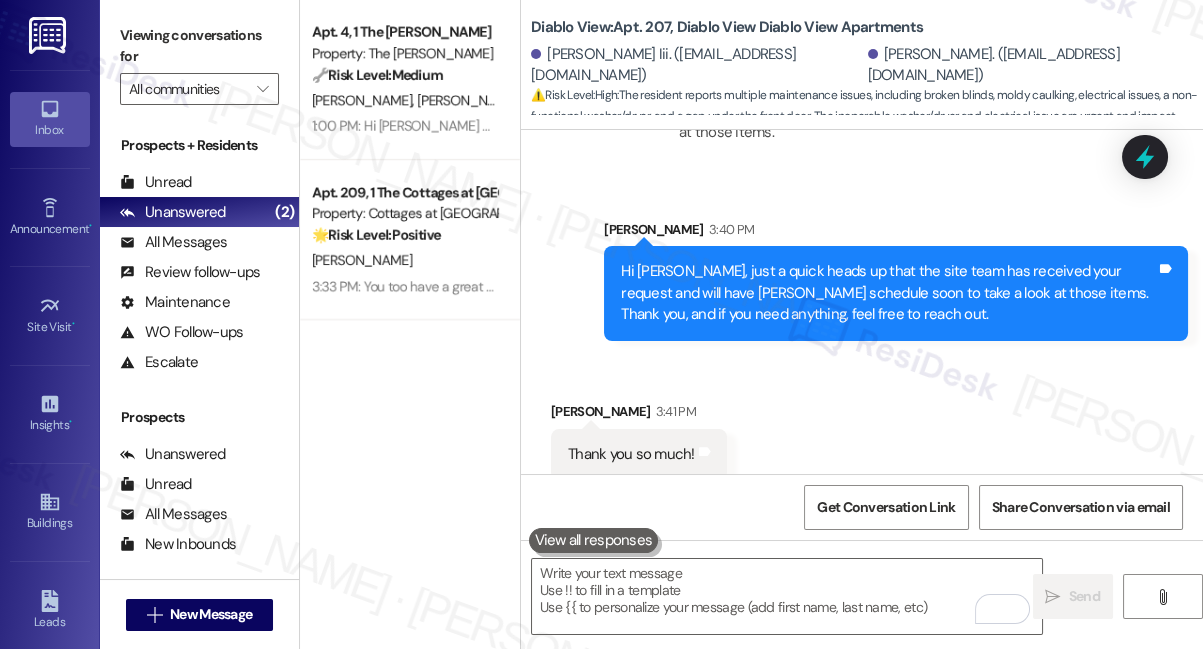 click on "Hi [PERSON_NAME], just a quick heads up that the site team has received your request and will have [PERSON_NAME] schedule soon to take a look at those items. Thank you, and if you need anything, feel free to reach out." at bounding box center [888, 293] 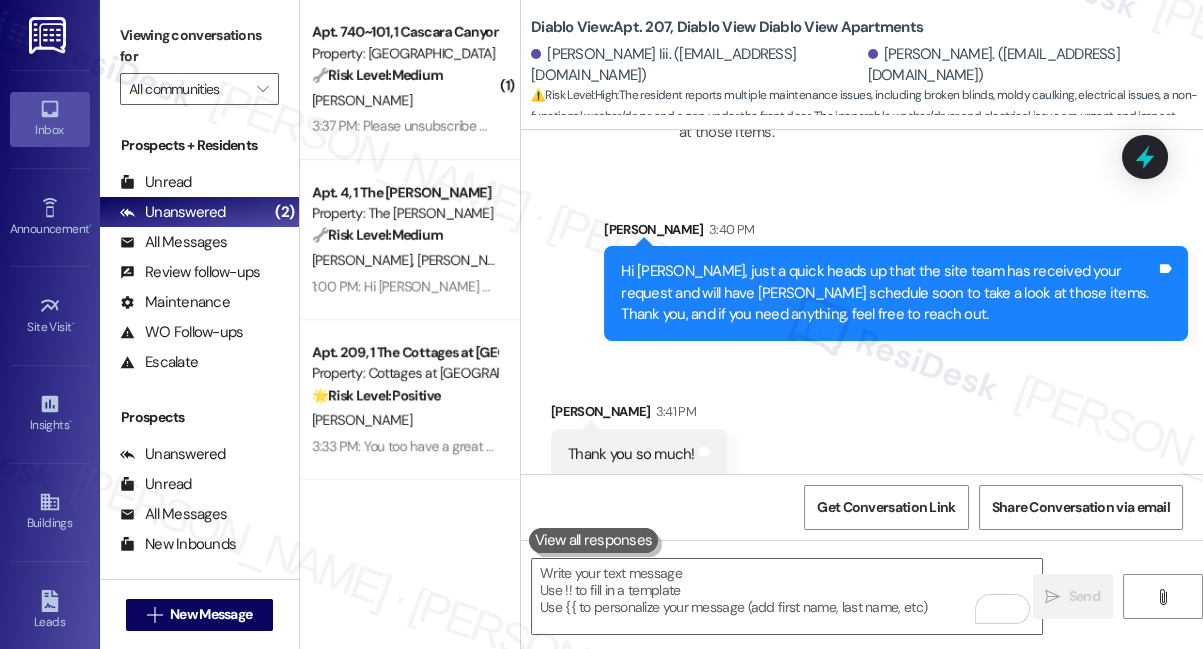 click on "Hi [PERSON_NAME], just a quick heads up that the site team has received your request and will have [PERSON_NAME] schedule soon to take a look at those items. Thank you, and if you need anything, feel free to reach out. Tags and notes" at bounding box center [896, 293] 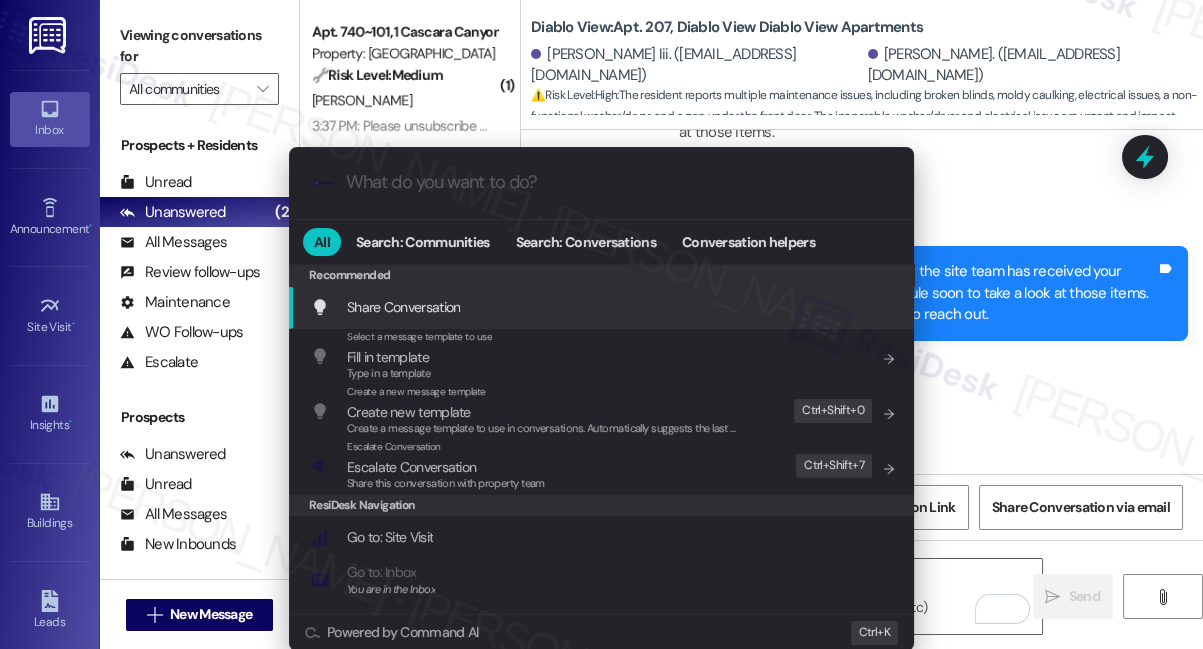 click at bounding box center (617, 182) 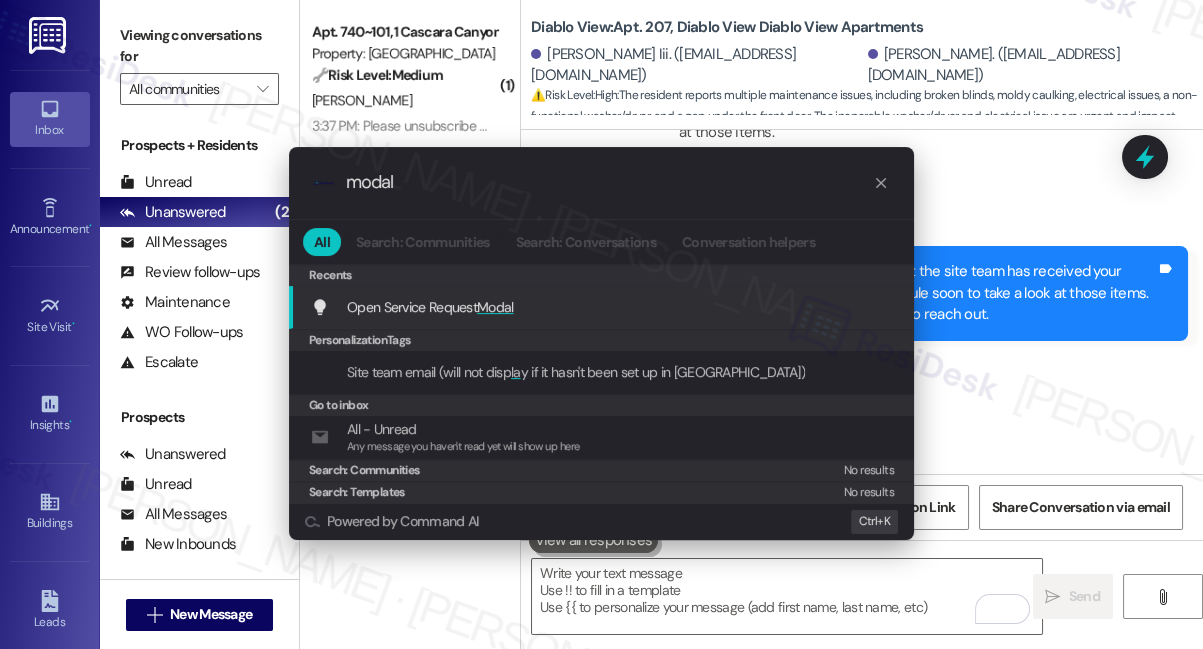 type on "modal" 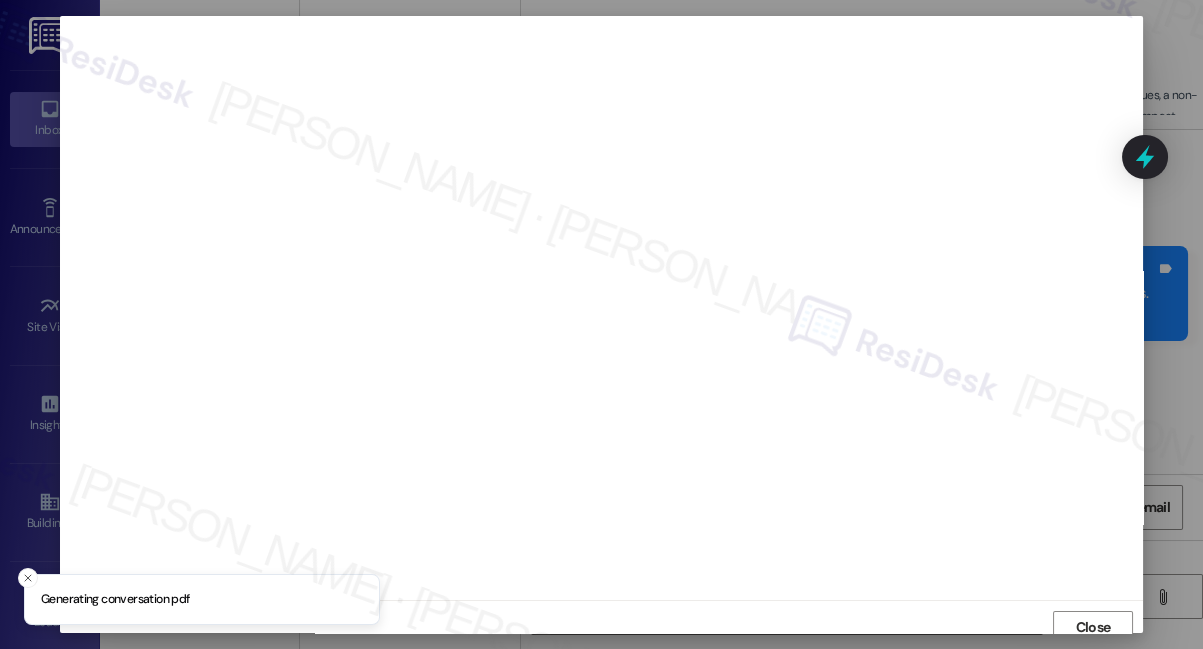 scroll, scrollTop: 10, scrollLeft: 0, axis: vertical 